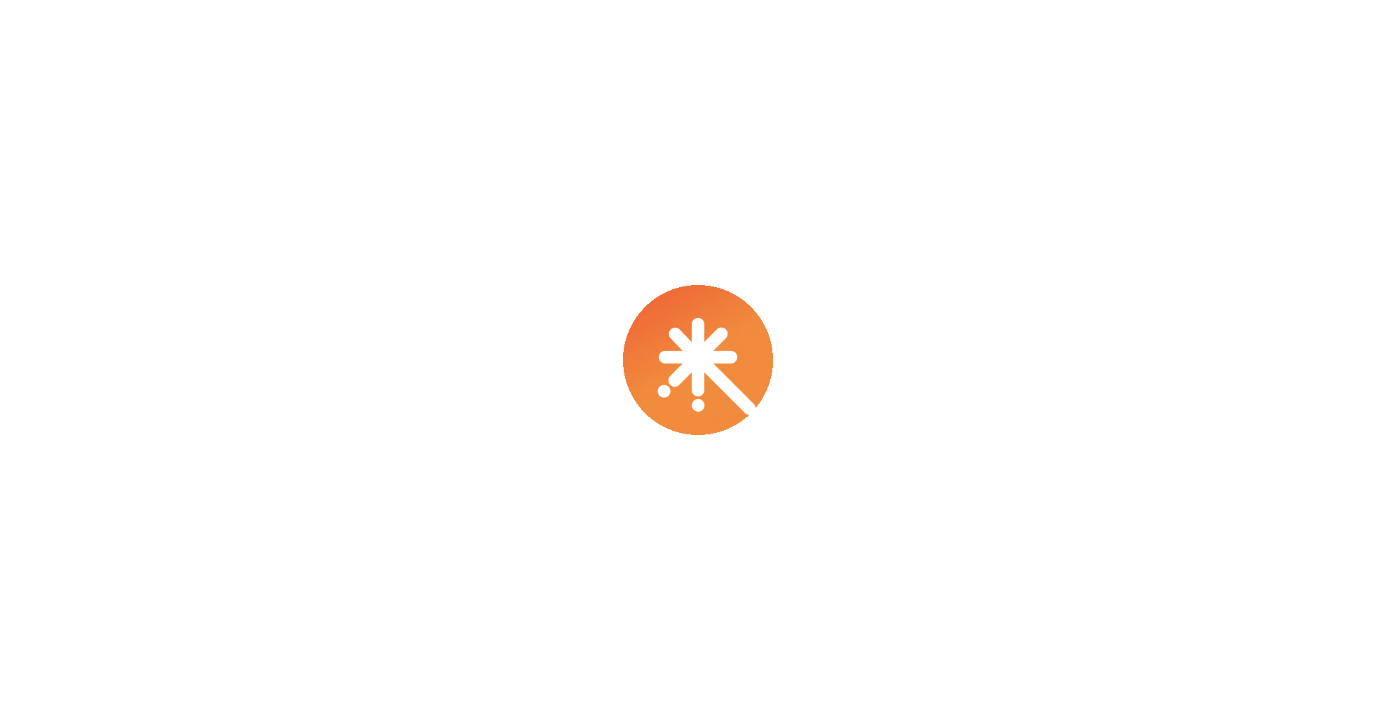 scroll, scrollTop: 0, scrollLeft: 0, axis: both 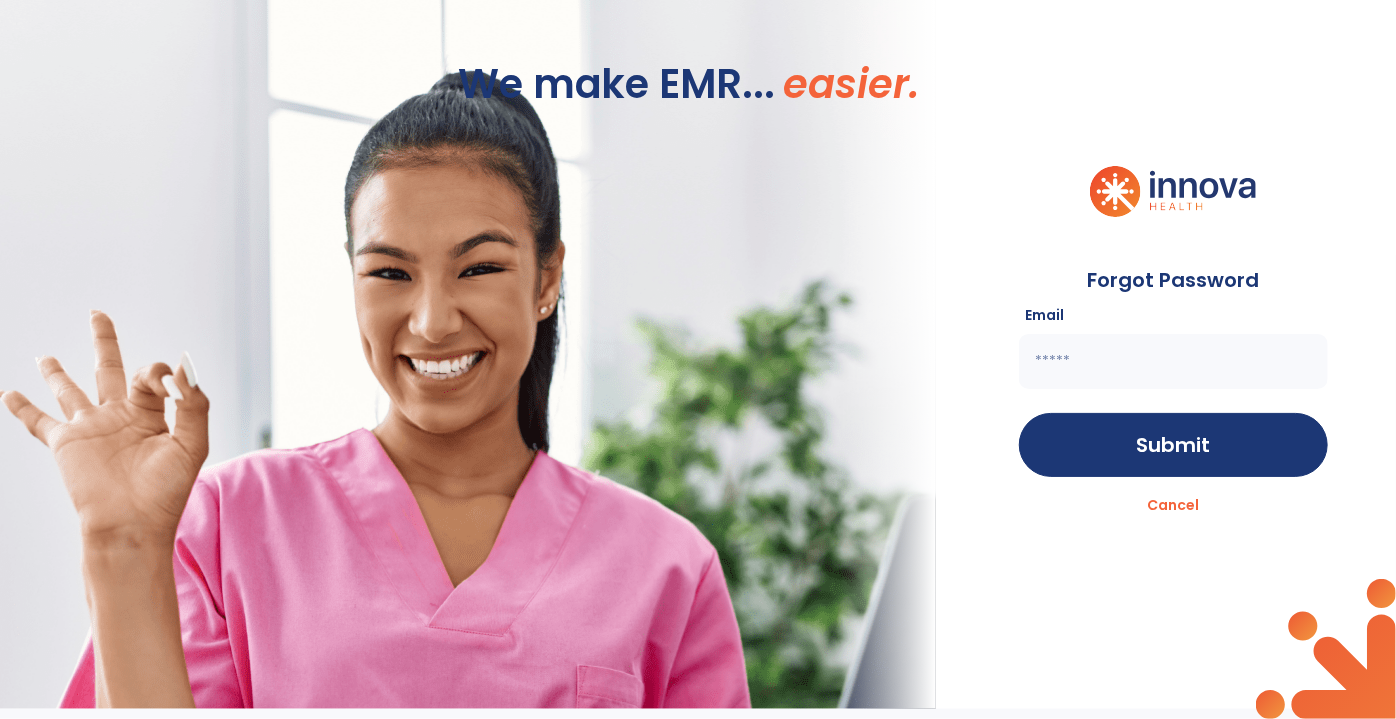 click 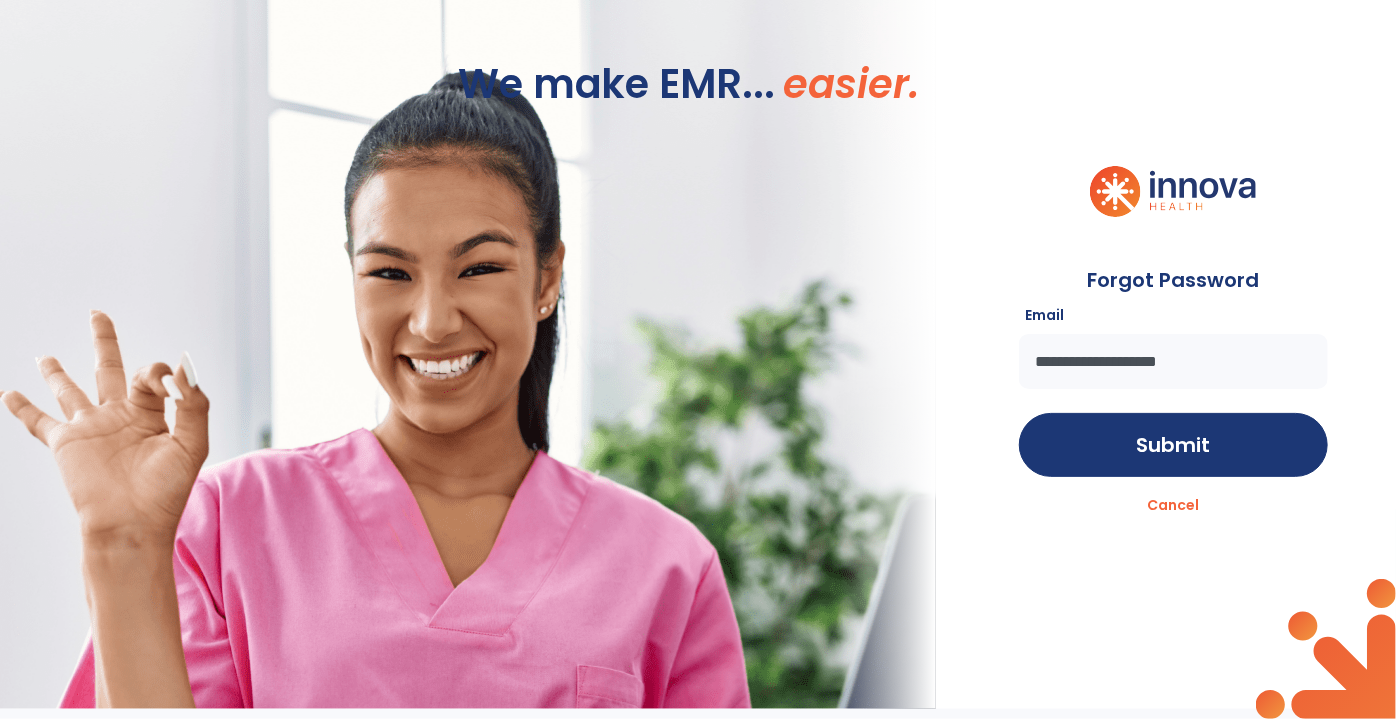 type on "**********" 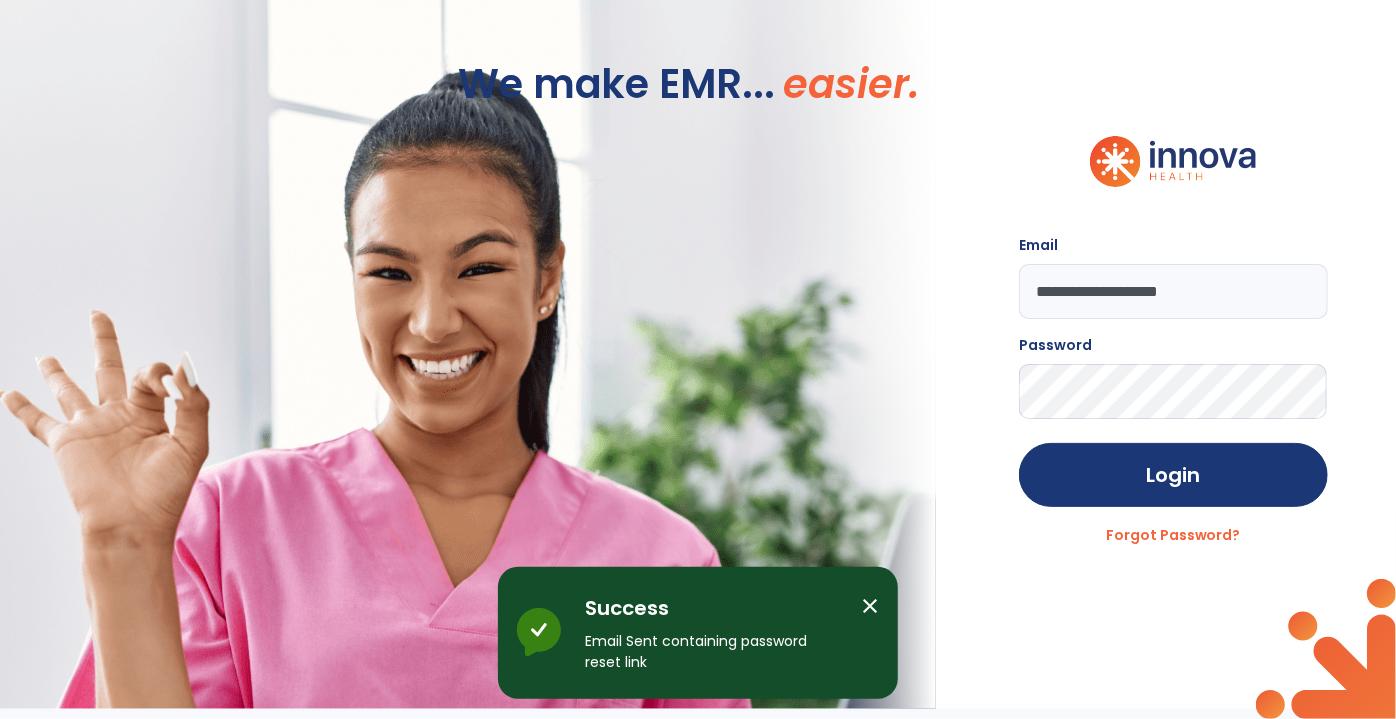 drag, startPoint x: 1101, startPoint y: 290, endPoint x: 840, endPoint y: 303, distance: 261.32355 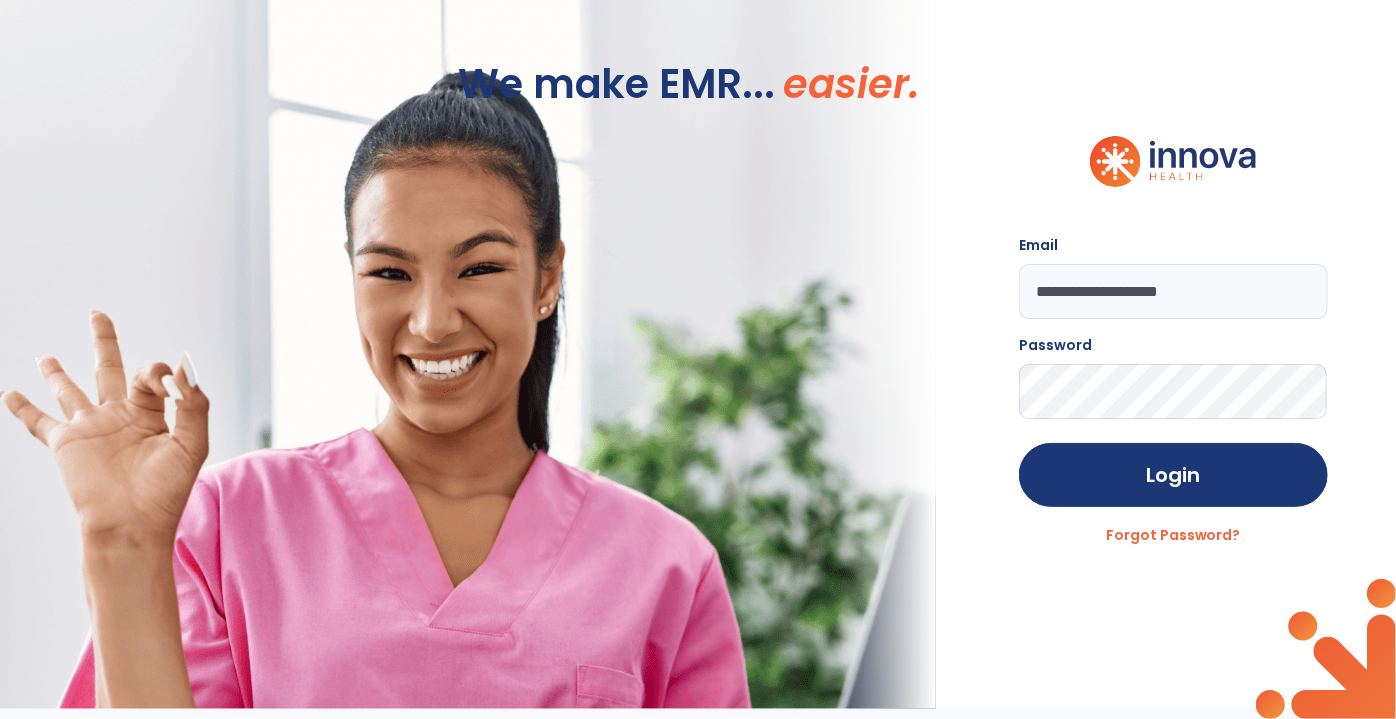 type on "**********" 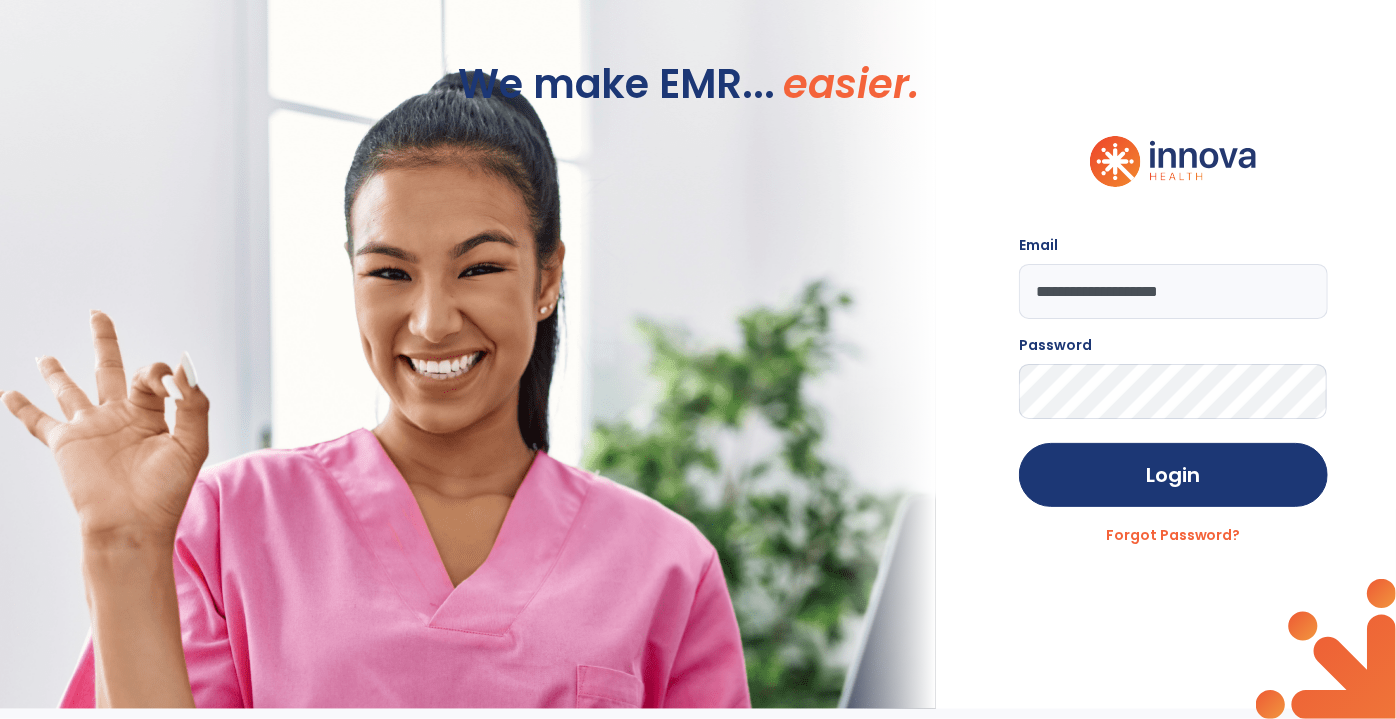 click on "Login" 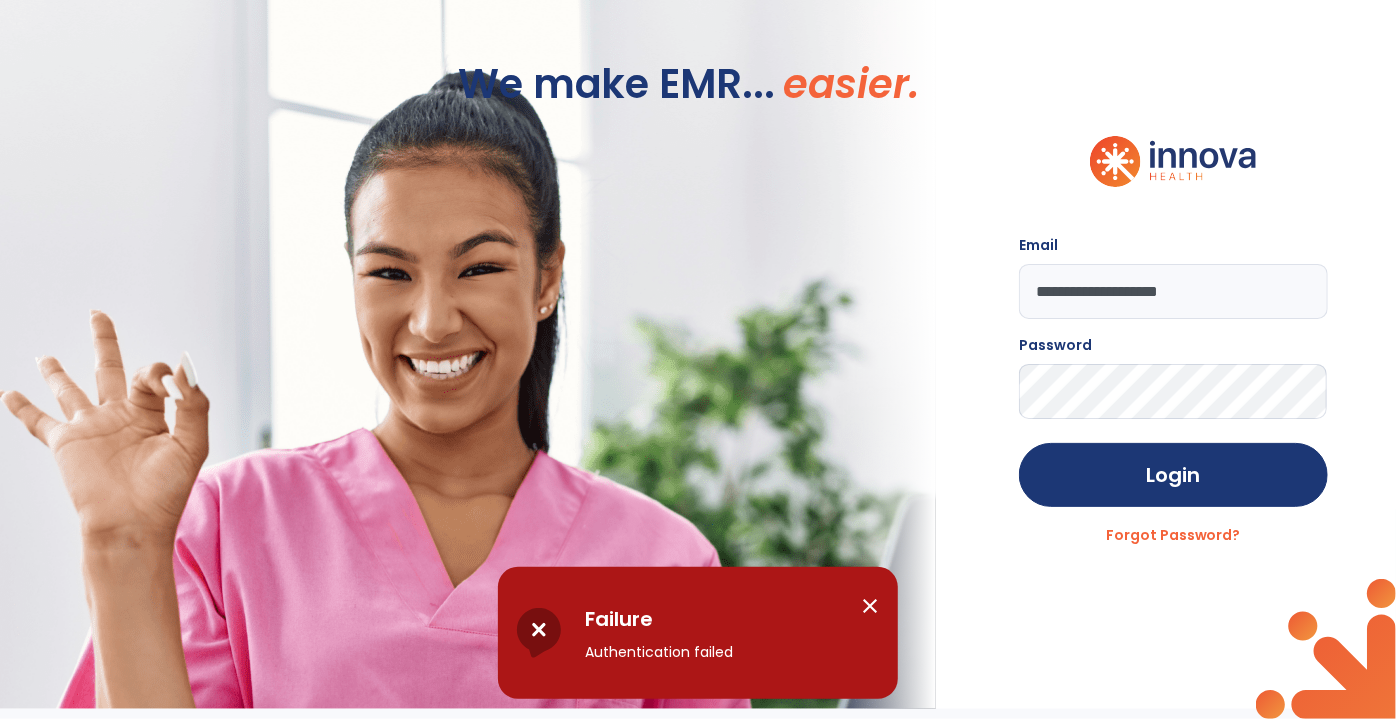 click on "Login" 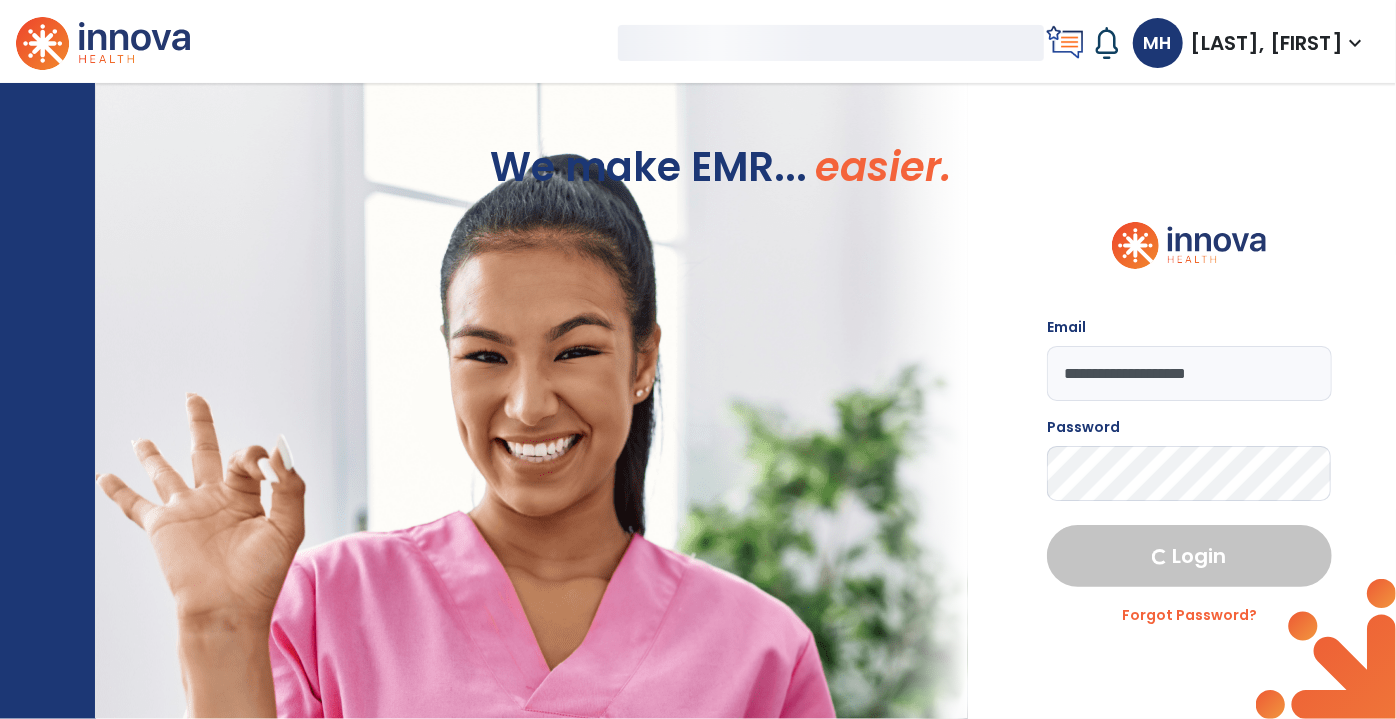 select on "****" 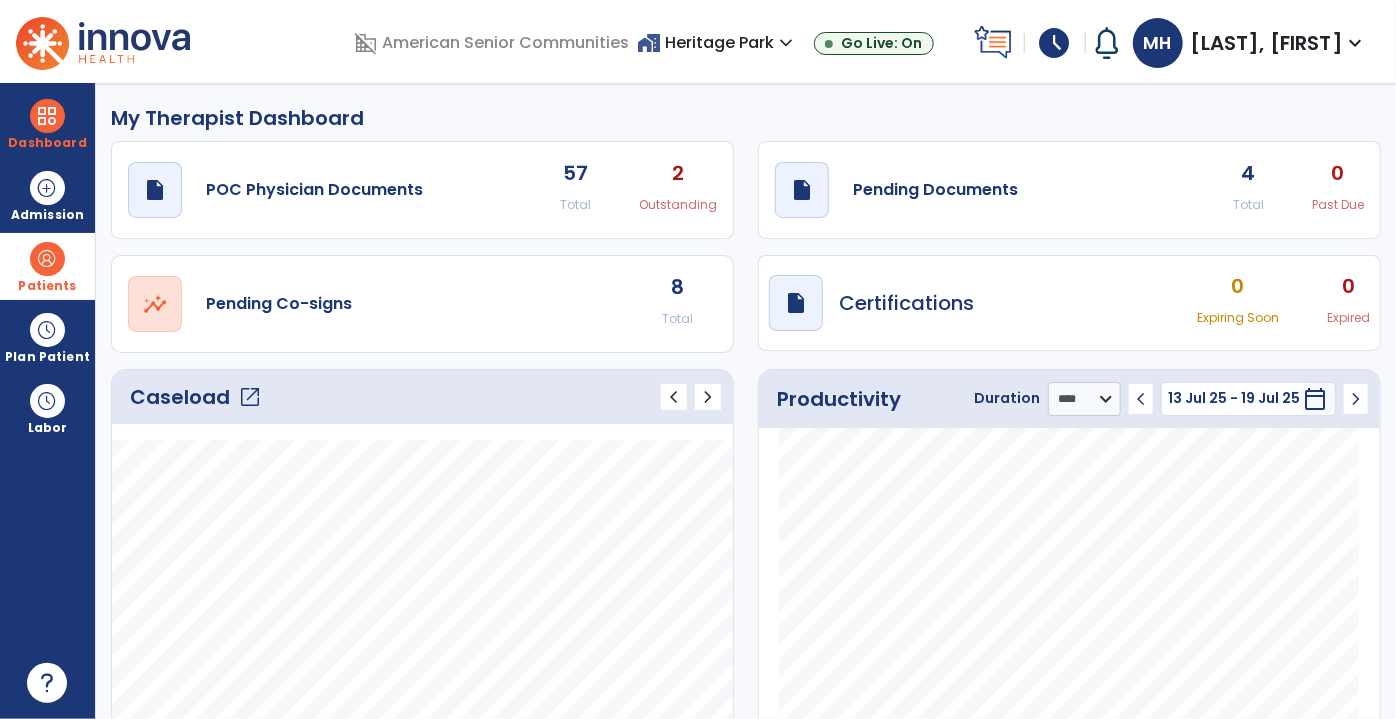 click at bounding box center (47, 259) 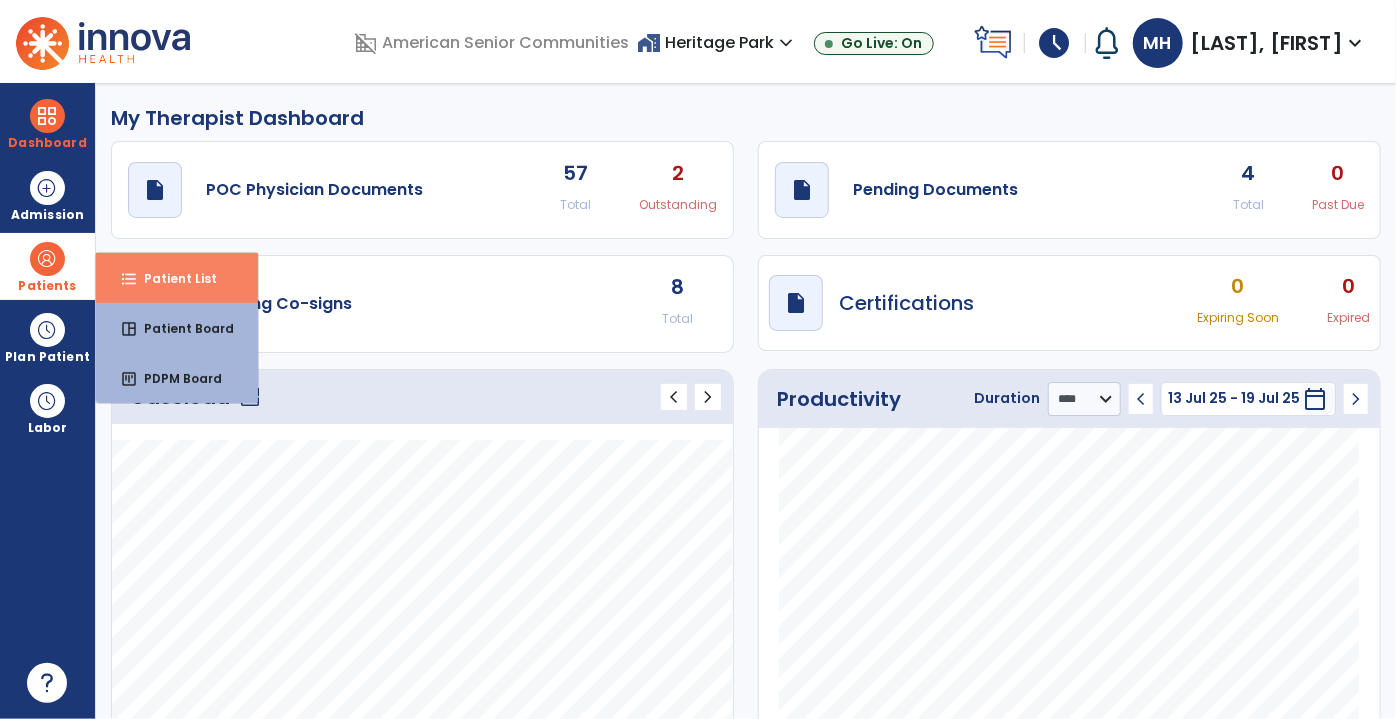 click on "format_list_bulleted  Patient List" at bounding box center [177, 278] 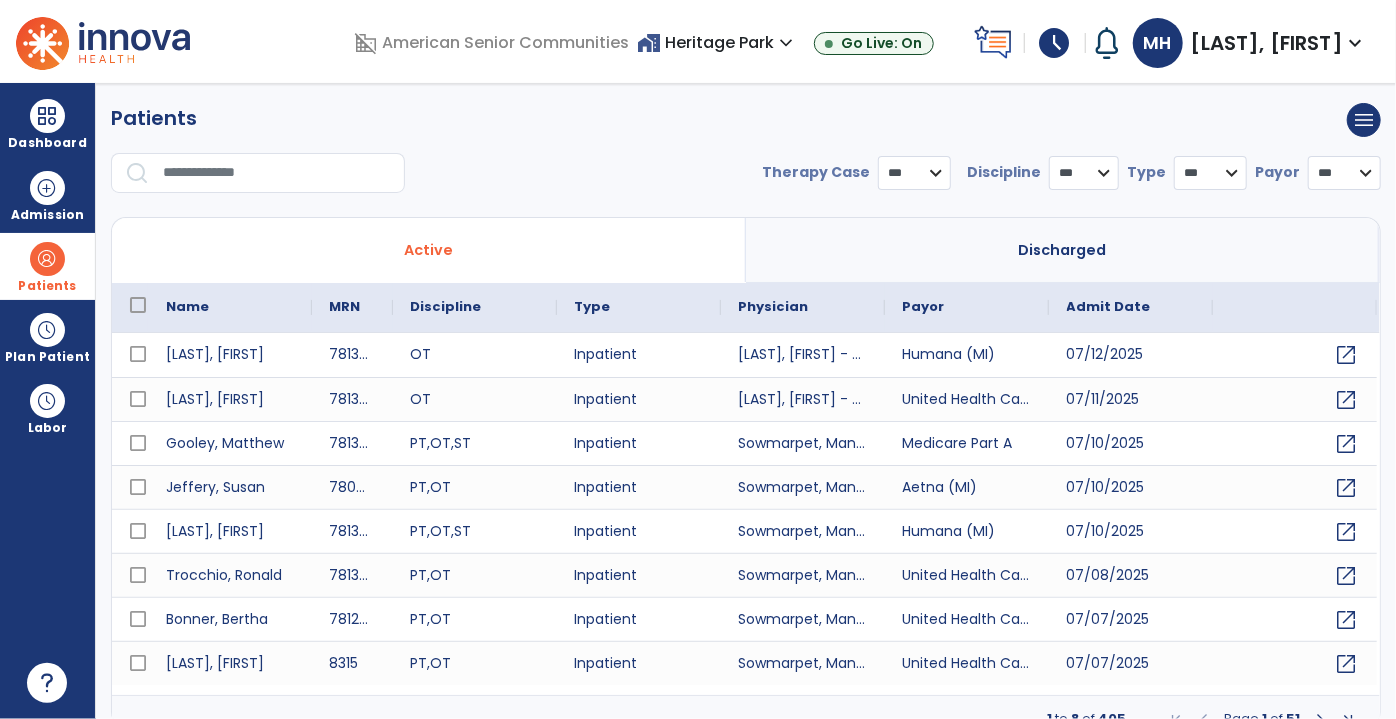 select on "***" 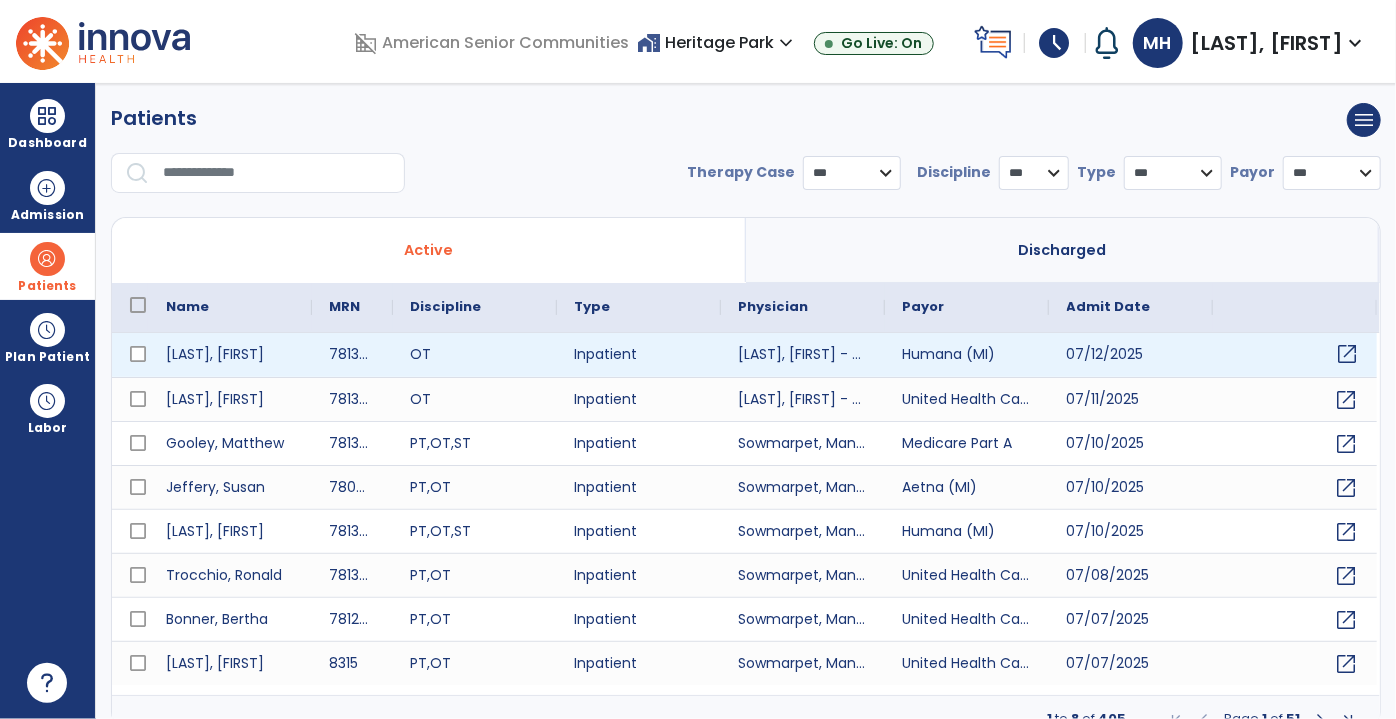 click on "open_in_new" at bounding box center [1348, 354] 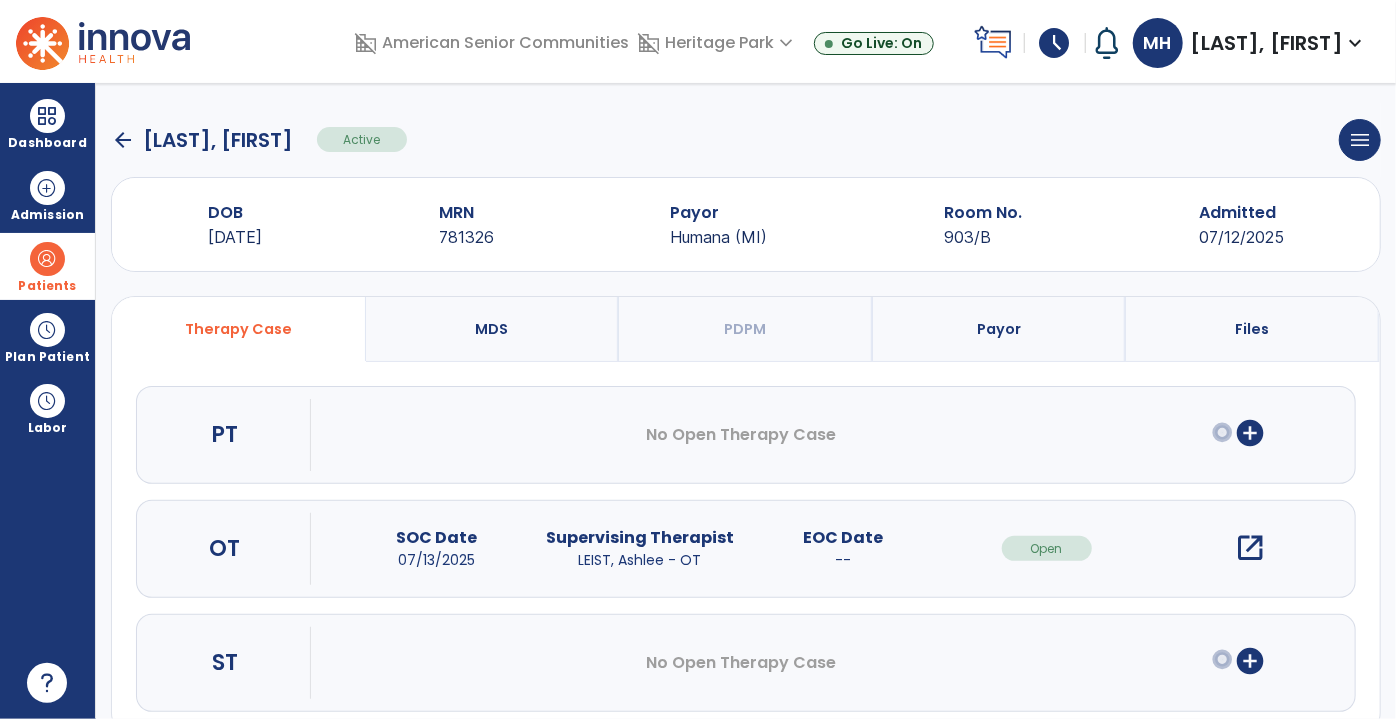 click on "open_in_new" at bounding box center [1250, 548] 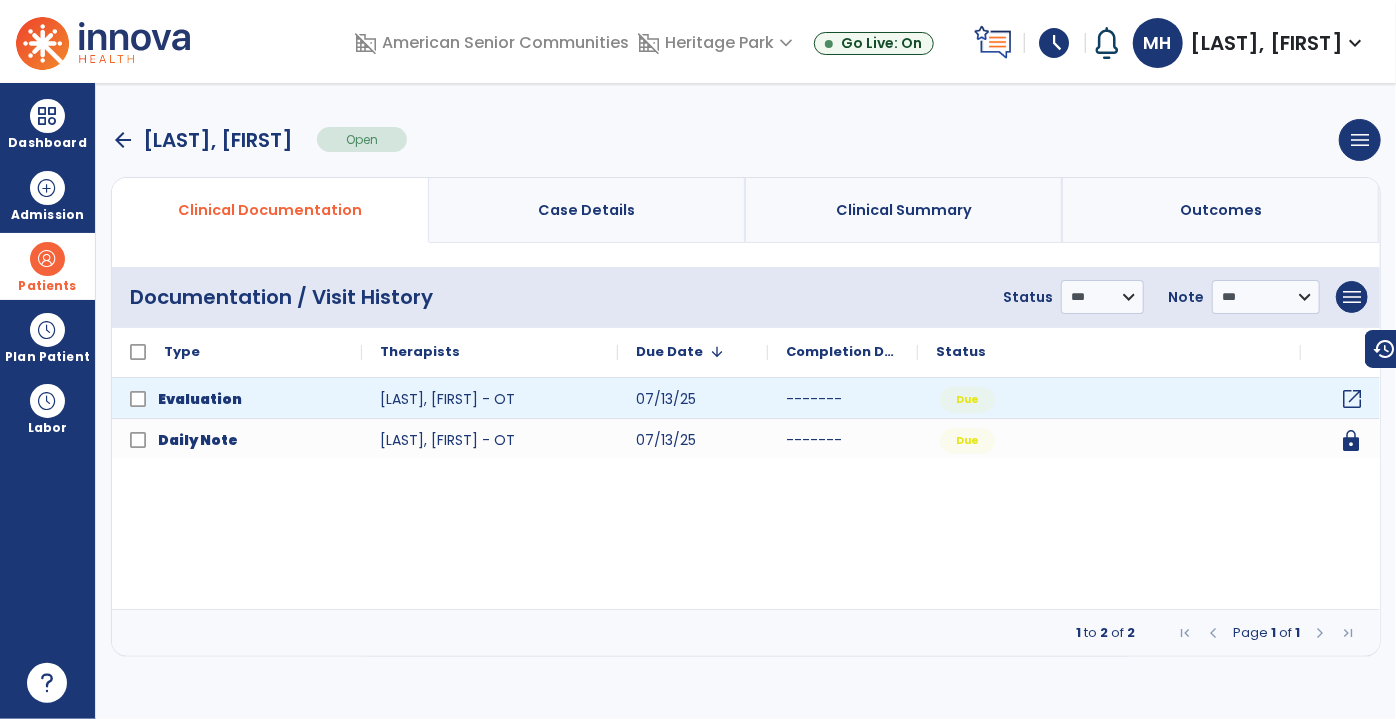 click on "open_in_new" 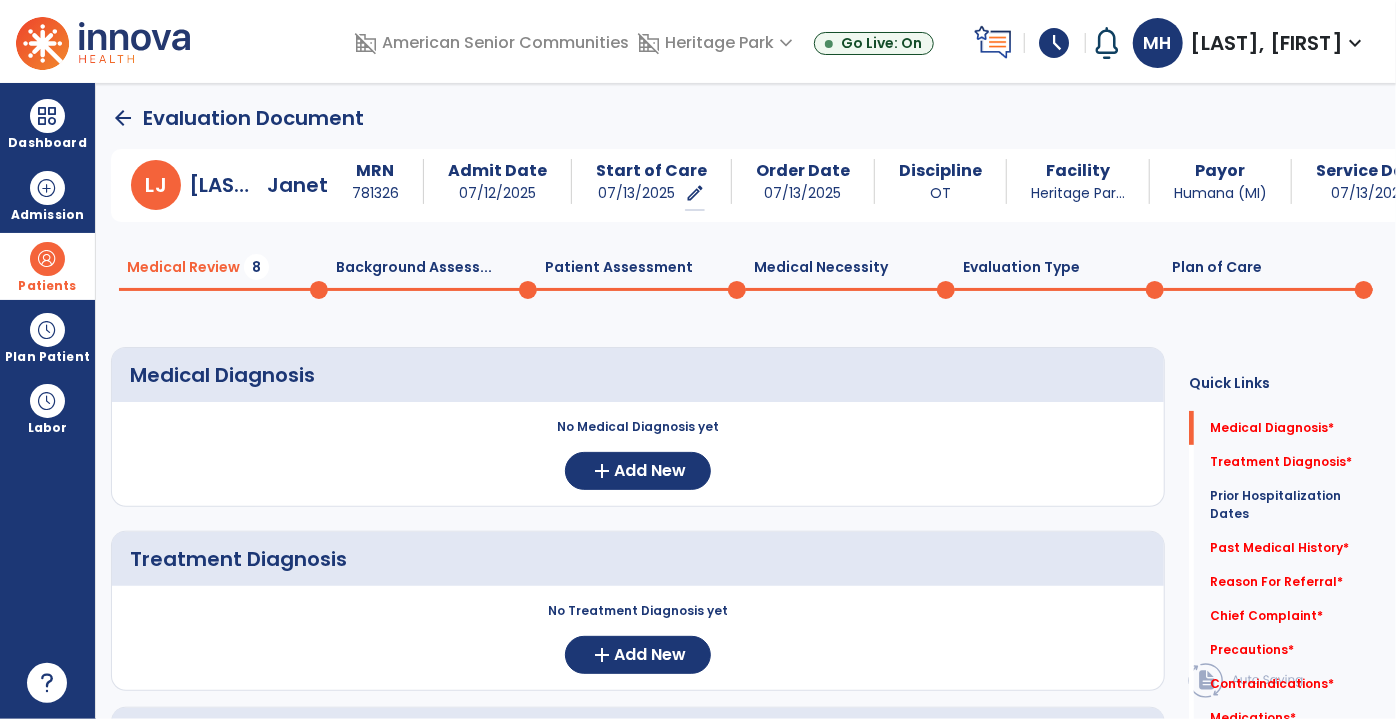 click on "edit" at bounding box center (695, 193) 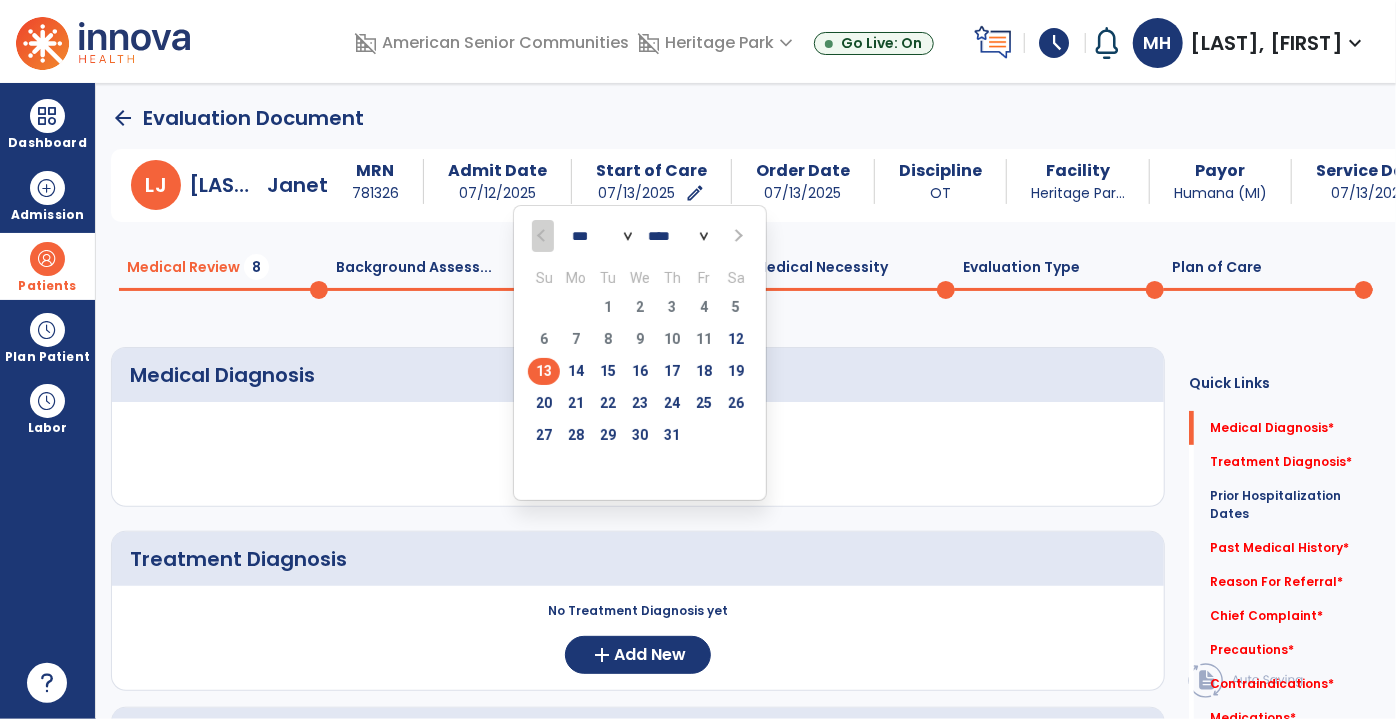 click on "arrow_back   Evaluation Document   L  J  [NAME],   [NAME] MRN 781326 Admit Date [DATE] Start of Care [DATE]   edit  ********* Order Date [DATE] Discipline OT Facility Heritage Par... Payor Humana ([STATE]) Service Date [DATE]  Medical Review  8  Background Assess...  0  Patient Assessment  0  Medical Necessity  0  Evaluation Type  0  Plan of Care  0 Medical Diagnosis     No Medical Diagnosis yet  add  Add New Treatment Diagnosis     No Treatment Diagnosis yet  add  Add New Prior Hospitalization Dates No prior visits yet  add  Add Dates Past Medical History     No Added Items  add  Add New Reason For Referral  fact_check  Chief Complaint  fact_check  Precautions     No Added Items  add  Add New Contraindications     No Added Items  add  Add New Medications     No Added Items  add  Add New  Continue  chevron_right  Quick Links  Medical Diagnosis   *  Medical Diagnosis   *  Treatment Diagnosis   *  Treatment Diagnosis   *  Prior Hospitalization Dates   Prior Hospitalization Dates   *  *" 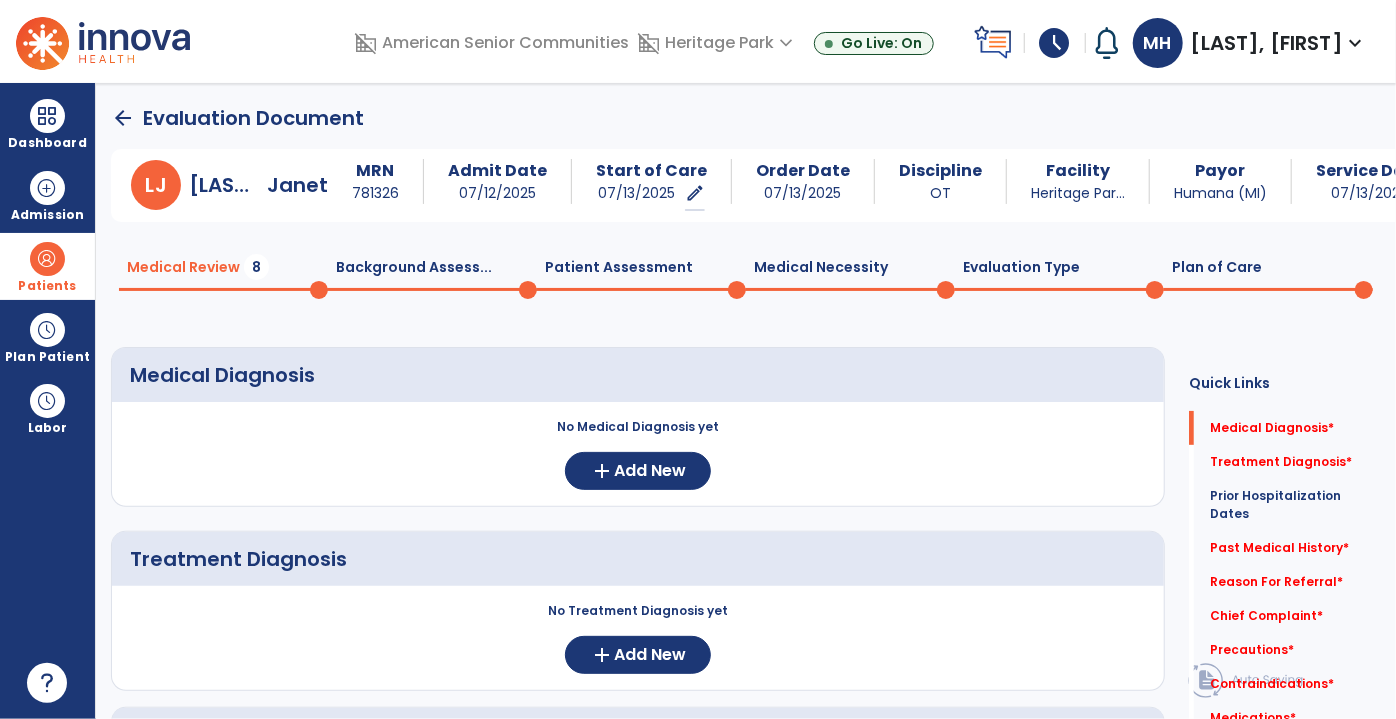 click on "07/13/2025" at bounding box center [1369, 193] 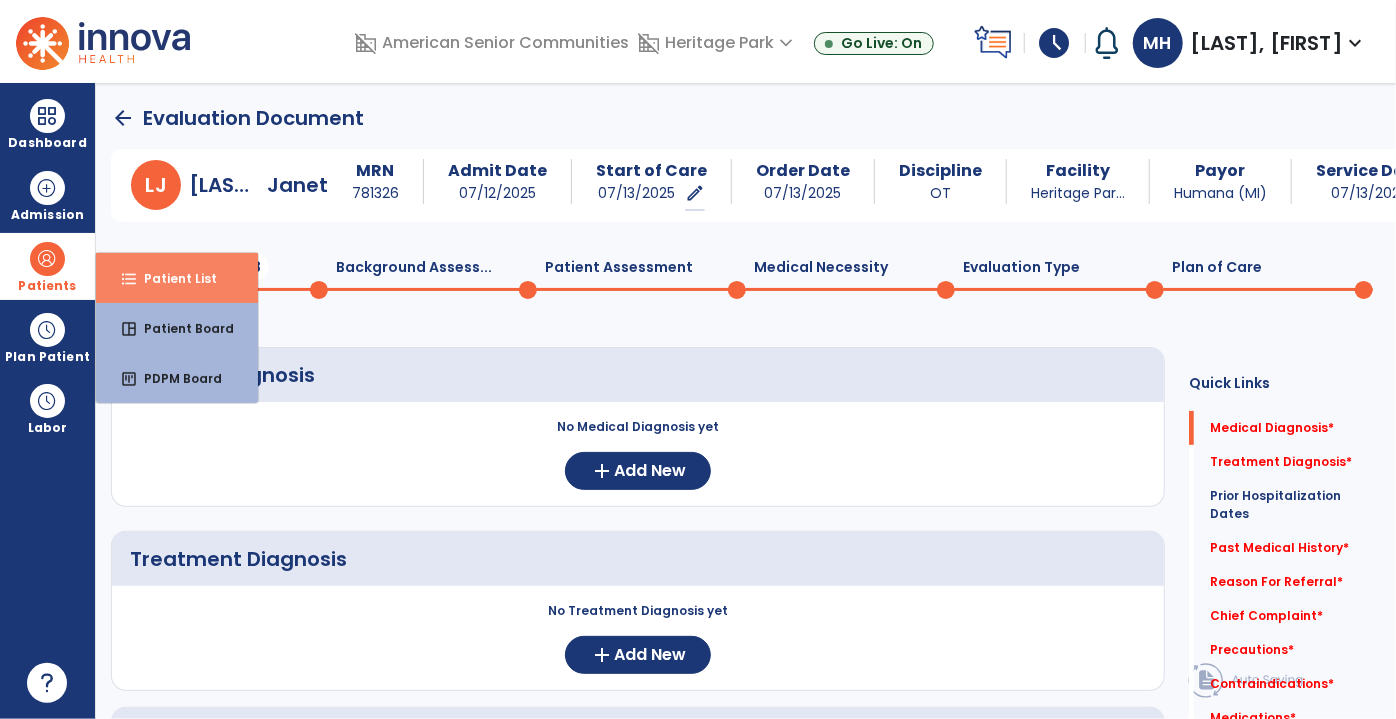 click on "Patient List" at bounding box center (172, 278) 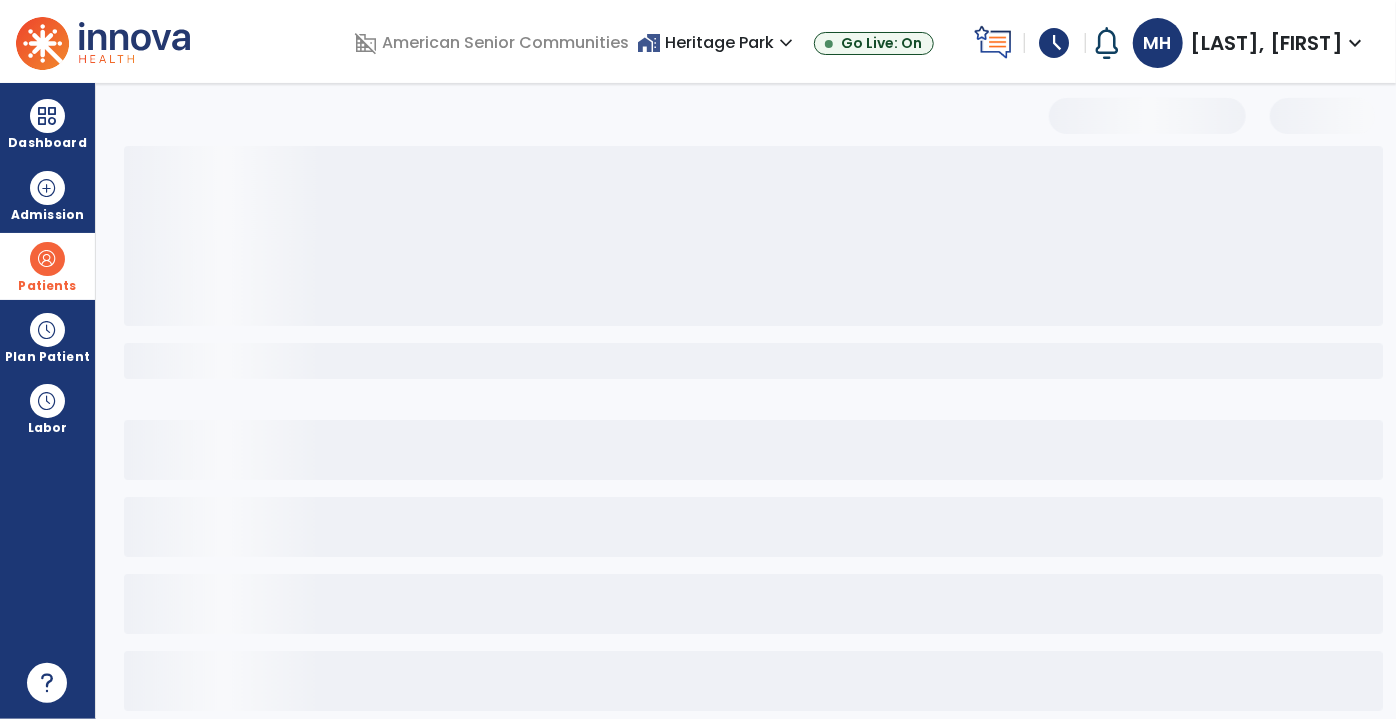 select on "***" 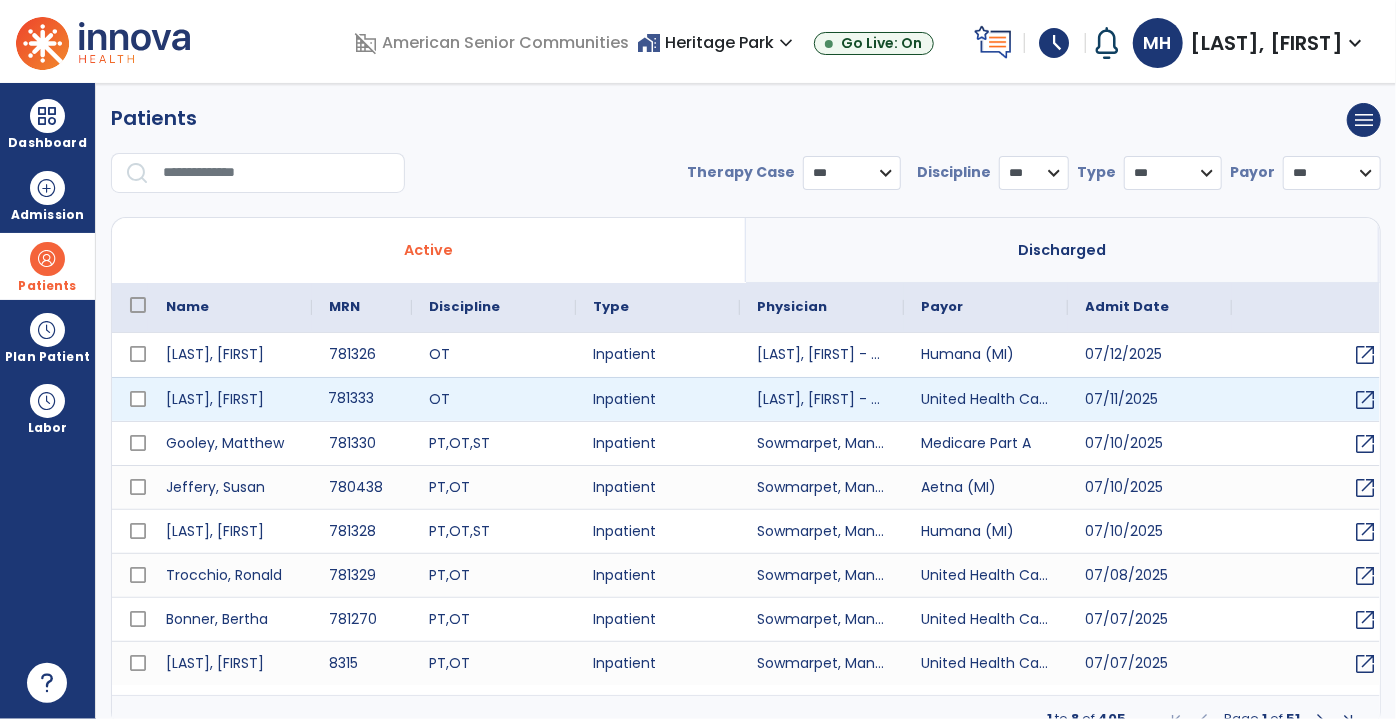 click on "781333" at bounding box center [362, 399] 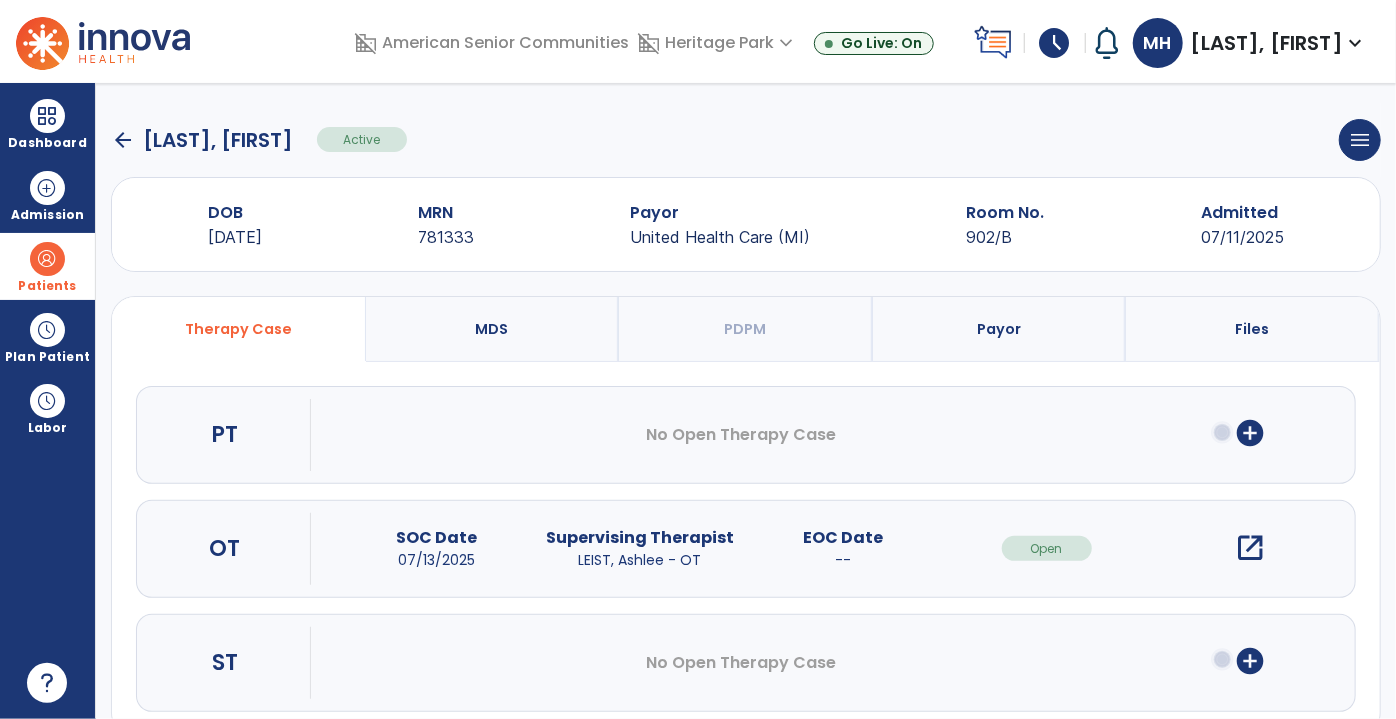 click on "open_in_new" at bounding box center (1250, 548) 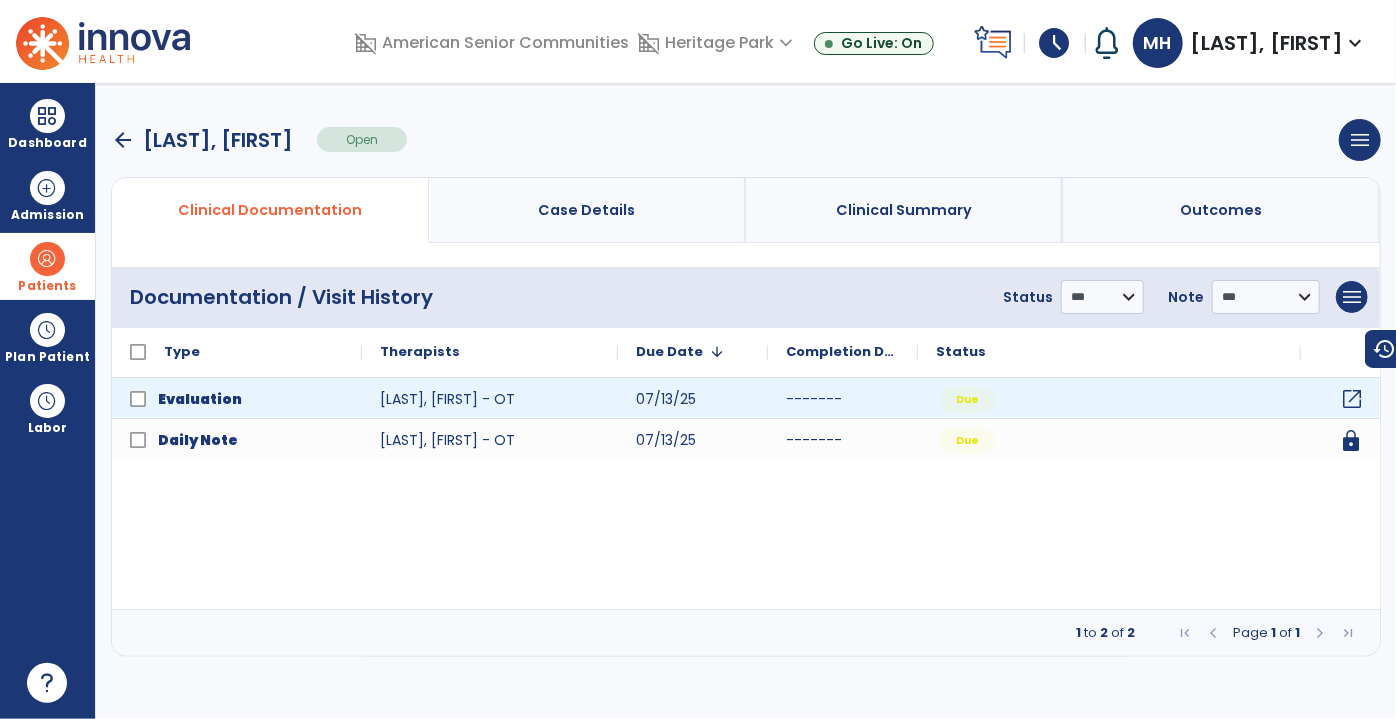 click on "open_in_new" 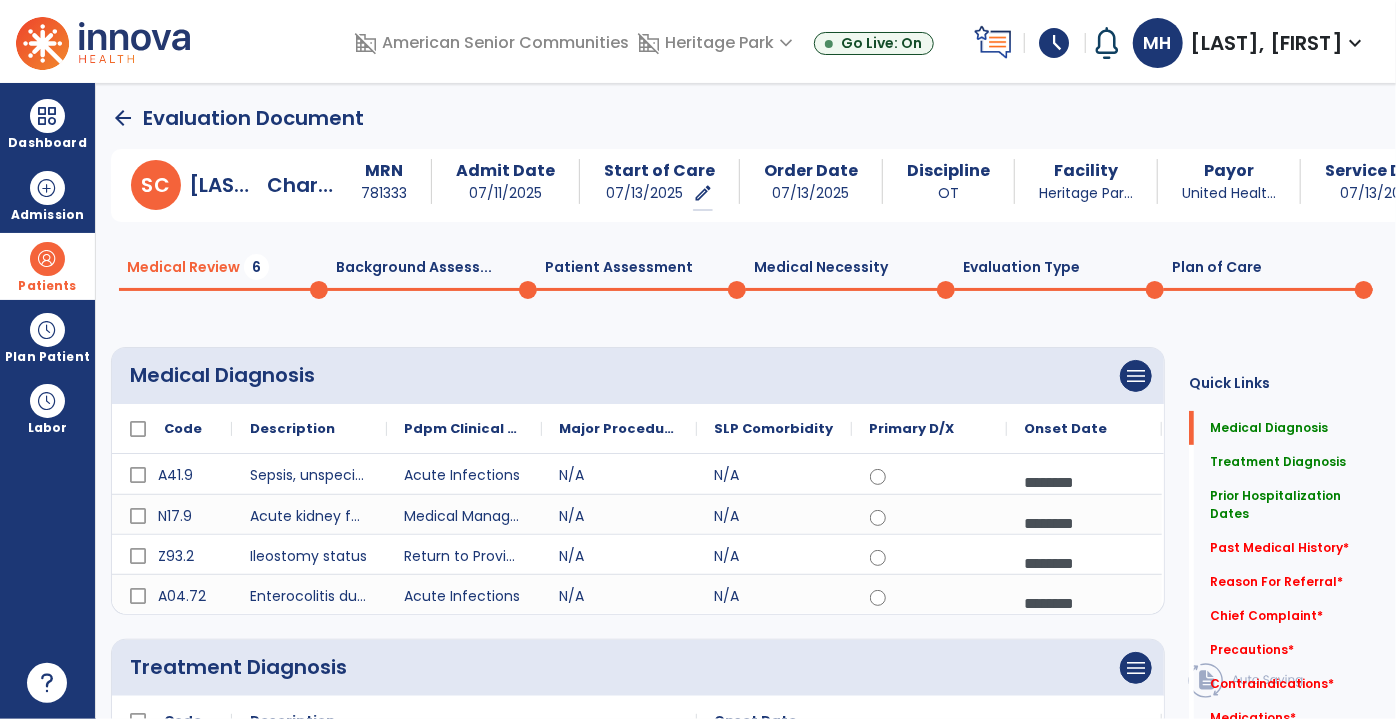 click on "arrow_back" 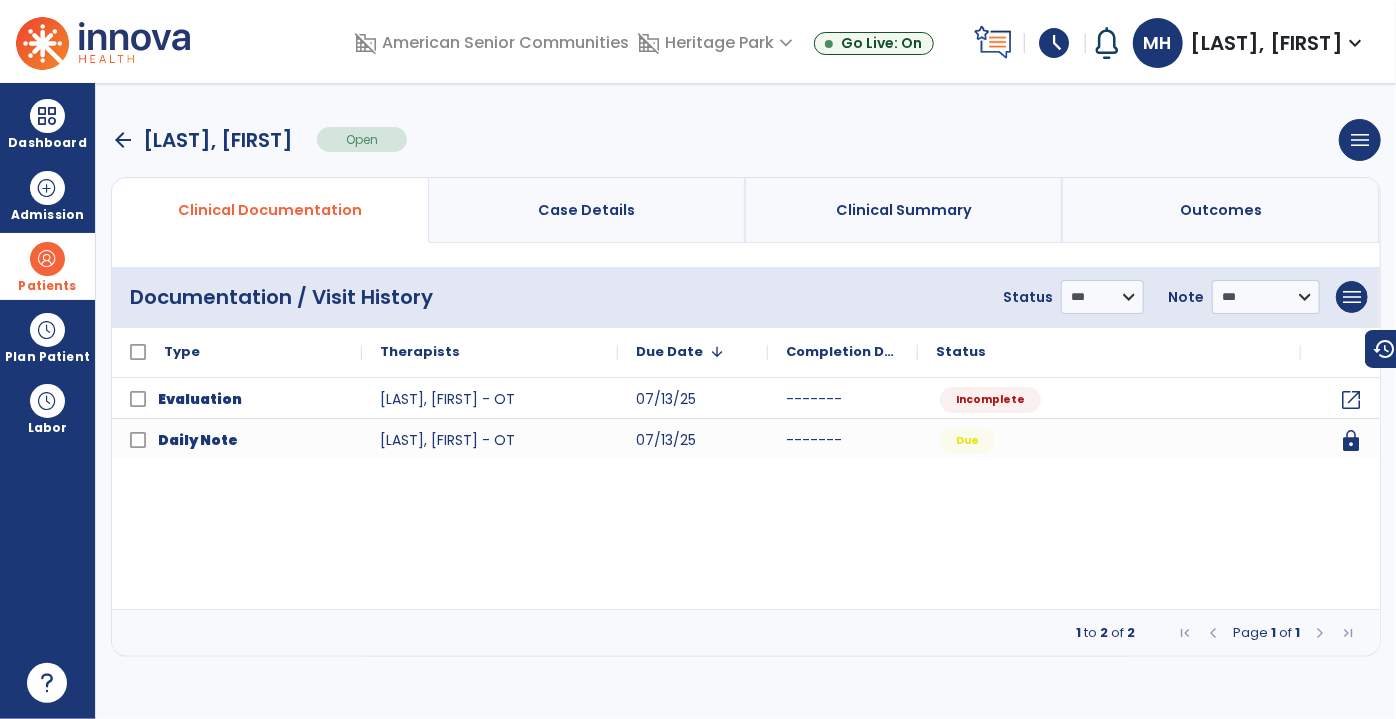 click on "arrow_back" at bounding box center (123, 140) 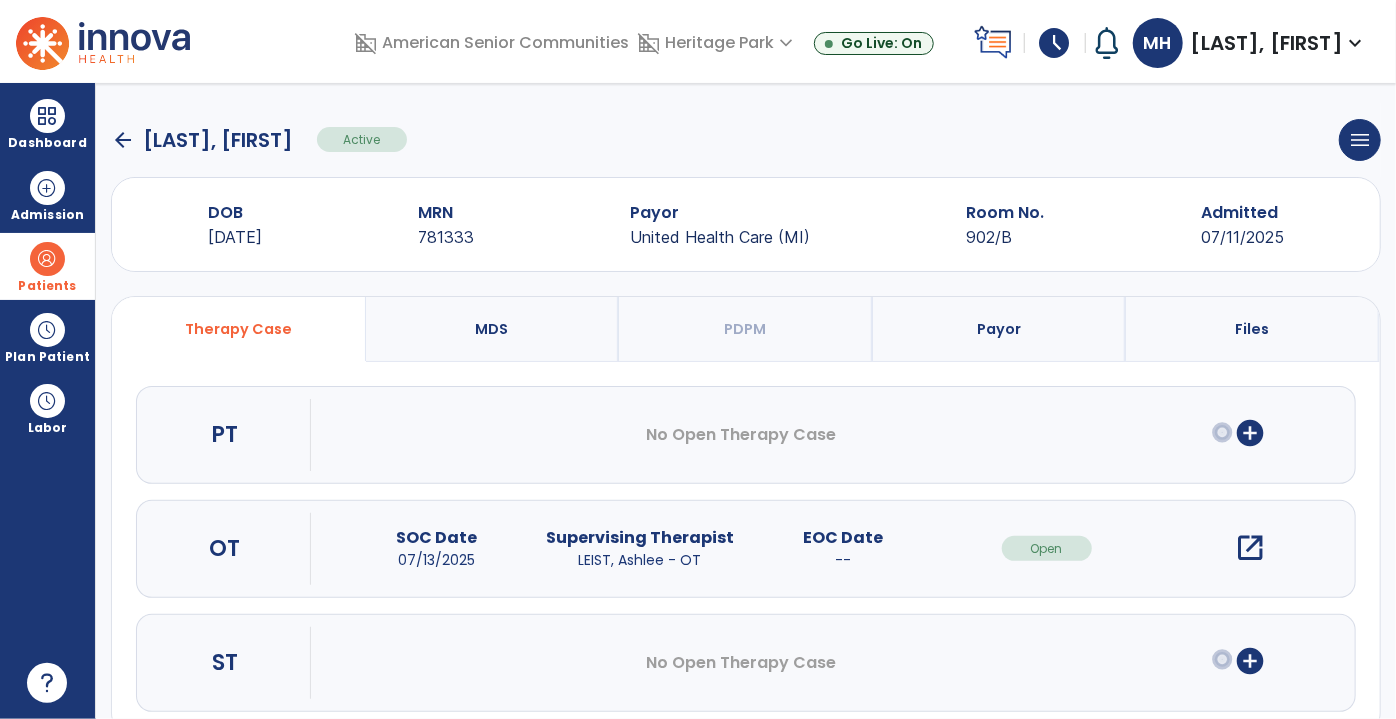 click on "arrow_back" 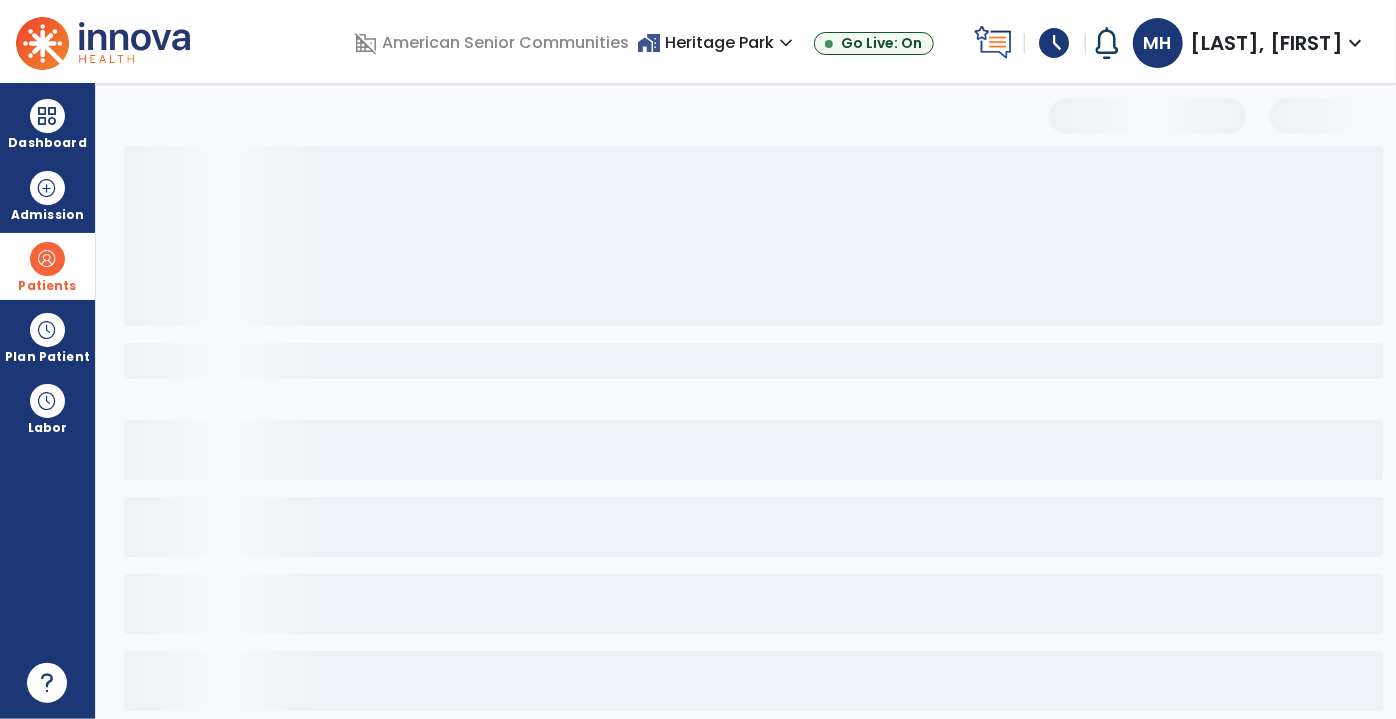 select on "***" 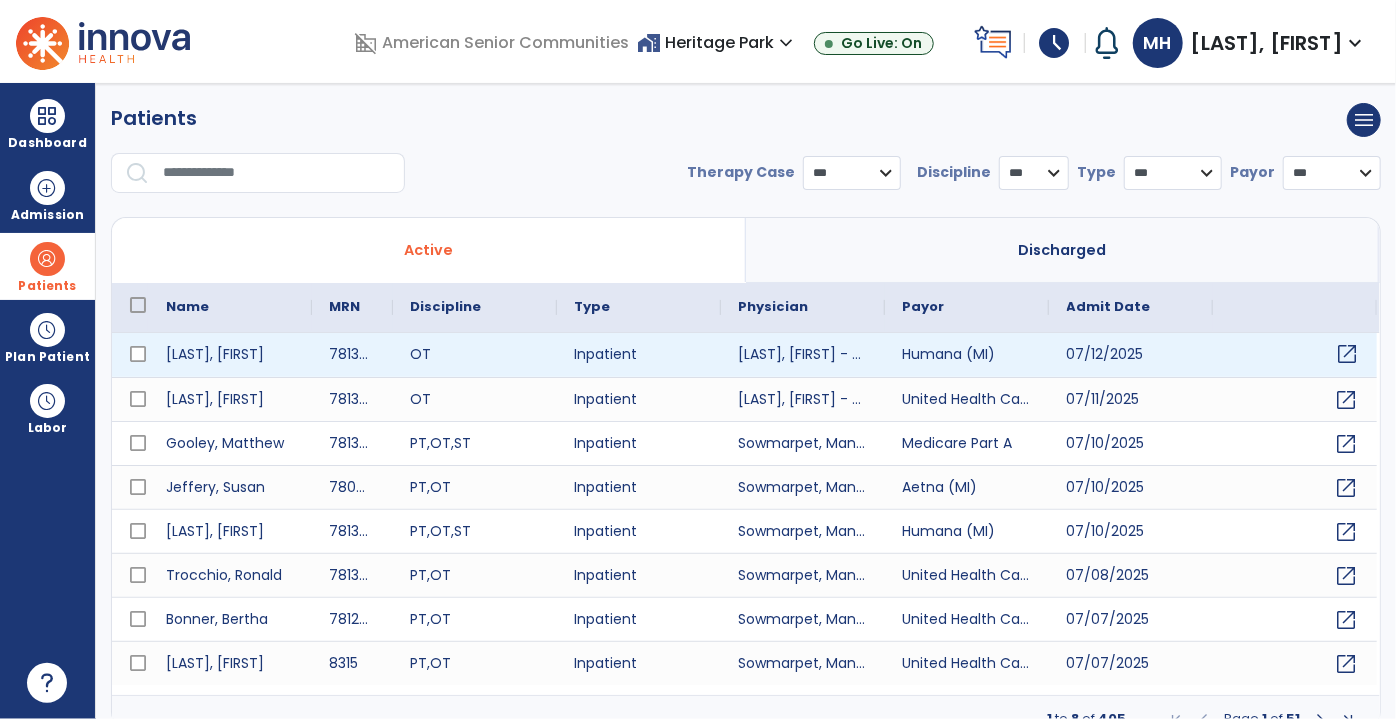 click on "open_in_new" at bounding box center [1348, 354] 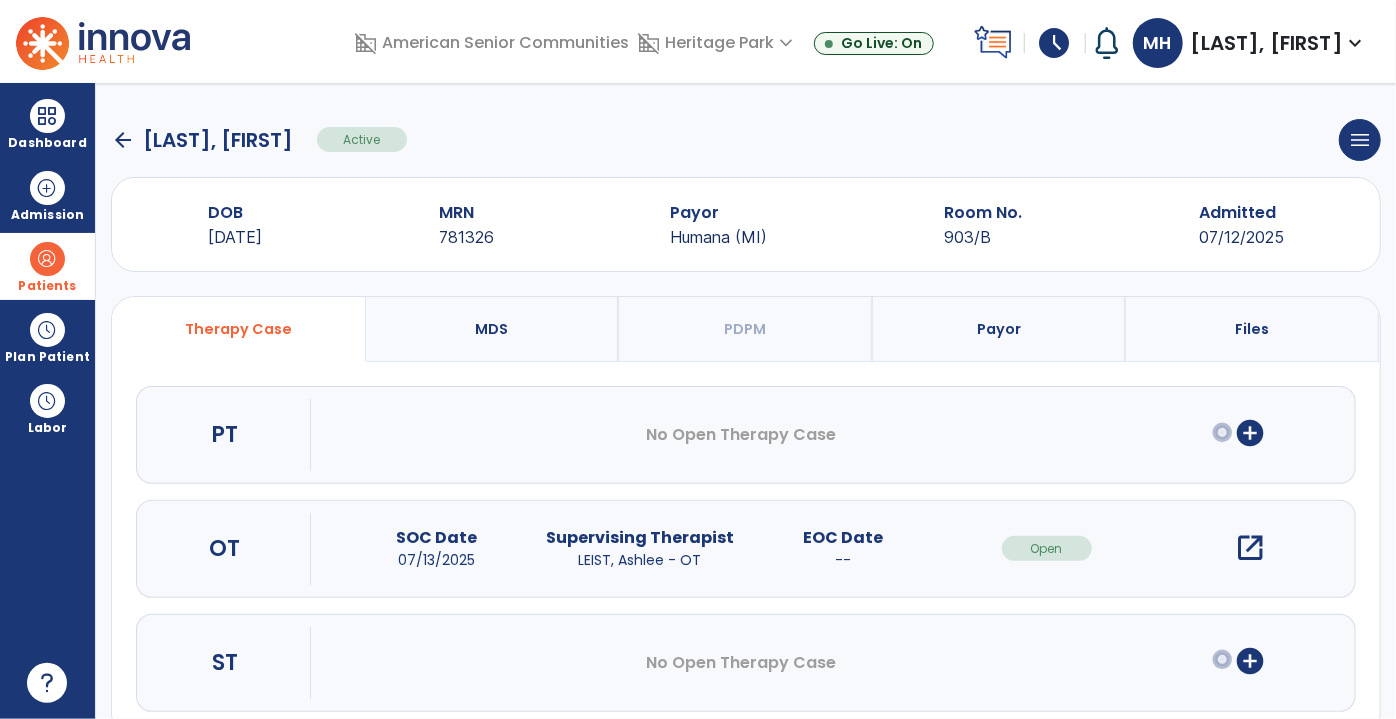 click on "open_in_new" at bounding box center (1250, 548) 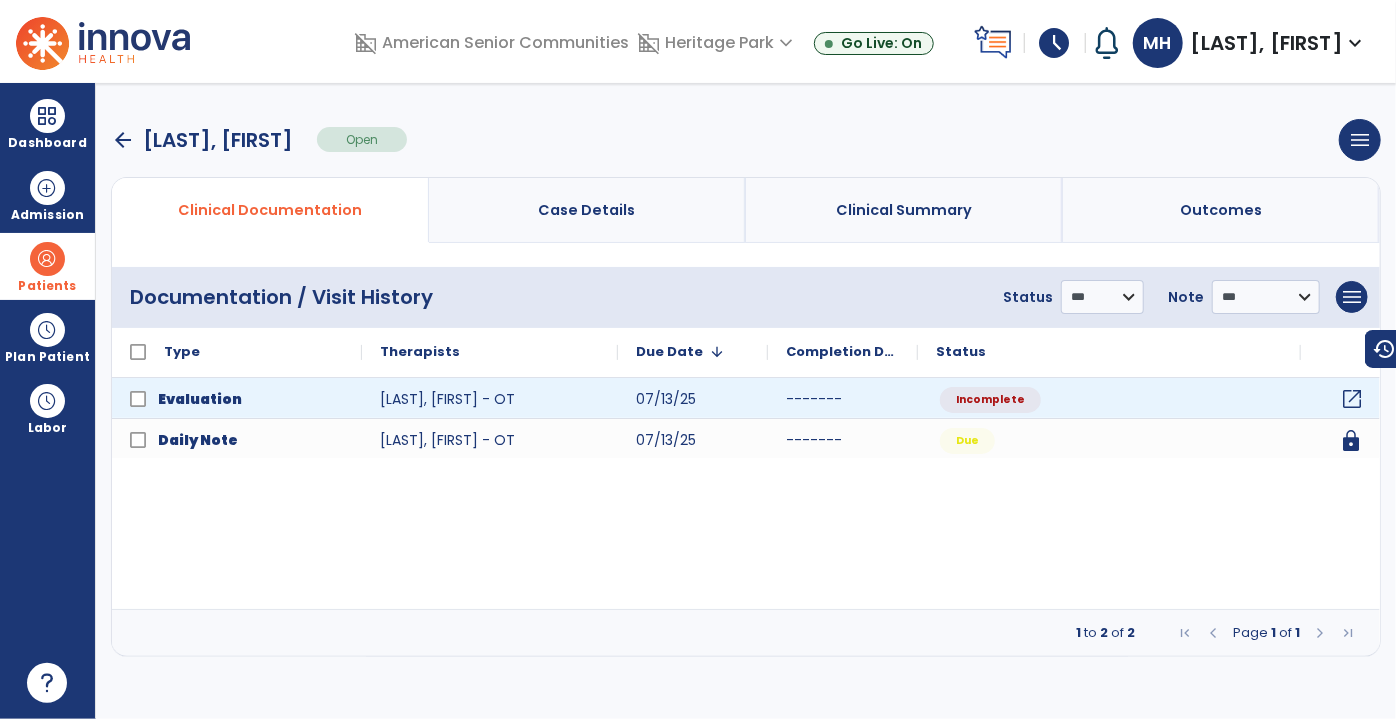 click on "open_in_new" 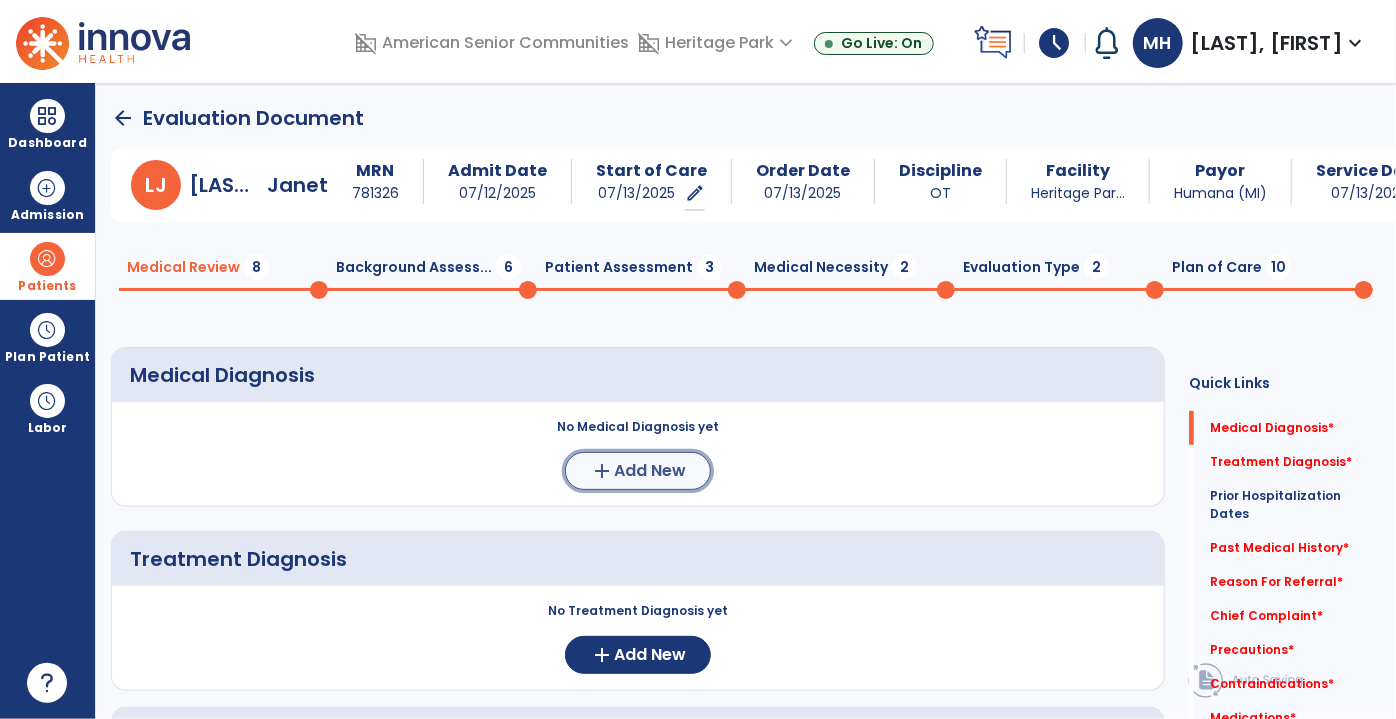 click on "Add New" 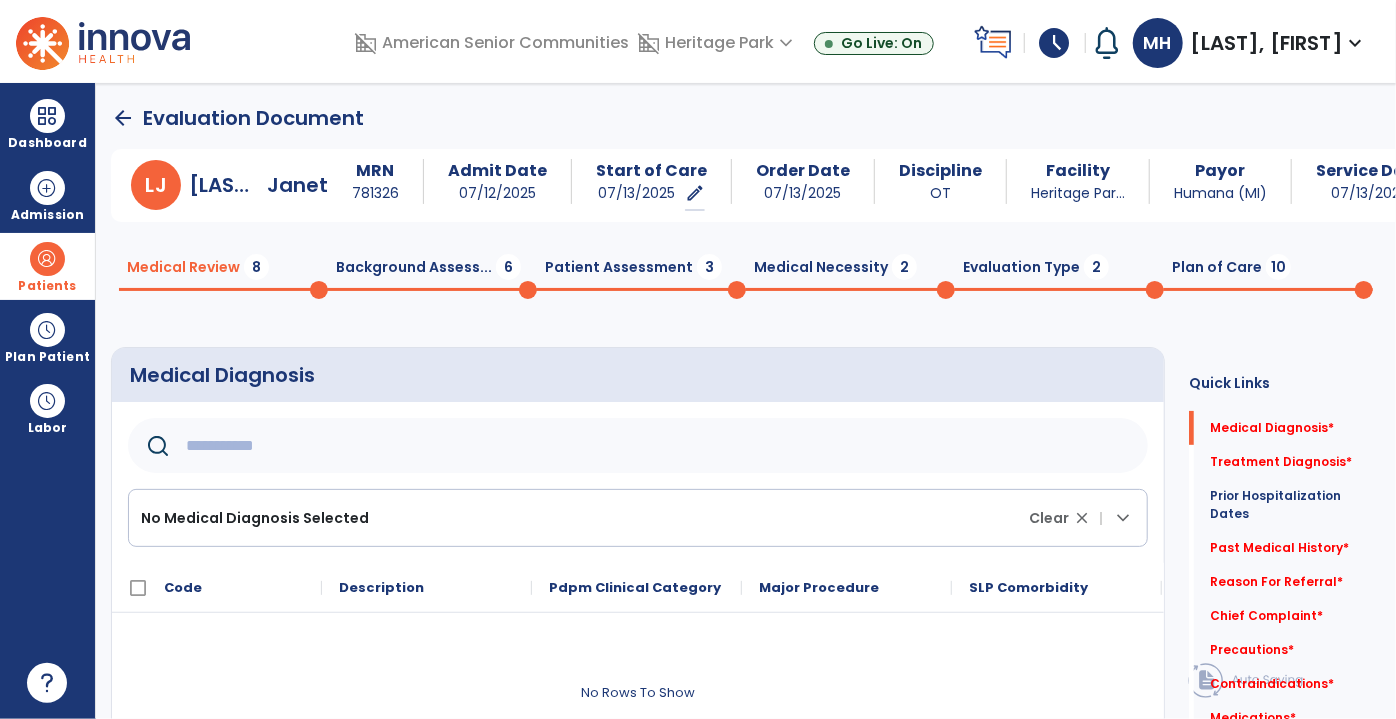 click 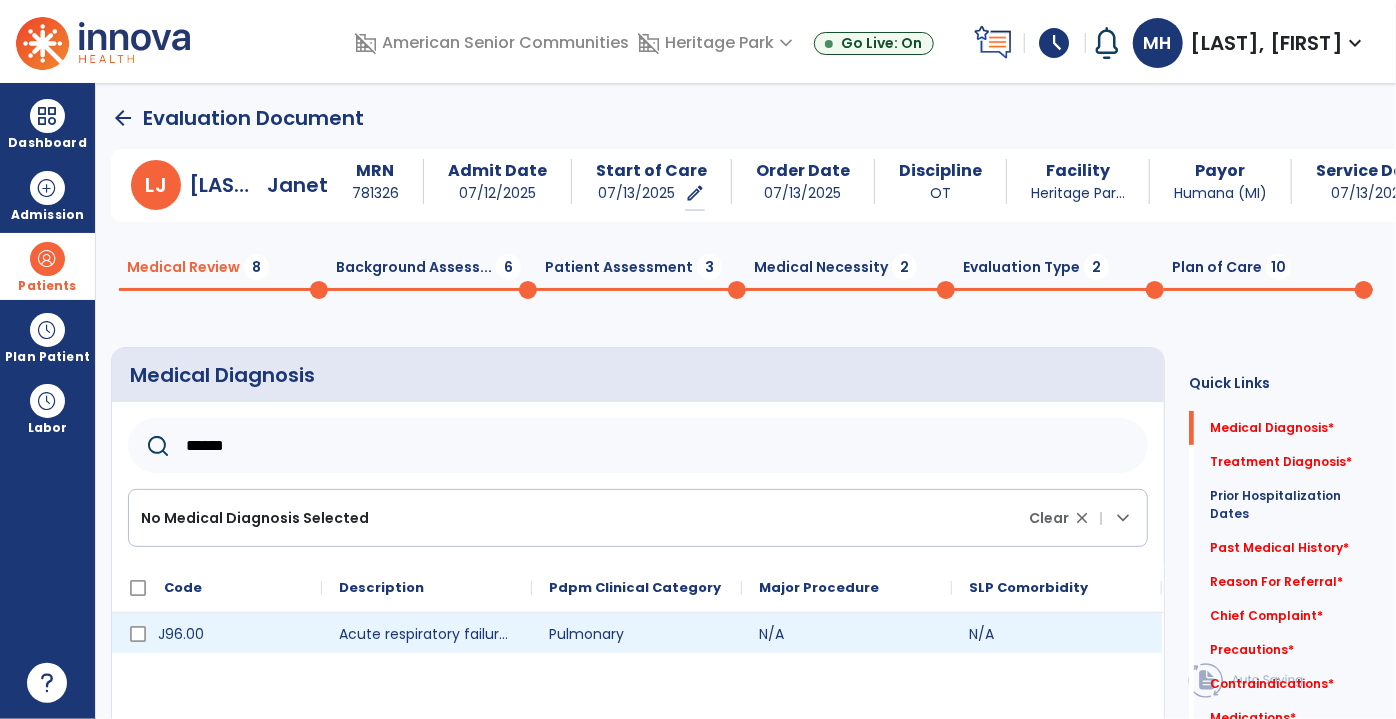 type on "******" 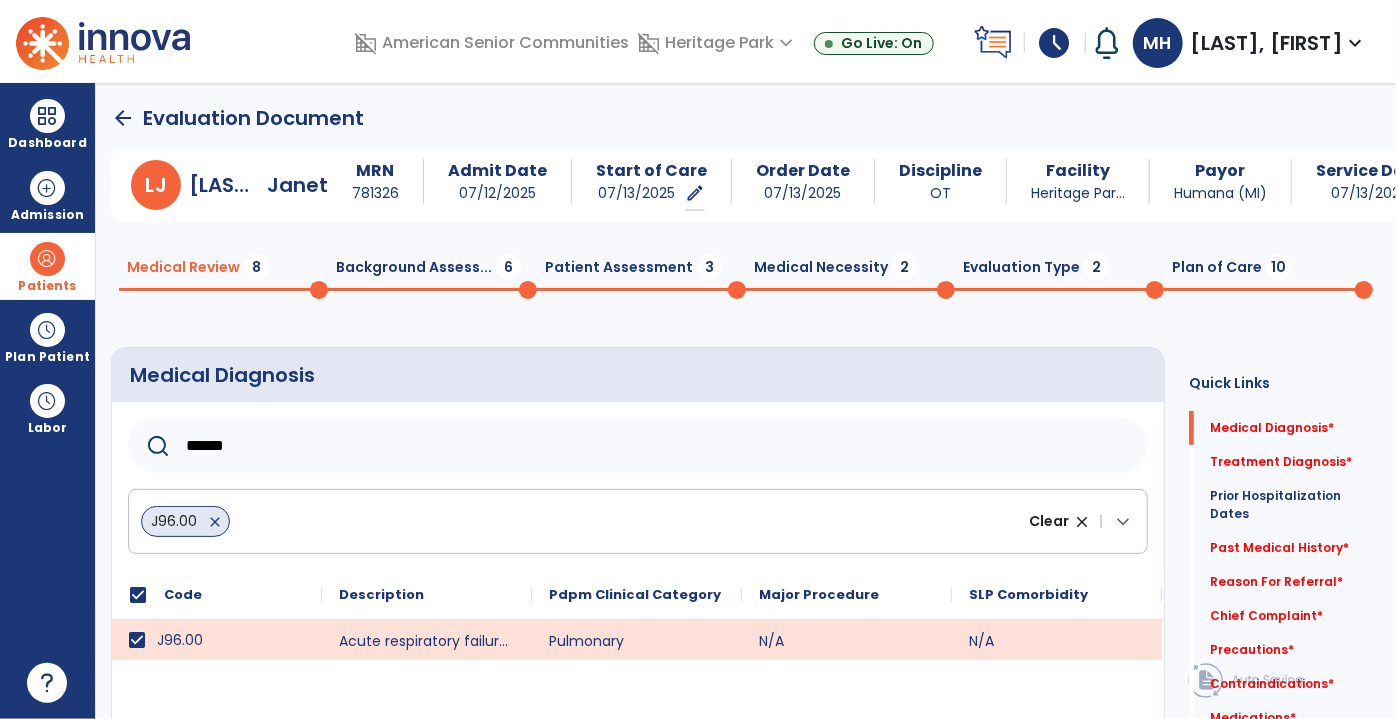 drag, startPoint x: 285, startPoint y: 449, endPoint x: 0, endPoint y: 452, distance: 285.01578 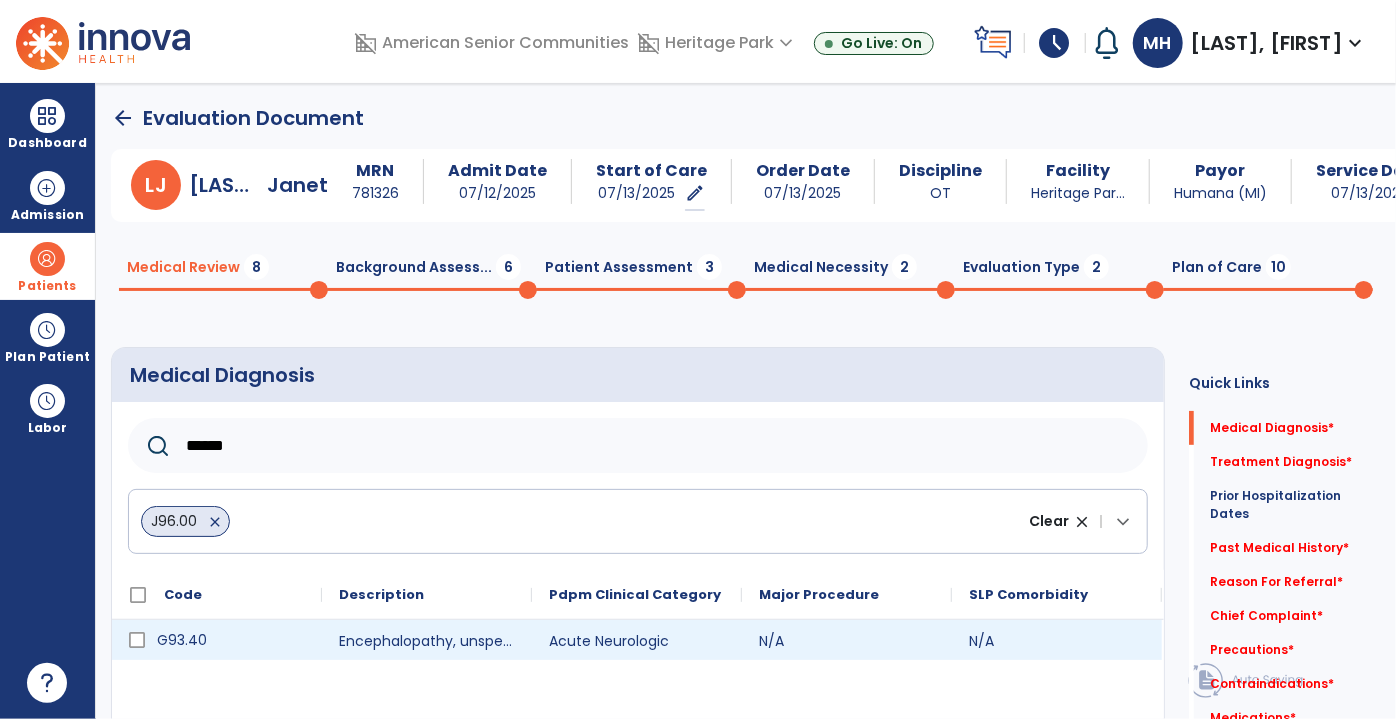 type on "******" 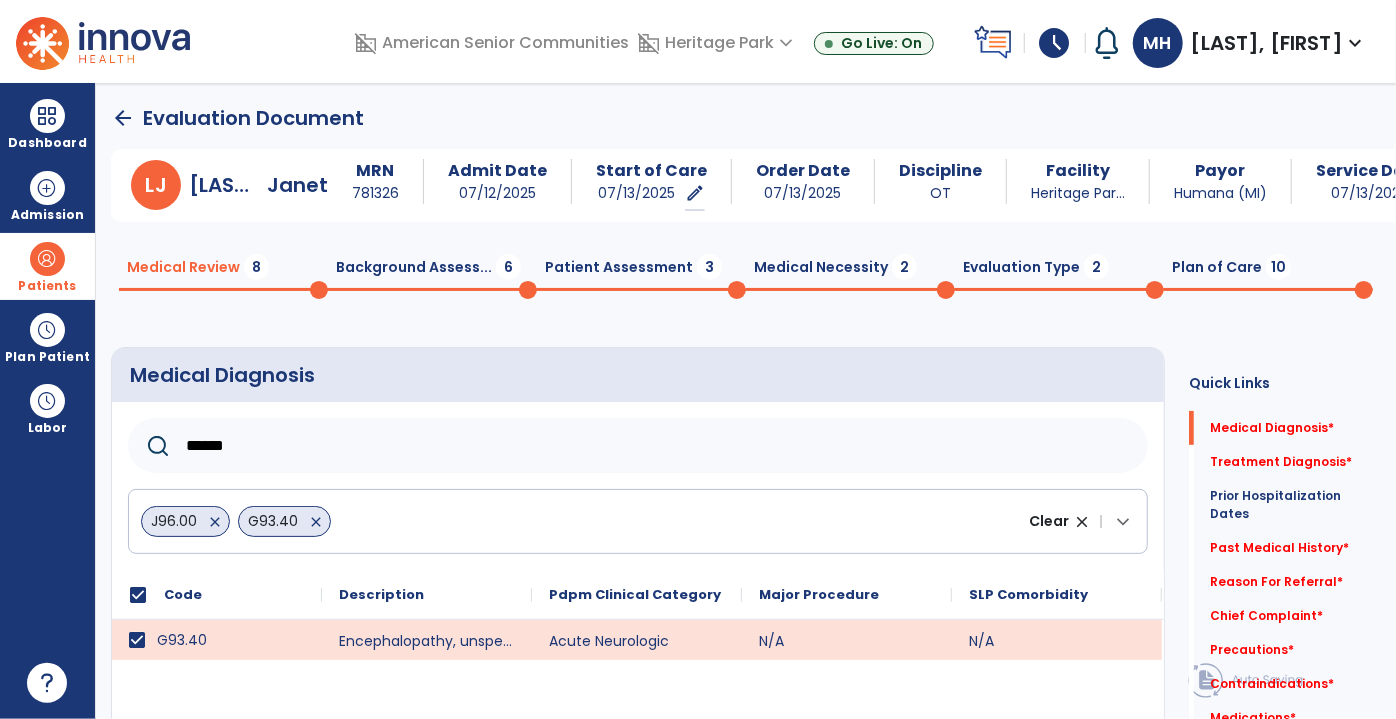 drag, startPoint x: 280, startPoint y: 452, endPoint x: 0, endPoint y: 443, distance: 280.1446 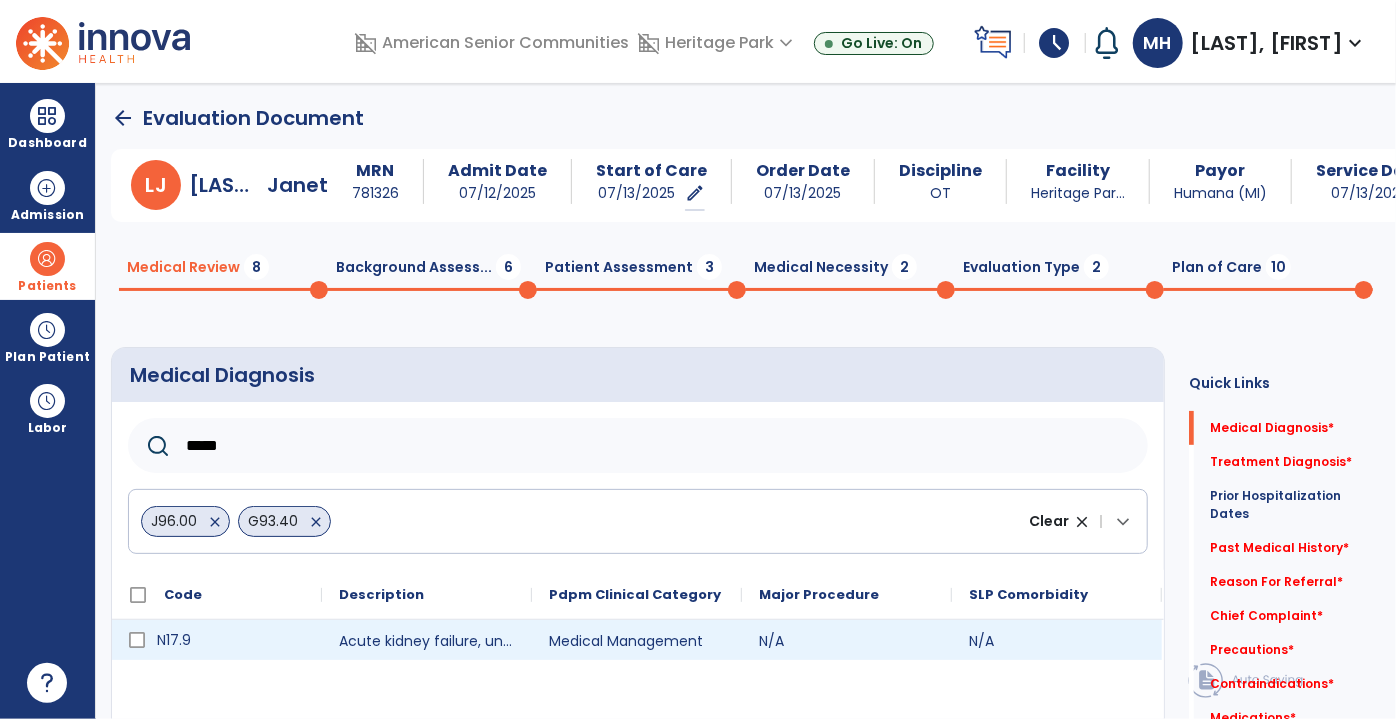 type on "*****" 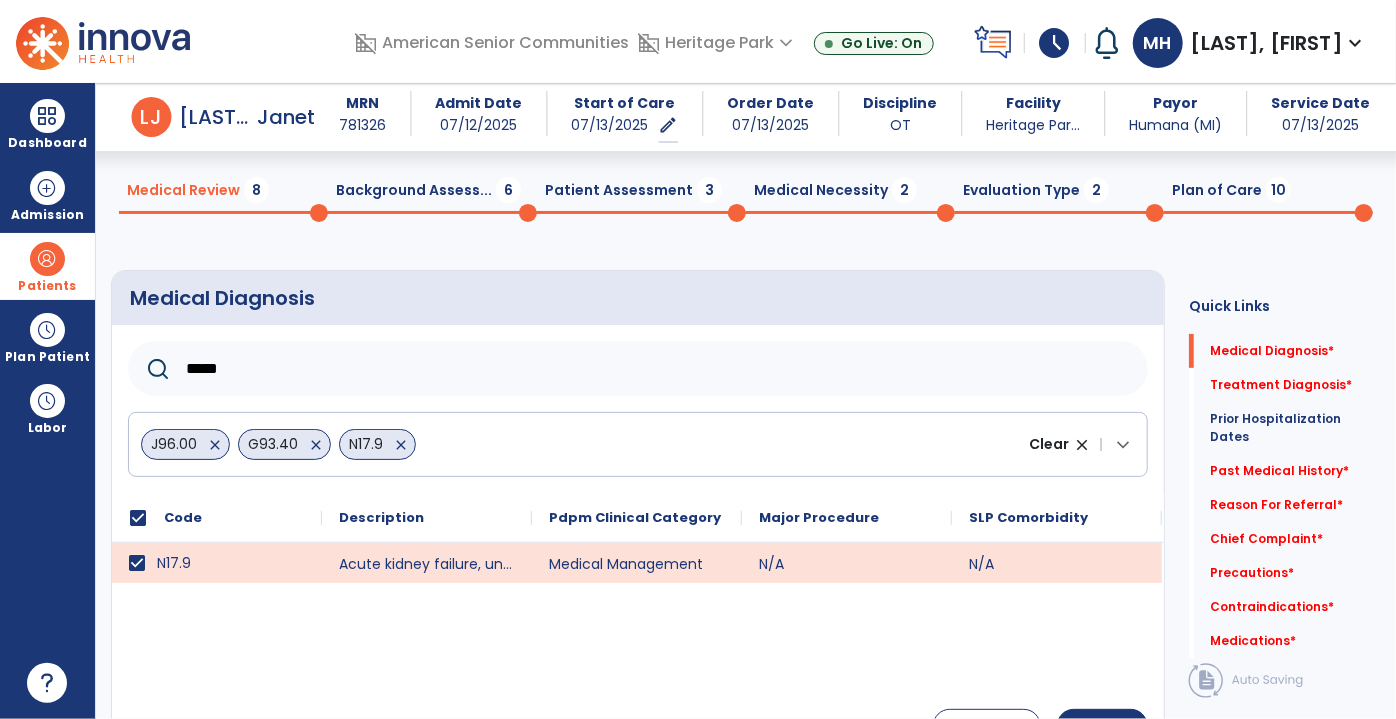 scroll, scrollTop: 90, scrollLeft: 0, axis: vertical 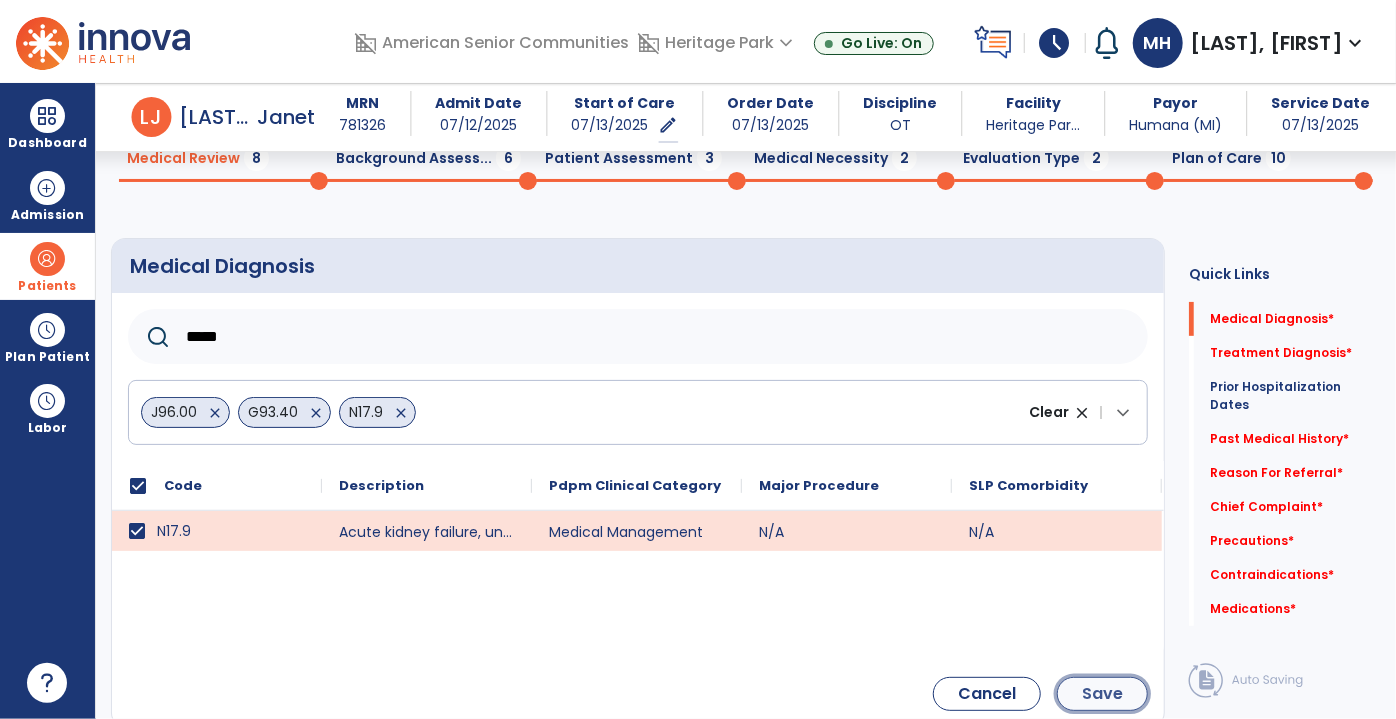 click on "Save" 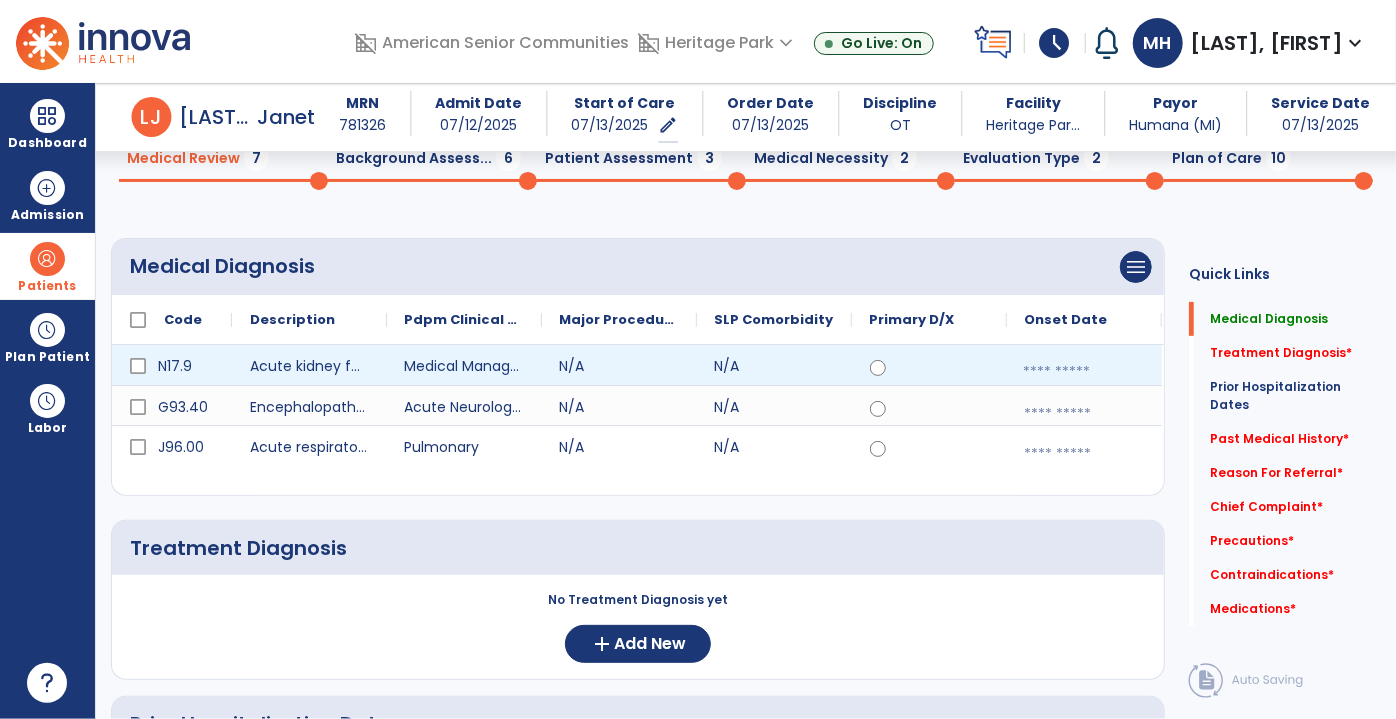 click at bounding box center (1084, 372) 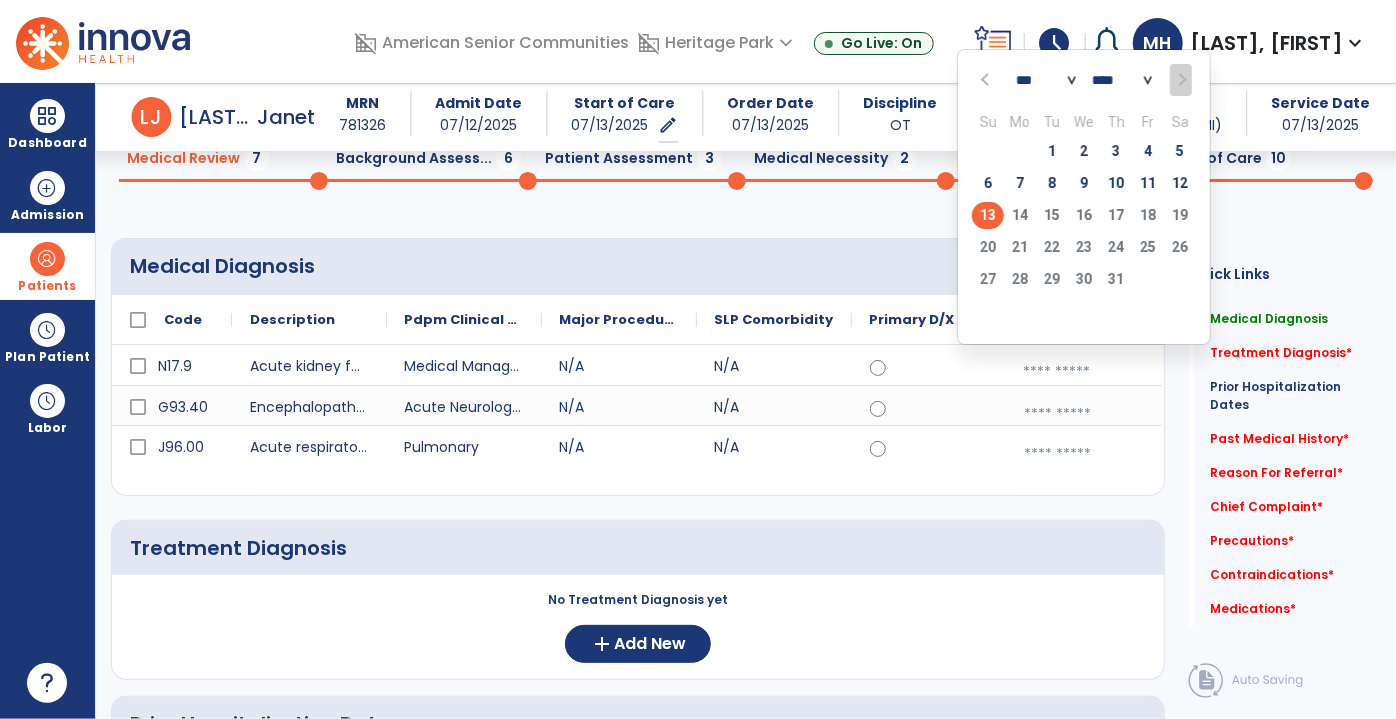 click 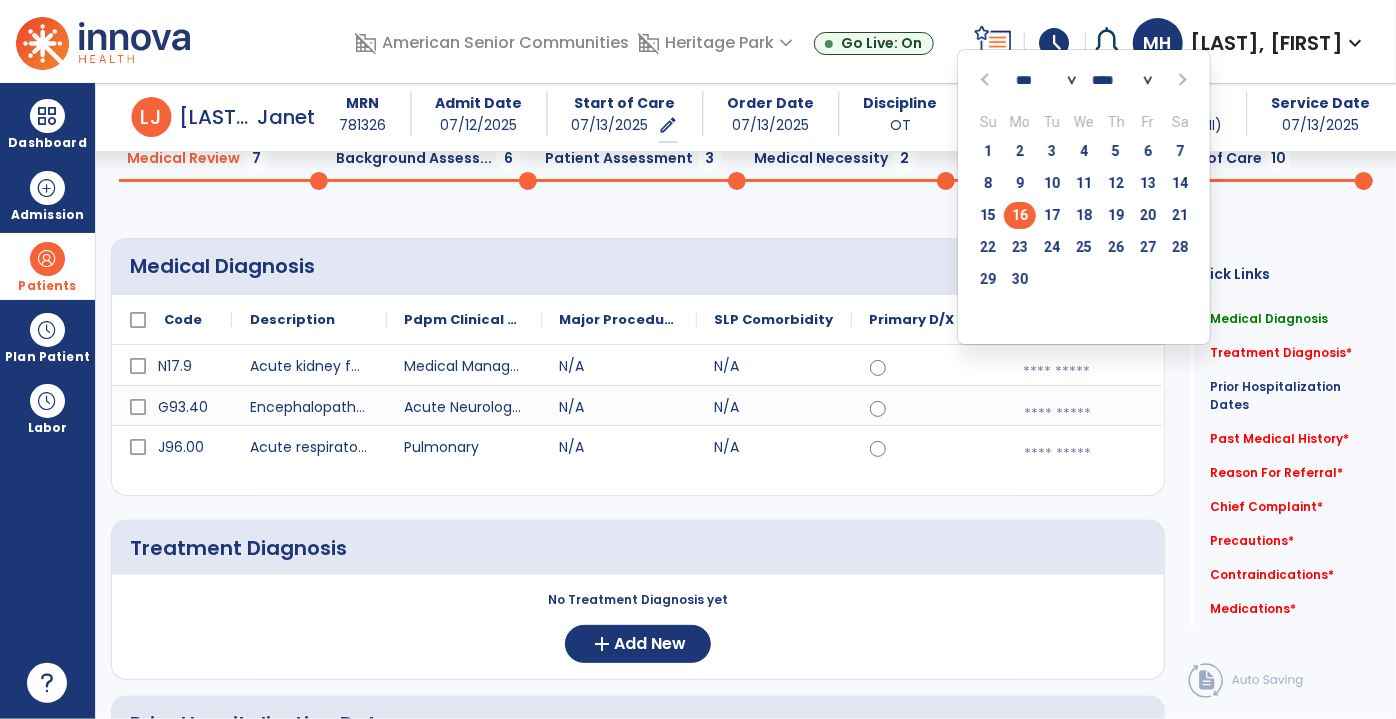 click on "16" 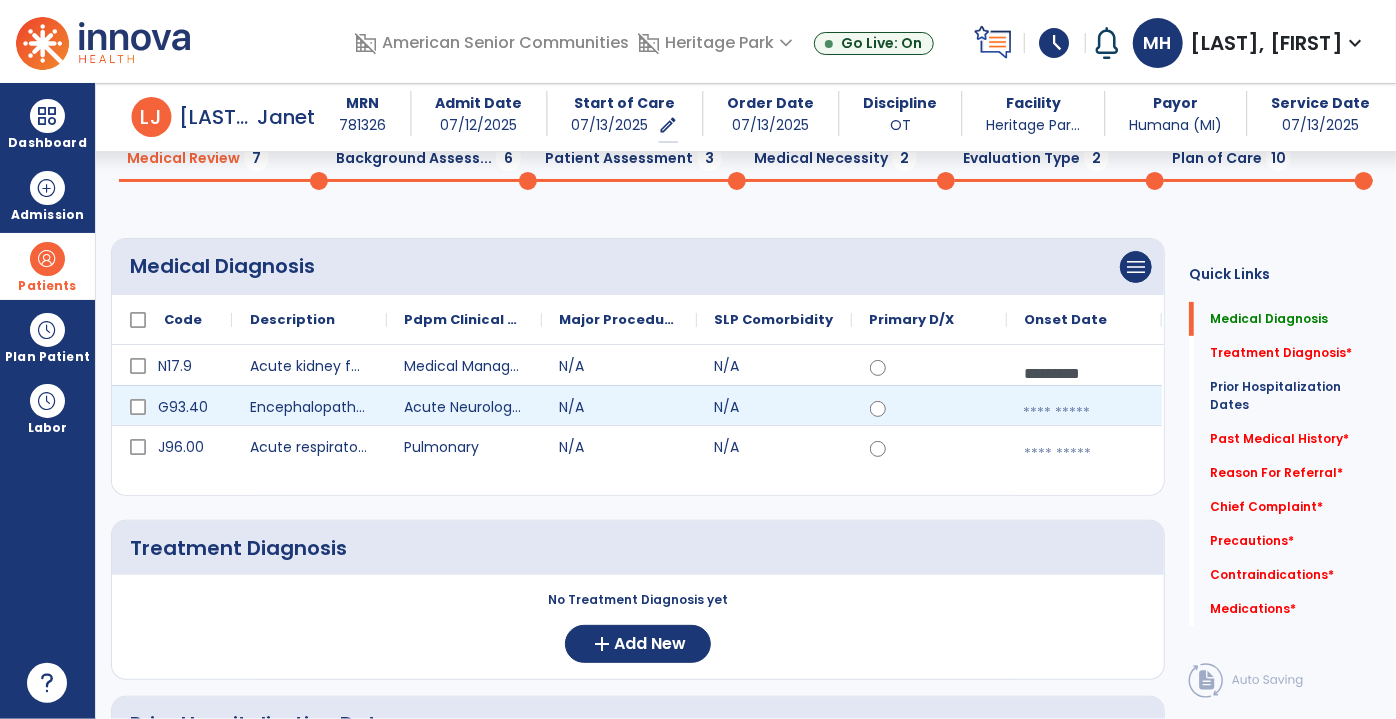 click at bounding box center (1084, 413) 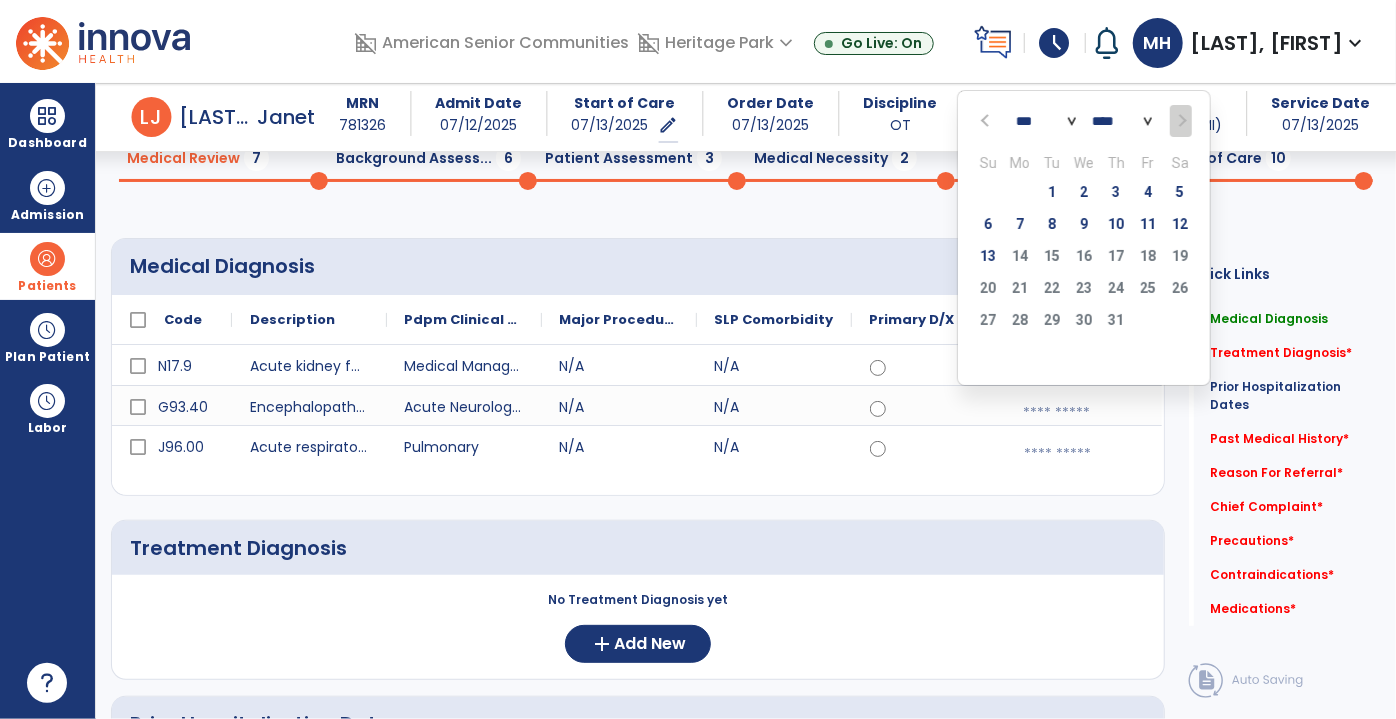 click 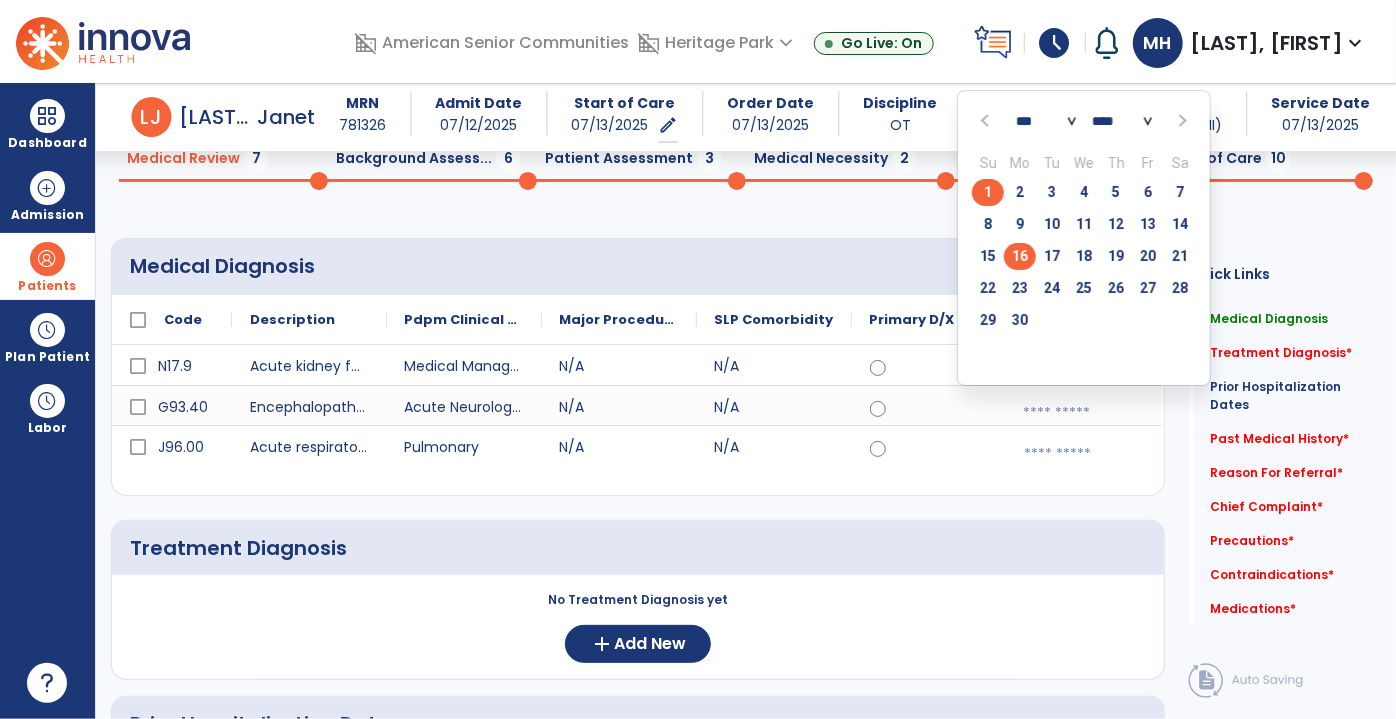 click on "16" 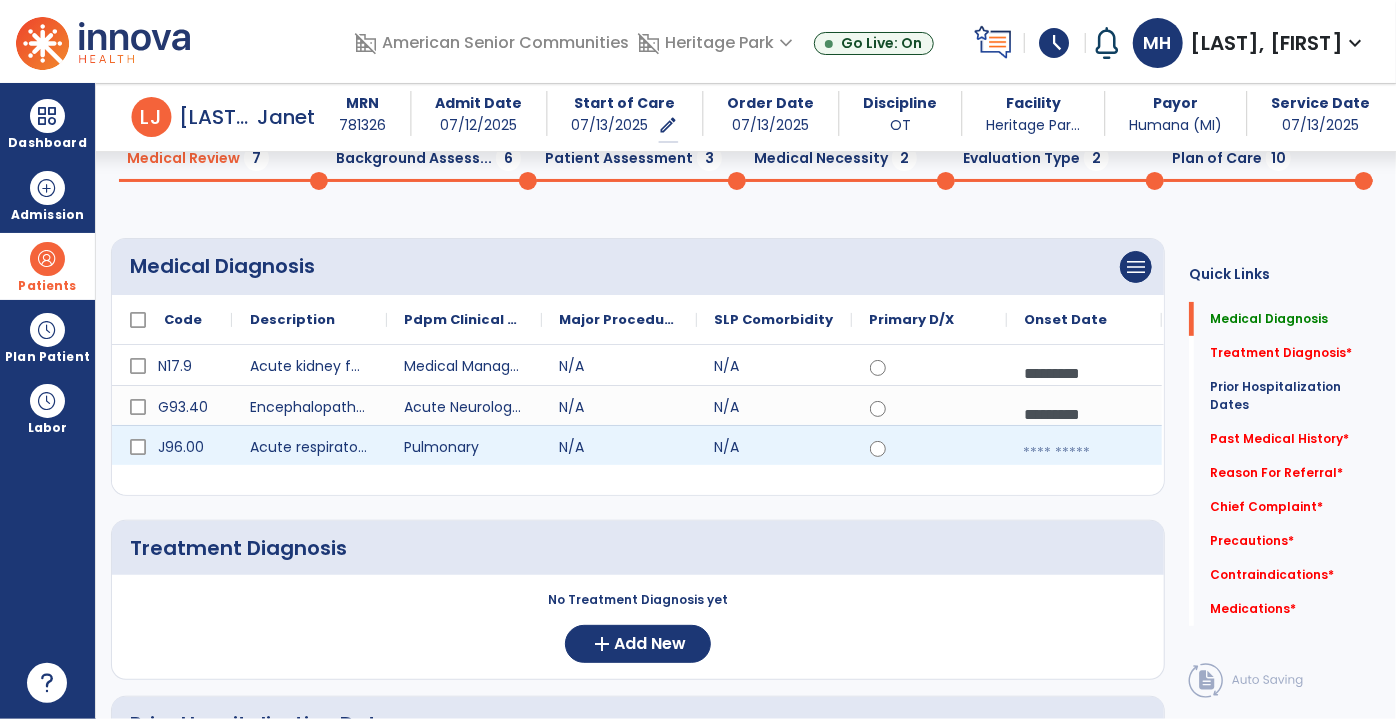 click at bounding box center (1084, 453) 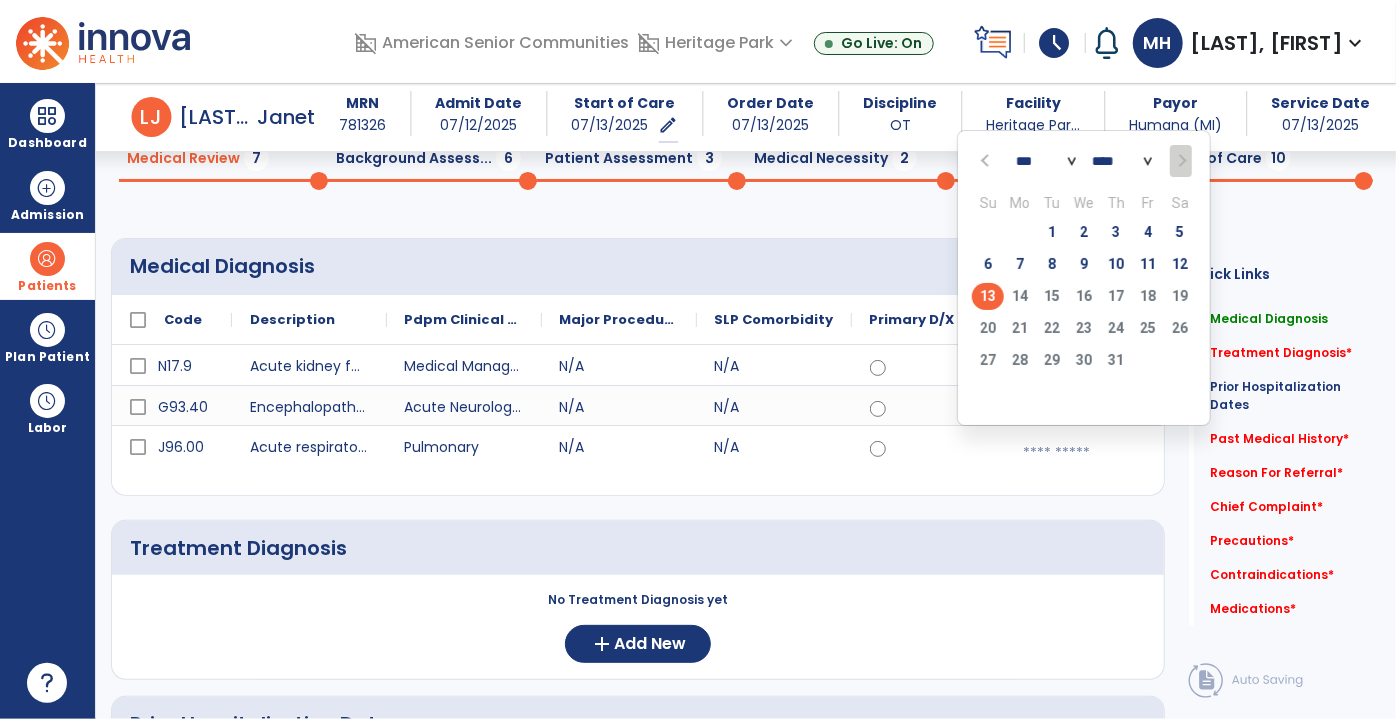 click 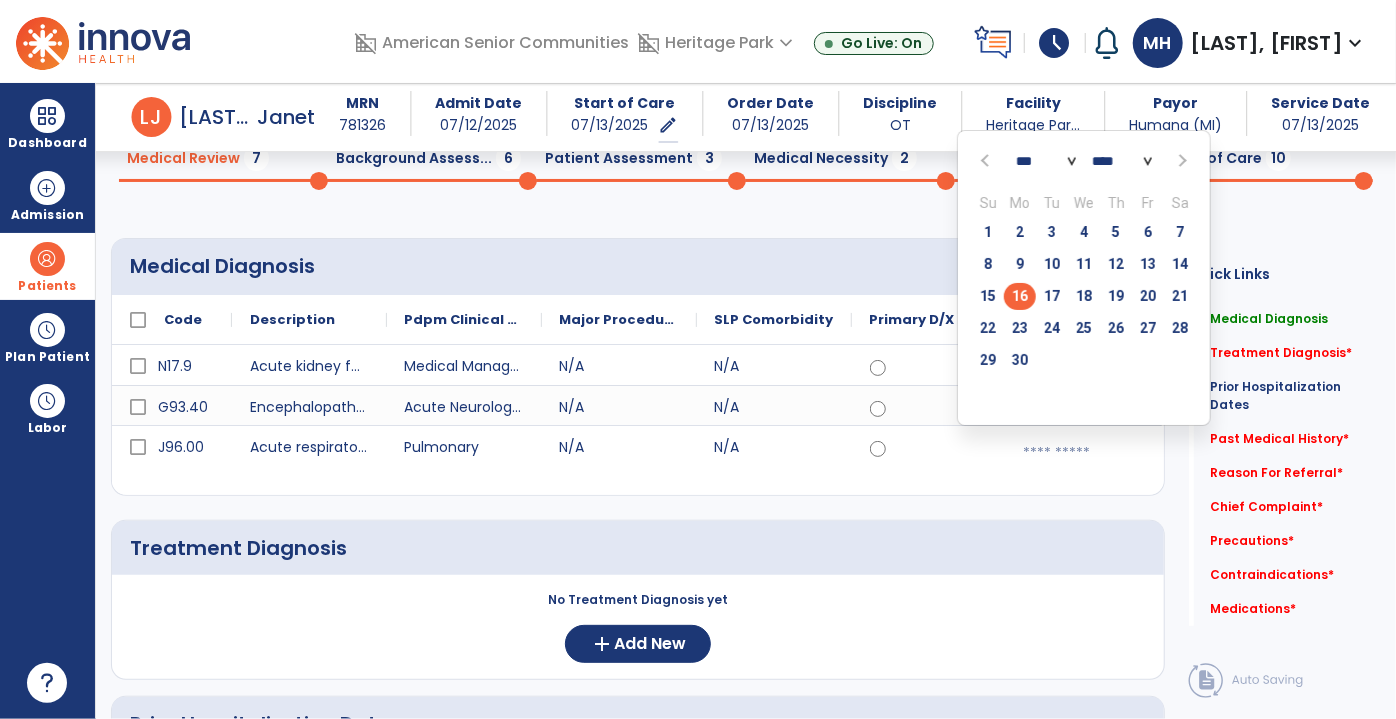 click on "16" 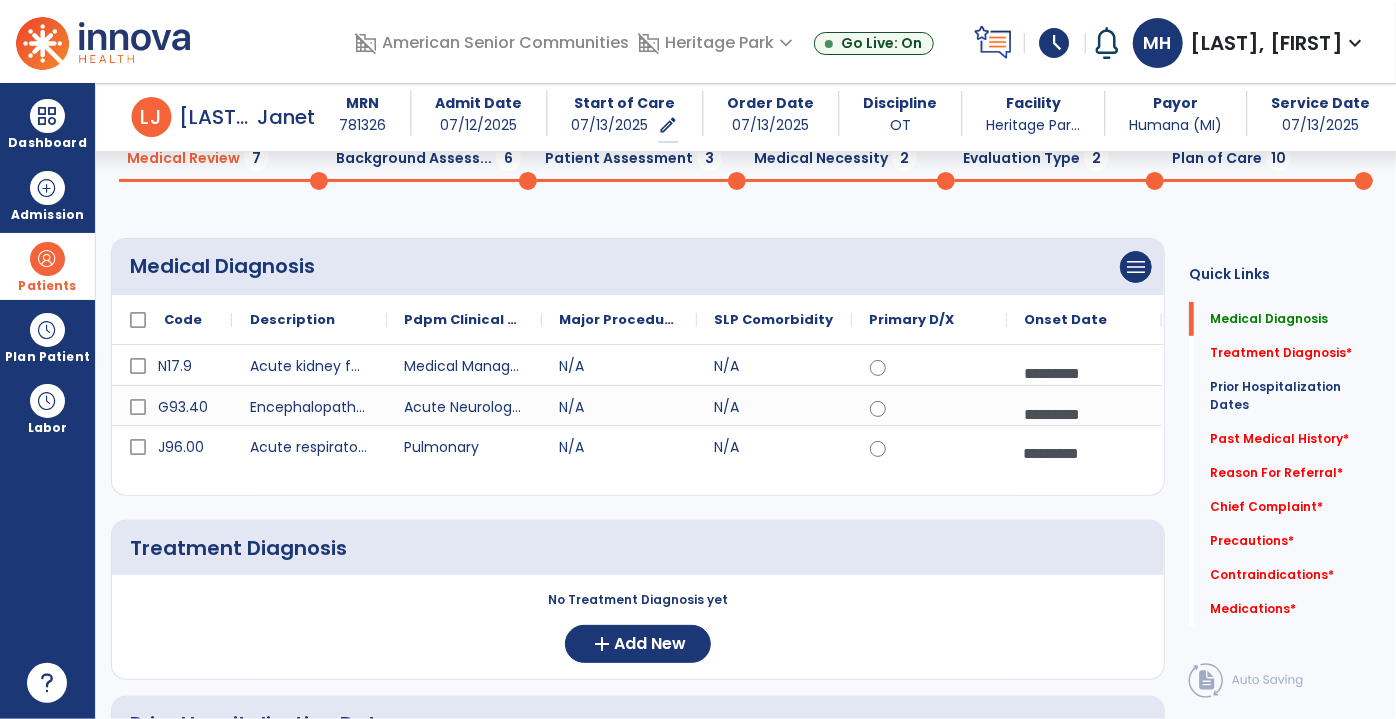 scroll, scrollTop: 181, scrollLeft: 0, axis: vertical 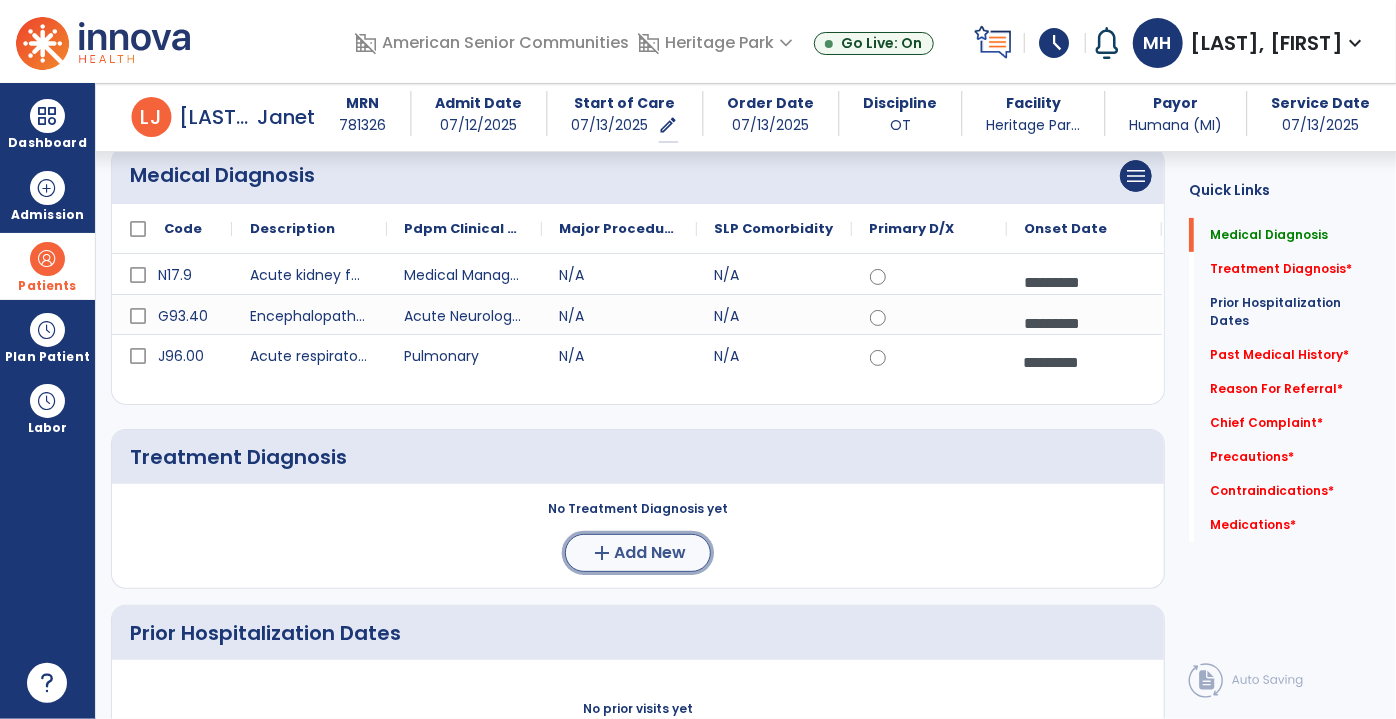 click on "Add New" 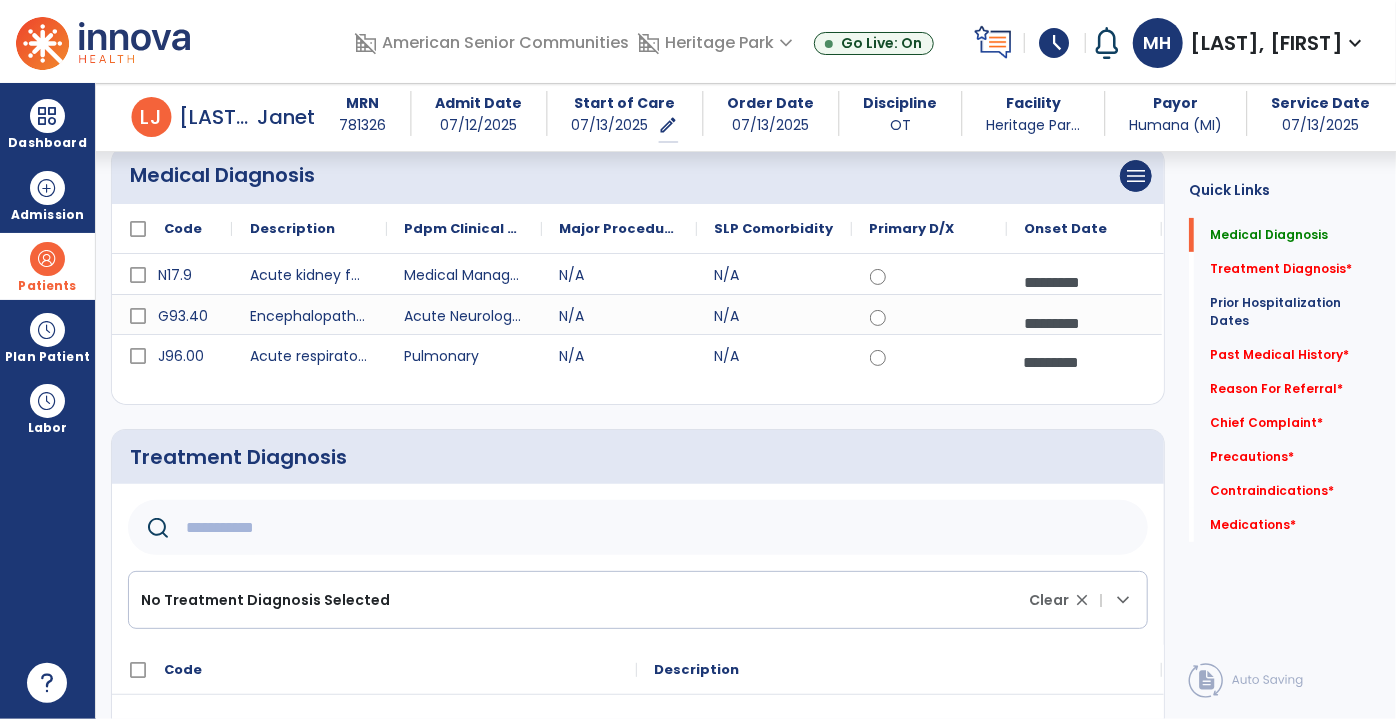 click 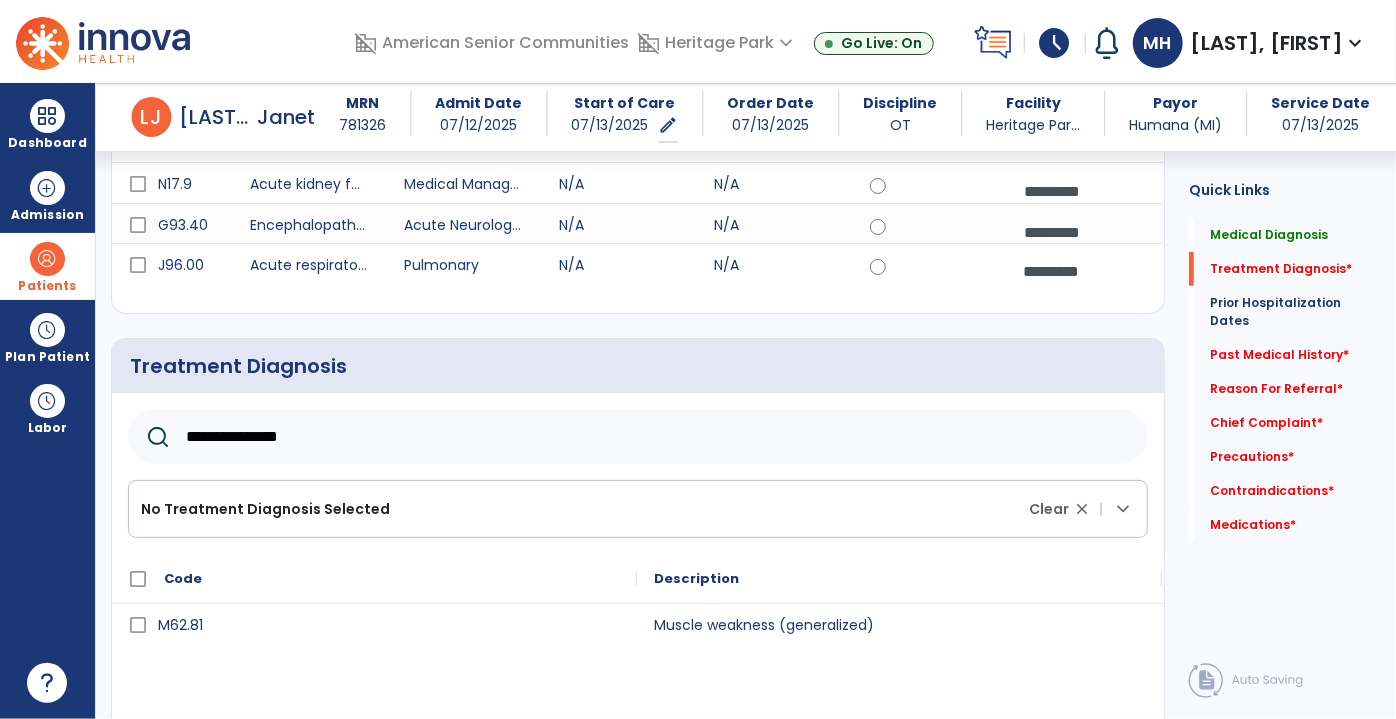 scroll, scrollTop: 363, scrollLeft: 0, axis: vertical 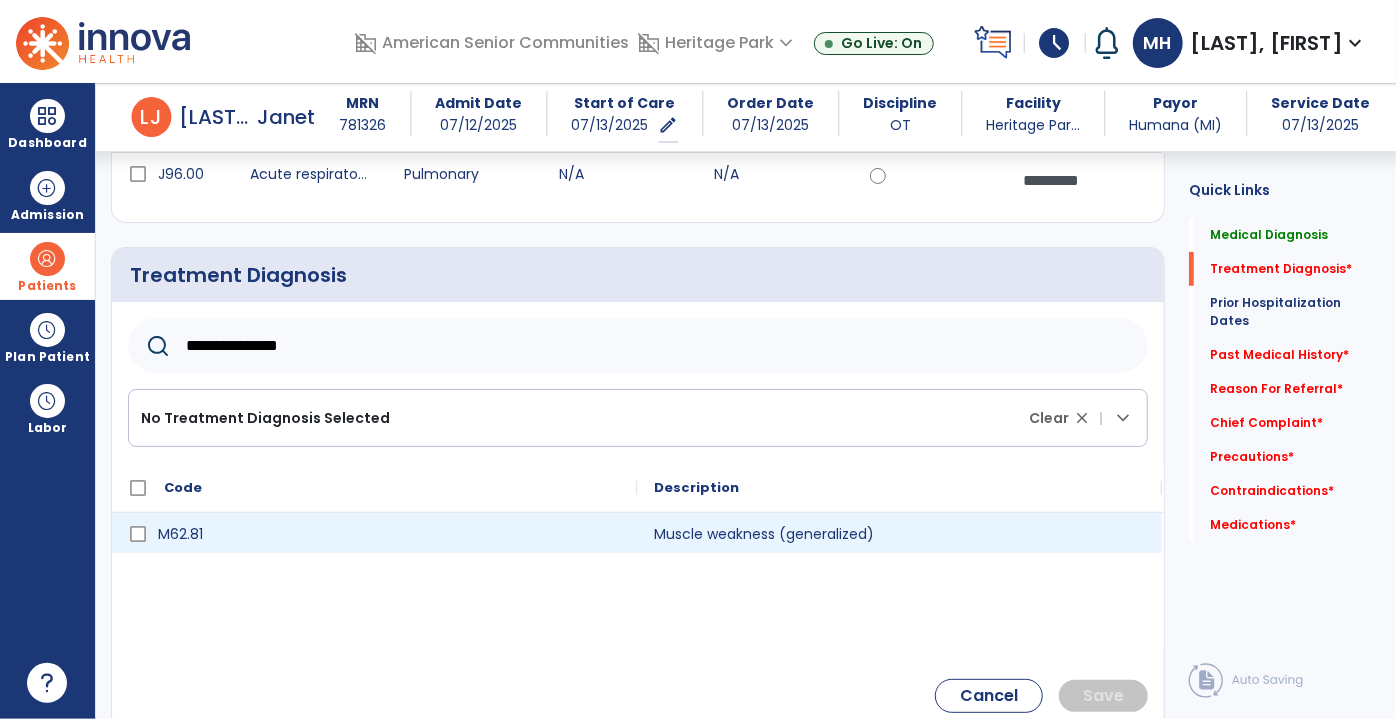 type on "**********" 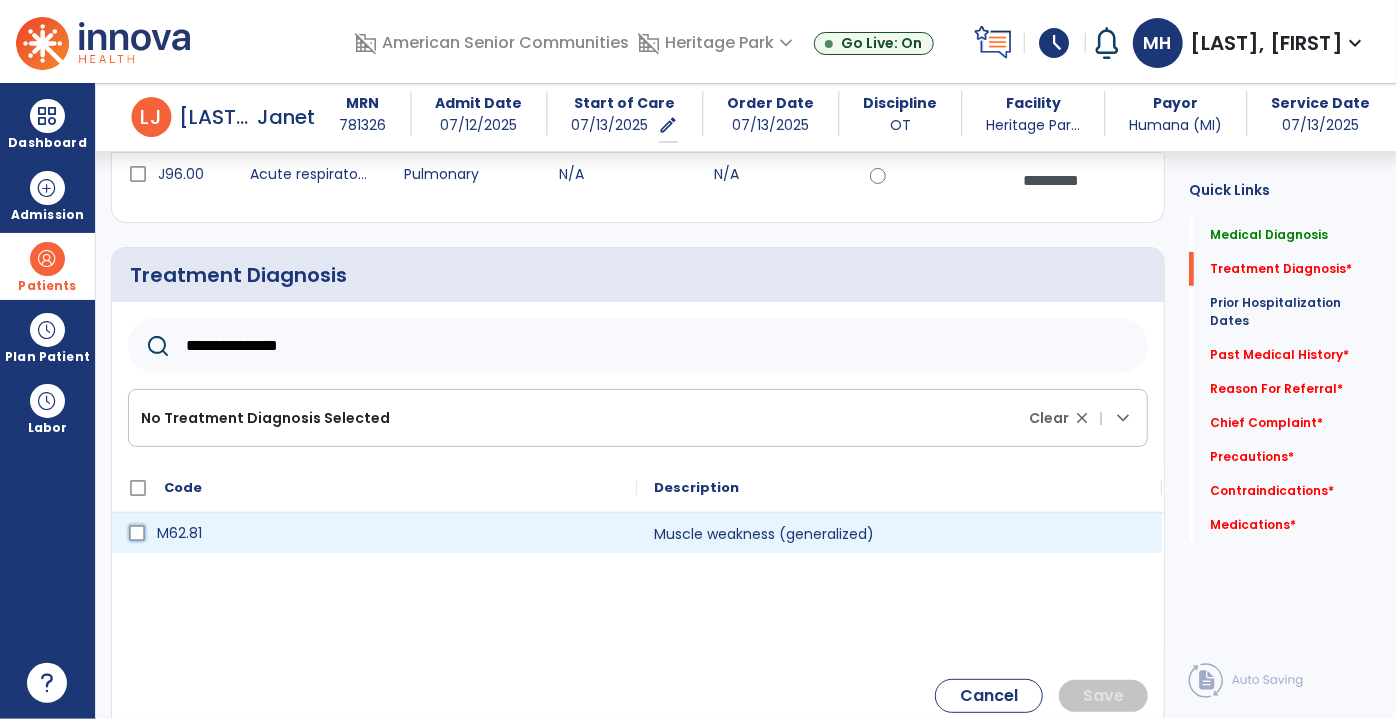 click 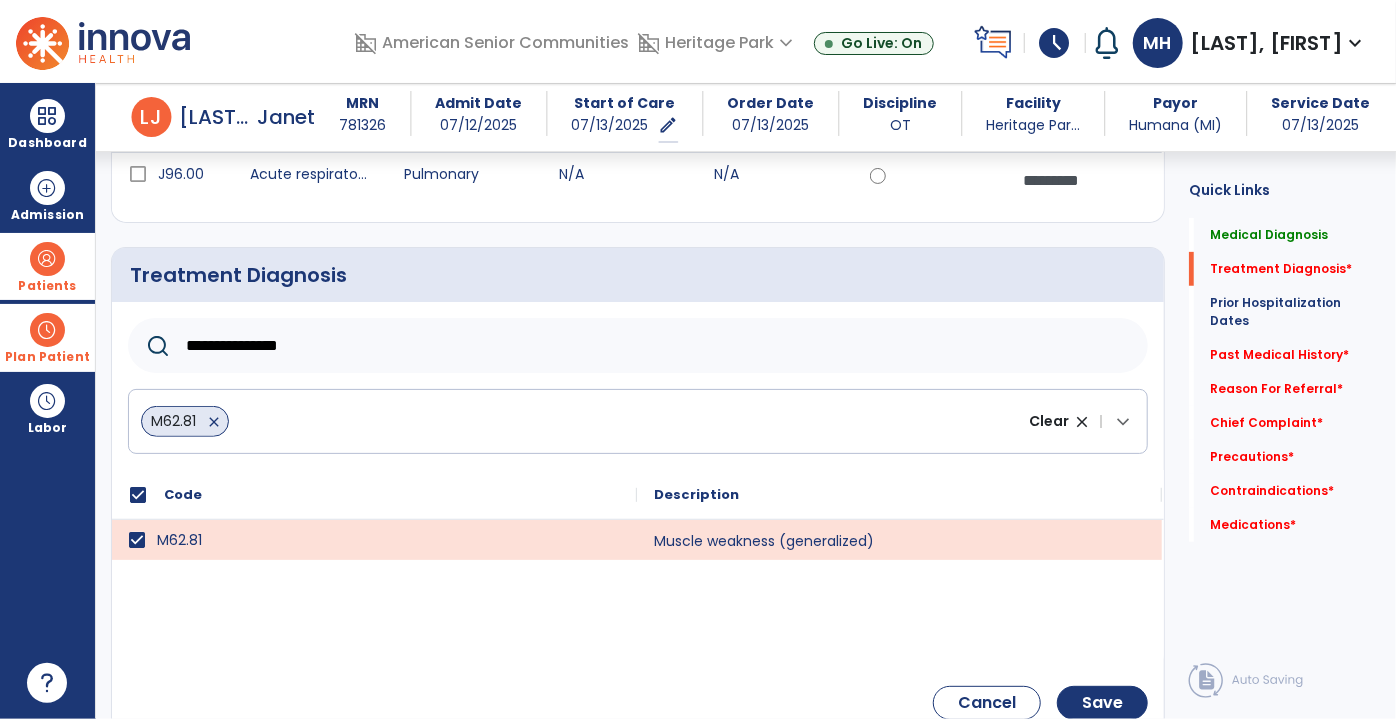 drag, startPoint x: 133, startPoint y: 348, endPoint x: 0, endPoint y: 330, distance: 134.21252 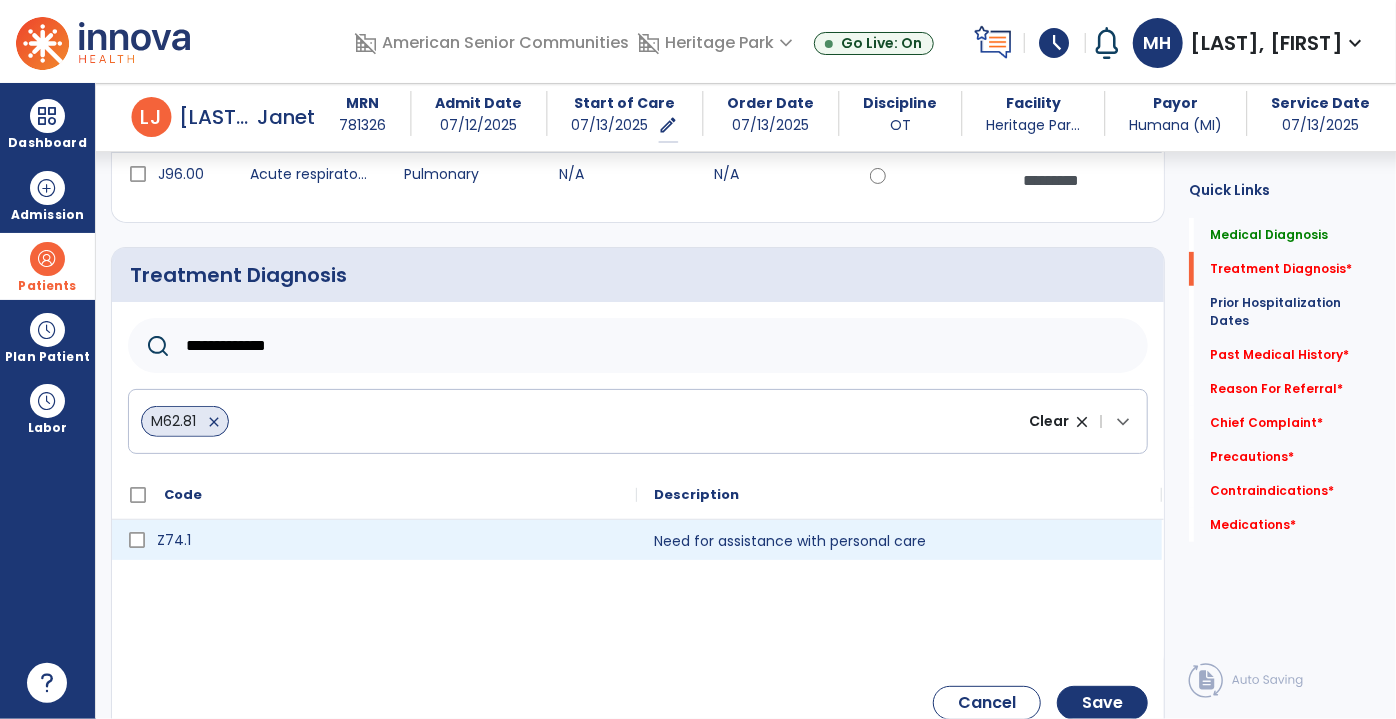 type on "**********" 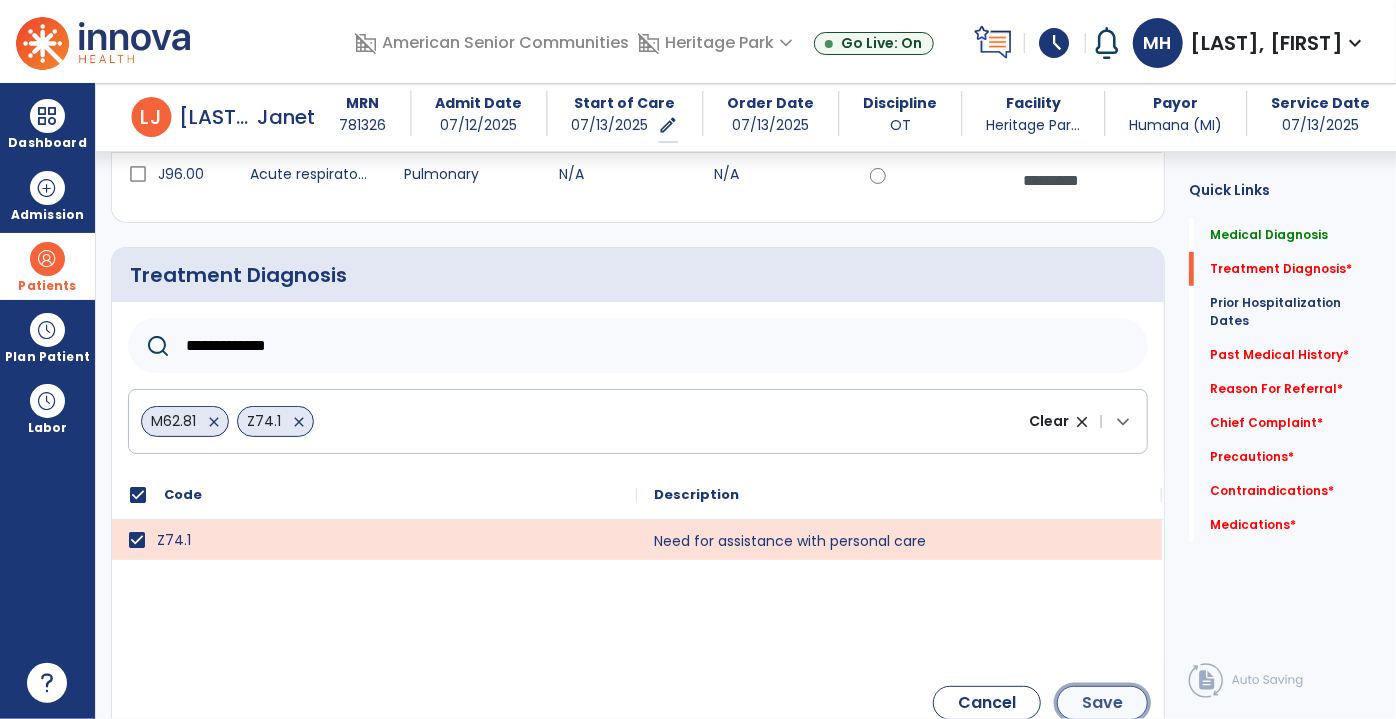 click on "Save" 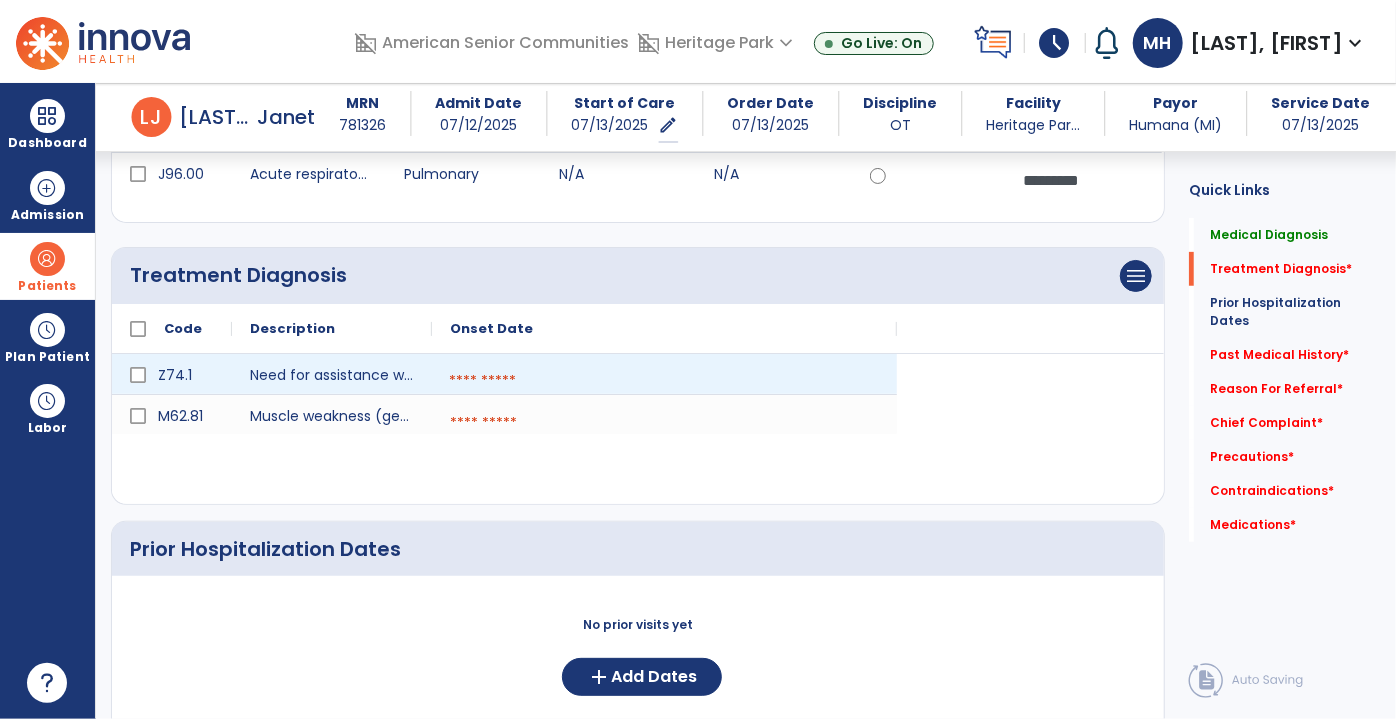 click at bounding box center [664, 381] 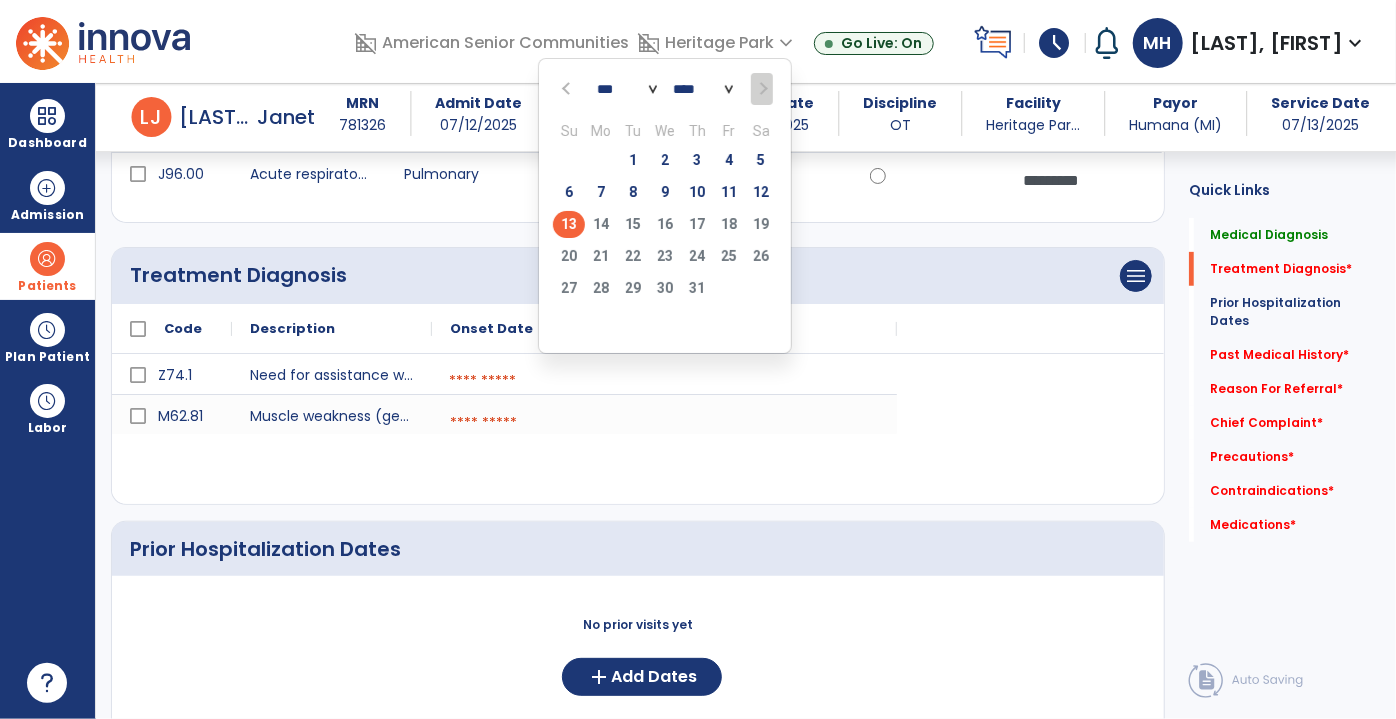 click on "13" 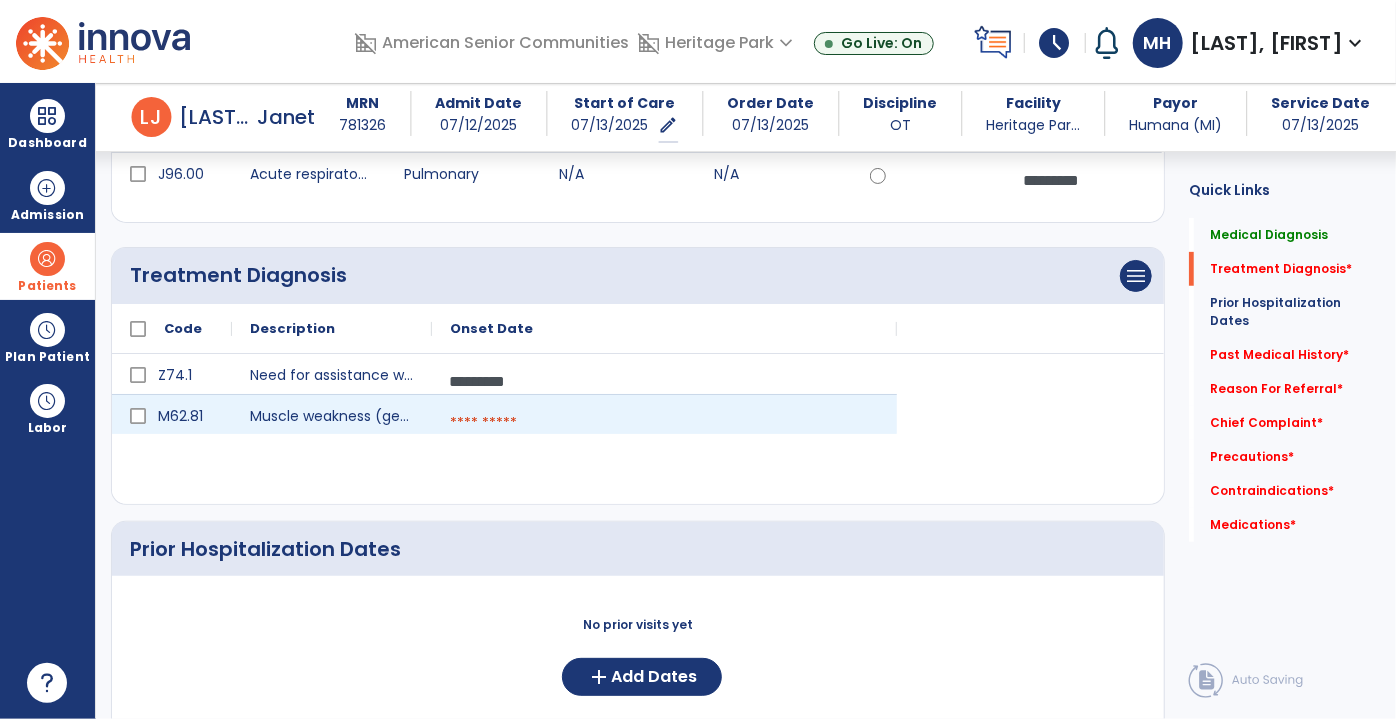 click at bounding box center [664, 423] 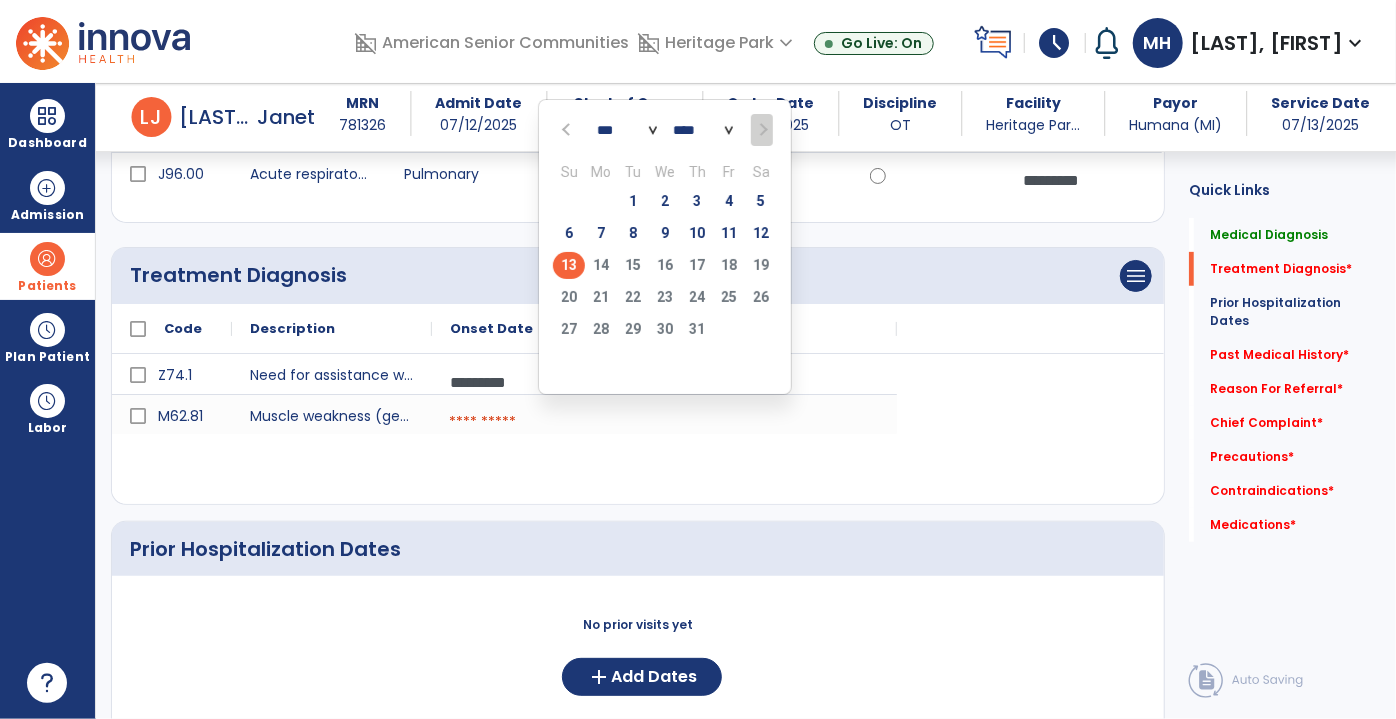 click on "13" 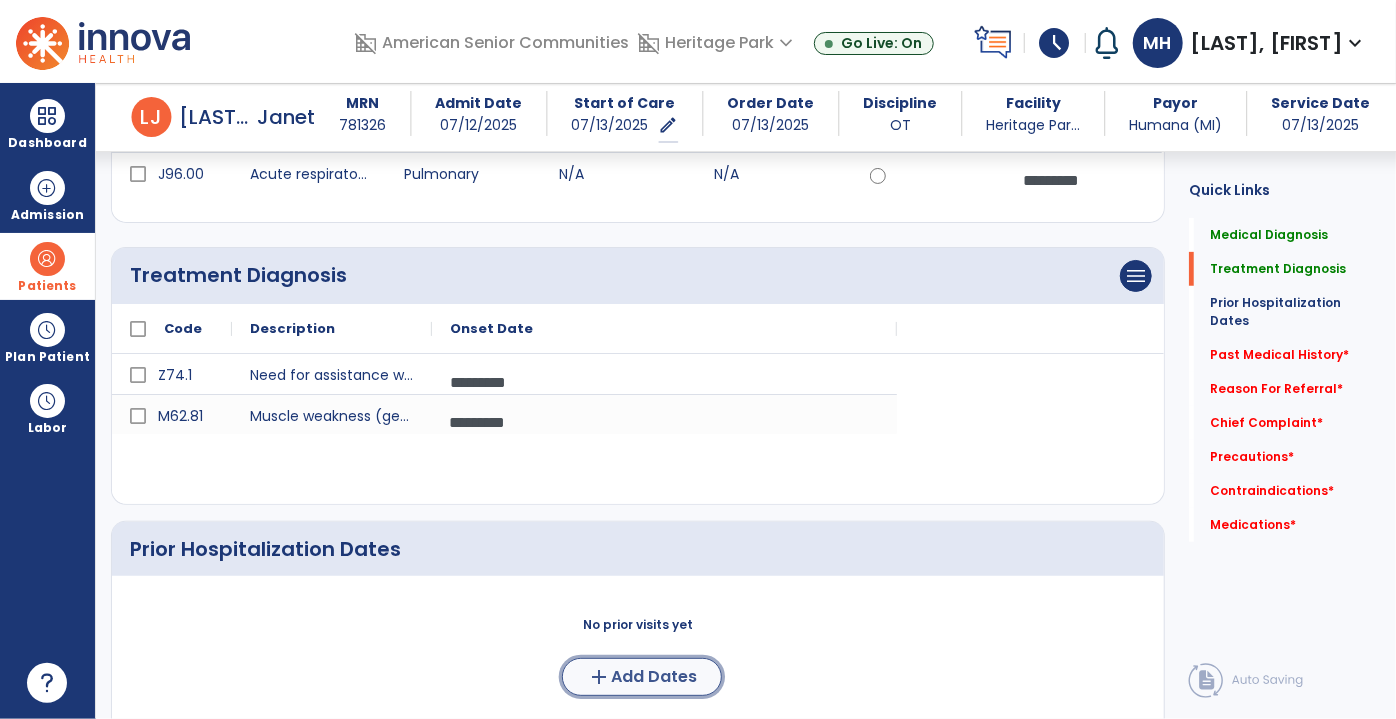 click on "add  Add Dates" 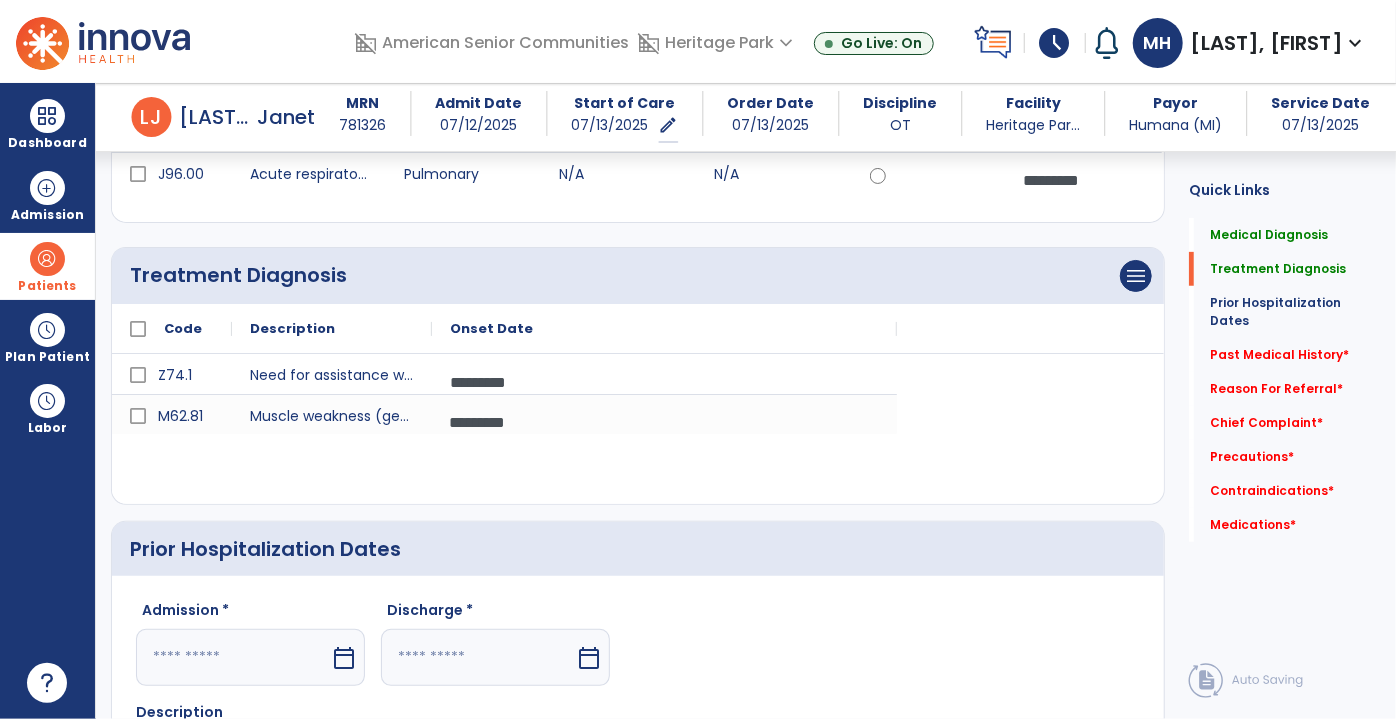 click at bounding box center (233, 657) 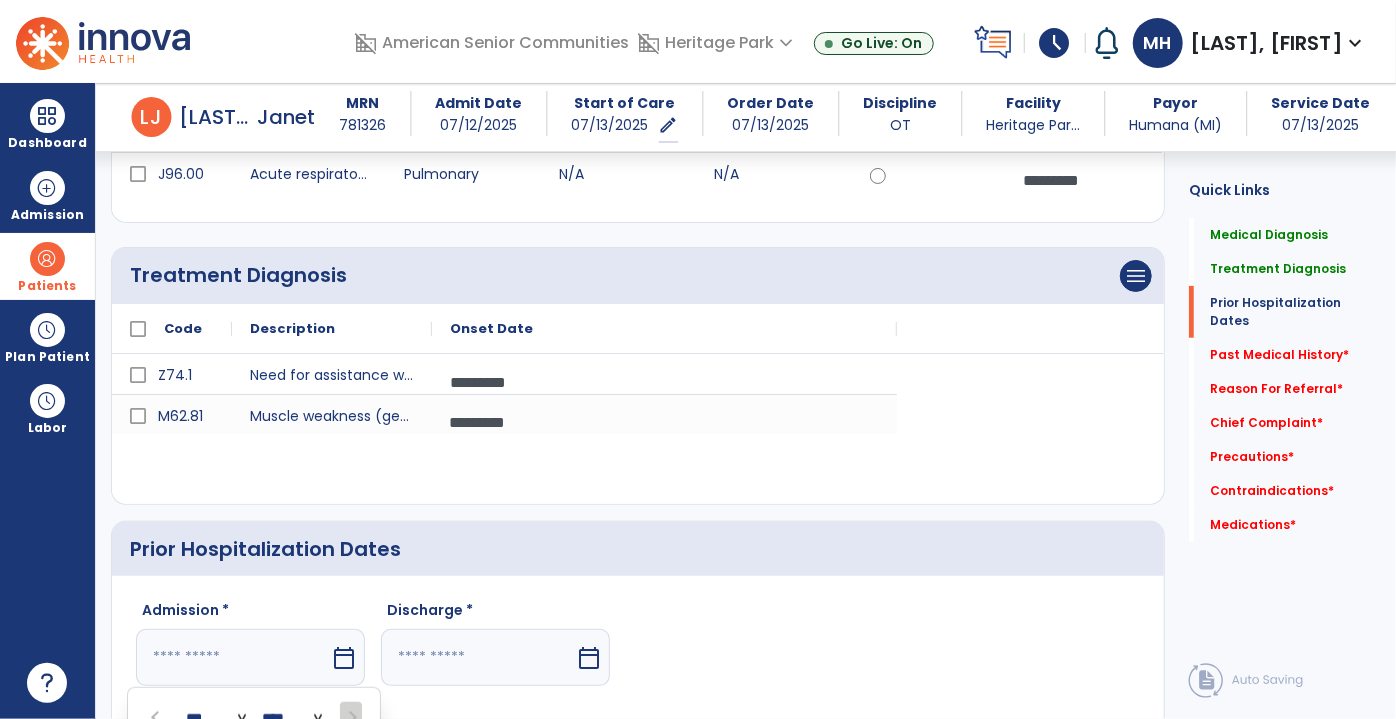 scroll, scrollTop: 816, scrollLeft: 0, axis: vertical 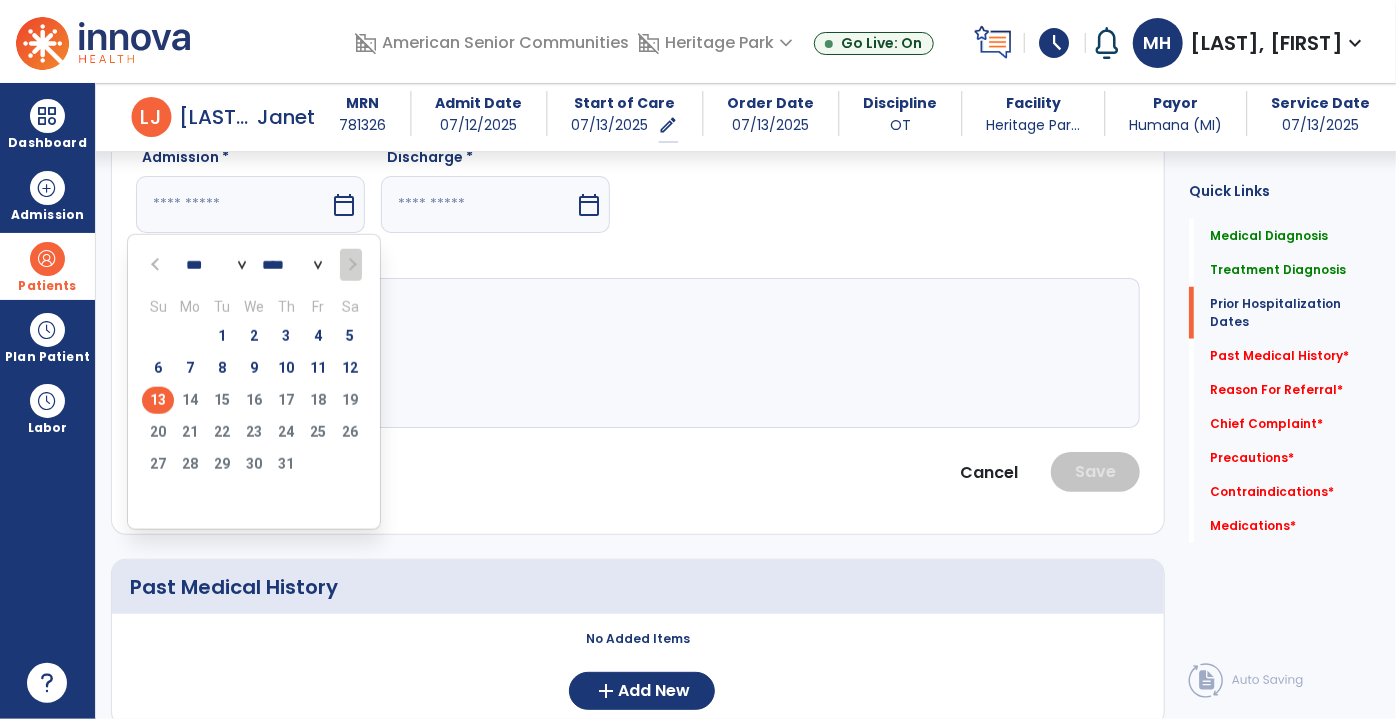 click at bounding box center [157, 265] 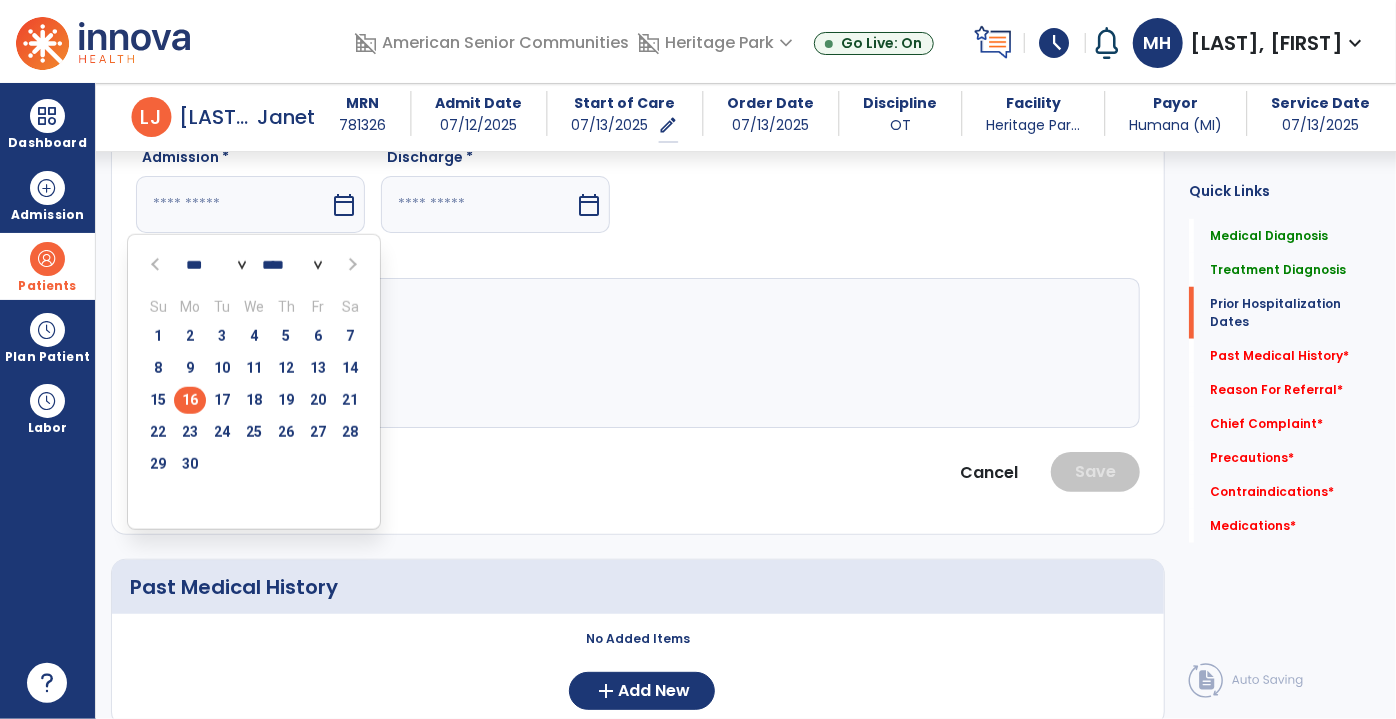 click on "16" at bounding box center (190, 400) 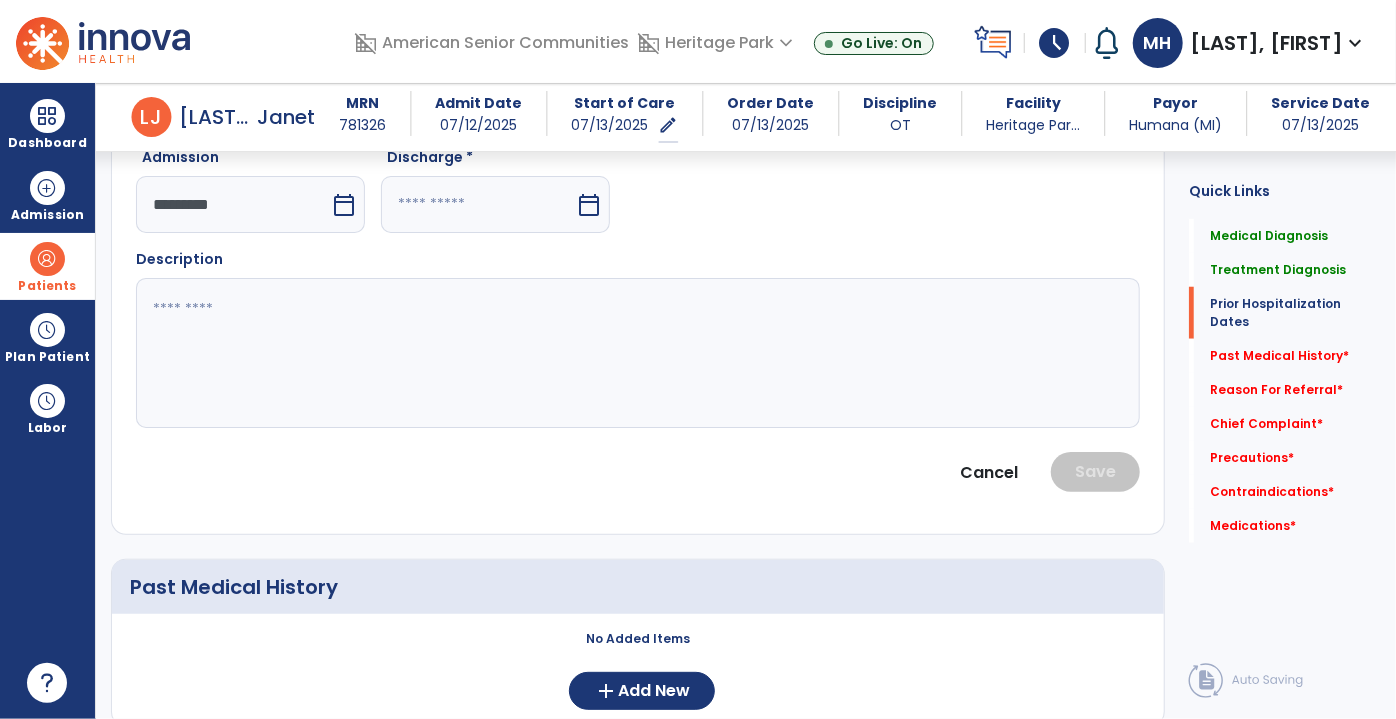 click at bounding box center [478, 204] 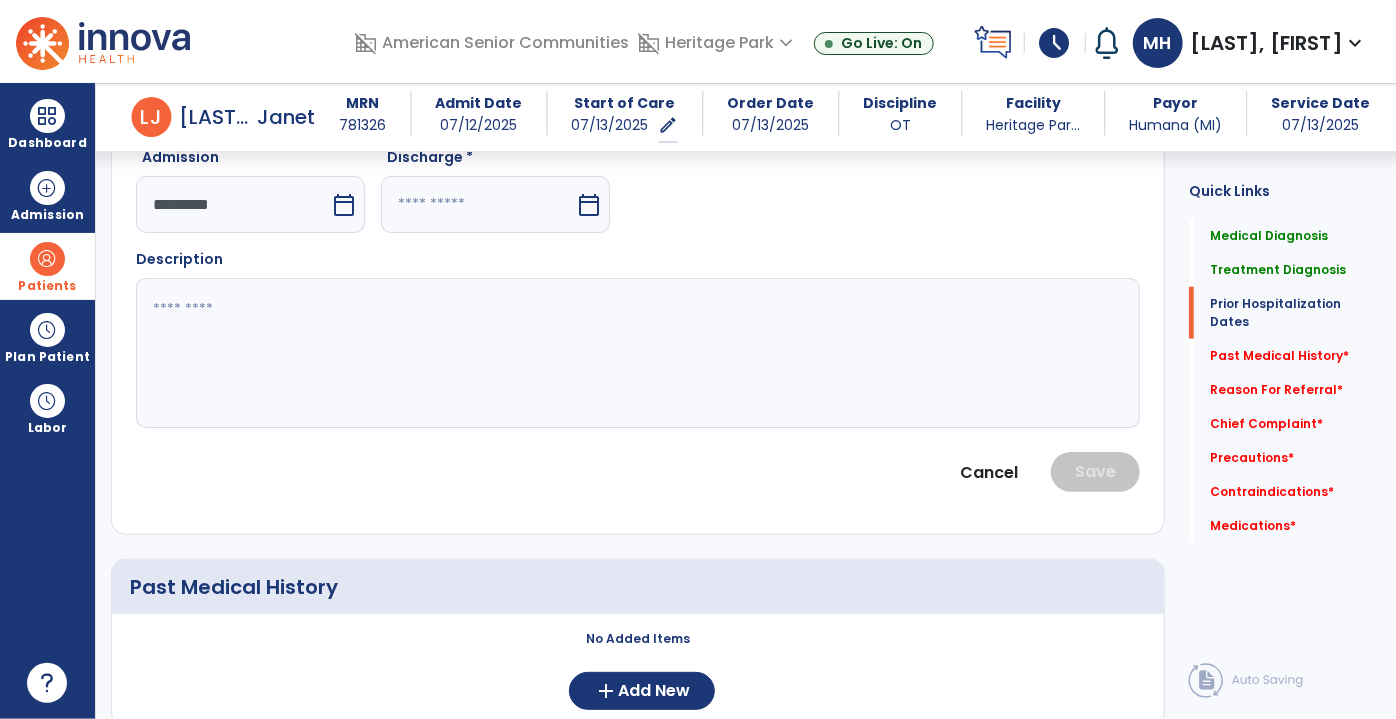select on "*" 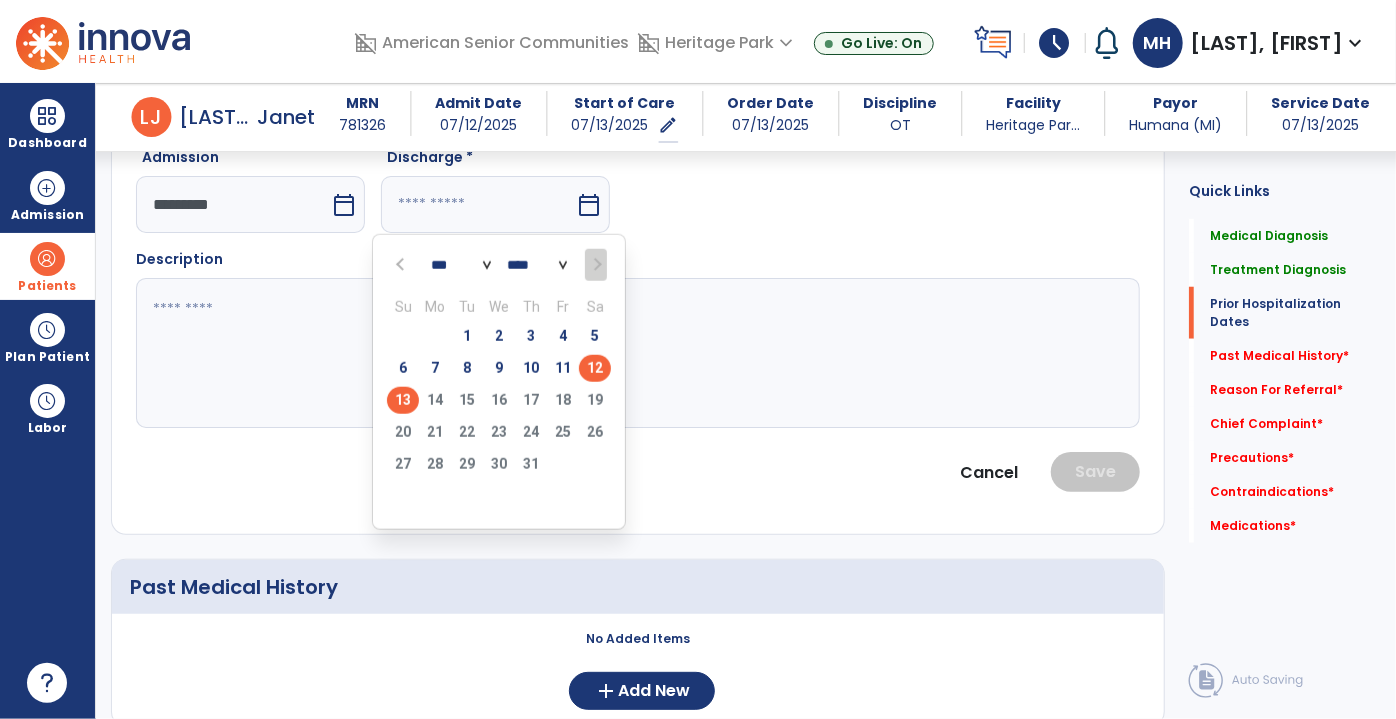 click on "12" at bounding box center [595, 368] 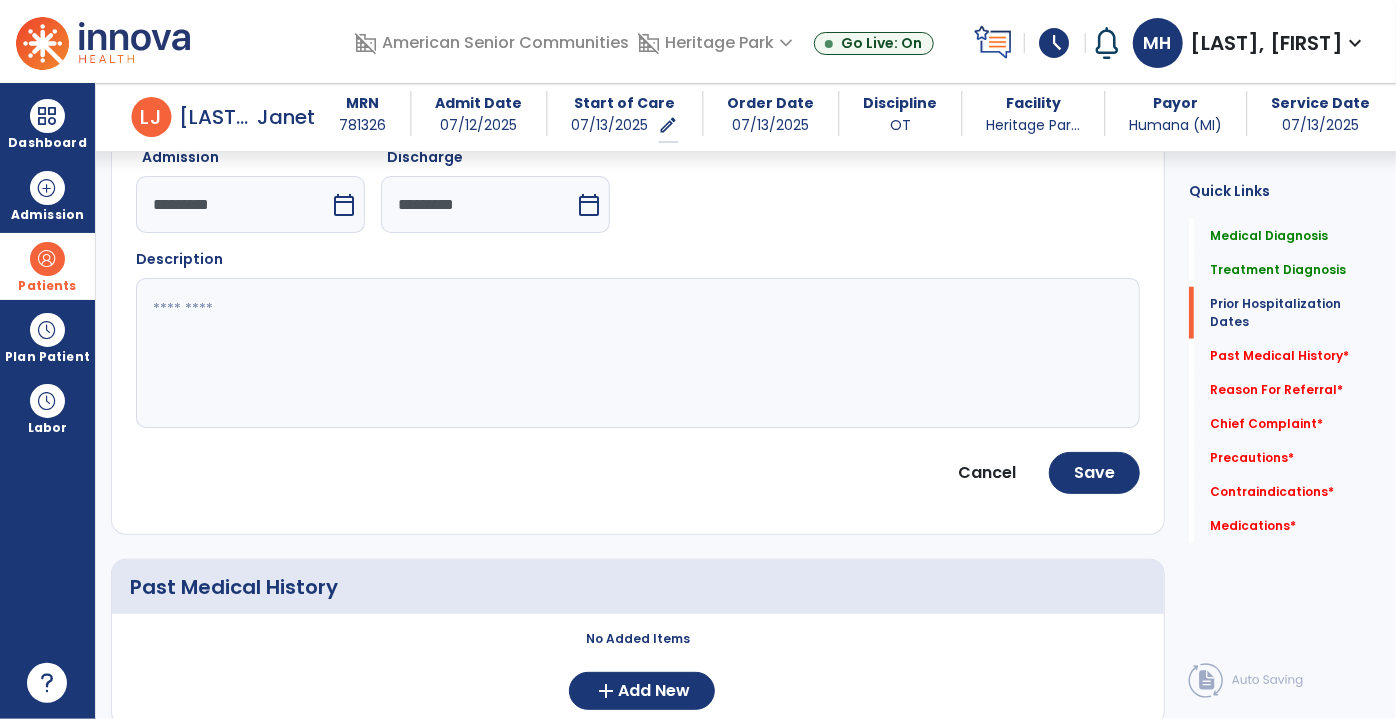 click 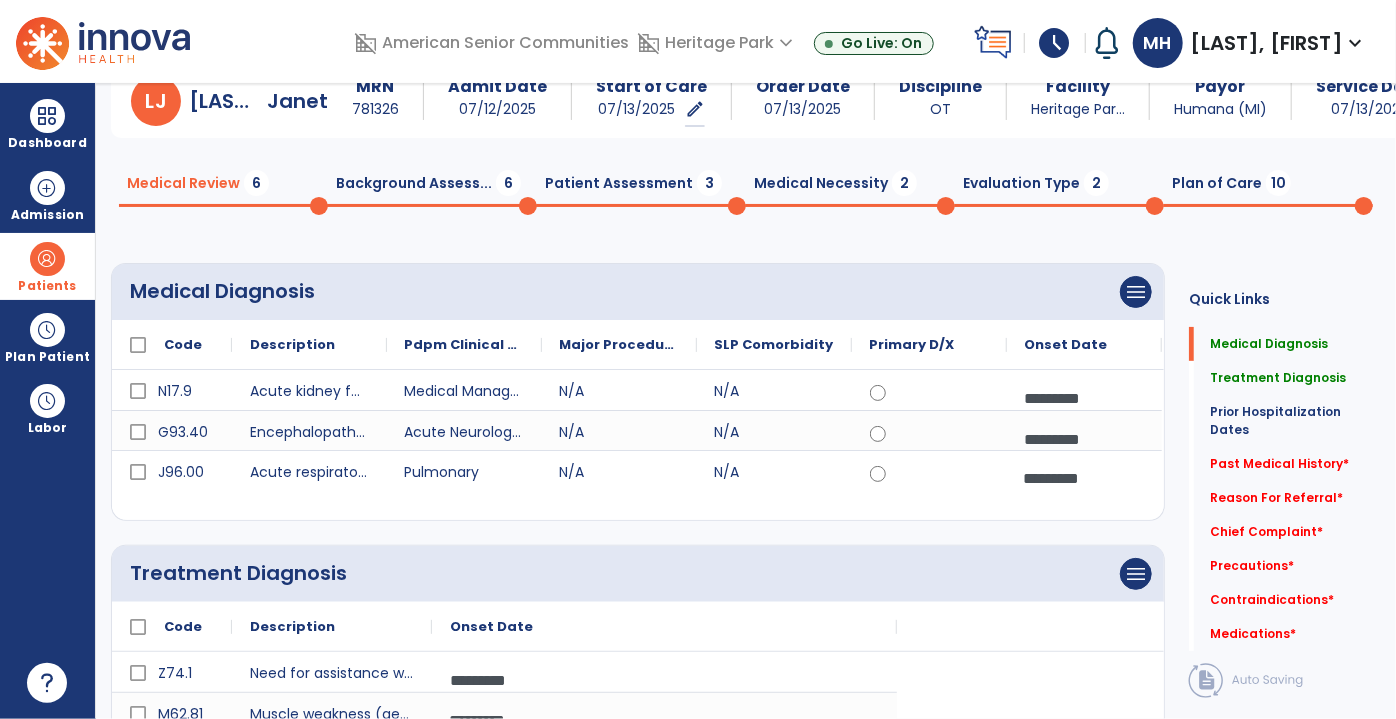 scroll, scrollTop: 0, scrollLeft: 0, axis: both 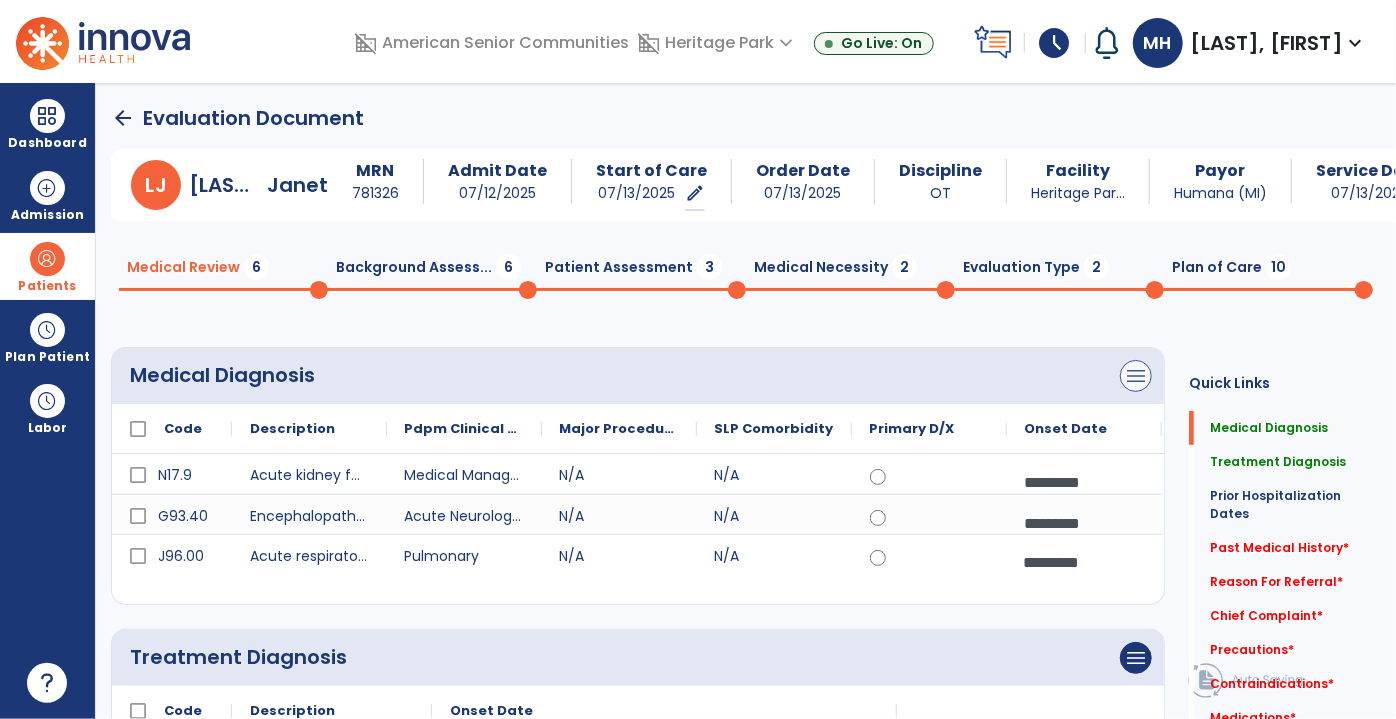 type on "**********" 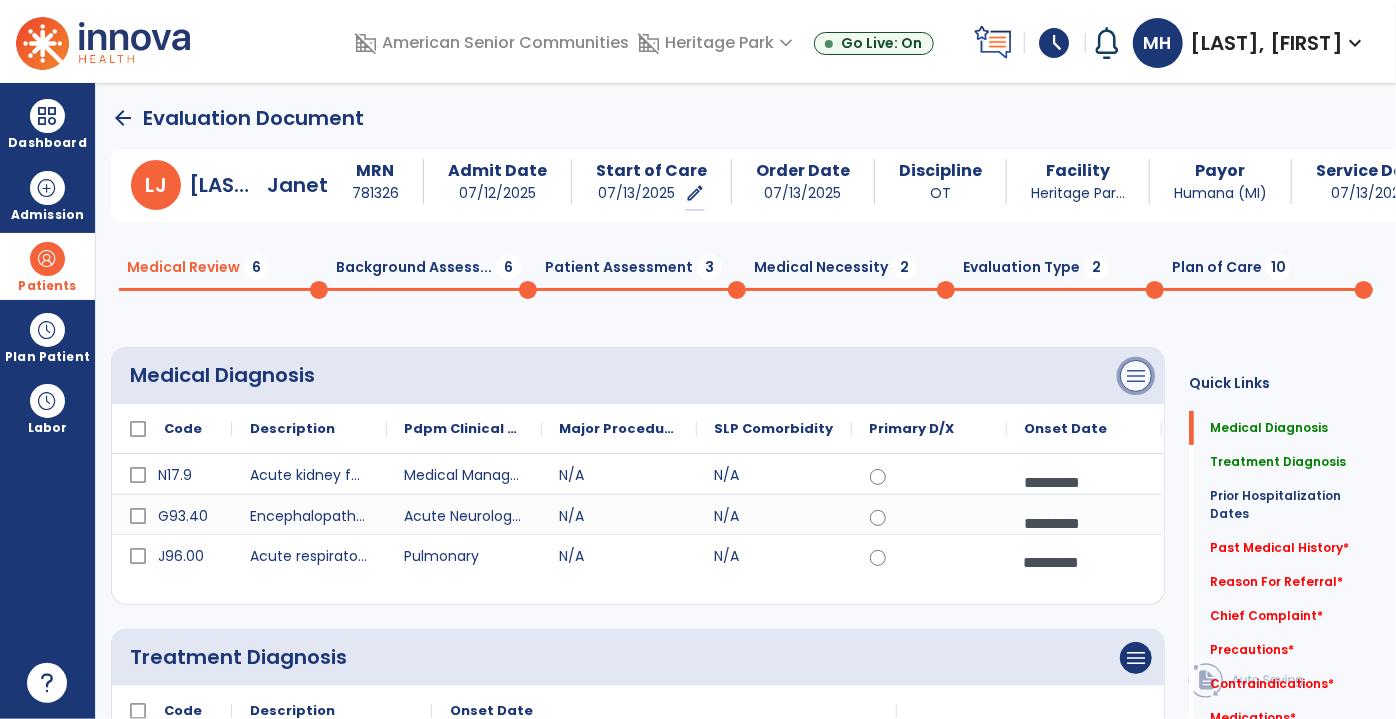 click on "menu" at bounding box center (1136, 376) 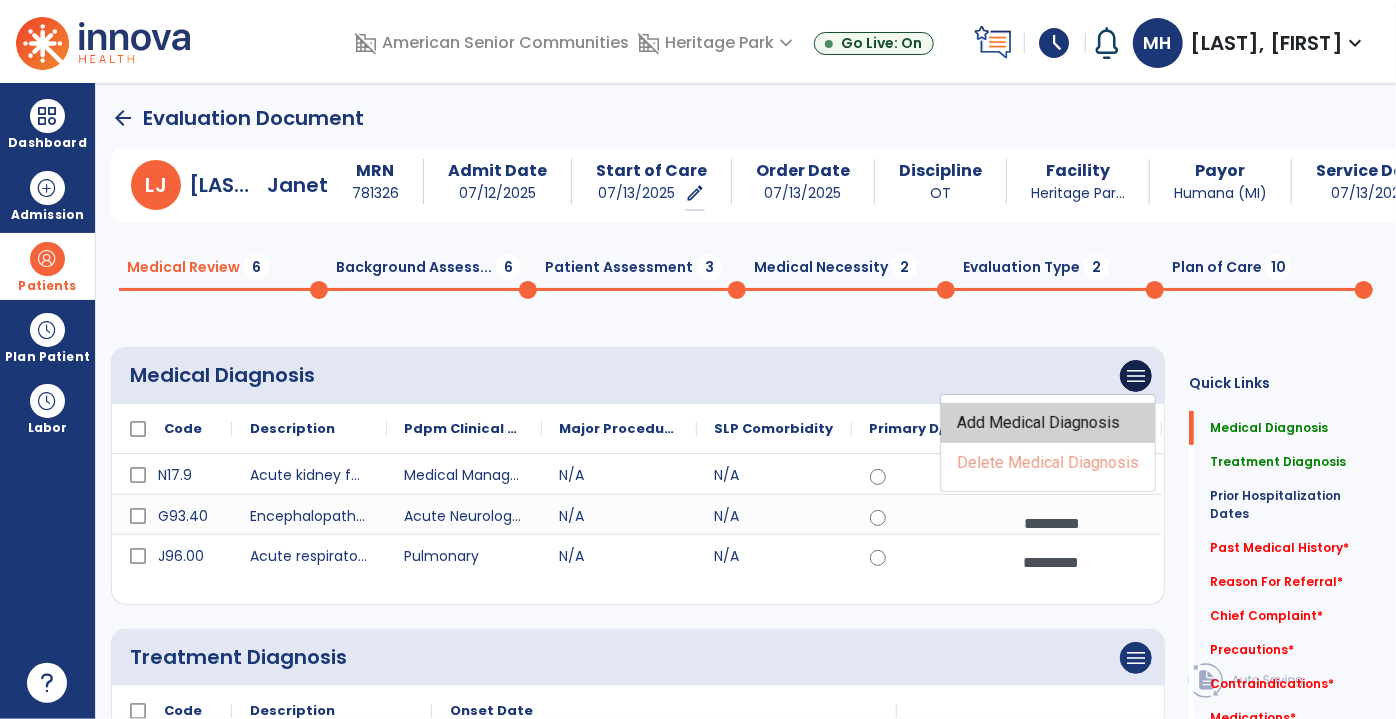 click on "Add Medical Diagnosis" 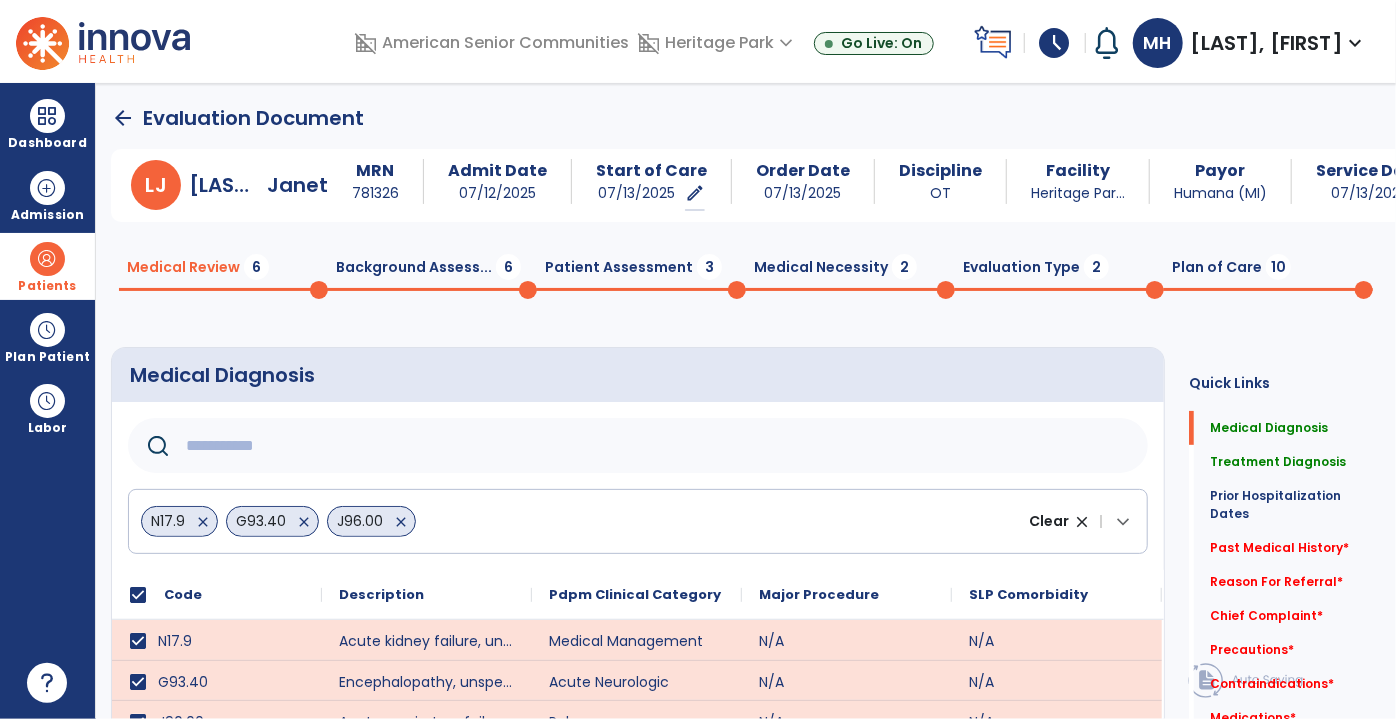 click 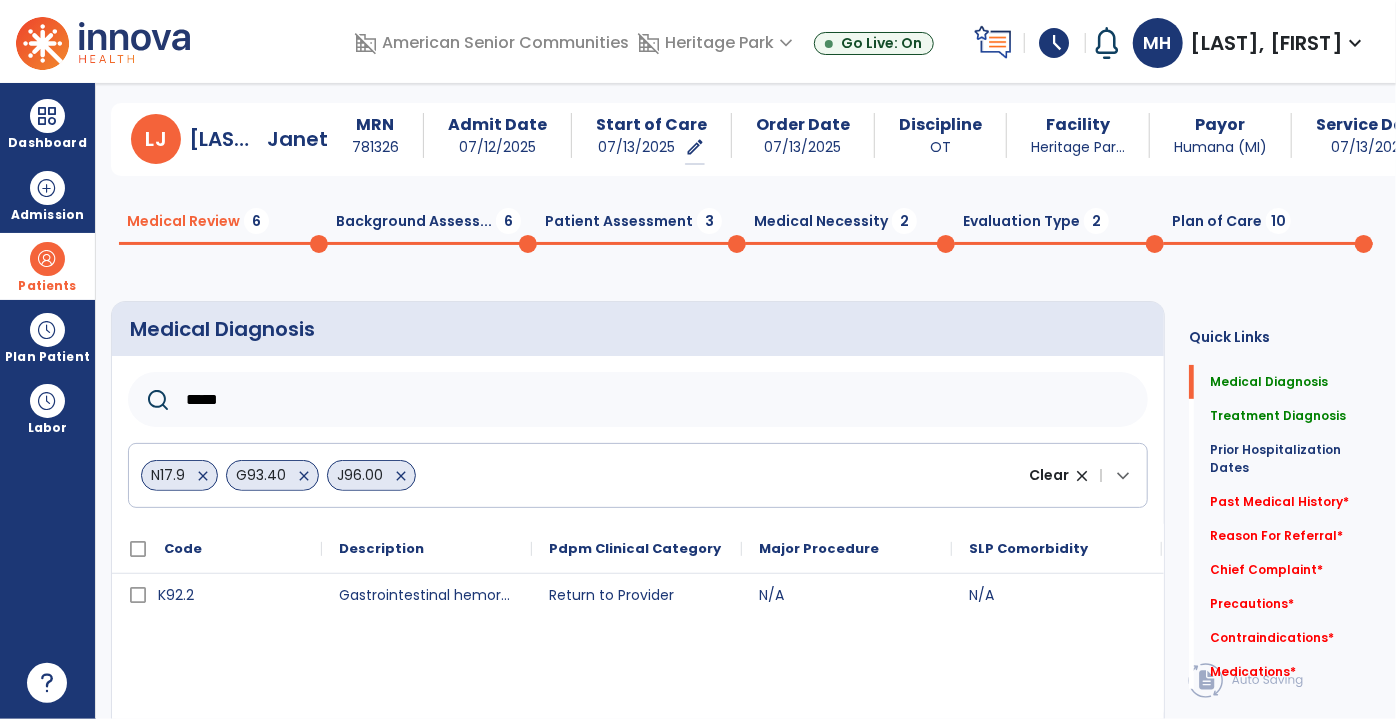 scroll, scrollTop: 90, scrollLeft: 0, axis: vertical 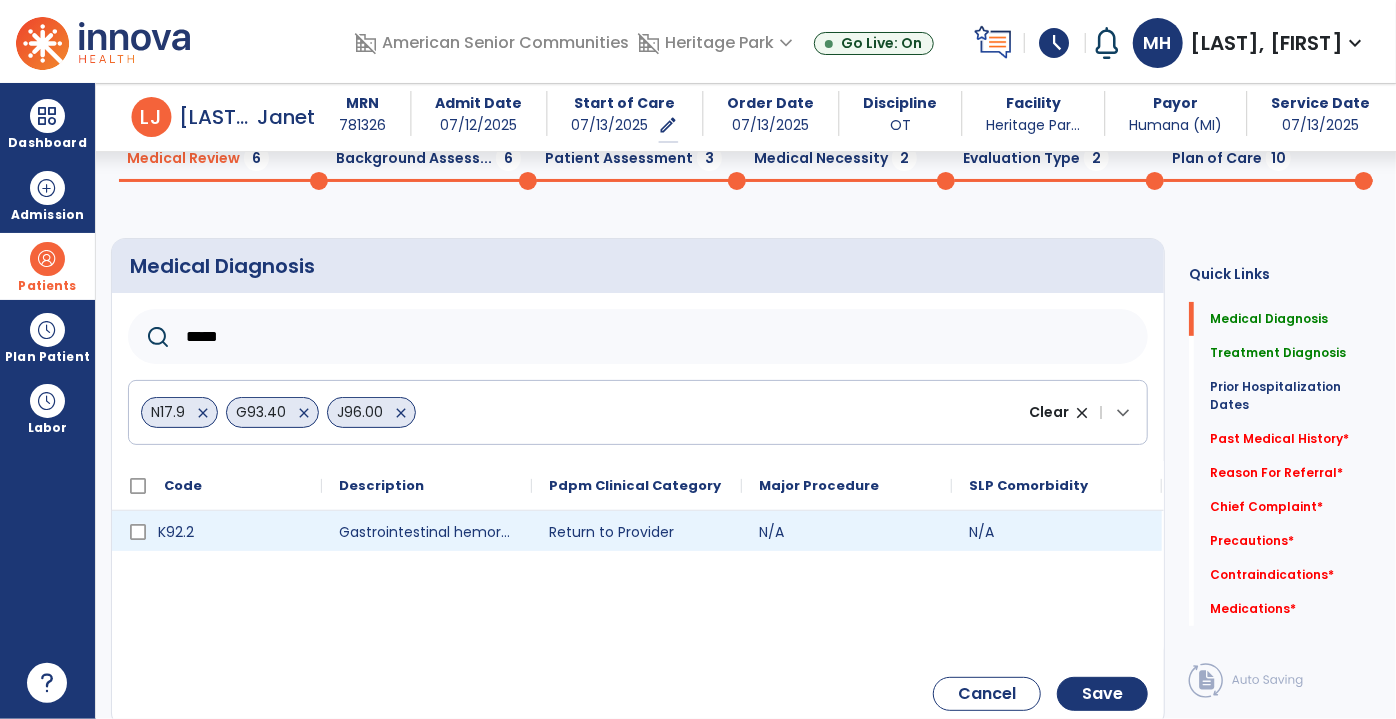 type on "*****" 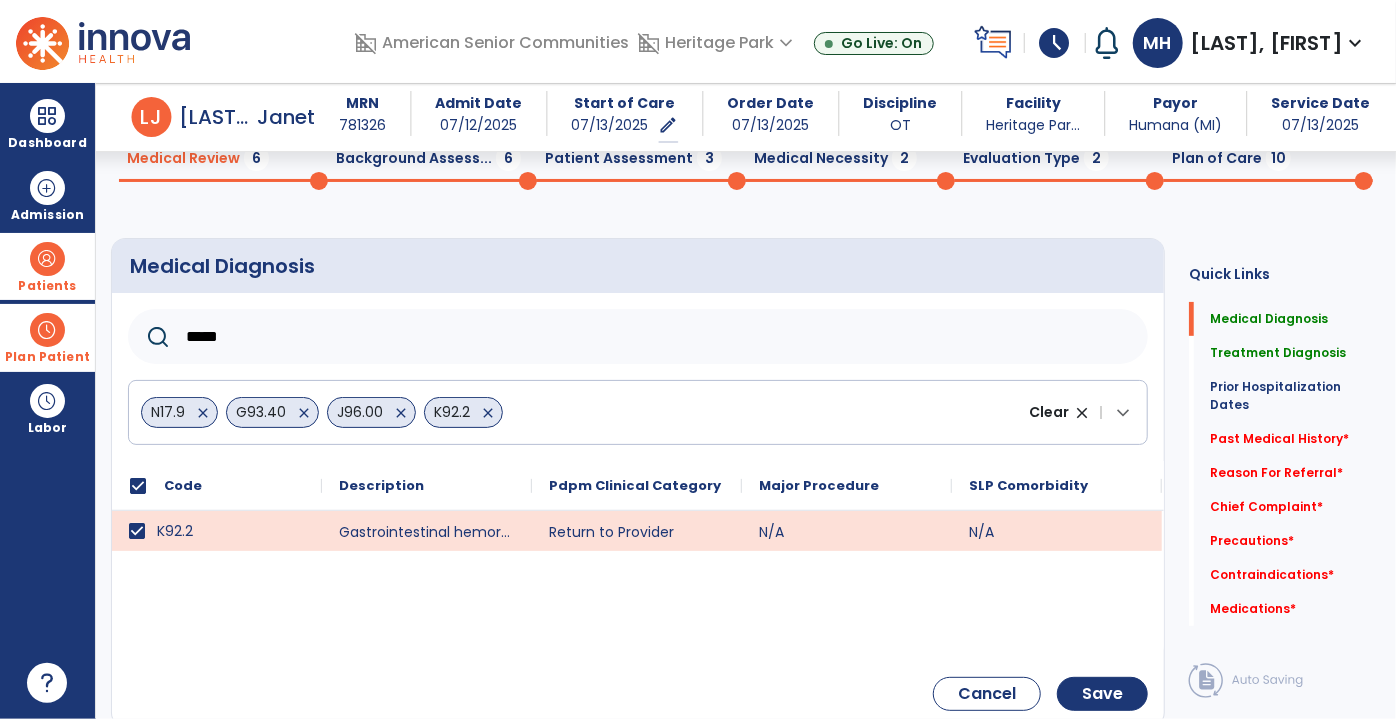 click on "Dashboard  dashboard  Therapist Dashboard Admission Patients  format_list_bulleted  Patient List  space_dashboard  Patient Board  insert_chart  PDPM Board Plan Patient  event_note  Planner  content_paste_go  Scheduler  content_paste_go  Whiteboard Labor  content_paste_go  Timecards  arrow_back   Evaluation Document   arrow_back      L  J  [LAST],   [FIRST]  MRN [NUMBER] Admit Date [DATE] Start of Care [DATE]   edit  ********* Order Date [DATE] Discipline OT Facility Heritage Par... Payor Humana (MI) Service Date [DATE]  Medical Review  6  Background Assess...  6  Patient Assessment  3  Medical Necessity  2  Evaluation Type  2  Plan of Care  10 Medical Diagnosis     *****  N17.9   close   G93.40   close   J96.00   close   K92.2   close  Clear close |  keyboard_arrow_down
Code" at bounding box center [698, 359] 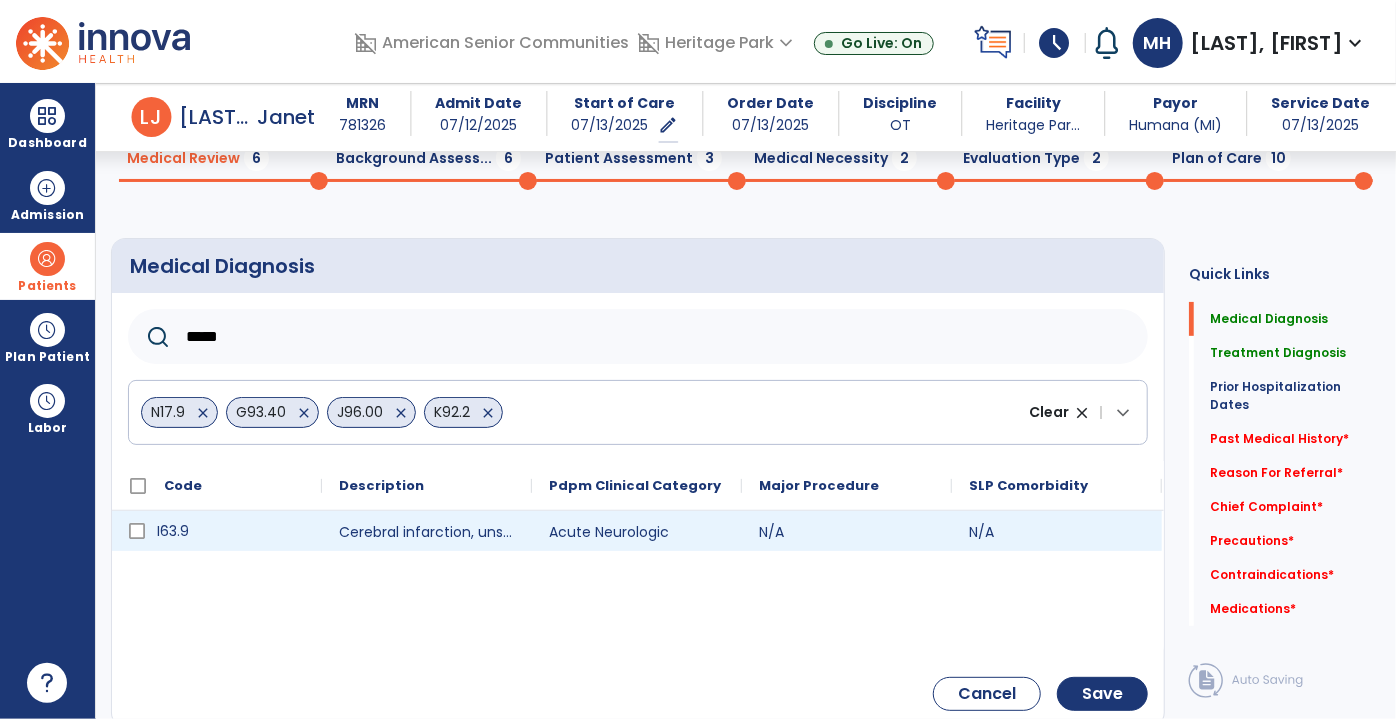type on "*****" 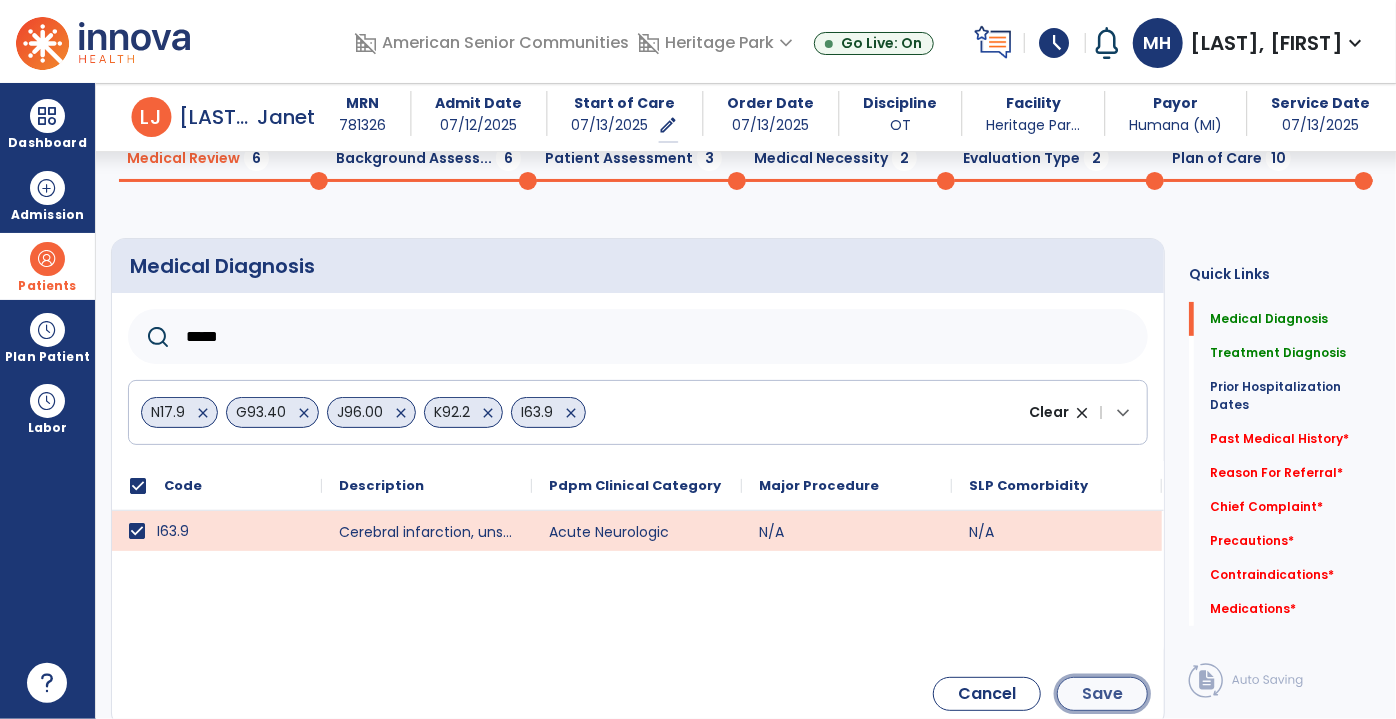 click on "Save" 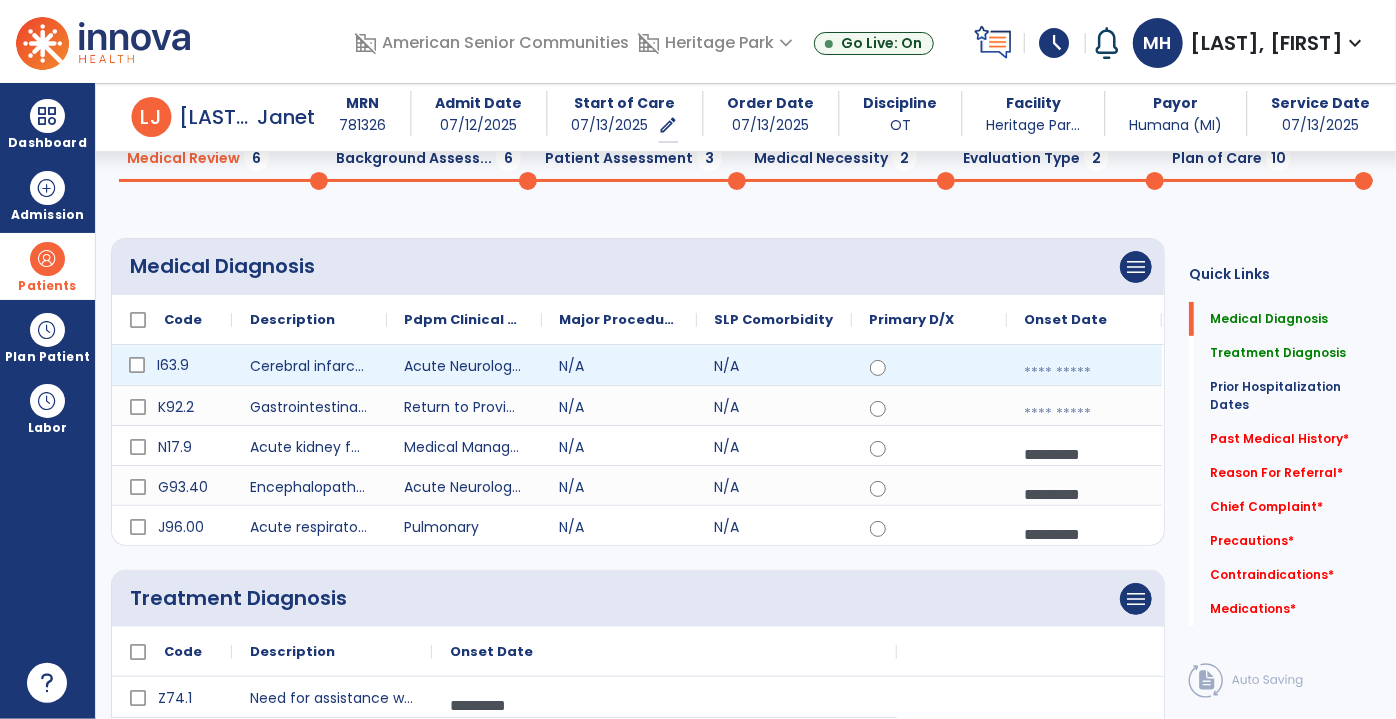 click at bounding box center [1084, 373] 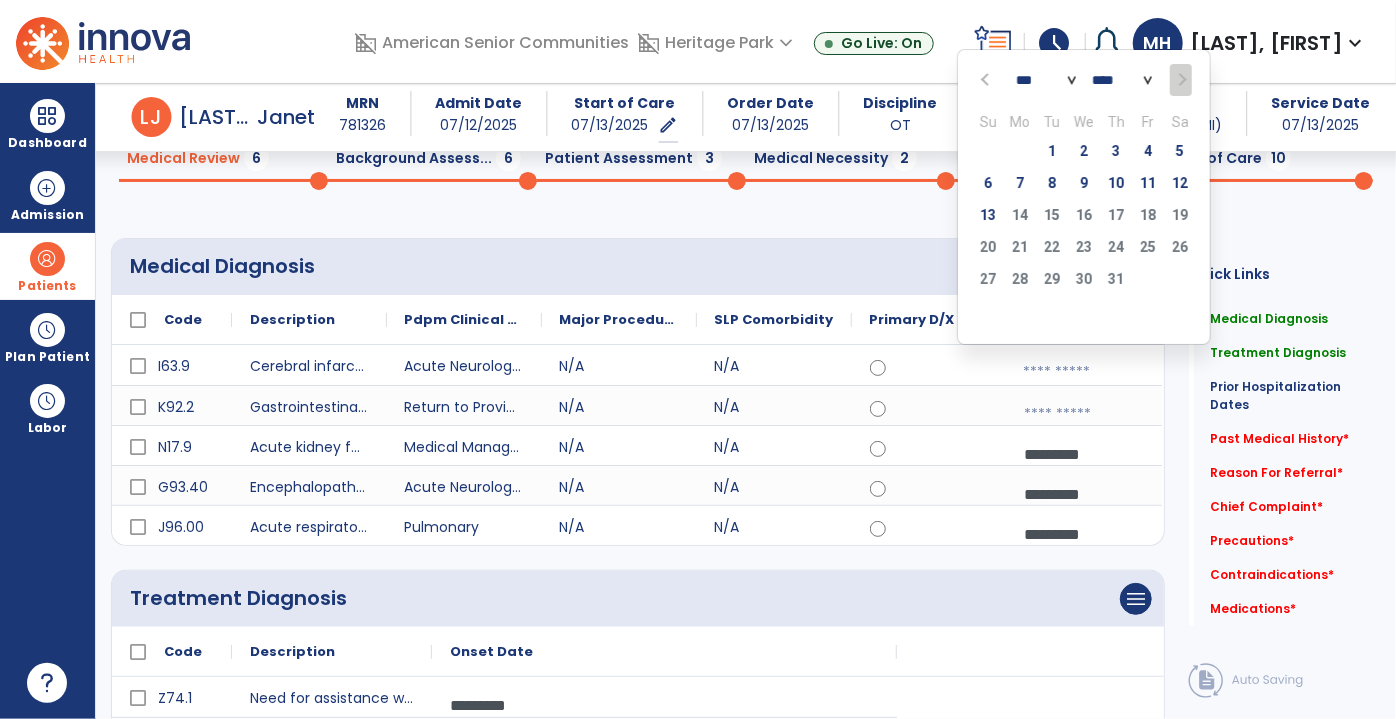 click 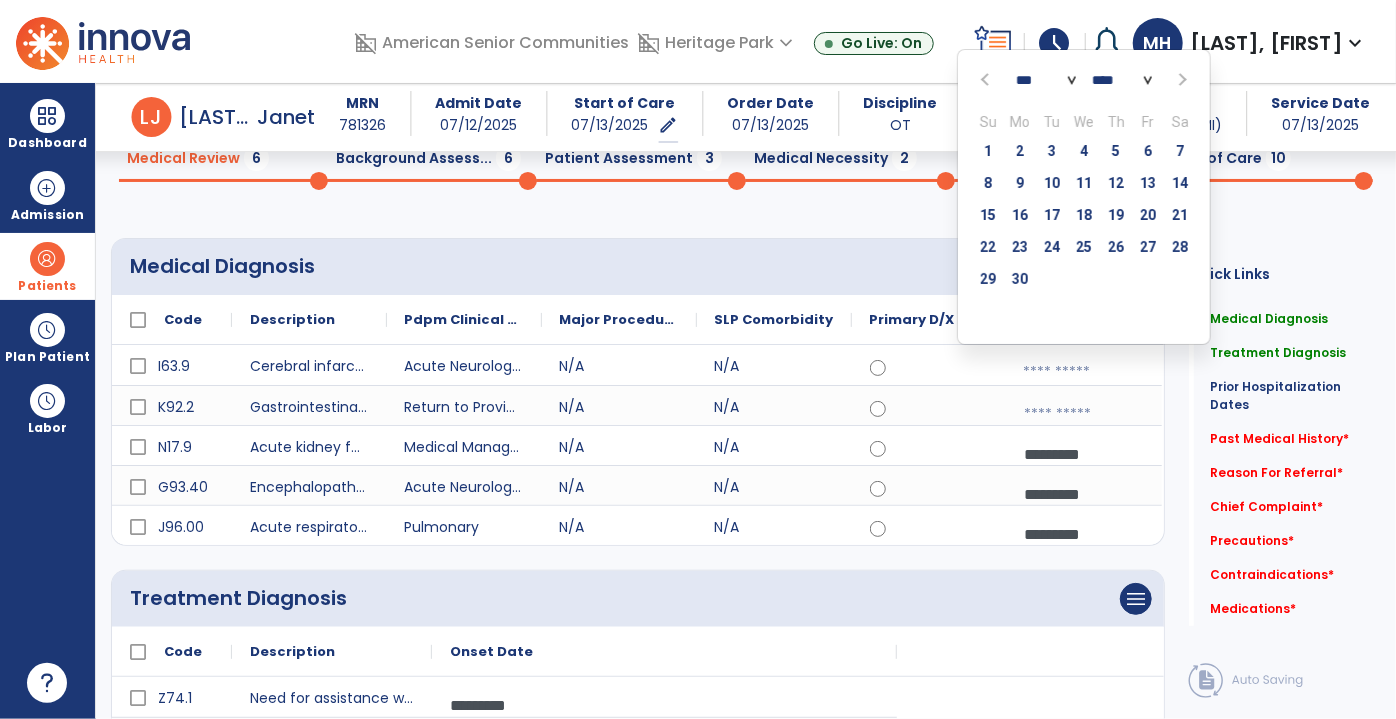 drag, startPoint x: 1022, startPoint y: 218, endPoint x: 1064, endPoint y: 333, distance: 122.42957 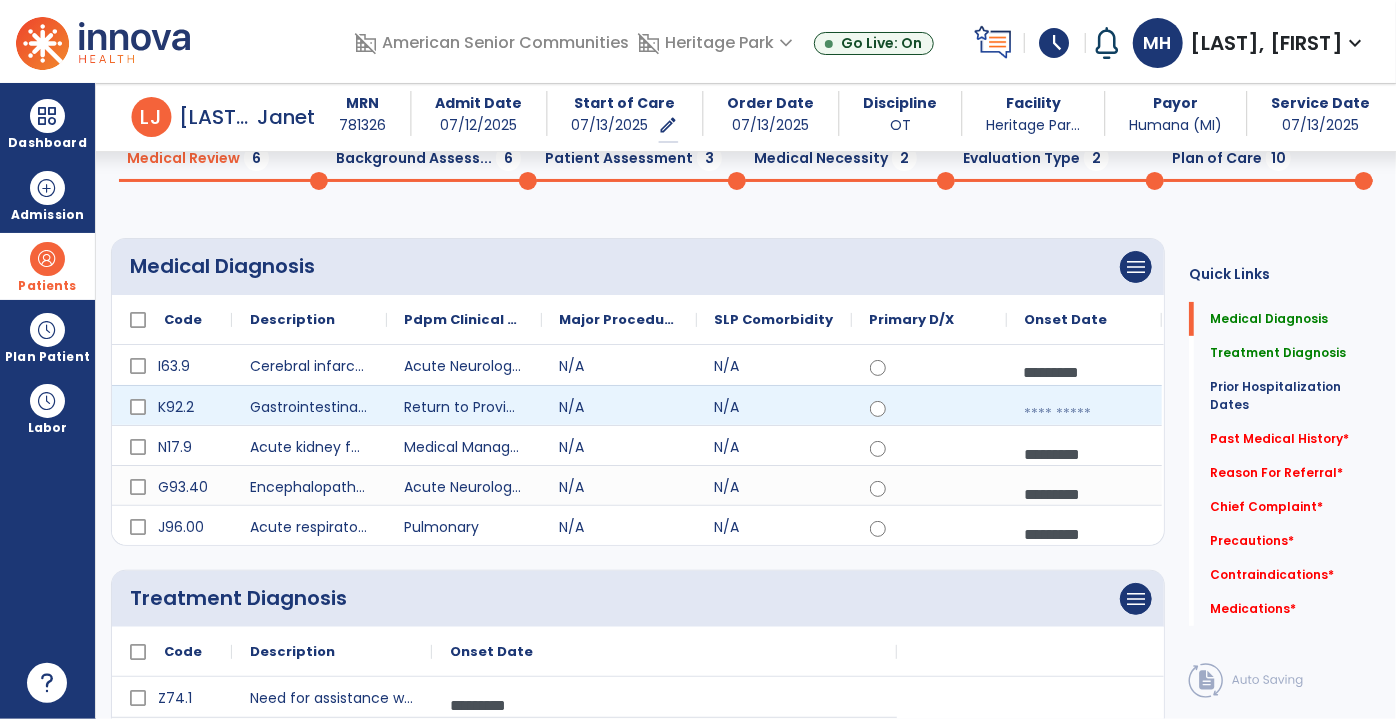 click at bounding box center (1084, 414) 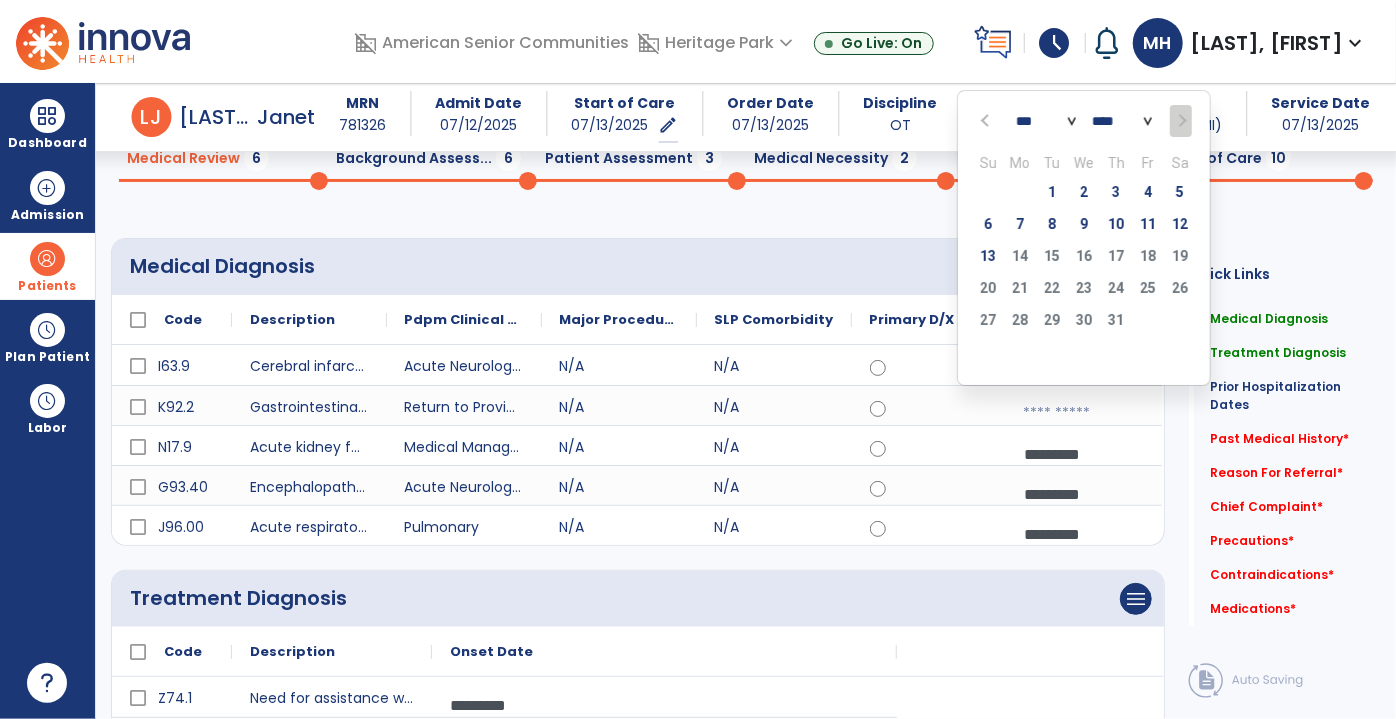 click 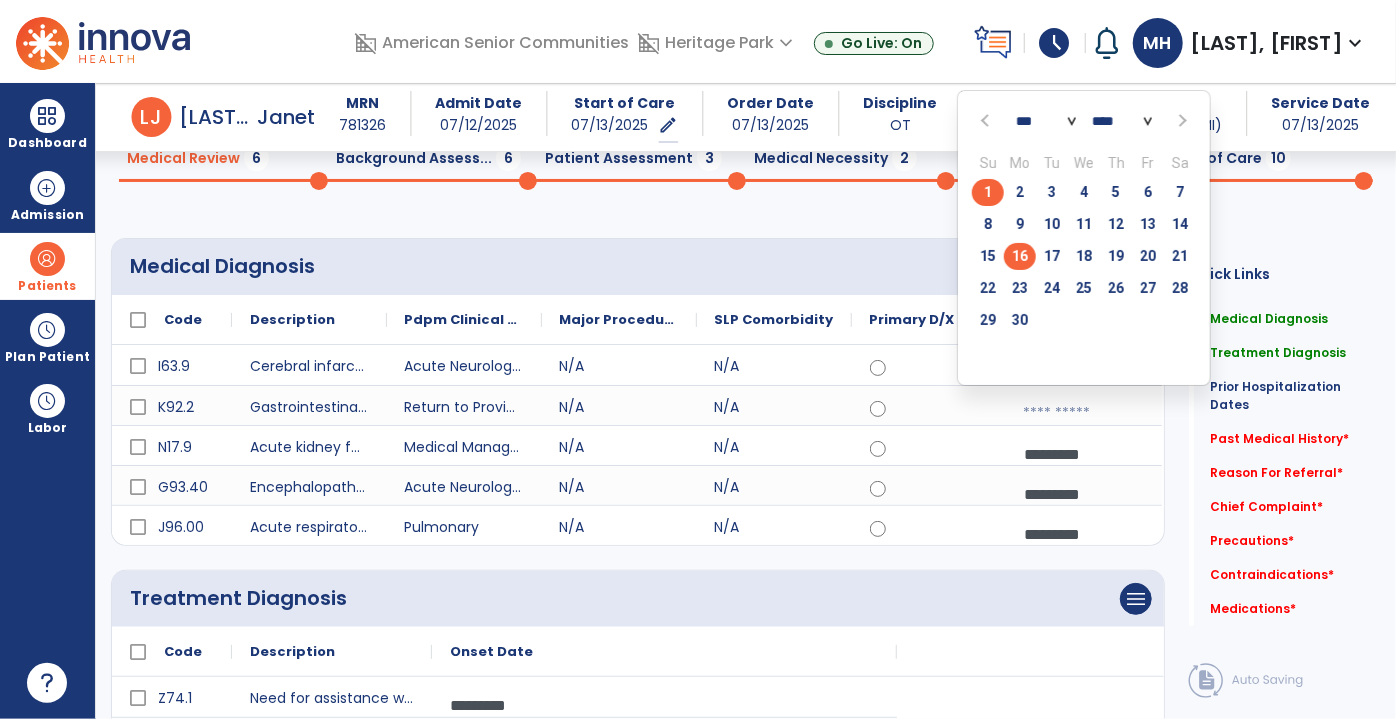 click on "16" 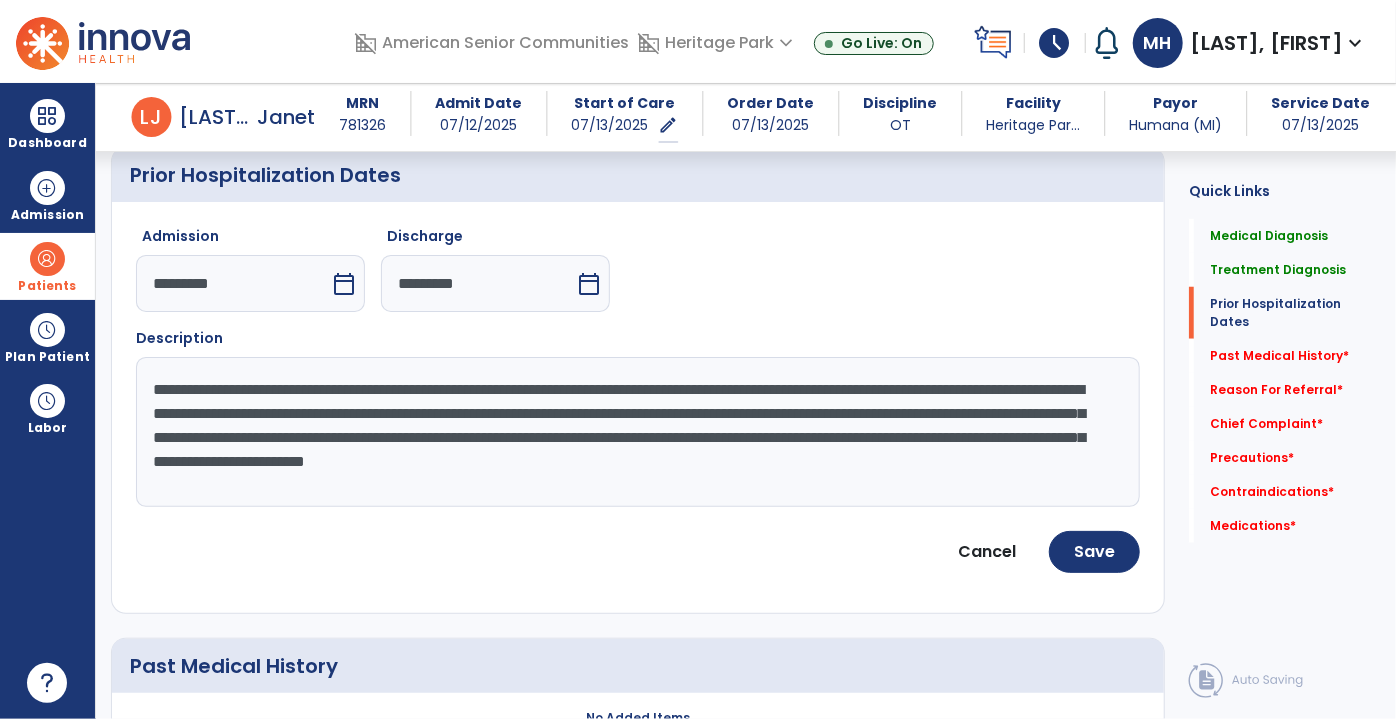 scroll, scrollTop: 818, scrollLeft: 0, axis: vertical 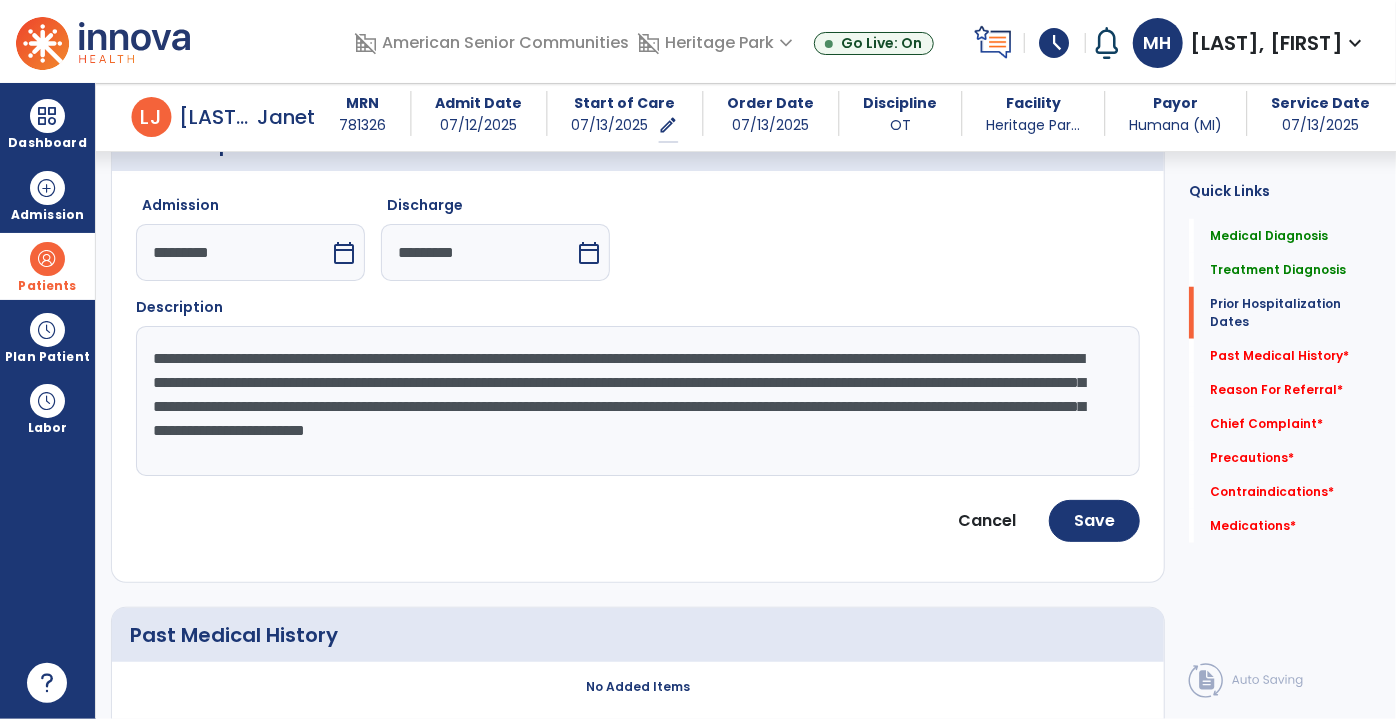 click on "**********" 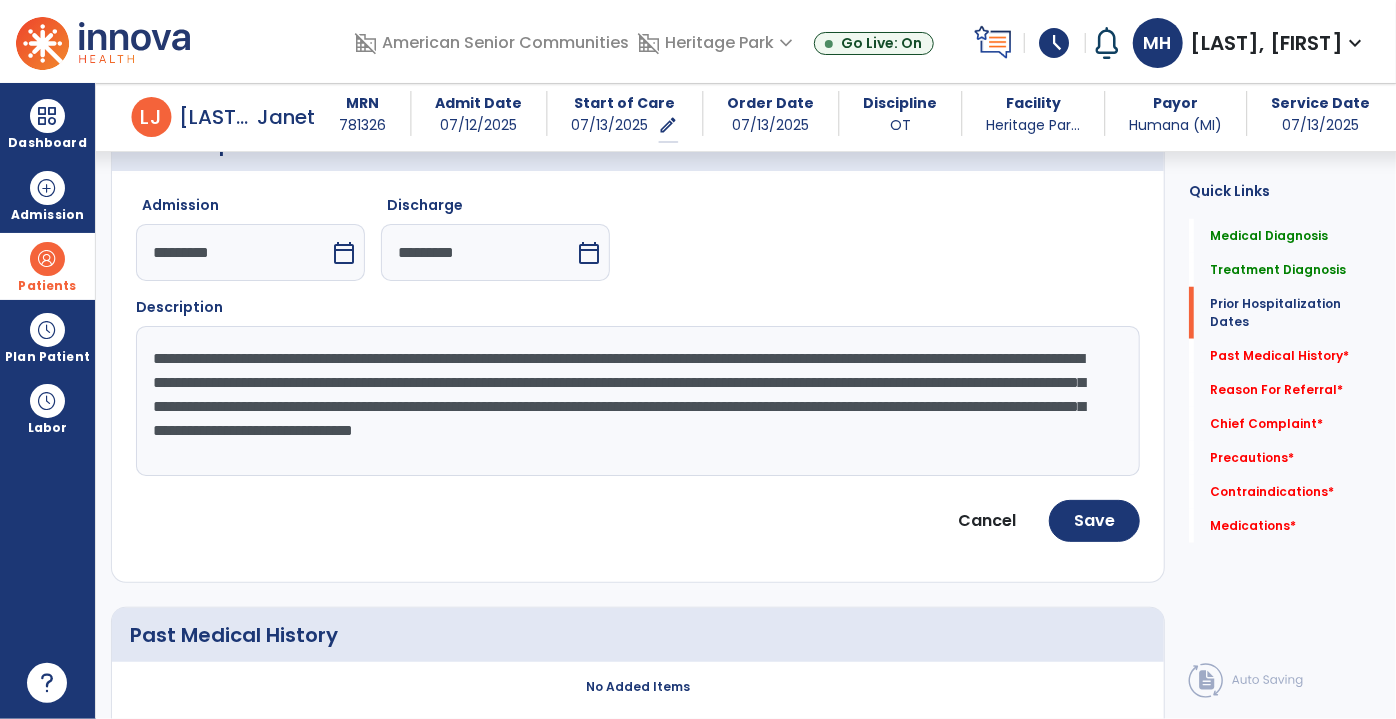 click on "**********" 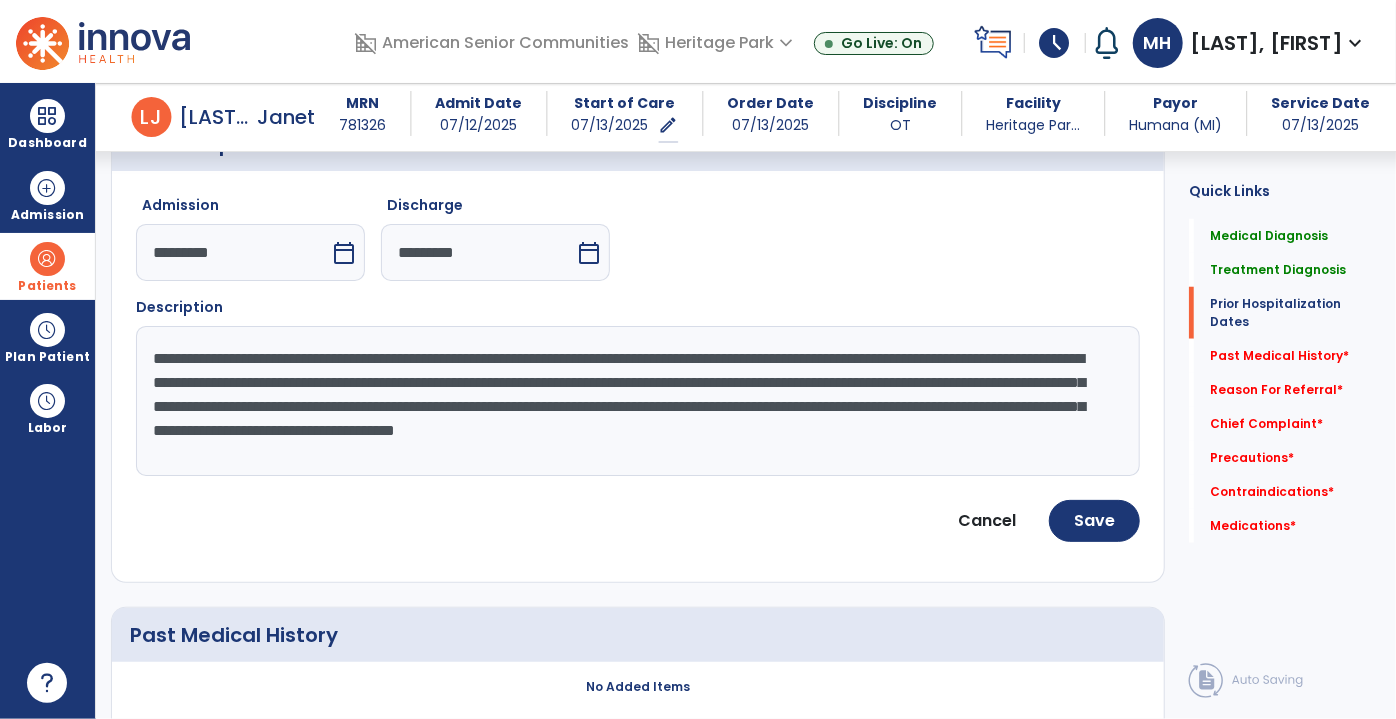 click on "**********" 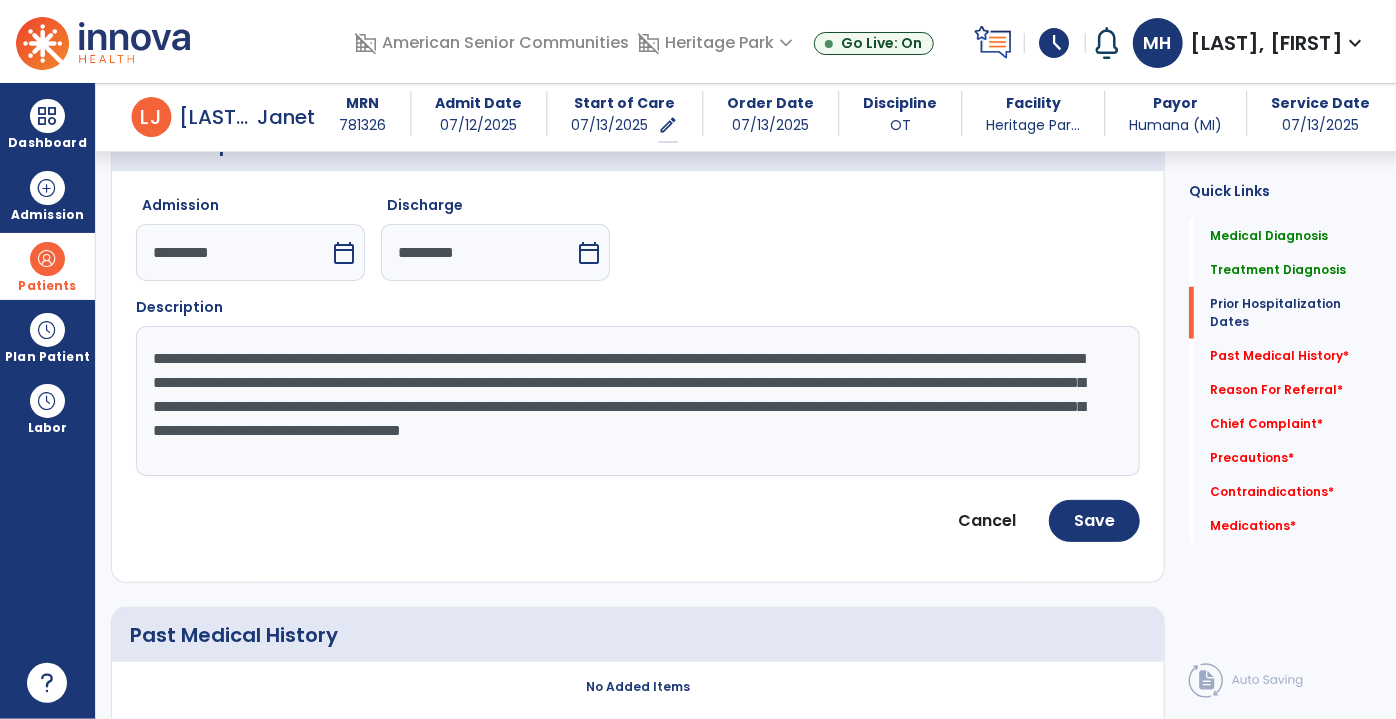 click on "**********" 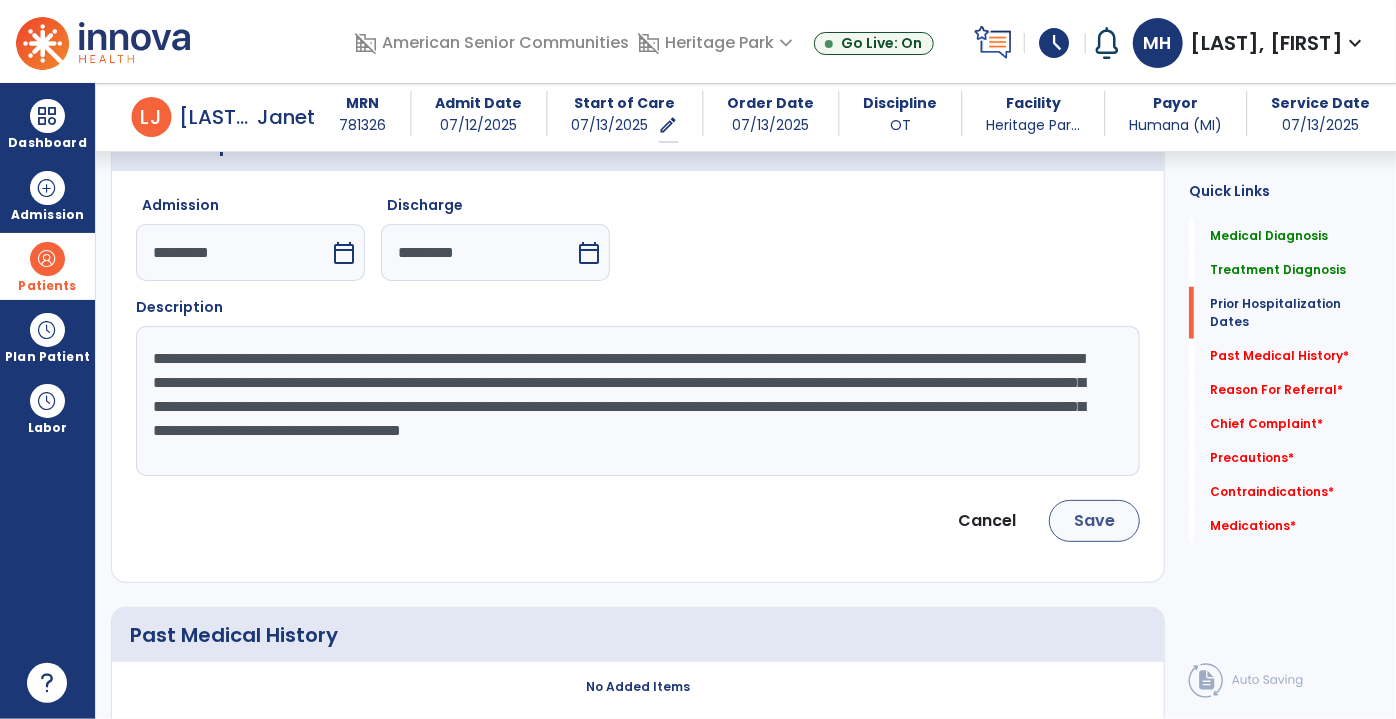 type on "**********" 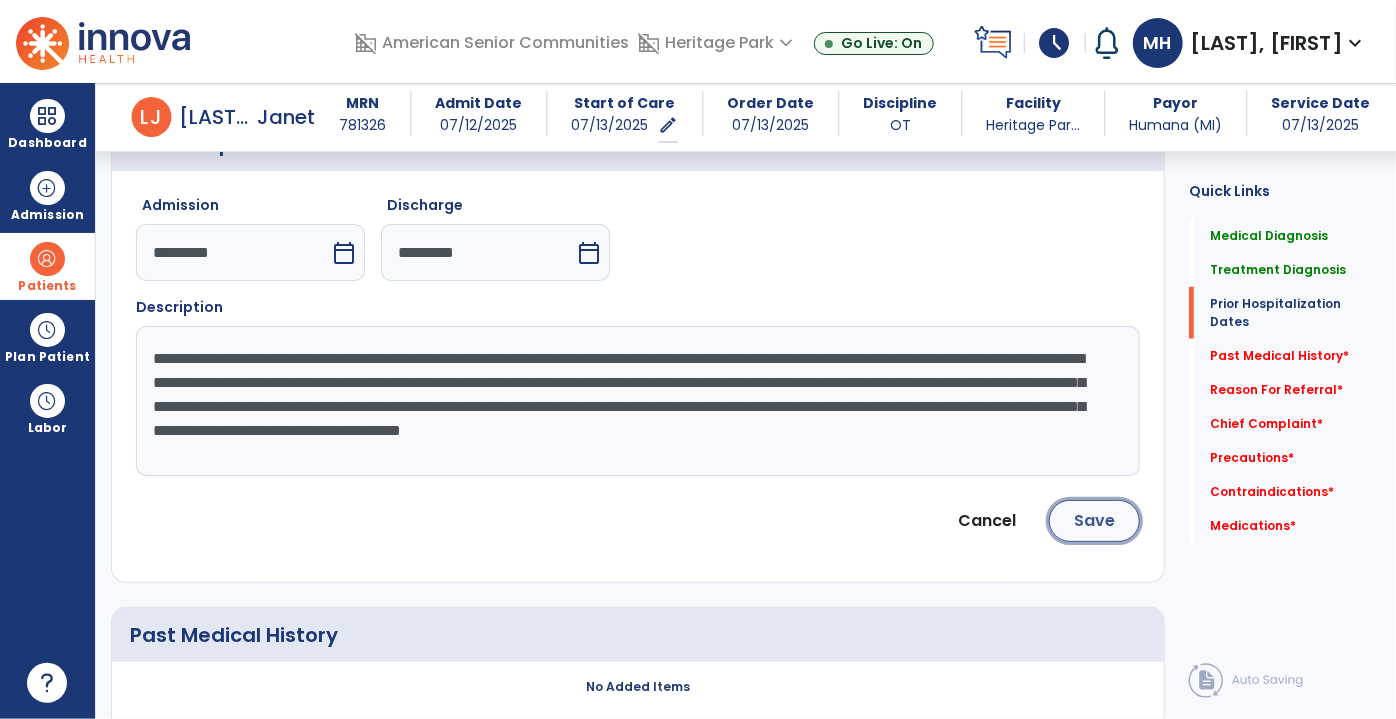 click on "Save" 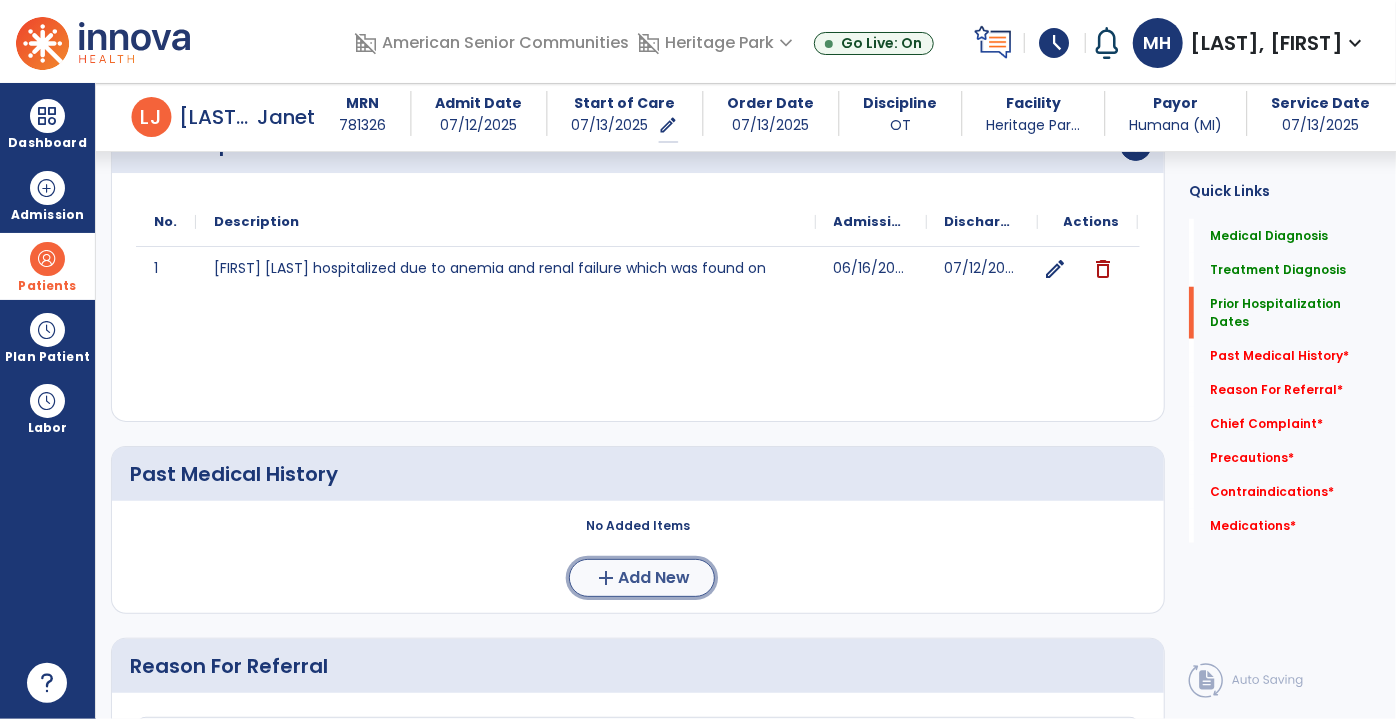 click on "add  Add New" 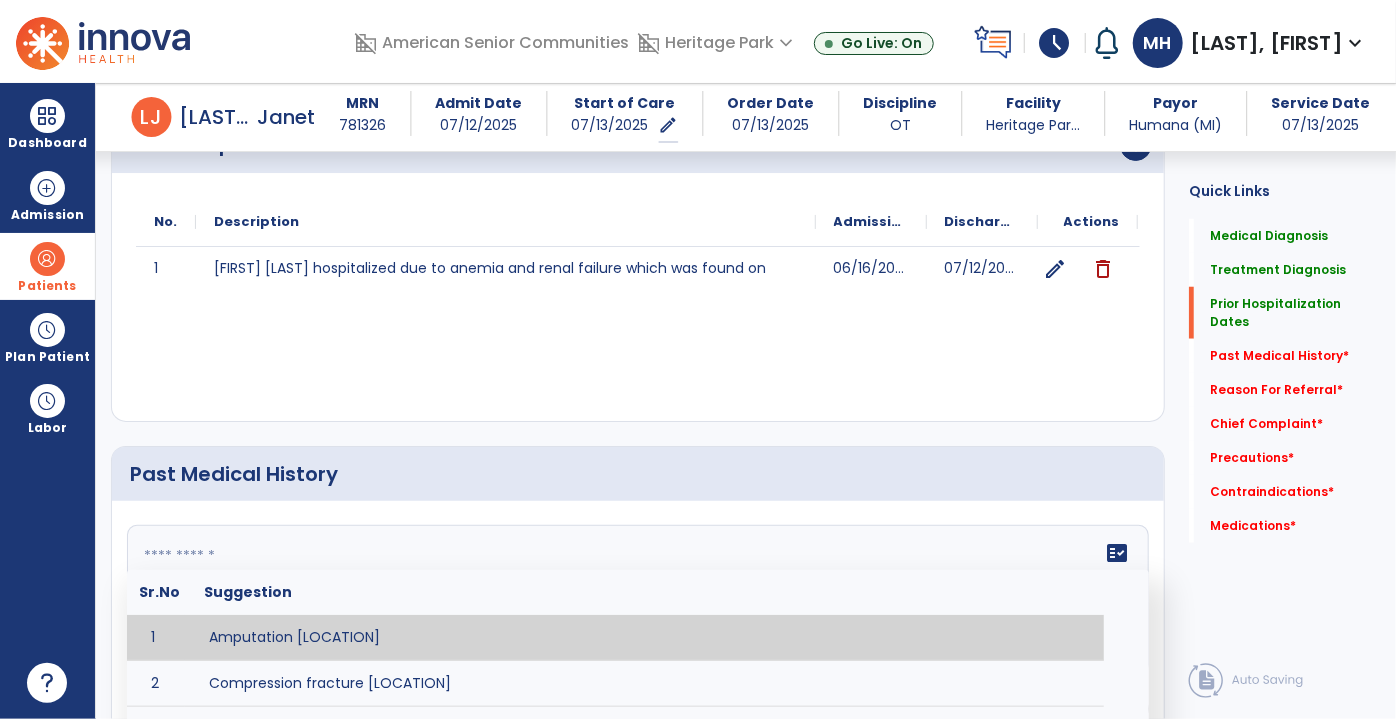 click on "fact_check  Sr.No Suggestion 1 Amputation [LOCATION] 2 Compression fracture [LOCATION] 3 Wounds [LOCATION] 4 Tendinosis [LOCATION] 5 Venous stasis ulcer [LOCATION] 6 Achilles tendon tear [LOCATION] 7 ACL tear surgically repaired [LOCATION] 8 Above knee amputation (AKA) [LOCATION] 9 Below knee amputation (BKE) [LOCATION] 10 Cancer (SITE/TYPE) 11 Surgery (TYPE) 12 AAA (Abdominal Aortic Aneurysm) 13 Achilles tendon tear [LOCATION] 14 Acute Renal Failure 15 AIDS (Acquired Immune Deficiency Syndrome) 16 Alzheimer's Disease 17 Anemia 18 Angina 19 Anxiety 20 ASHD (Arteriosclerotic Heart Disease) 21 Atrial Fibrillation 22 Bipolar Disorder 23 Bowel Obstruction 24 C-Diff 25 Coronary Artery Bypass Graft (CABG) 26 CAD (Coronary Artery Disease) 27 Carpal tunnel syndrome 28 Chronic bronchitis 29 Chronic renal failure 30 Colostomy 31 COPD (Chronic Obstructive Pulmonary Disease) 32 CRPS (Complex Regional Pain Syndrome) 33 CVA (Cerebrovascular Accident) 34 CVI (Chronic Venous Insufficiency) 35 DDD (Degenerative Disc Disease)" 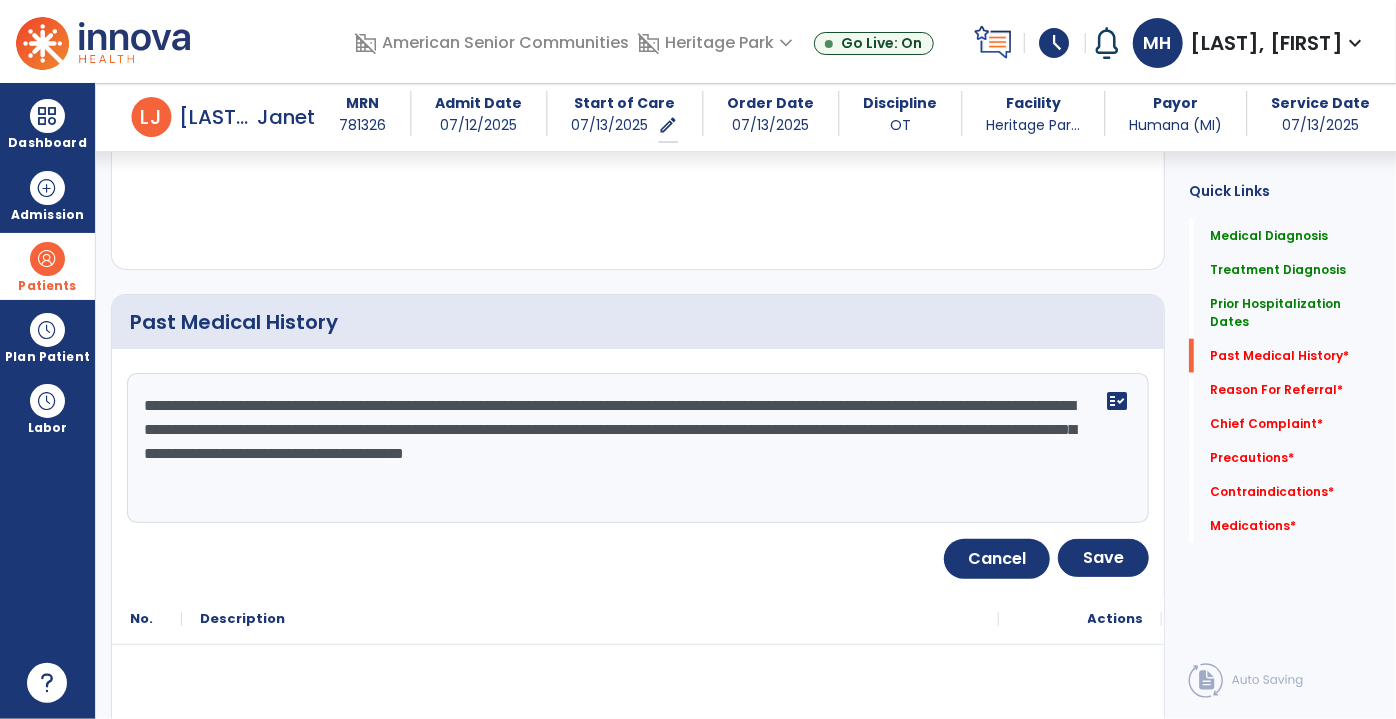 scroll, scrollTop: 1000, scrollLeft: 0, axis: vertical 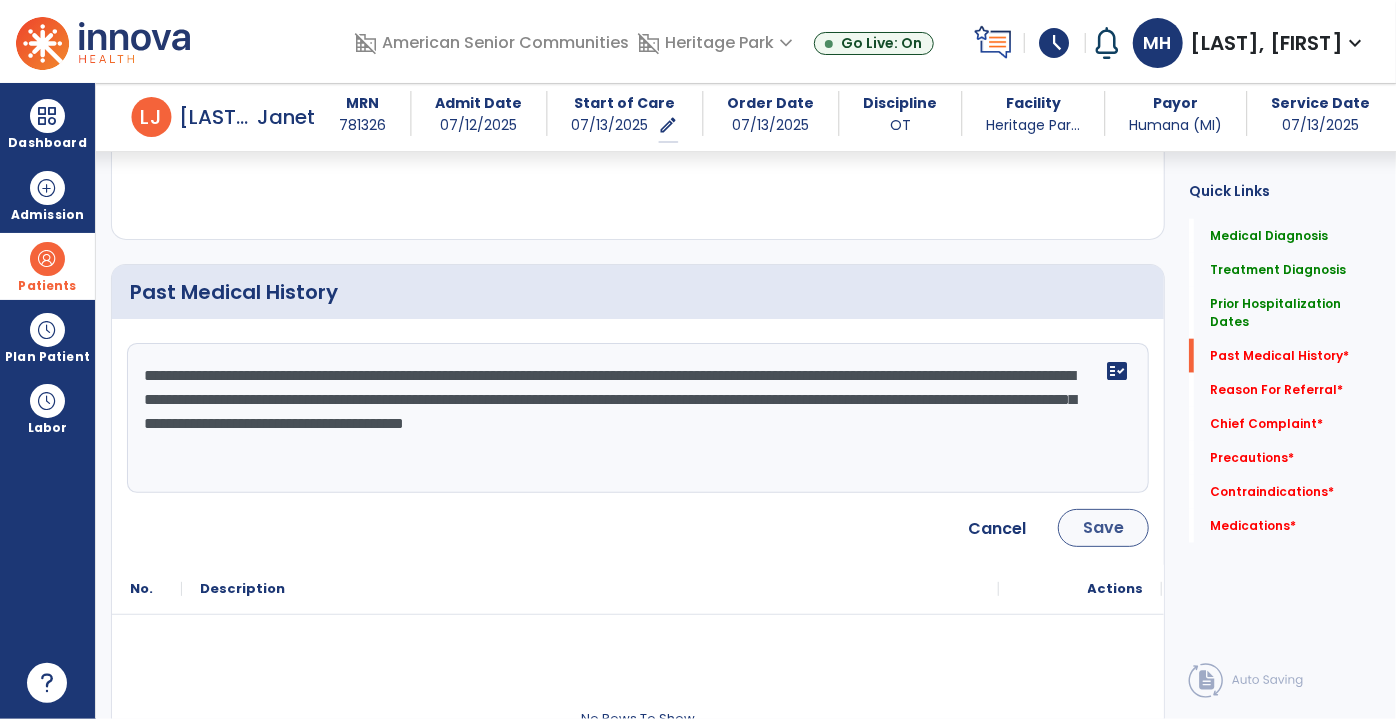 type on "**********" 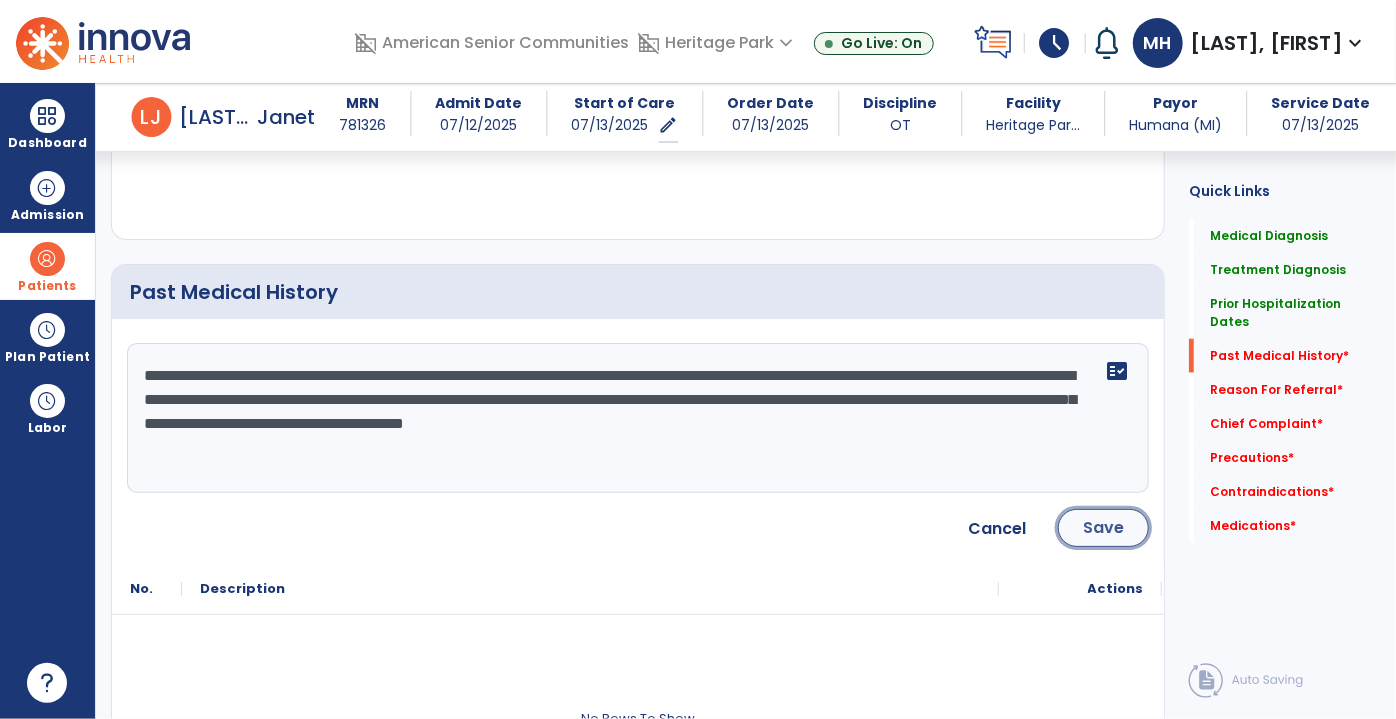 click on "Save" 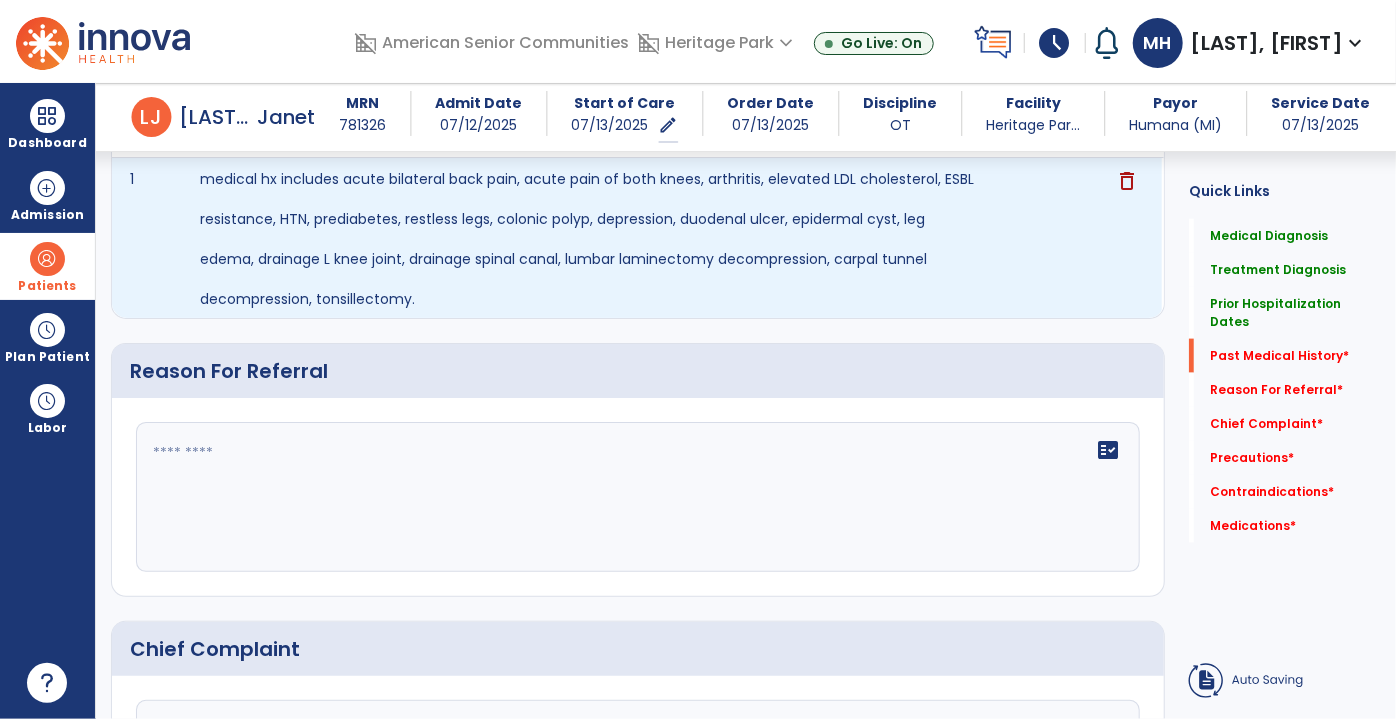 scroll, scrollTop: 1272, scrollLeft: 0, axis: vertical 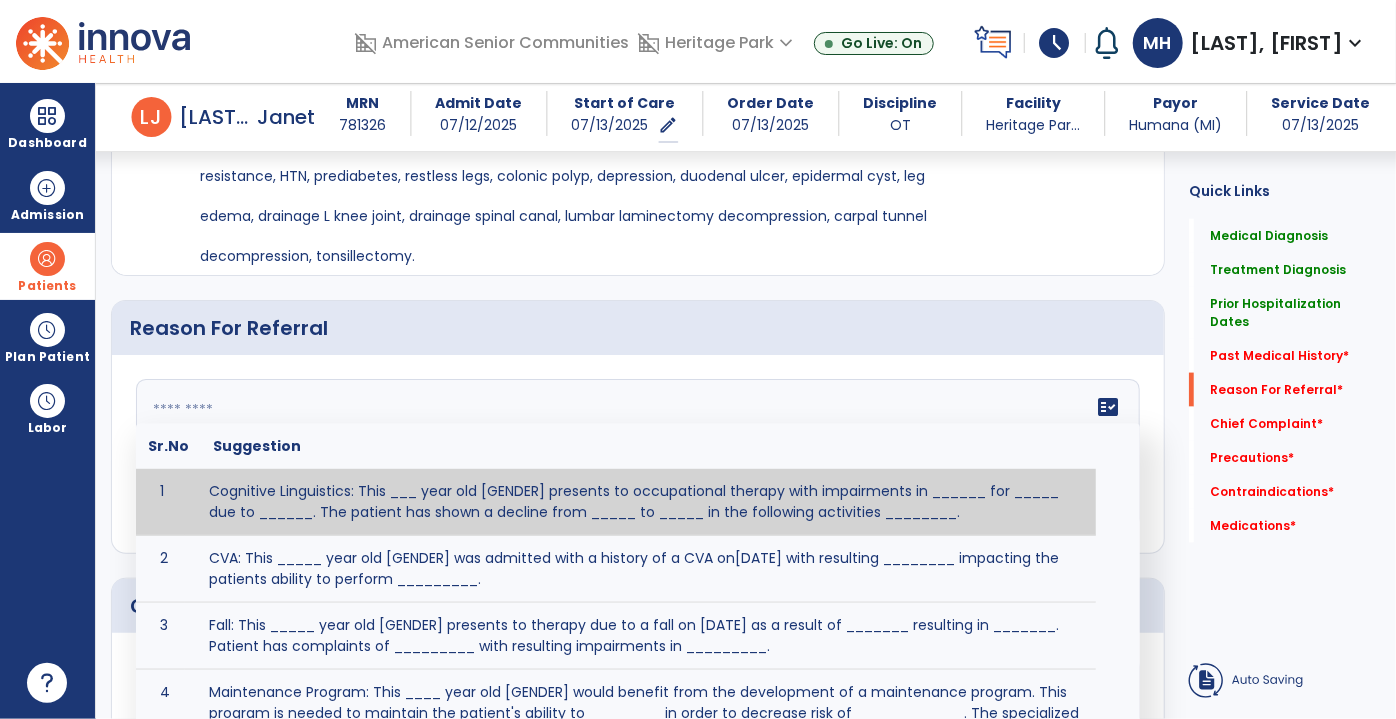 click on "fact_check  Sr.No Suggestion 1 Cognitive Linguistics: This ___ year old [GENDER] presents to occupational therapy with impairments in ______ for _____ due to ______.  The patient has shown a decline from _____ to _____ in the following activities ________. 2 CVA: This _____ year old [GENDER] was admitted with a history of a CVA on[DATE] with resulting ________ impacting the patients ability to perform _________. 3 Fall: This _____ year old [GENDER] presents to therapy due to a fall on [DATE] as a result of _______ resulting in _______.  Patient has complaints of _________ with resulting impairments in _________. 4 5 Fall at Home: This _____ year old [GENDER] fell at home, resulting  in ________.  This has impacted this patient's _______.  As a result of these noted limitations in functional activities, this patient is unable to safely return to home.  This patient requires skilled therapy in order to improve safety and function. 6 7 8 9 10 11" 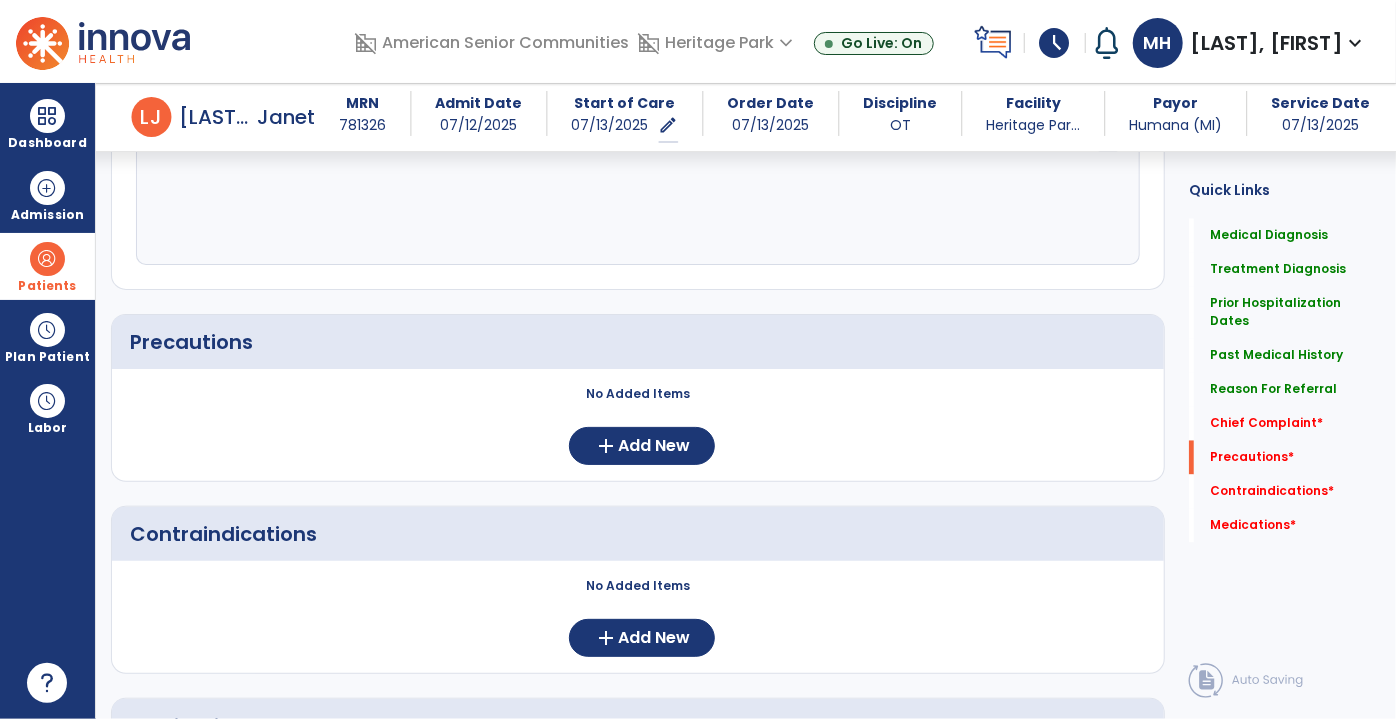 scroll, scrollTop: 1818, scrollLeft: 0, axis: vertical 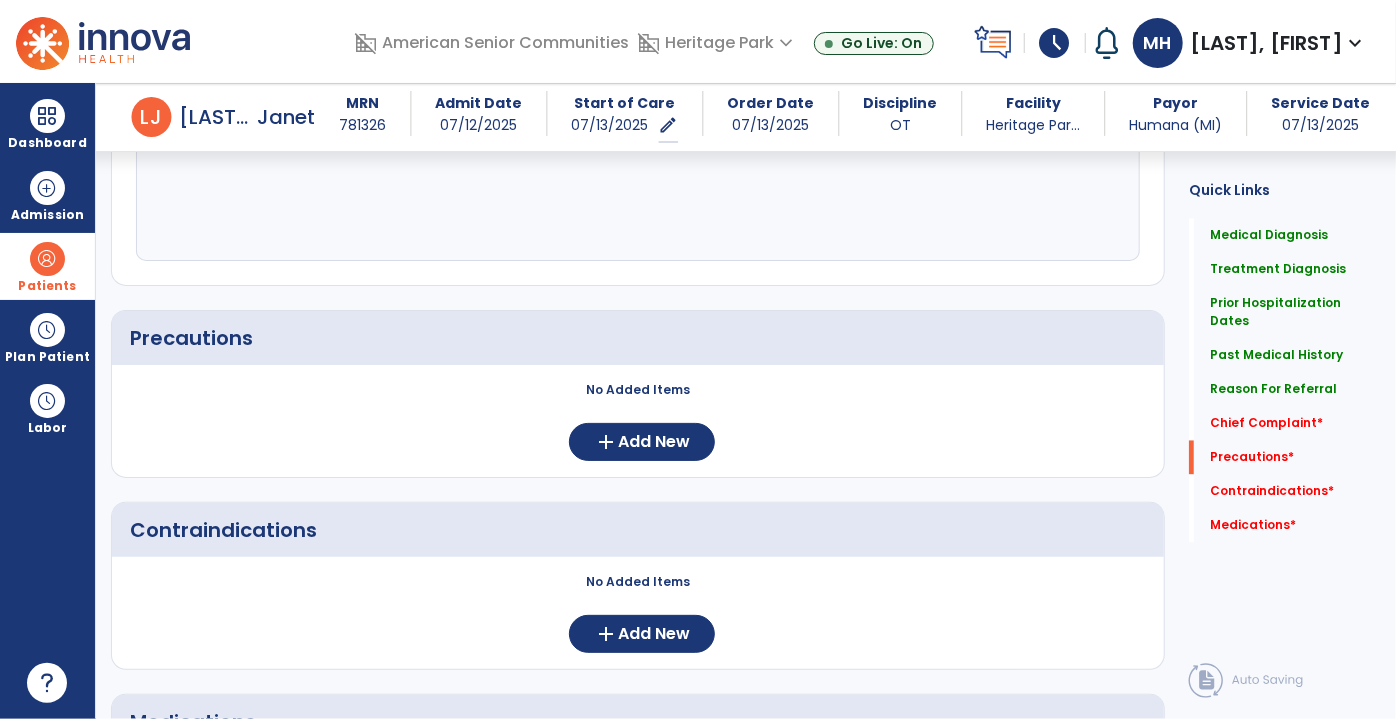type on "**********" 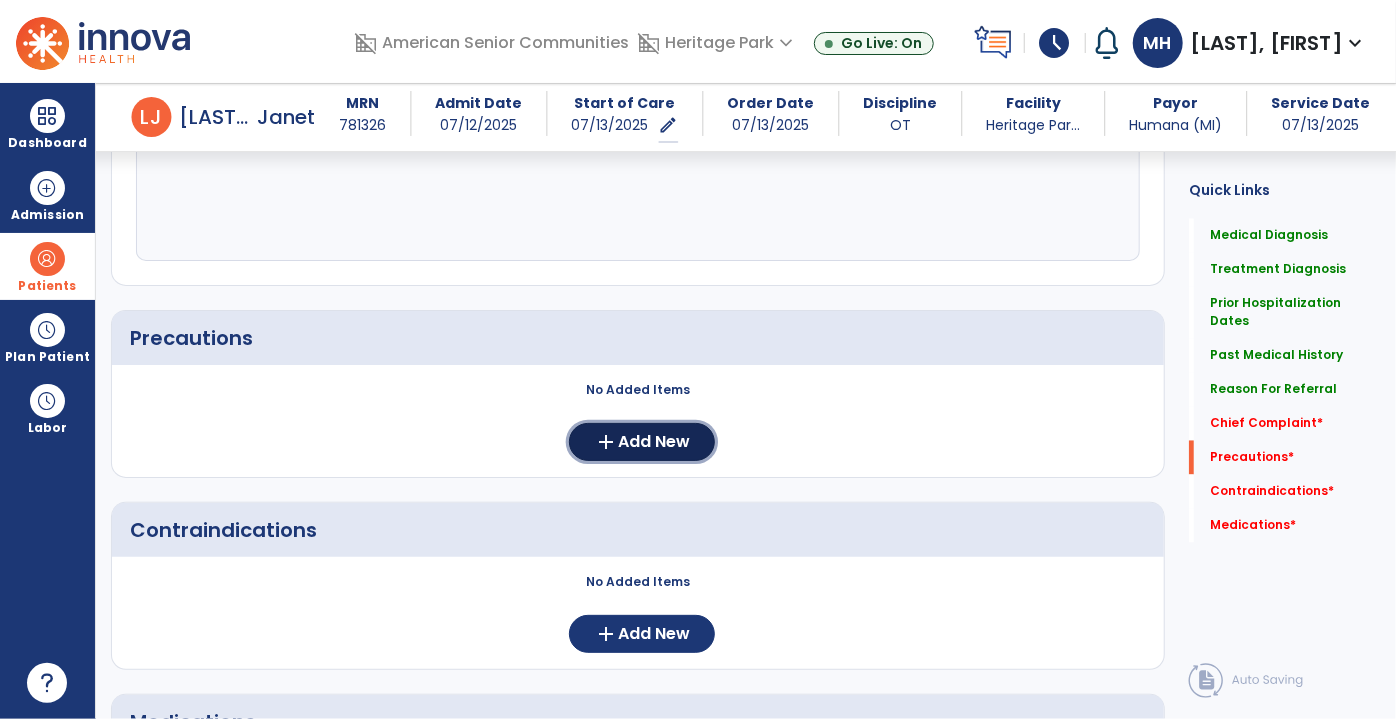 click on "add  Add New" 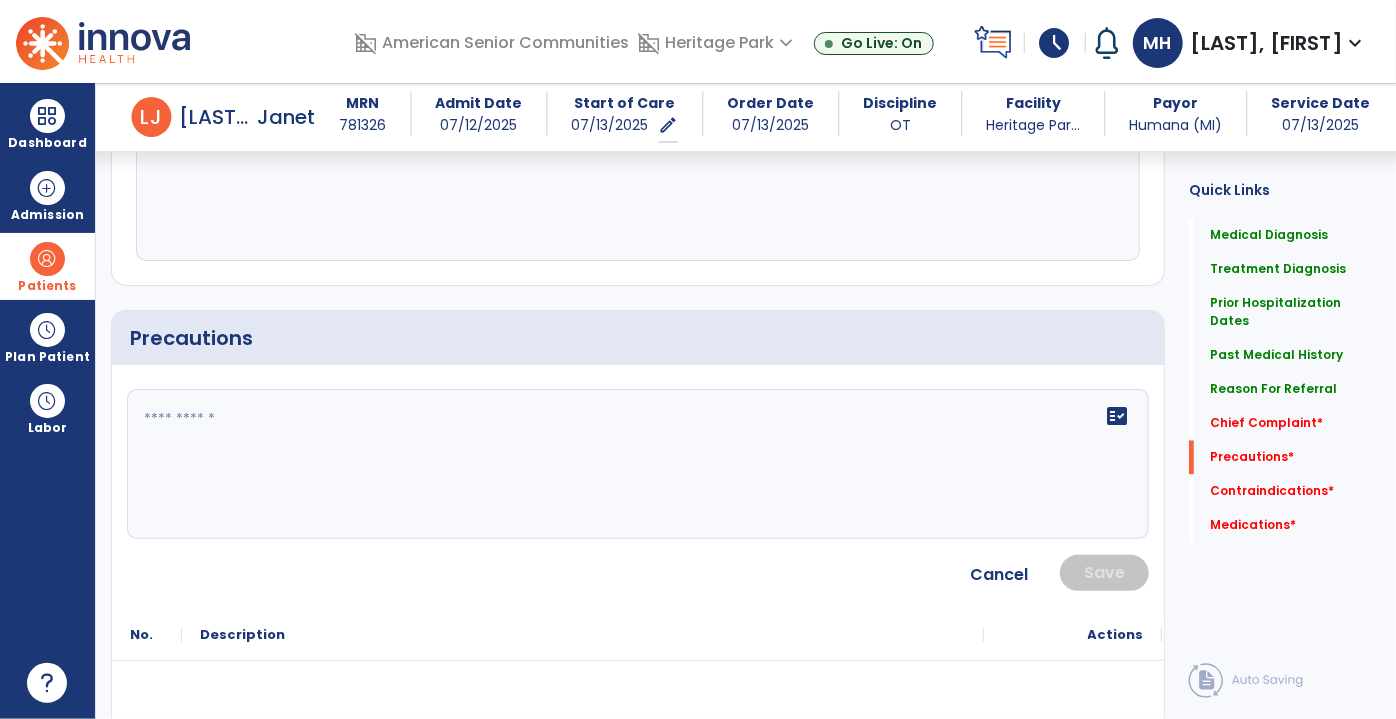 click on "fact_check" 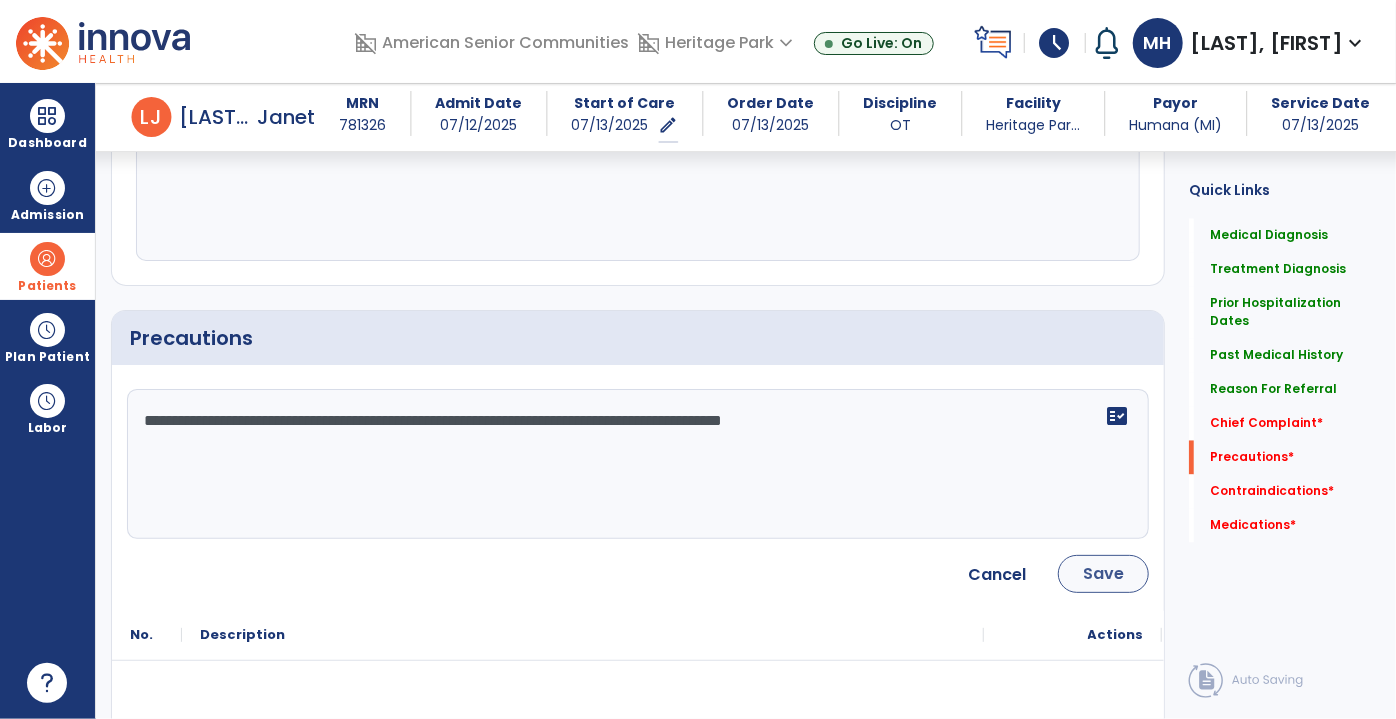type on "**********" 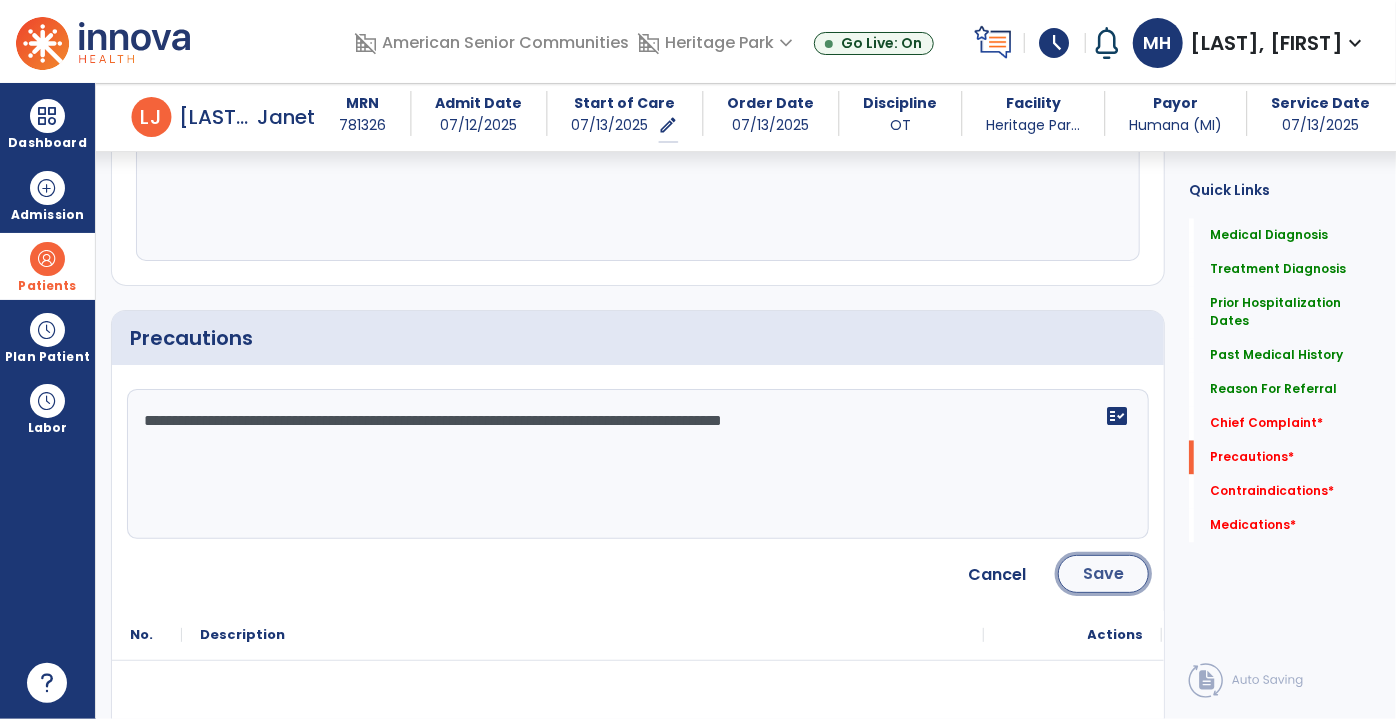 click on "Save" 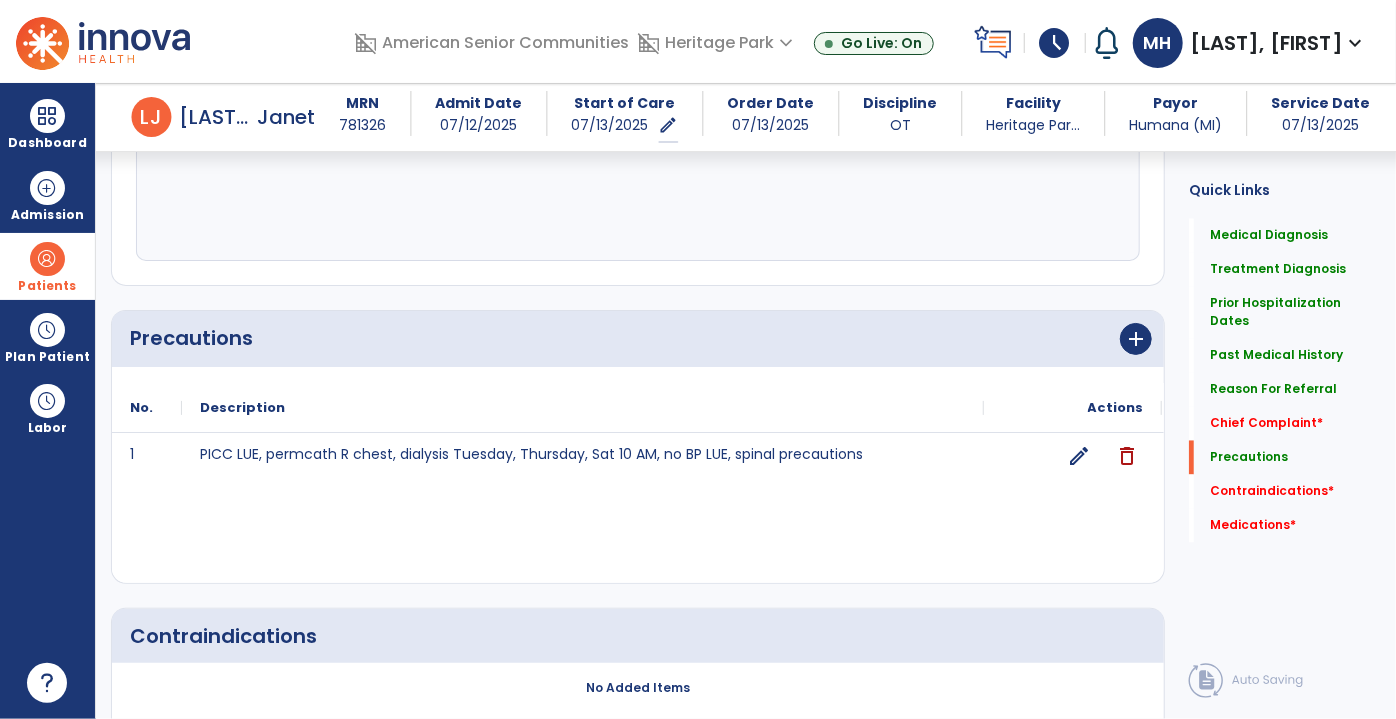 scroll, scrollTop: 1909, scrollLeft: 0, axis: vertical 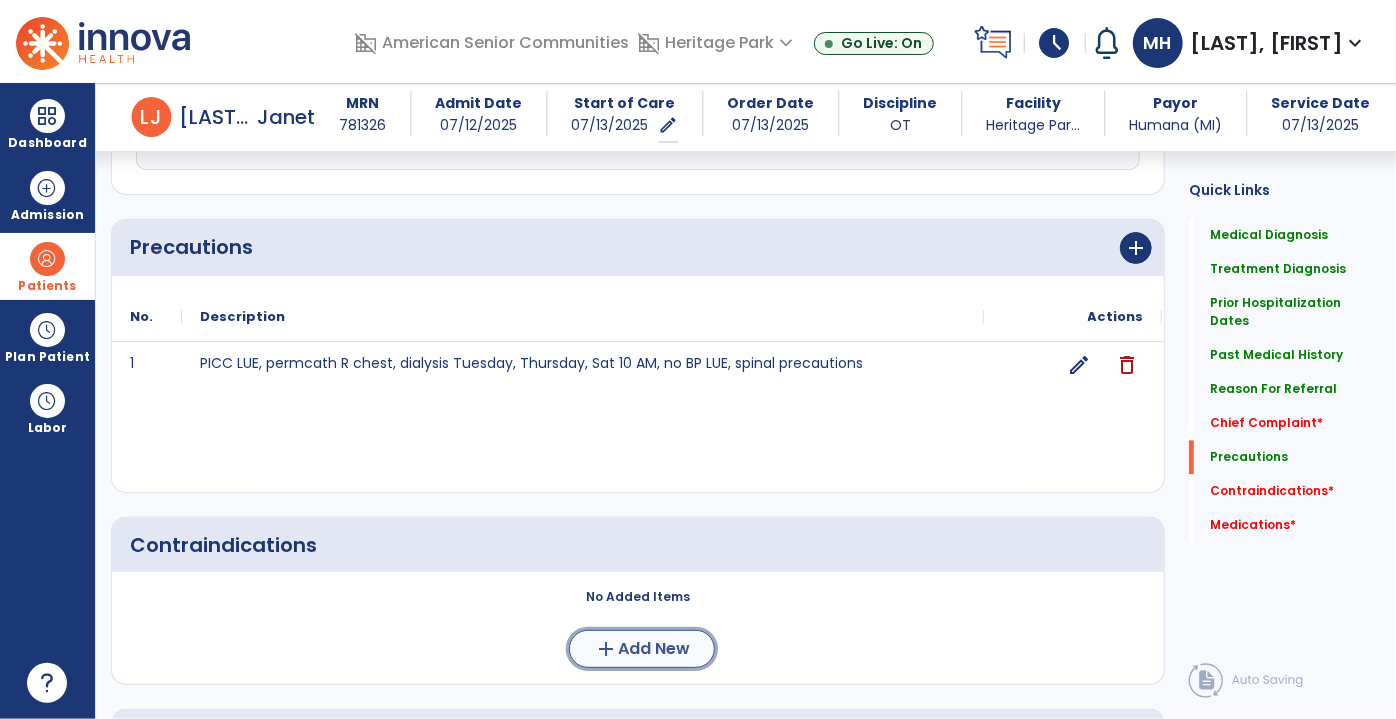 click on "Add New" 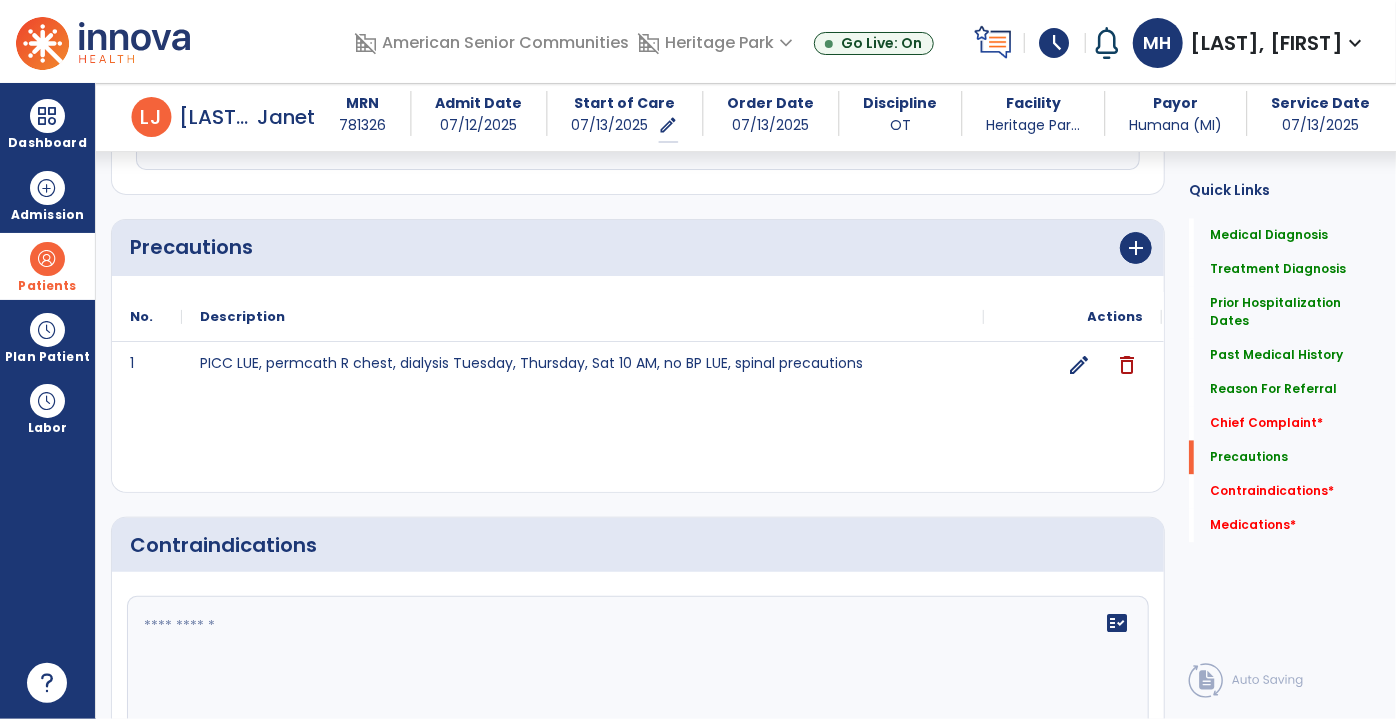 click 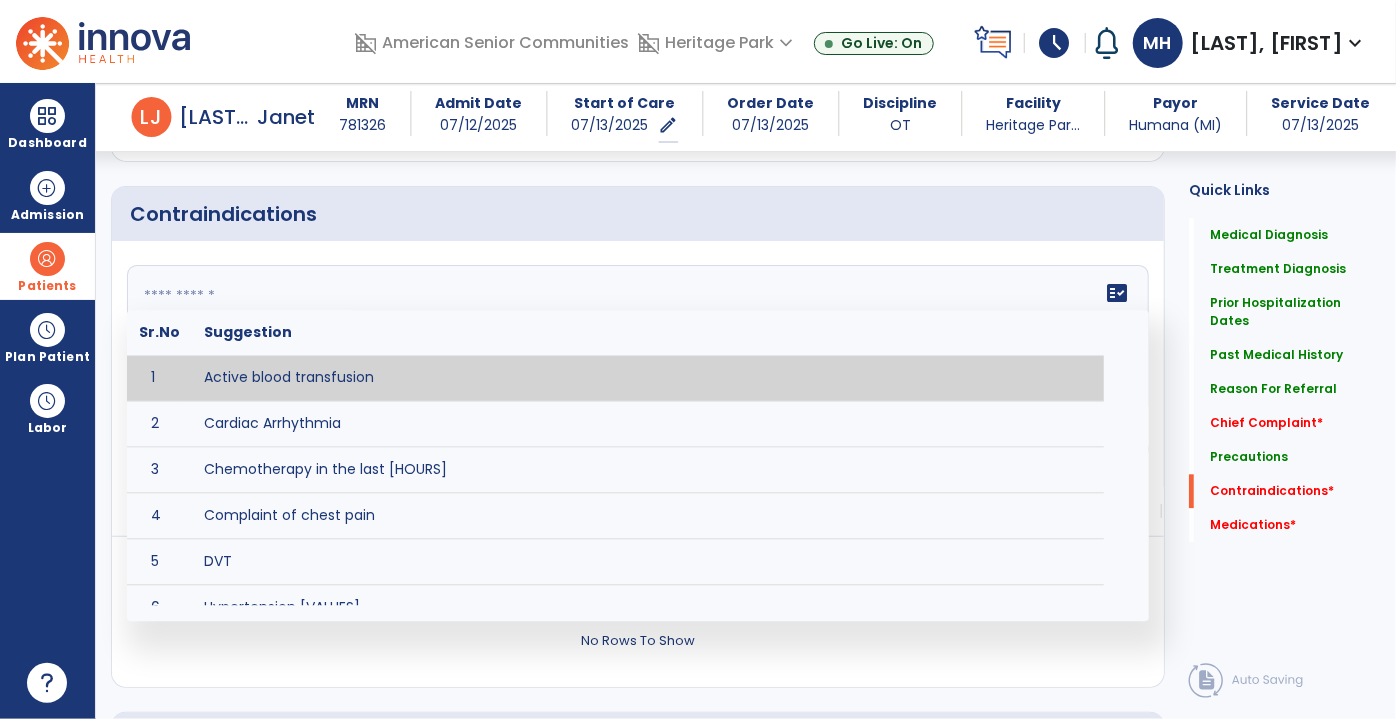scroll, scrollTop: 2272, scrollLeft: 0, axis: vertical 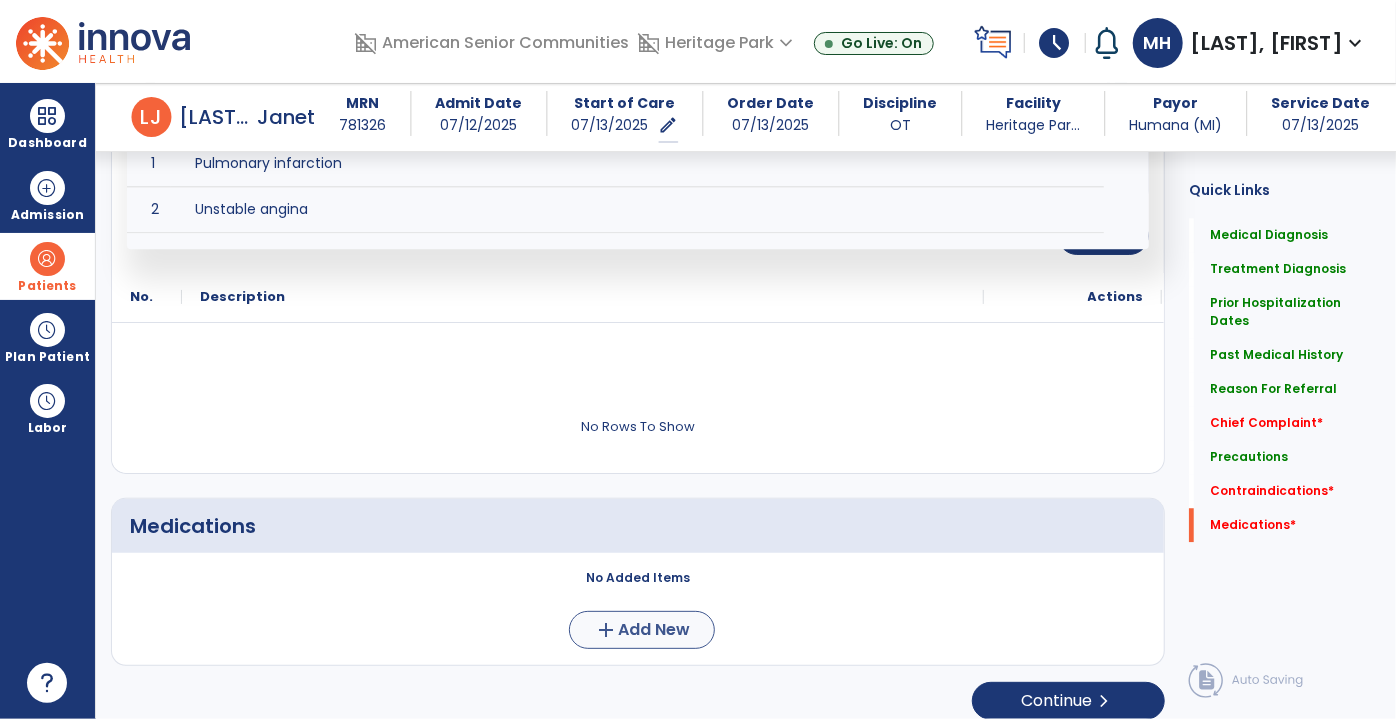 type on "**" 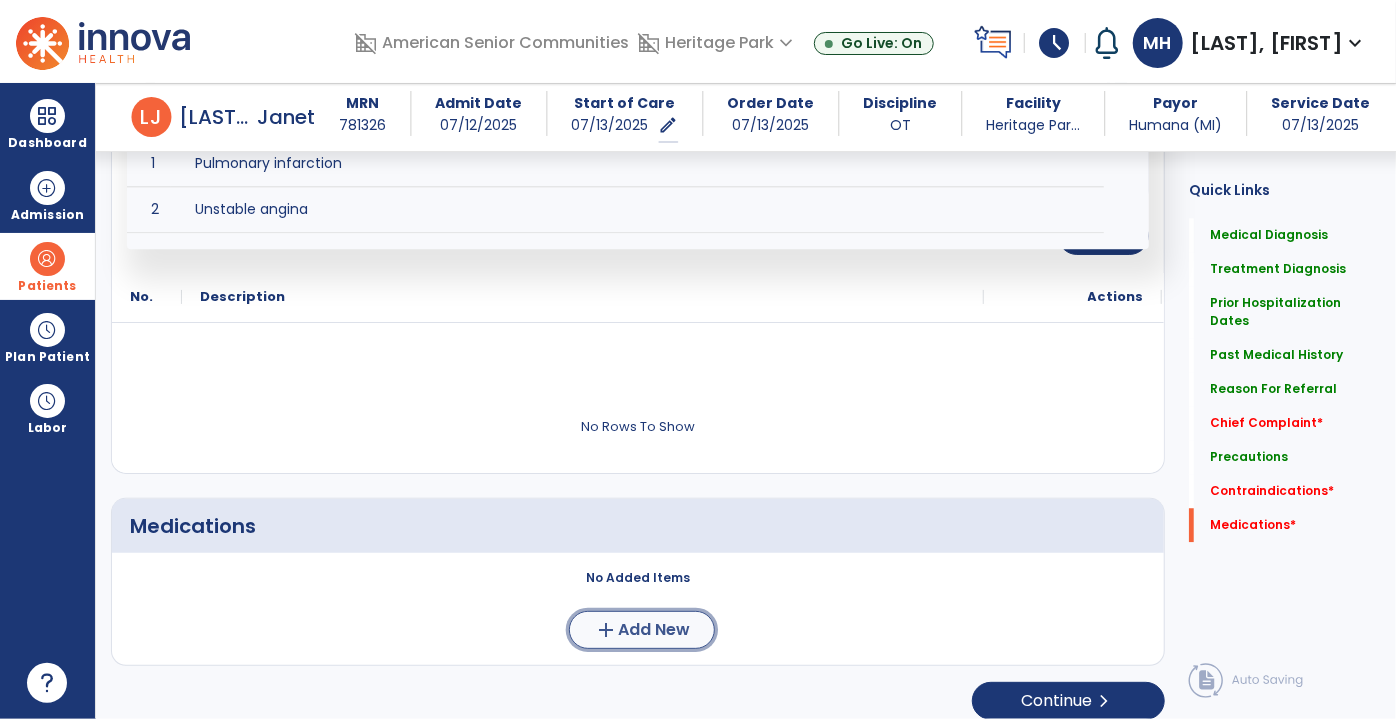 click on "Add New" 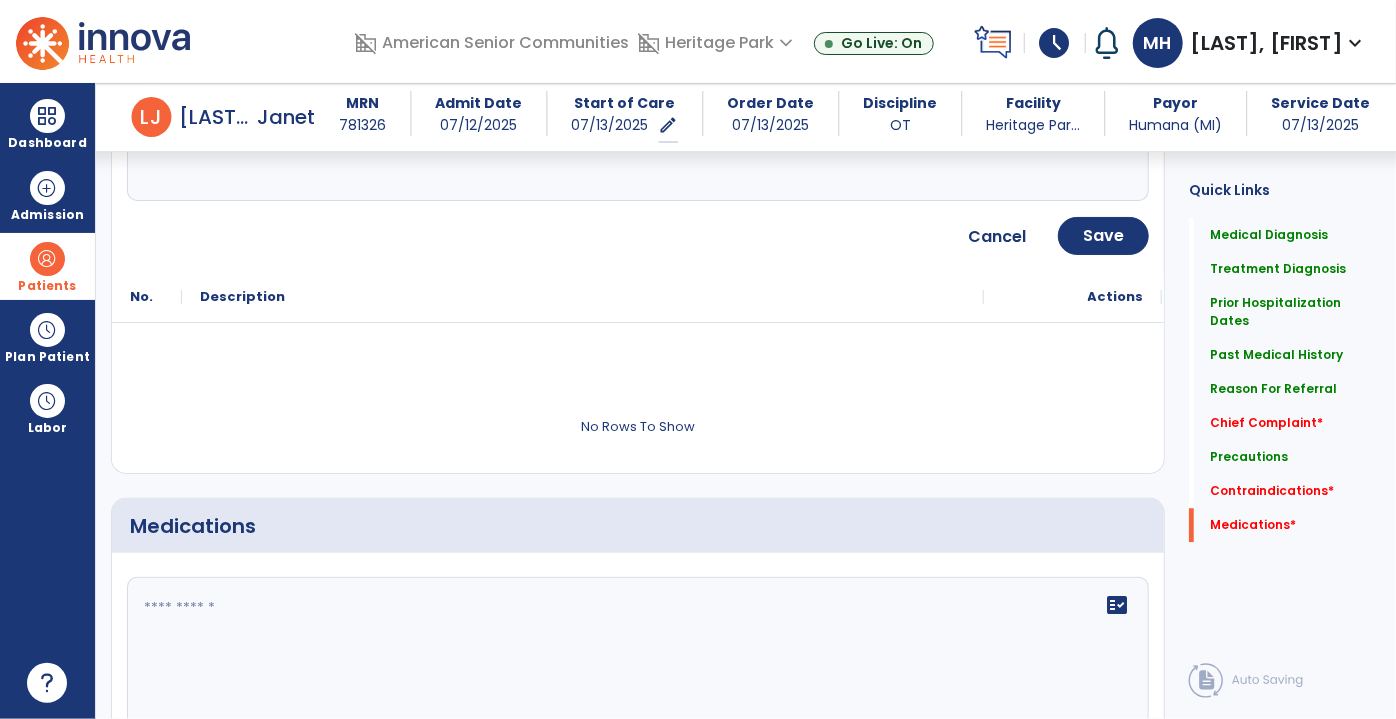 click 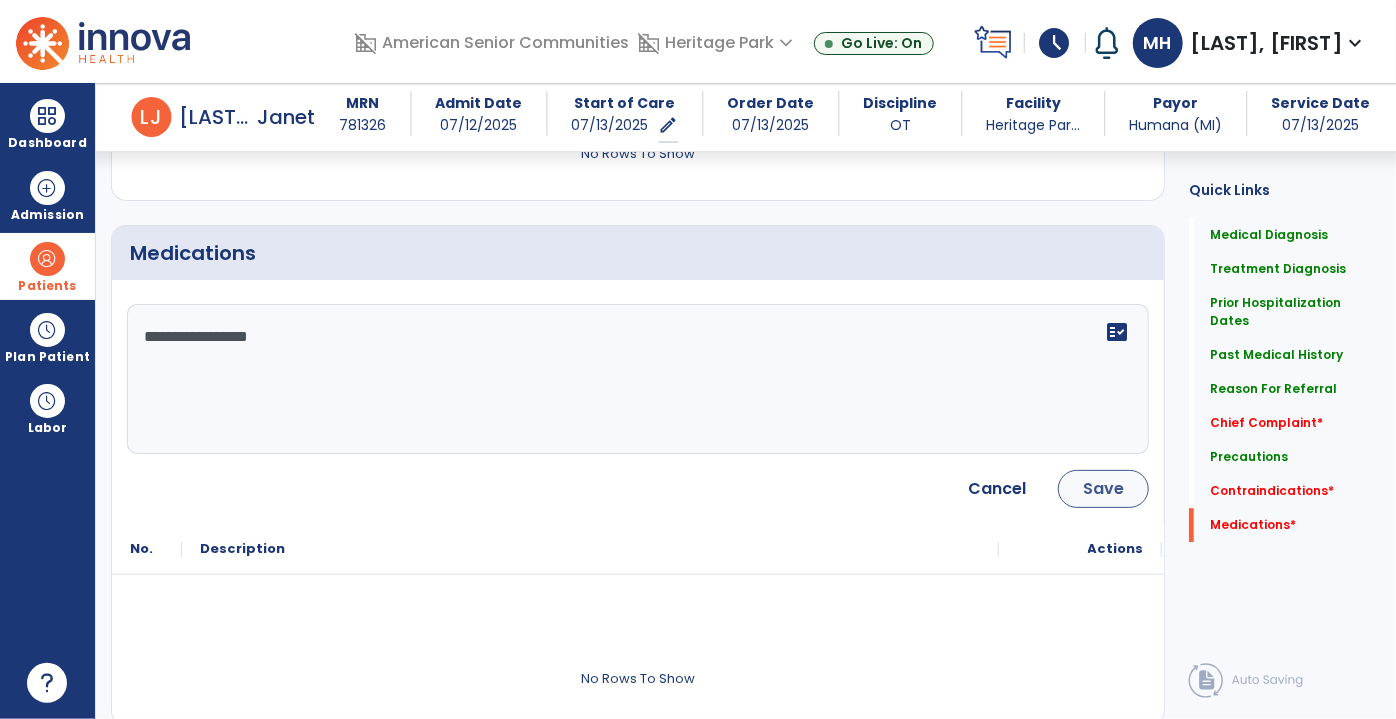 type on "**********" 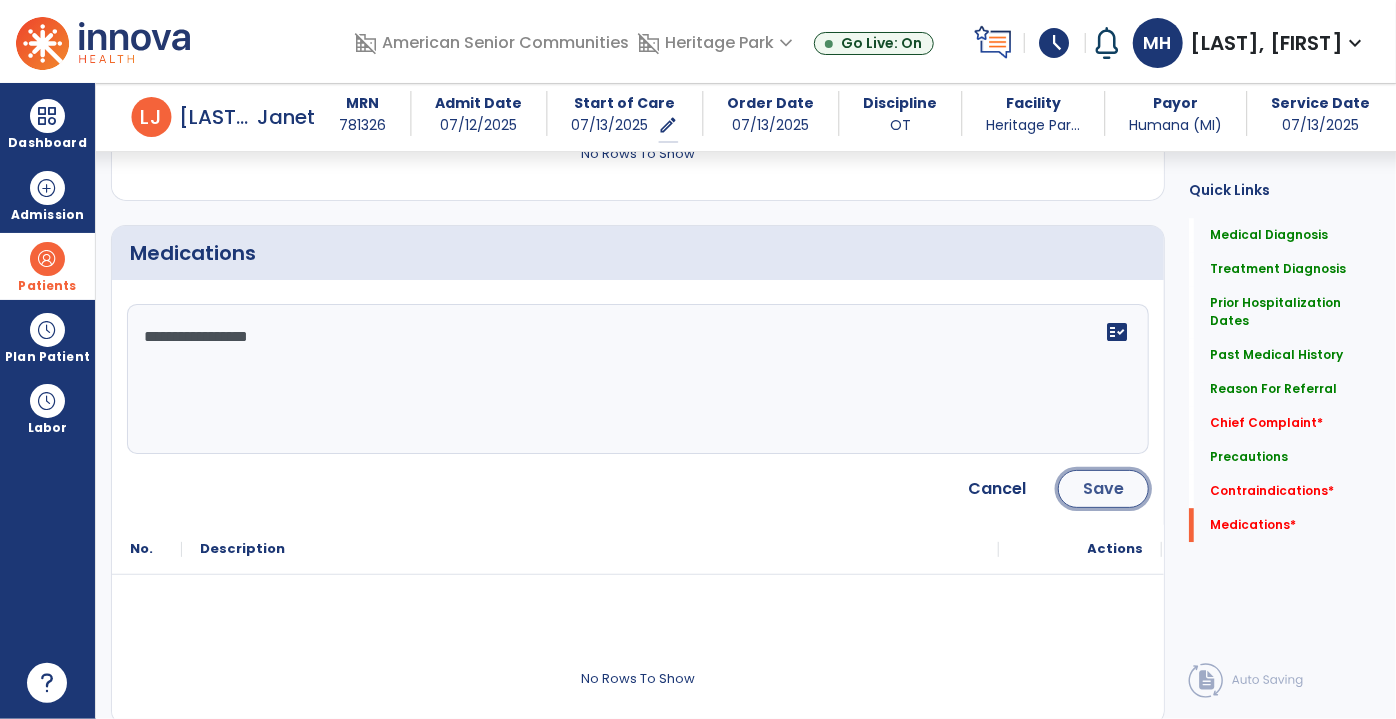 click on "Save" 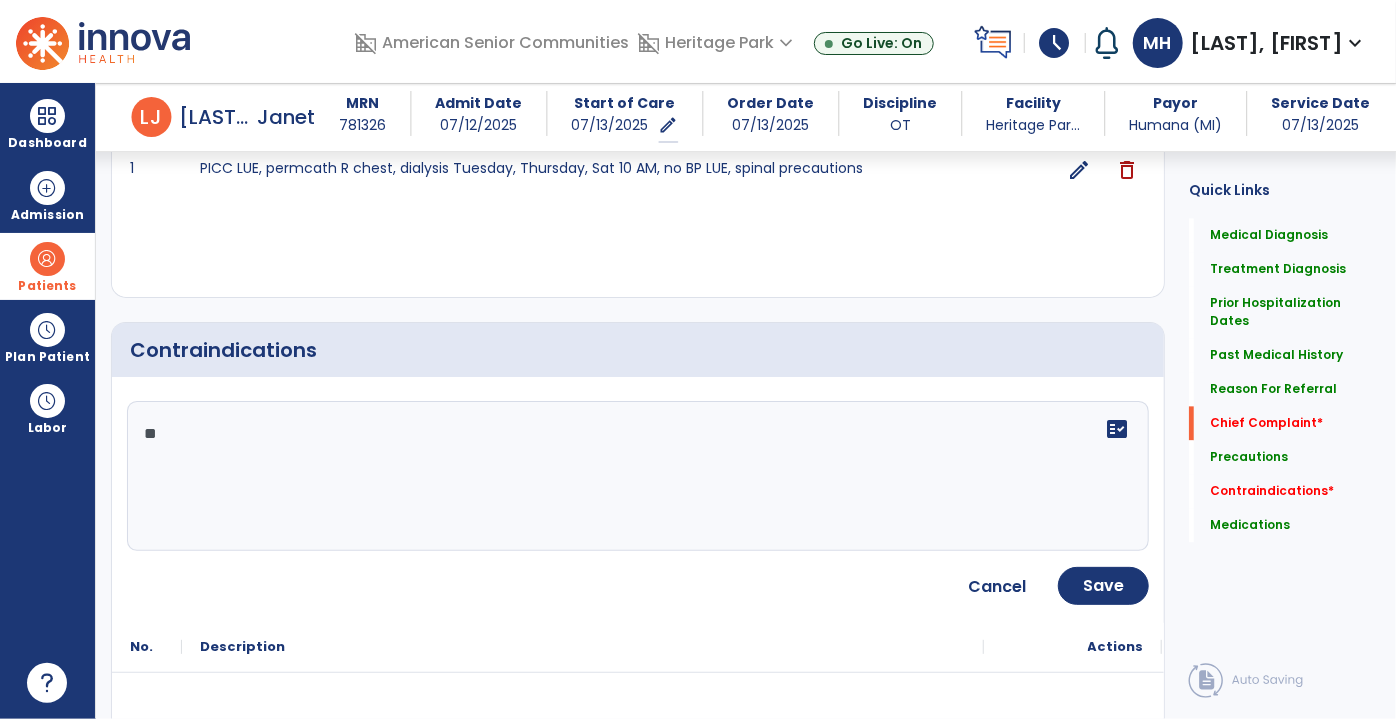 scroll, scrollTop: 2114, scrollLeft: 0, axis: vertical 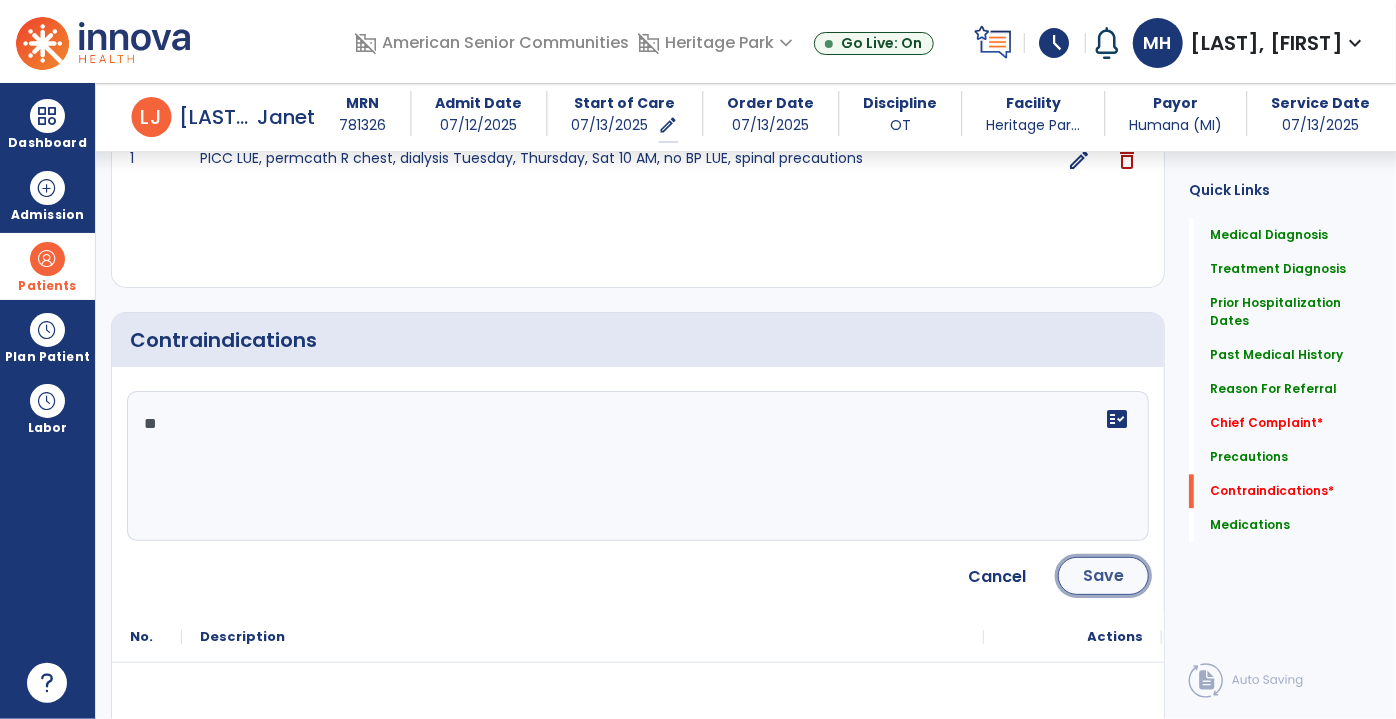 click on "Save" 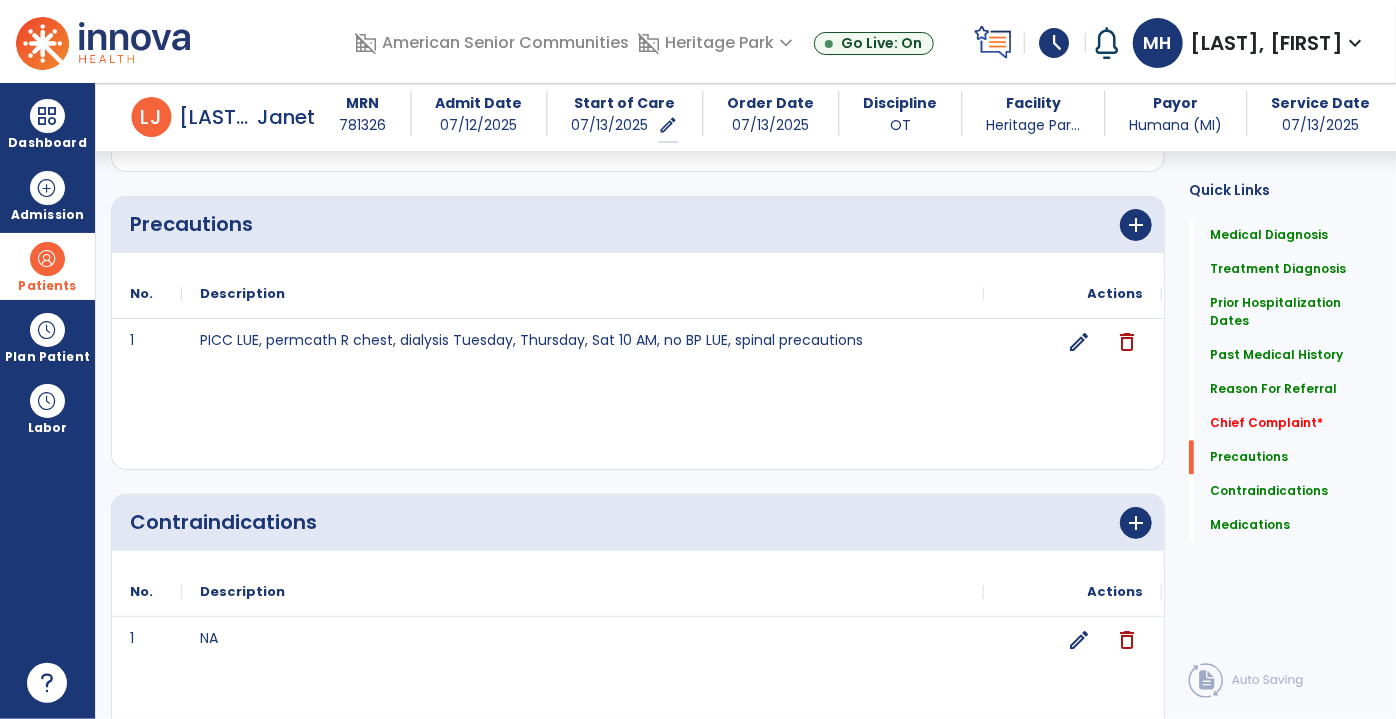 scroll, scrollTop: 1818, scrollLeft: 0, axis: vertical 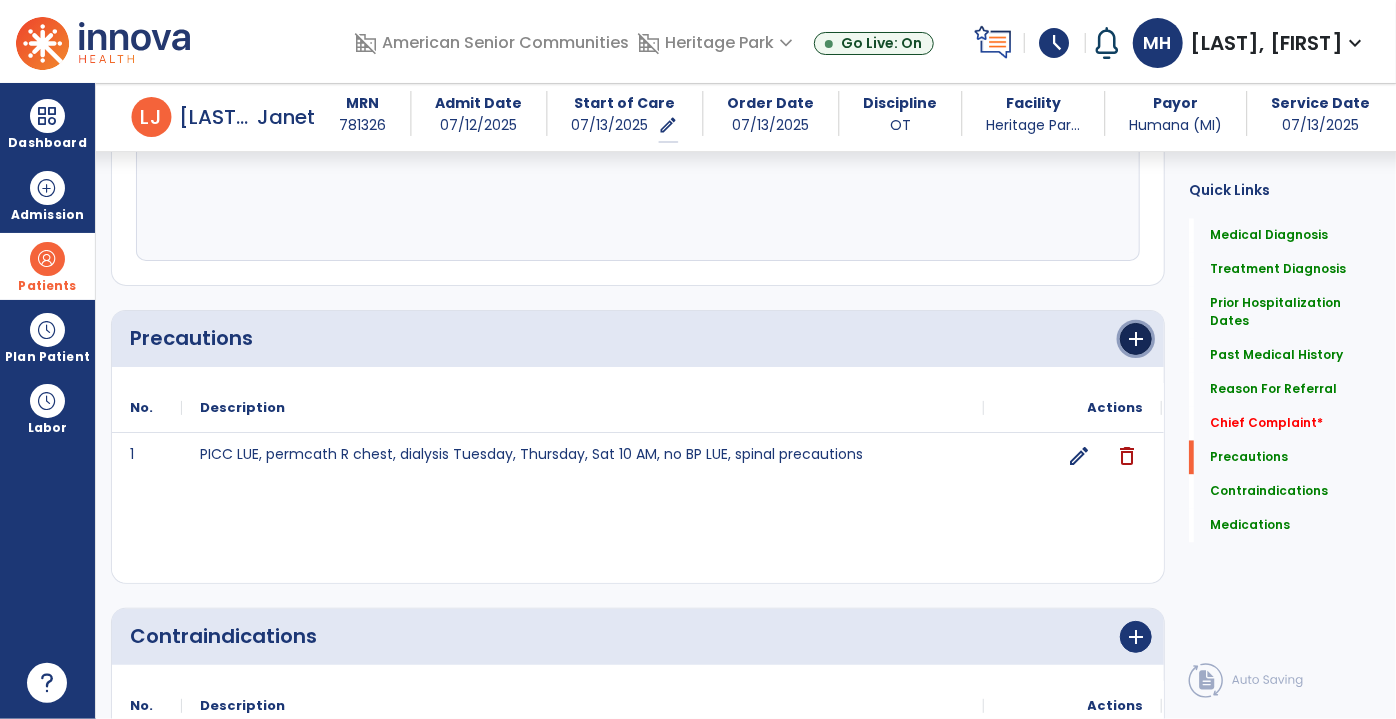 click on "add" 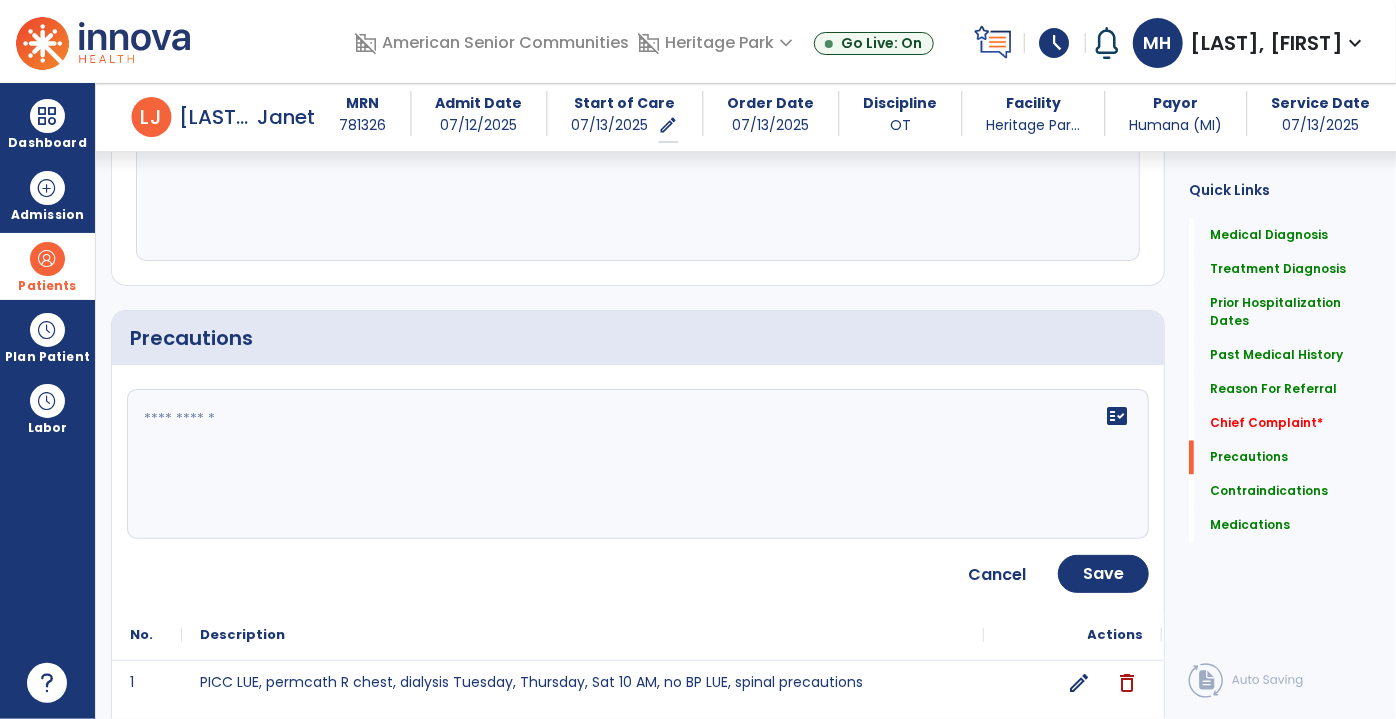 click on "fact_check" 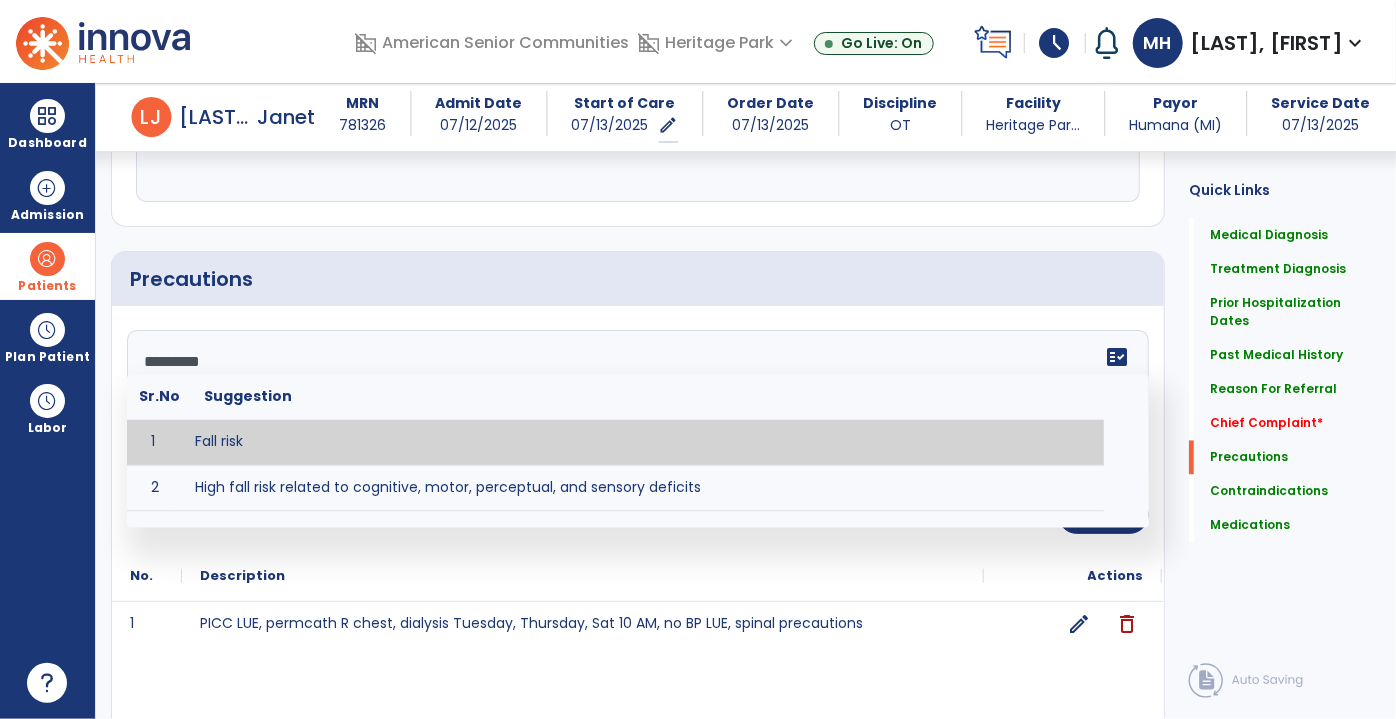 scroll, scrollTop: 1909, scrollLeft: 0, axis: vertical 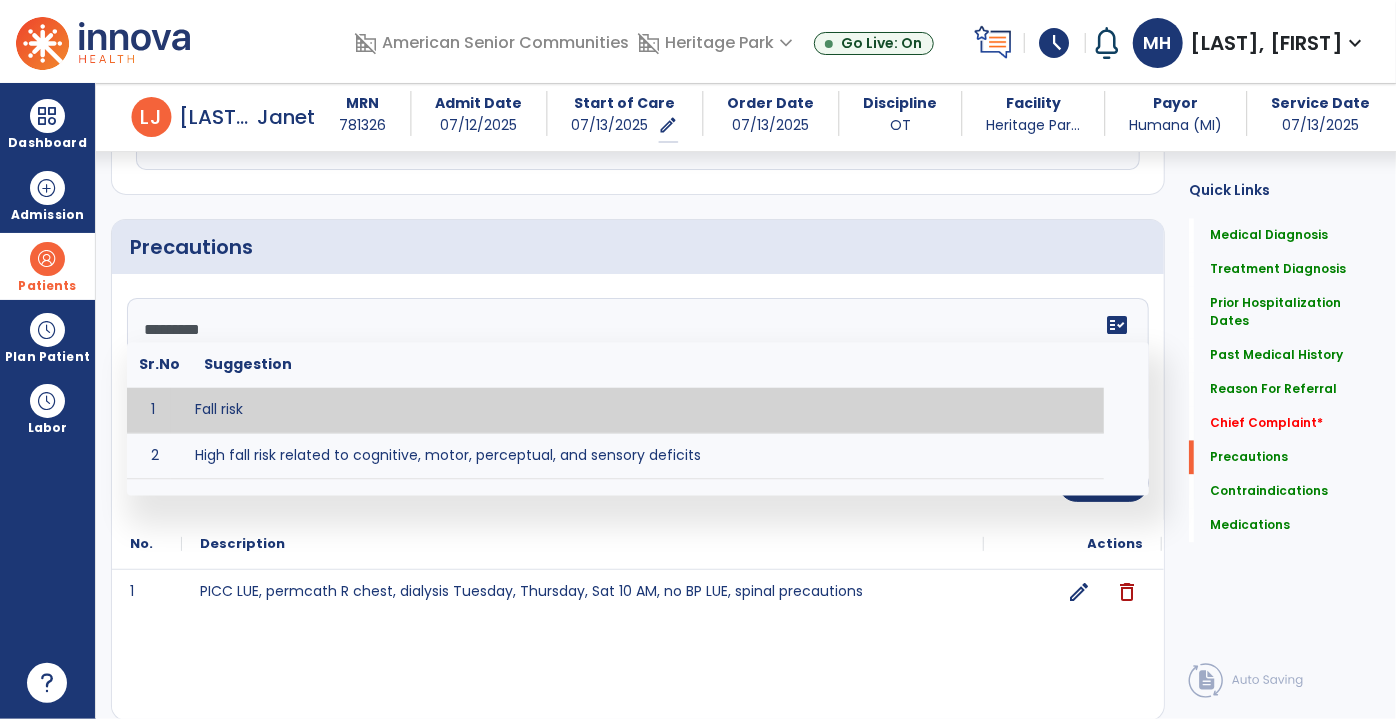 type on "*********" 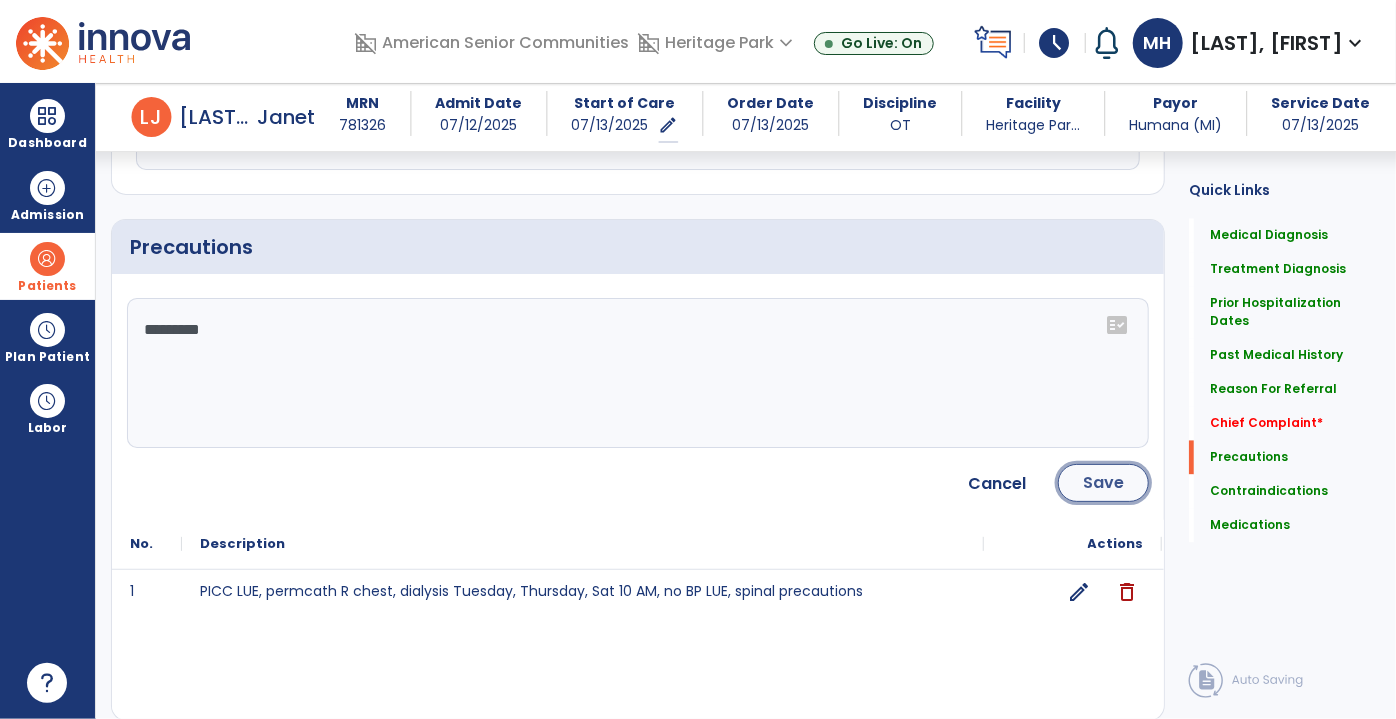 click on "Save" 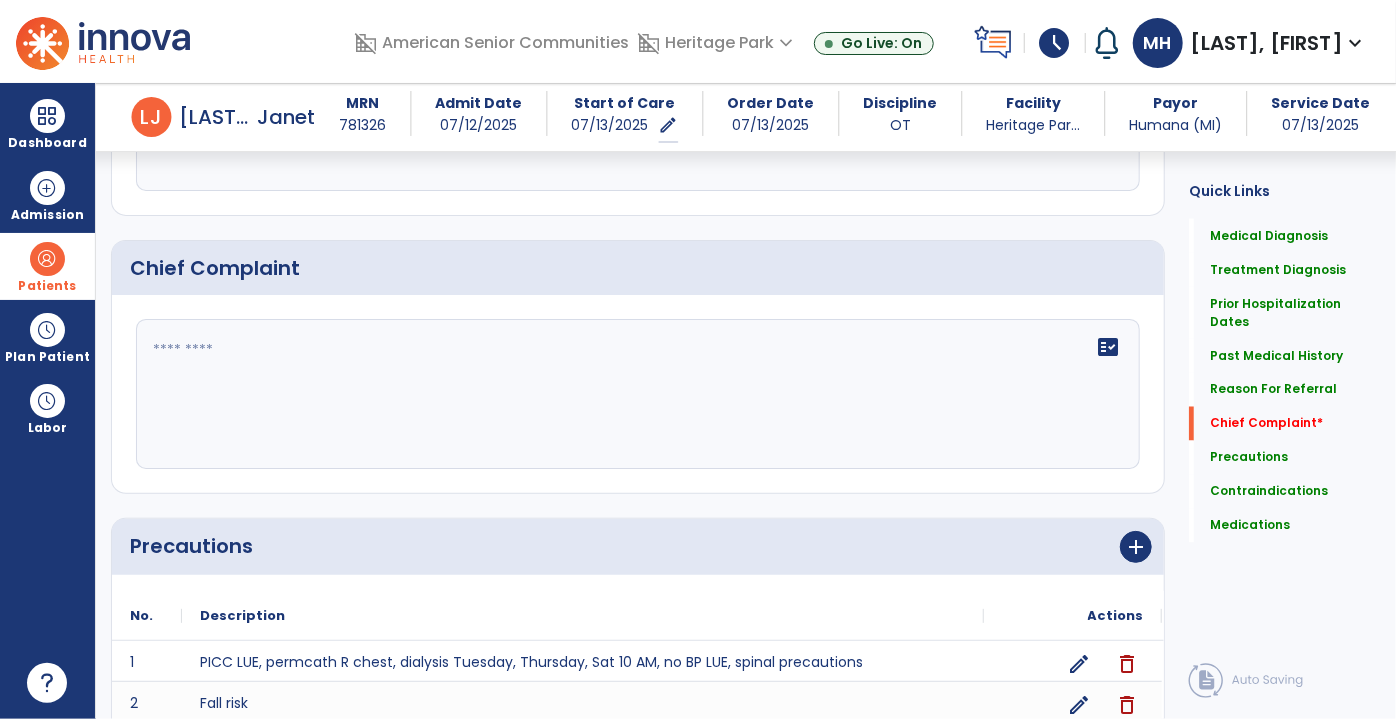 scroll, scrollTop: 1603, scrollLeft: 0, axis: vertical 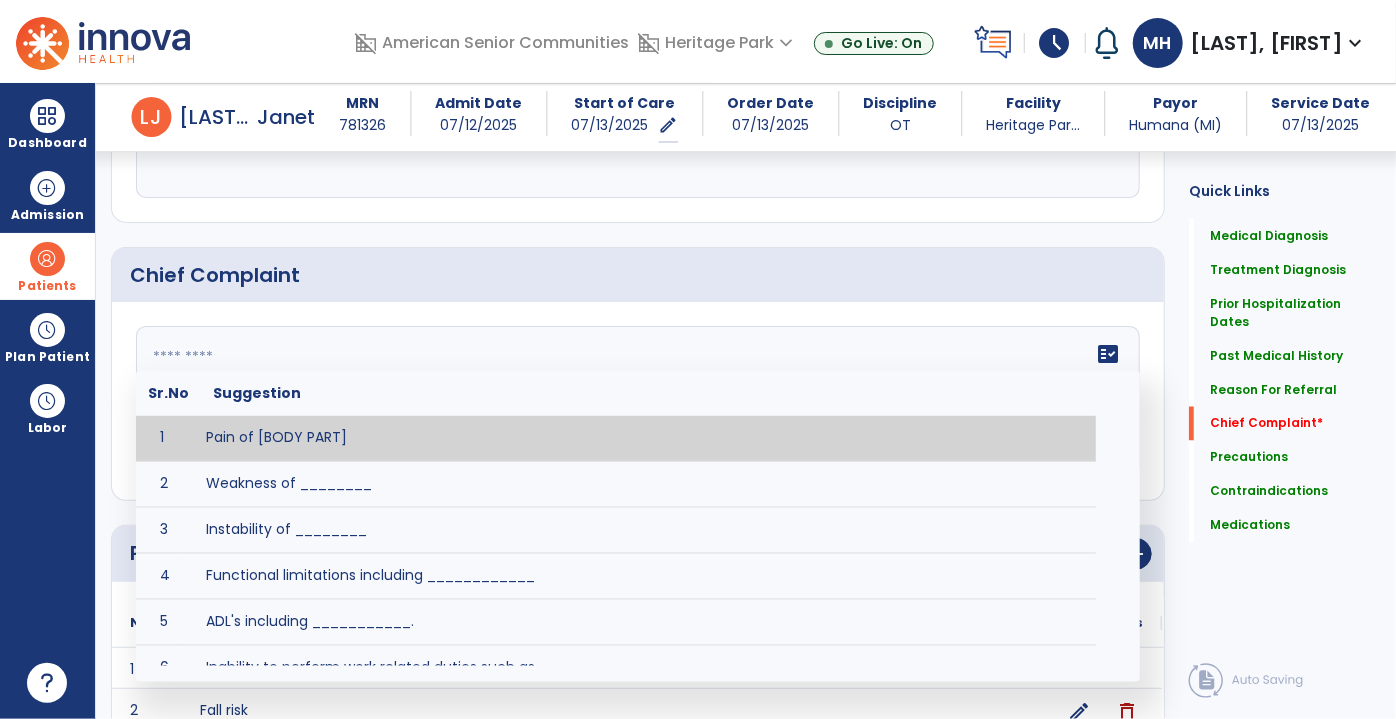 click on "fact_check  Sr.No Suggestion 1 Pain of [BODY PART] 2 Weakness of ________ 3 Instability of ________ 4 Functional limitations including ____________ 5 ADL's including ___________. 6 Inability to perform work related duties such as _________ 7 Inability to perform house hold duties such as __________. 8 Loss of balance. 9 Problems with gait including _________." 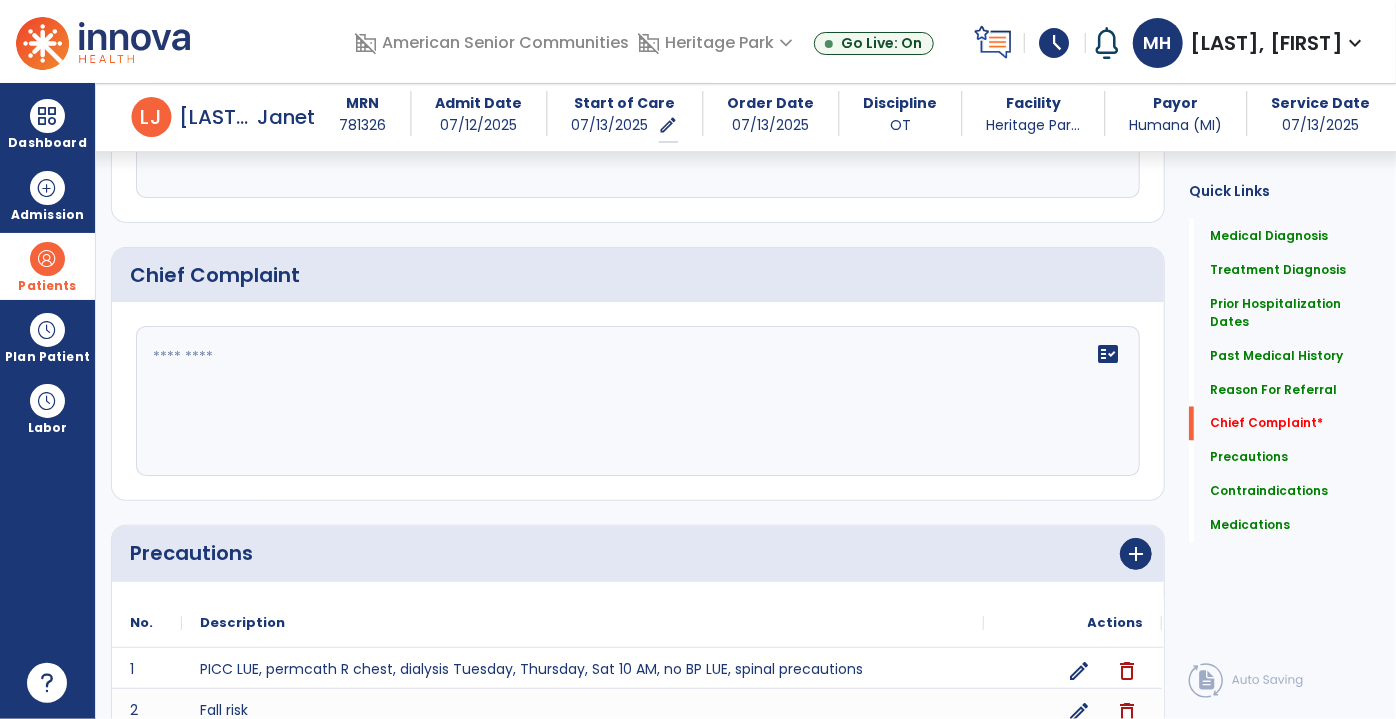 click on "Chief Complaint" 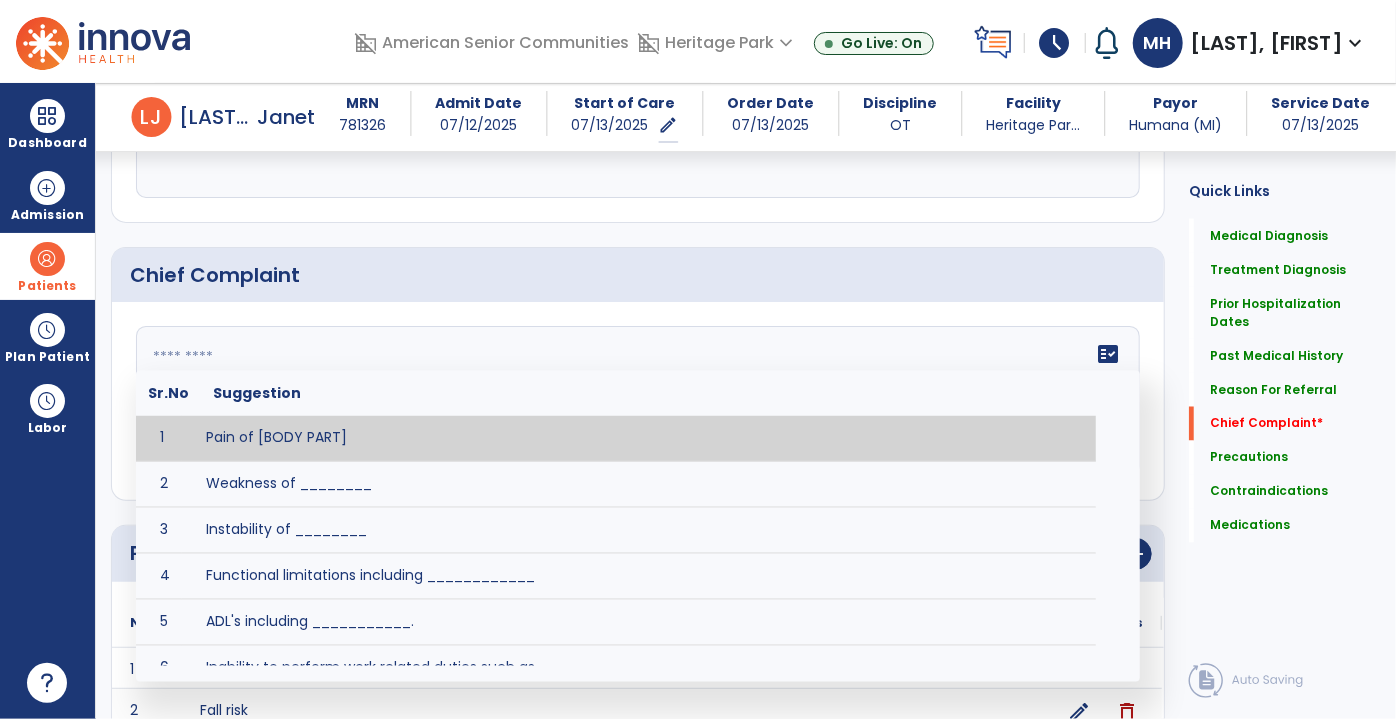 click 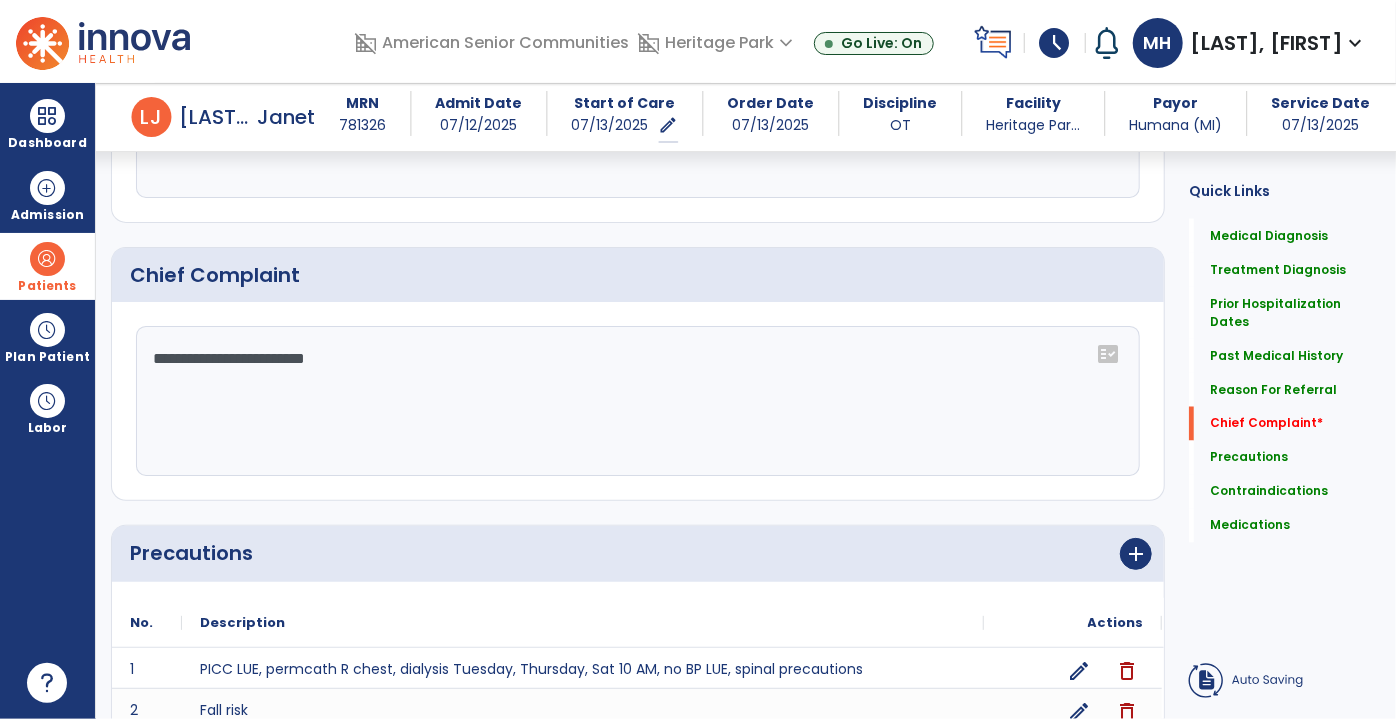 scroll, scrollTop: 1603, scrollLeft: 0, axis: vertical 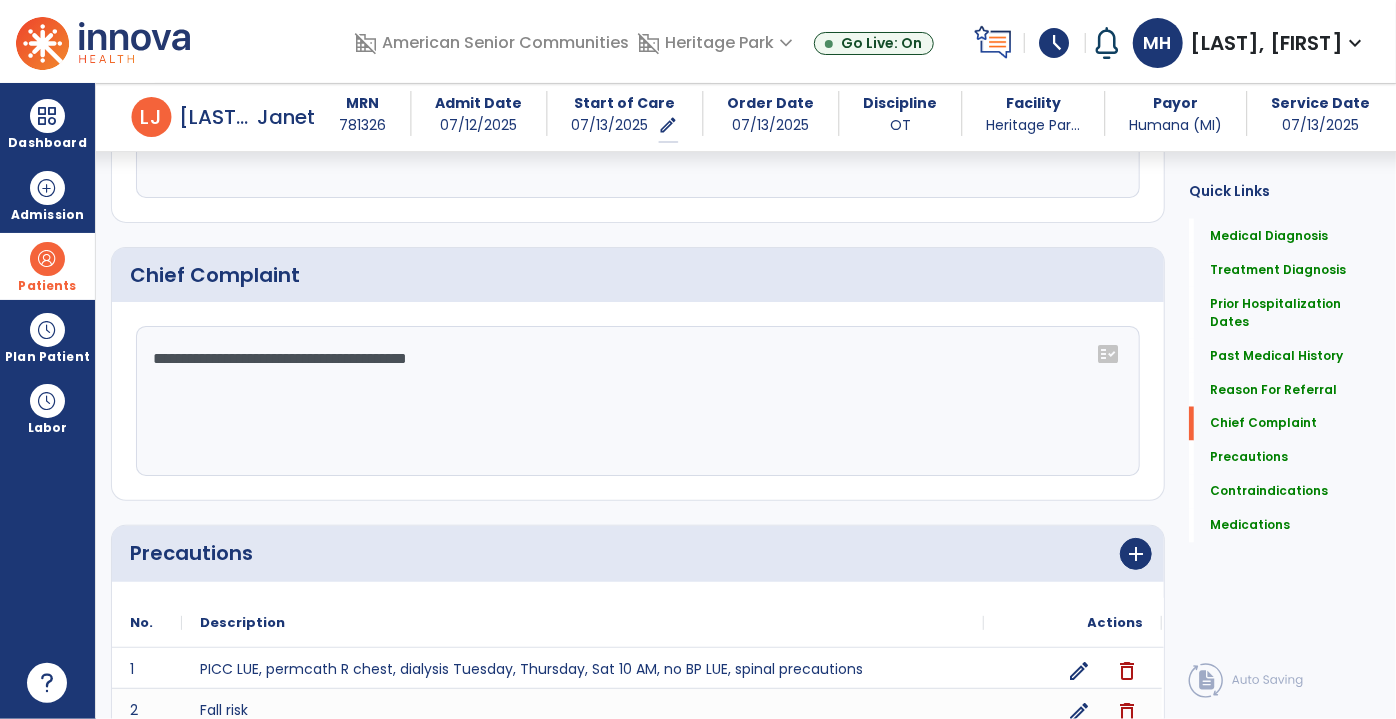 click on "**********" 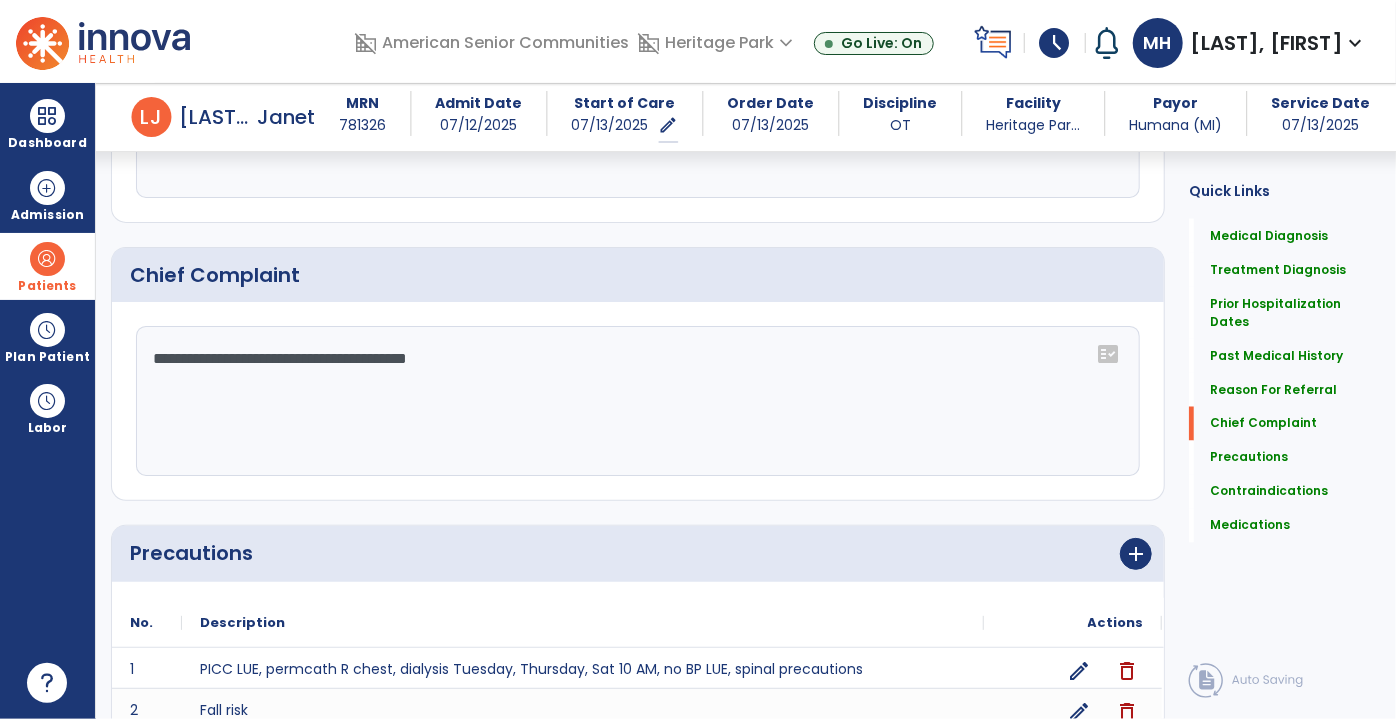 click on "**********" 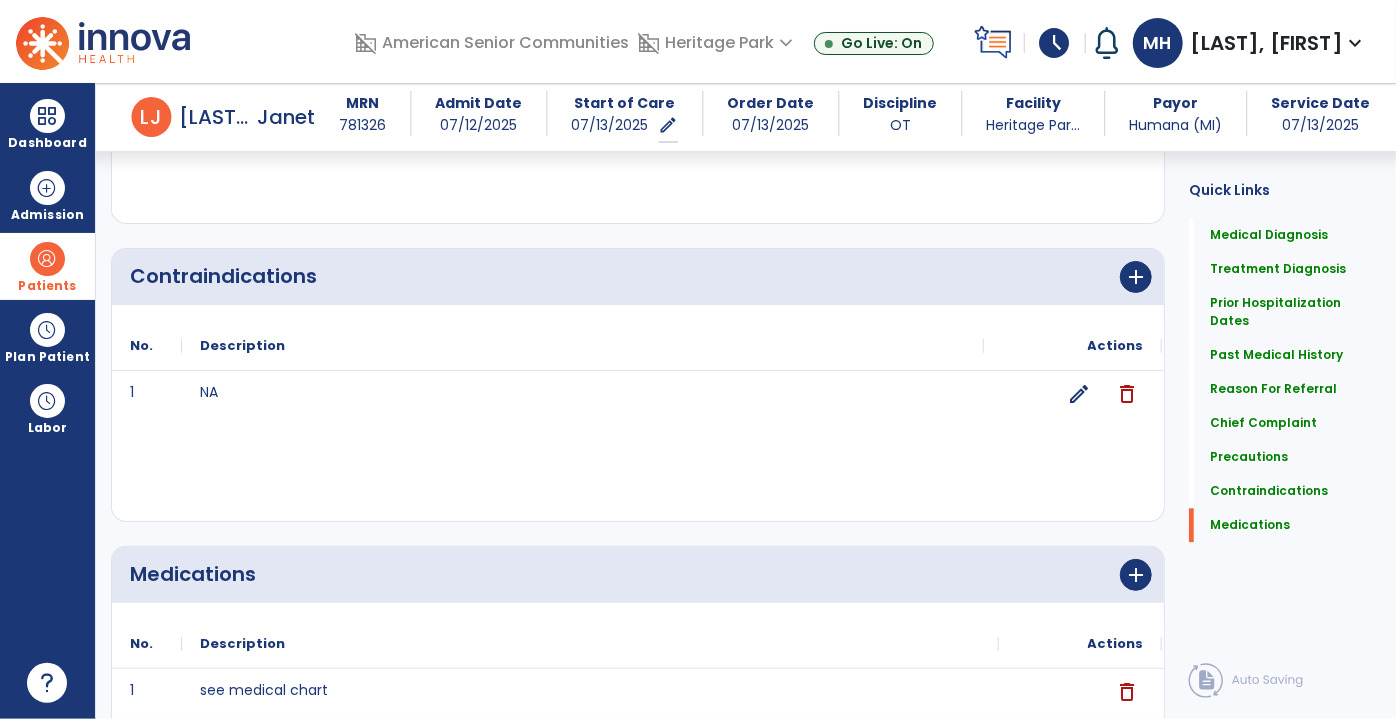 scroll, scrollTop: 2342, scrollLeft: 0, axis: vertical 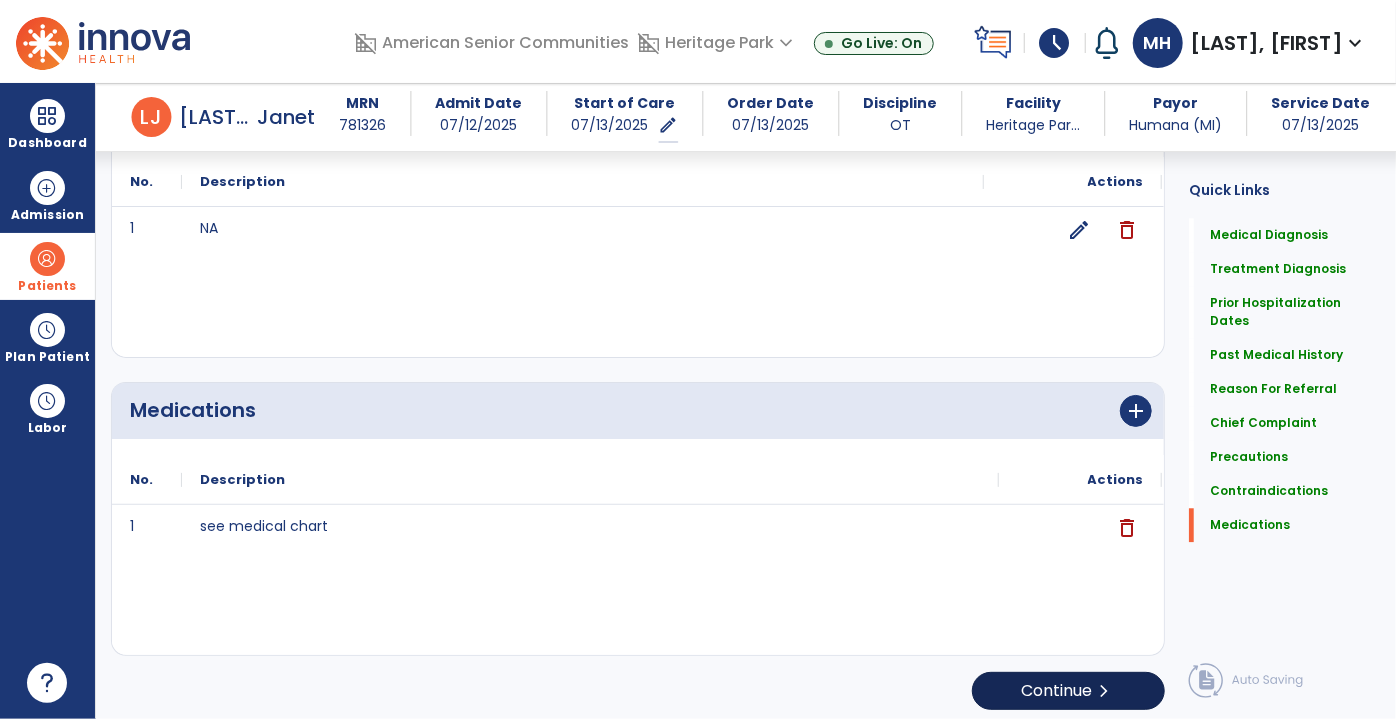 type on "**********" 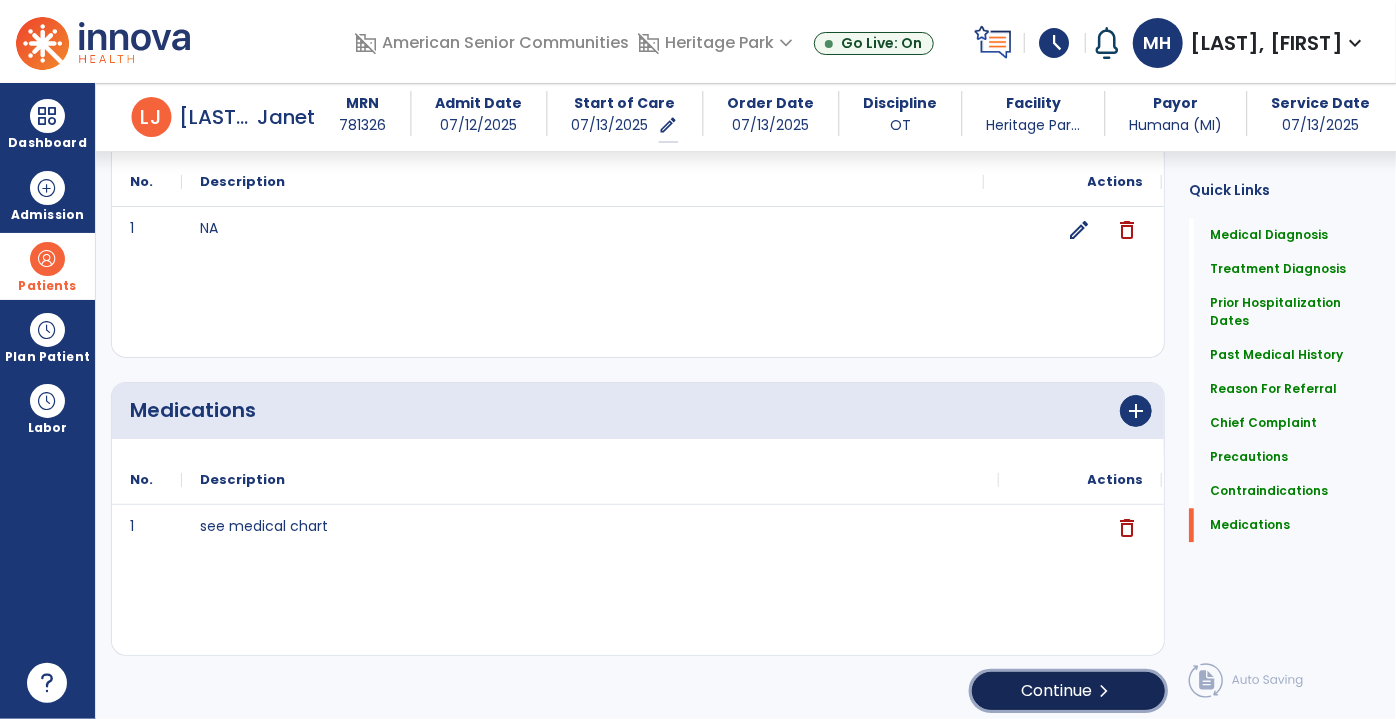 click on "Continue  chevron_right" 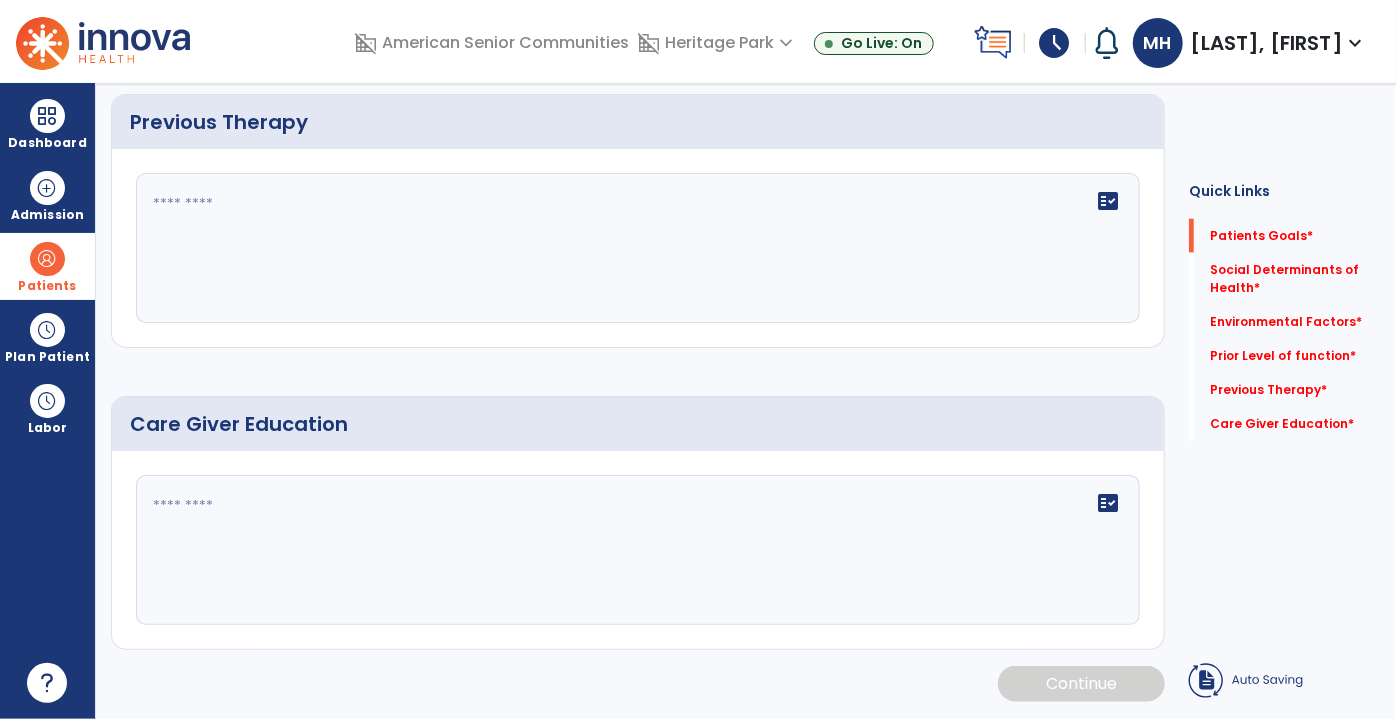 scroll, scrollTop: 0, scrollLeft: 0, axis: both 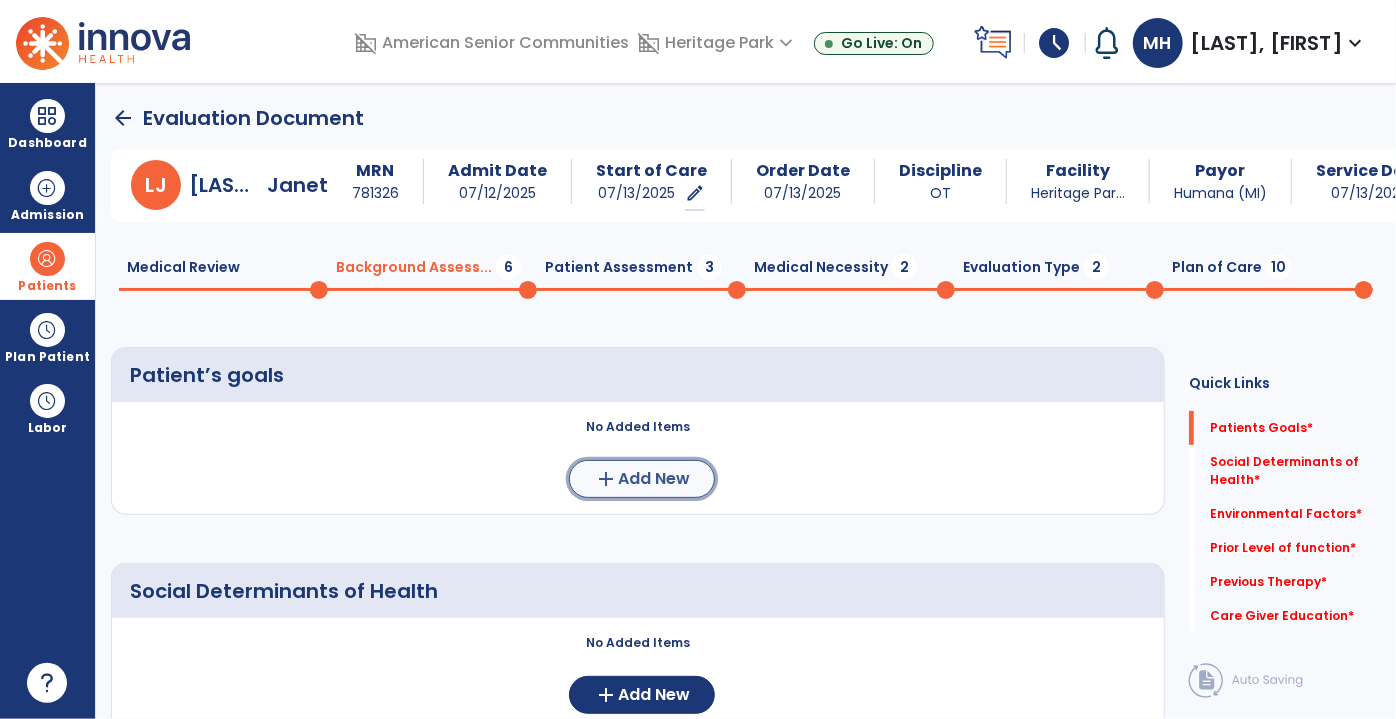 click on "Add New" 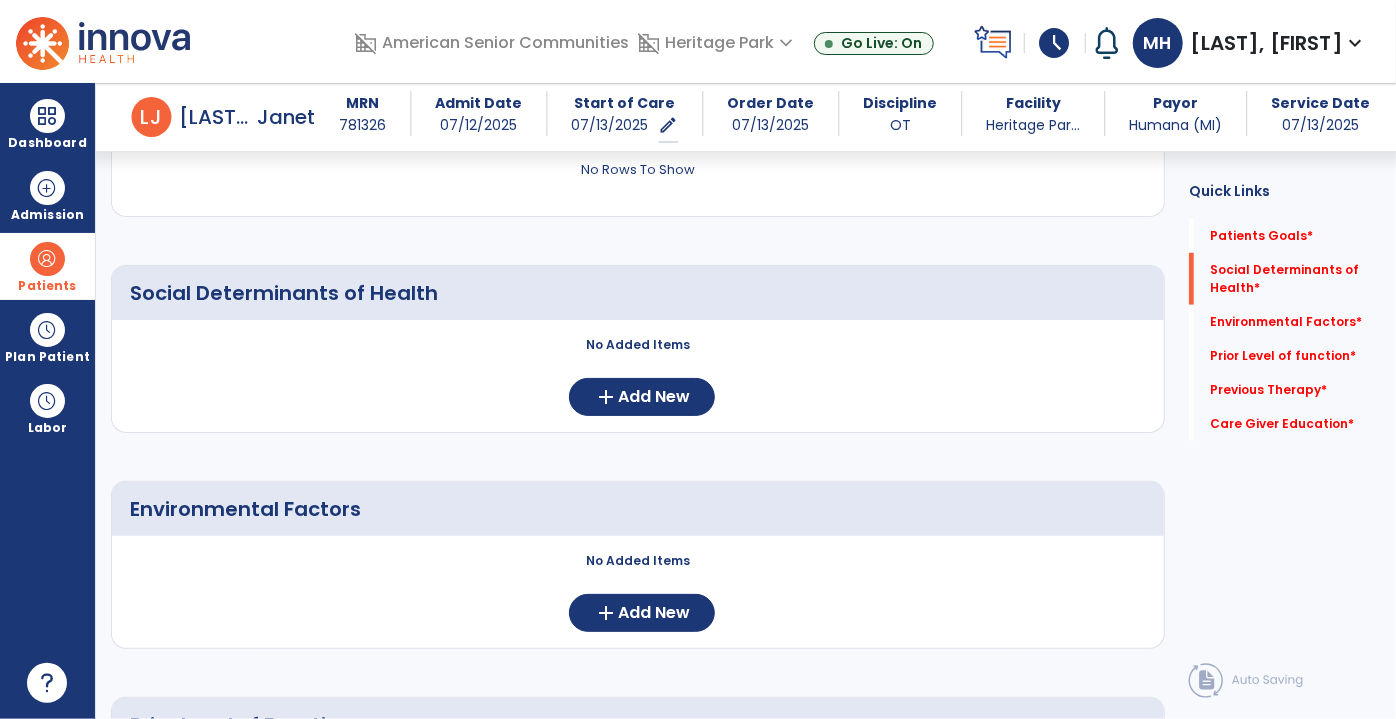 scroll, scrollTop: 666, scrollLeft: 0, axis: vertical 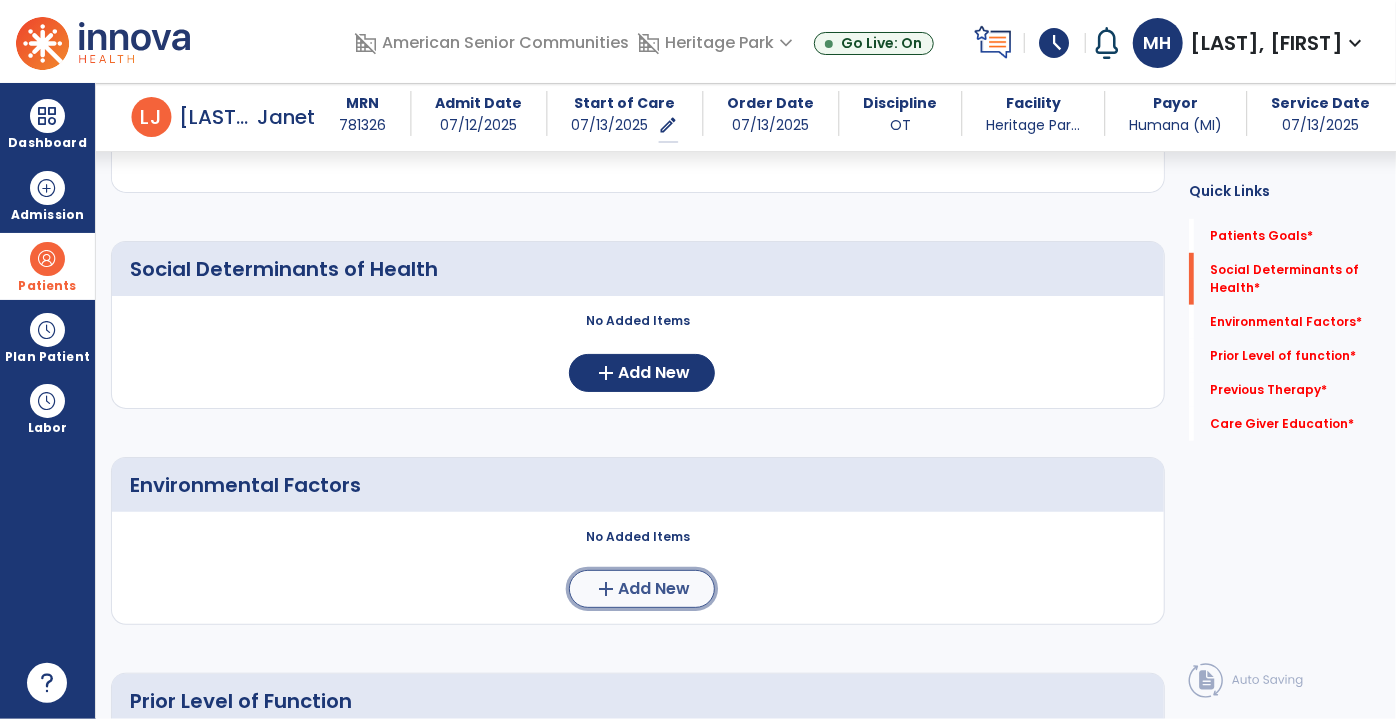 click on "Add New" 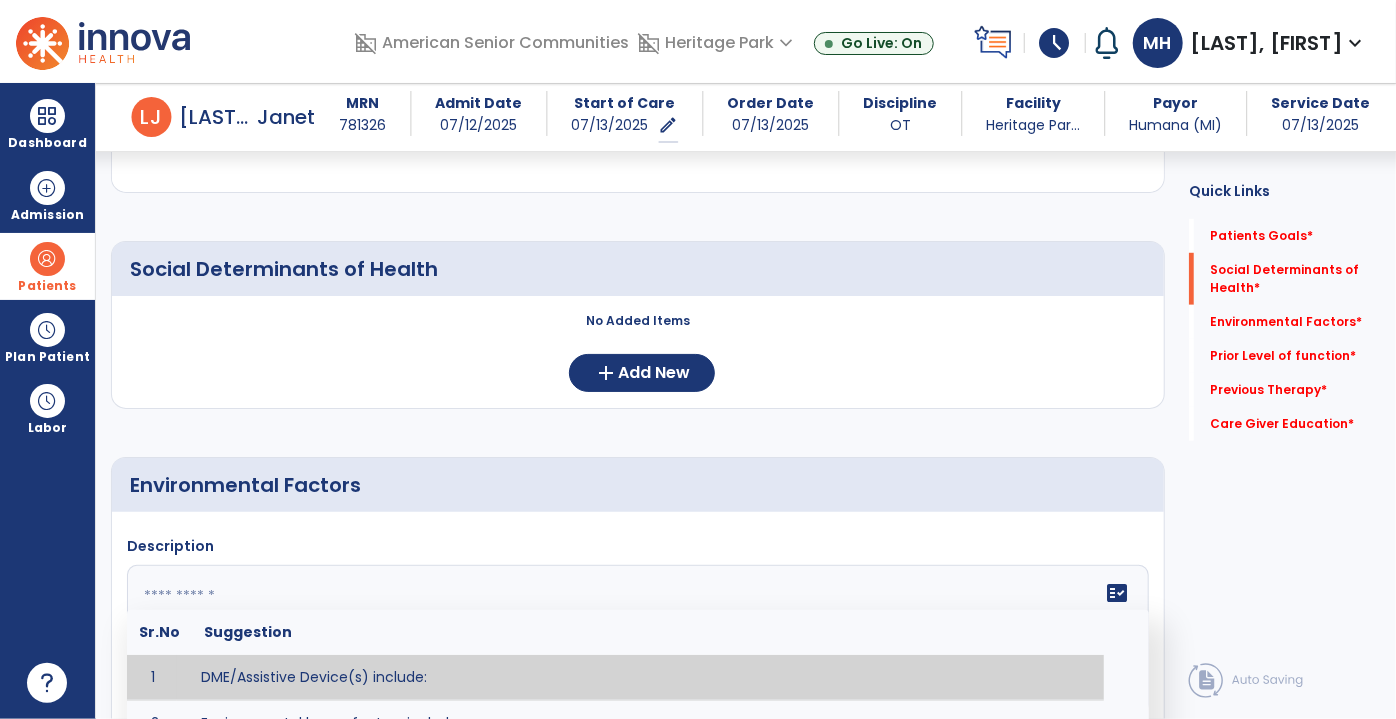 click 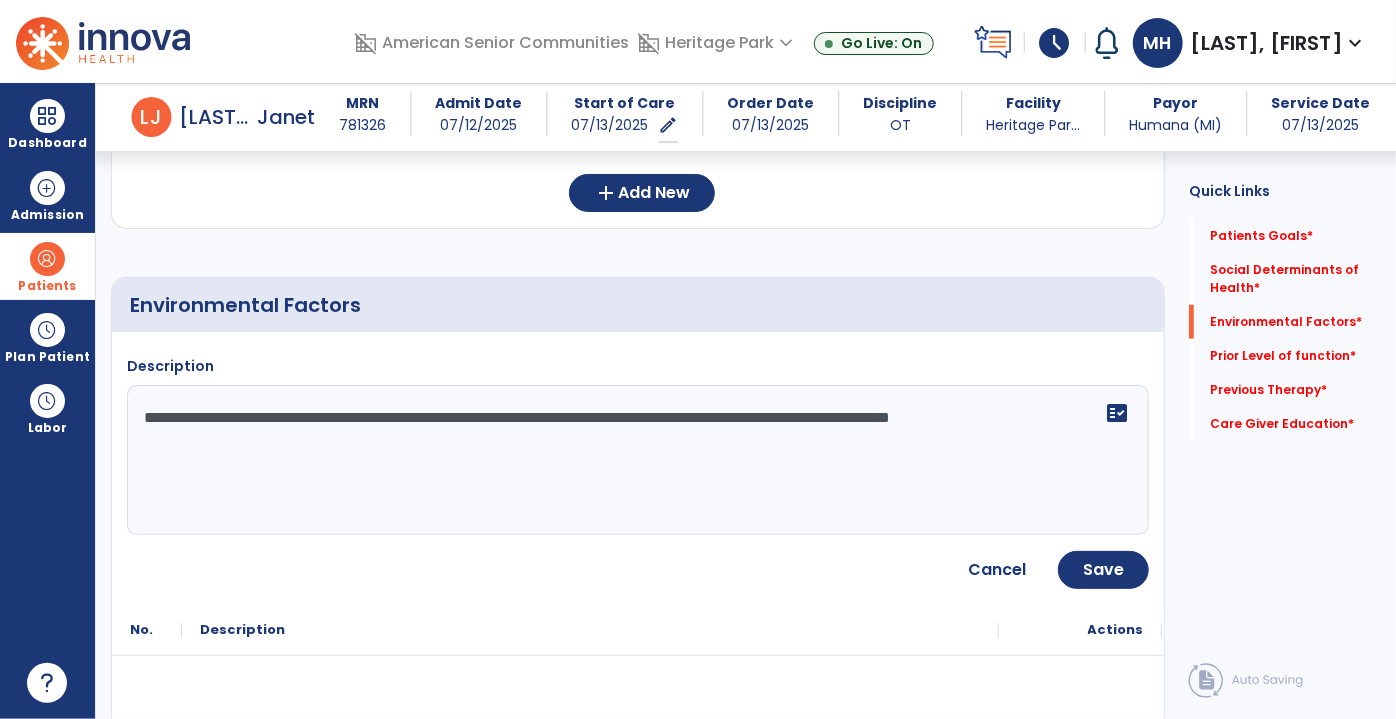 scroll, scrollTop: 853, scrollLeft: 0, axis: vertical 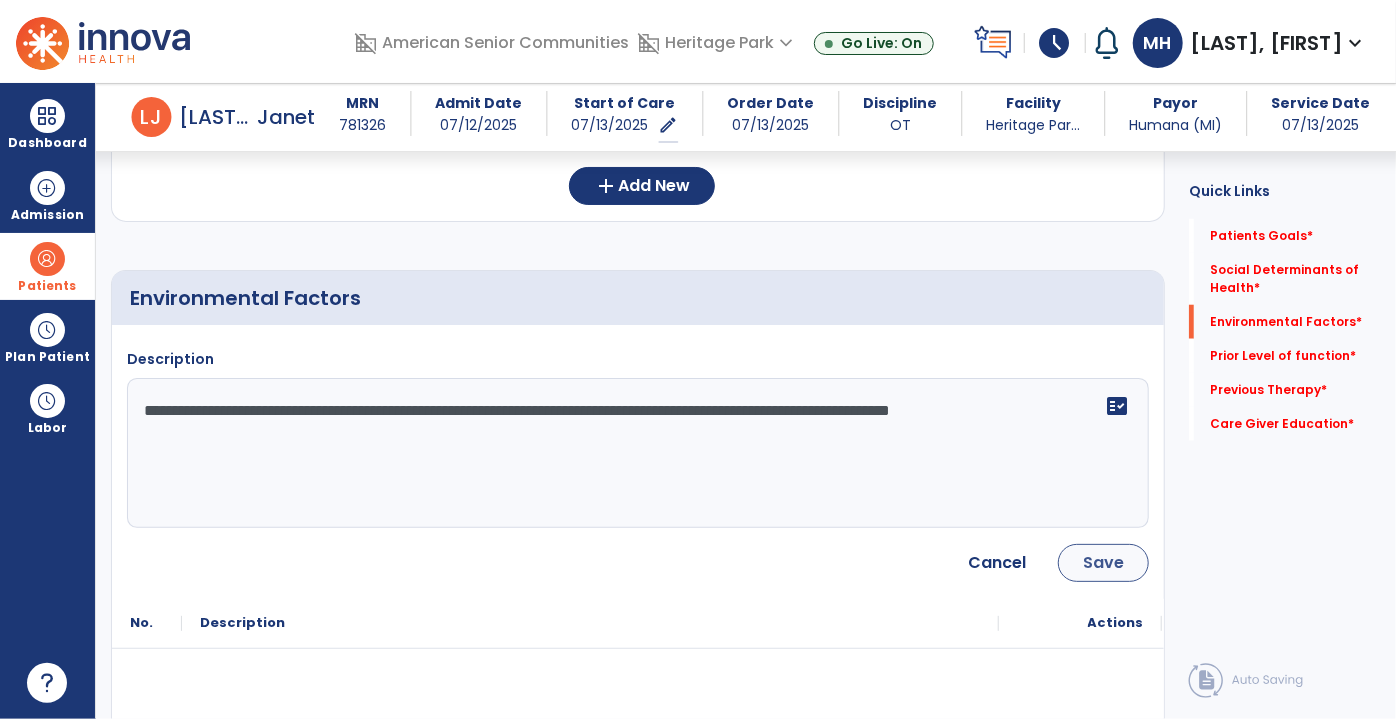 type on "**********" 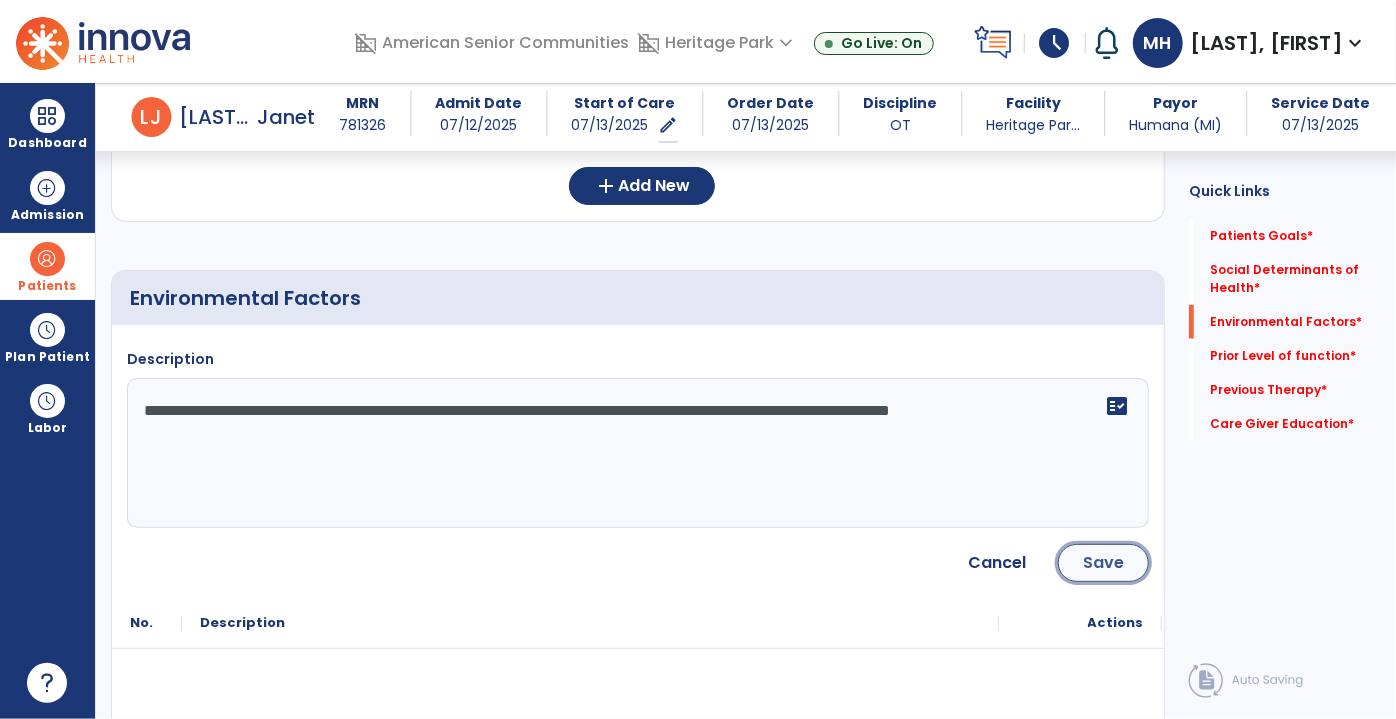 click on "Save" 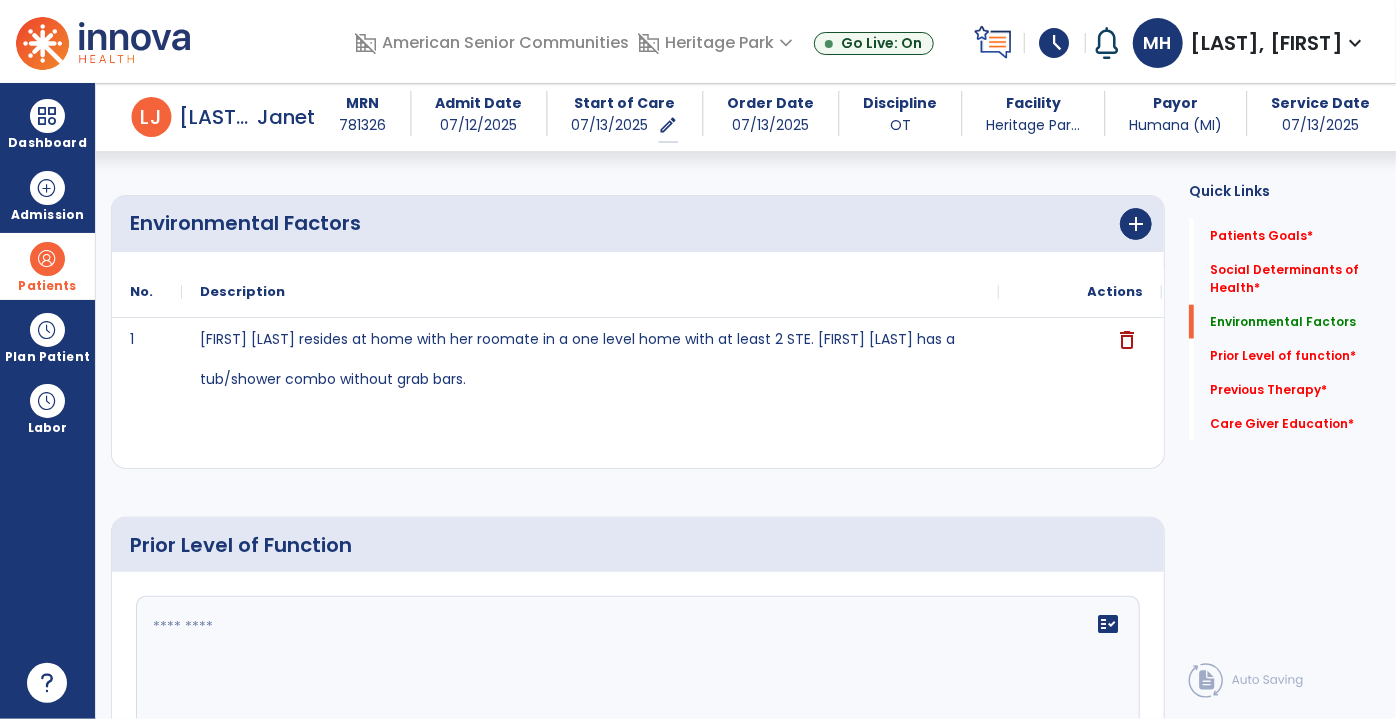 scroll, scrollTop: 930, scrollLeft: 0, axis: vertical 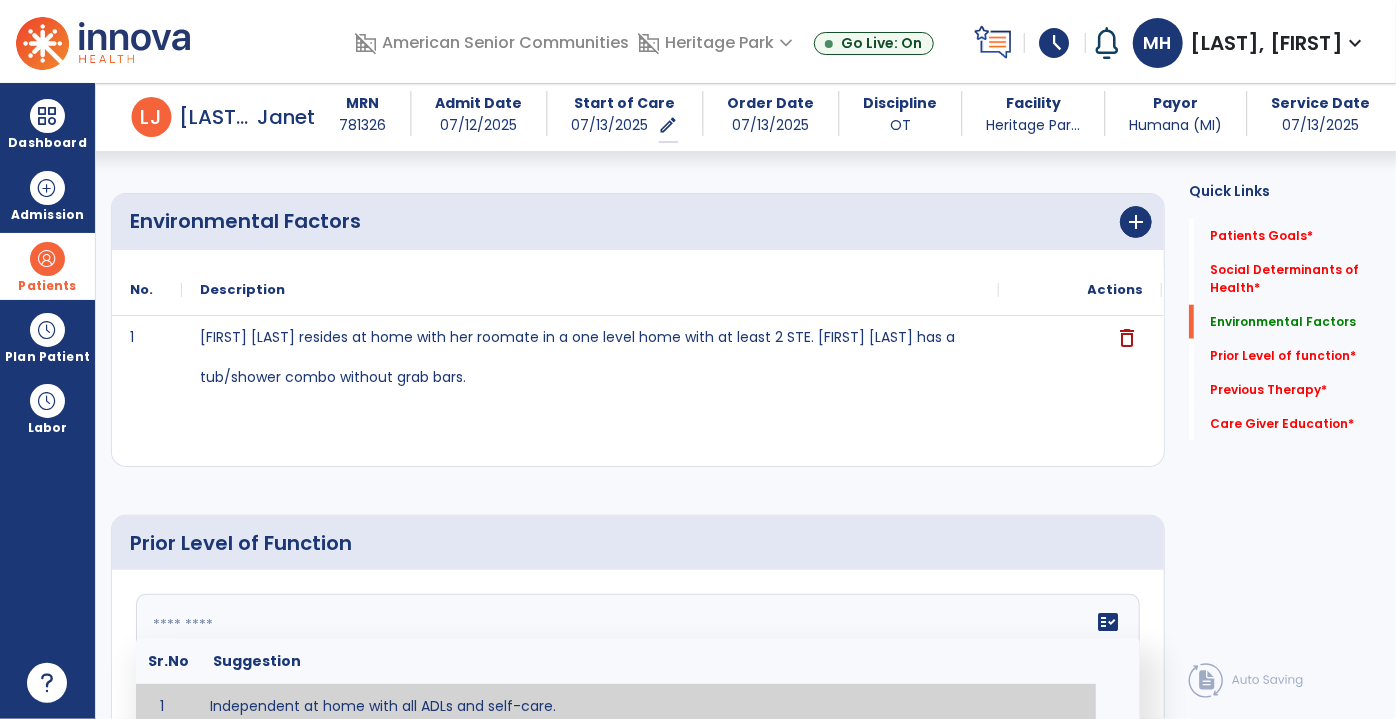 click 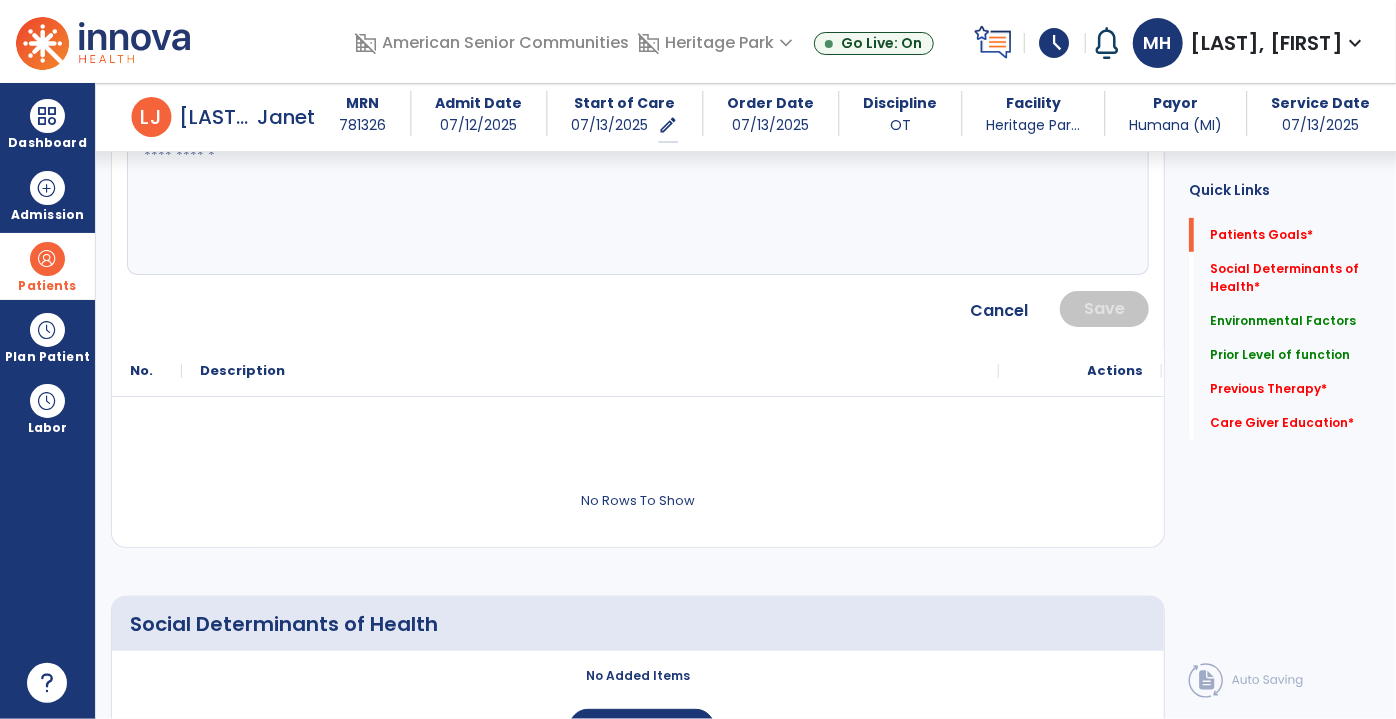 scroll, scrollTop: 125, scrollLeft: 0, axis: vertical 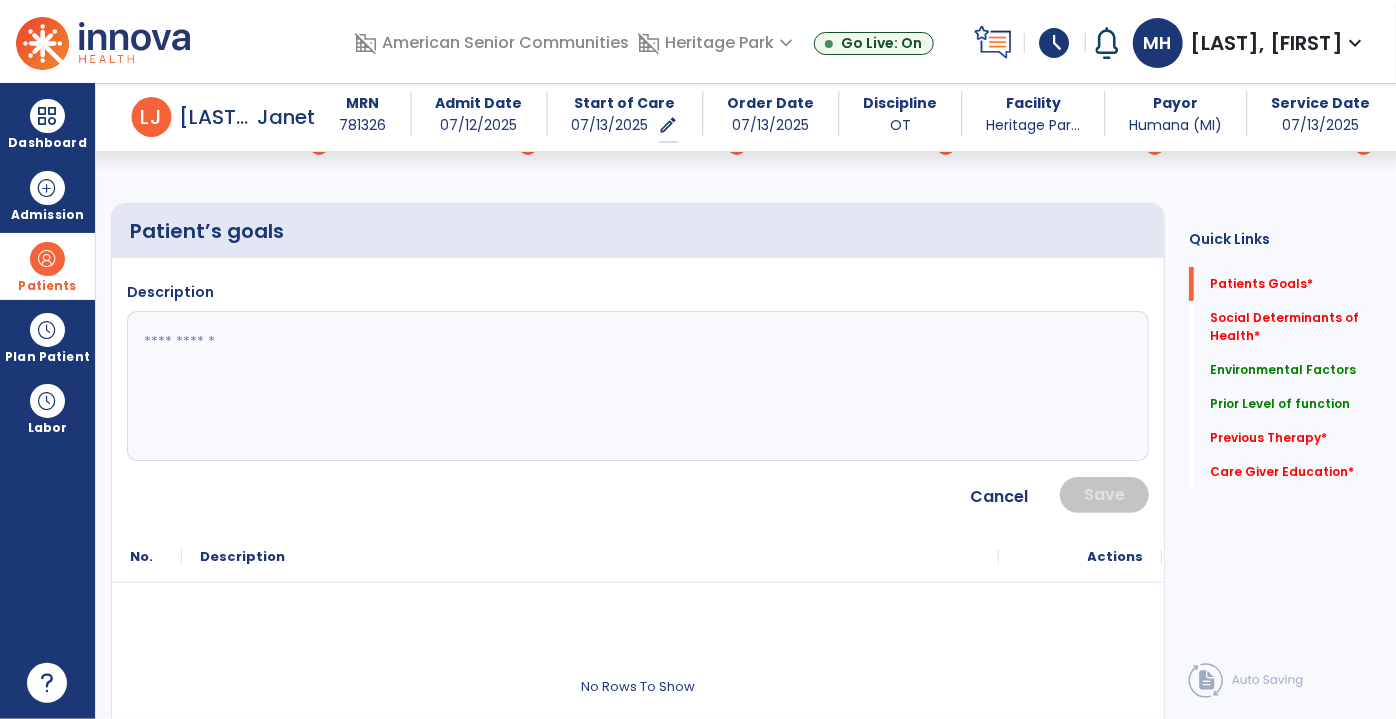 type on "**********" 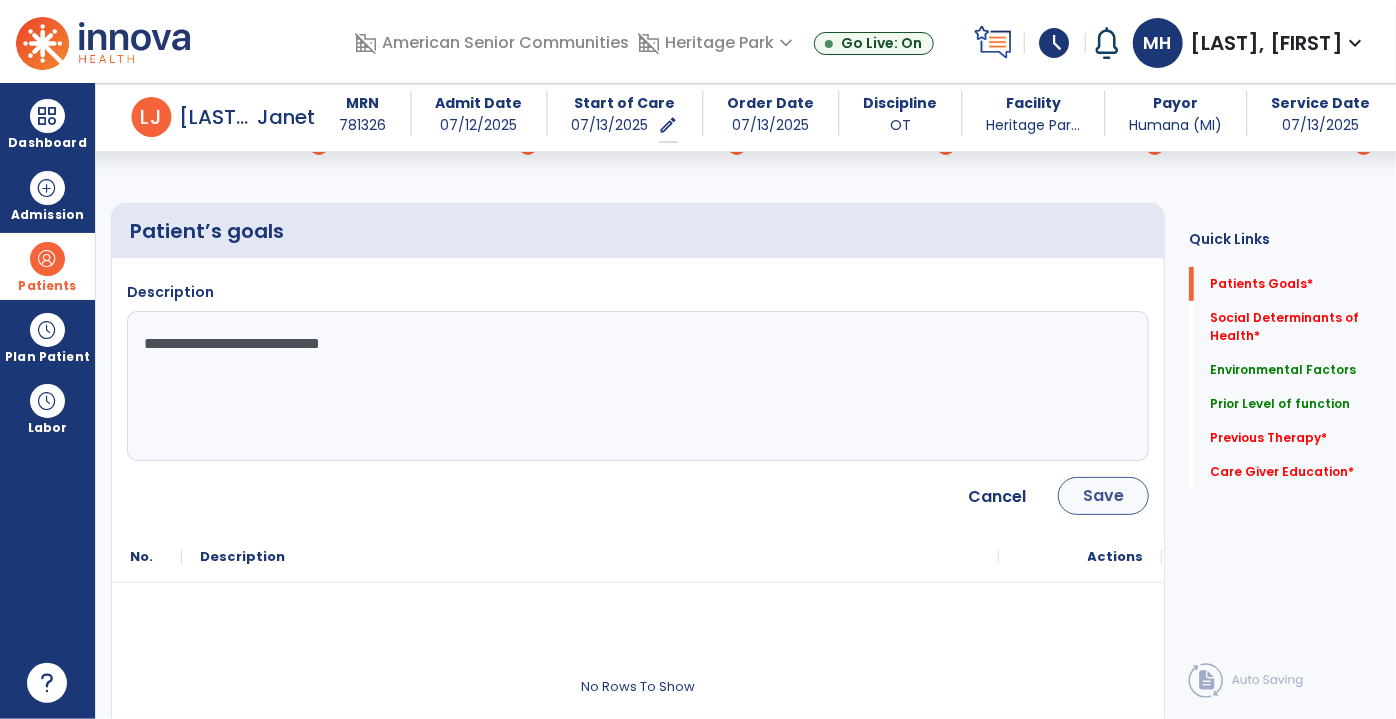 type on "**********" 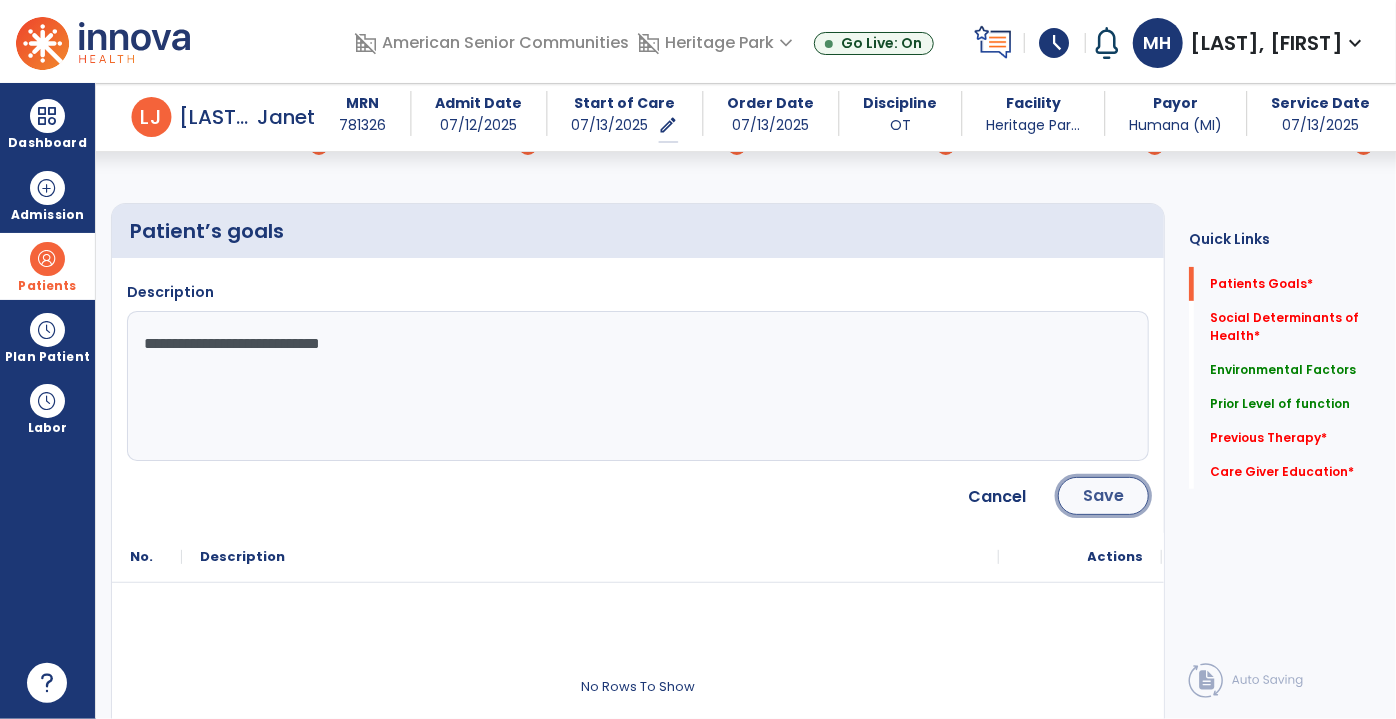 click on "Save" 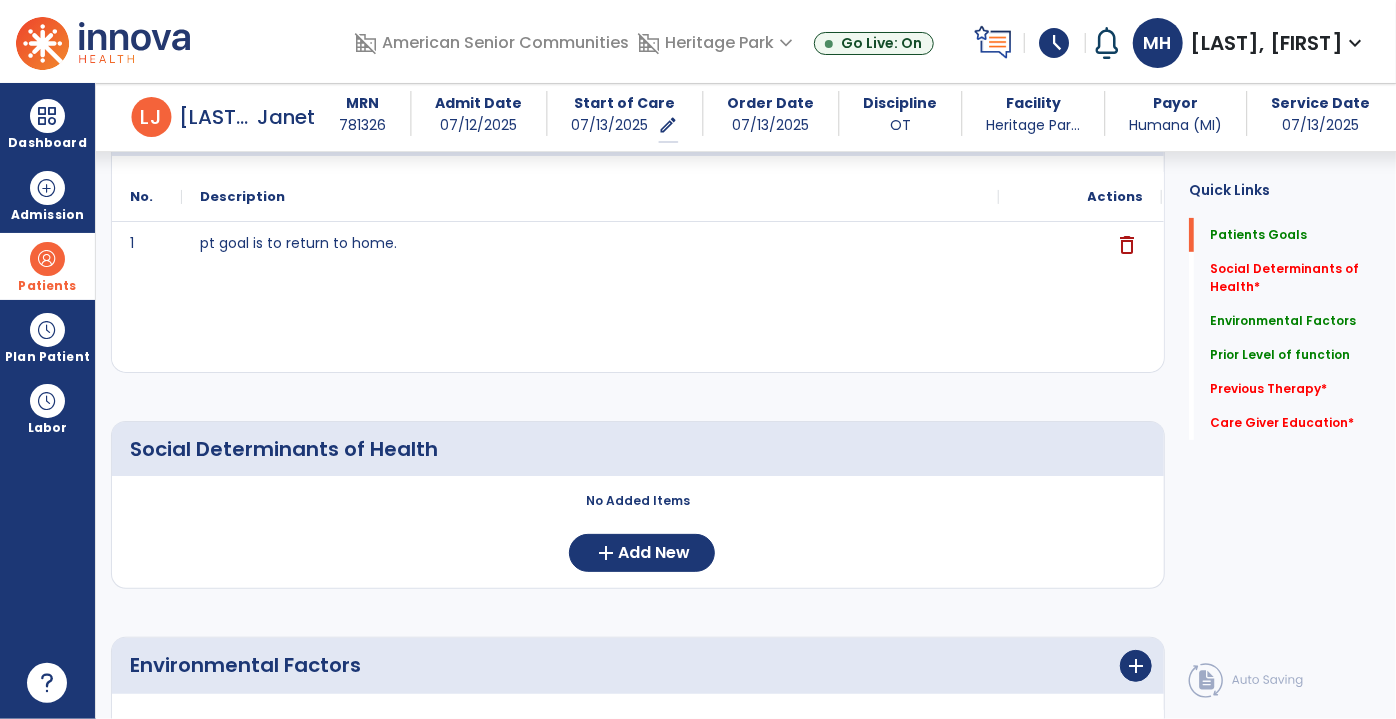 scroll, scrollTop: 234, scrollLeft: 0, axis: vertical 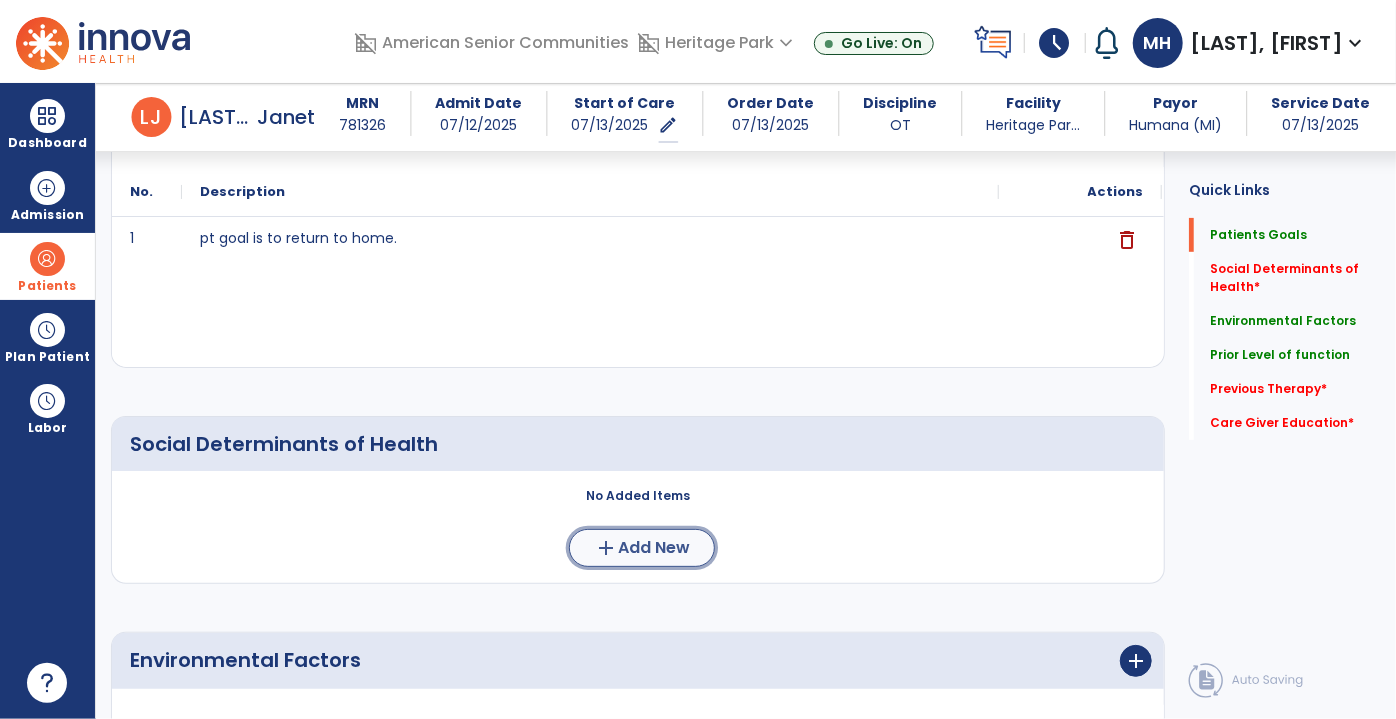 click on "Add New" 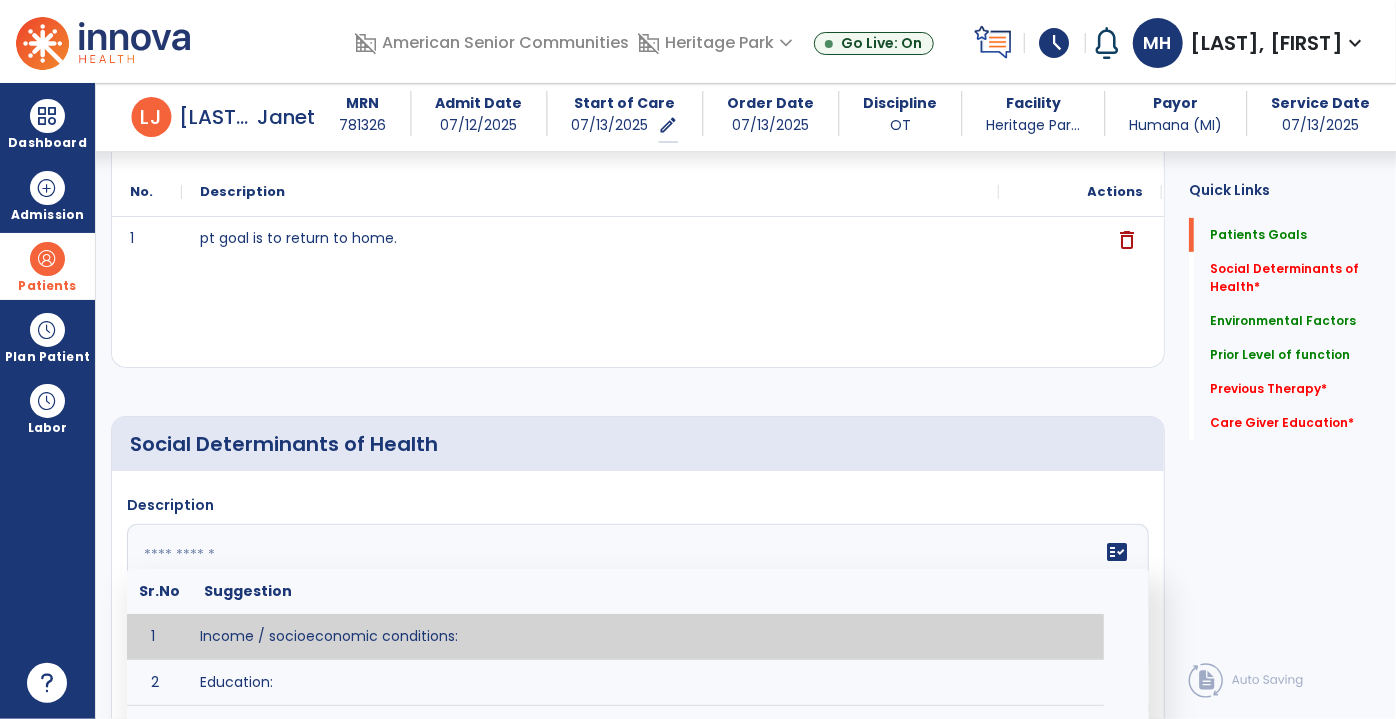 click 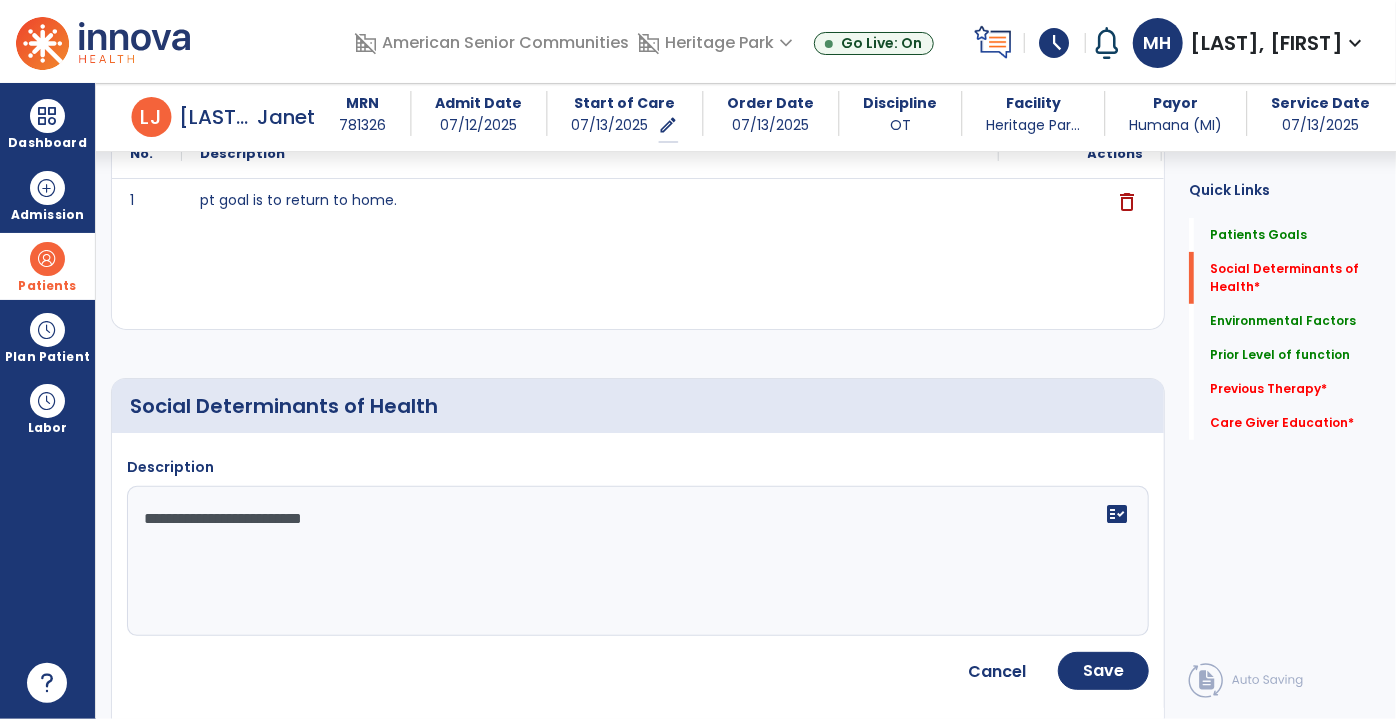 scroll, scrollTop: 293, scrollLeft: 0, axis: vertical 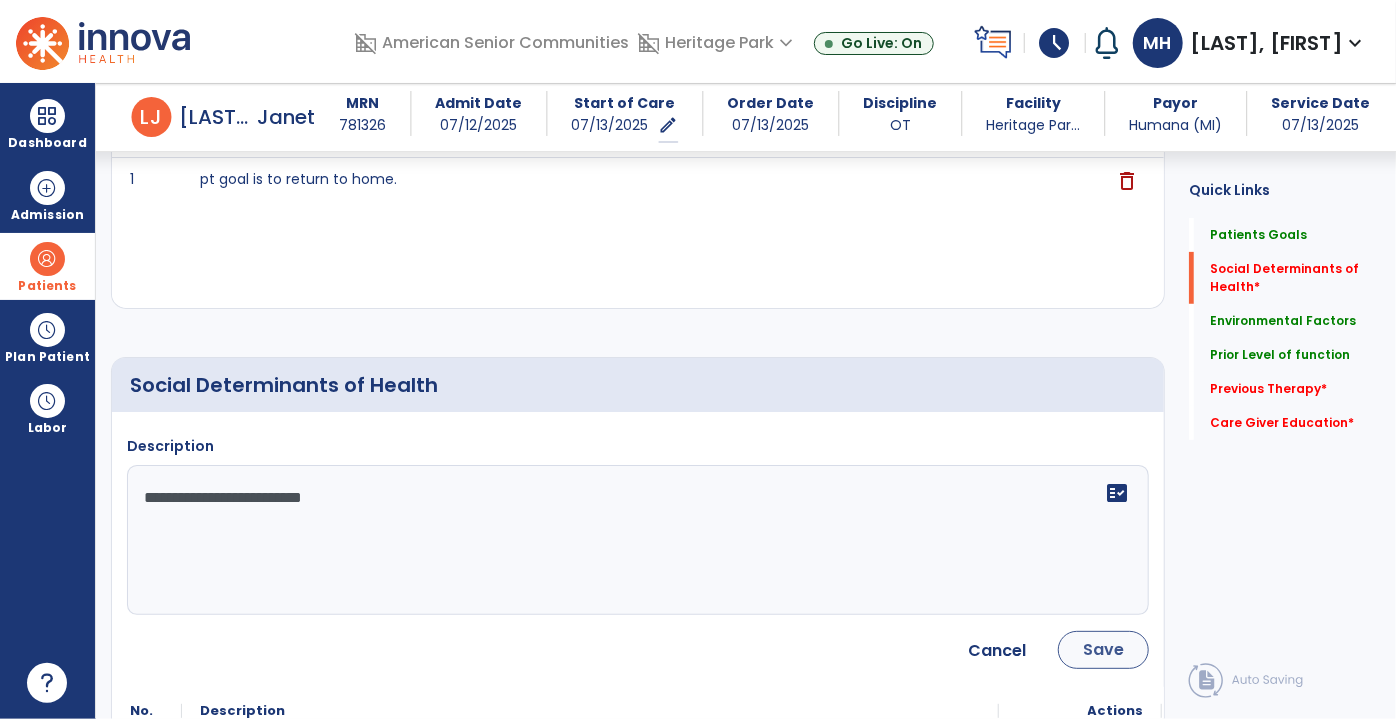 type on "**********" 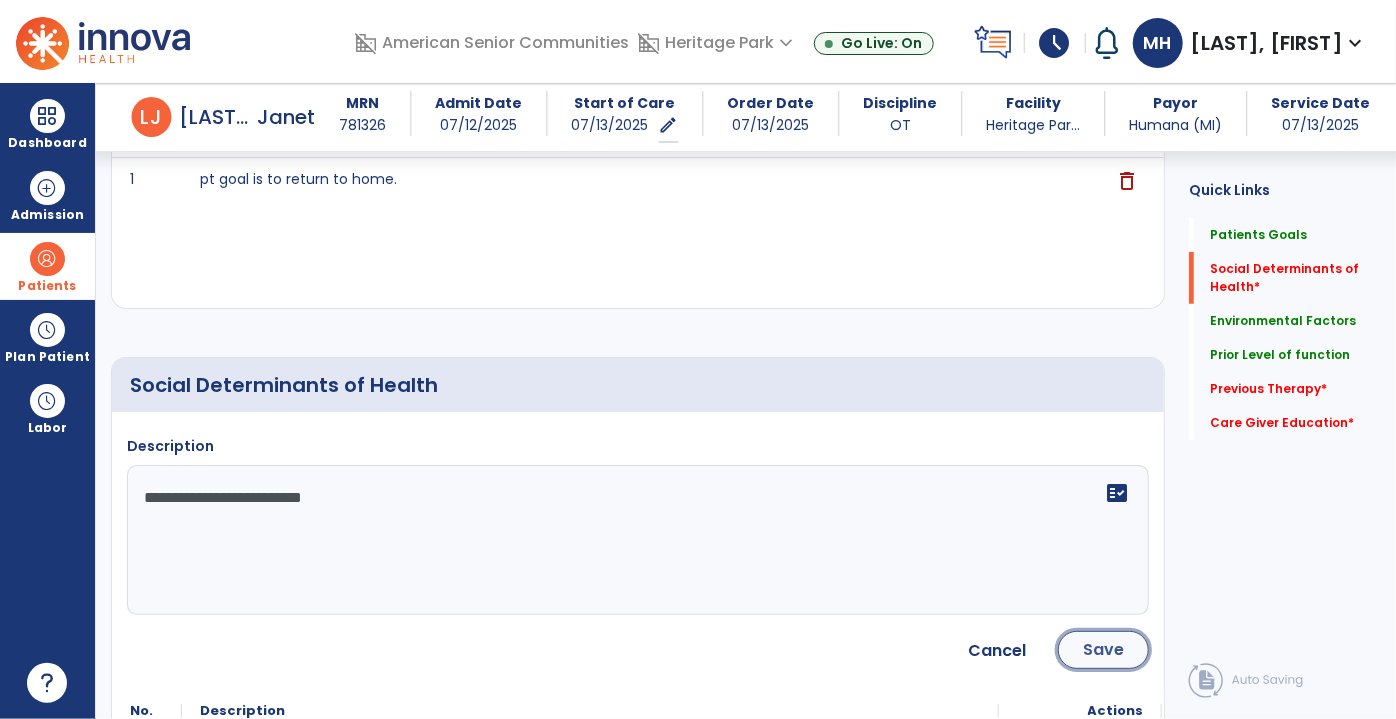click on "Save" 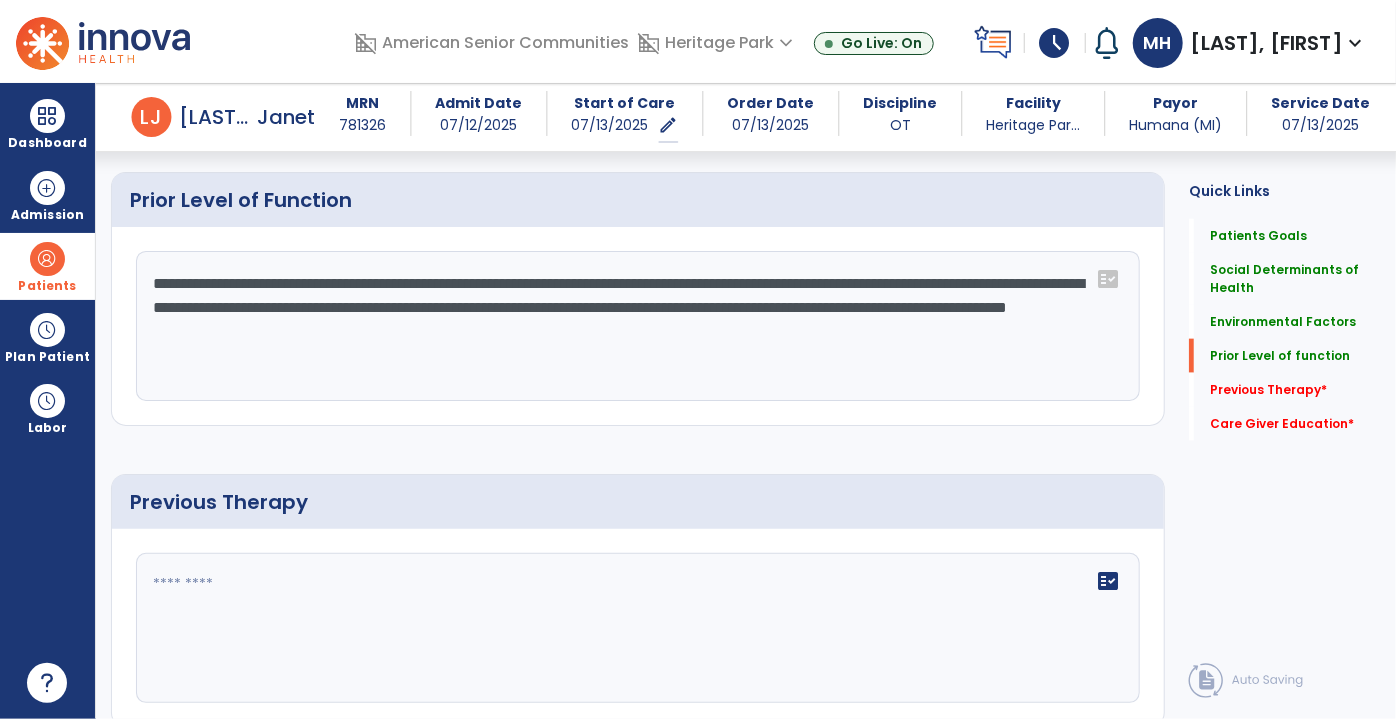 scroll, scrollTop: 1253, scrollLeft: 0, axis: vertical 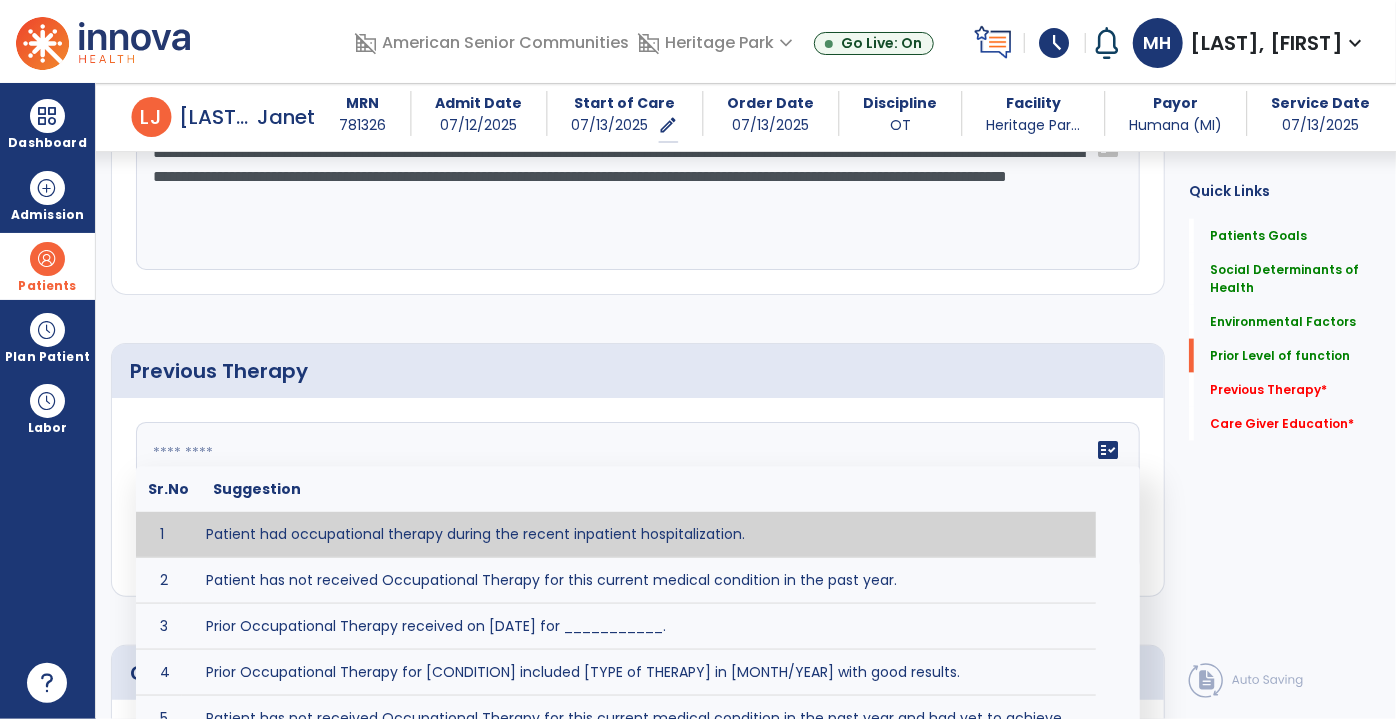 click 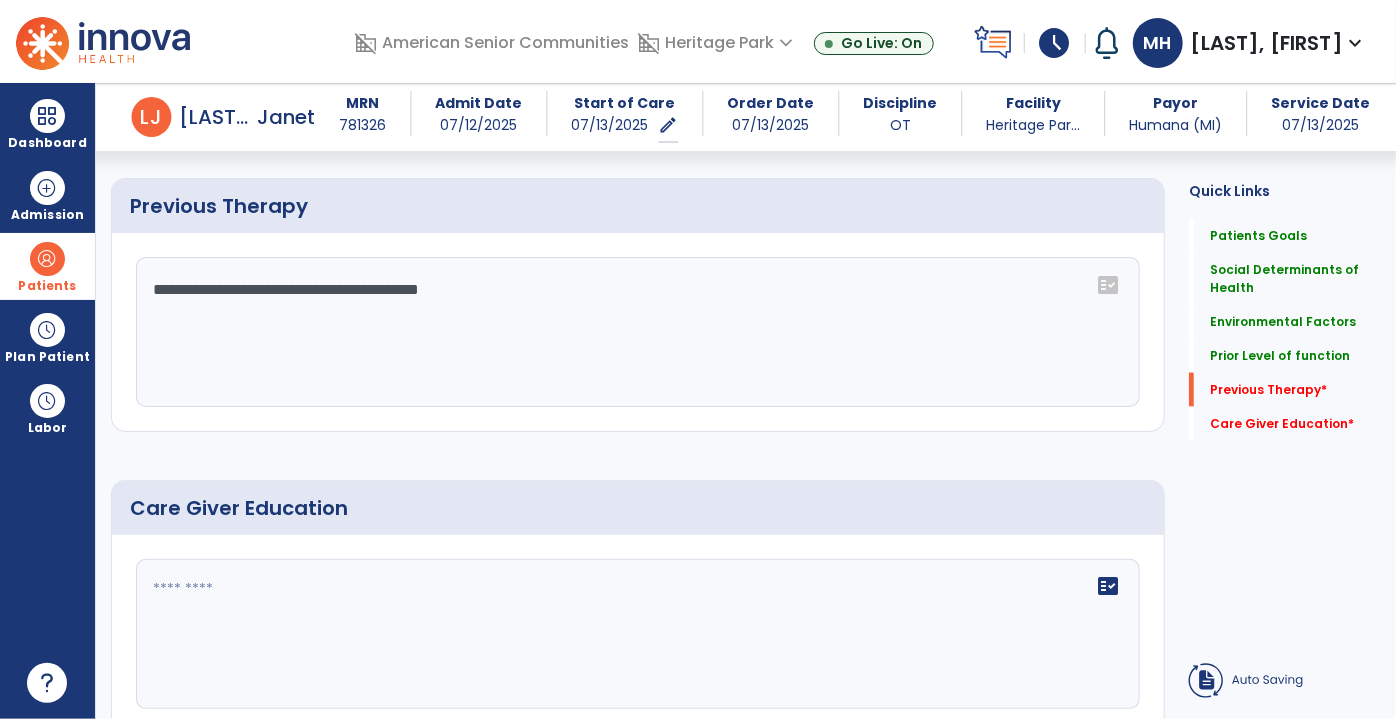 scroll, scrollTop: 1436, scrollLeft: 0, axis: vertical 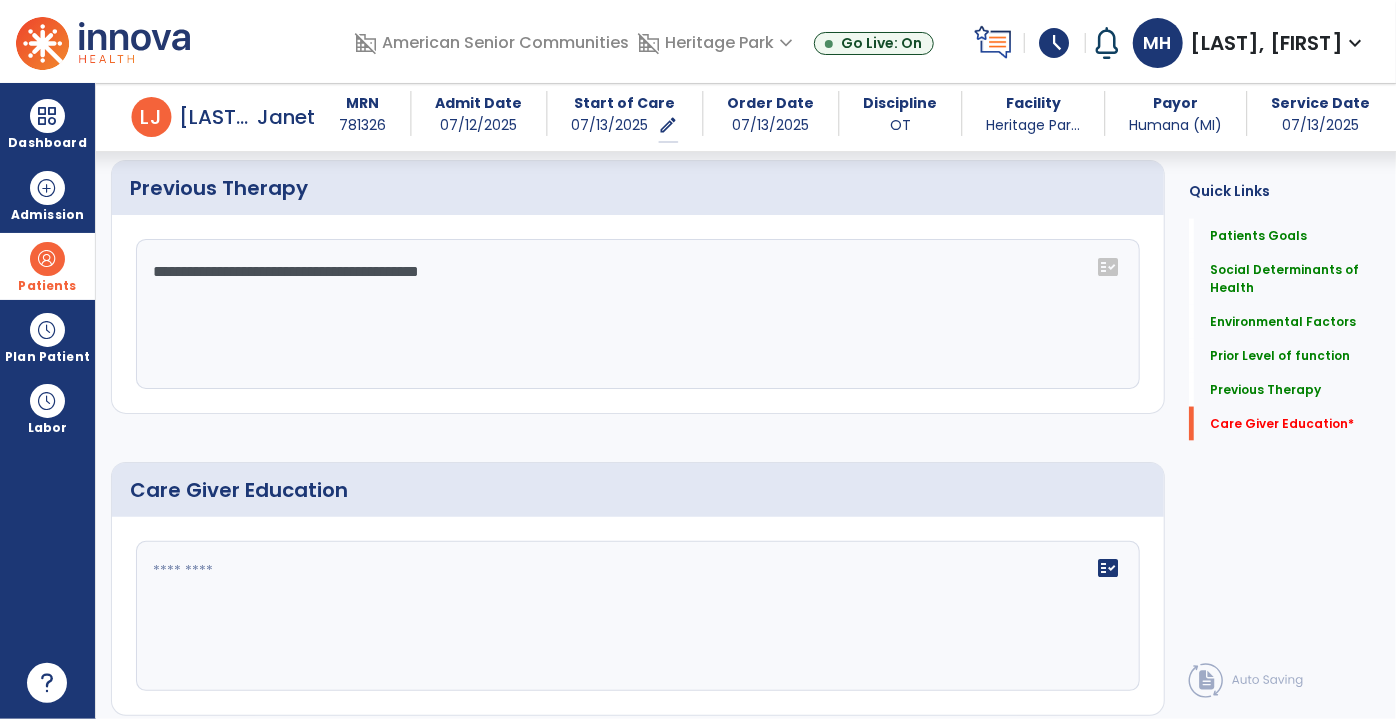 type on "**********" 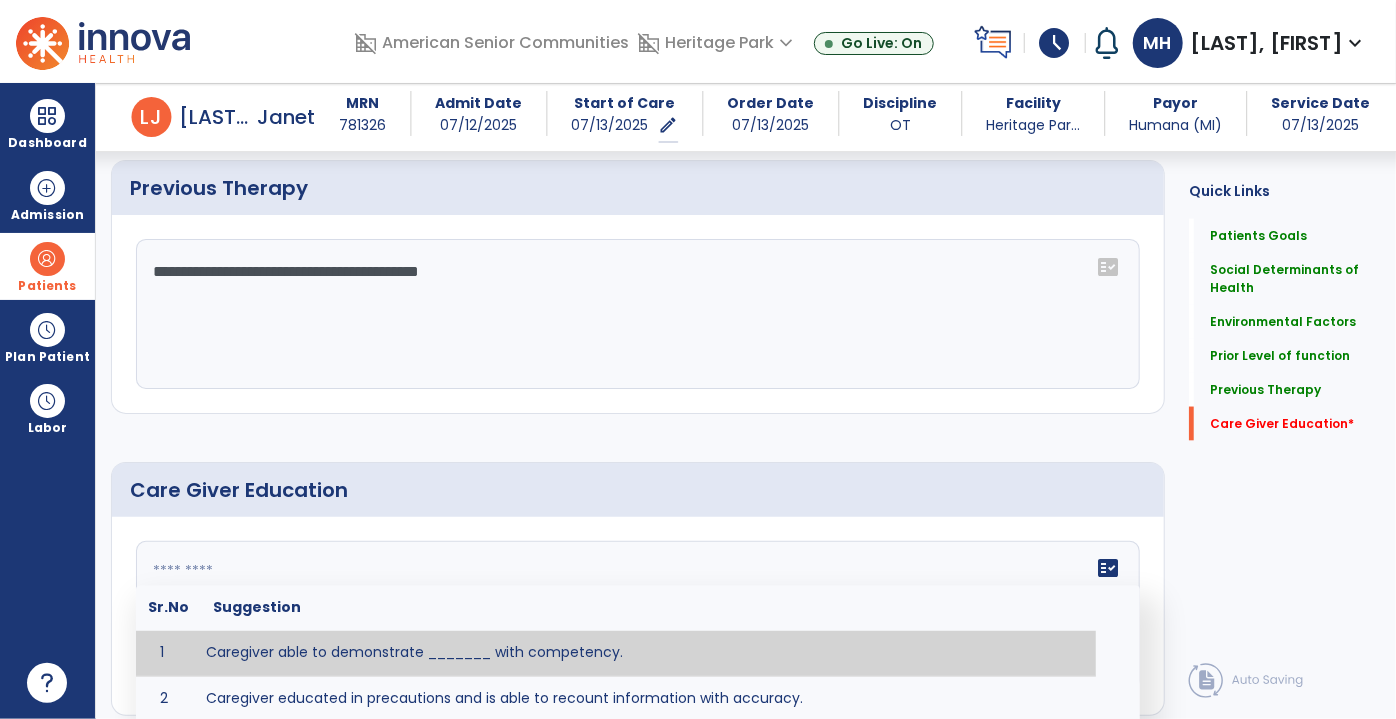 click 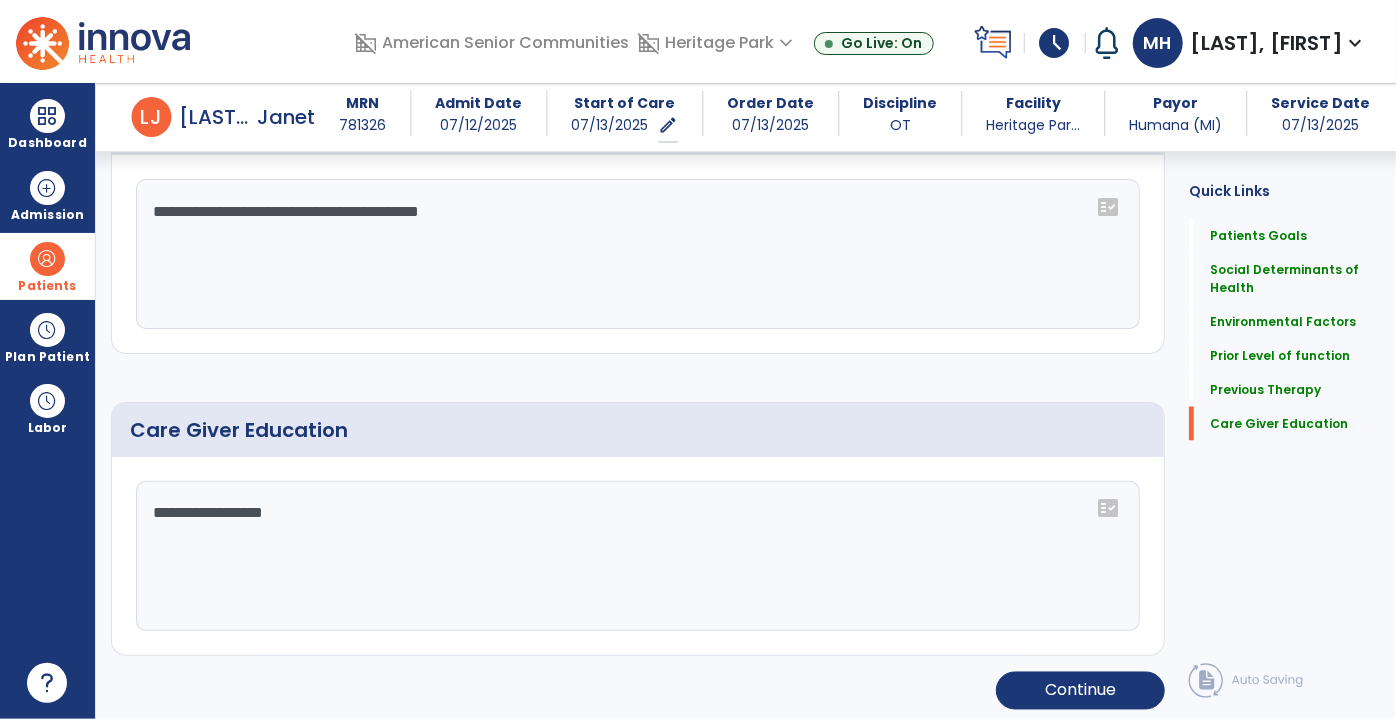 scroll, scrollTop: 1497, scrollLeft: 0, axis: vertical 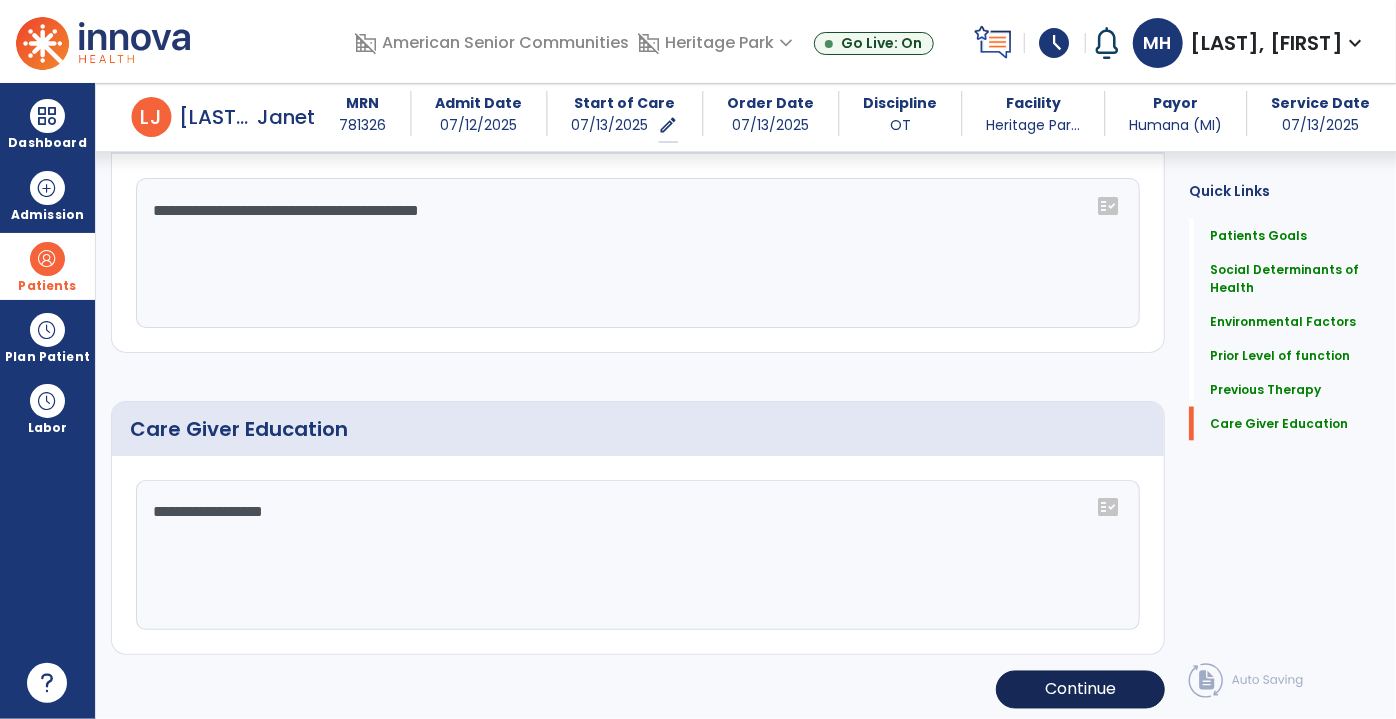 type on "**********" 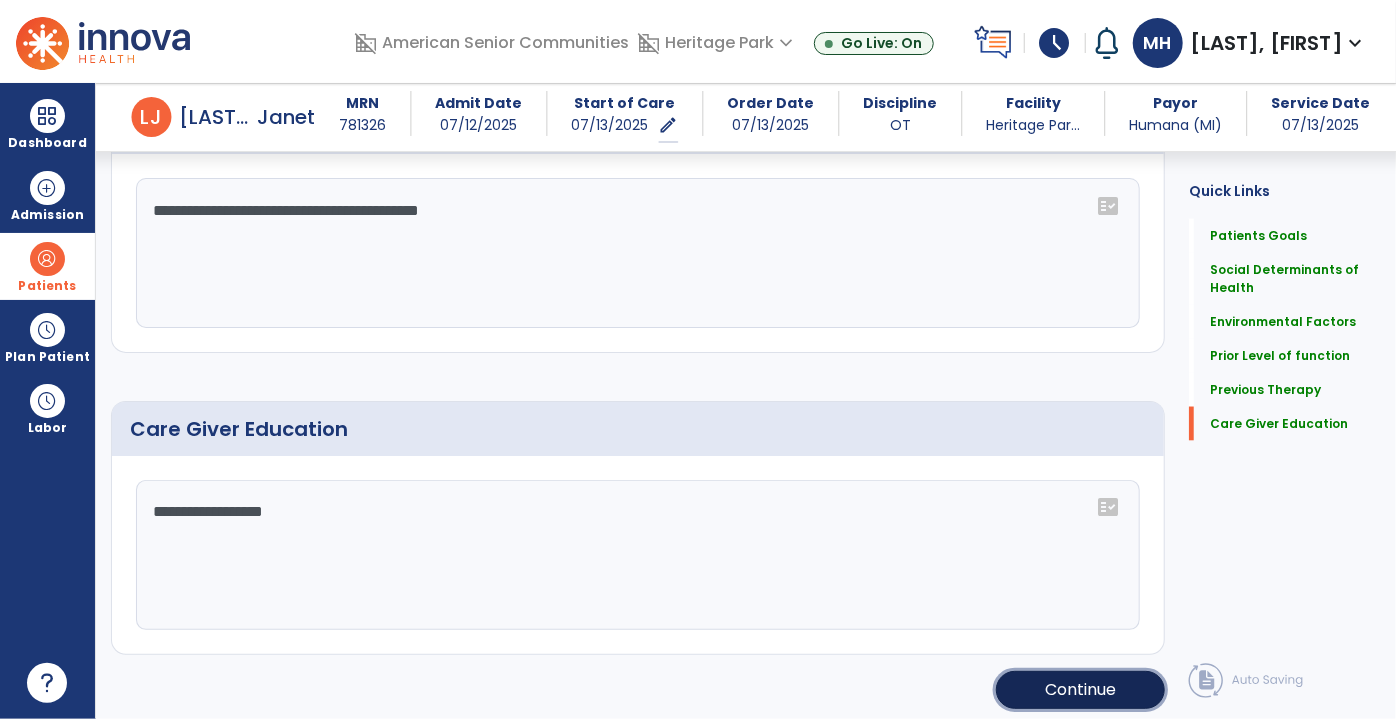 click on "Continue" 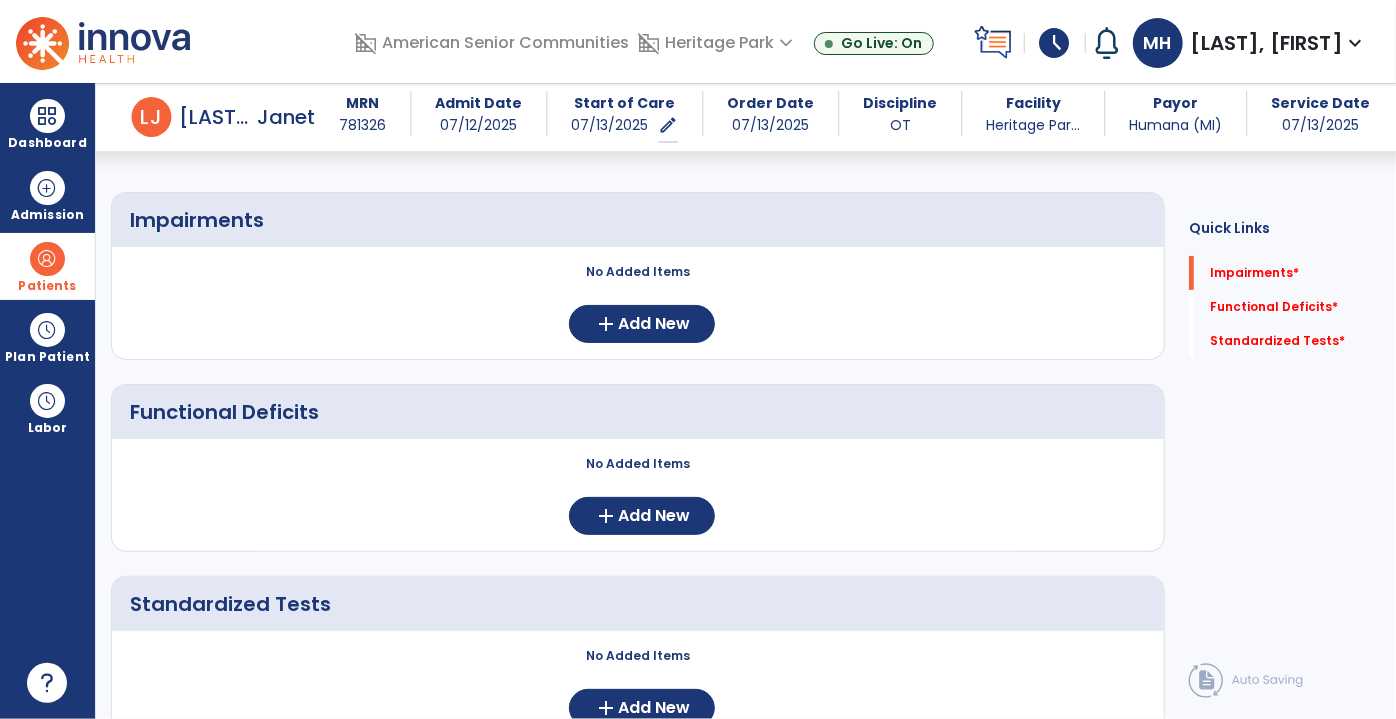 scroll, scrollTop: 108, scrollLeft: 0, axis: vertical 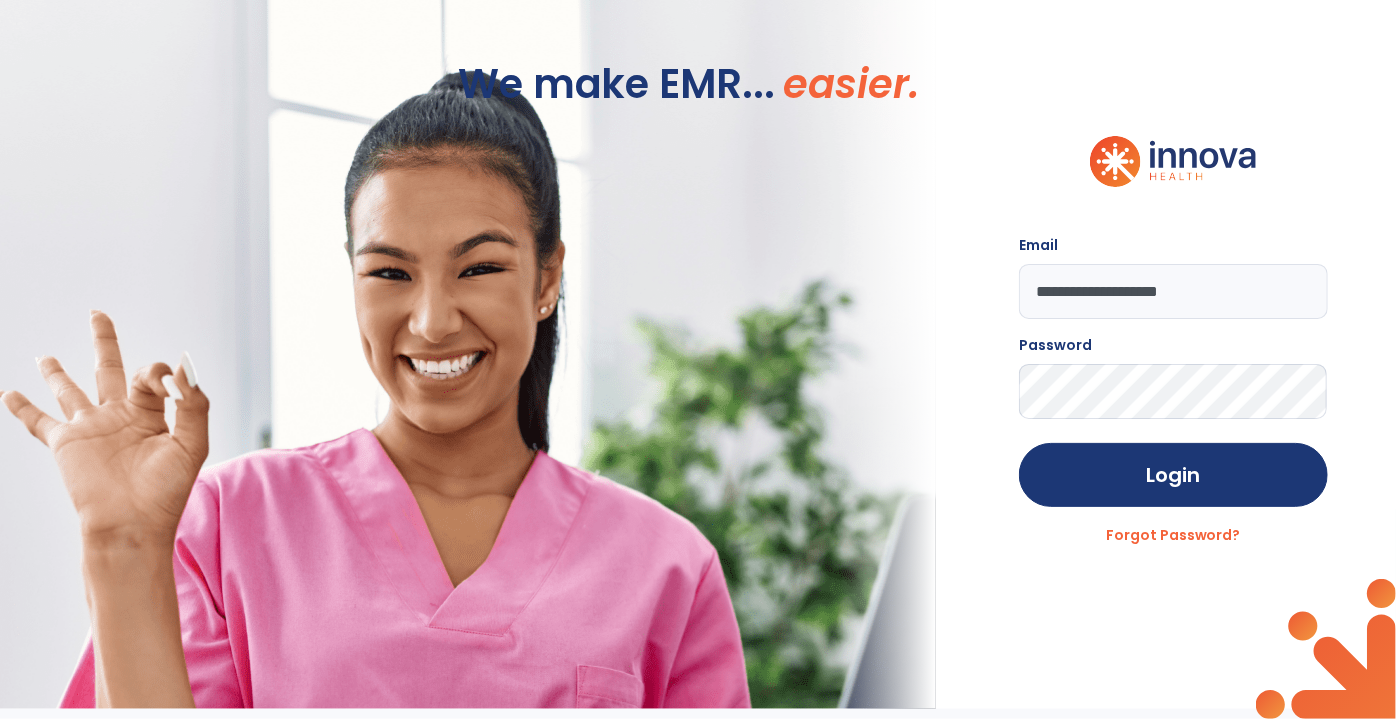 drag, startPoint x: 1103, startPoint y: 287, endPoint x: 876, endPoint y: 272, distance: 227.49506 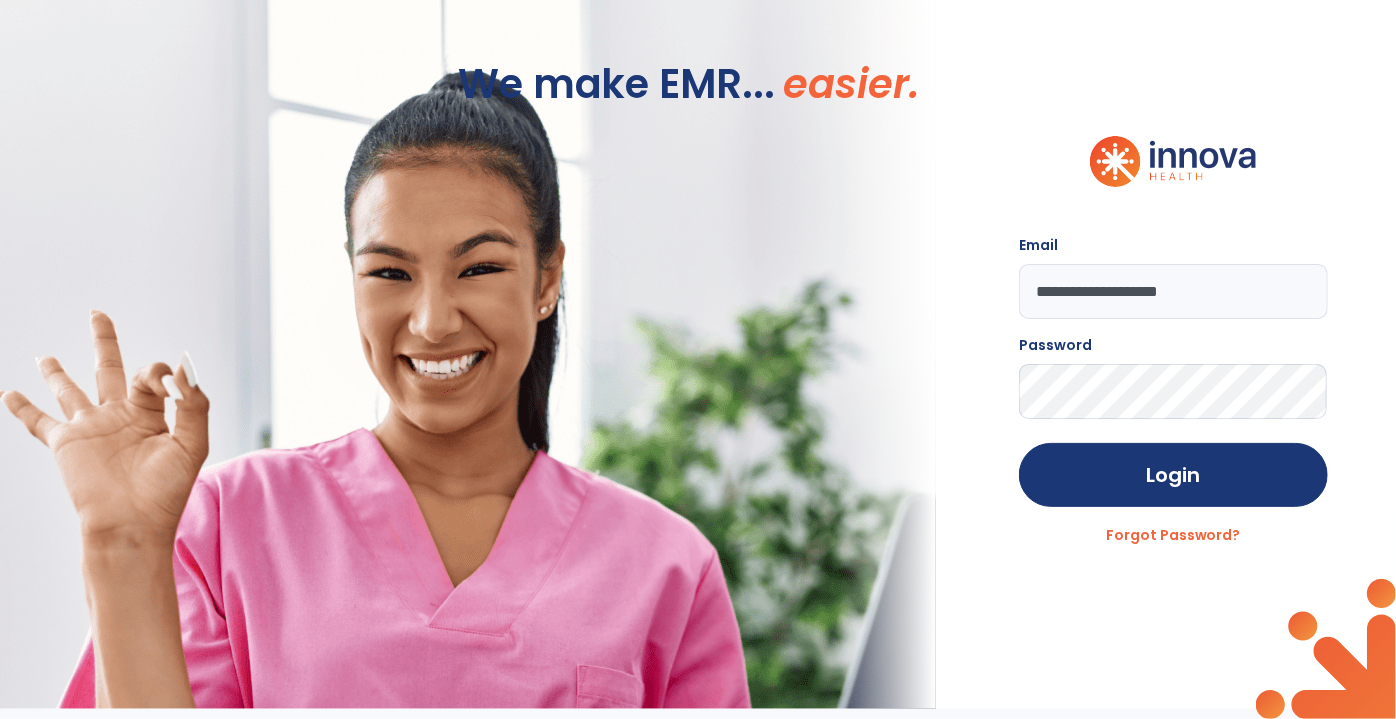 type on "**********" 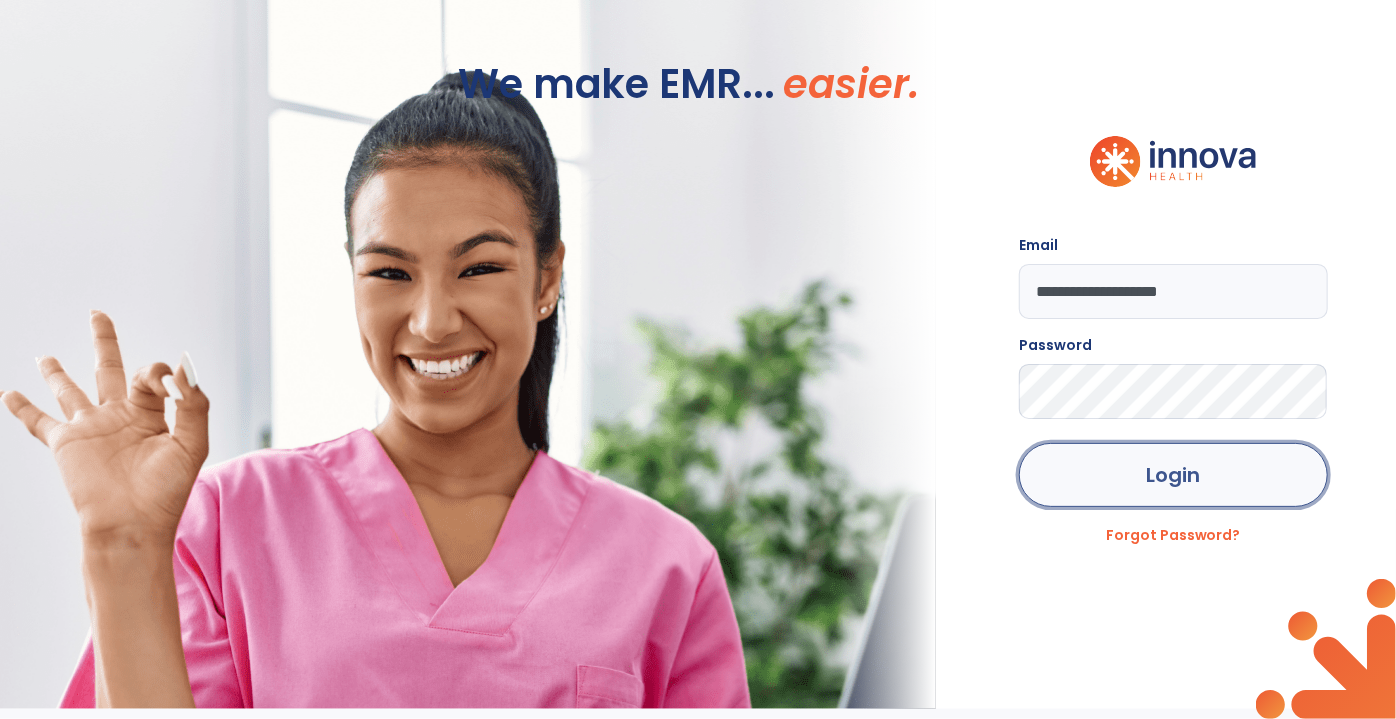 click on "Login" 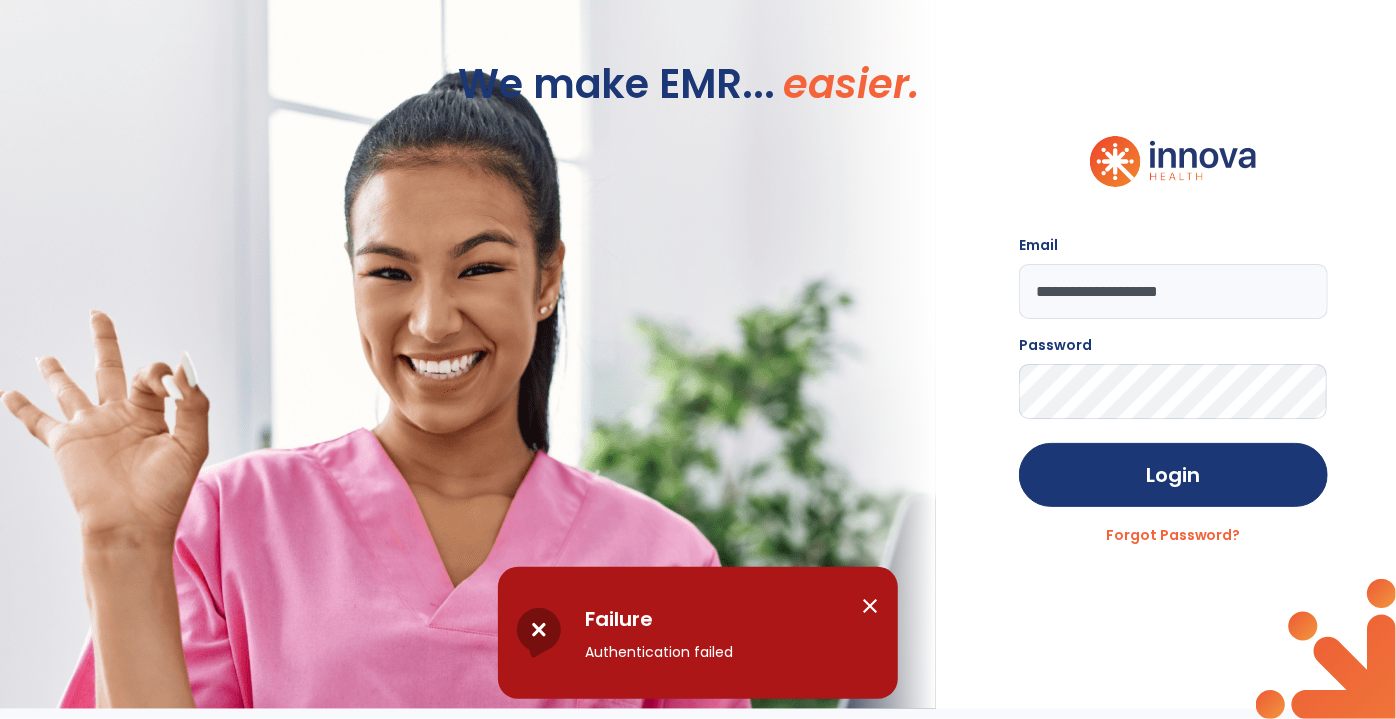 click on "**********" 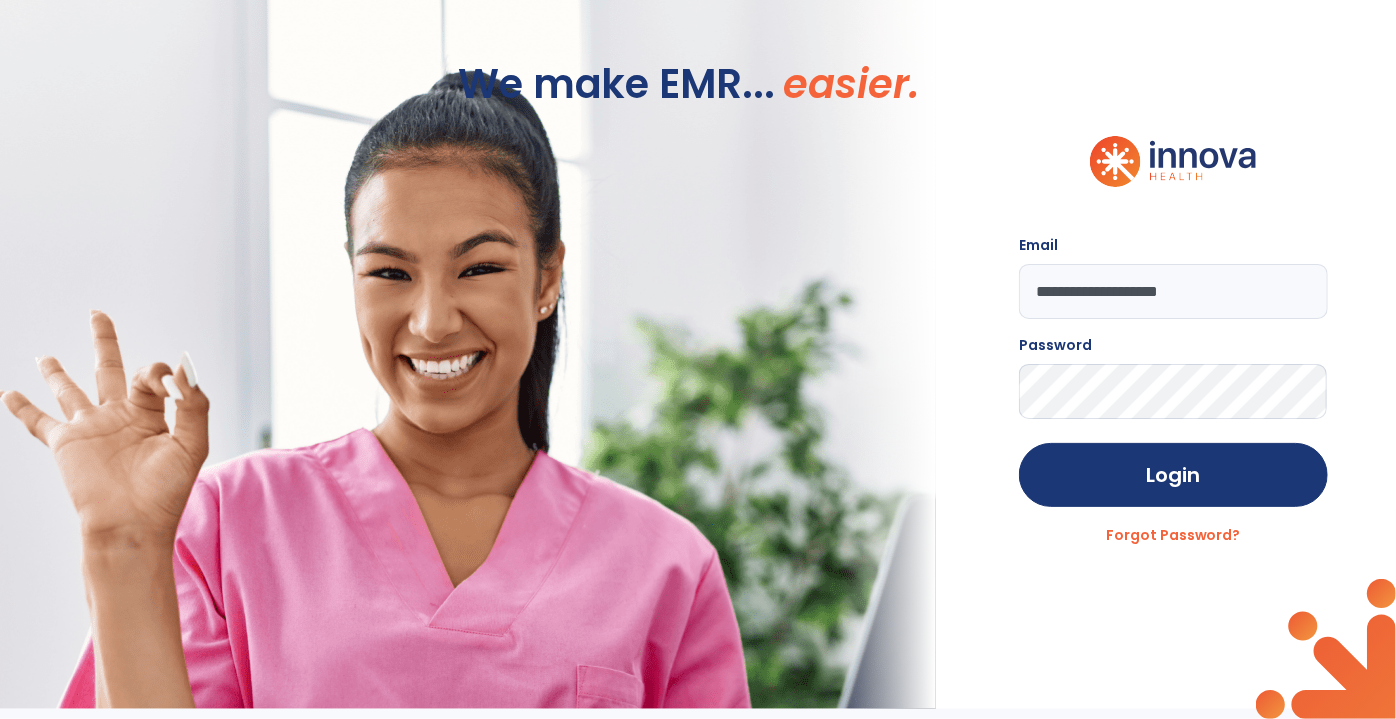 click on "Login" 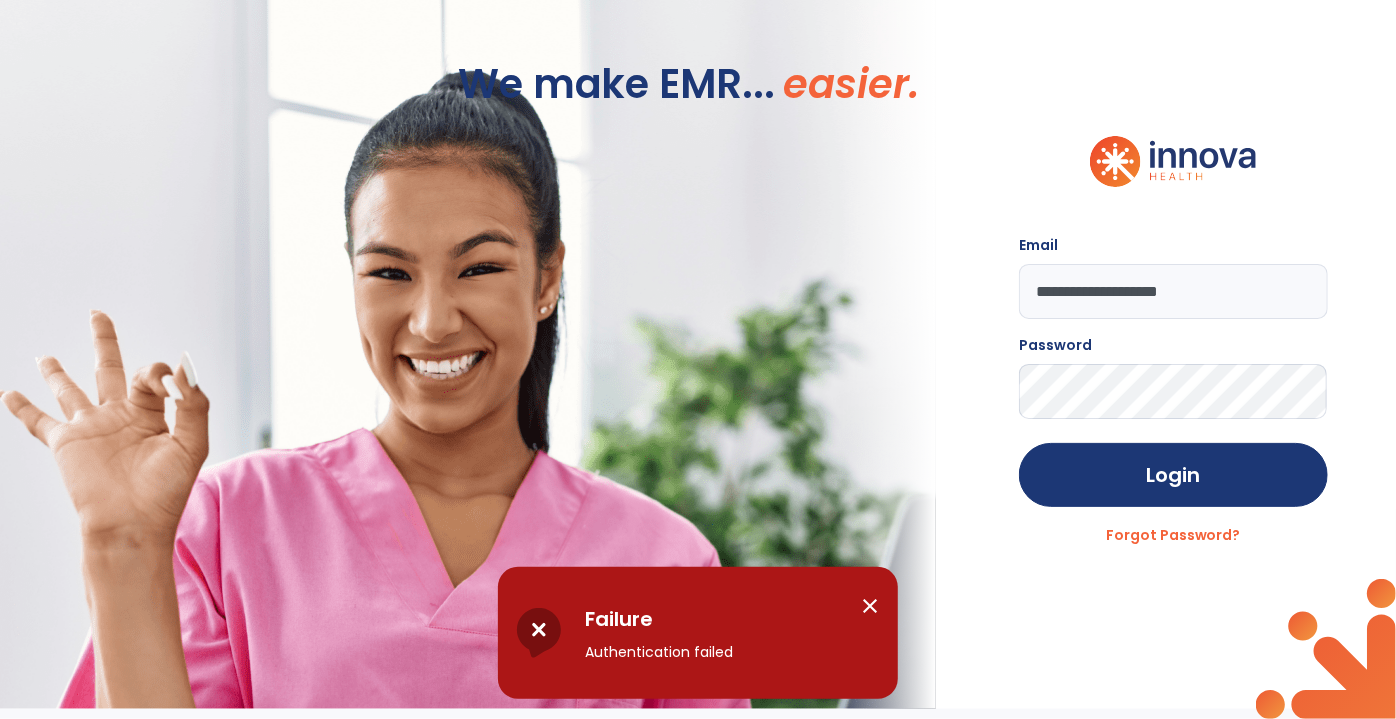 click on "**********" 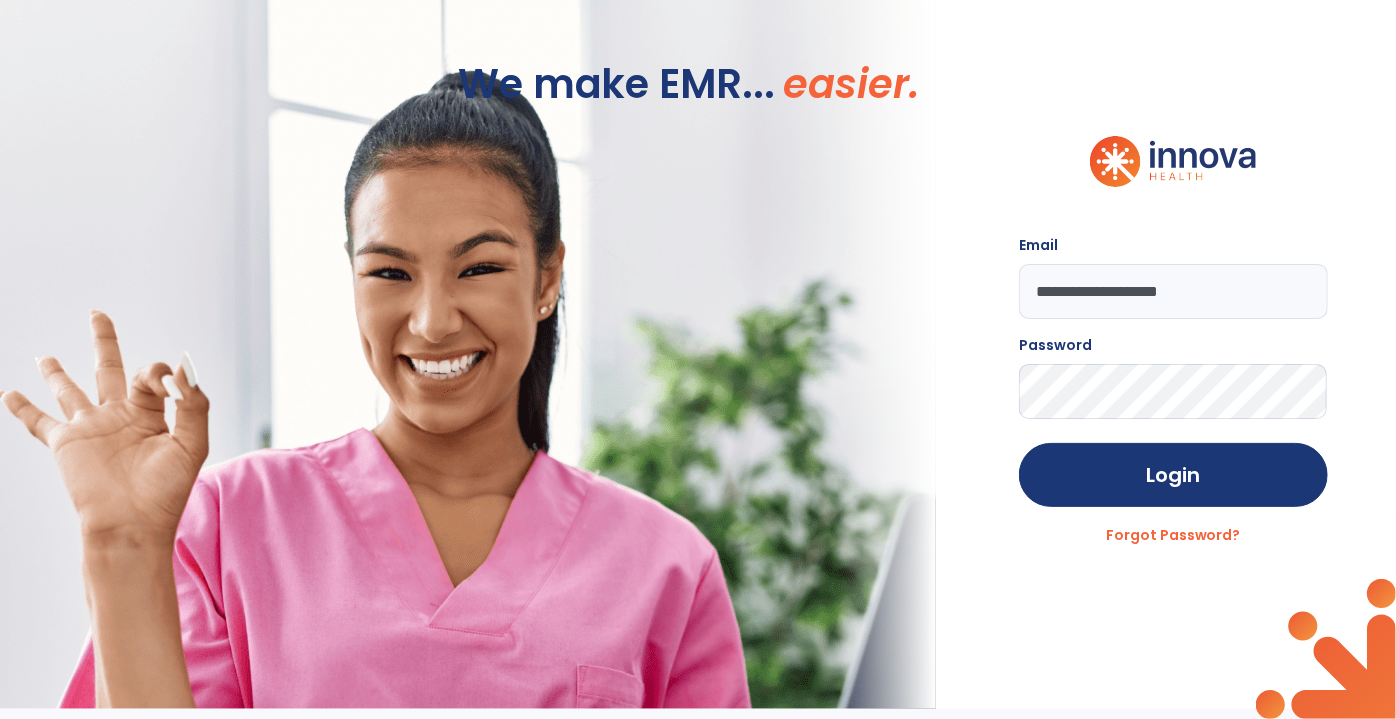 click on "Login" 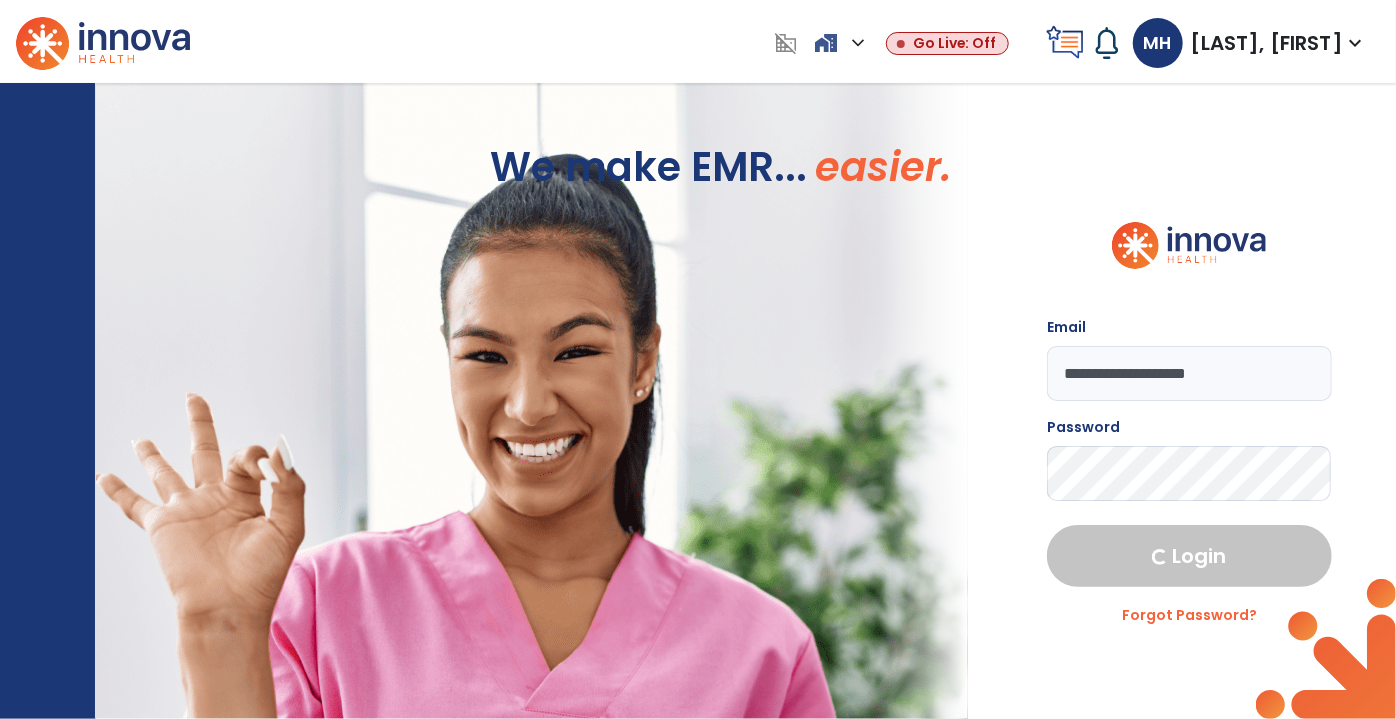 select on "****" 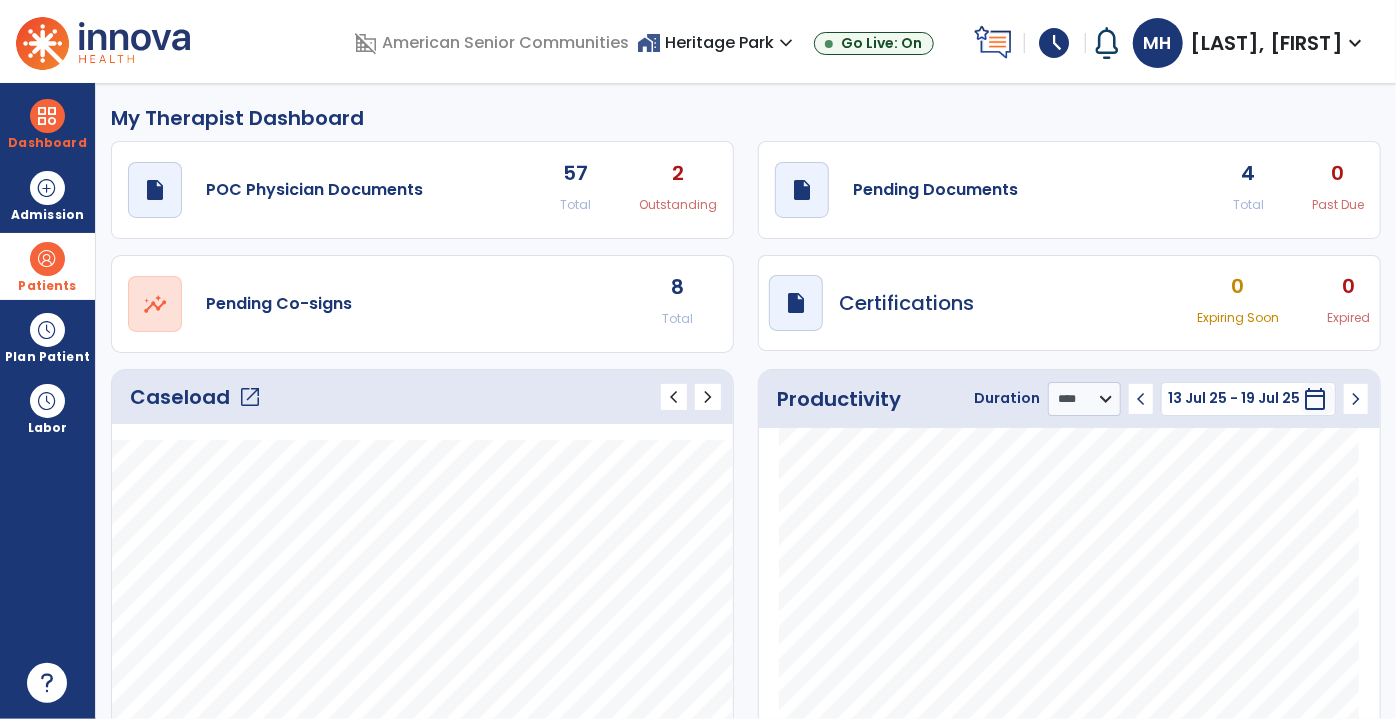 click at bounding box center [47, 259] 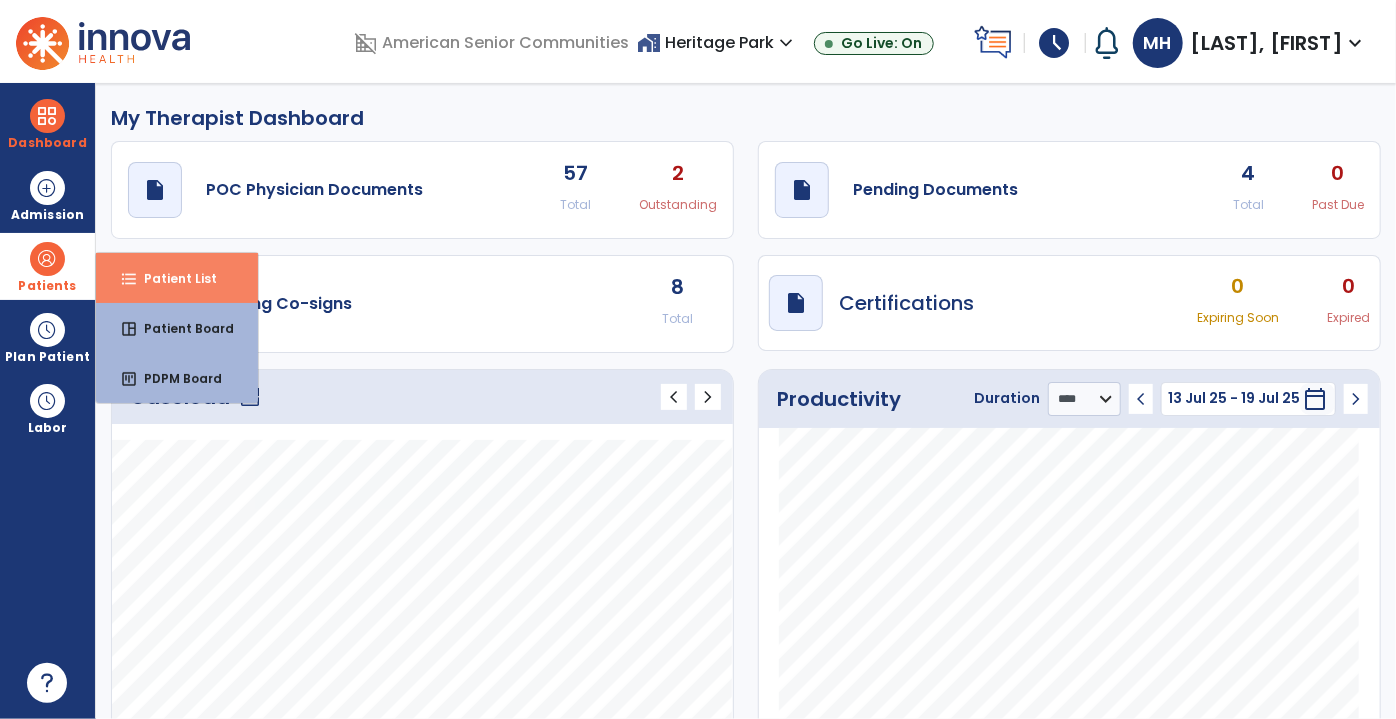 click on "format_list_bulleted  Patient List" at bounding box center (177, 278) 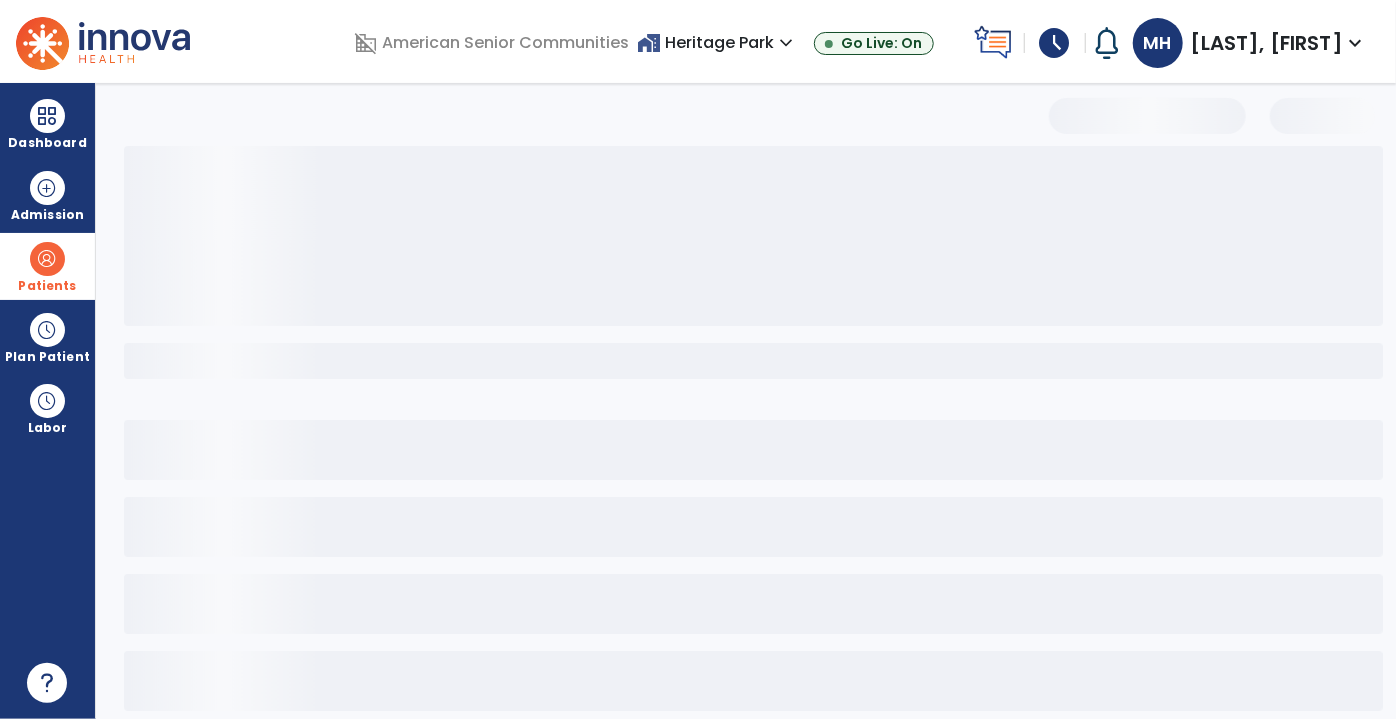 select on "***" 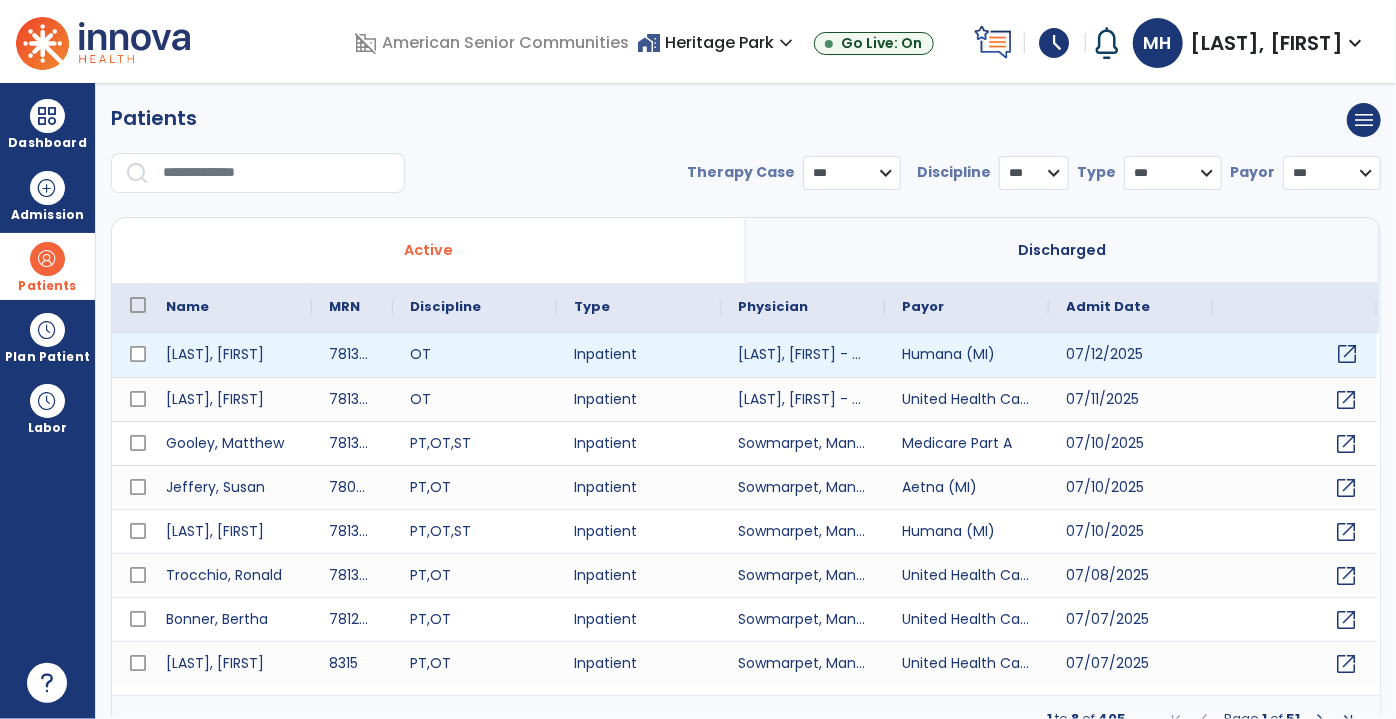 click on "open_in_new" at bounding box center (1348, 354) 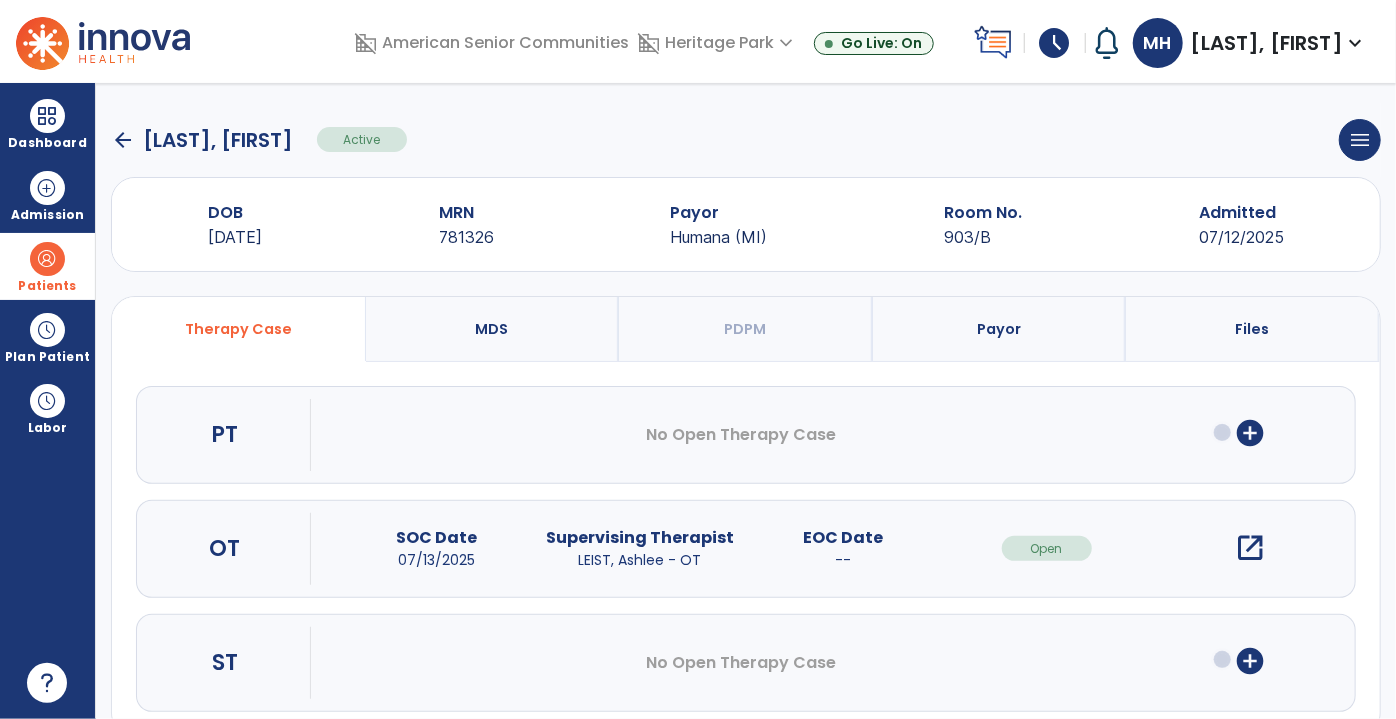 click on "open_in_new" at bounding box center (1250, 548) 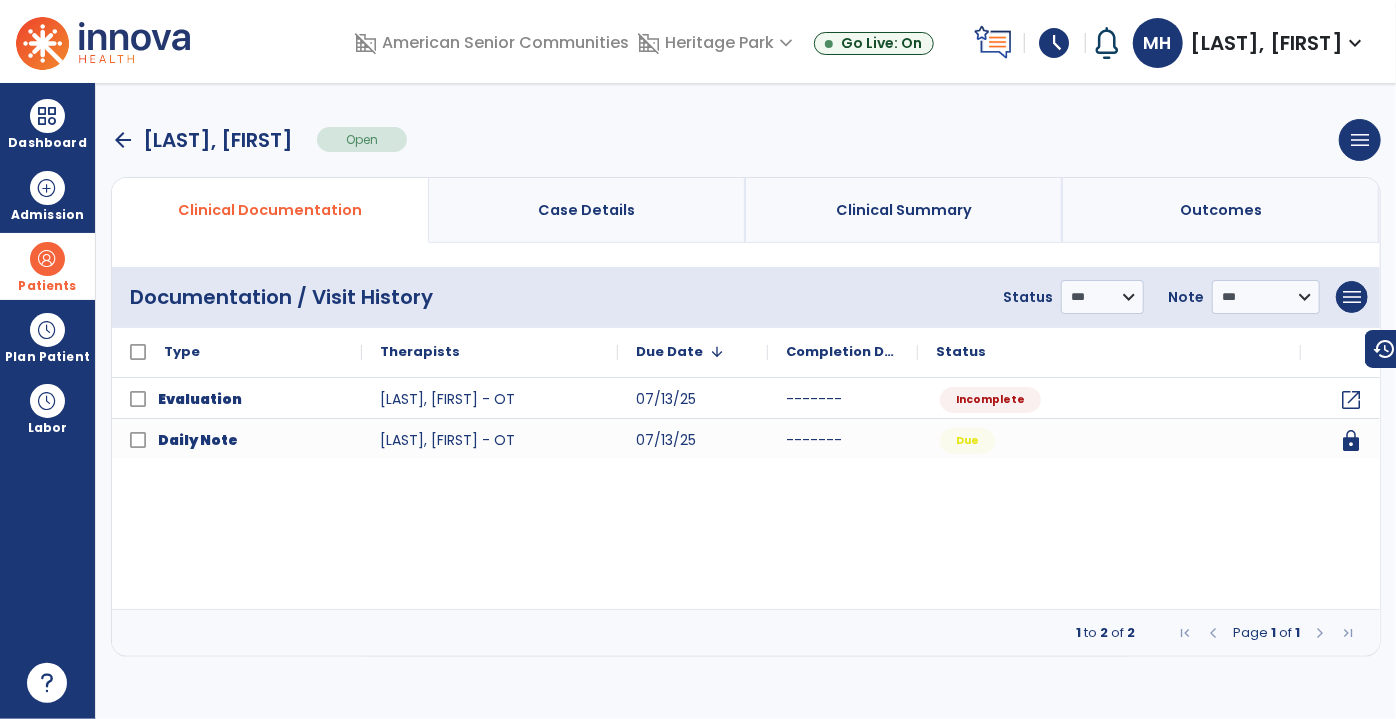 scroll, scrollTop: 0, scrollLeft: 0, axis: both 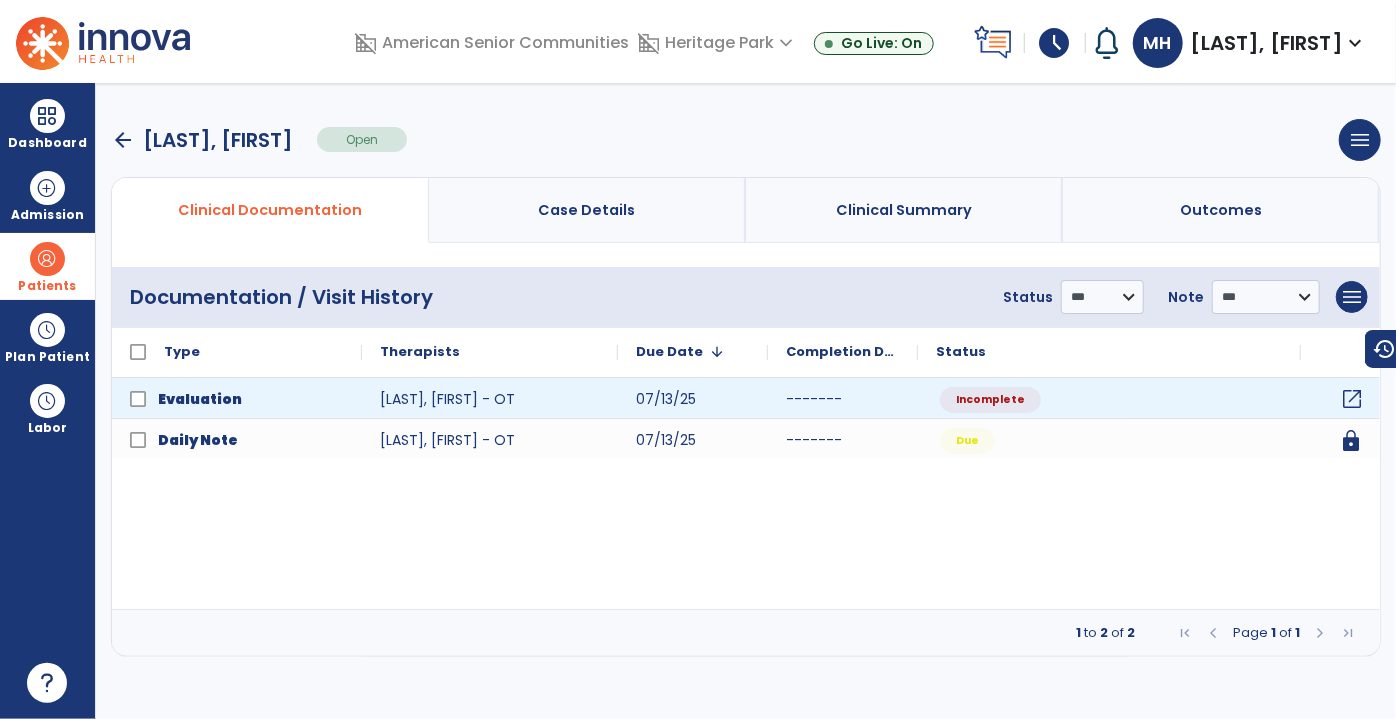 click on "open_in_new" 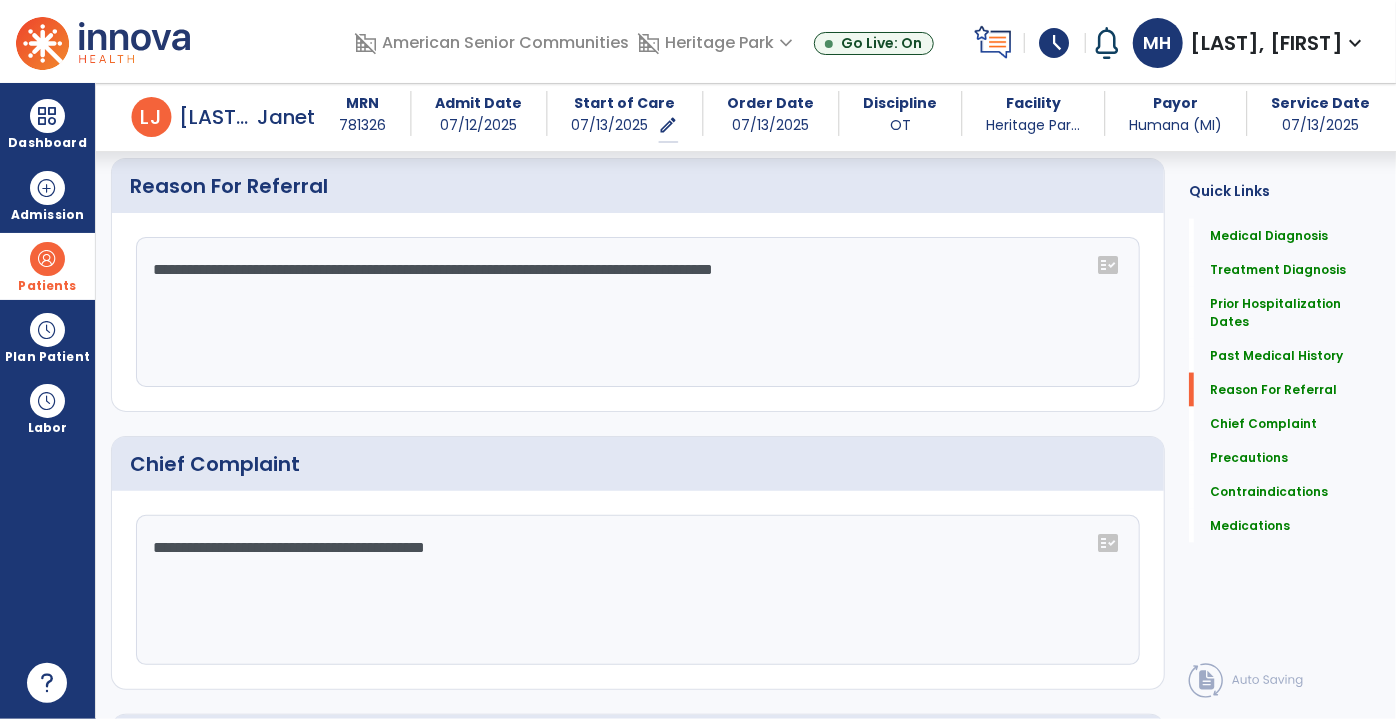 scroll, scrollTop: 1454, scrollLeft: 0, axis: vertical 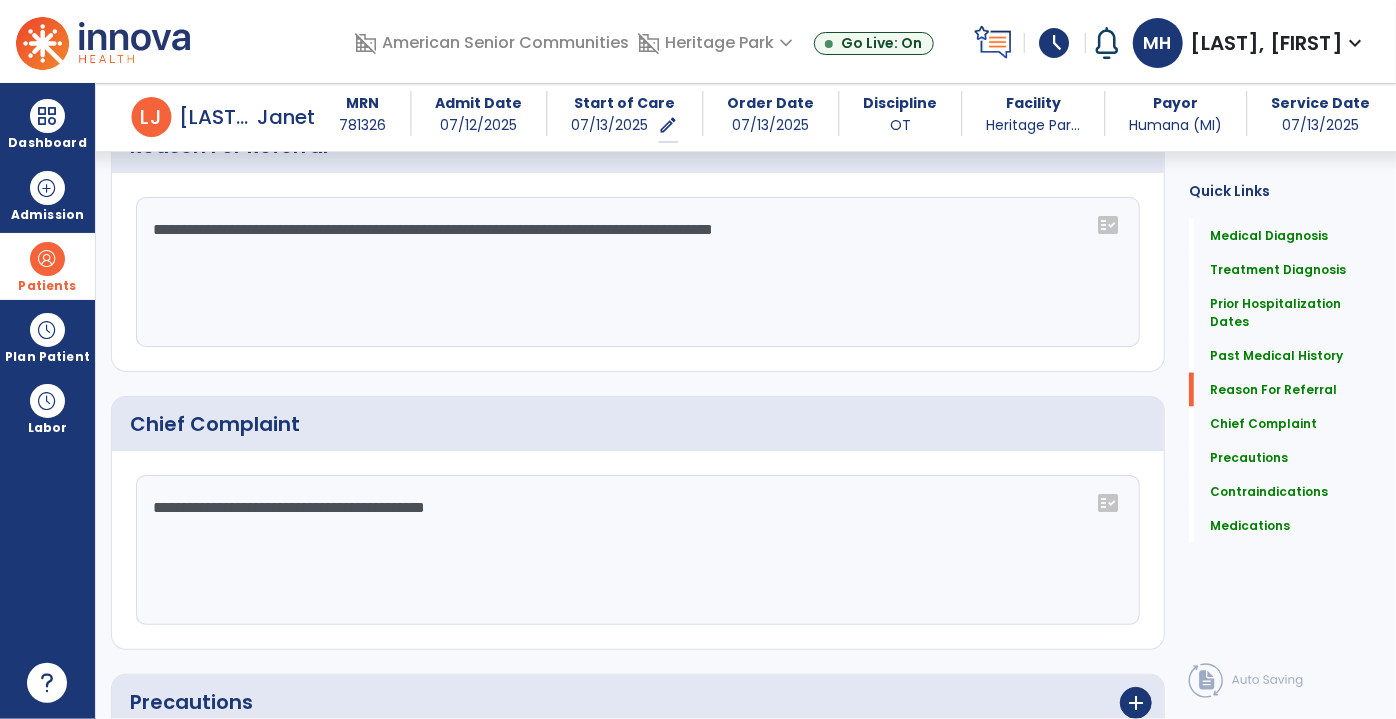 click on "**********" 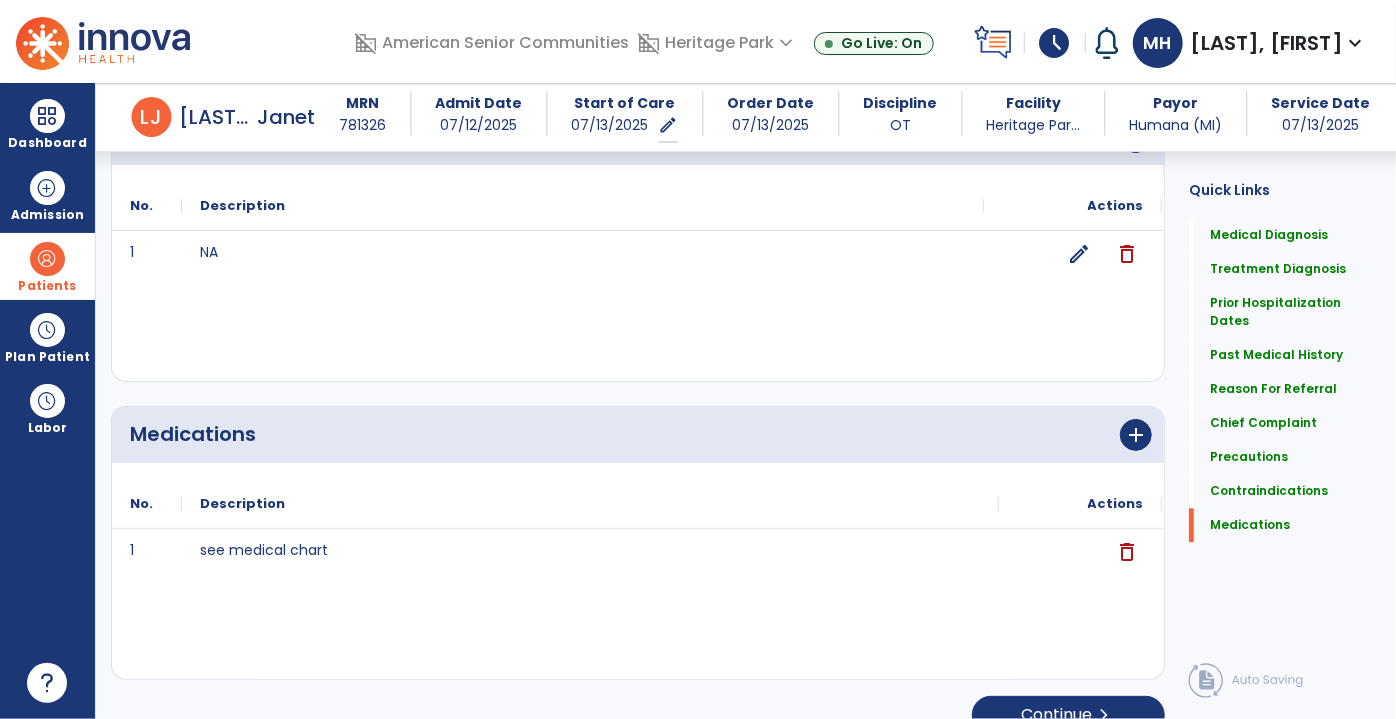 scroll, scrollTop: 2342, scrollLeft: 0, axis: vertical 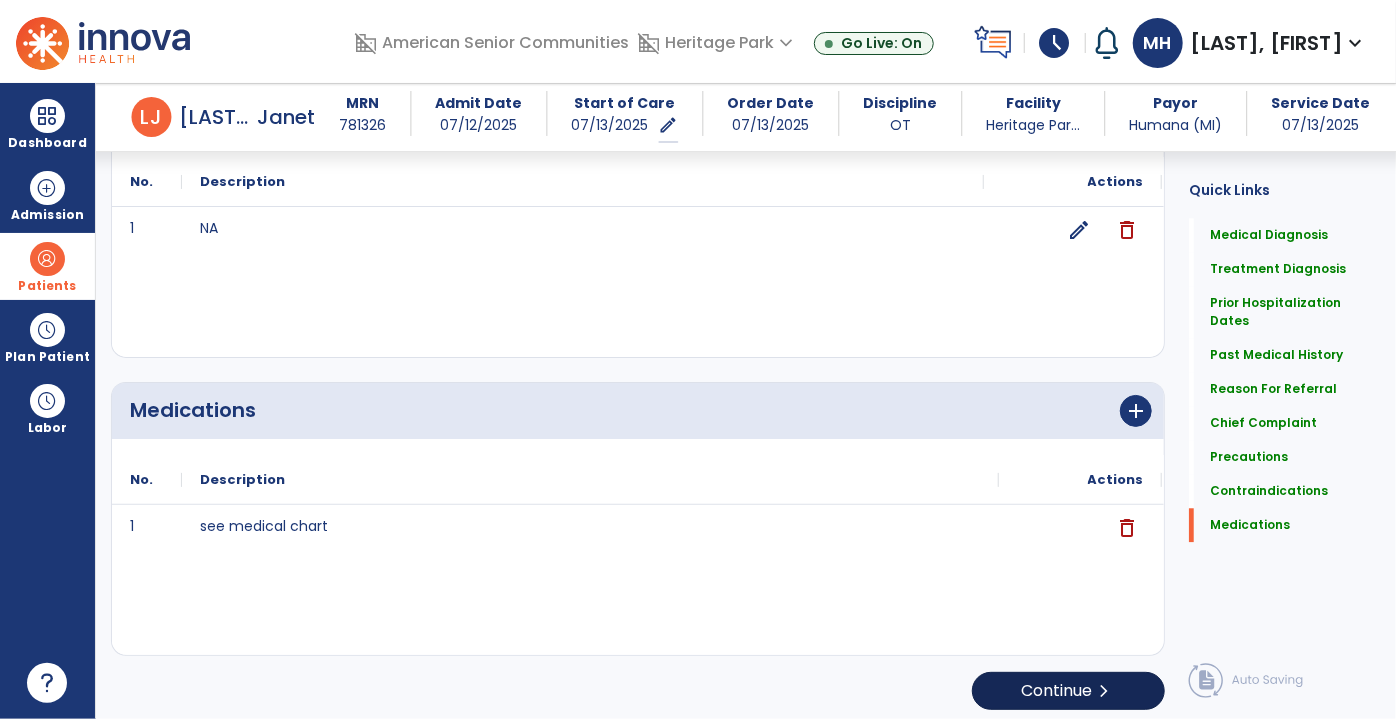 type on "**********" 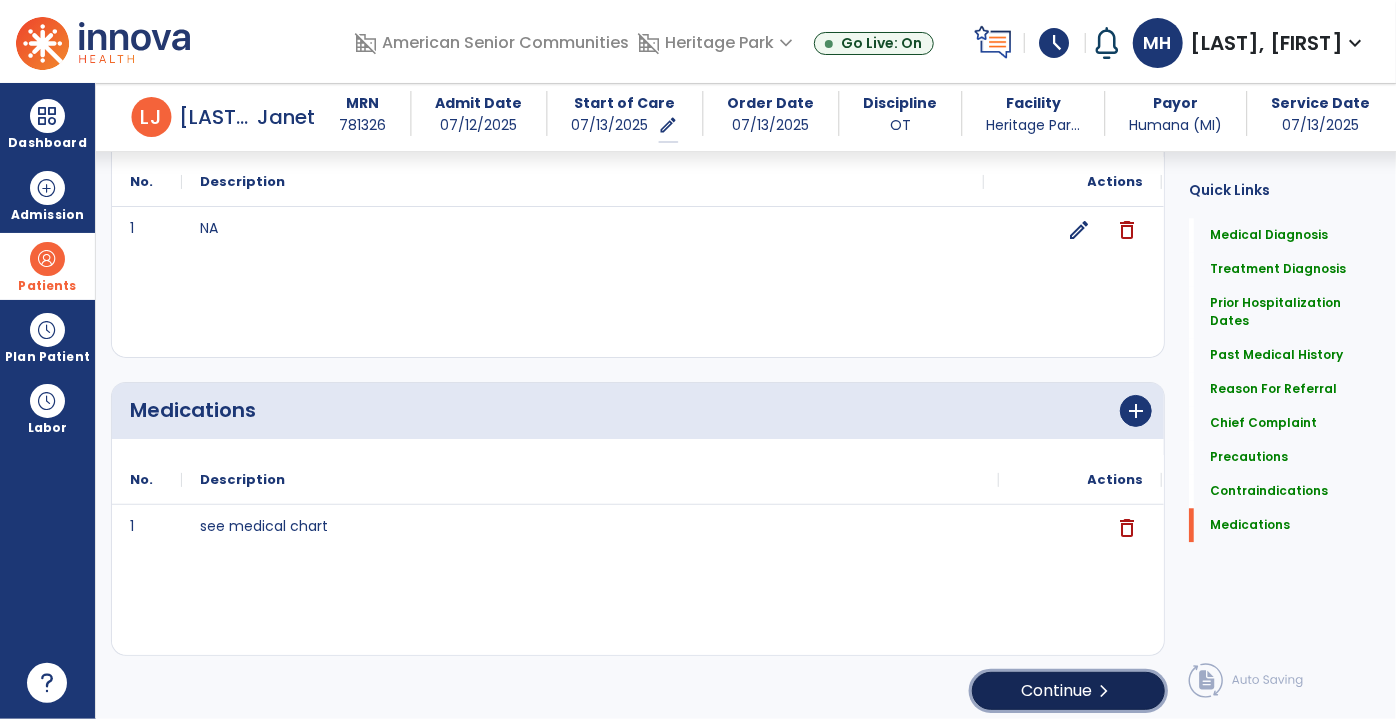 click on "chevron_right" 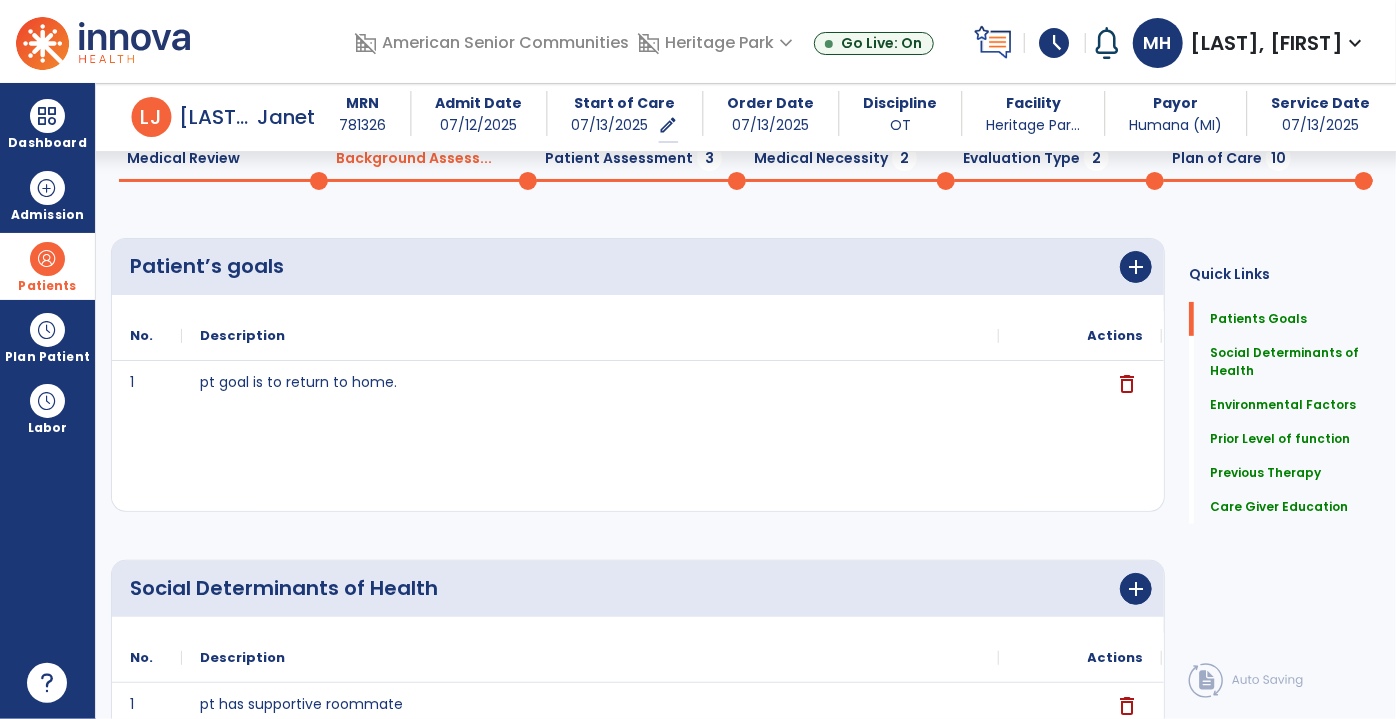 scroll, scrollTop: 181, scrollLeft: 0, axis: vertical 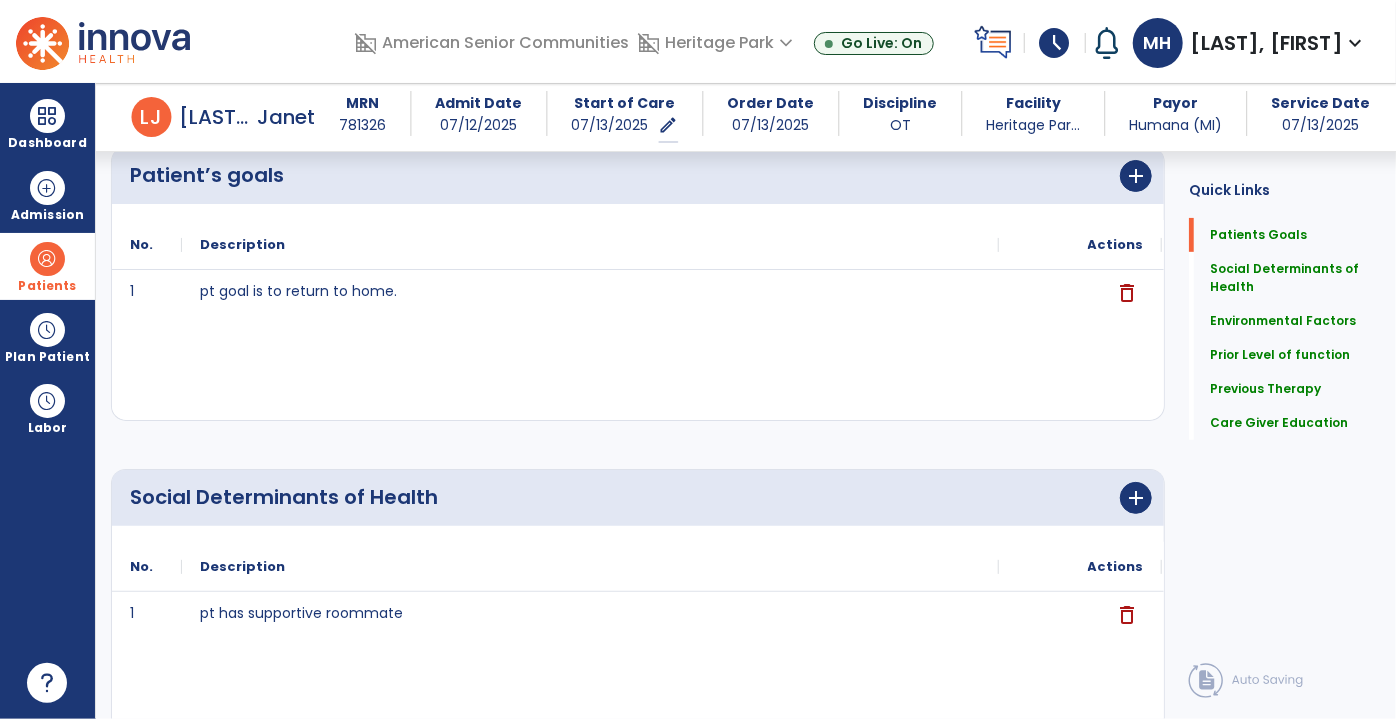 click on "Patient’s goals      add
No.
Description
Actions
1" 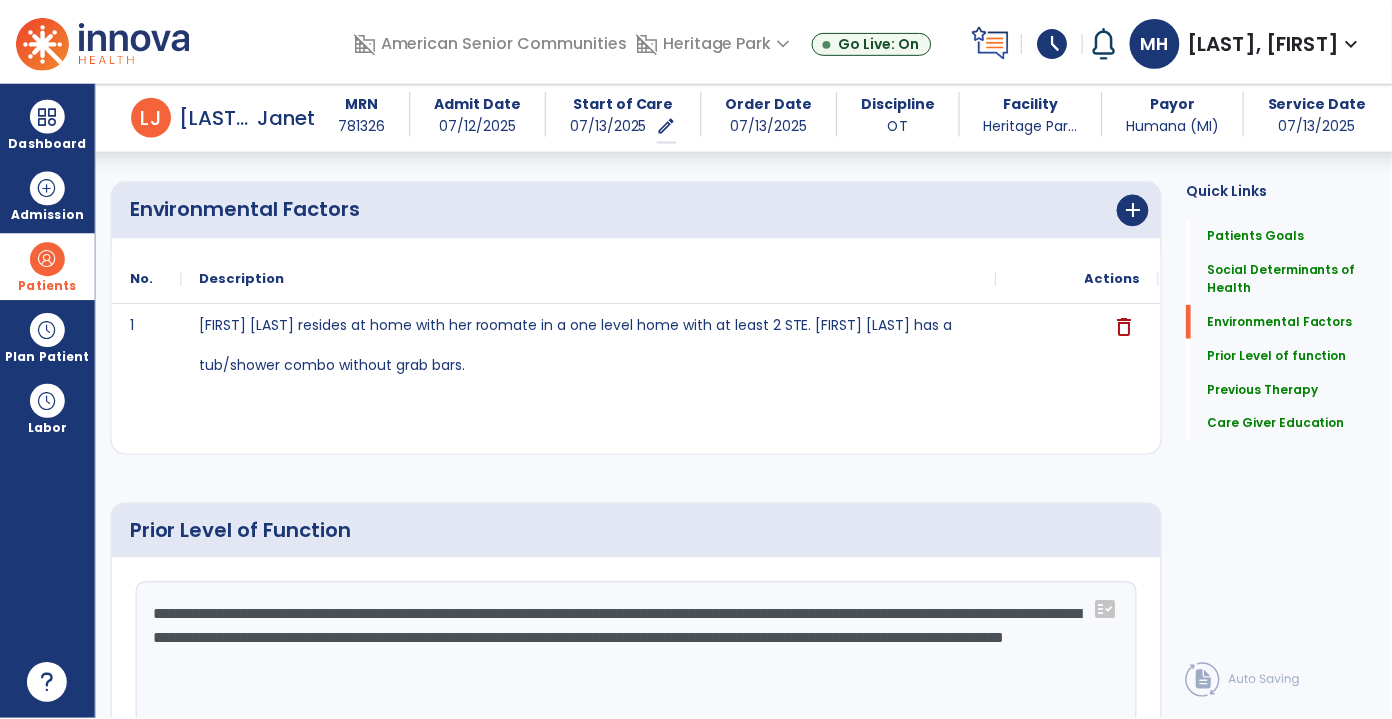 scroll, scrollTop: 818, scrollLeft: 0, axis: vertical 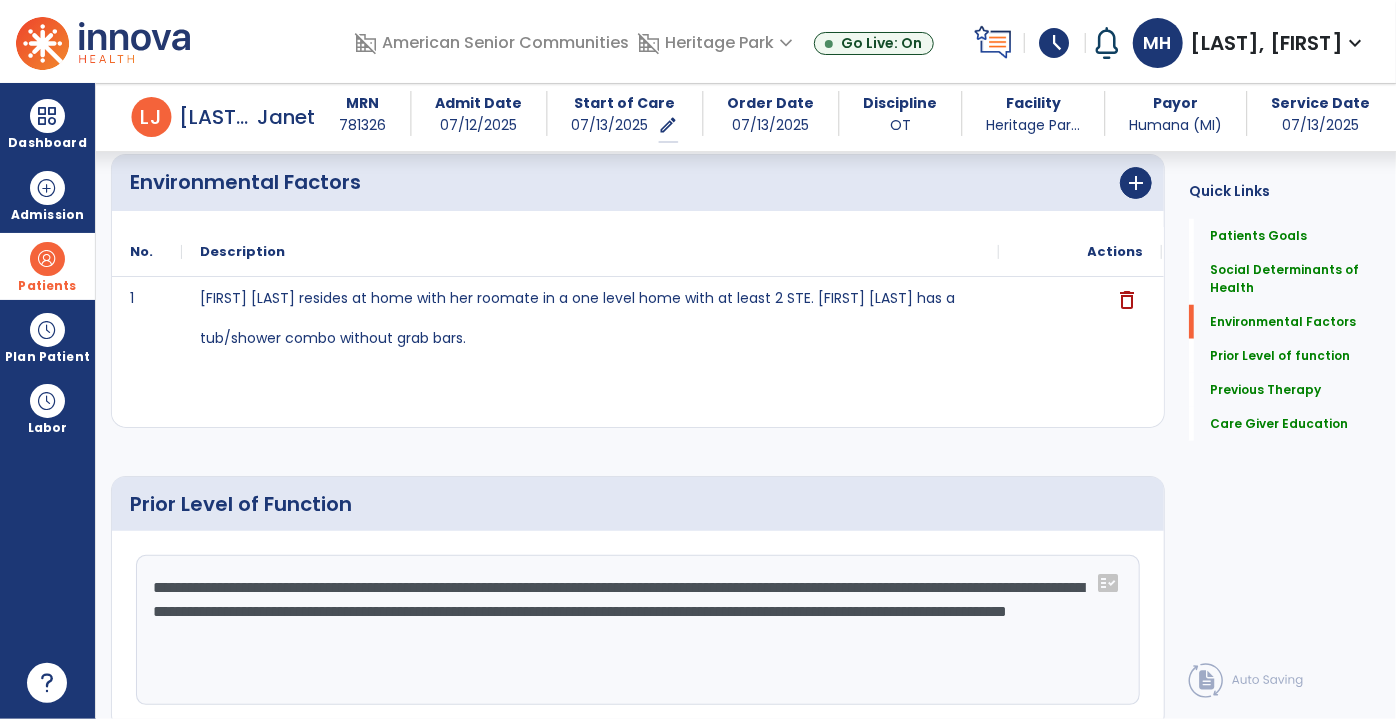 drag, startPoint x: 181, startPoint y: 606, endPoint x: 25, endPoint y: 515, distance: 180.60178 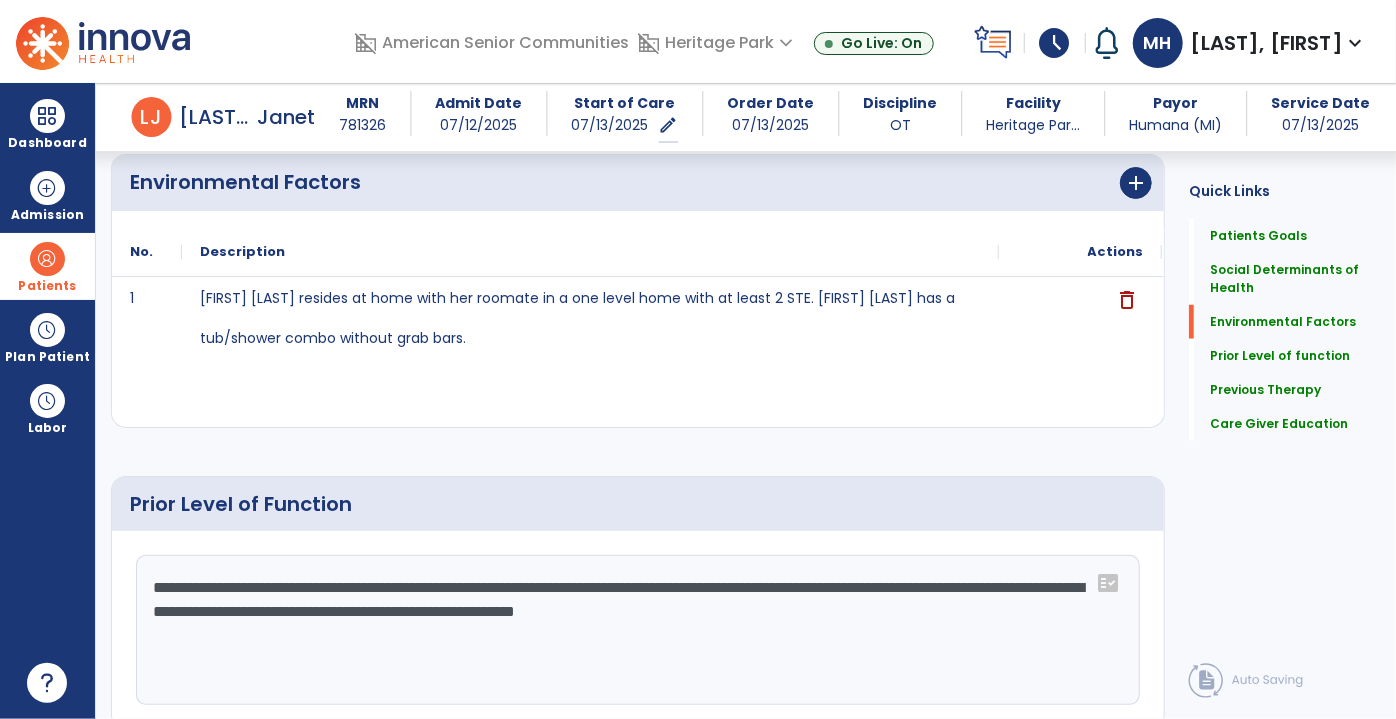 click on "**********" 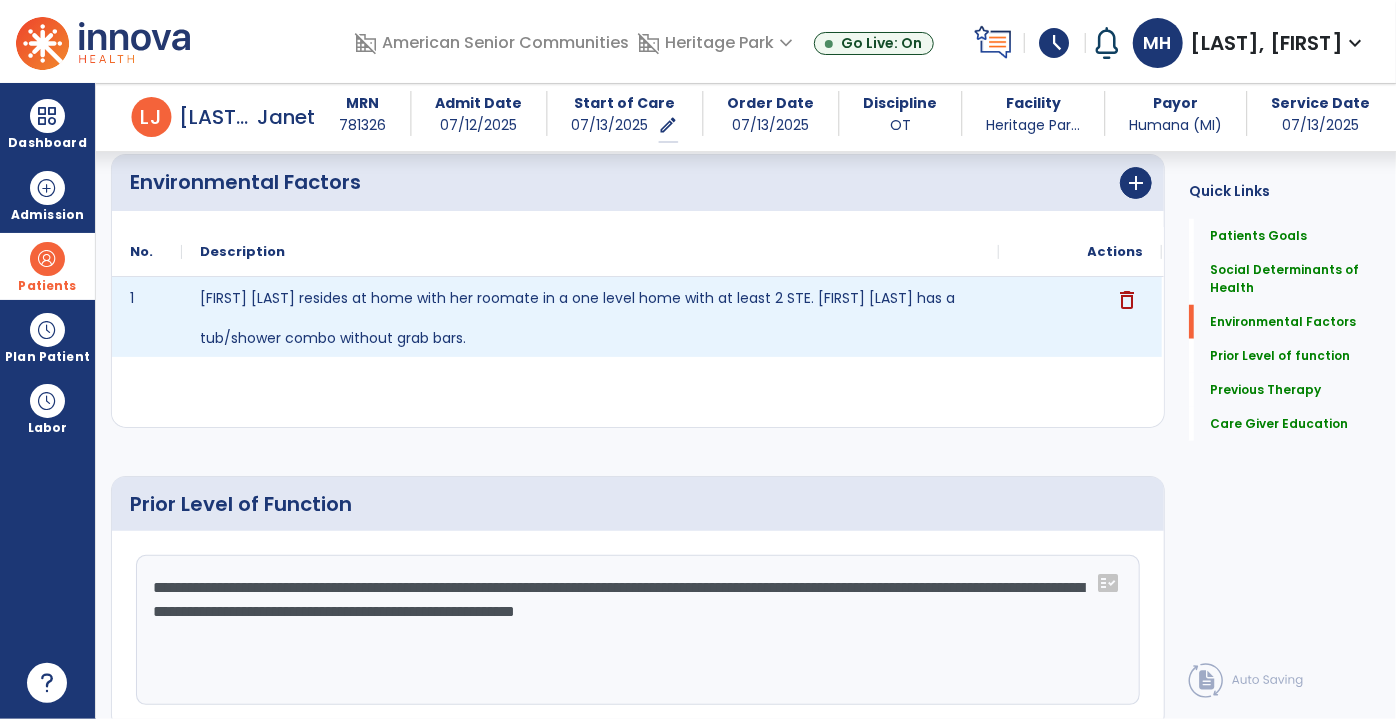 type on "**********" 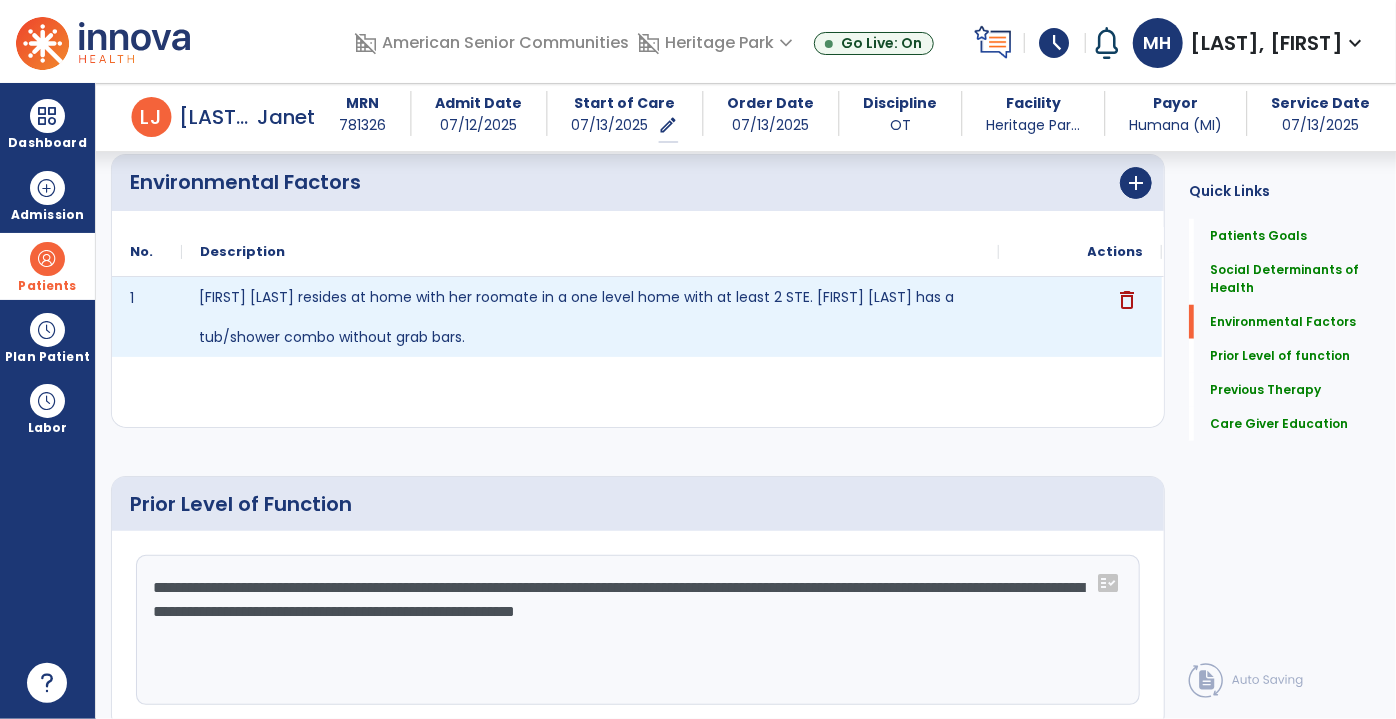 click on "[FIRST] [LAST] resides at home with her roomate in a one level home with at least 2 STE. [FIRST] [LAST] has a tub/shower combo without grab bars." 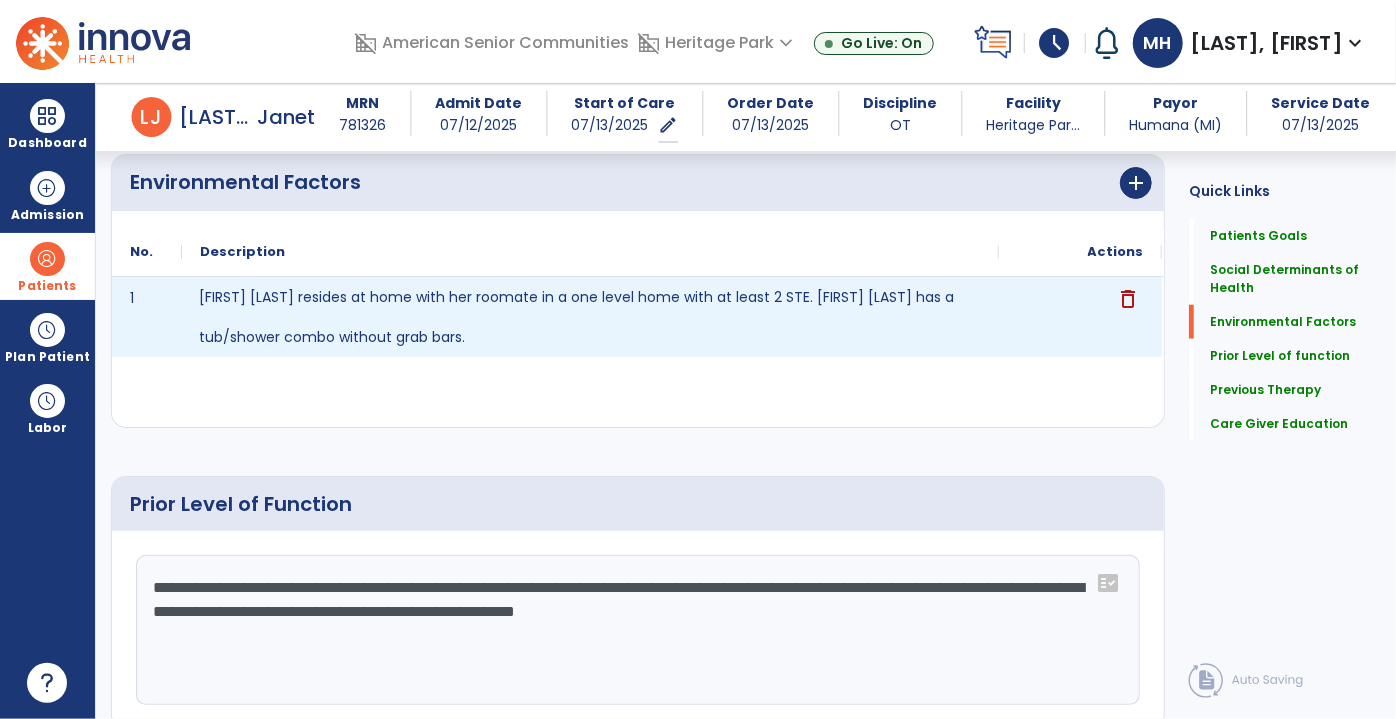 click on "delete" 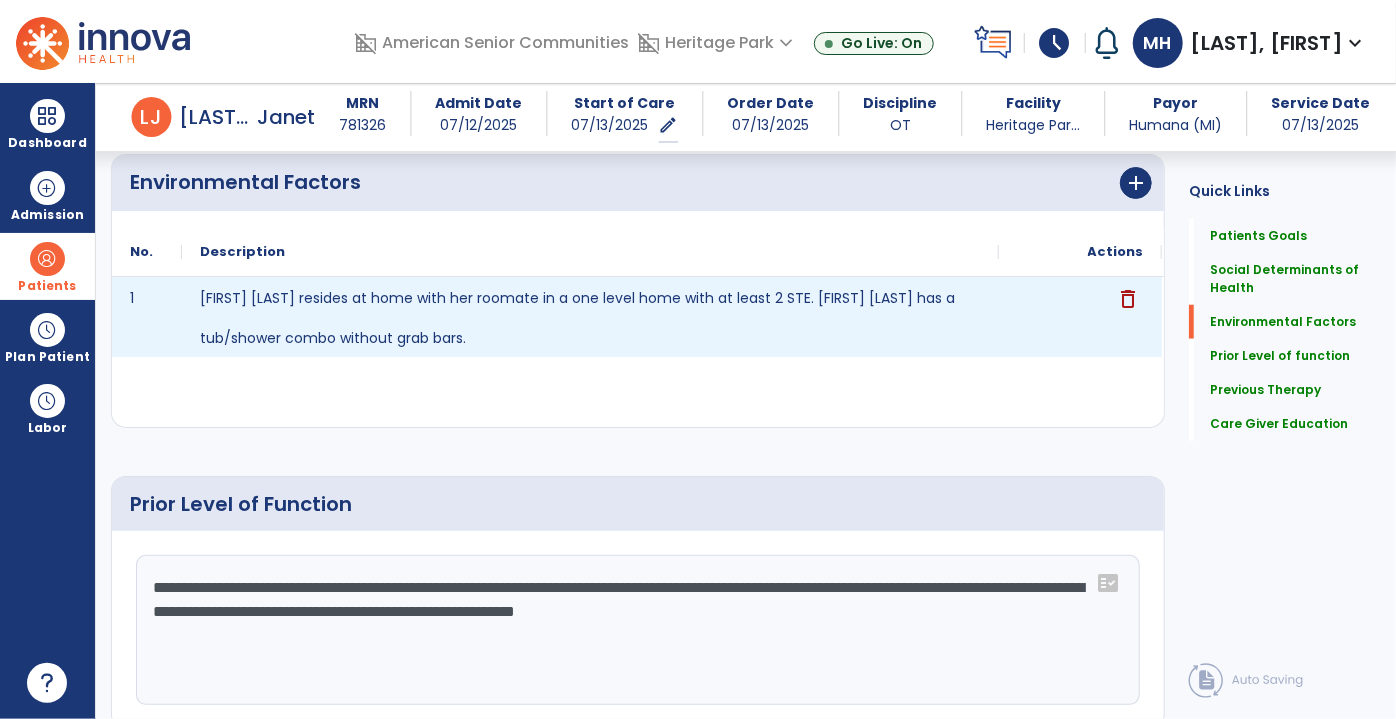 click on "delete" 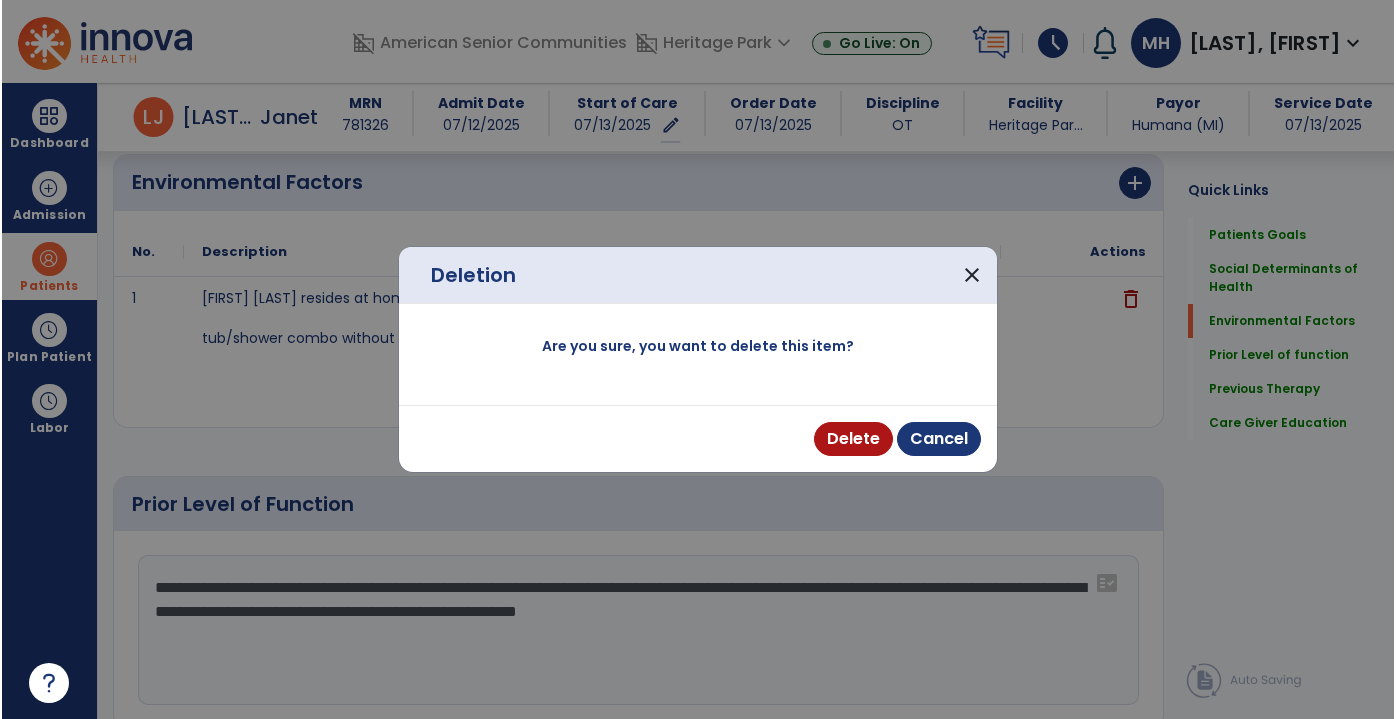 scroll, scrollTop: 818, scrollLeft: 0, axis: vertical 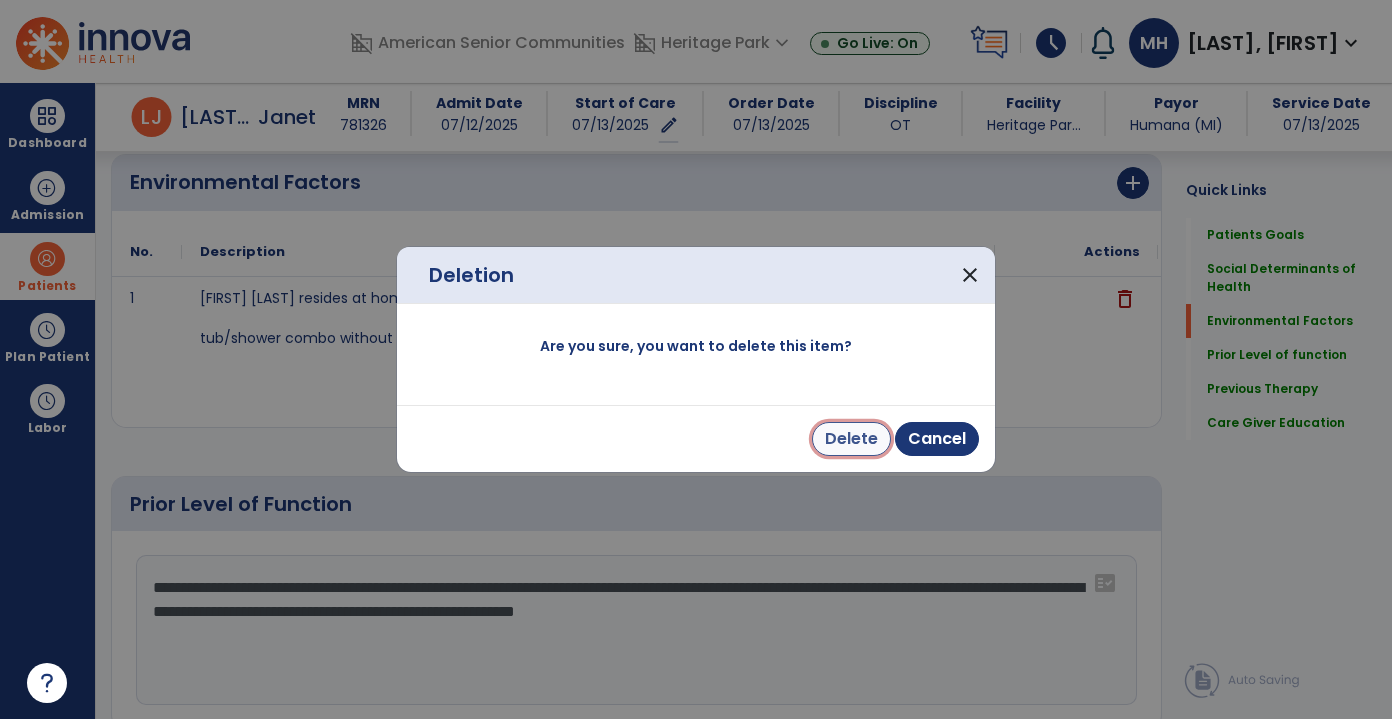 click on "Delete" at bounding box center [851, 439] 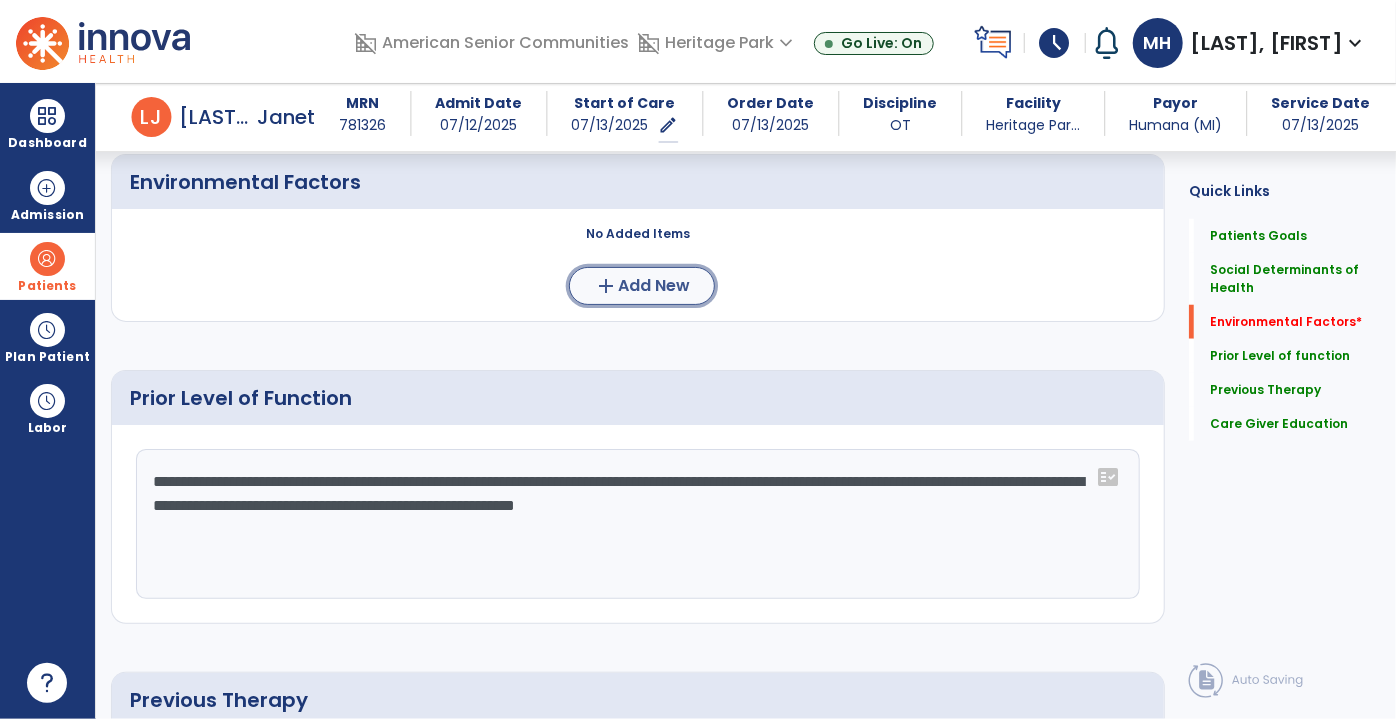 click on "Add New" 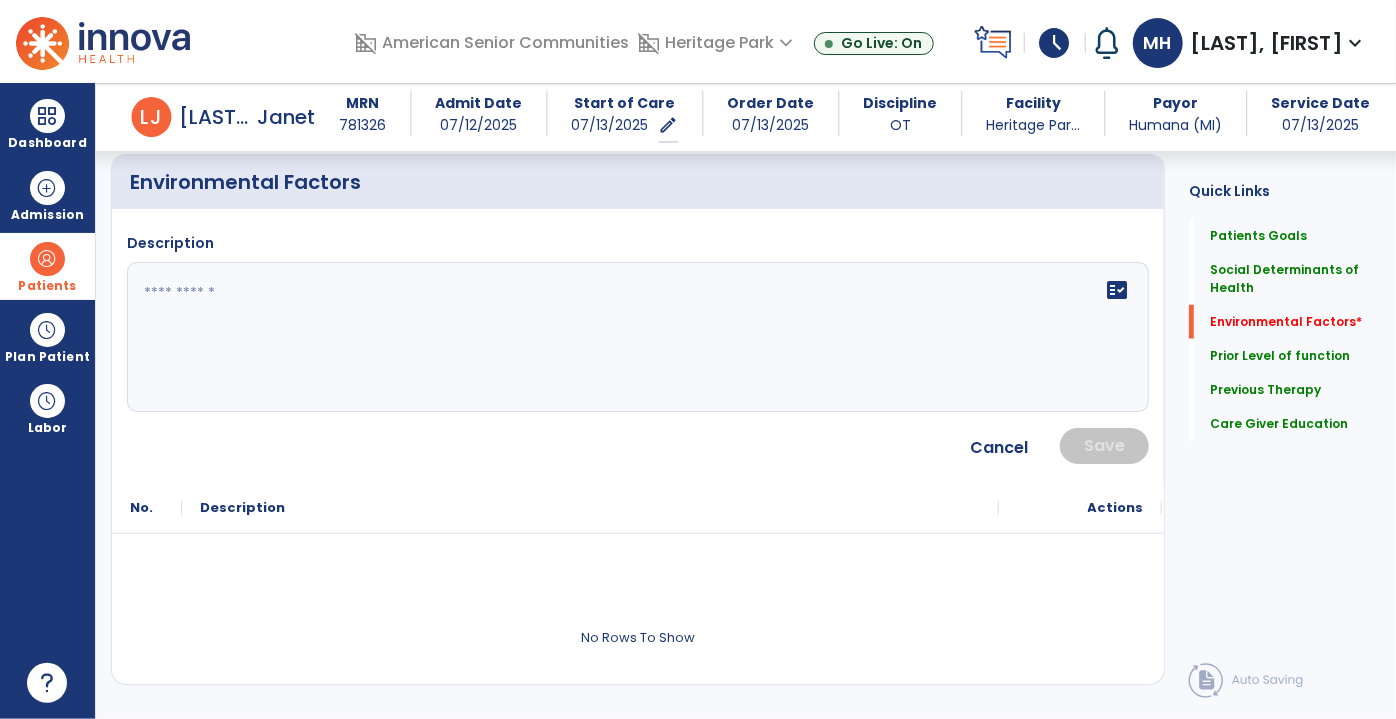 click on "fact_check" 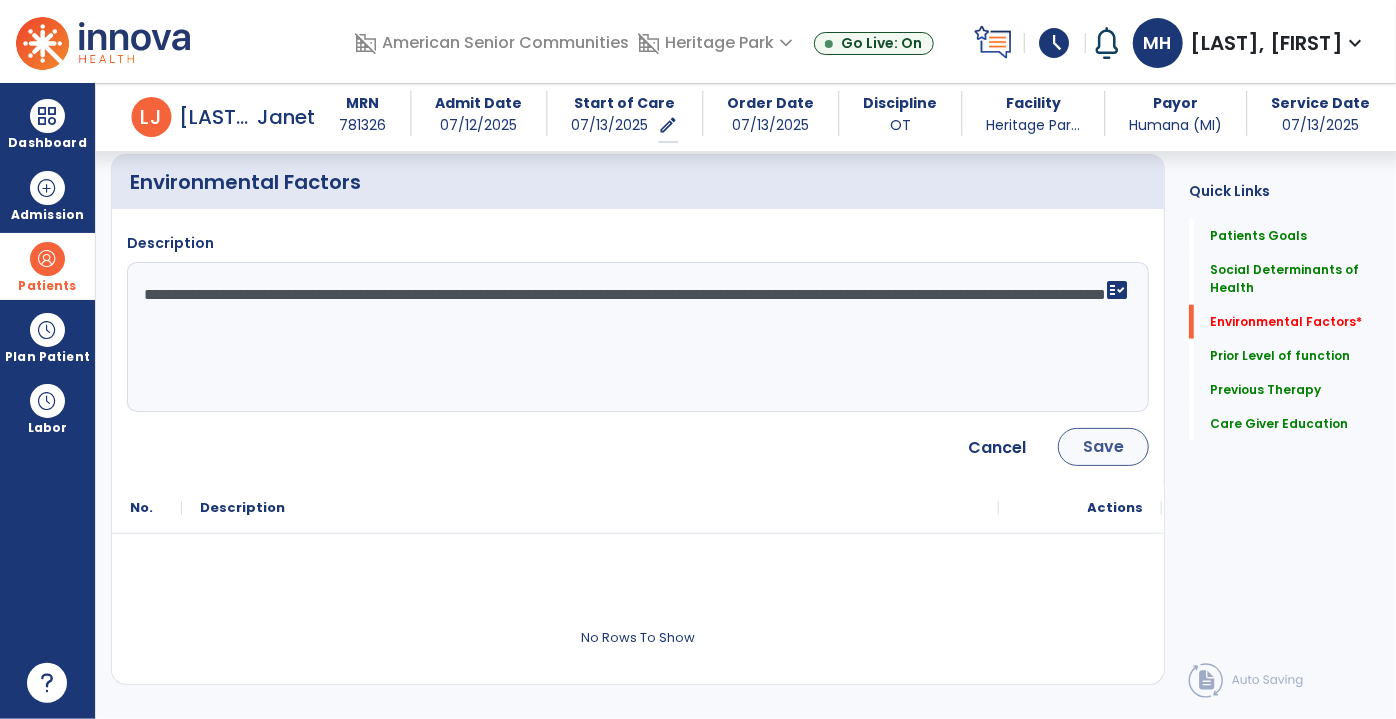 type on "**********" 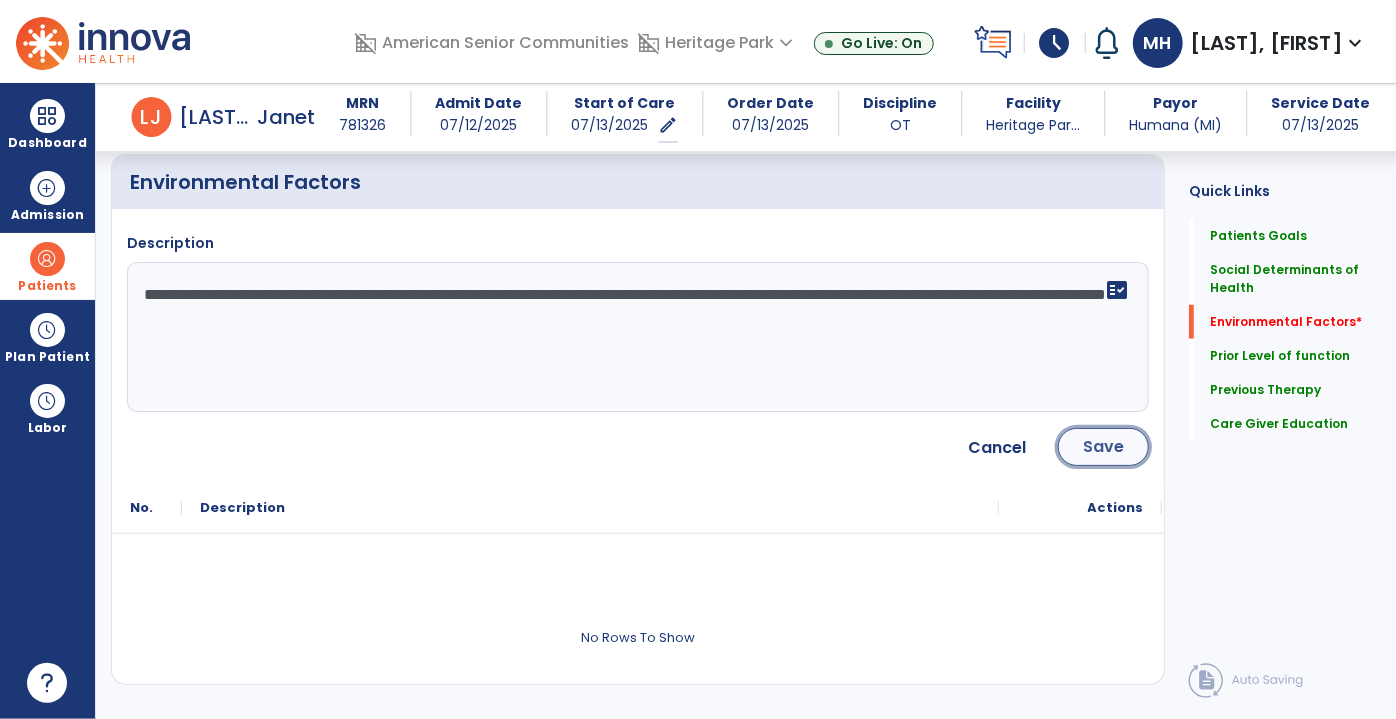 click on "Save" 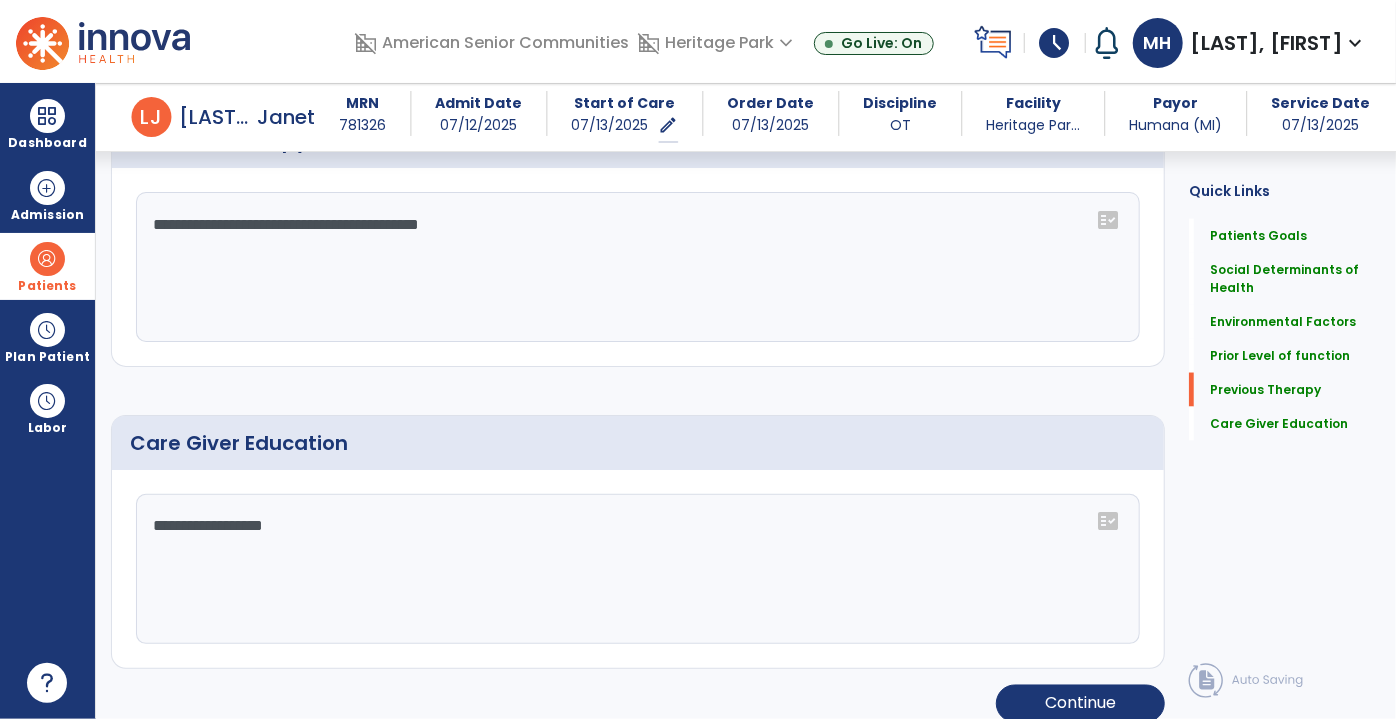 scroll, scrollTop: 1497, scrollLeft: 0, axis: vertical 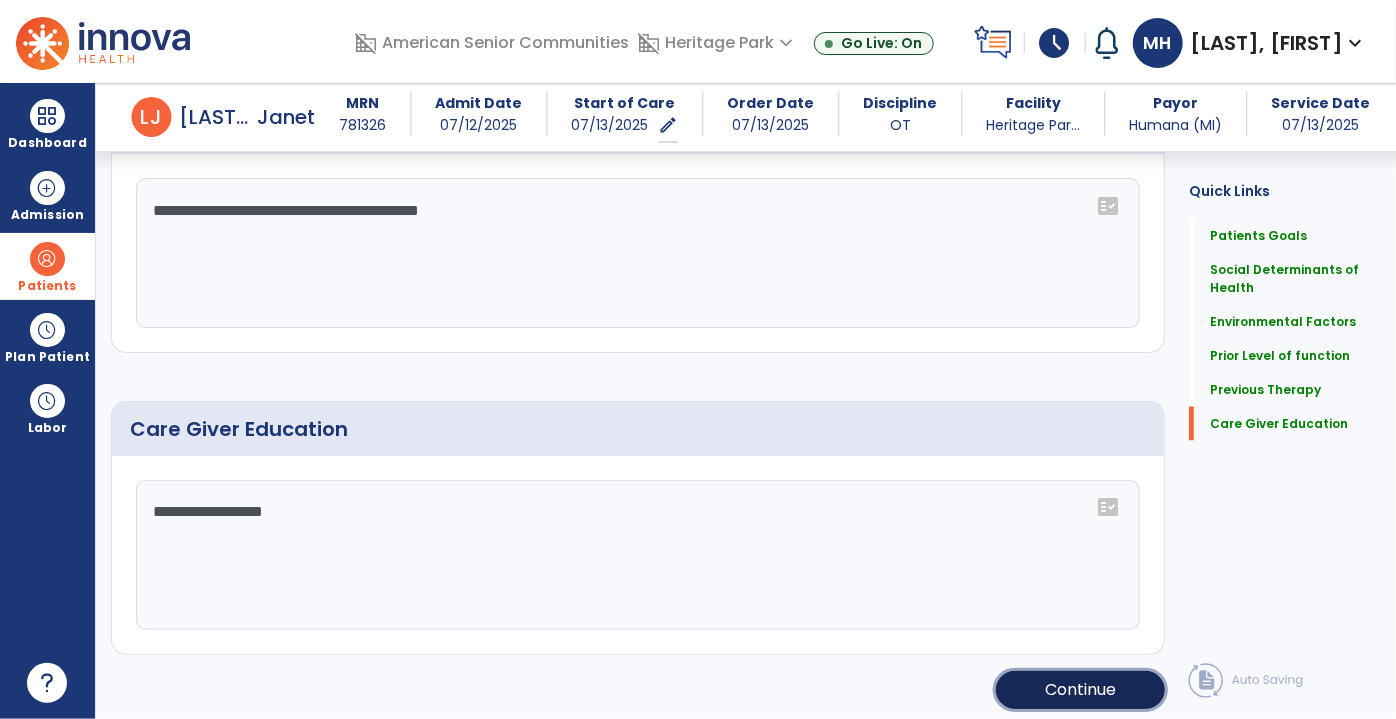 click on "Continue" 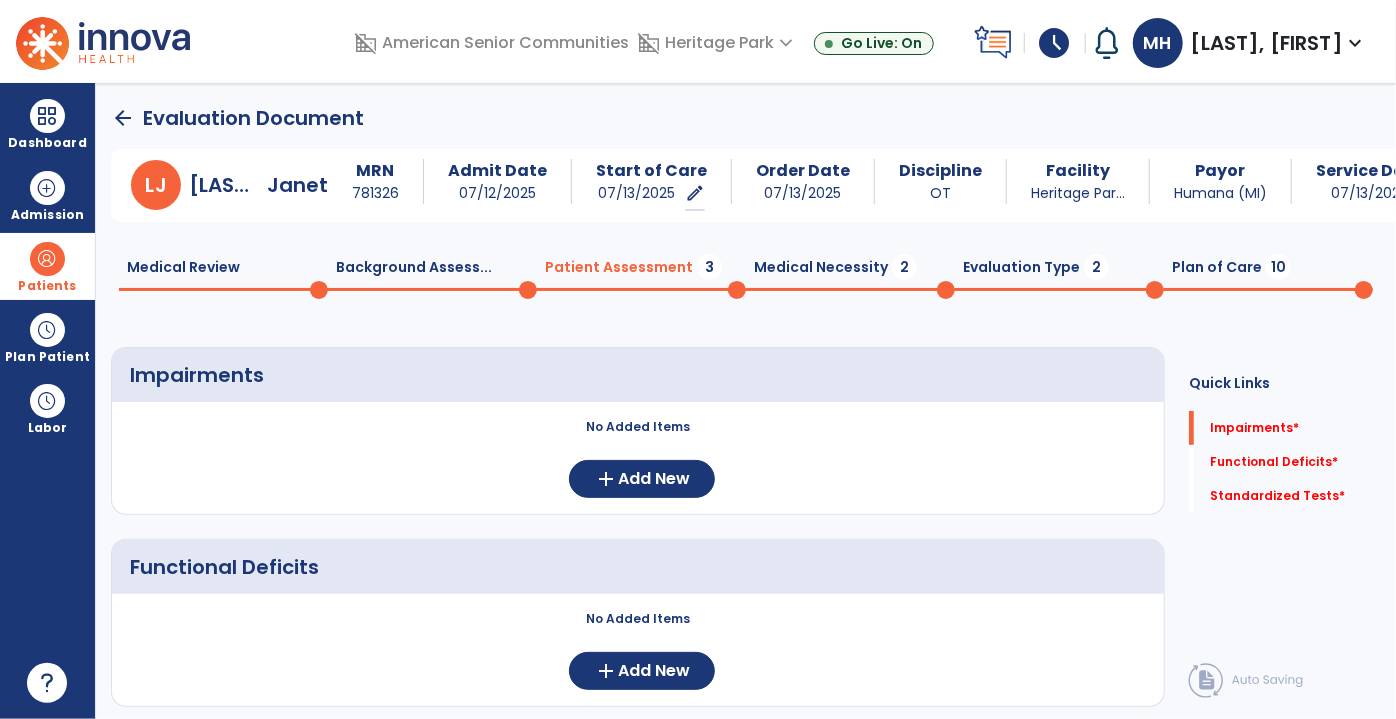 scroll, scrollTop: 90, scrollLeft: 0, axis: vertical 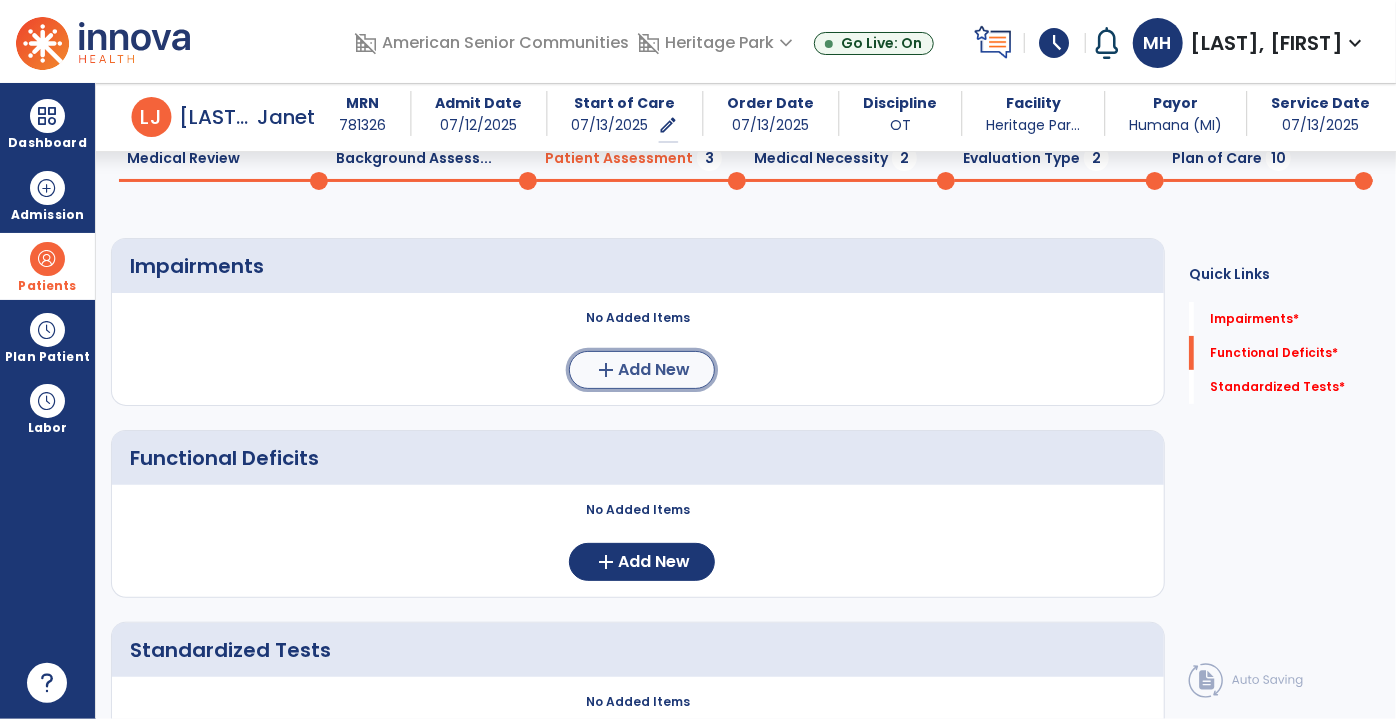 click on "add  Add New" 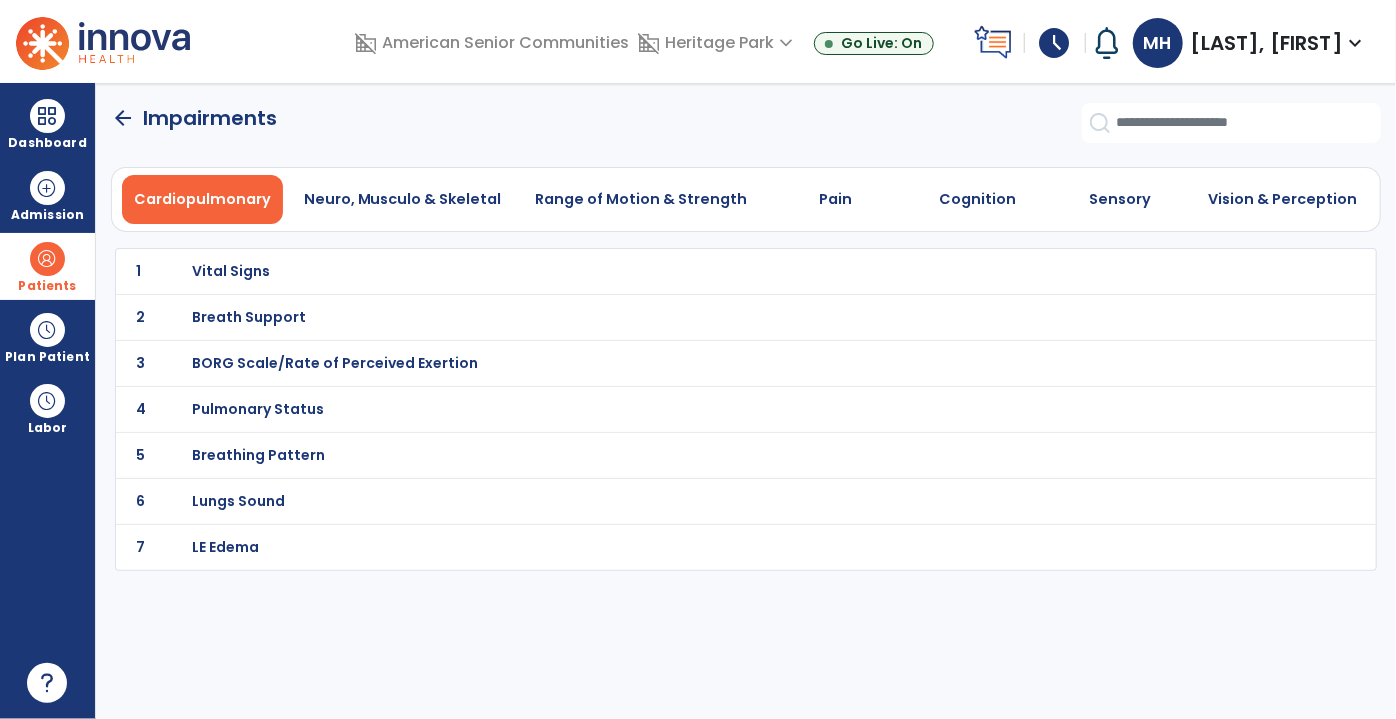 scroll, scrollTop: 0, scrollLeft: 0, axis: both 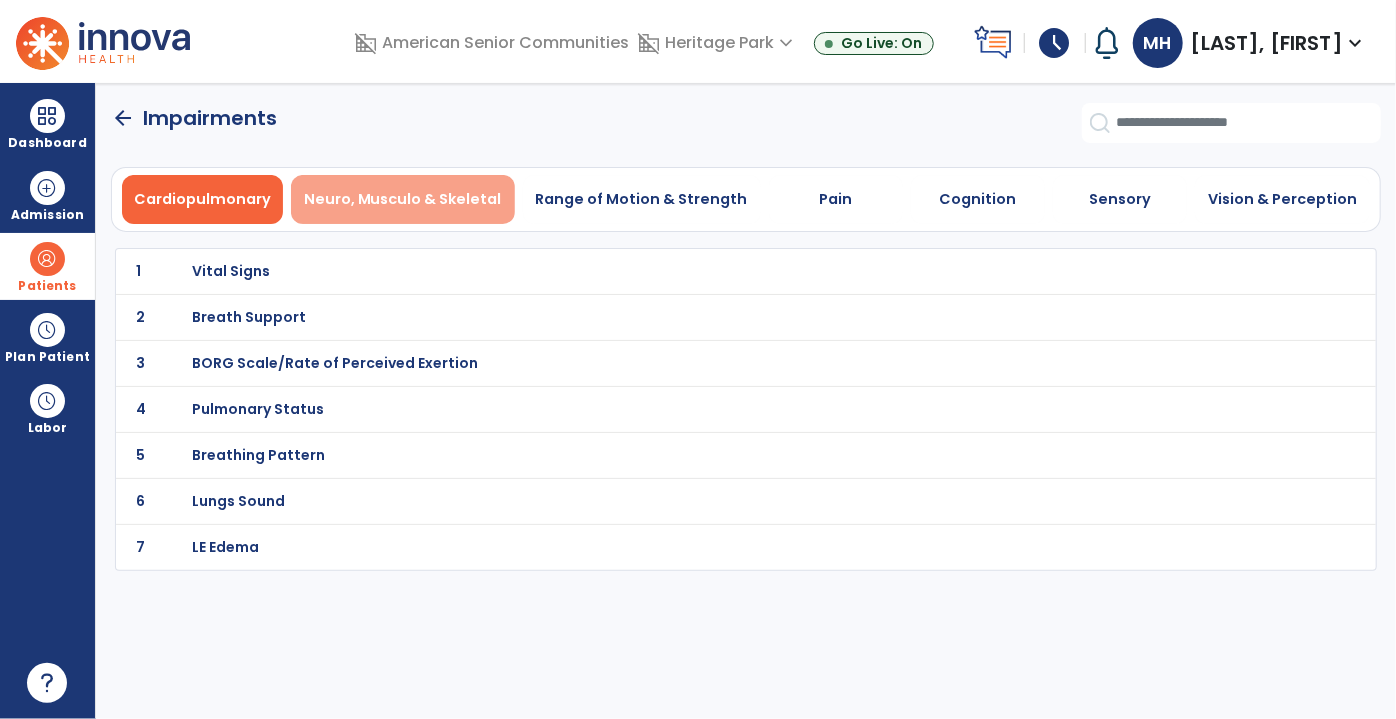 click on "Neuro, Musculo & Skeletal" at bounding box center [403, 199] 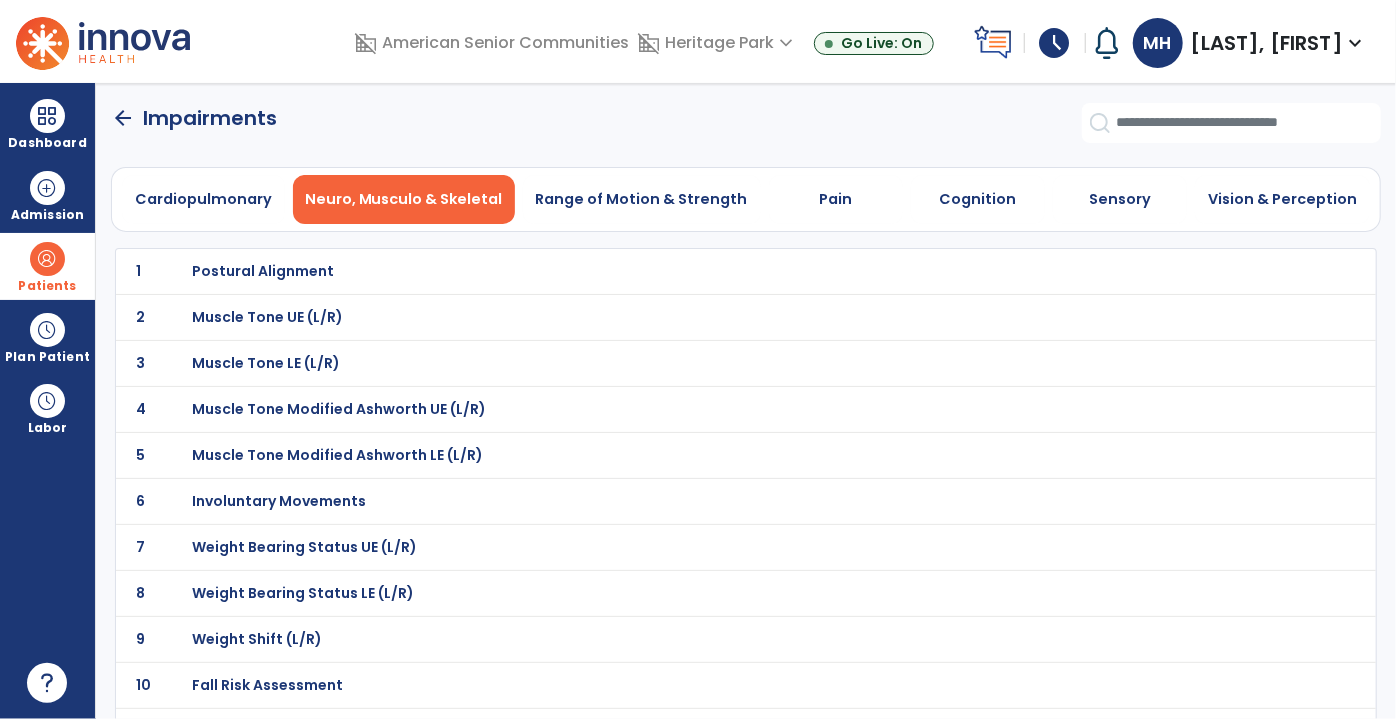 click on "Muscle Tone UE (L/R)" at bounding box center (701, 271) 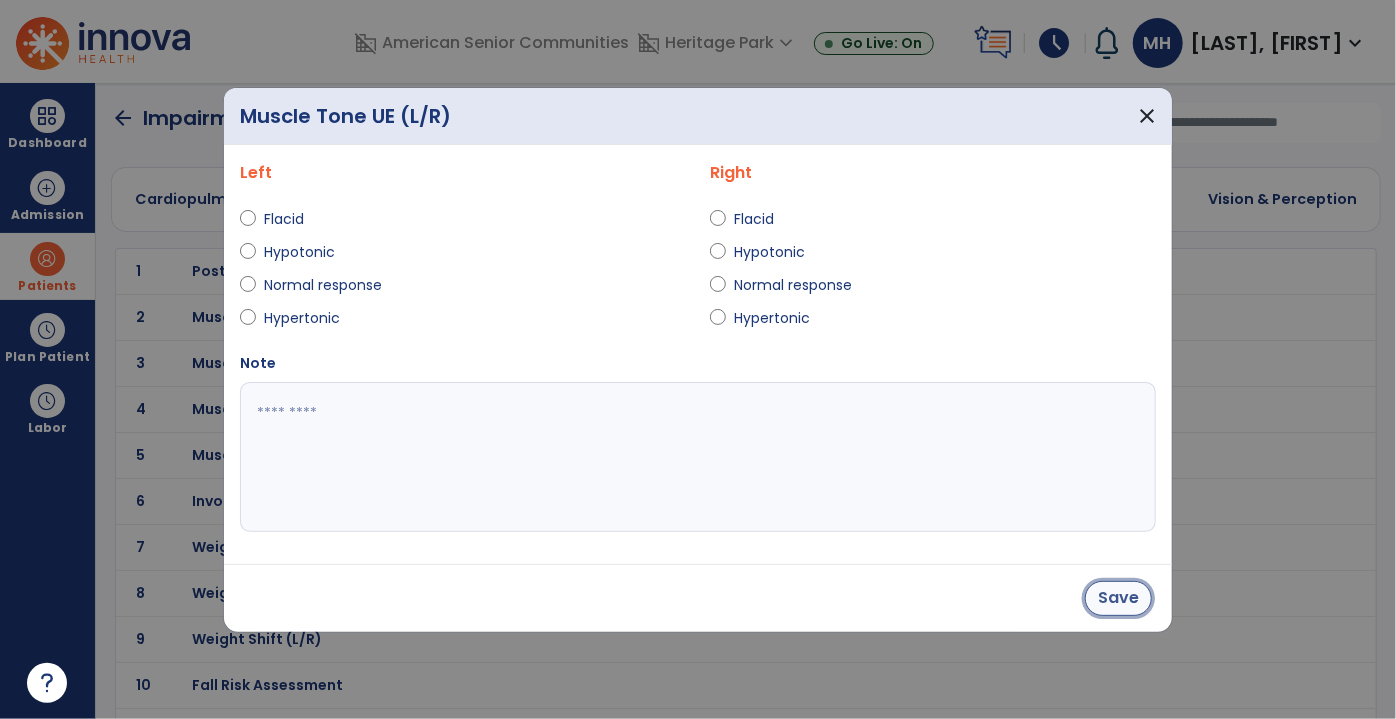 click on "Save" at bounding box center (1118, 598) 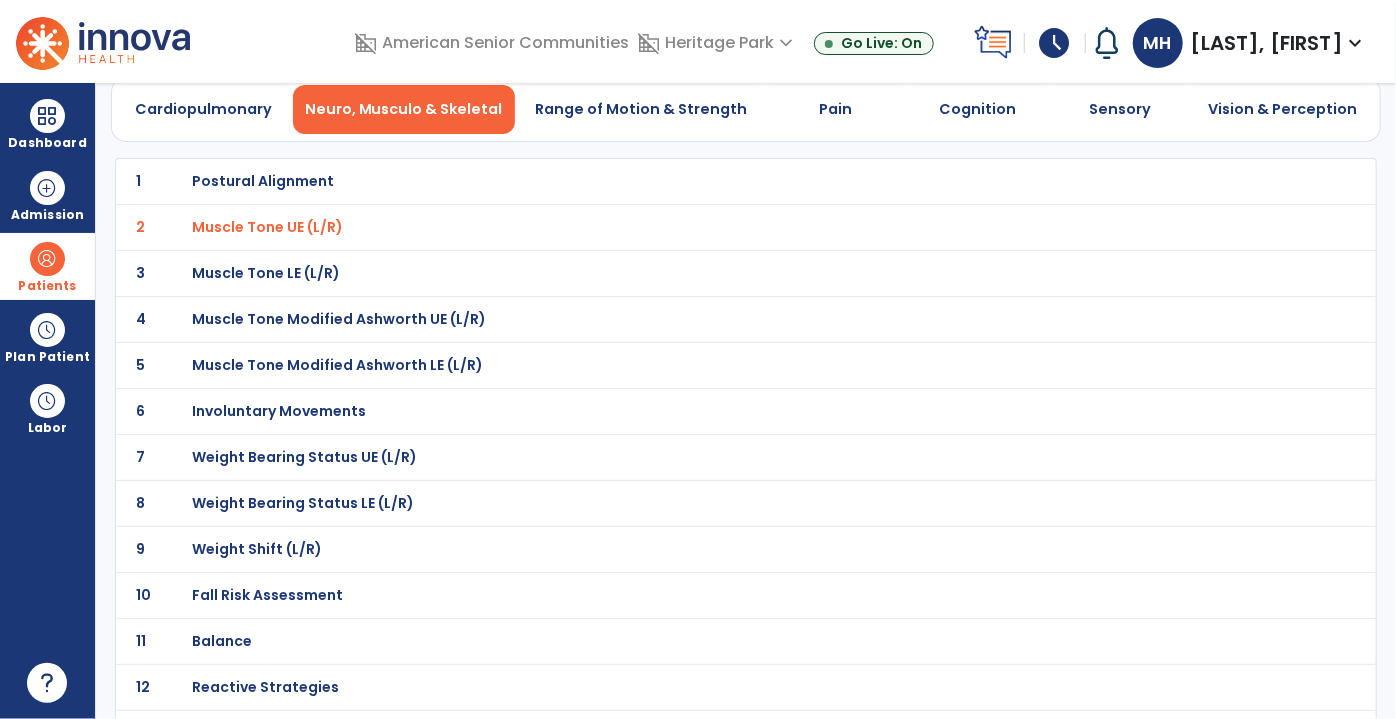 scroll, scrollTop: 181, scrollLeft: 0, axis: vertical 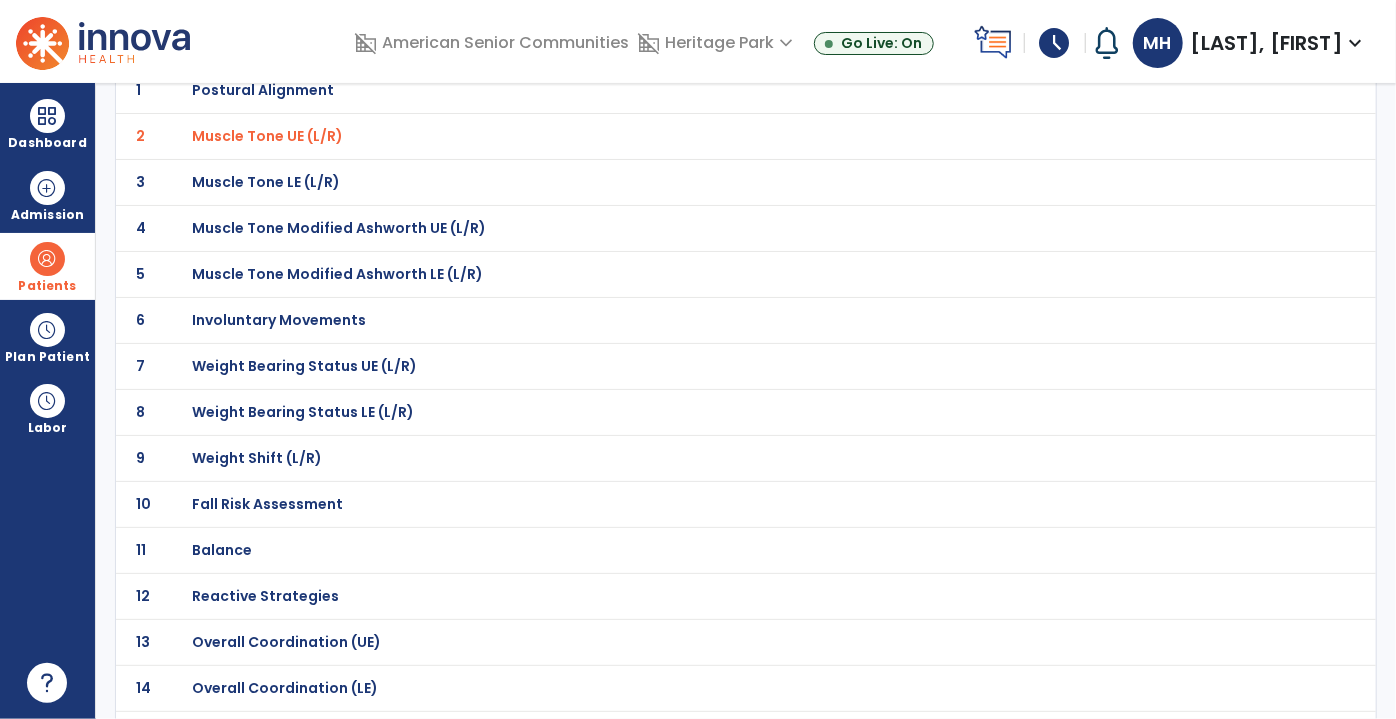 click on "Fall Risk Assessment" at bounding box center (263, 90) 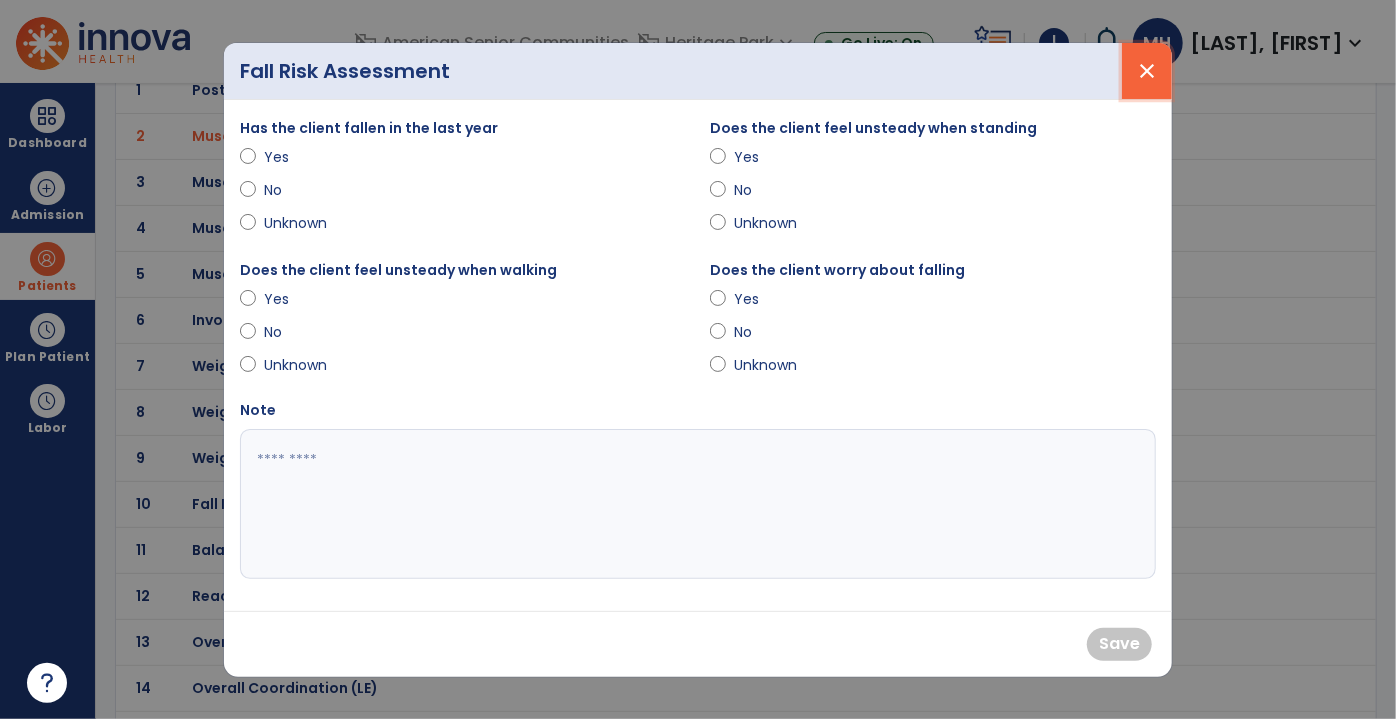 click on "close" at bounding box center (1147, 71) 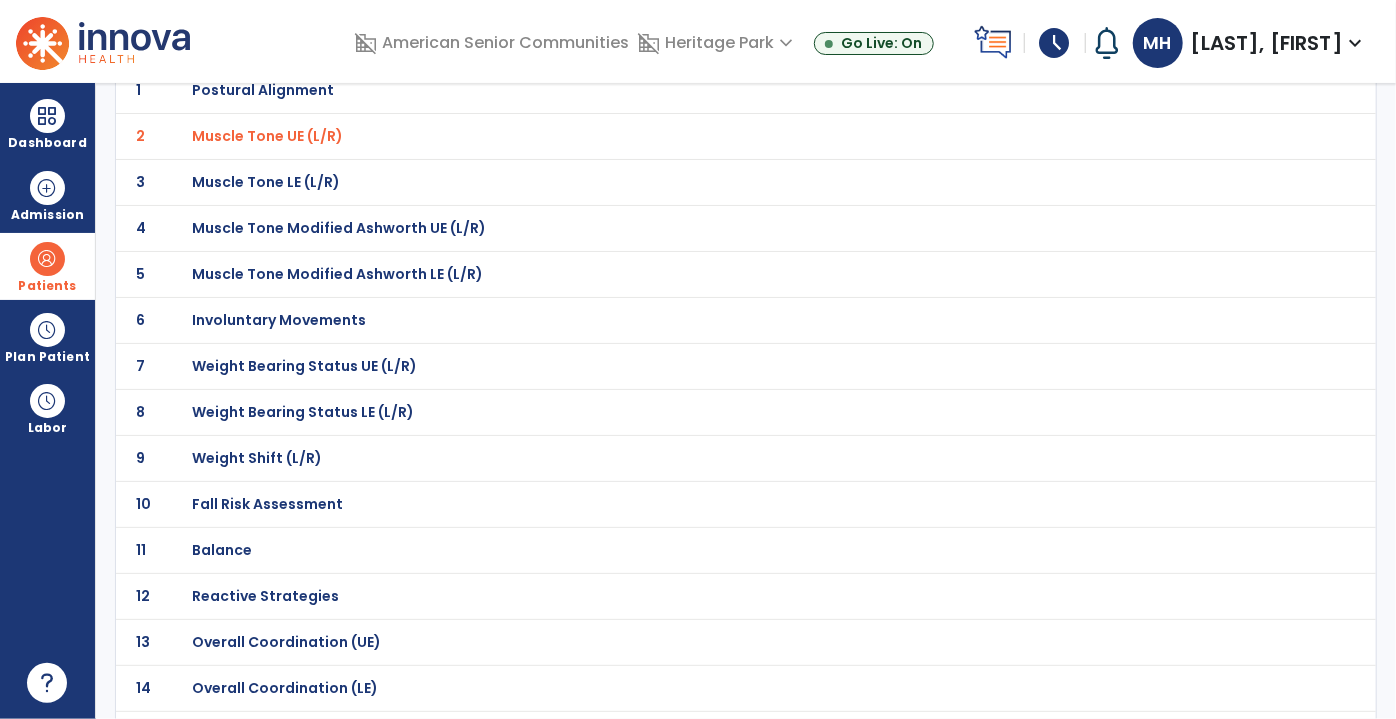 click on "Balance" at bounding box center (263, 90) 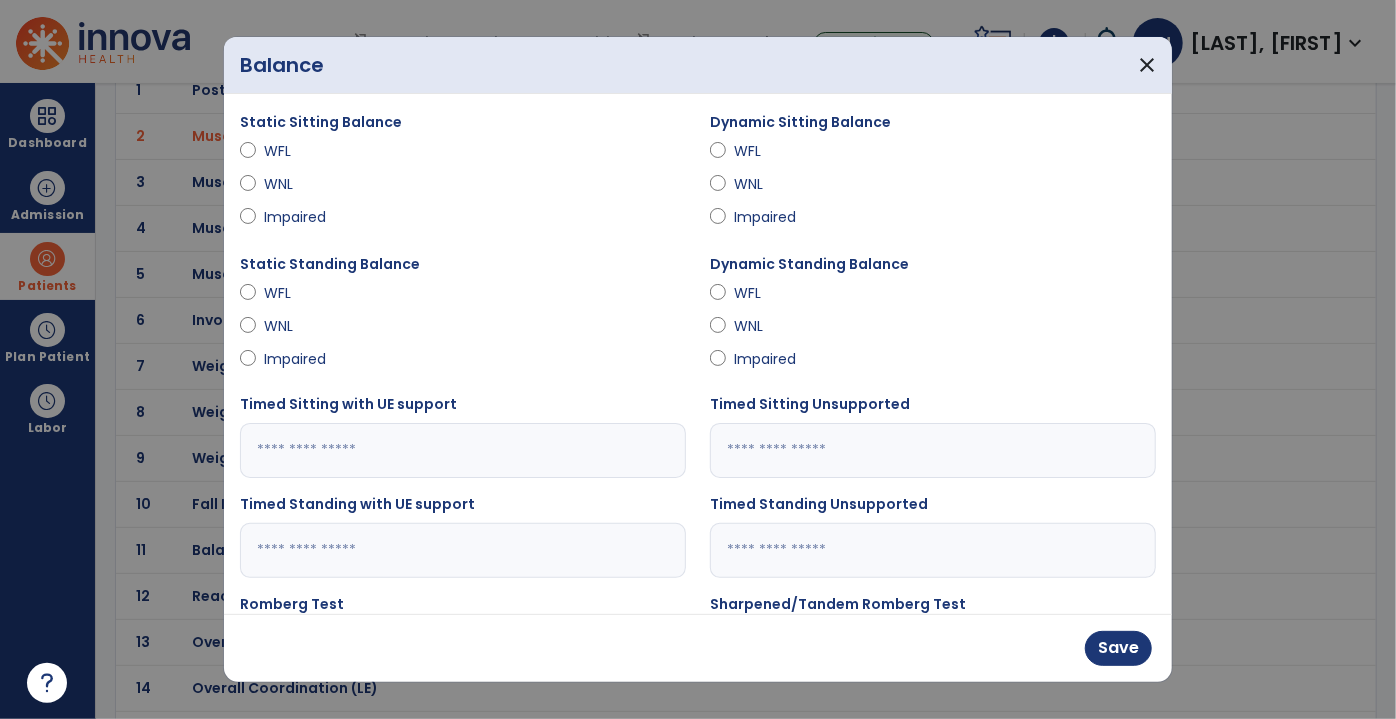 click at bounding box center [463, 550] 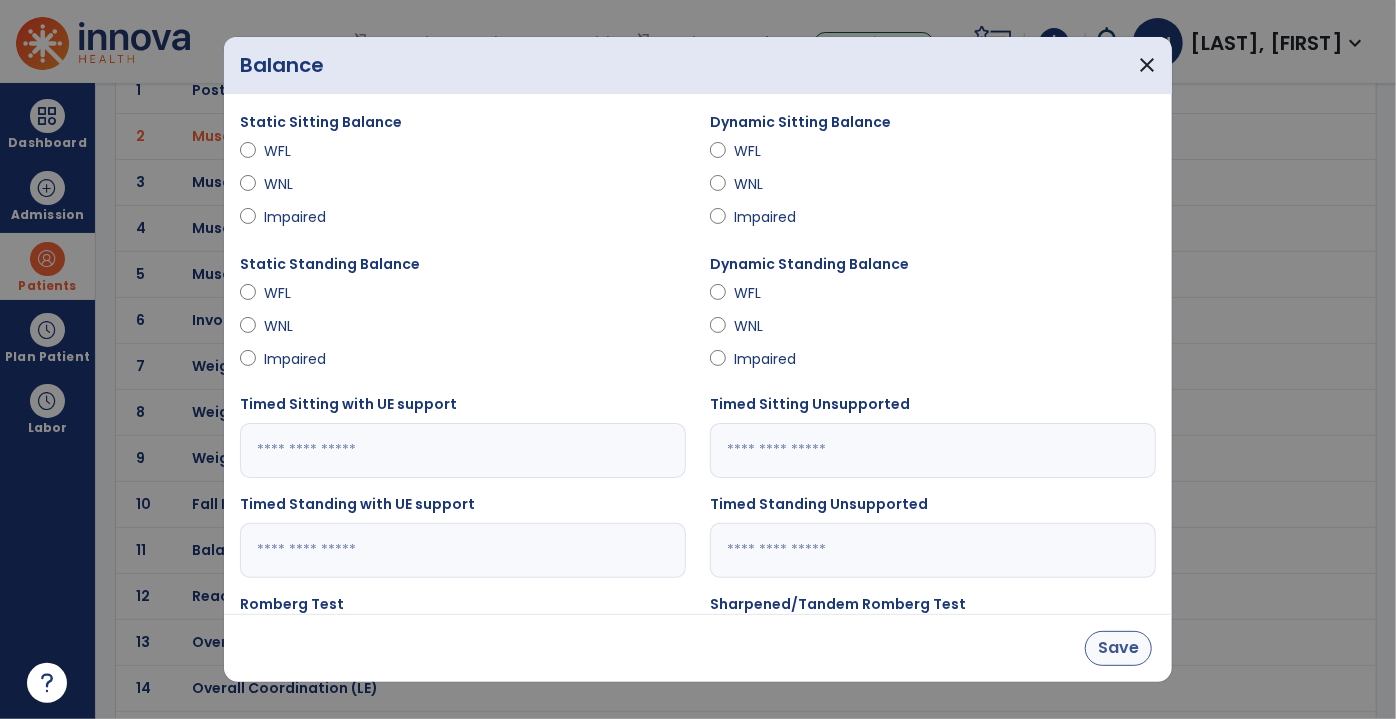 type on "*" 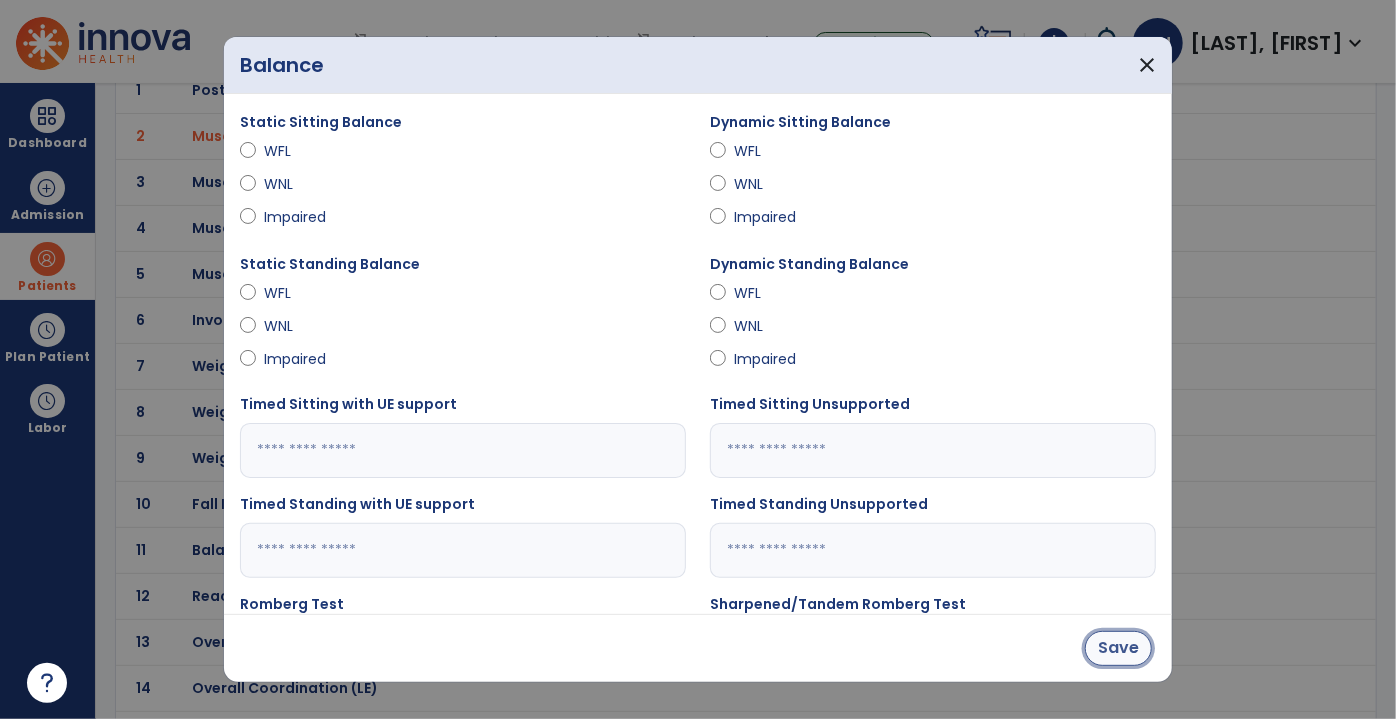 click on "Save" at bounding box center (1118, 648) 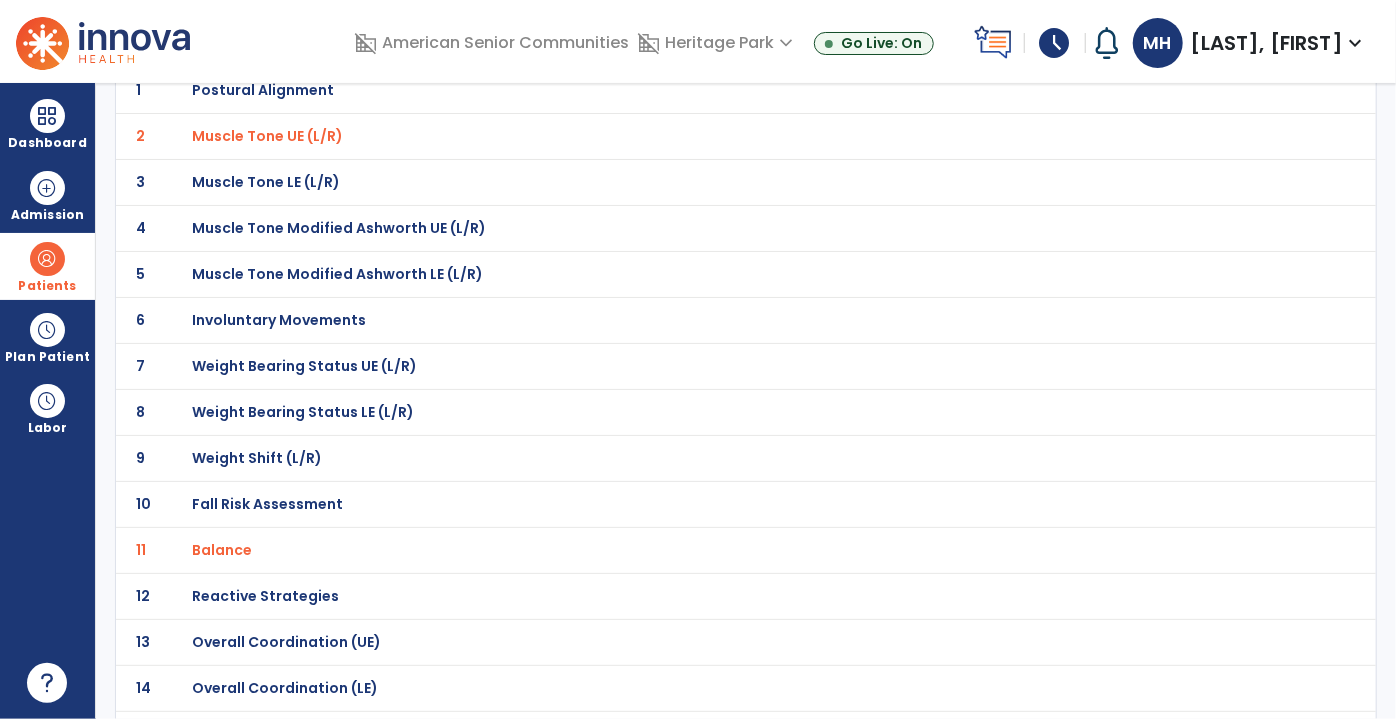 scroll, scrollTop: 272, scrollLeft: 0, axis: vertical 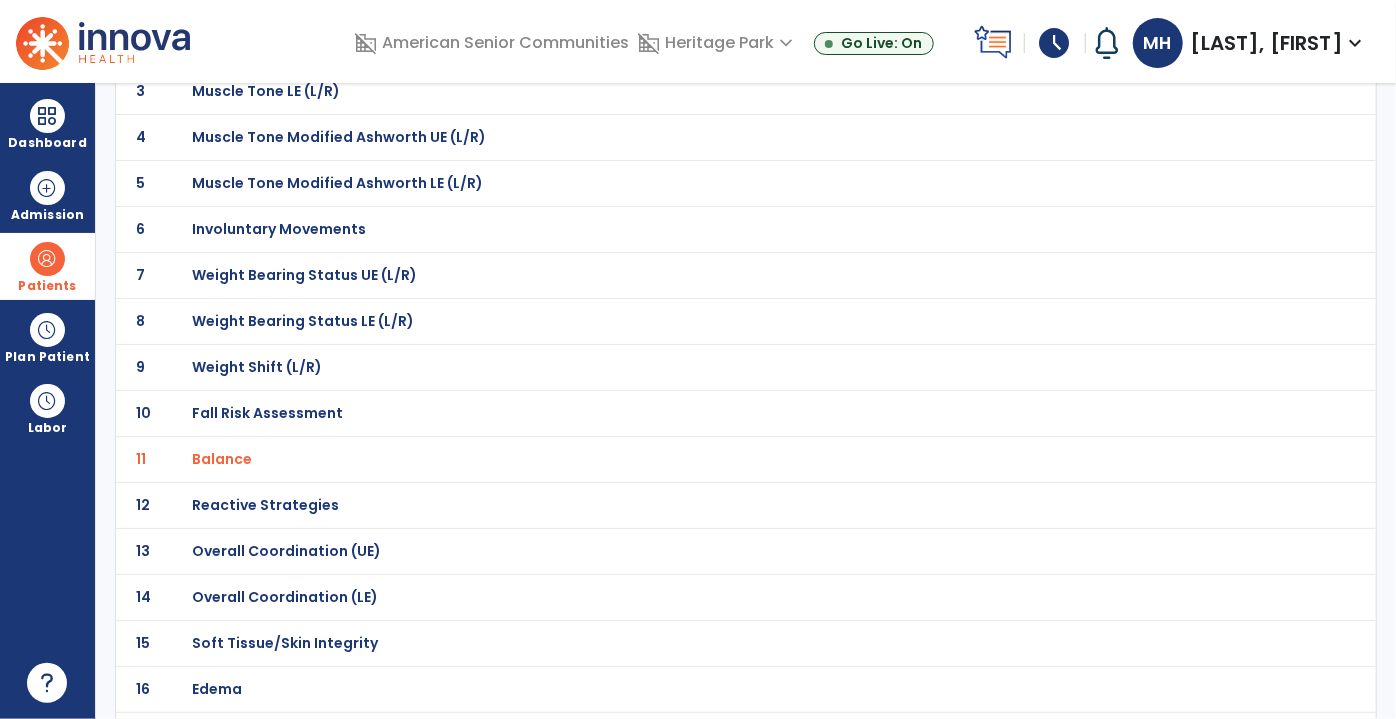 click on "Overall Coordination (UE)" at bounding box center [263, -1] 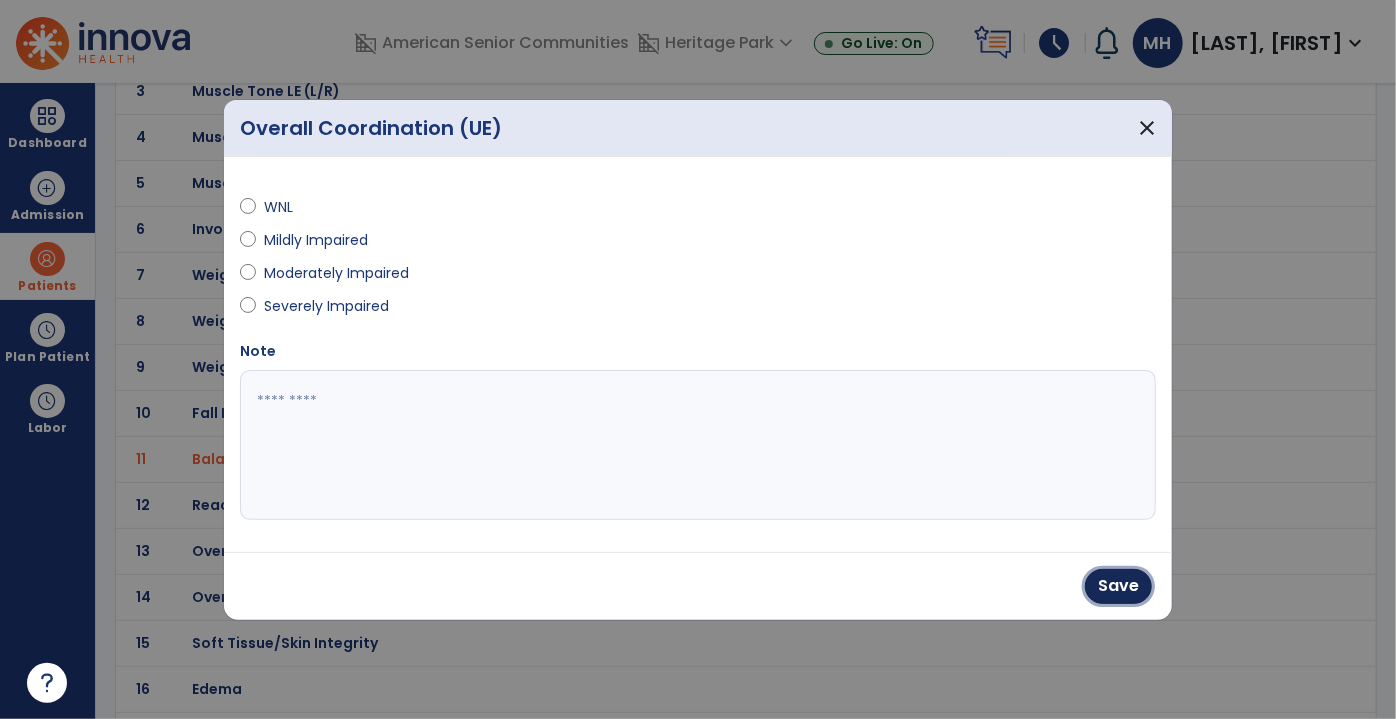 drag, startPoint x: 1122, startPoint y: 591, endPoint x: 1109, endPoint y: 585, distance: 14.3178215 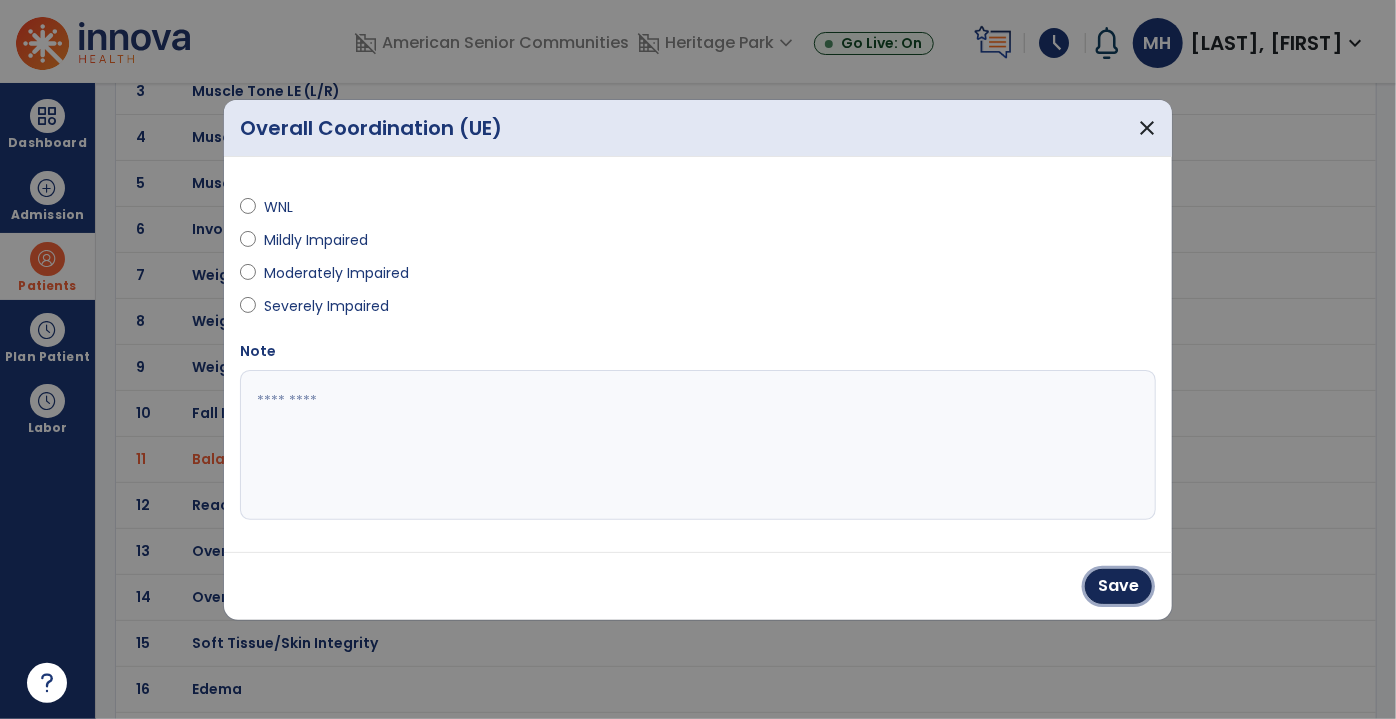 click on "Save" at bounding box center [1118, 586] 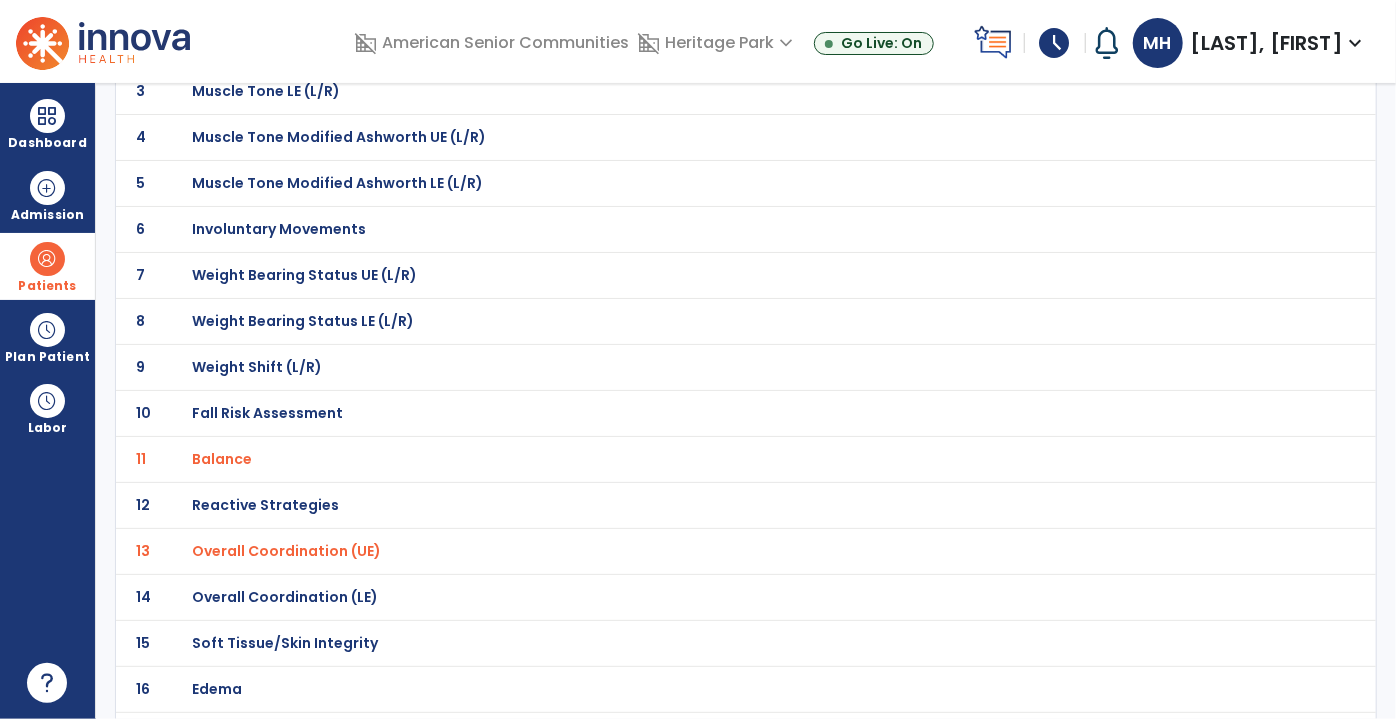 click on "Overall Coordination (UE)" at bounding box center [701, -1] 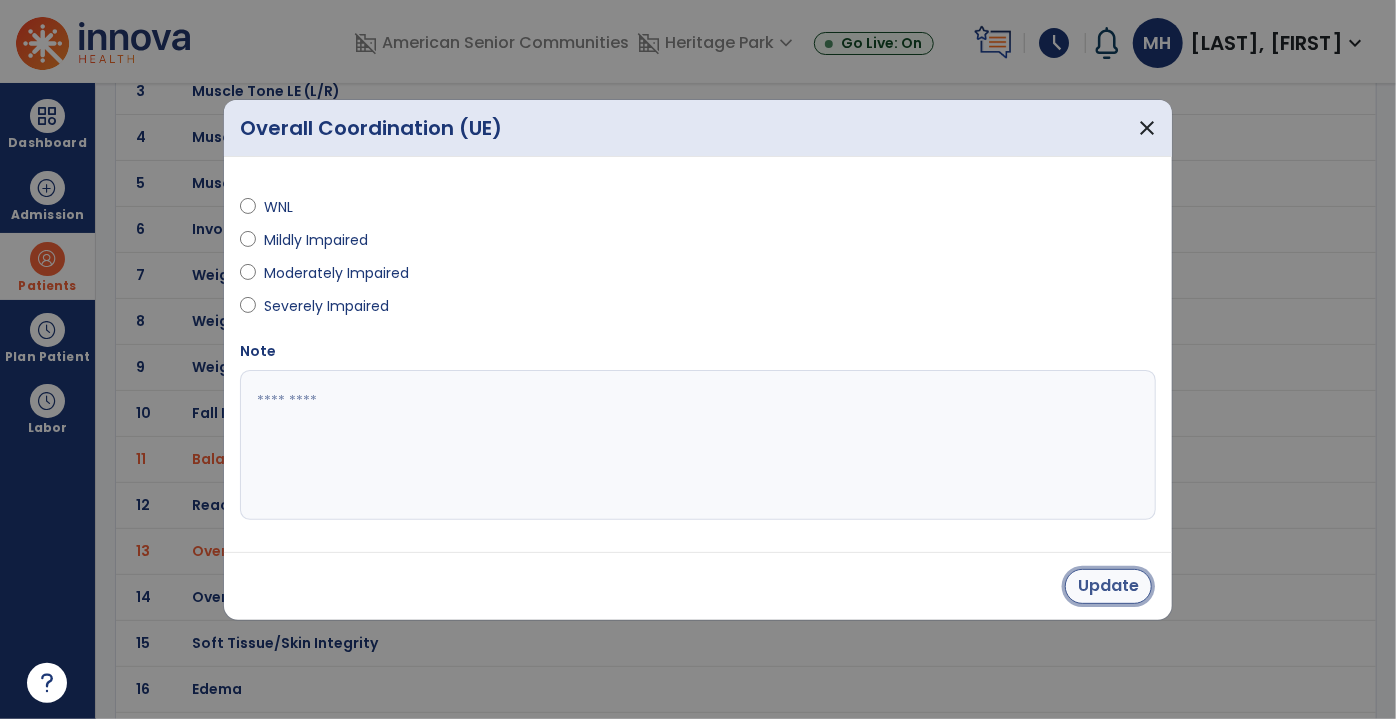 click on "Update" at bounding box center [1108, 586] 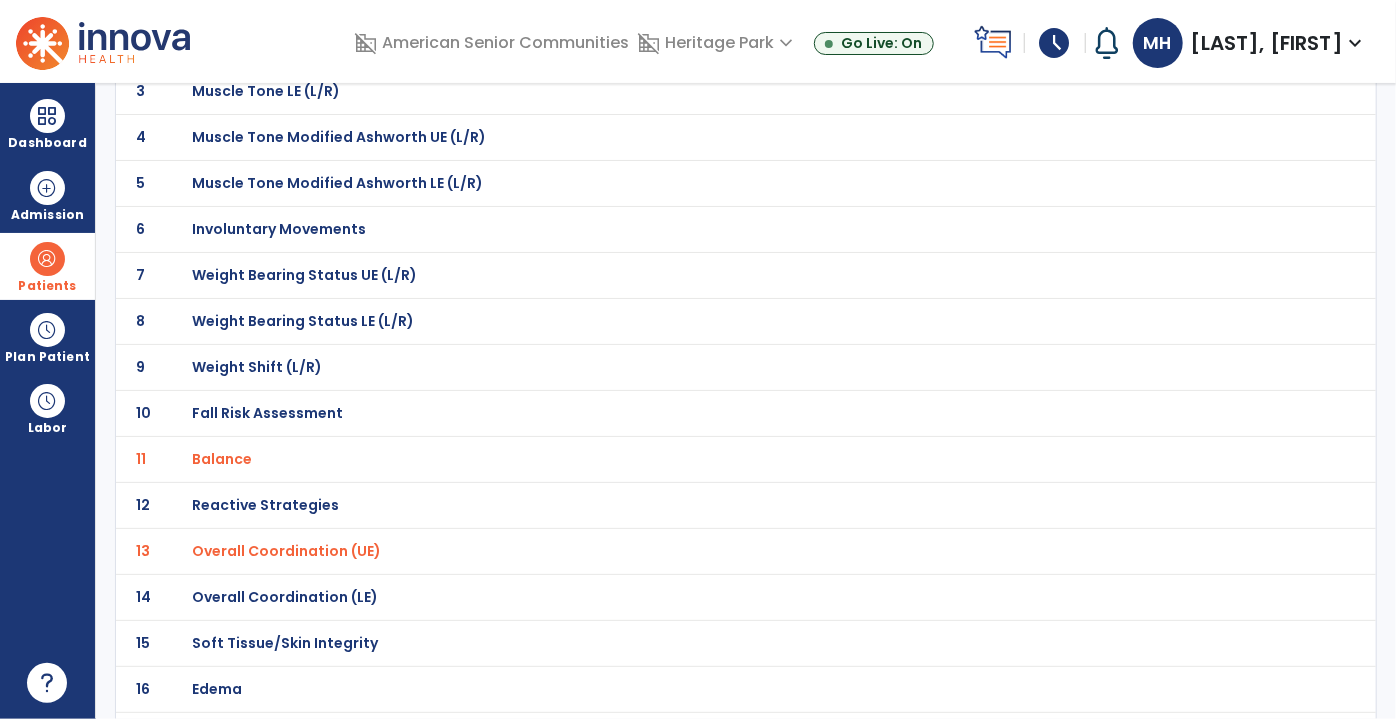 scroll, scrollTop: 363, scrollLeft: 0, axis: vertical 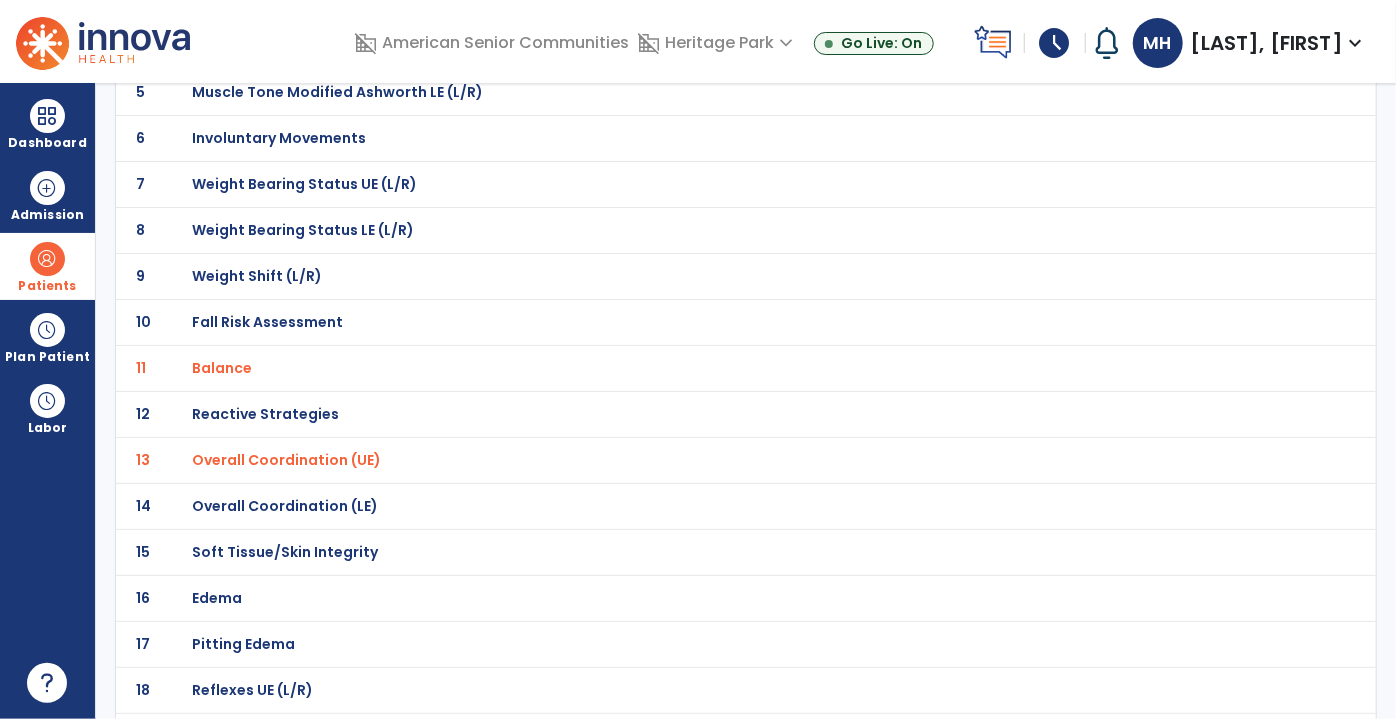 click on "Edema" at bounding box center [263, -92] 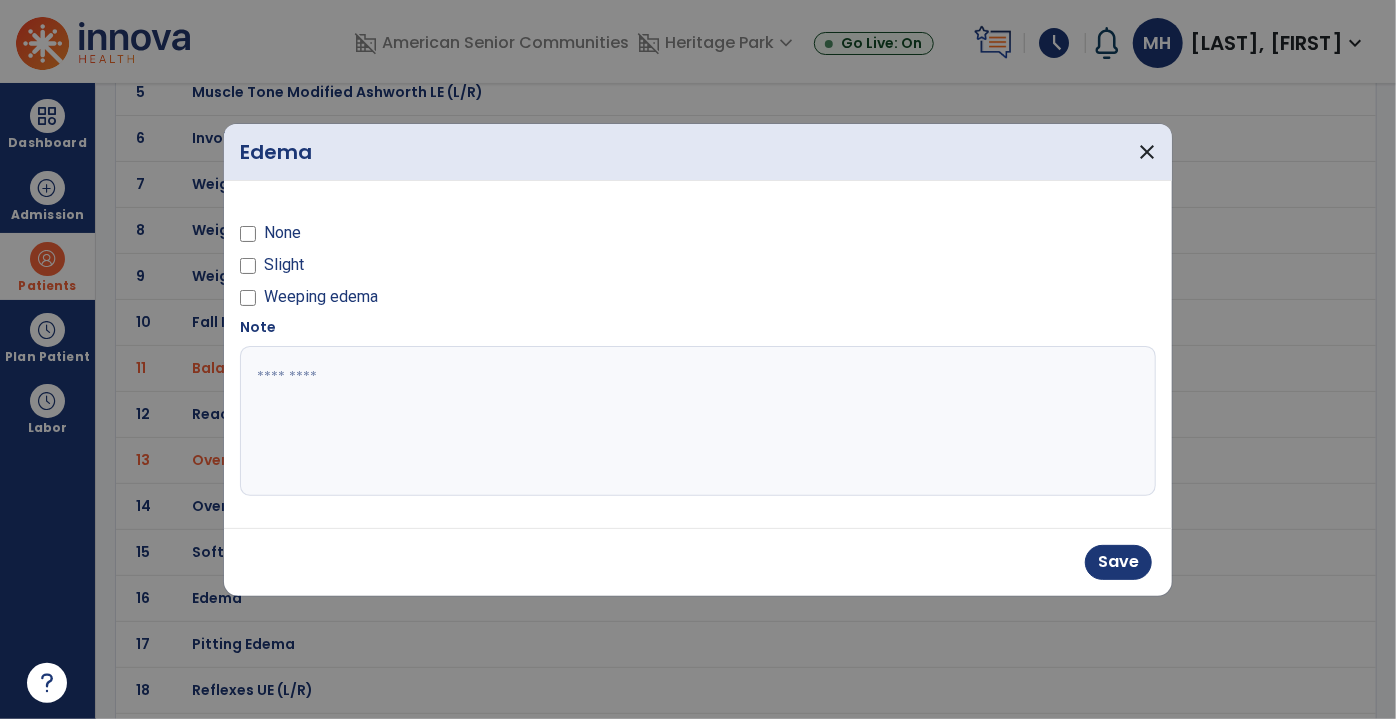 click at bounding box center (698, 421) 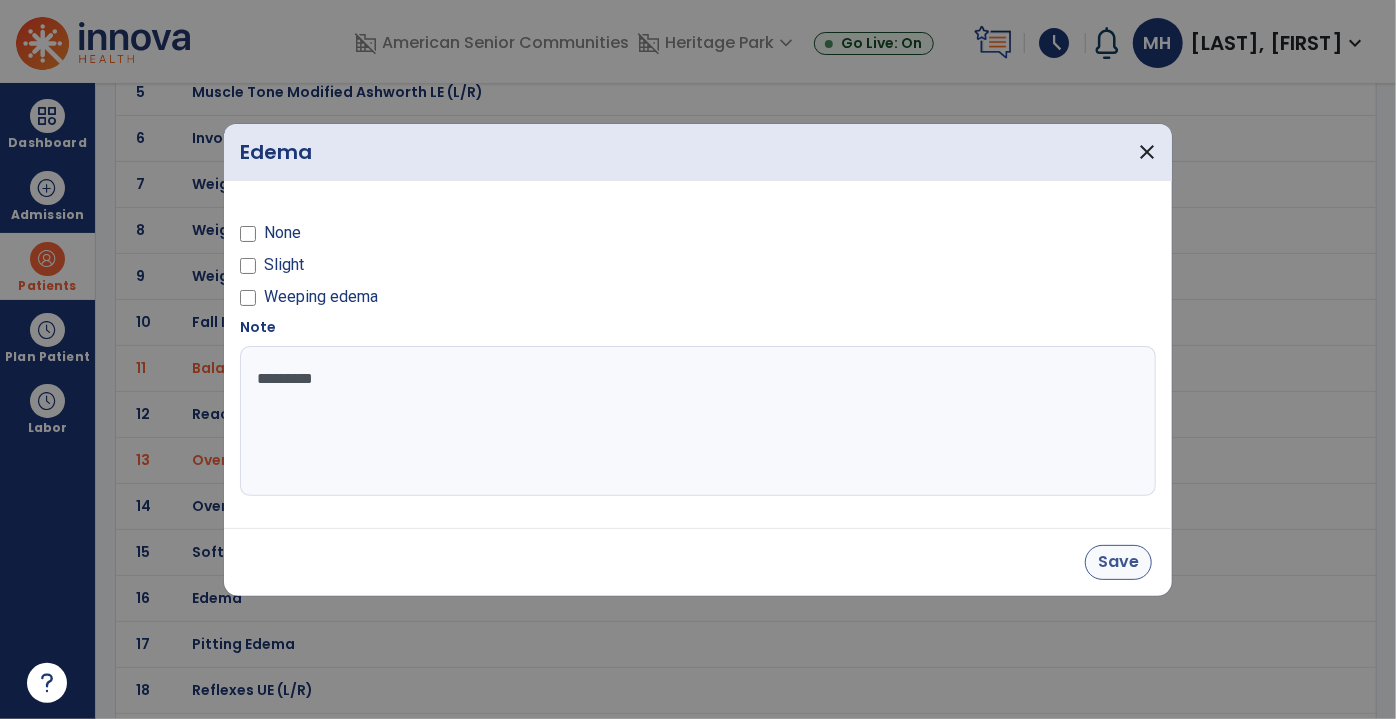 type on "*********" 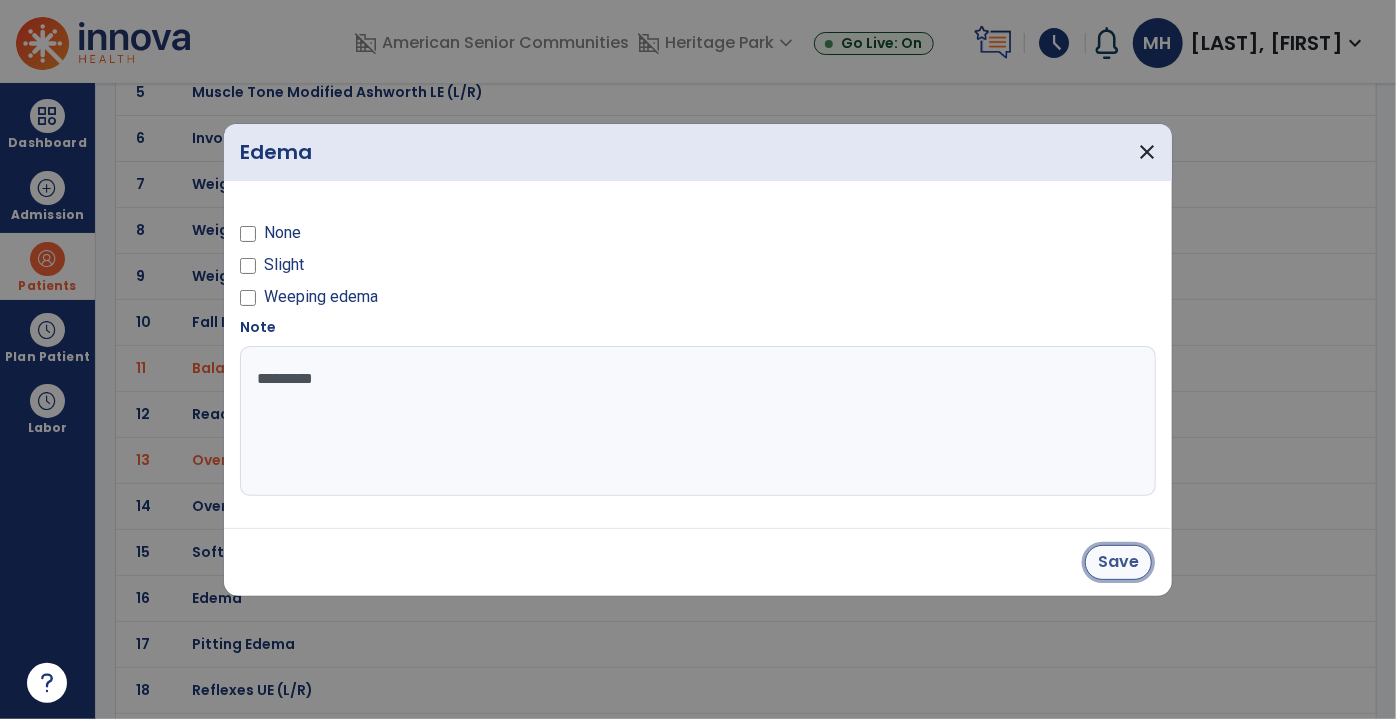 click on "Save" at bounding box center (1118, 562) 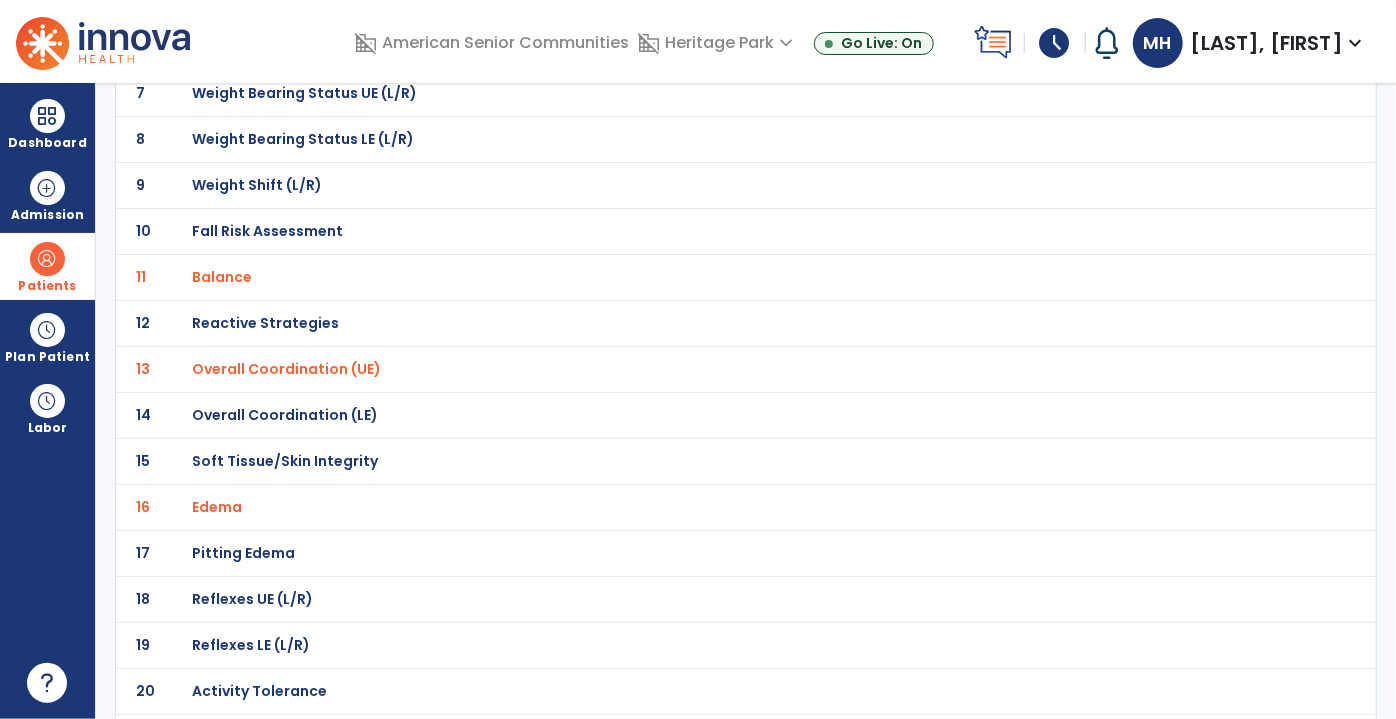 scroll, scrollTop: 545, scrollLeft: 0, axis: vertical 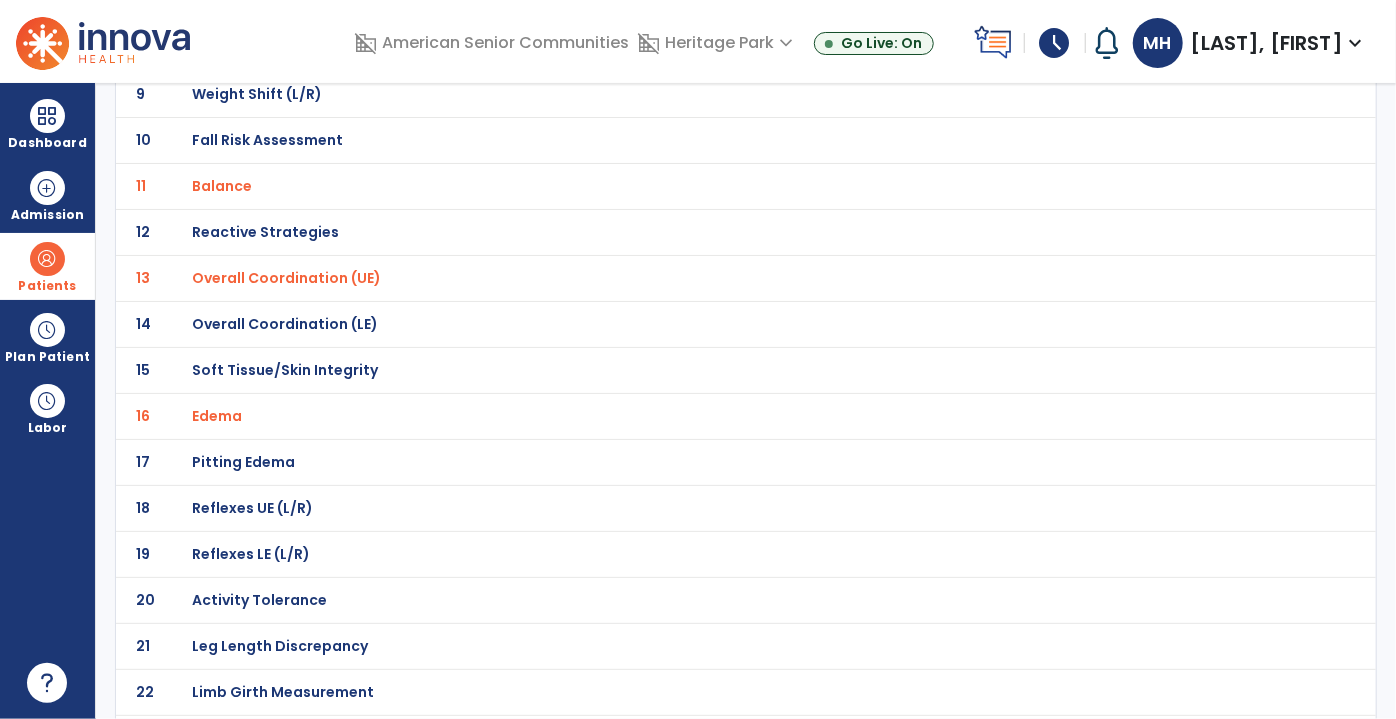 click on "Activity Tolerance" at bounding box center [263, -274] 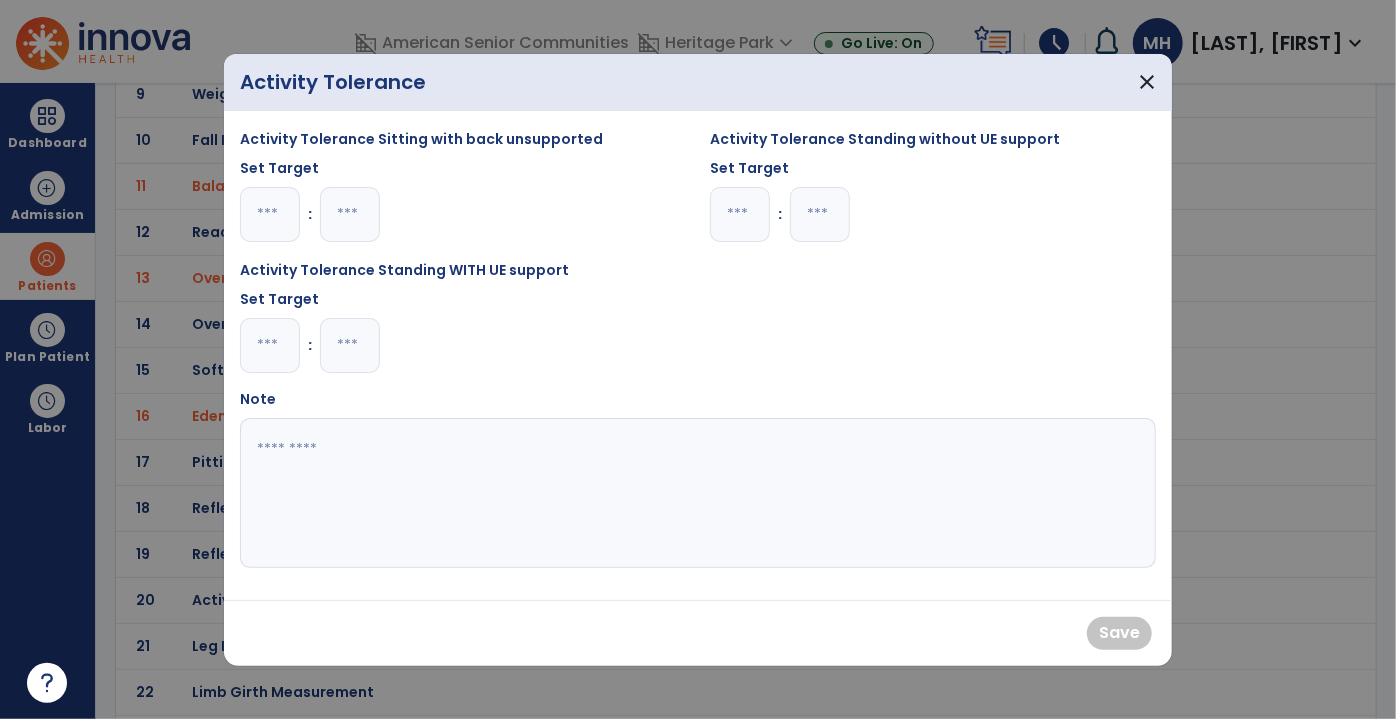 click at bounding box center [350, 345] 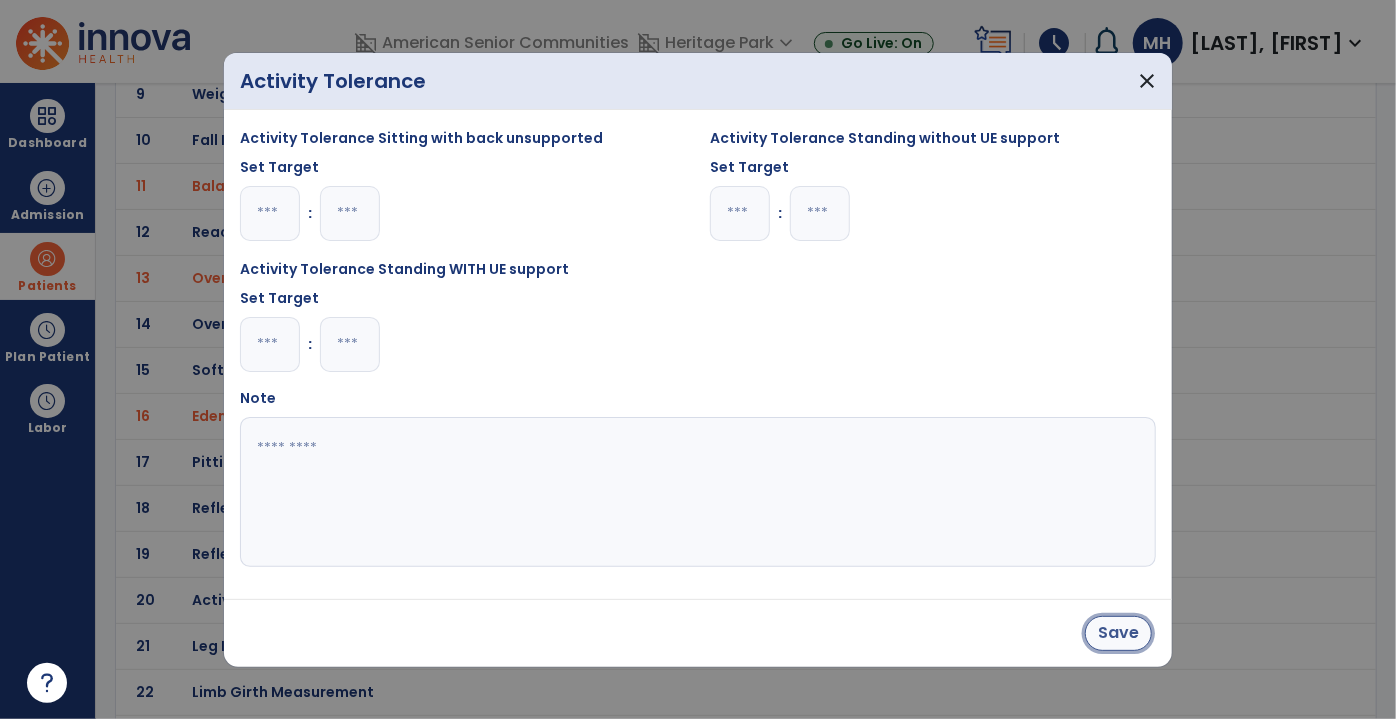 click on "Save" at bounding box center [1118, 633] 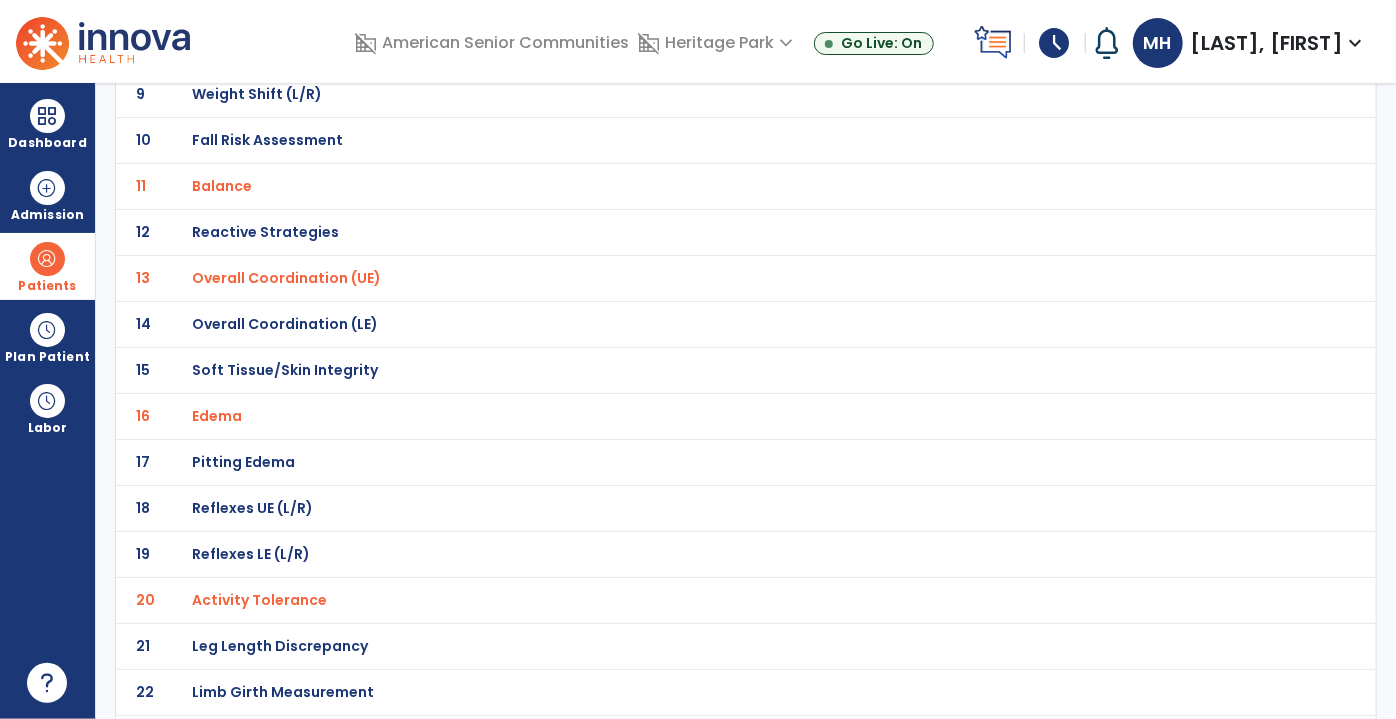 scroll, scrollTop: 581, scrollLeft: 0, axis: vertical 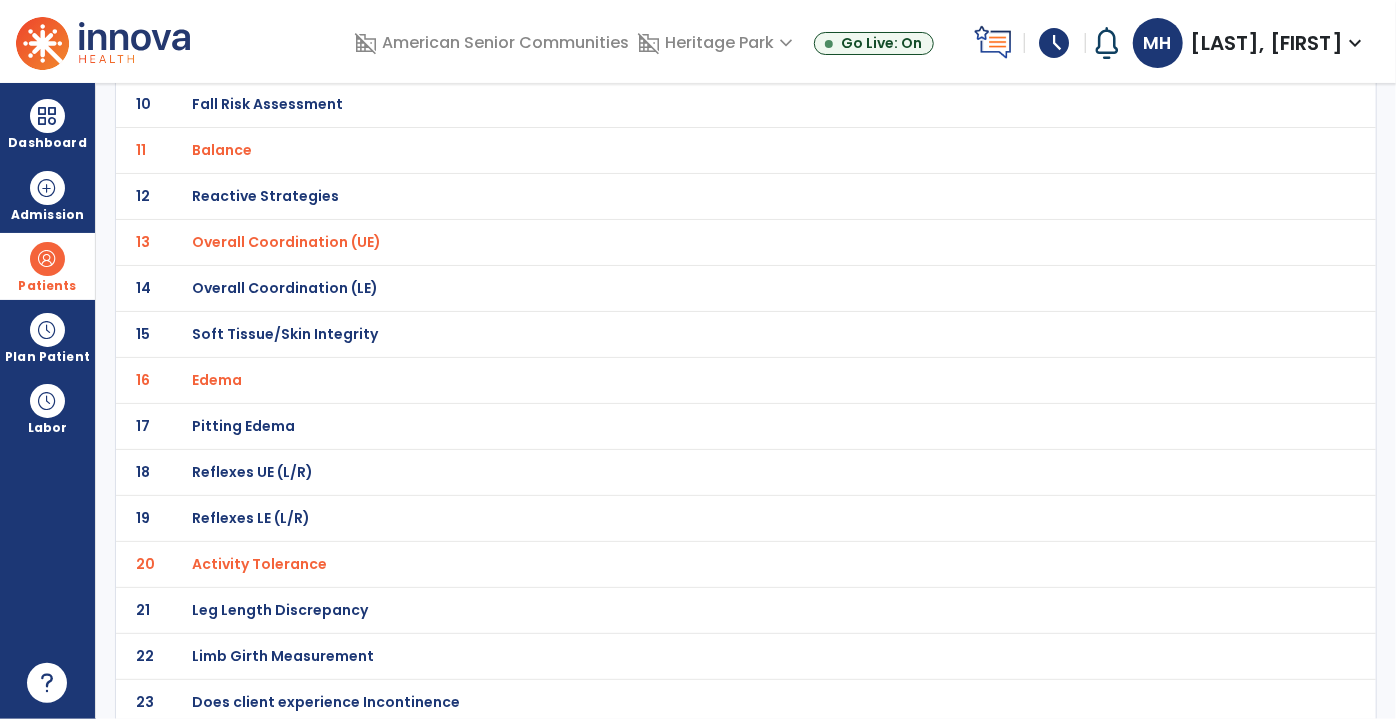 click on "Activity Tolerance" at bounding box center (701, -310) 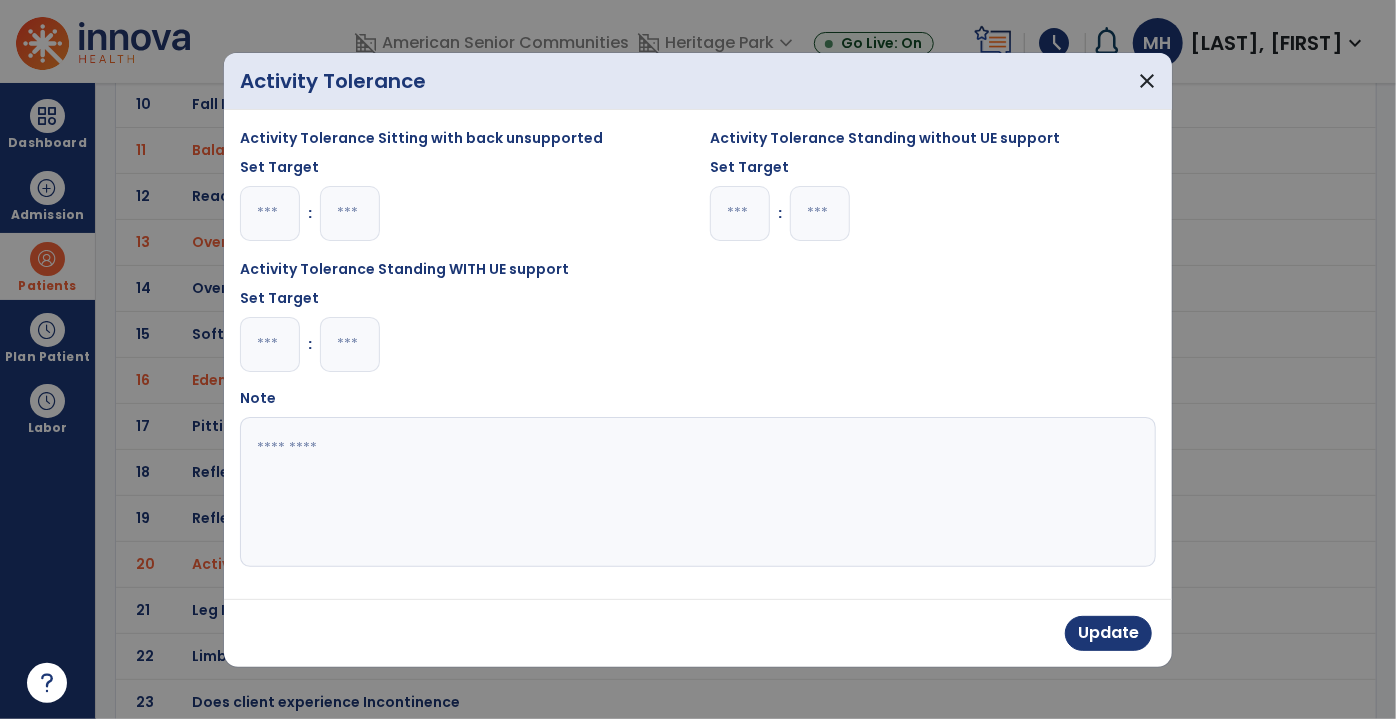 click at bounding box center (698, 492) 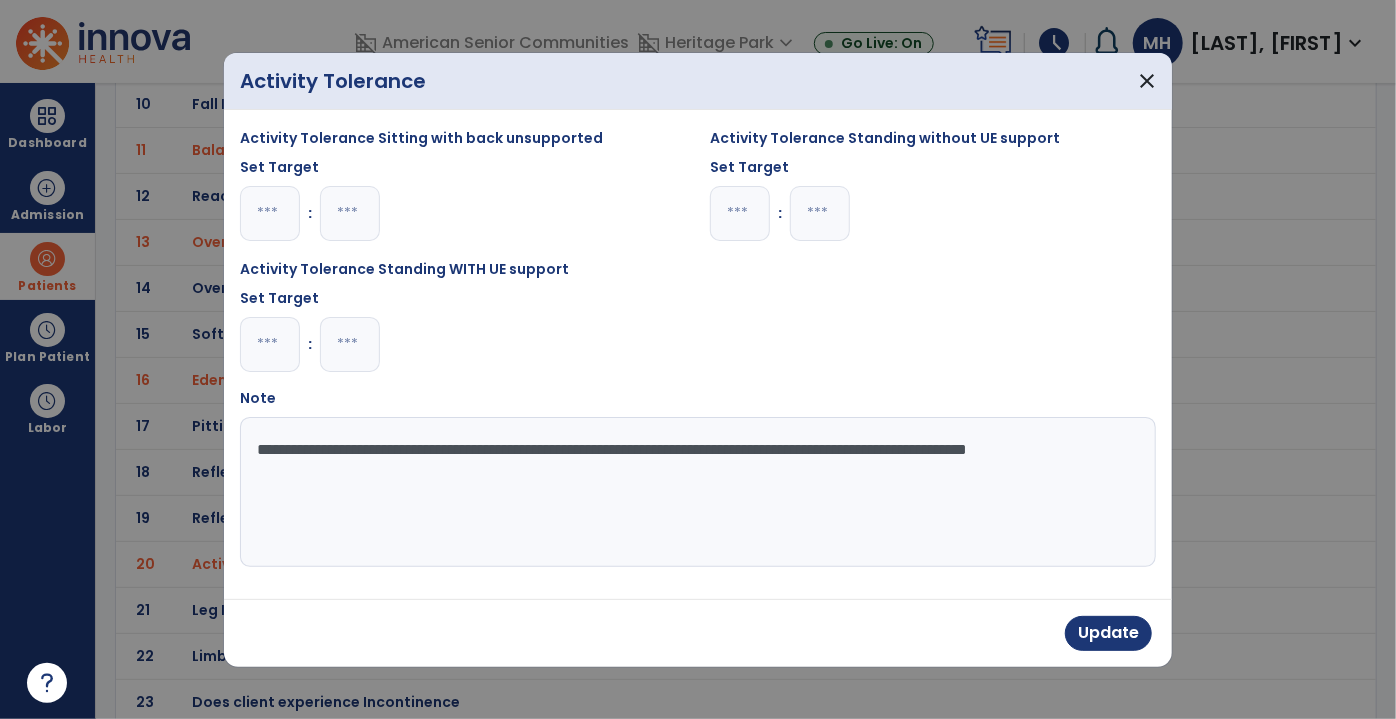 click on "**********" at bounding box center (698, 492) 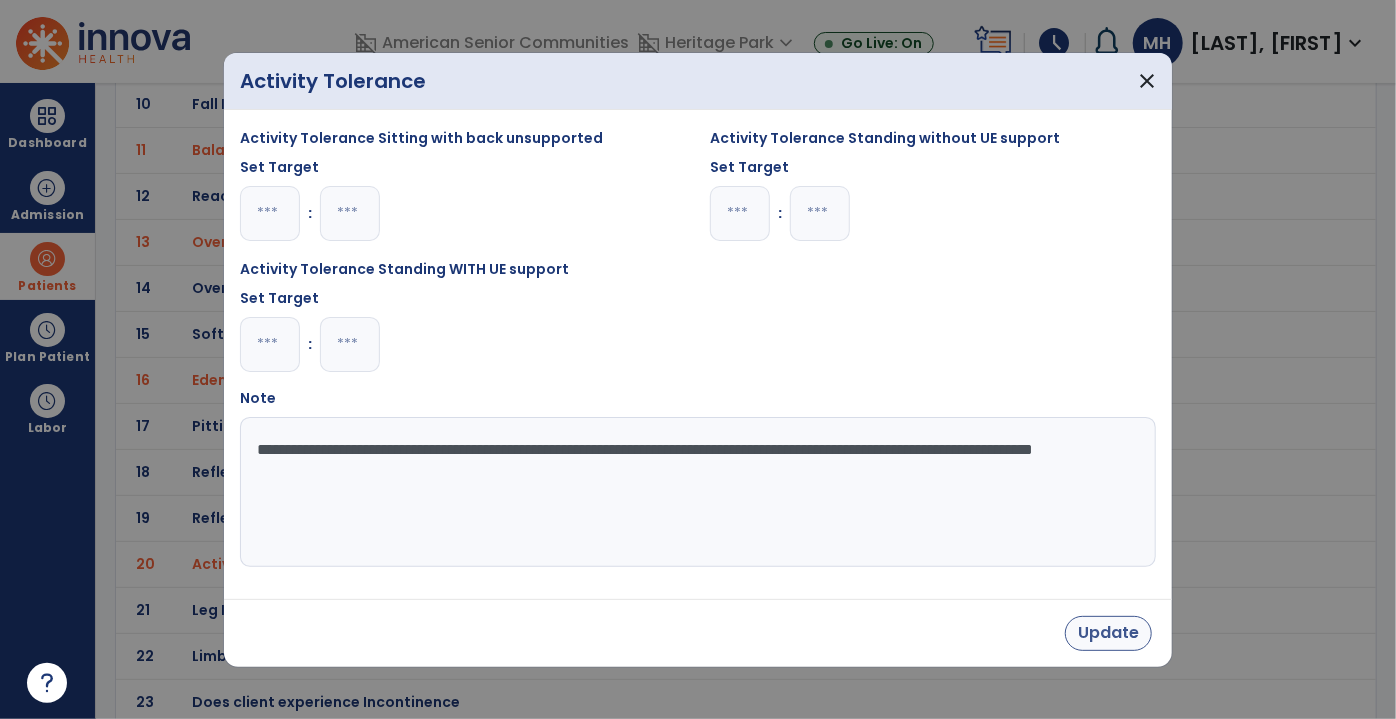 type on "**********" 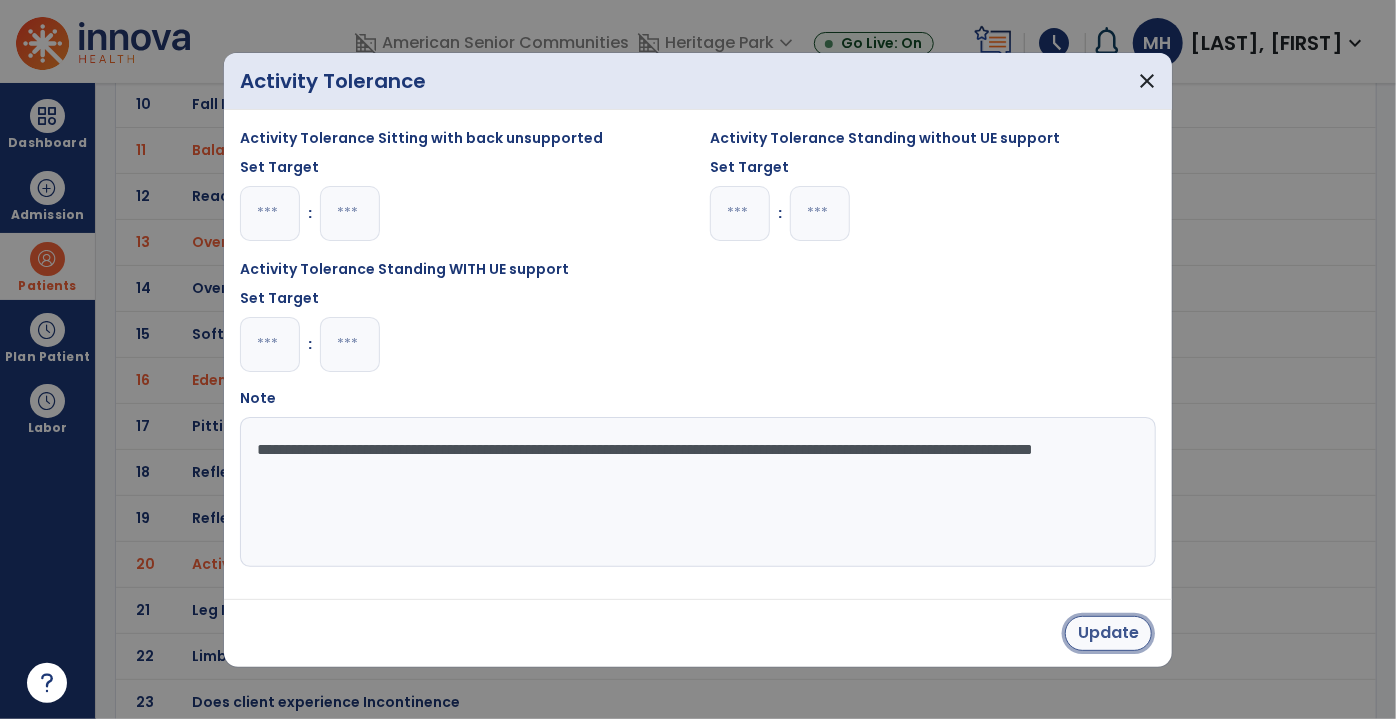 click on "Update" at bounding box center [1108, 633] 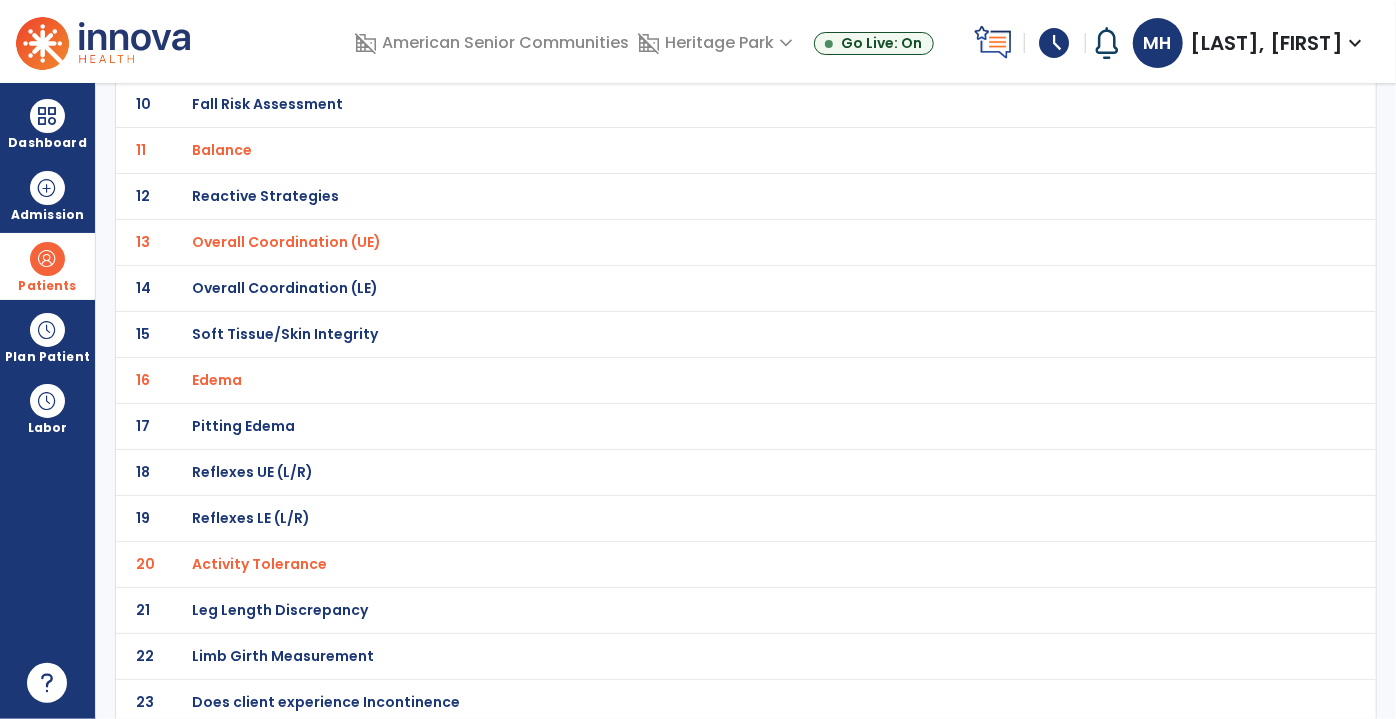 scroll, scrollTop: 0, scrollLeft: 0, axis: both 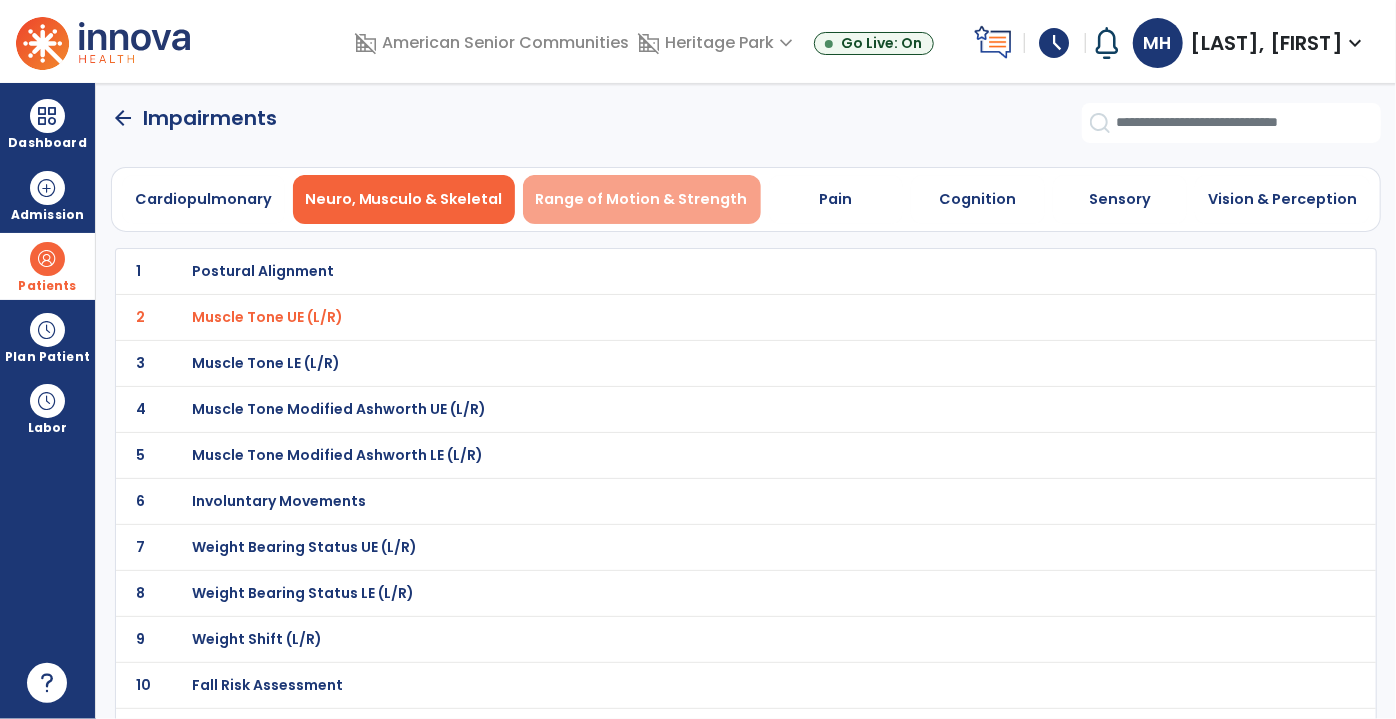 click on "Range of Motion & Strength" at bounding box center (642, 199) 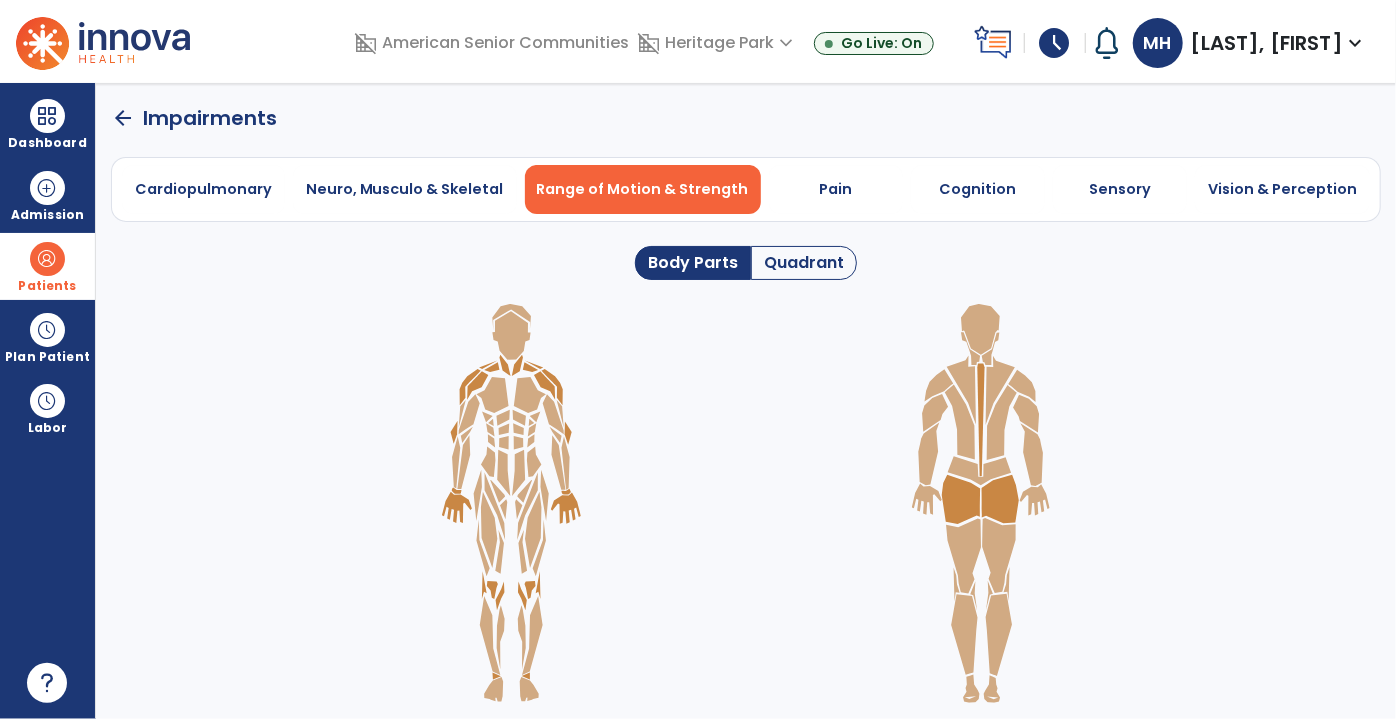 click on "Quadrant" 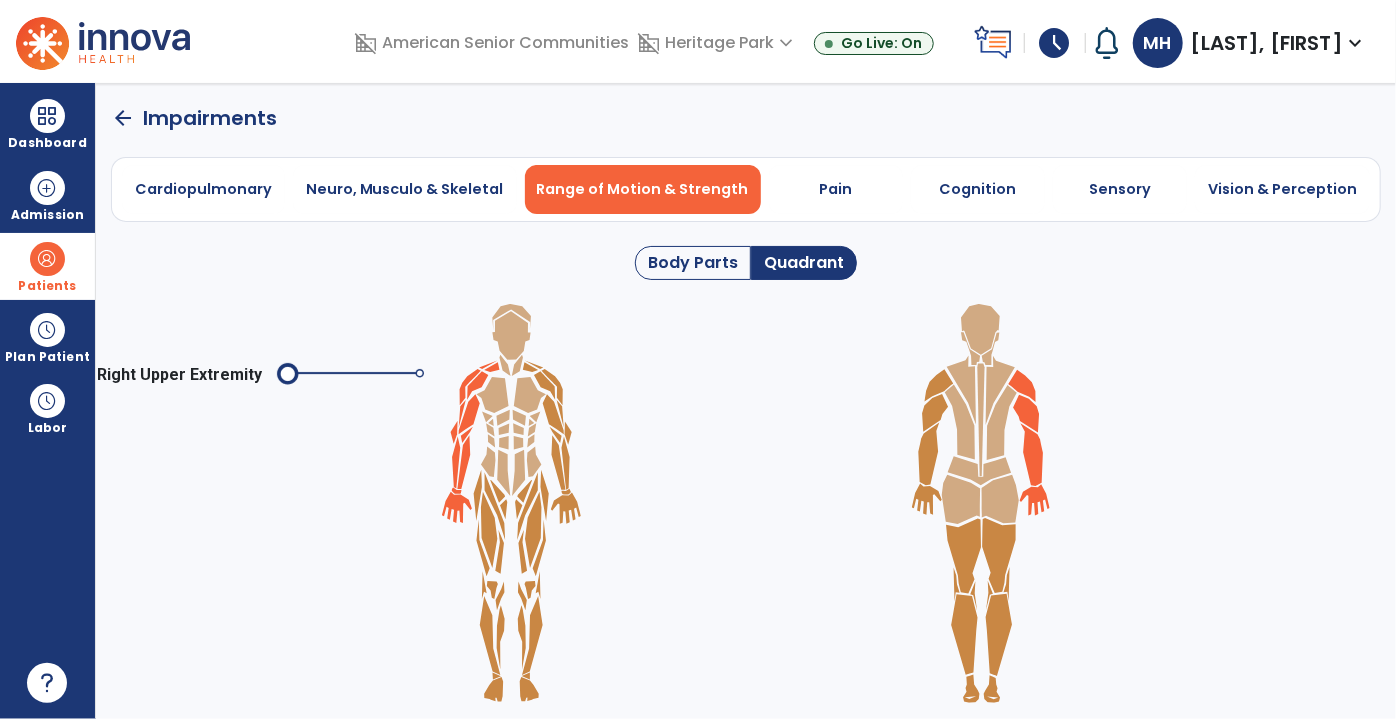 click 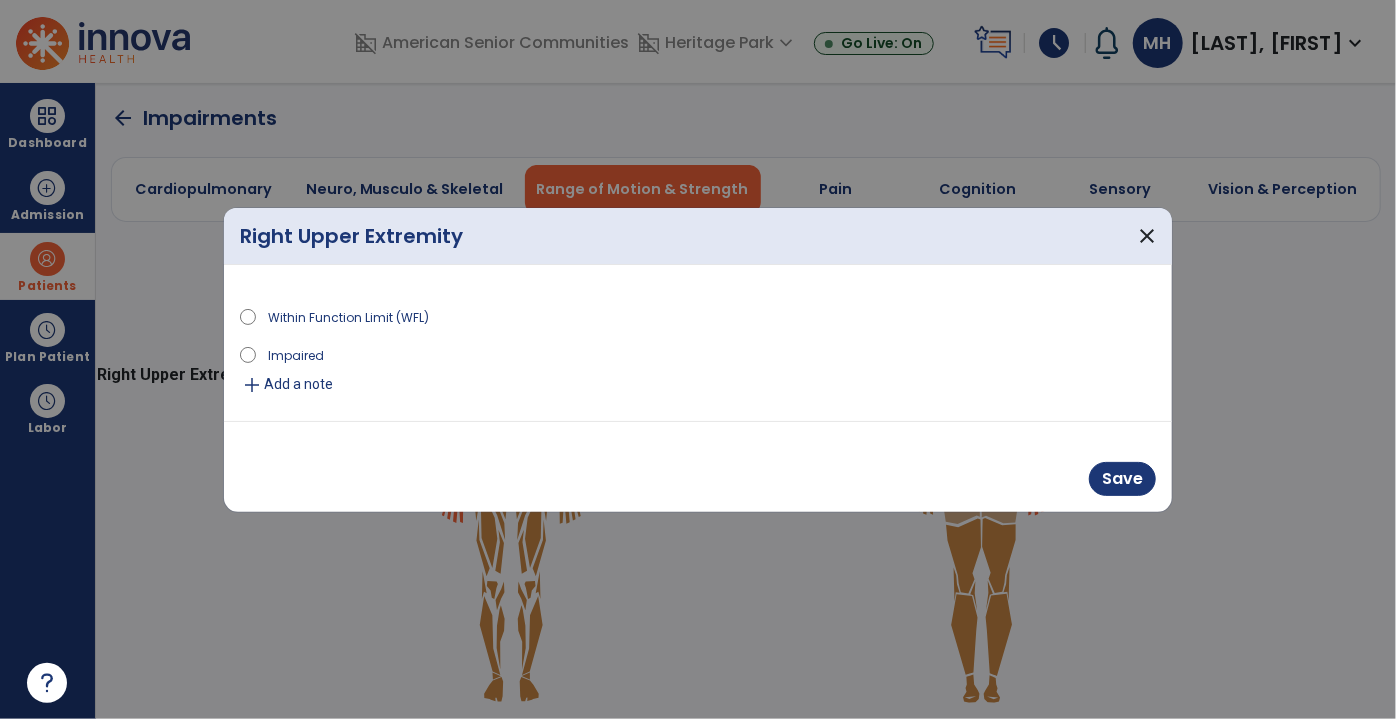 click on "Add a note" at bounding box center [298, 384] 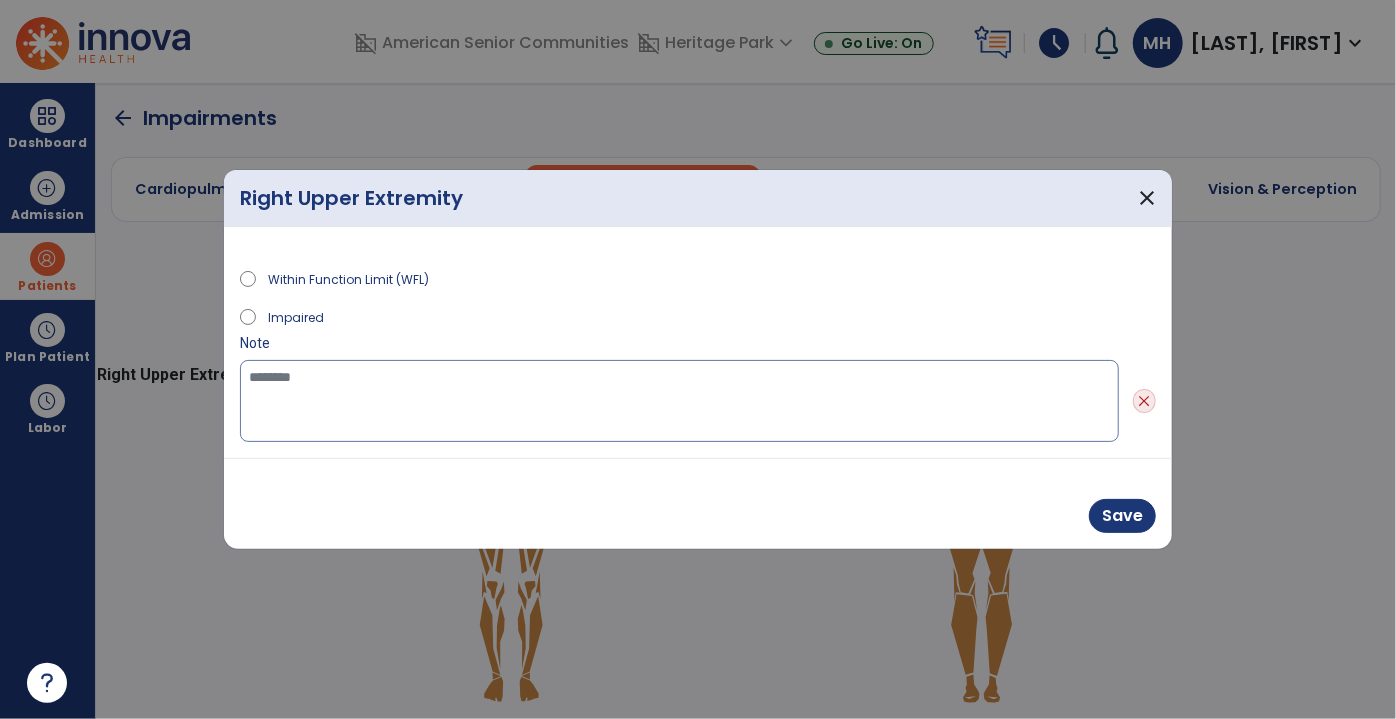 click at bounding box center [679, 401] 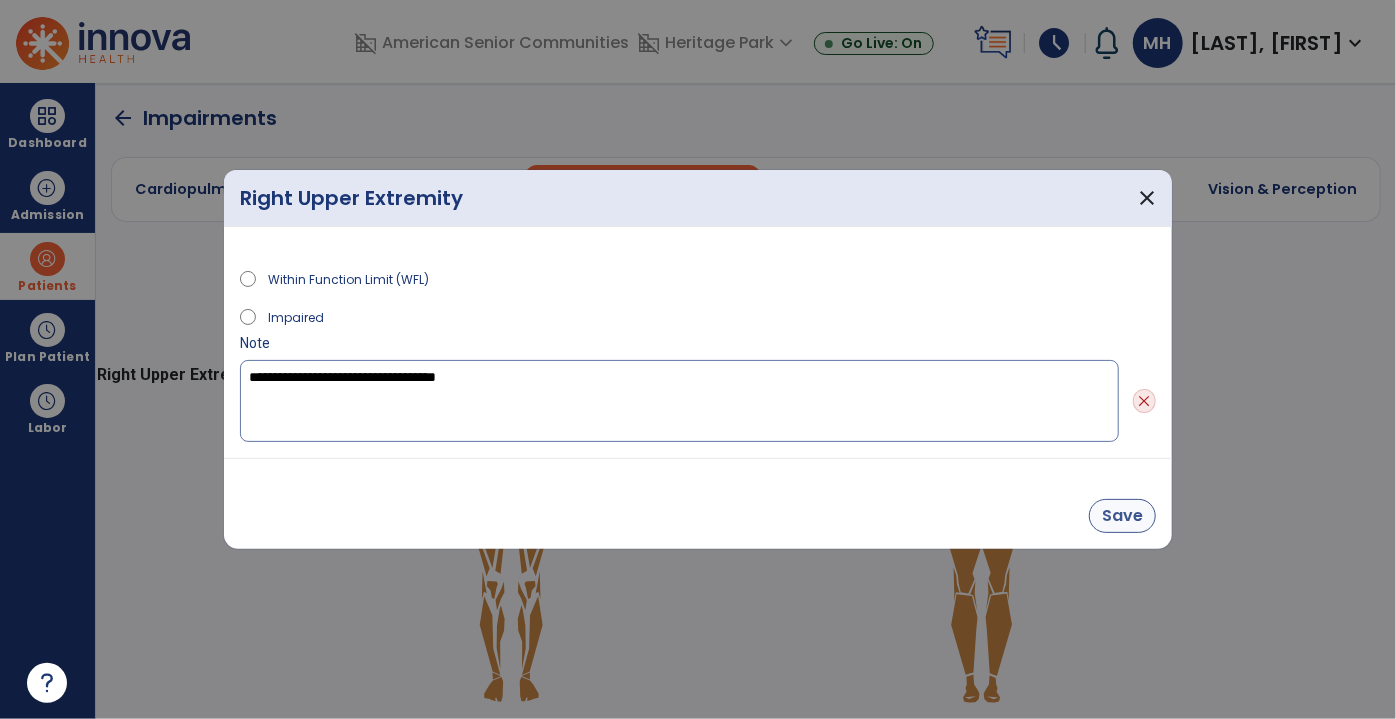 type on "**********" 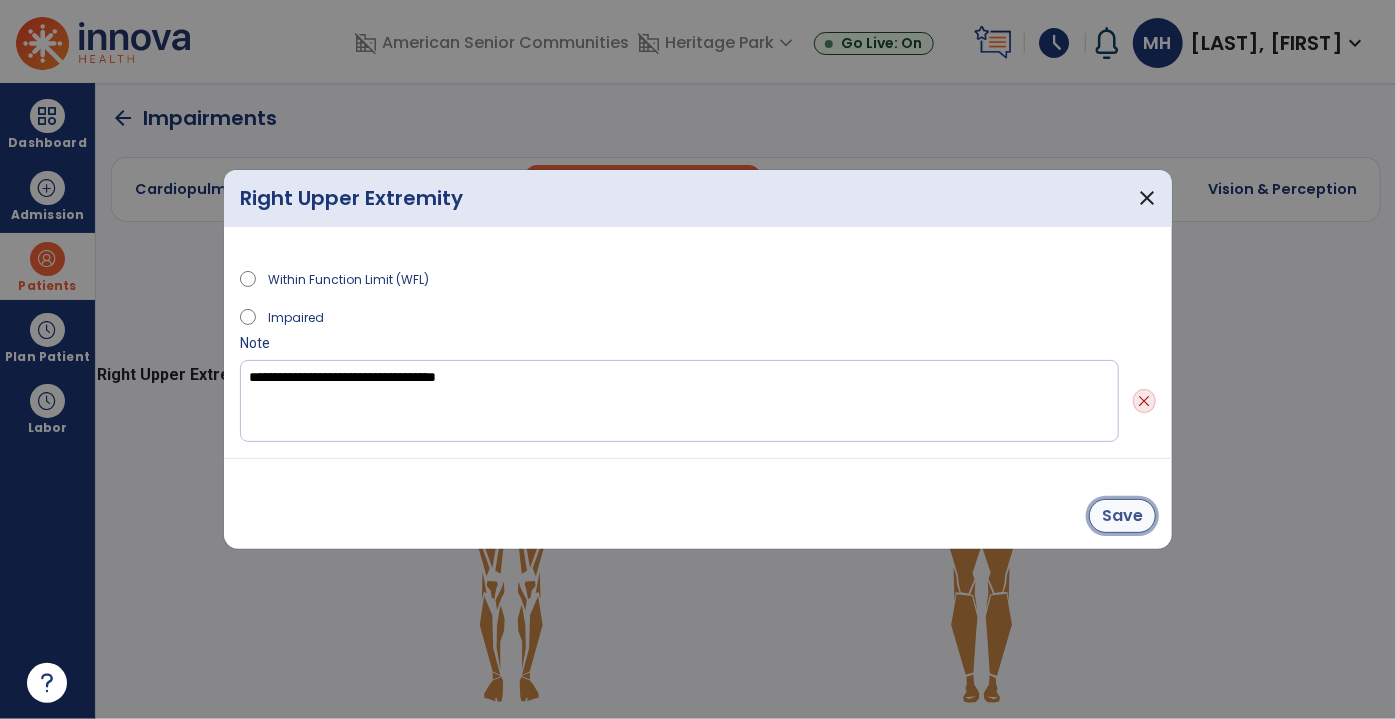 click on "Save" at bounding box center (1122, 516) 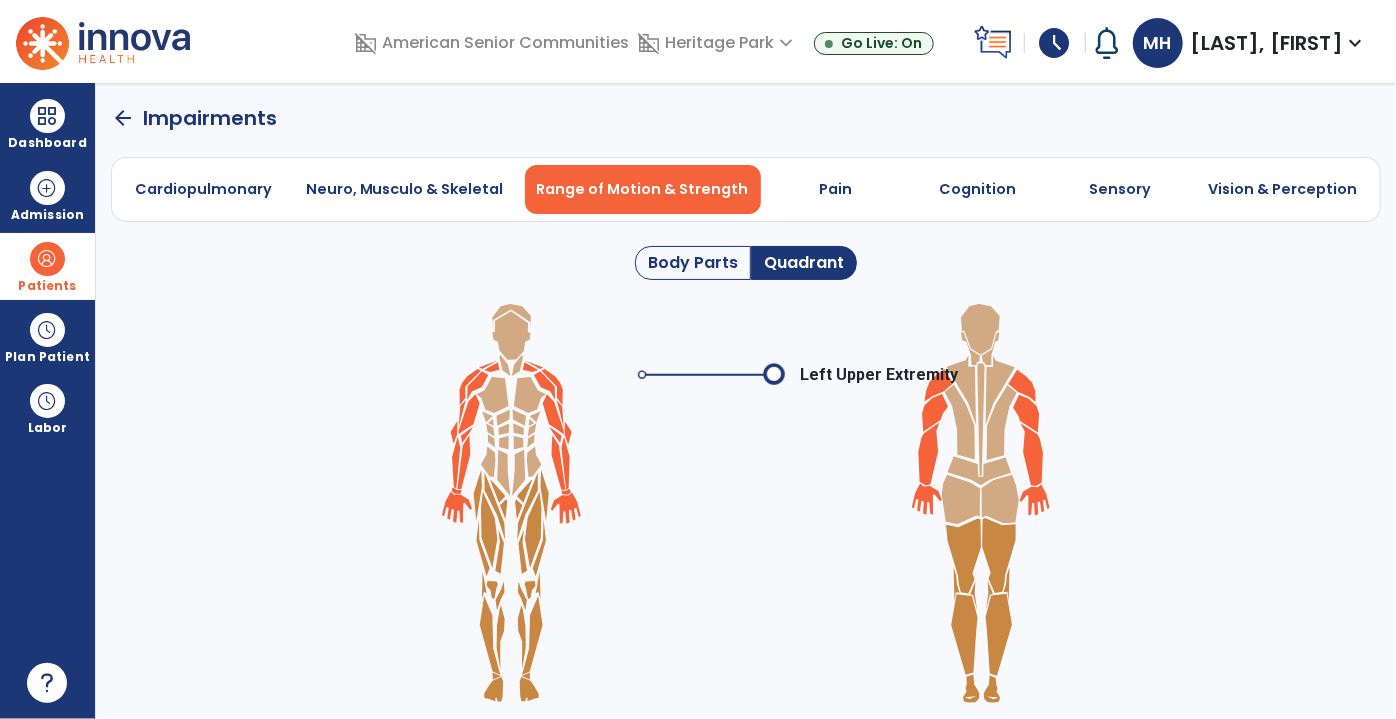 click 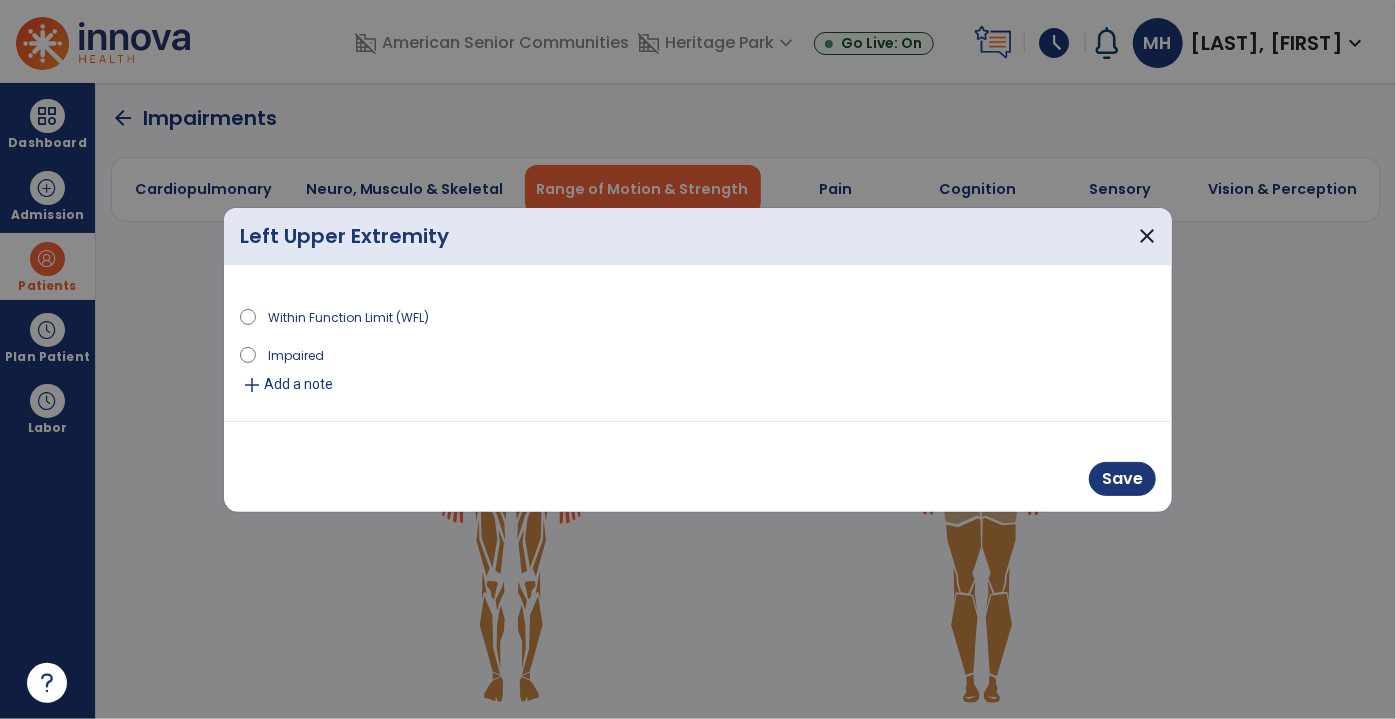 click on "Add a note" at bounding box center (298, 384) 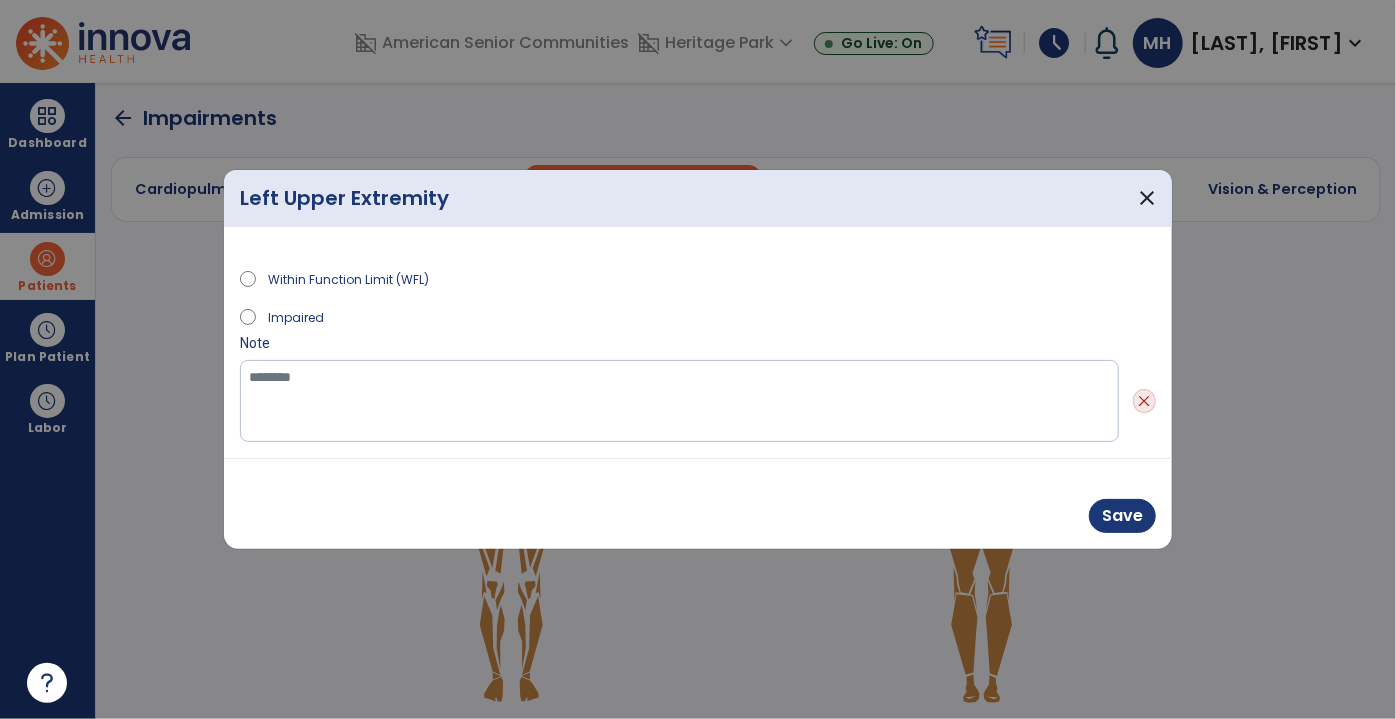 click on "Within Function Limit (WFL)    Impaired Note close" at bounding box center [698, 342] 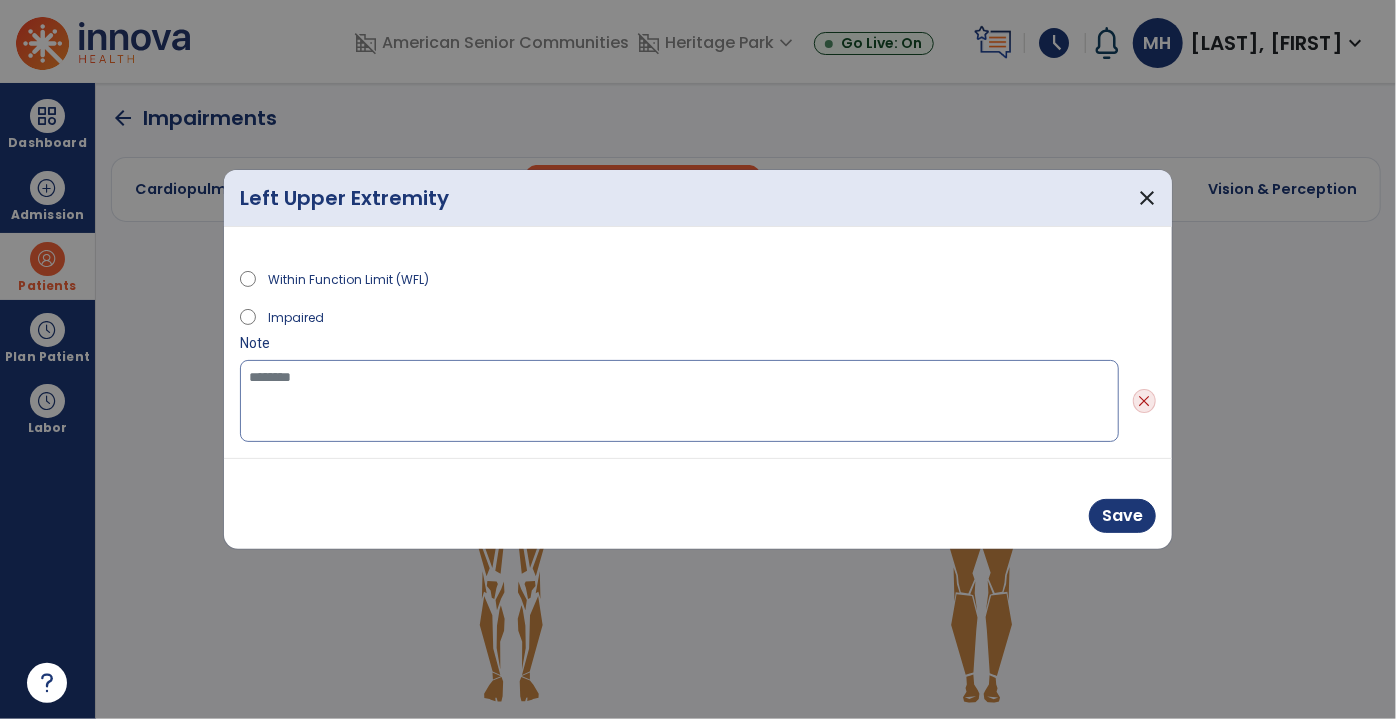 click at bounding box center (679, 401) 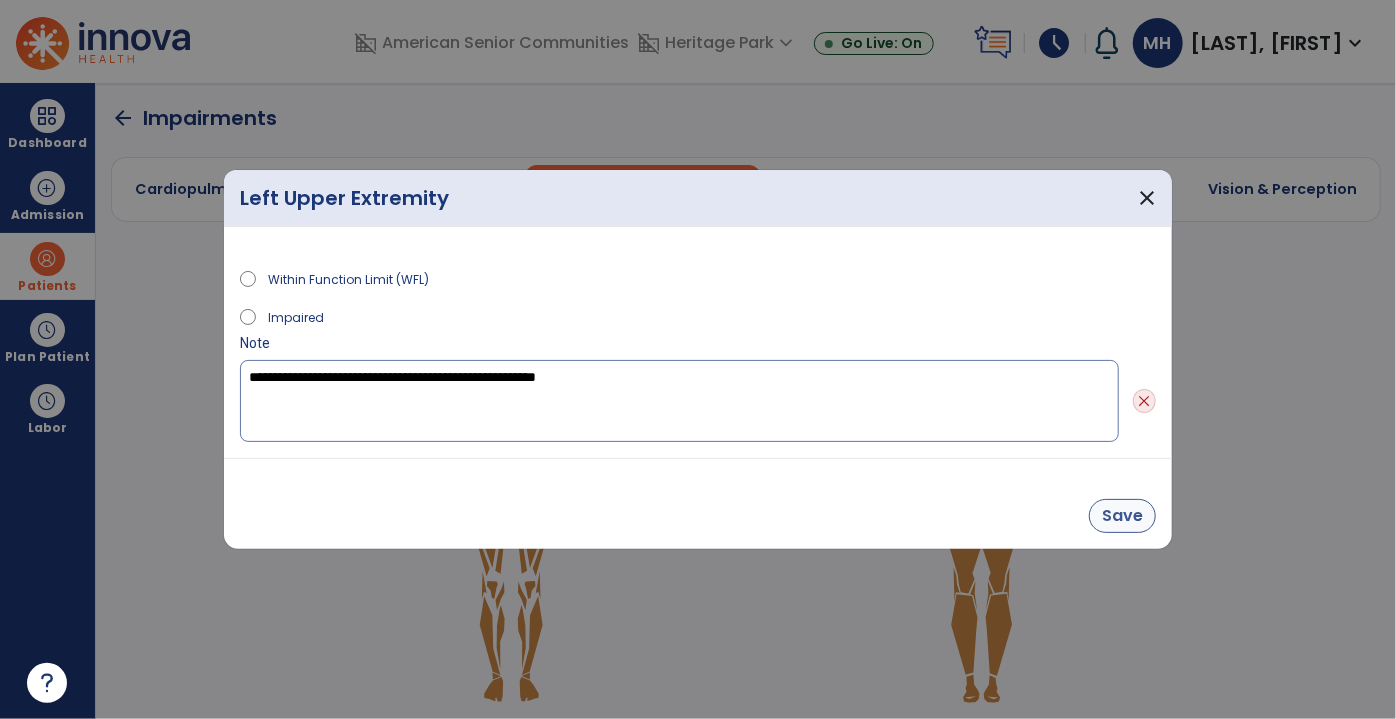 type on "**********" 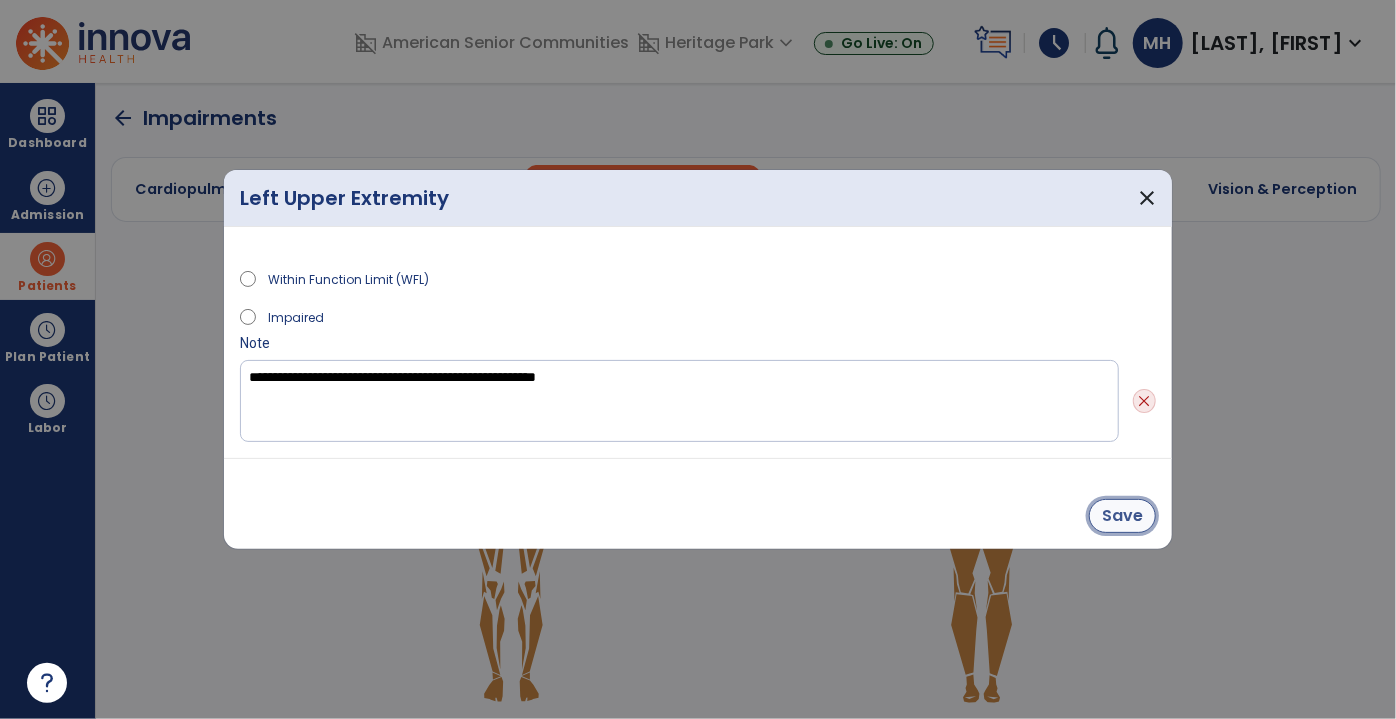 click on "Save" at bounding box center [1122, 516] 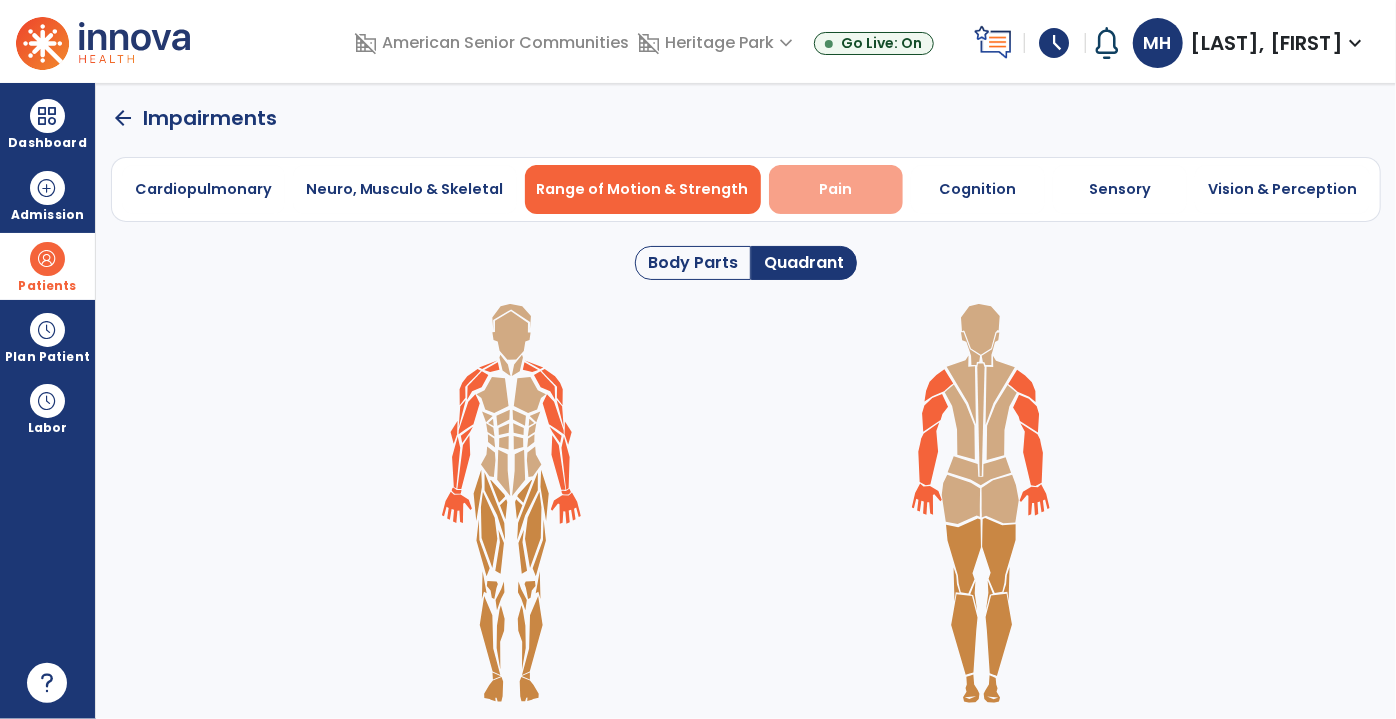 click on "Pain" at bounding box center [835, 189] 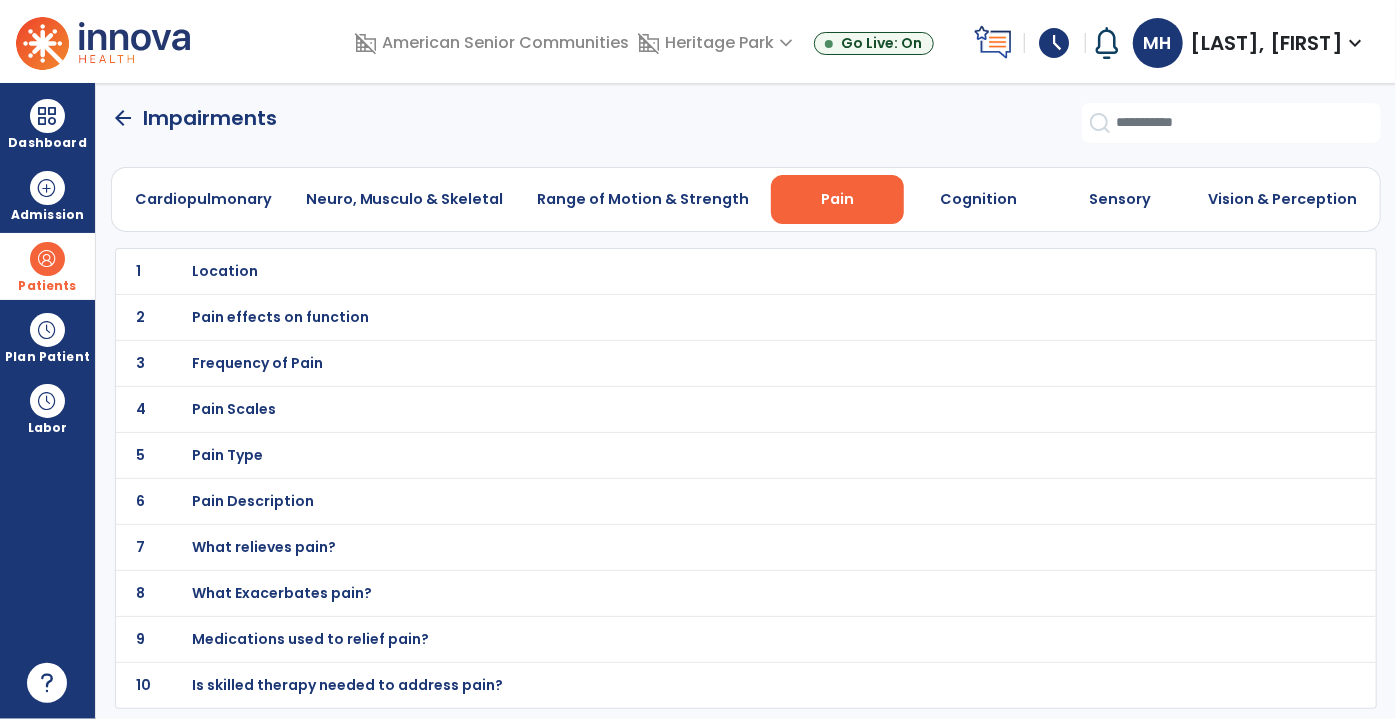 click on "Location" at bounding box center [225, 271] 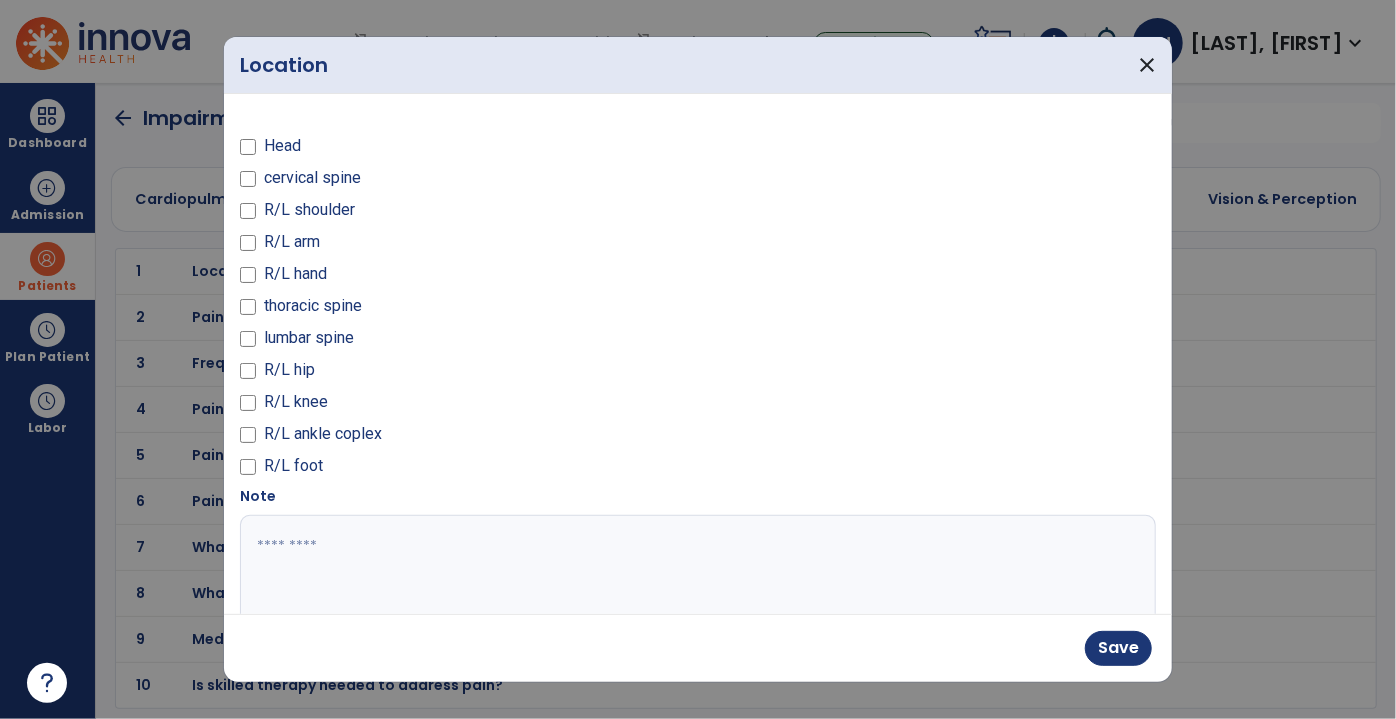 click at bounding box center (696, 590) 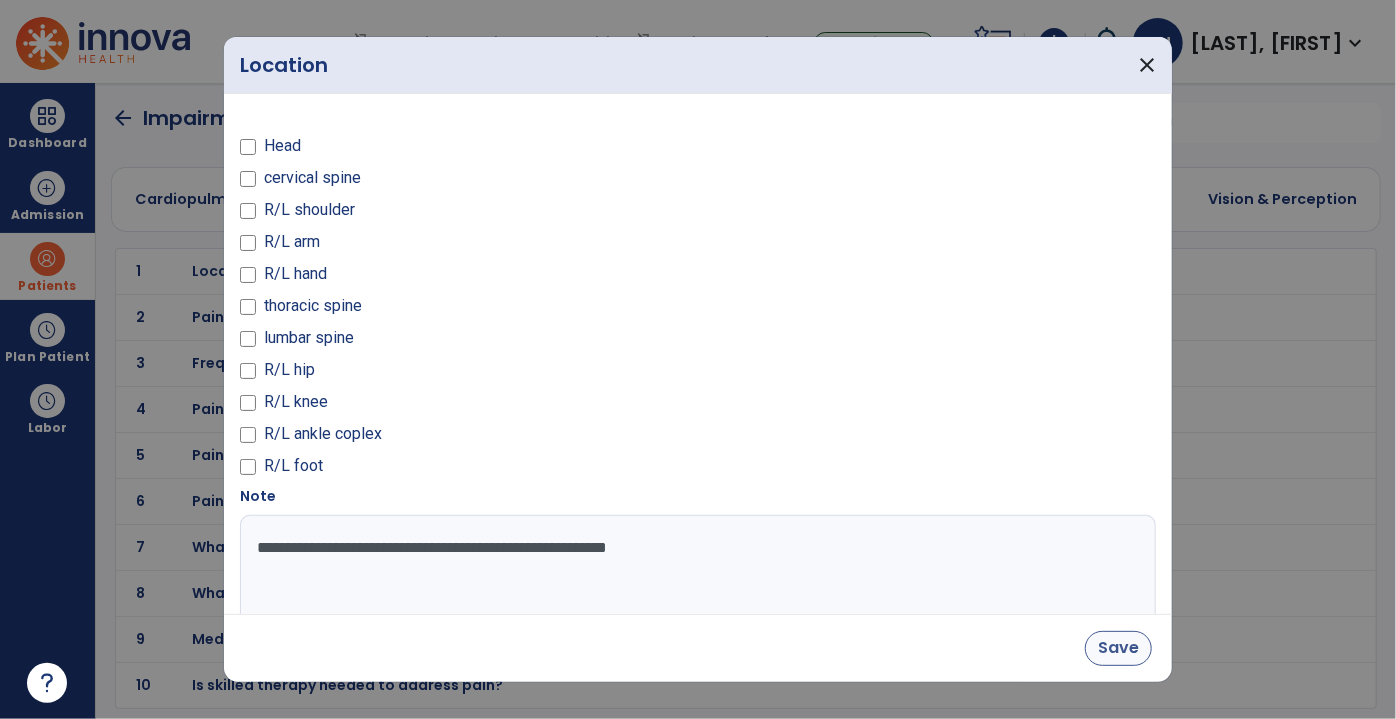 type on "**********" 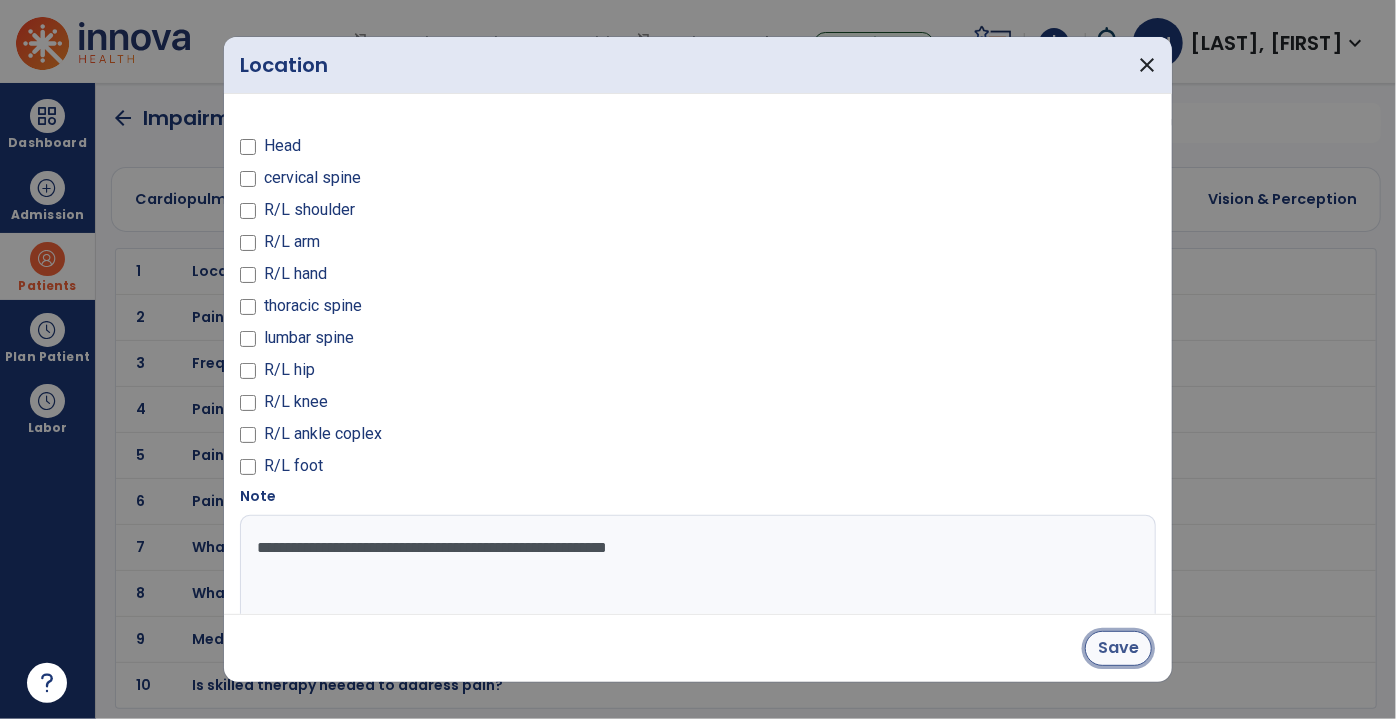 click on "Save" at bounding box center [1118, 648] 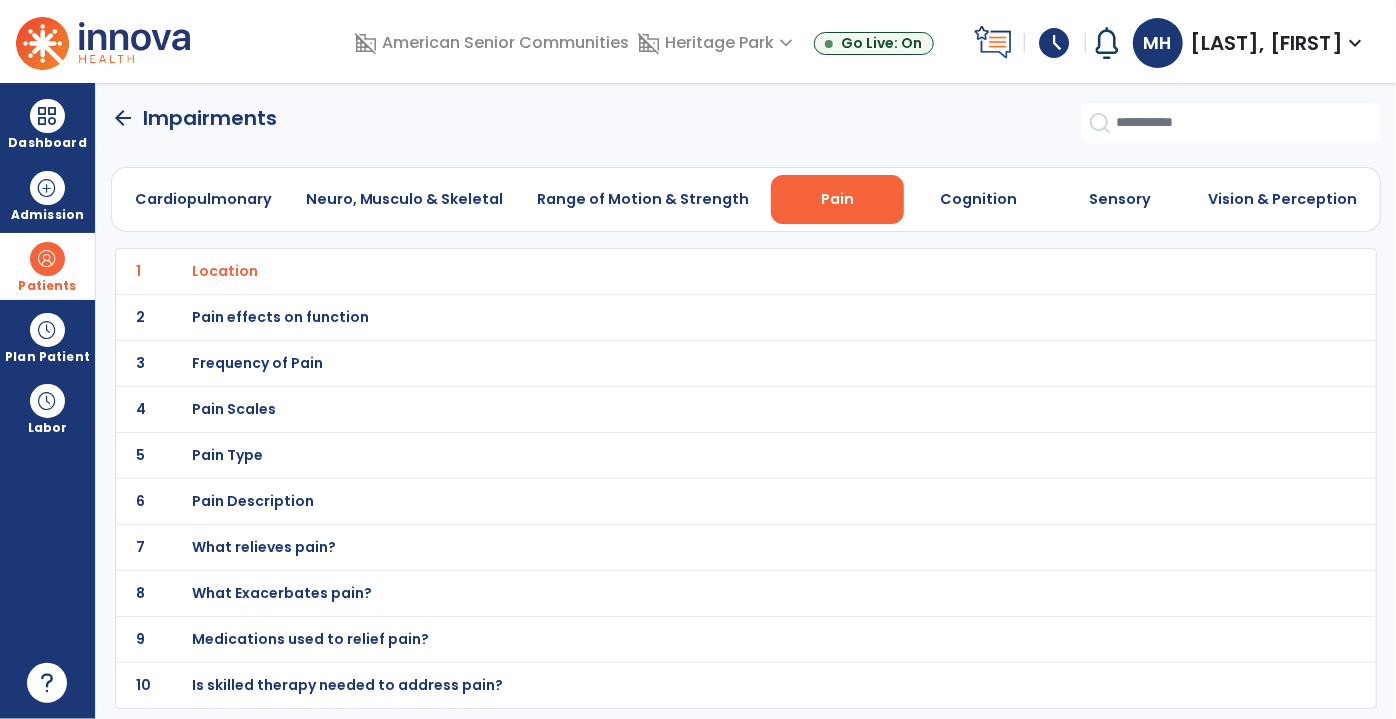 click on "Is skilled therapy needed to address pain?" at bounding box center (225, 271) 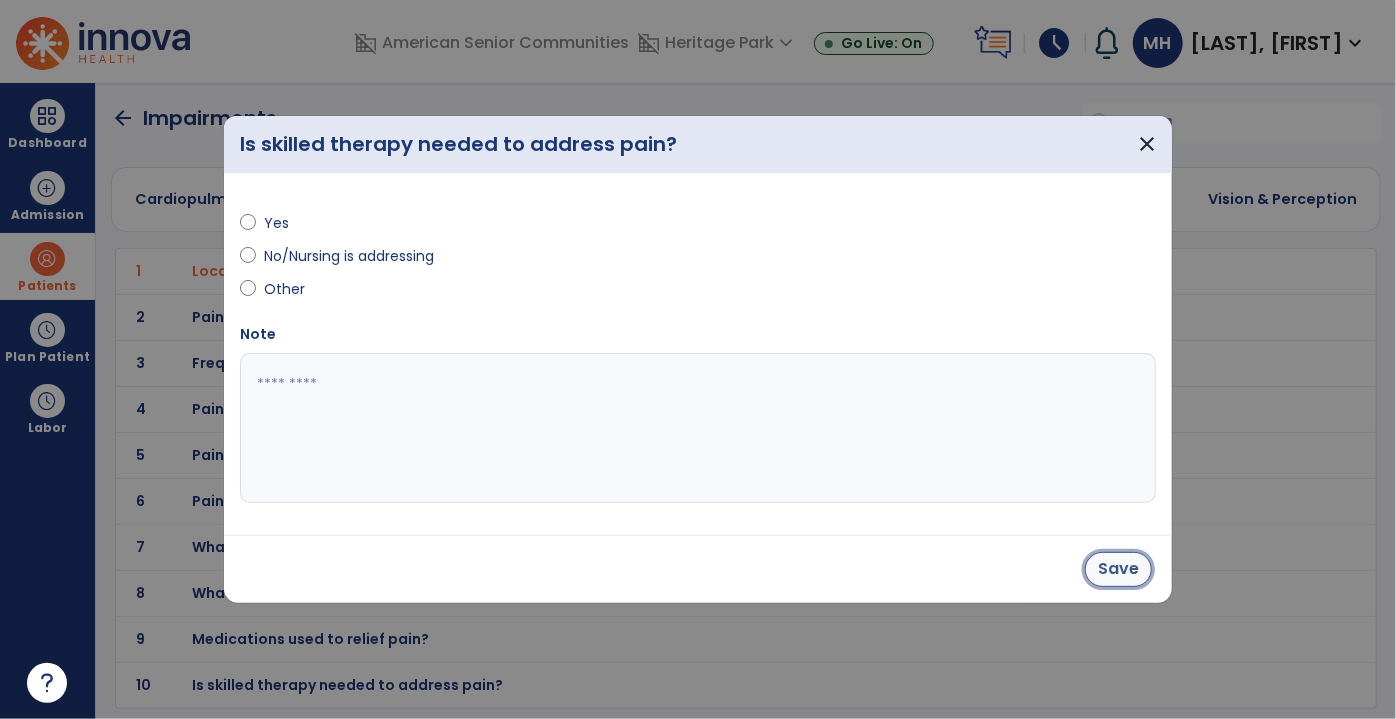click on "Save" at bounding box center [1118, 569] 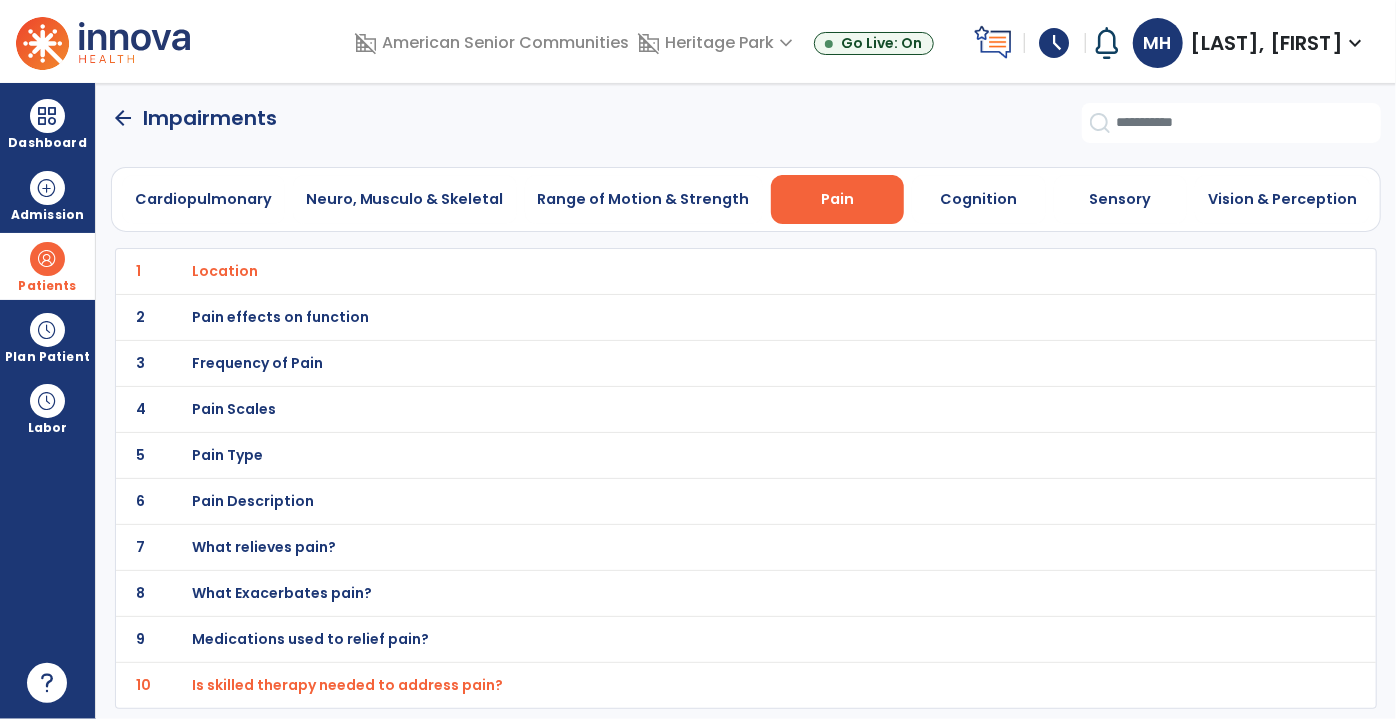 click on "7 What relieves pain?" 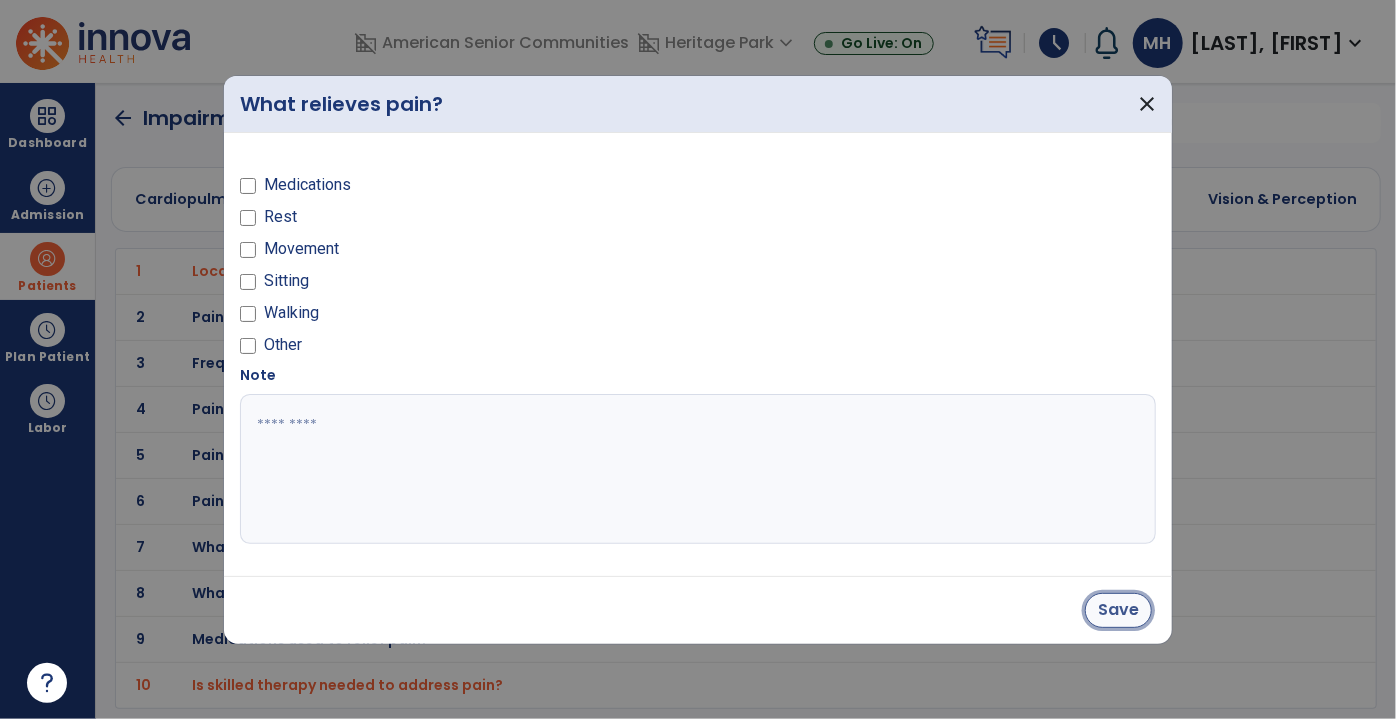 click on "Save" at bounding box center (1118, 610) 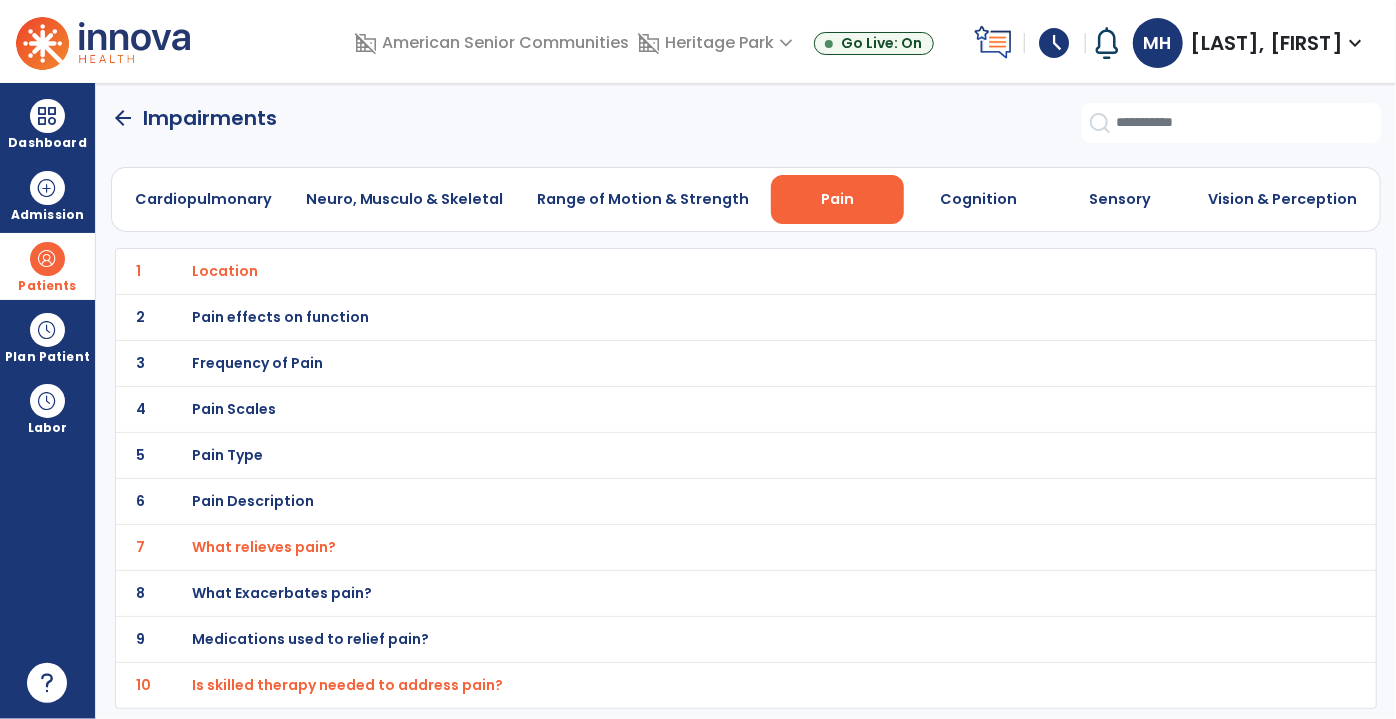 click on "What Exacerbates pain?" at bounding box center (225, 271) 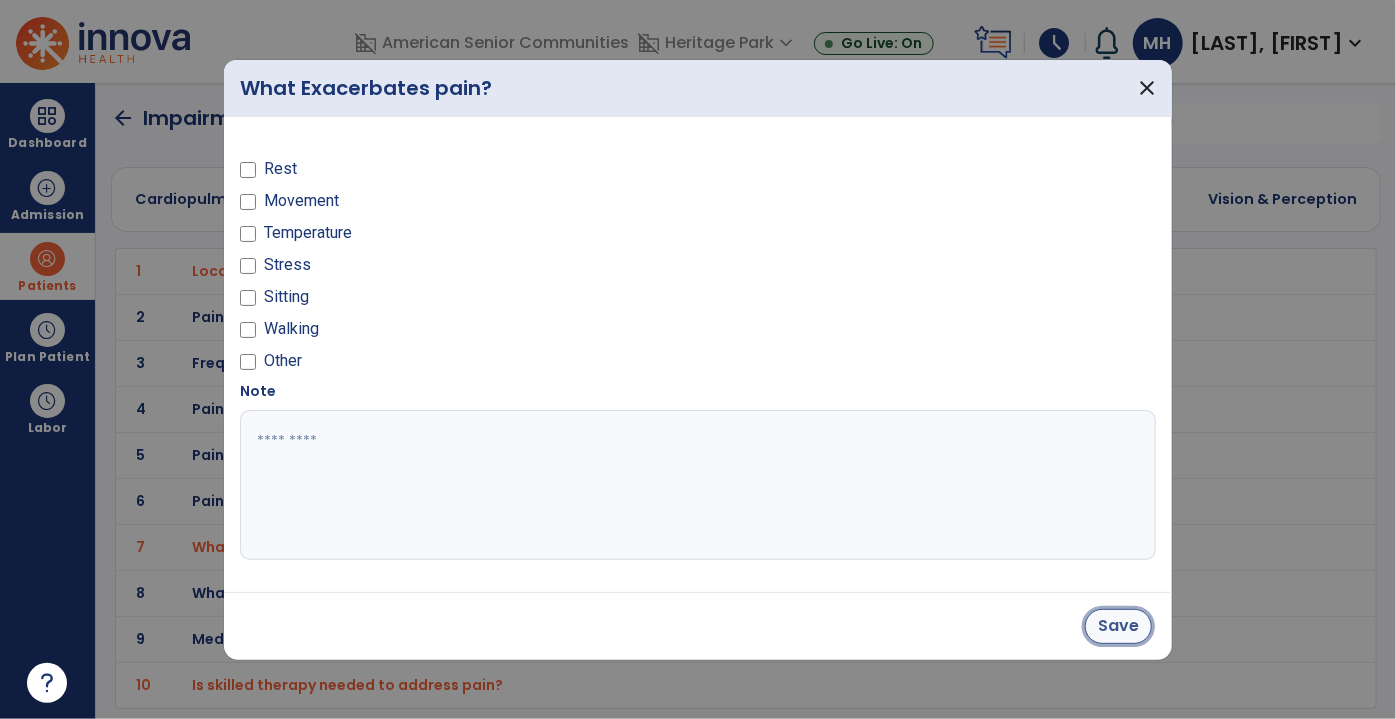 click on "Save" at bounding box center [1118, 626] 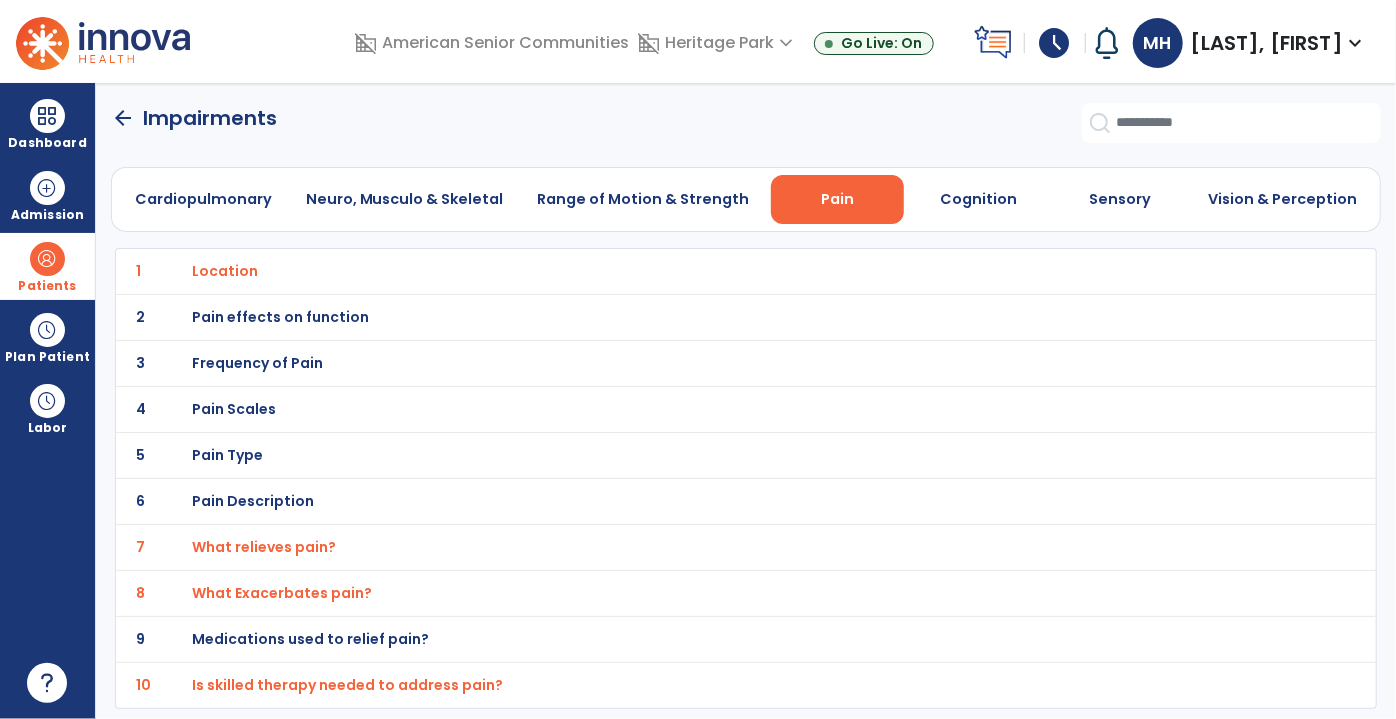 click on "Frequency of Pain" at bounding box center (701, 271) 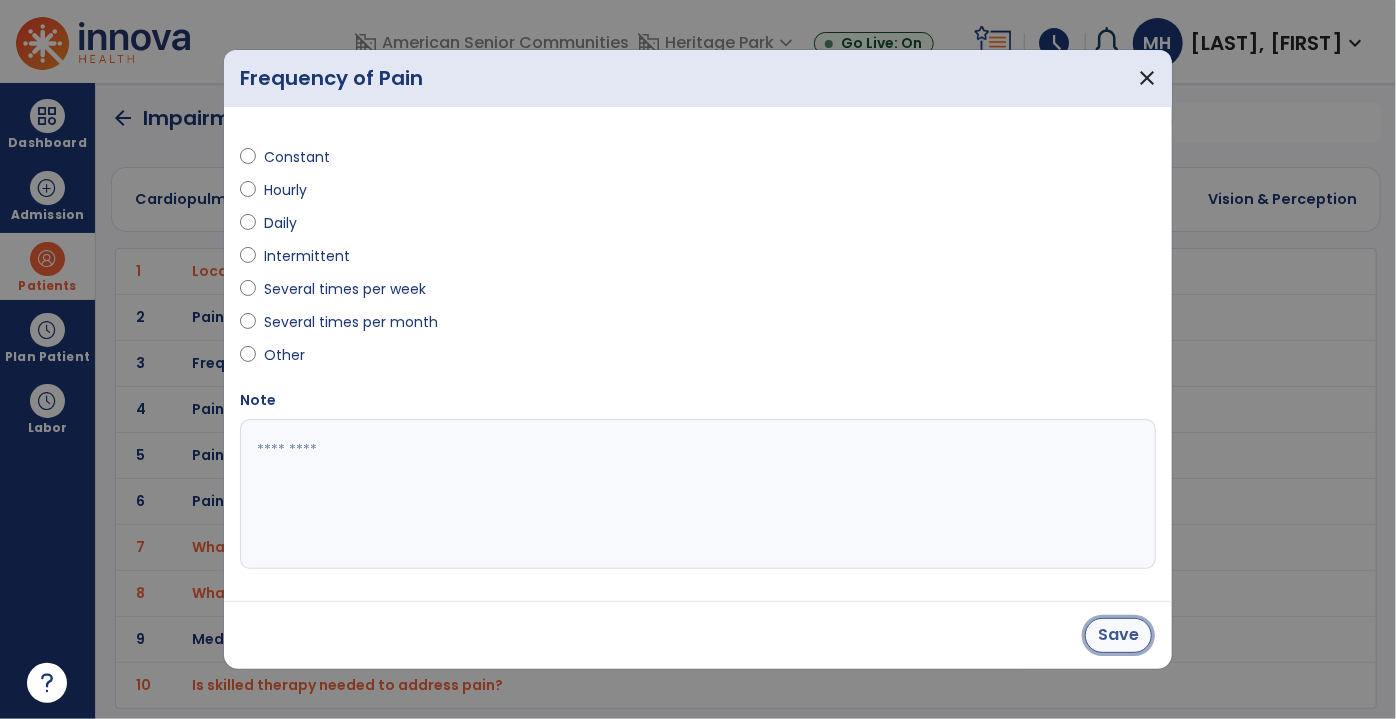 click on "Save" at bounding box center (1118, 635) 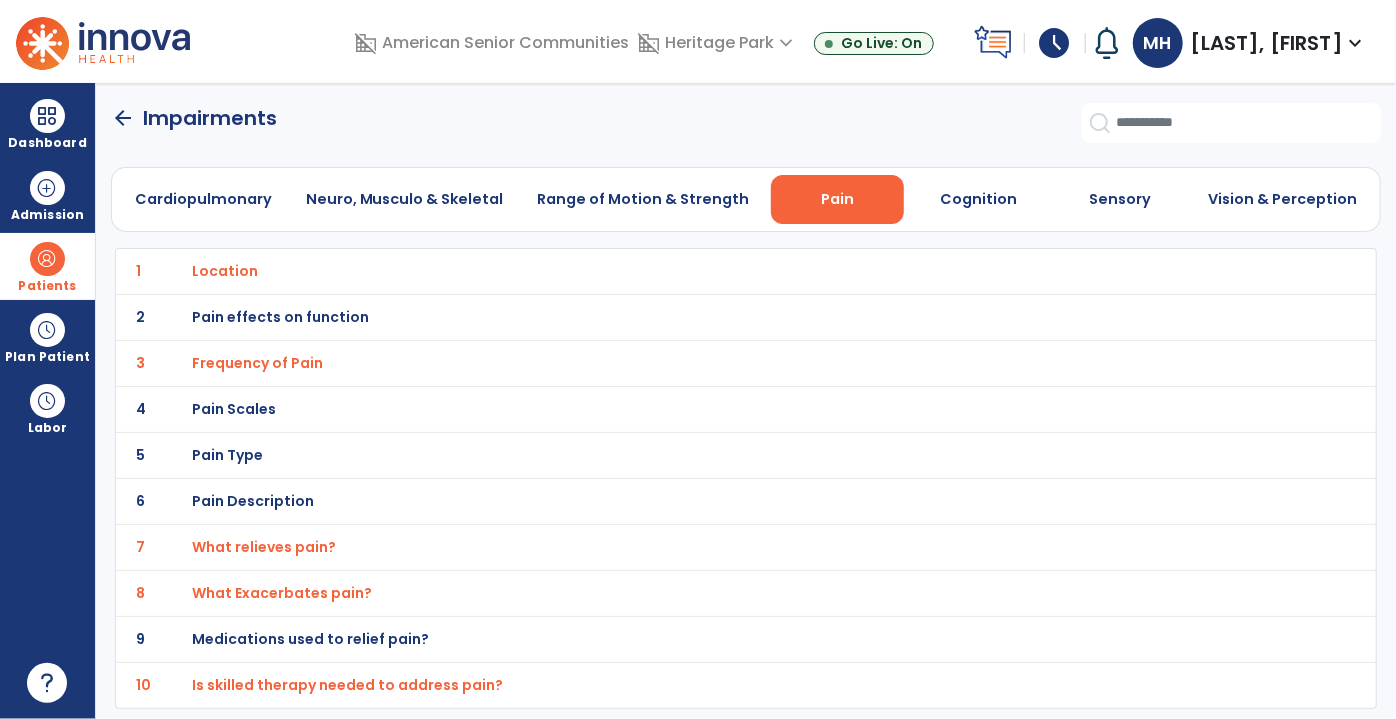 click on "Pain effects on function" at bounding box center (225, 271) 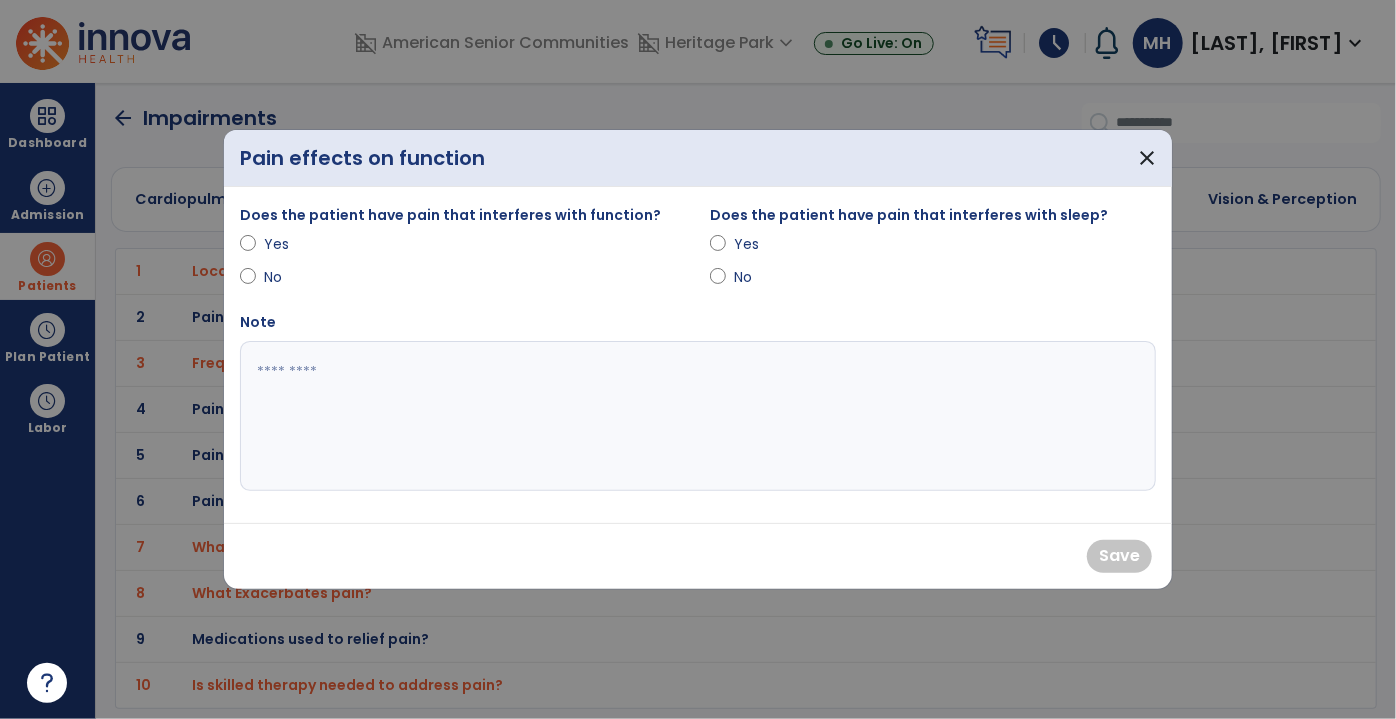 click at bounding box center [718, 281] 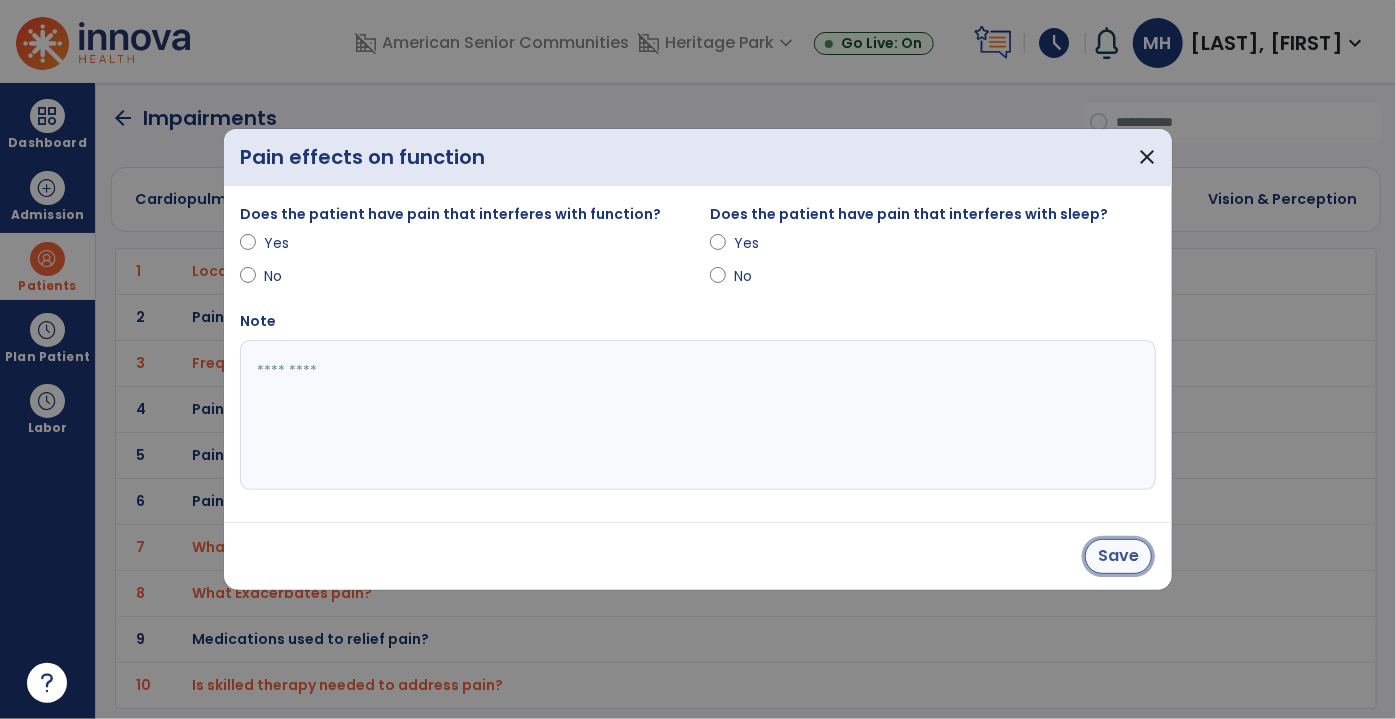 click on "Save" at bounding box center (1118, 556) 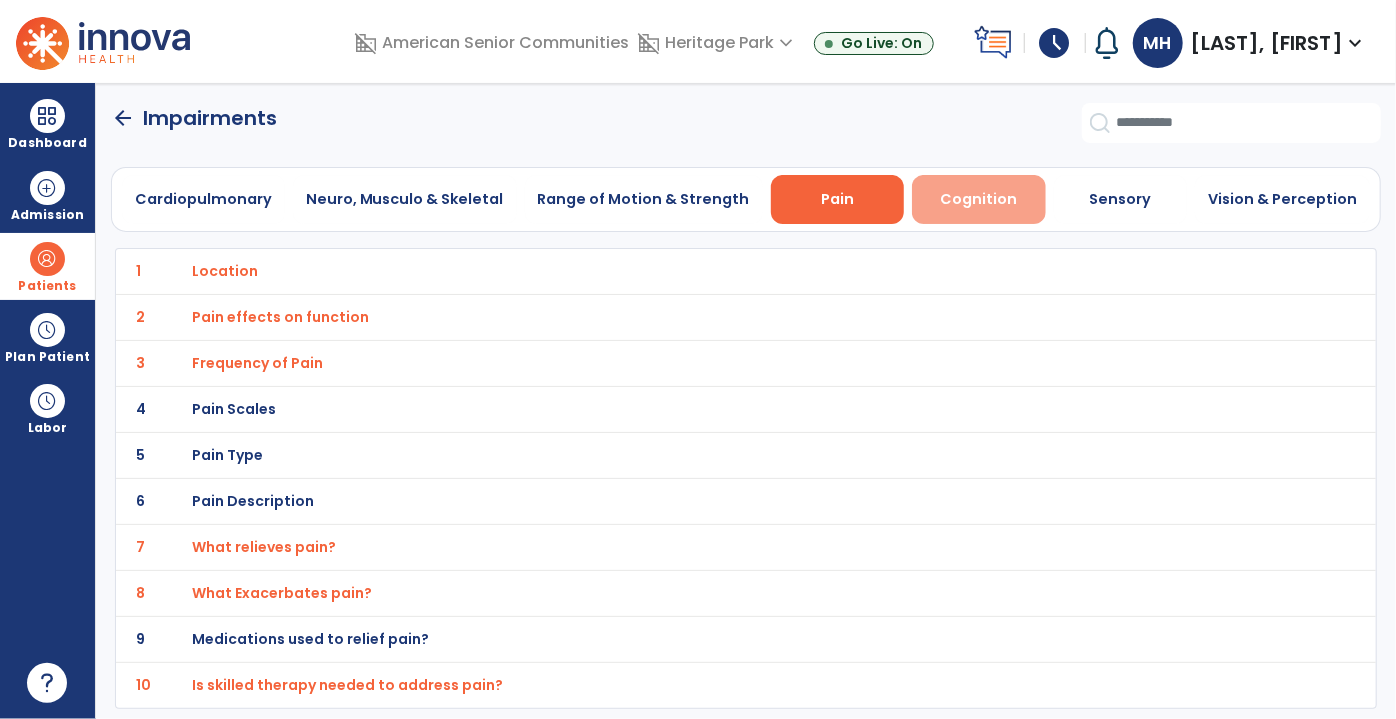 click on "Cognition" at bounding box center [979, 199] 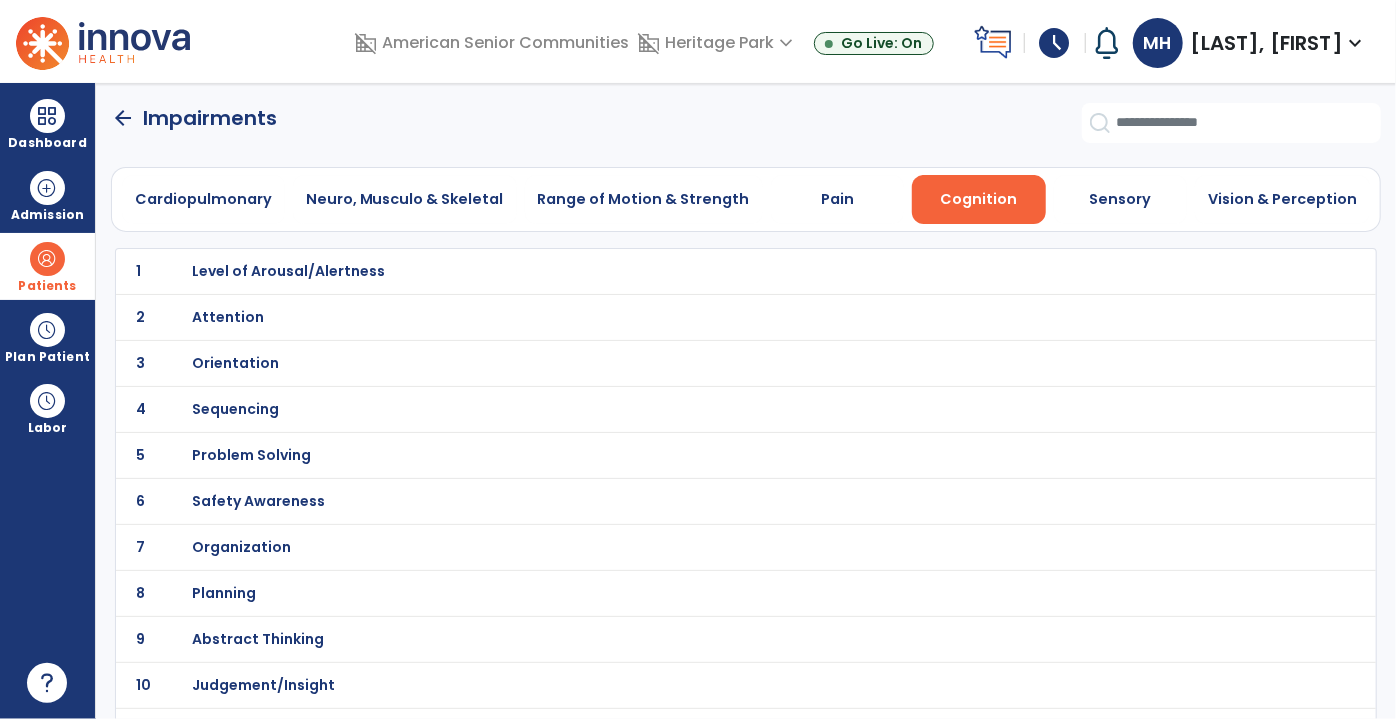 click on "Level of Arousal/Alertness" at bounding box center [288, 271] 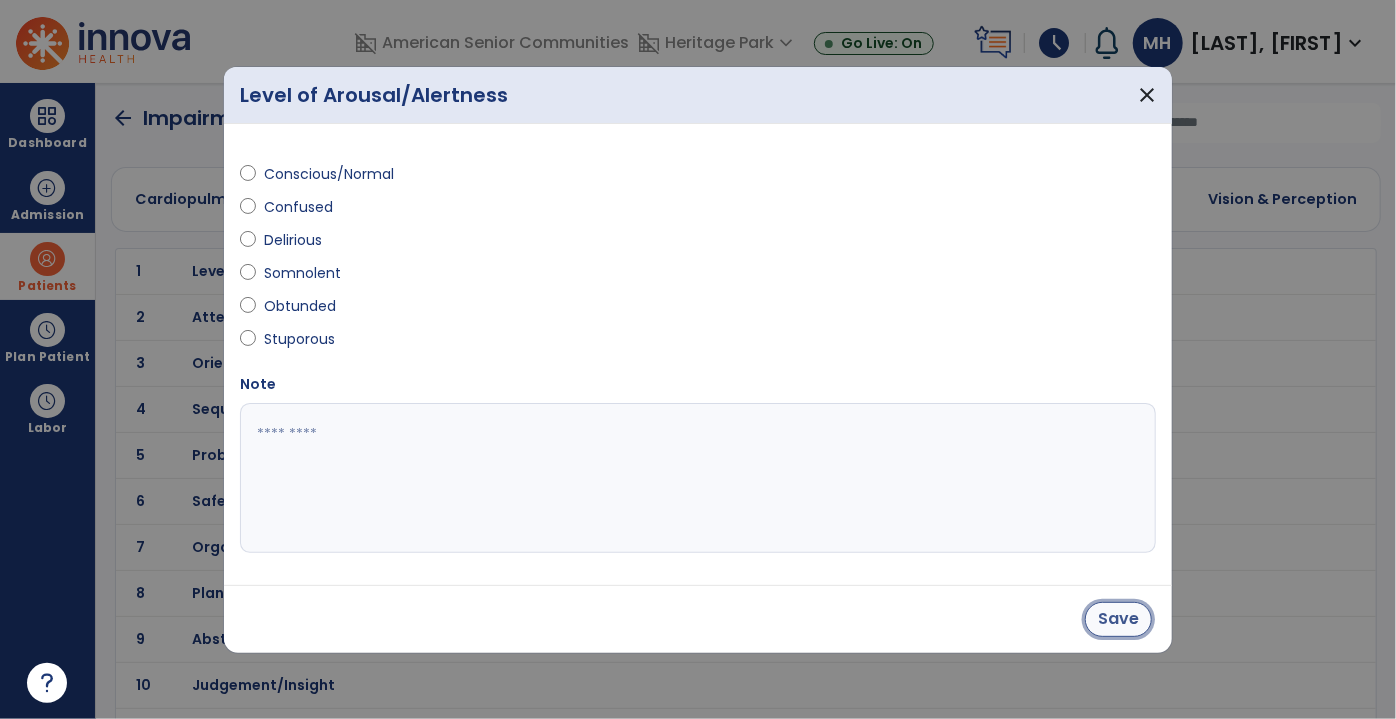 click on "Save" at bounding box center [1118, 619] 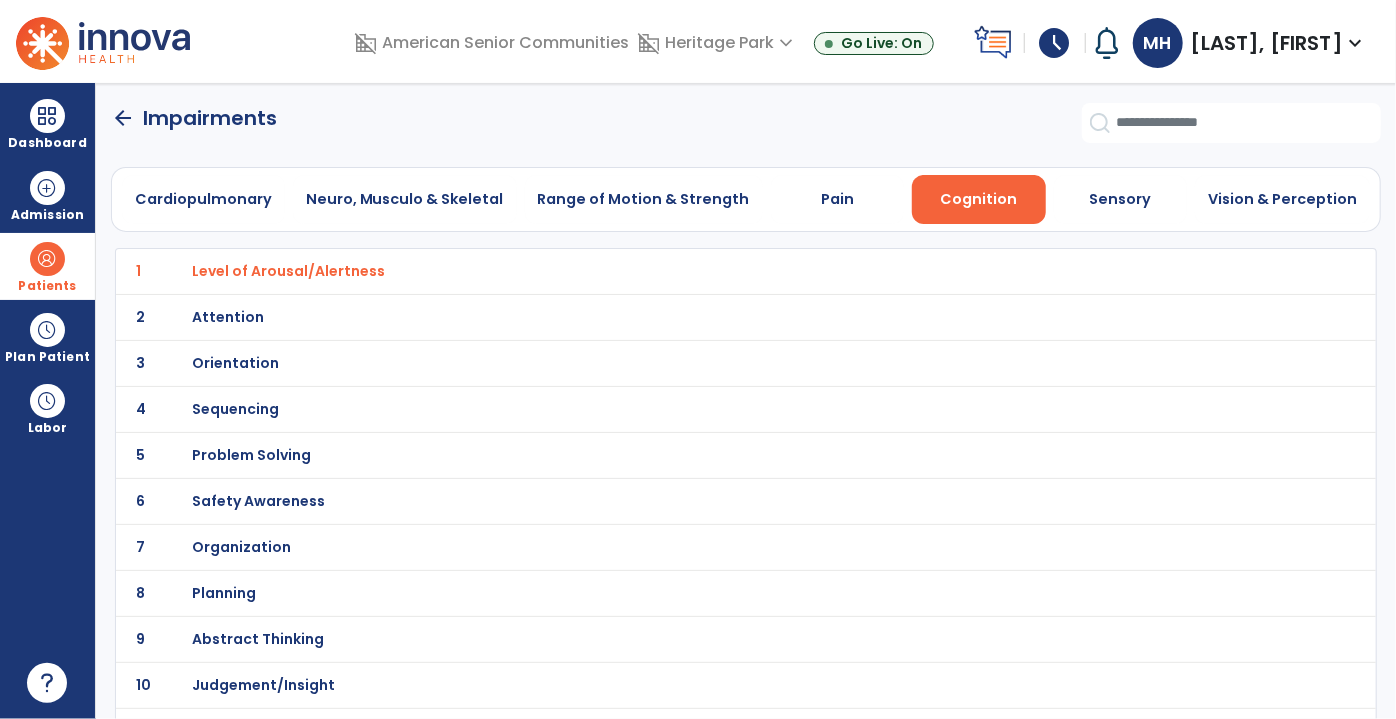 click on "Orientation" at bounding box center (701, 271) 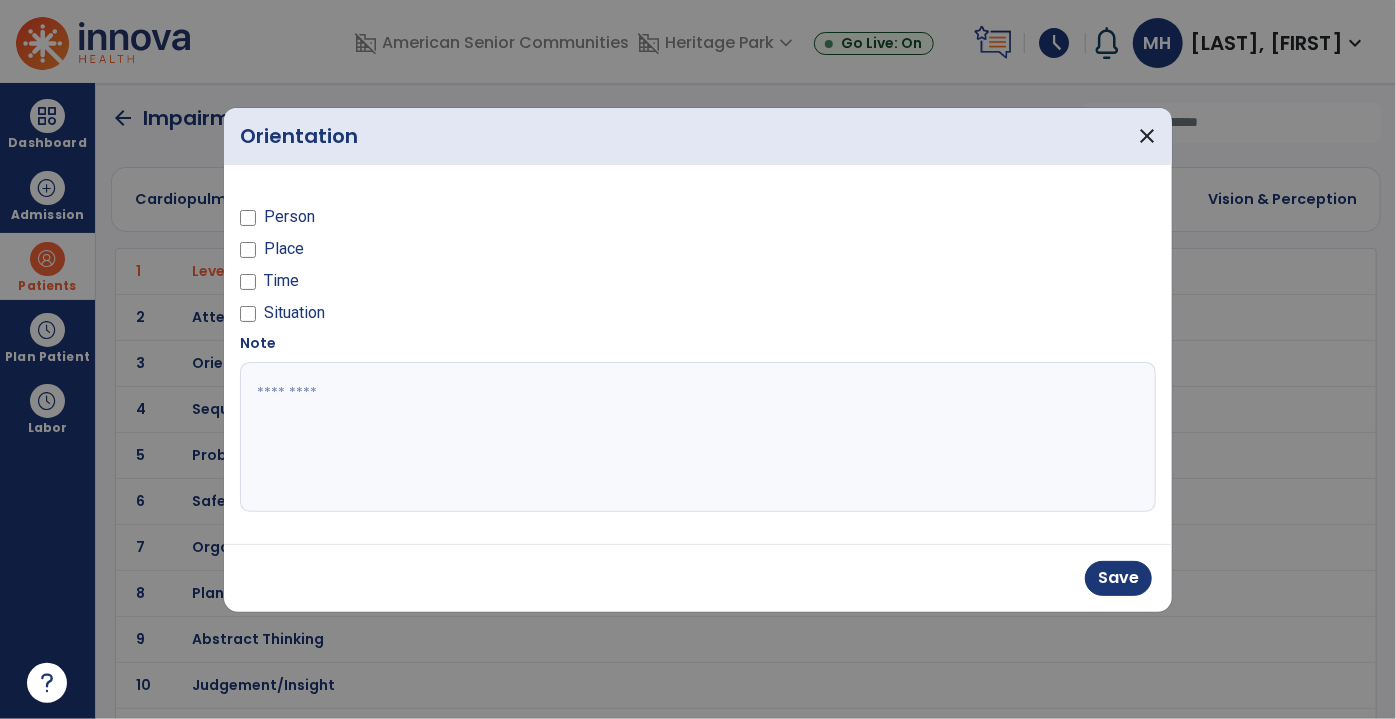 click at bounding box center (698, 437) 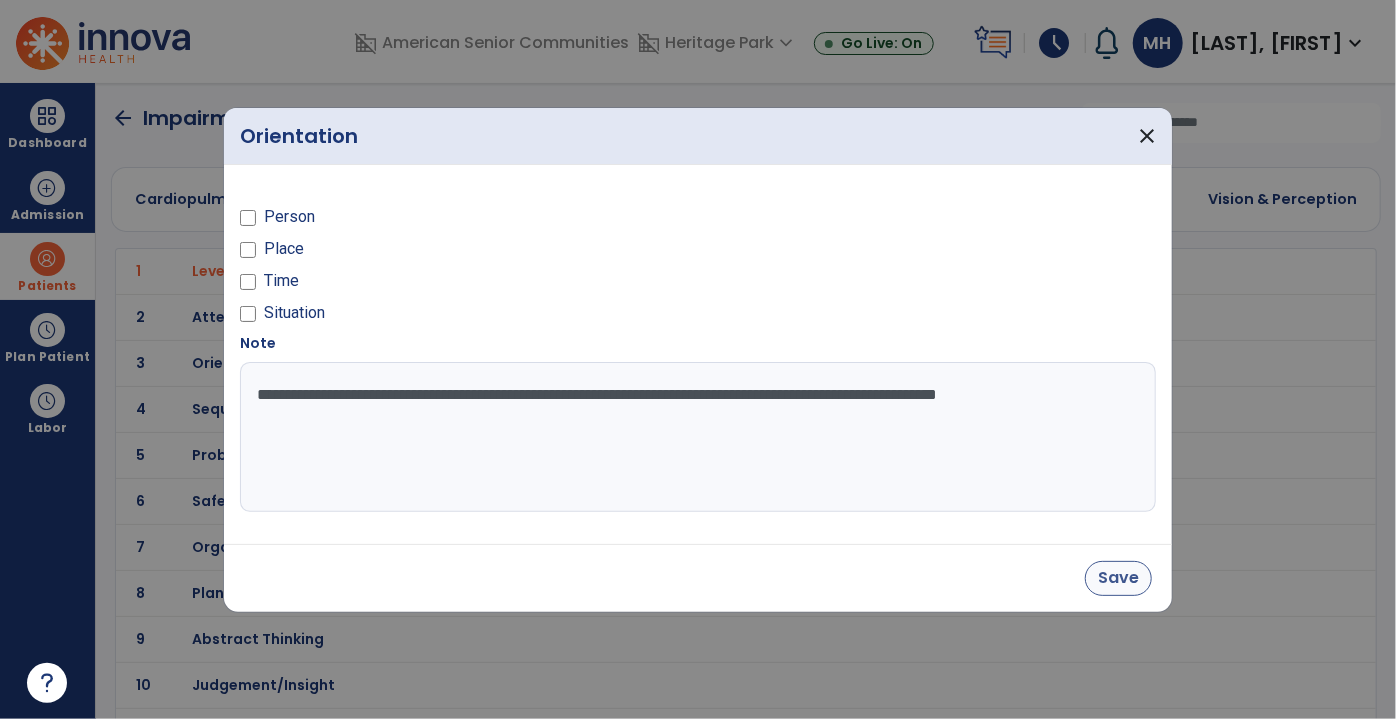 type on "**********" 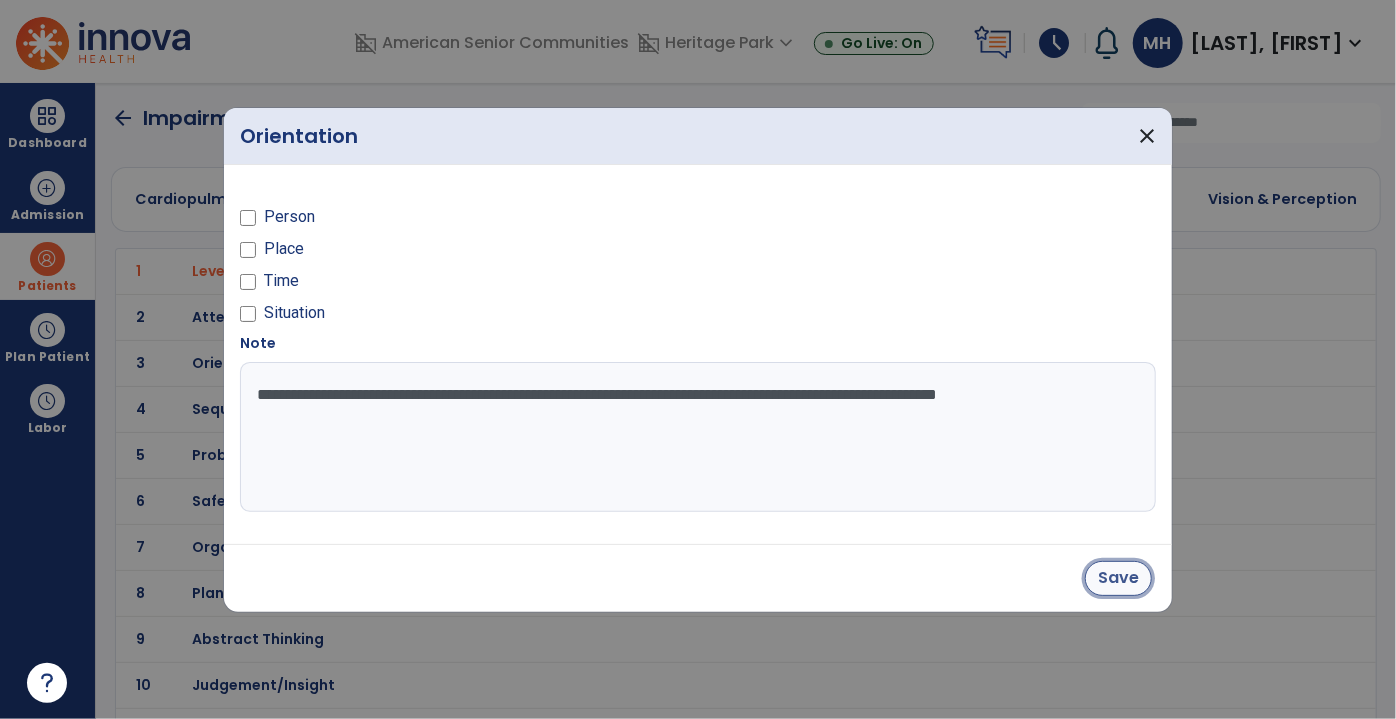 click on "Save" at bounding box center (1118, 578) 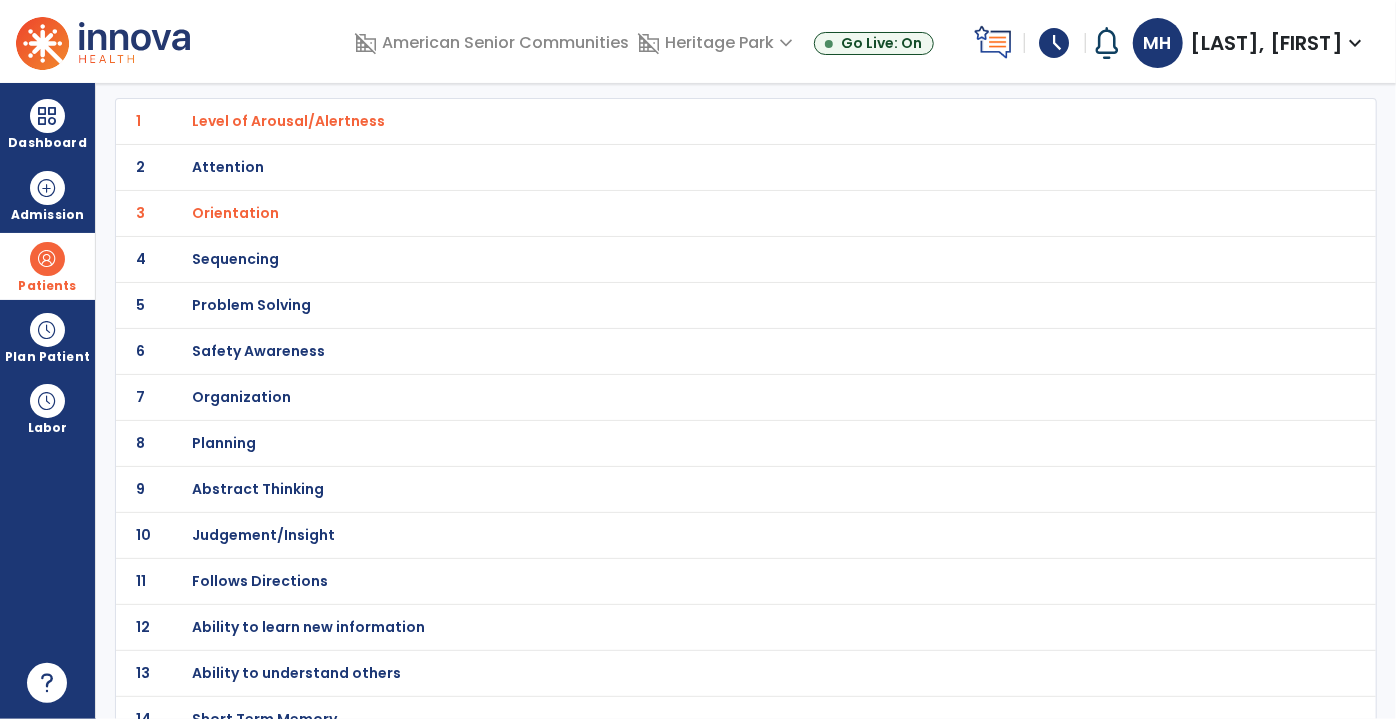 scroll, scrollTop: 181, scrollLeft: 0, axis: vertical 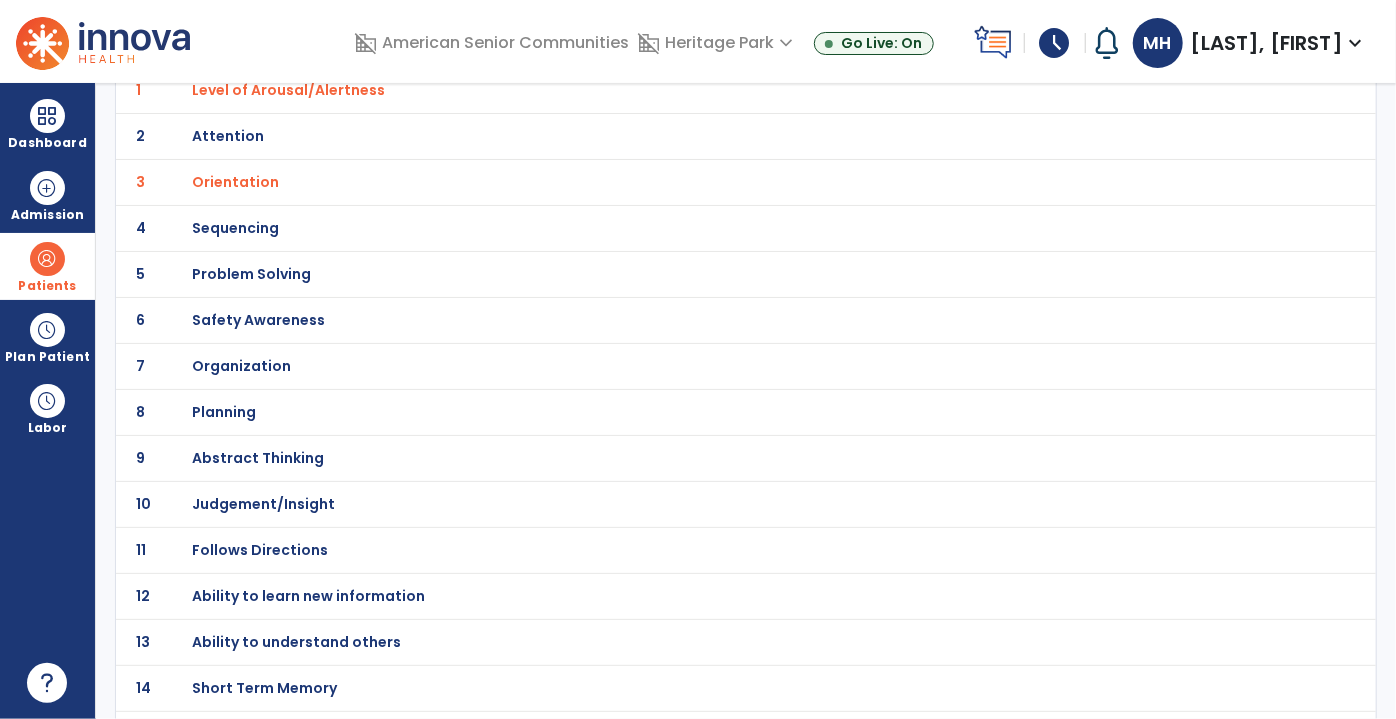 click on "Judgement/Insight" at bounding box center [701, 90] 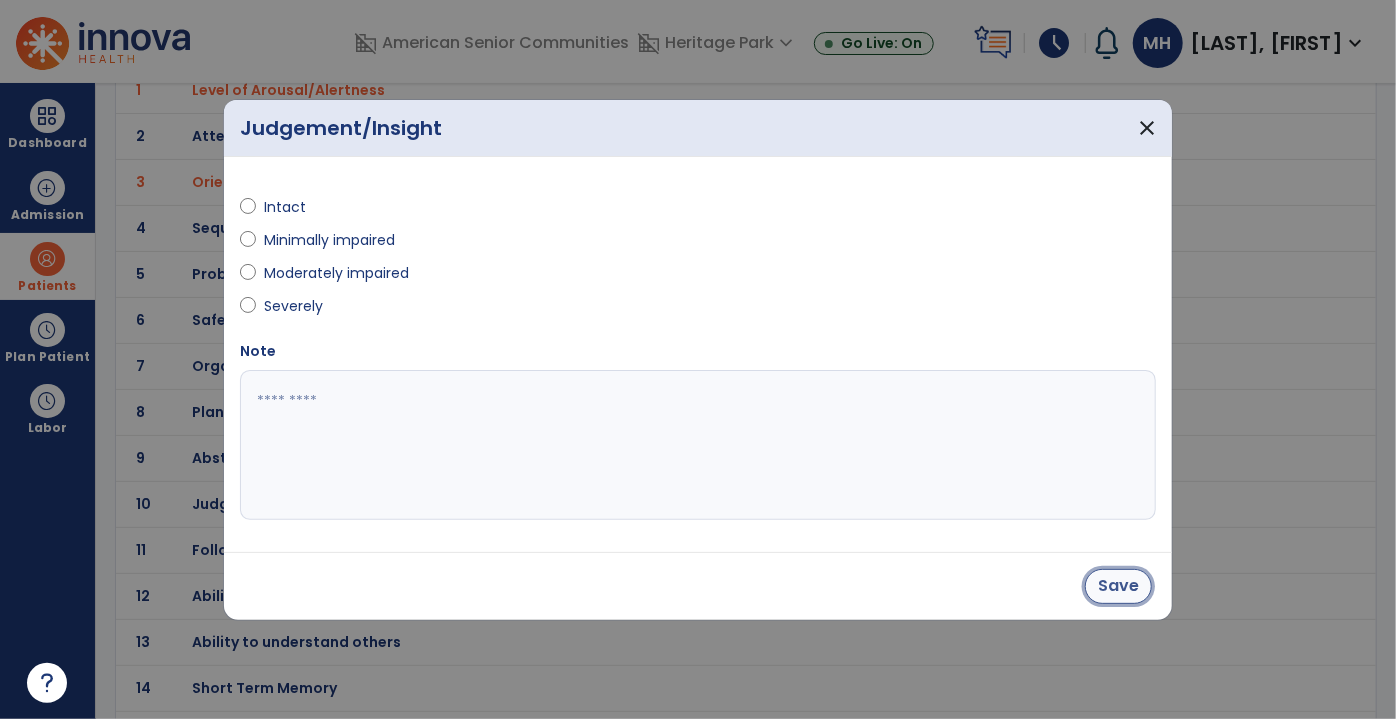 click on "Save" at bounding box center [1118, 586] 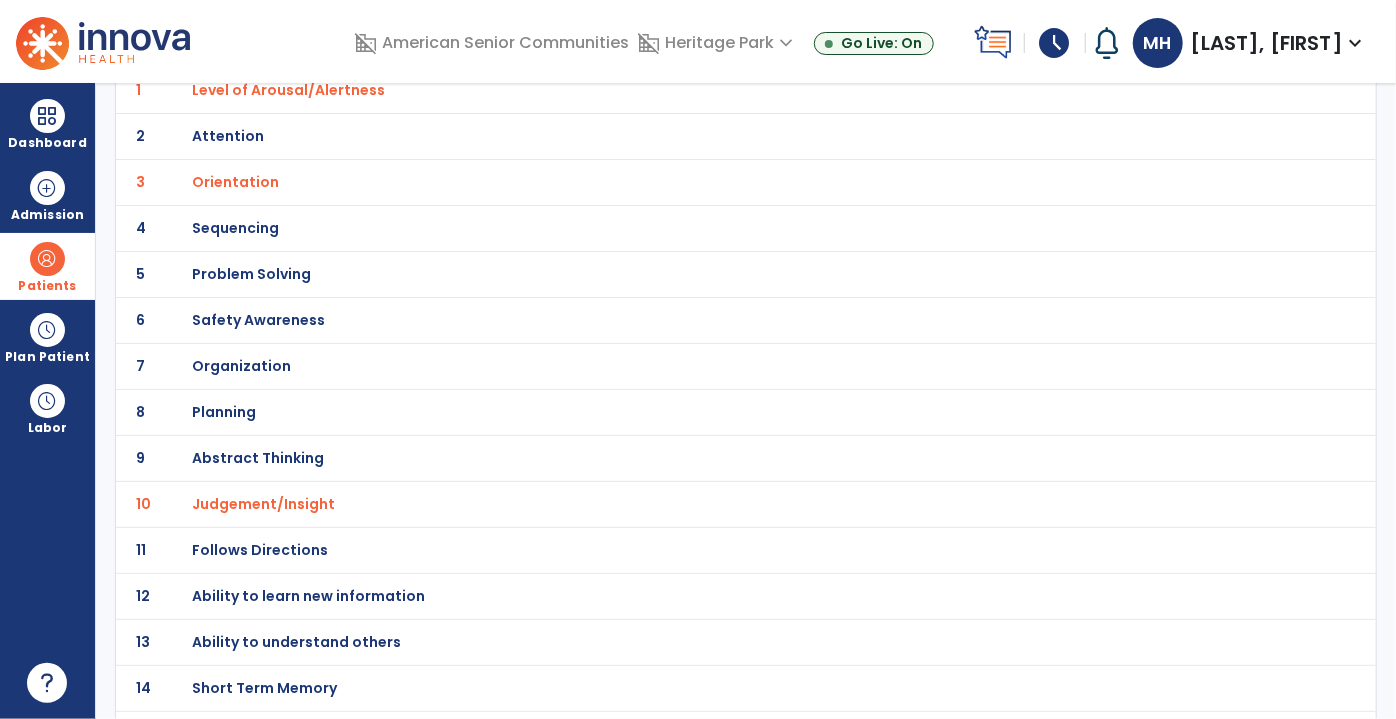 click on "Safety Awareness" at bounding box center [288, 90] 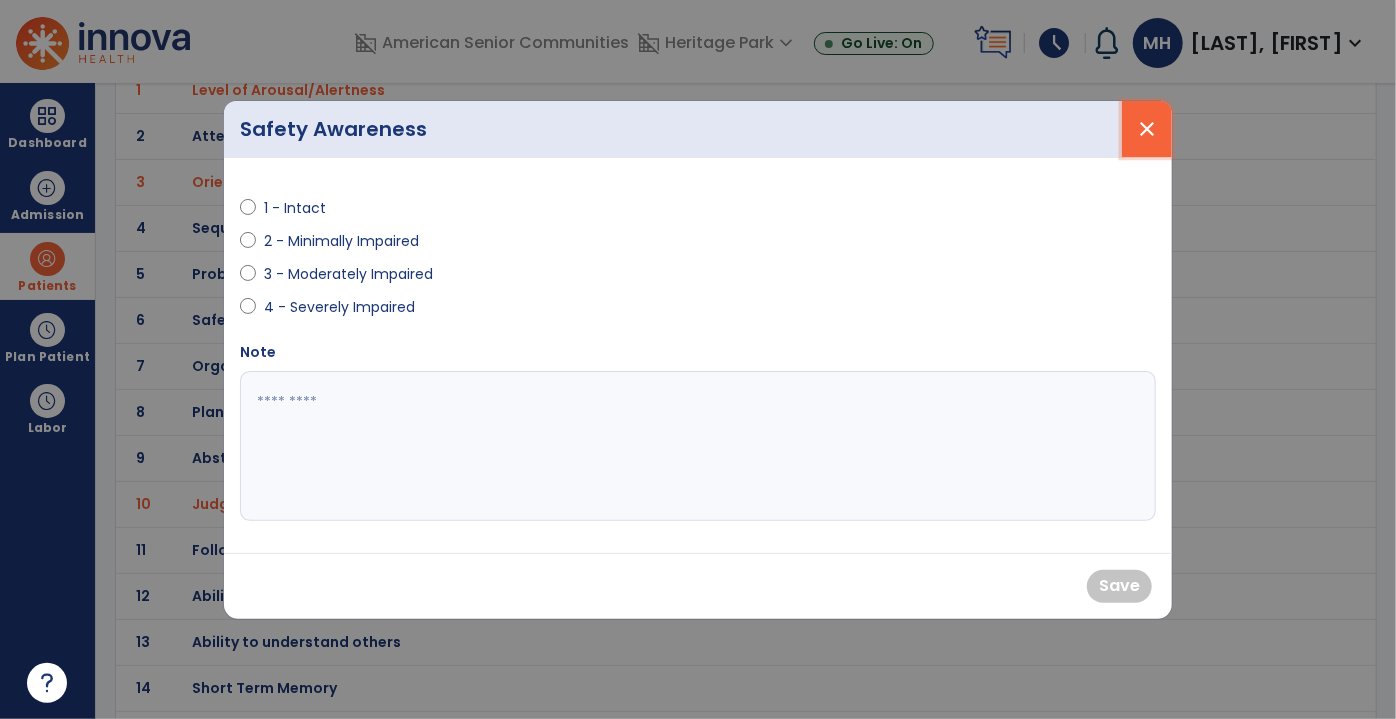 click on "close" at bounding box center [1147, 129] 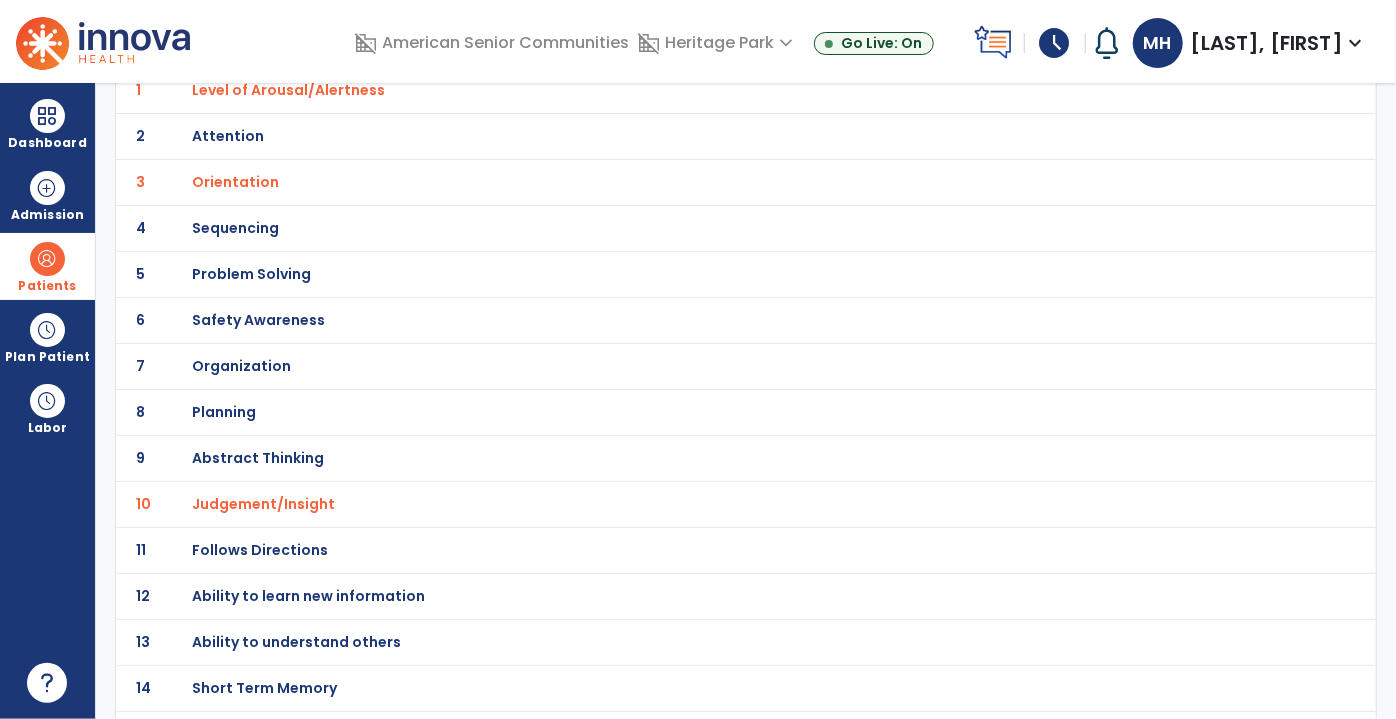 click on "Safety Awareness" at bounding box center (288, 90) 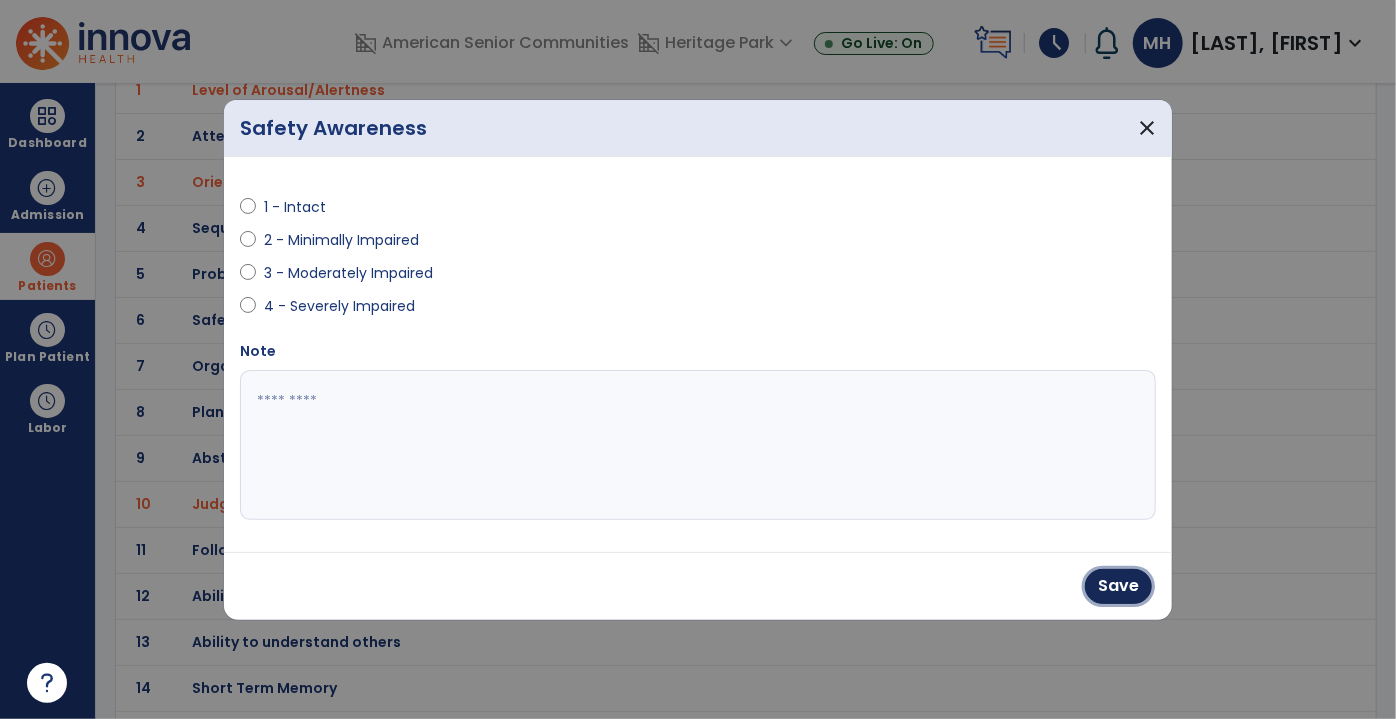 click on "Save" at bounding box center (1118, 586) 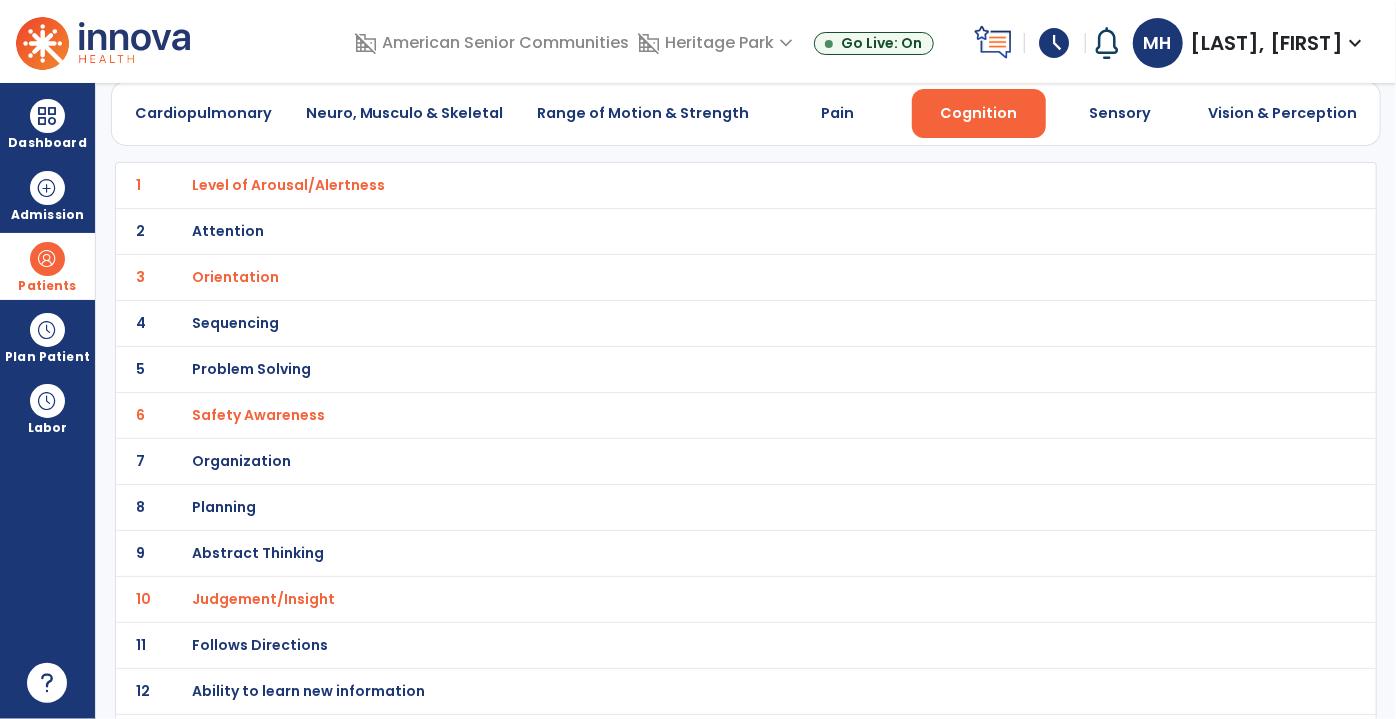 scroll, scrollTop: 0, scrollLeft: 0, axis: both 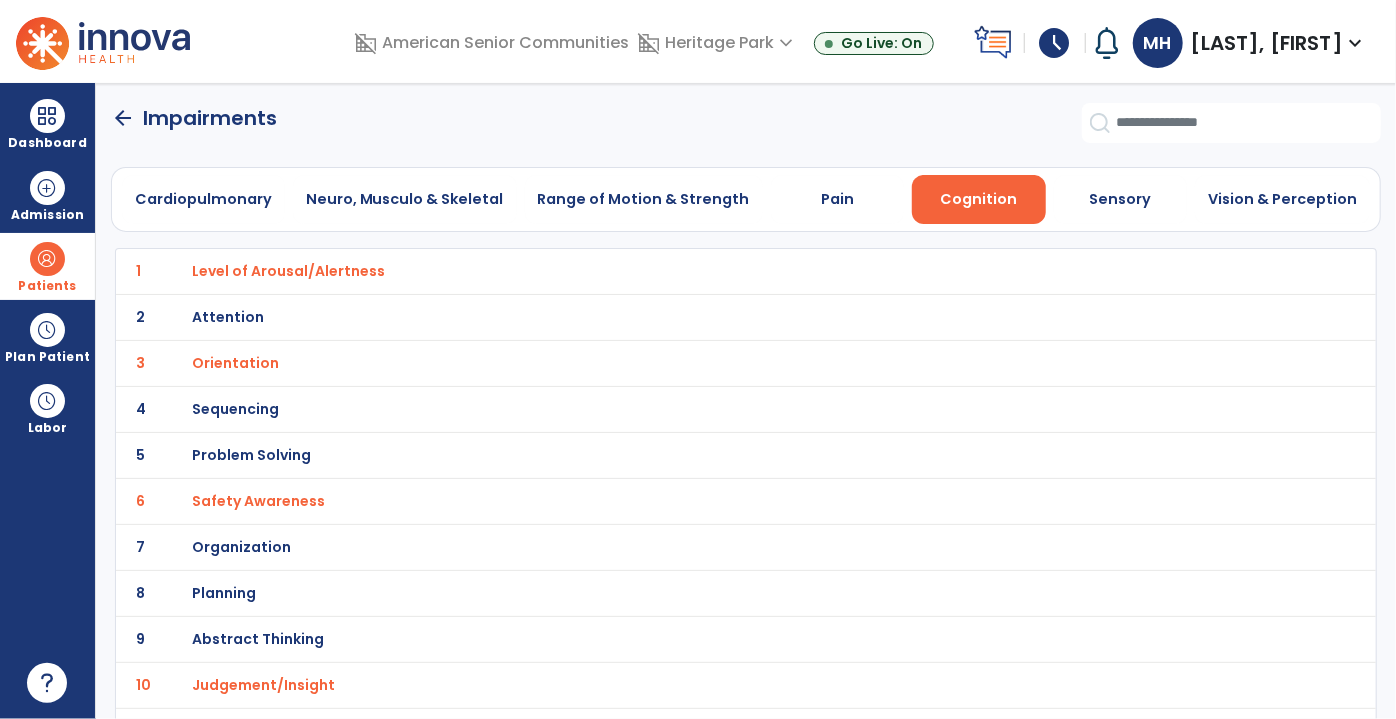 click on "arrow_back" 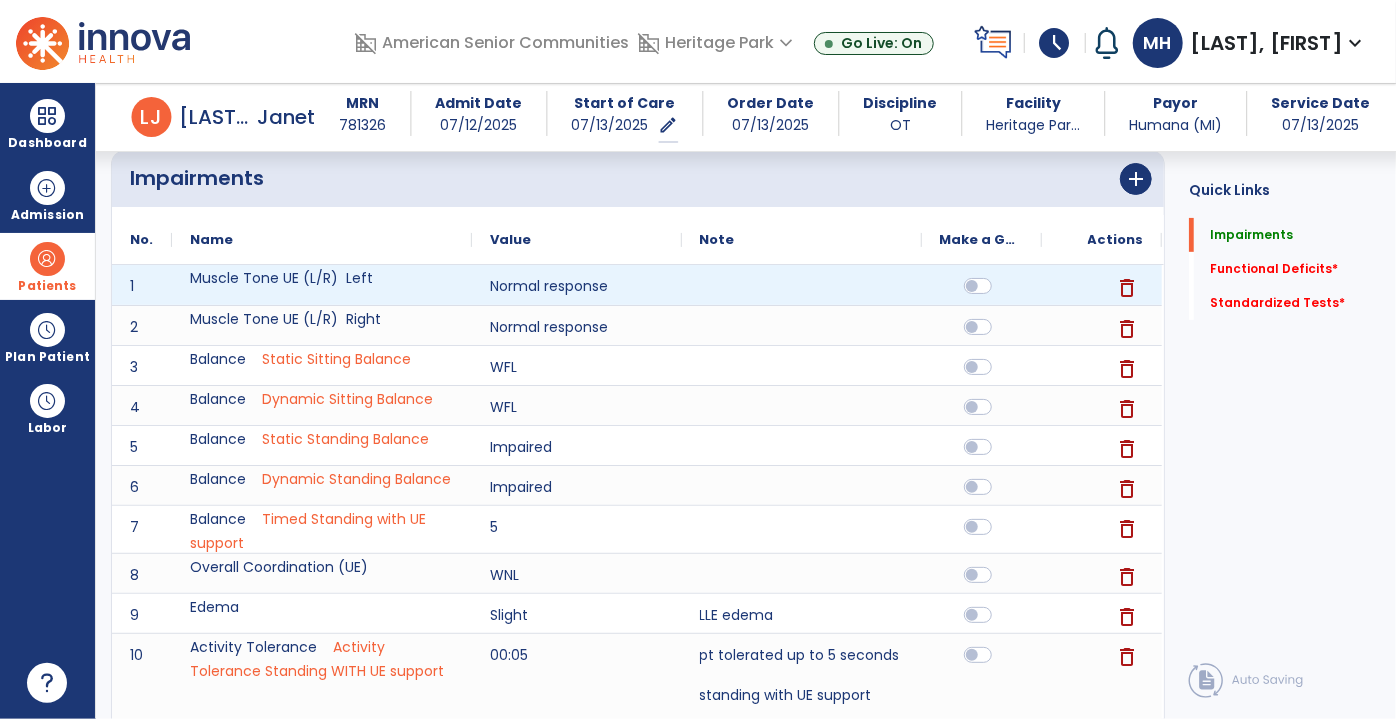 scroll, scrollTop: 181, scrollLeft: 0, axis: vertical 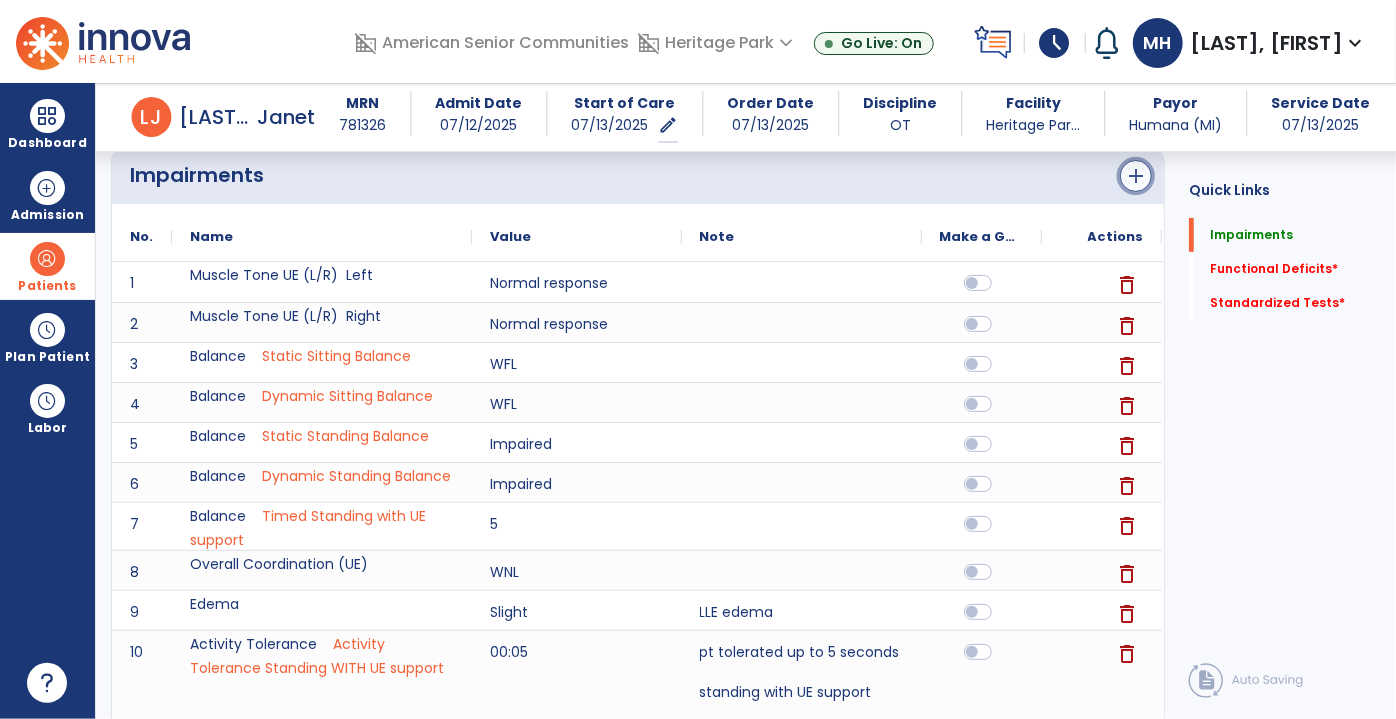 click on "add" 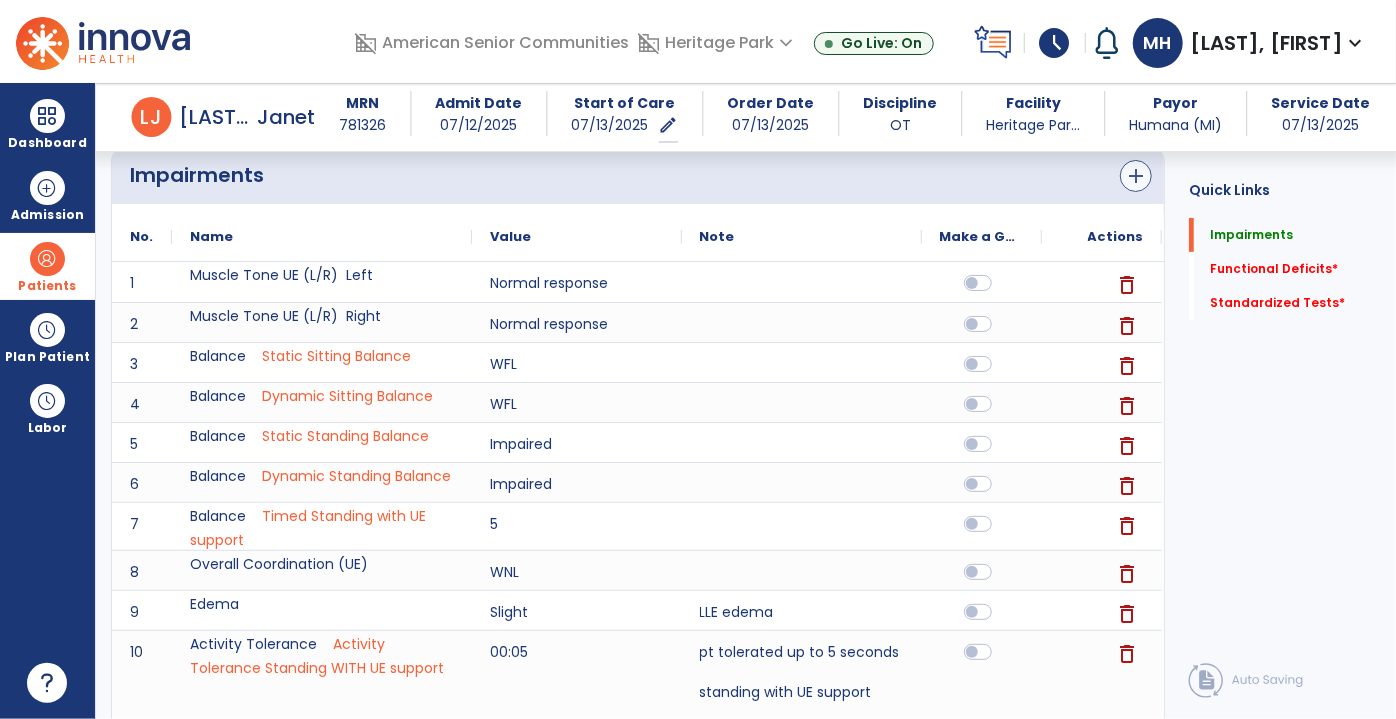 scroll, scrollTop: 0, scrollLeft: 0, axis: both 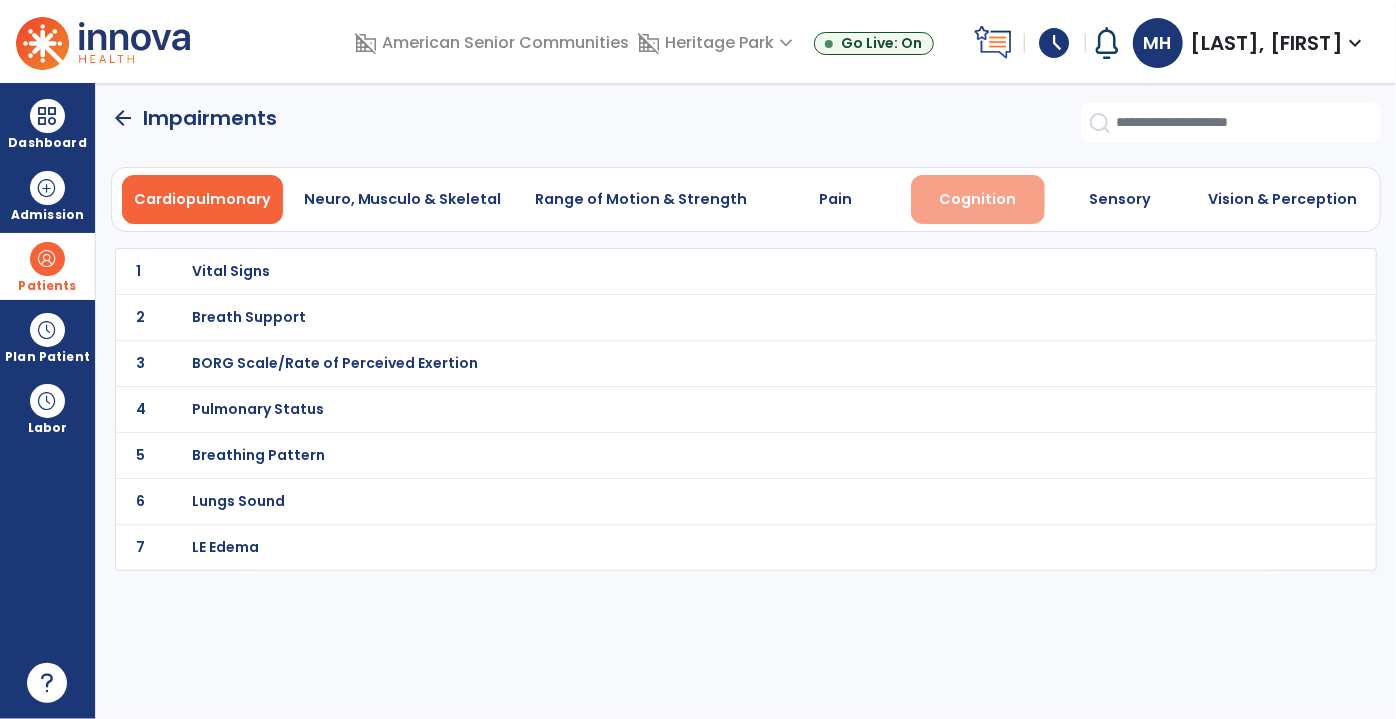 click on "Cognition" at bounding box center (977, 199) 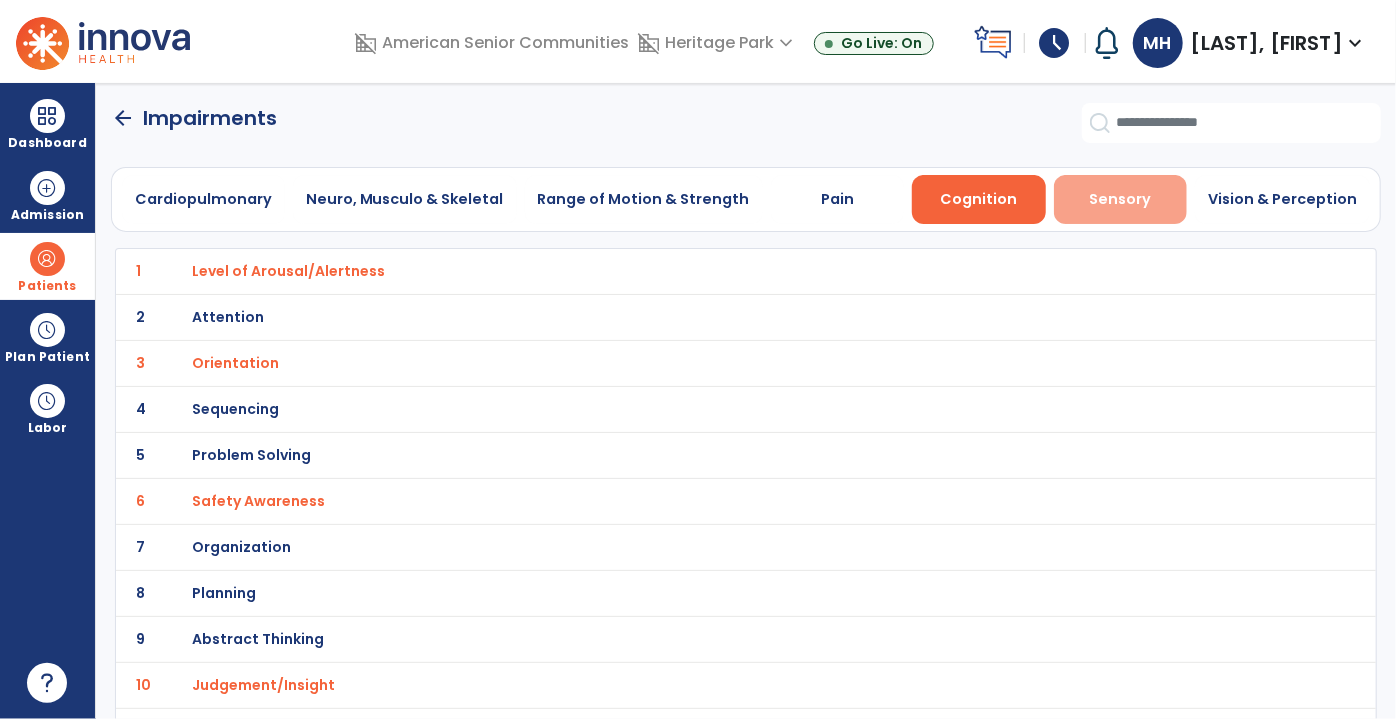 click on "Sensory" at bounding box center [1121, 199] 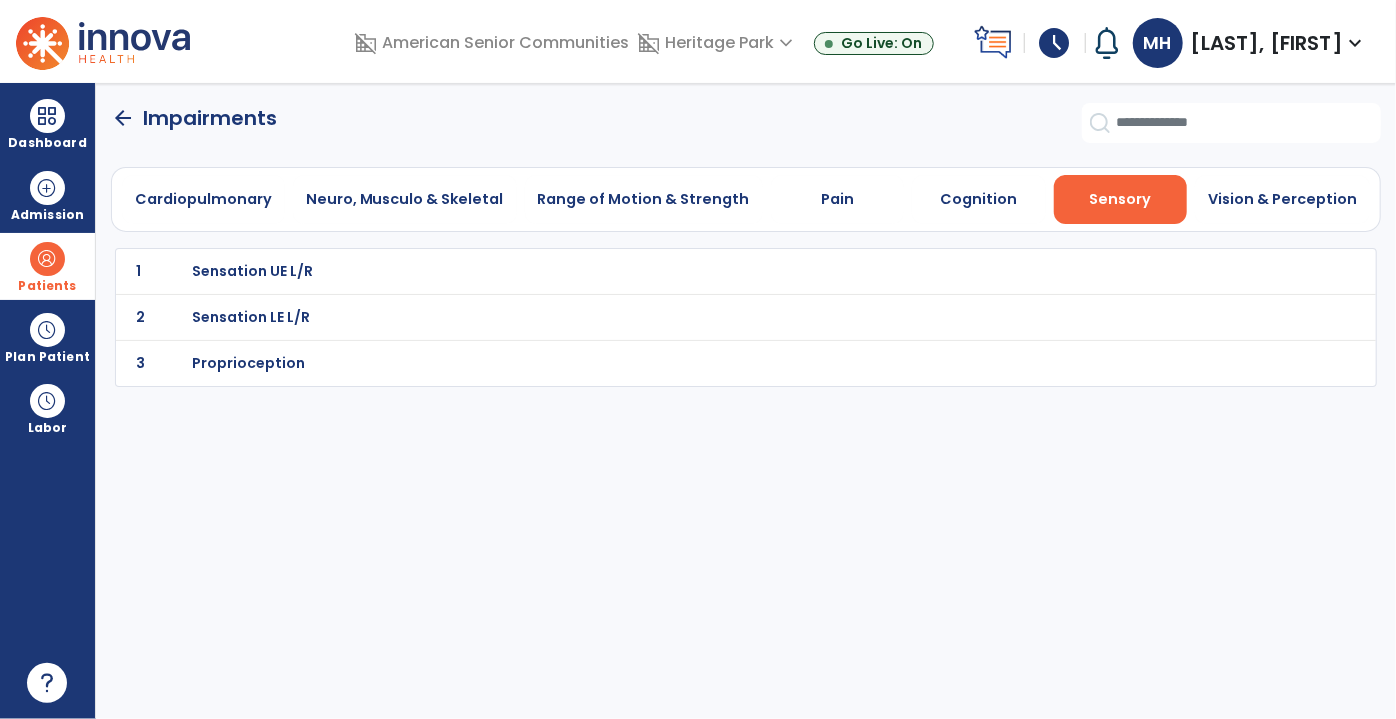 click on "Proprioception" at bounding box center (252, 271) 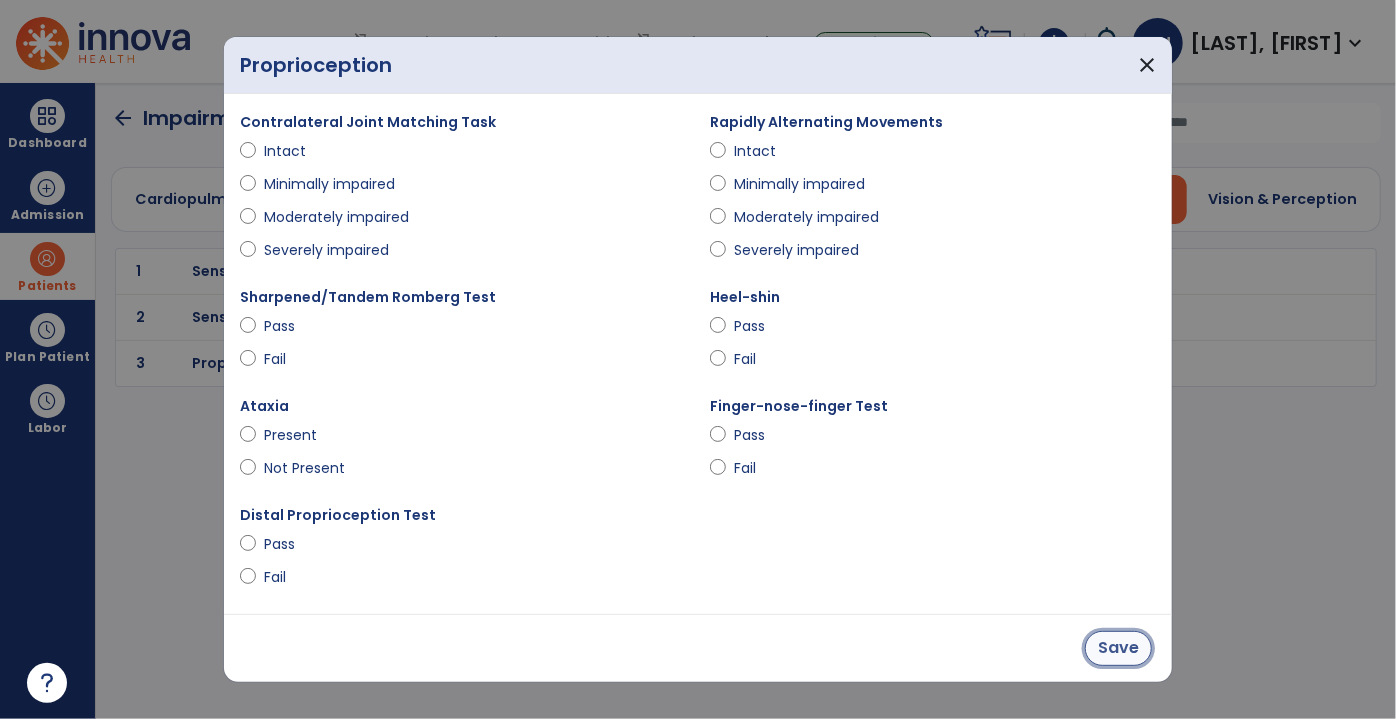 click on "Save" at bounding box center [1118, 648] 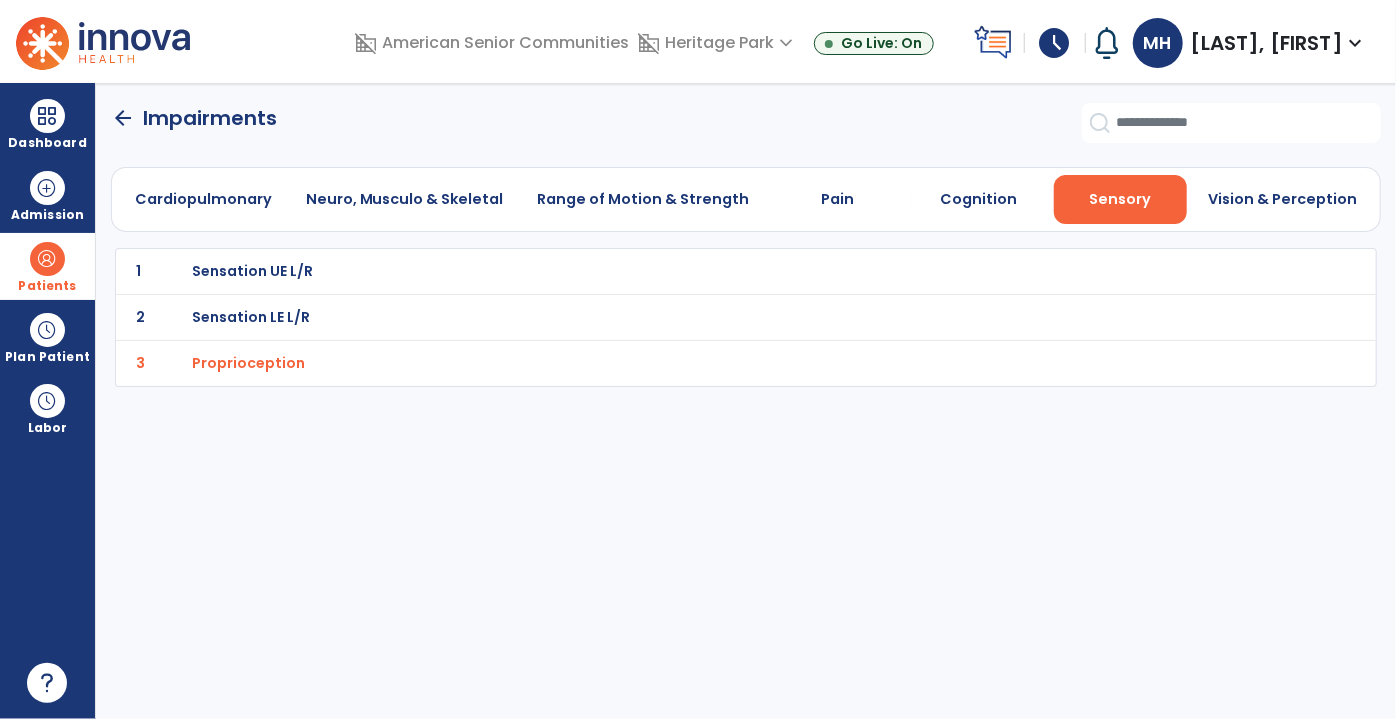 click on "arrow_back" 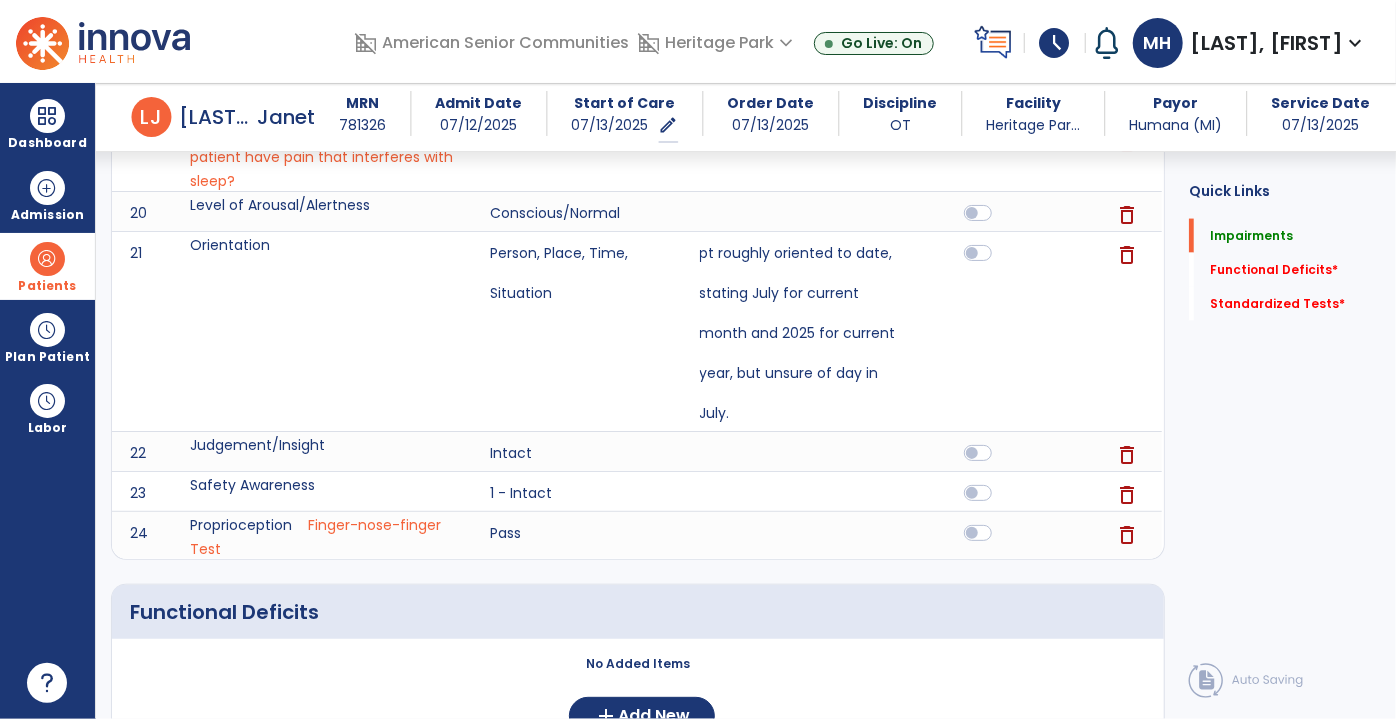 scroll, scrollTop: 1776, scrollLeft: 0, axis: vertical 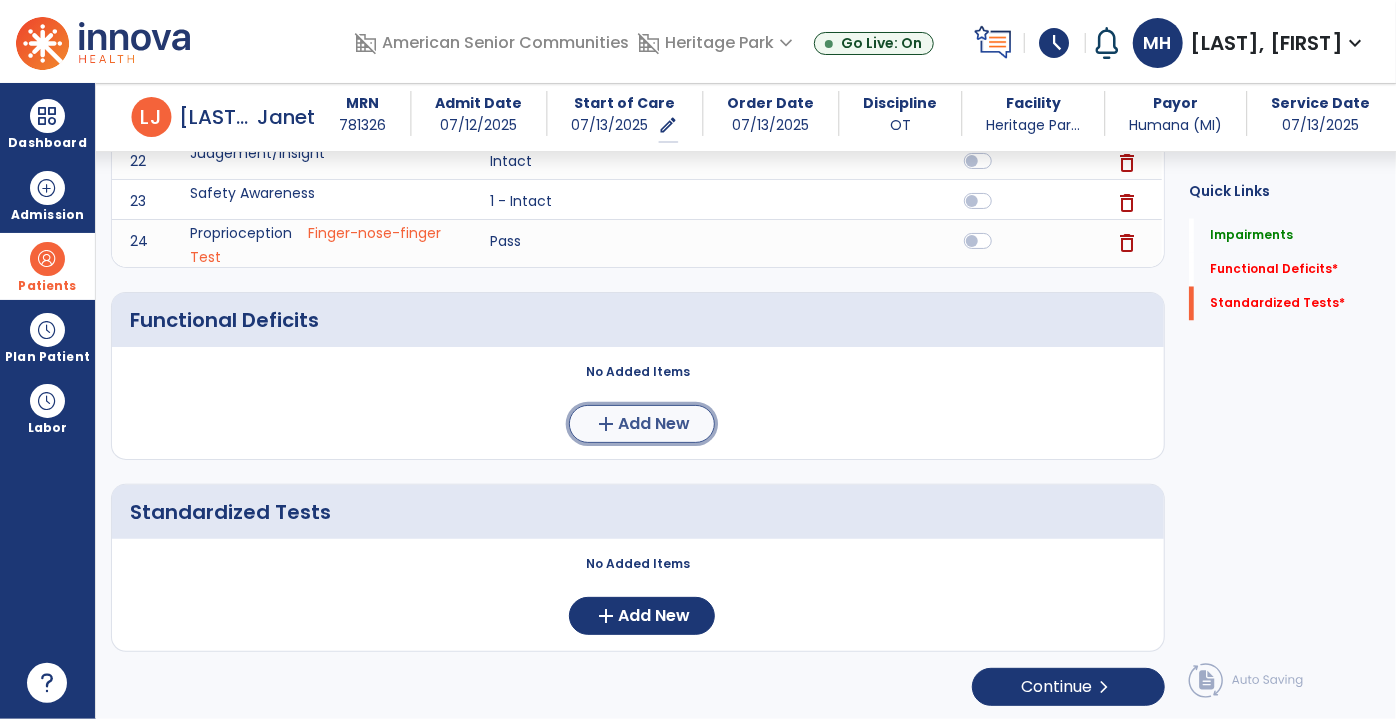 click on "add  Add New" 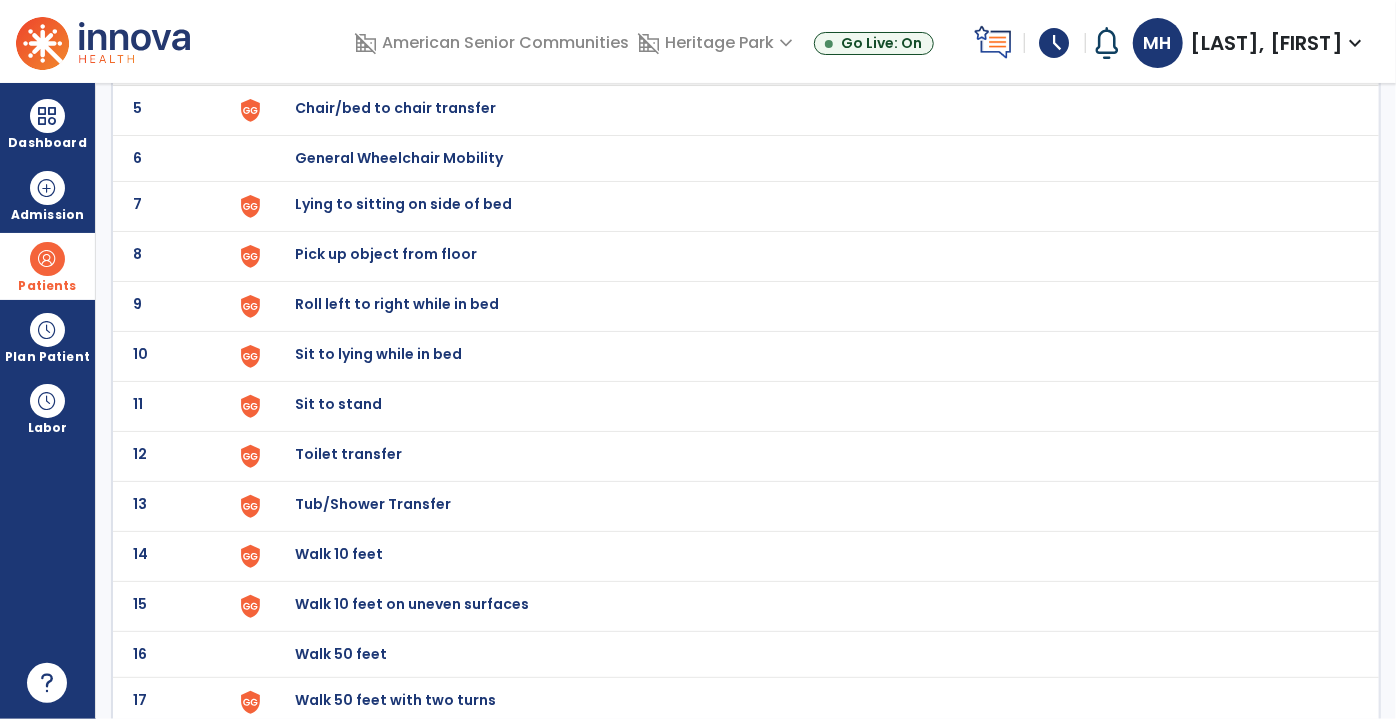 scroll, scrollTop: 363, scrollLeft: 0, axis: vertical 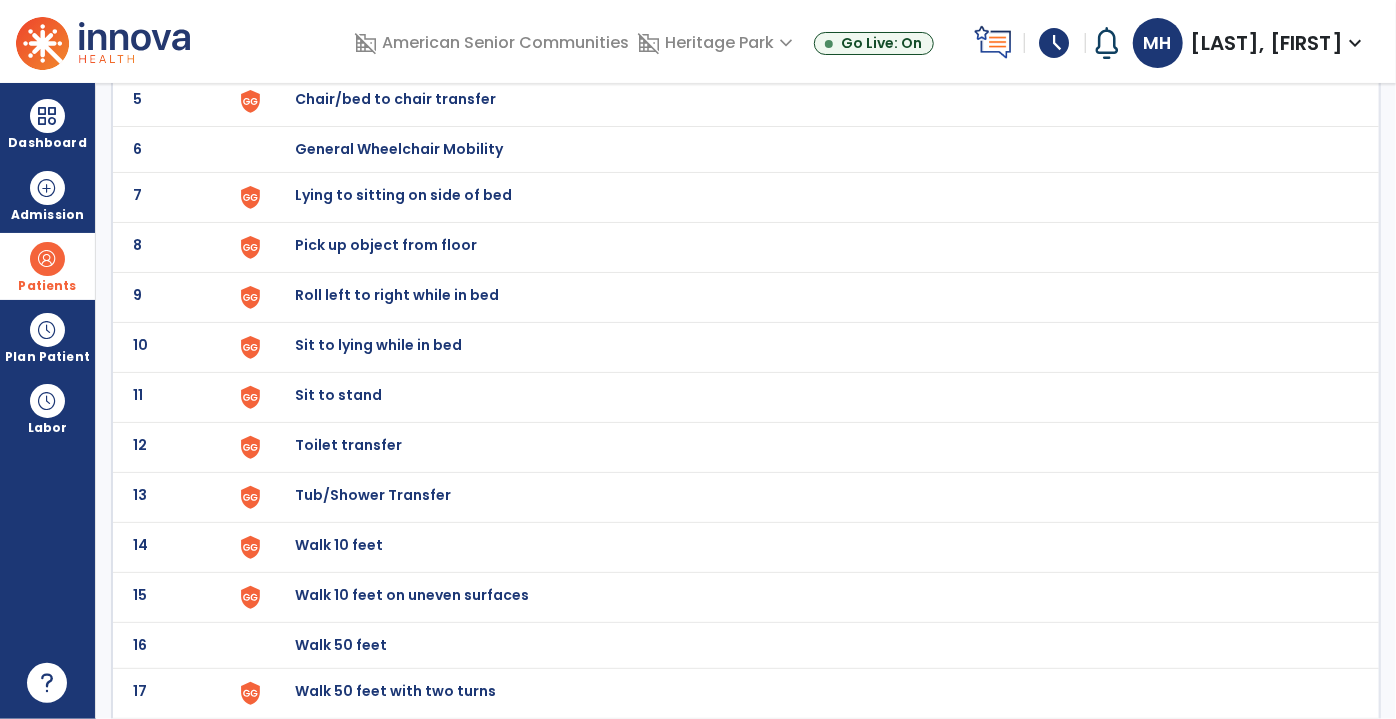 click on "Toilet transfer" at bounding box center (807, -99) 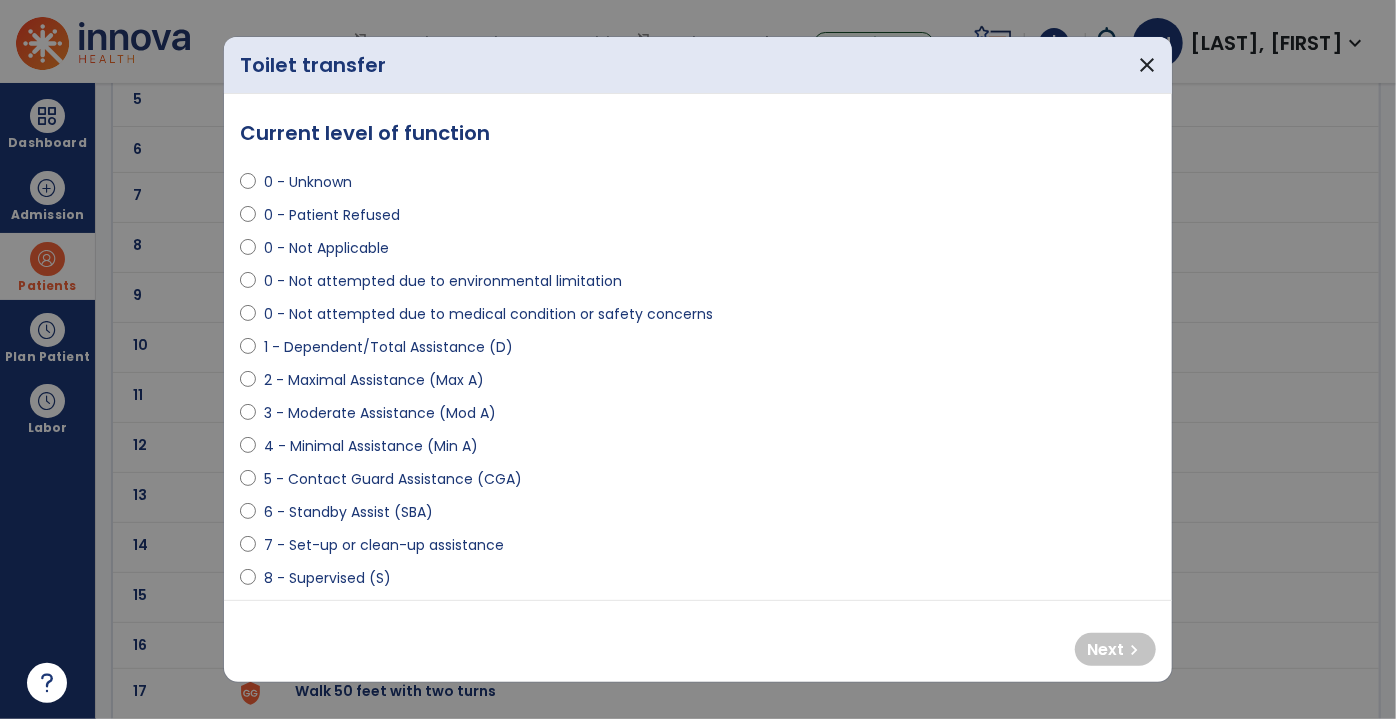 select on "**********" 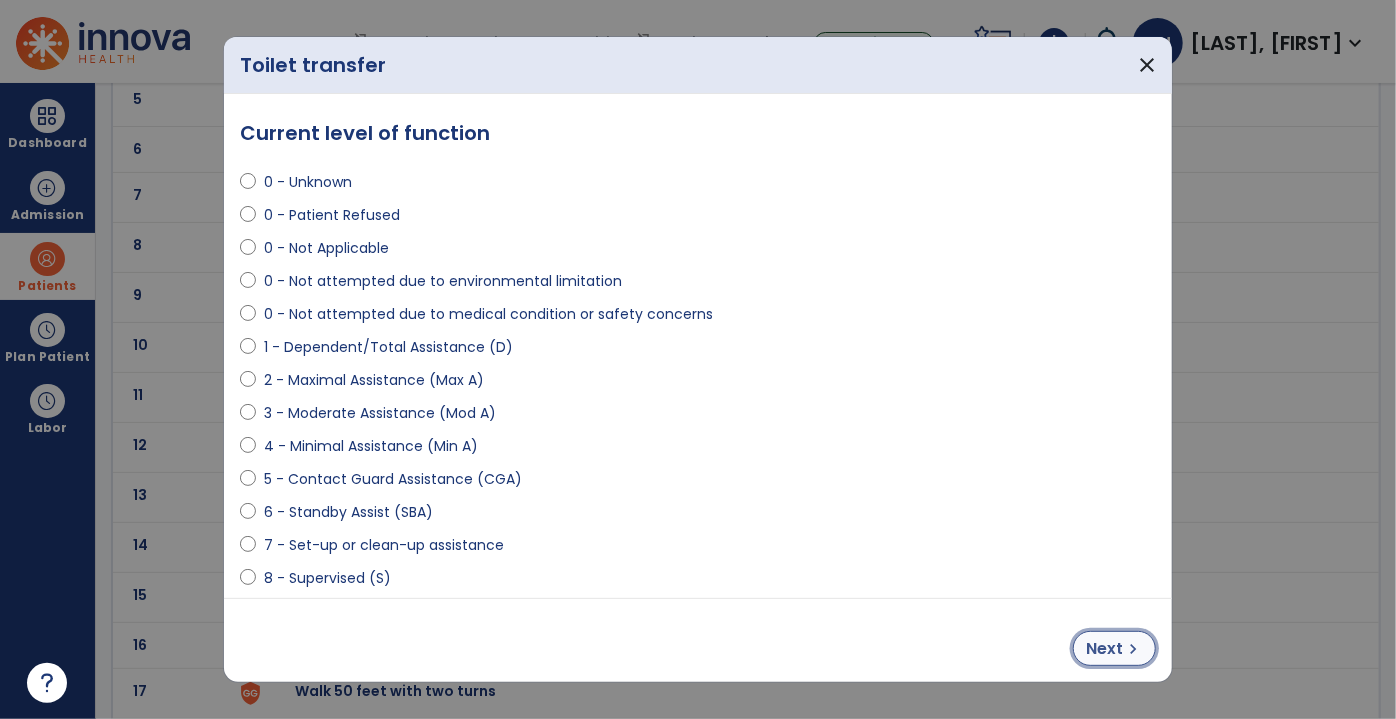 click on "Next" at bounding box center [1104, 649] 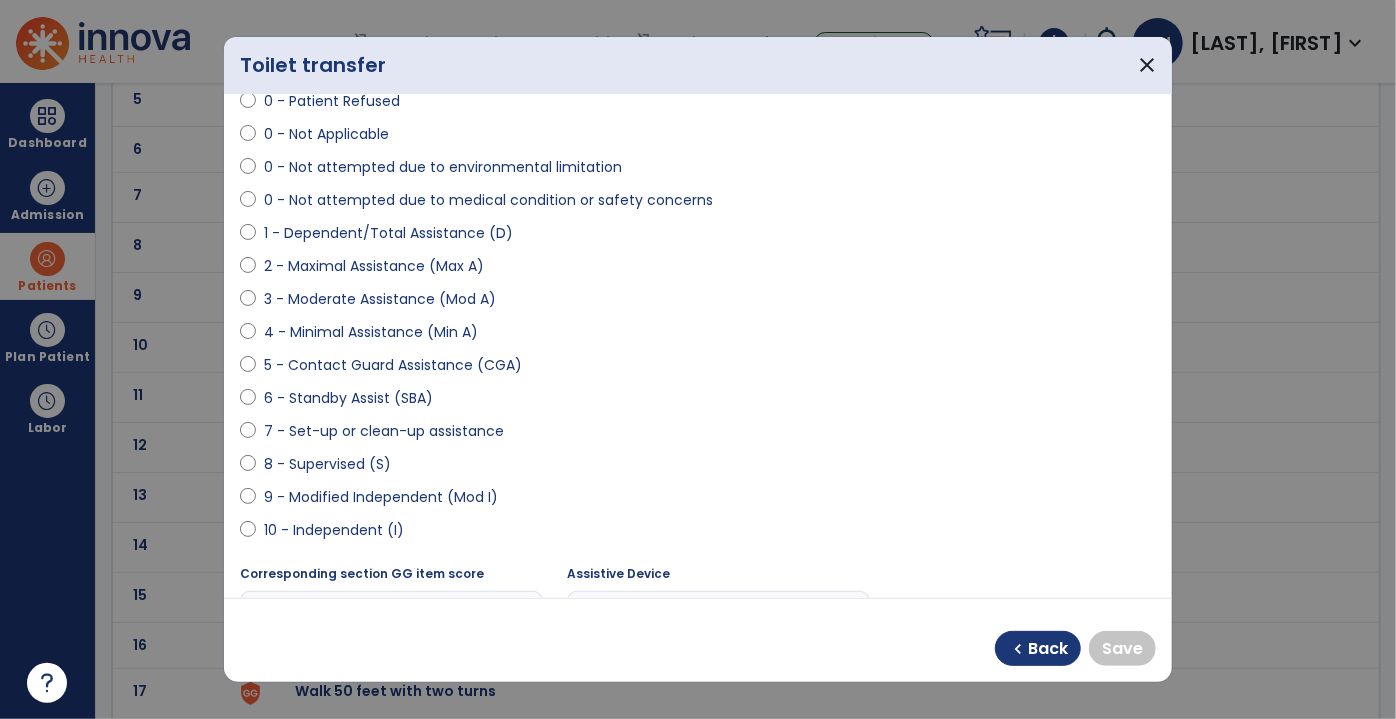 scroll, scrollTop: 181, scrollLeft: 0, axis: vertical 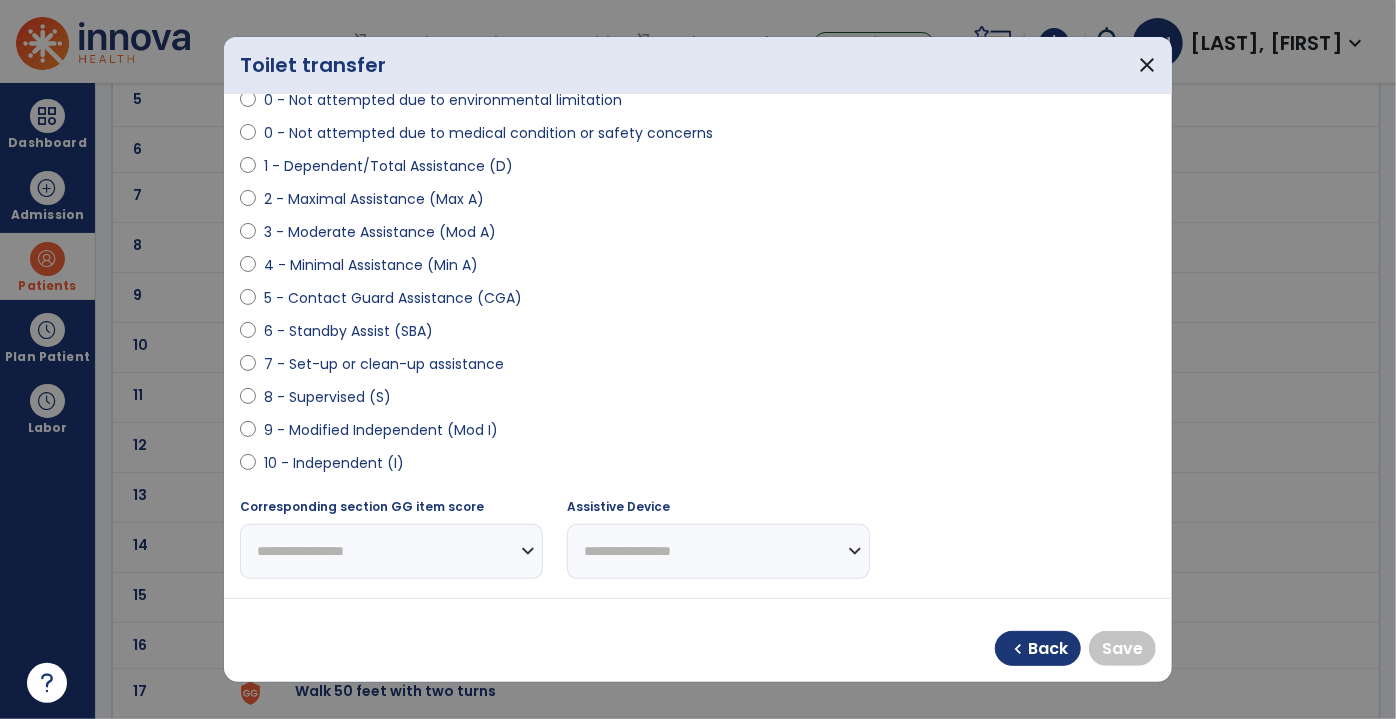 select on "**********" 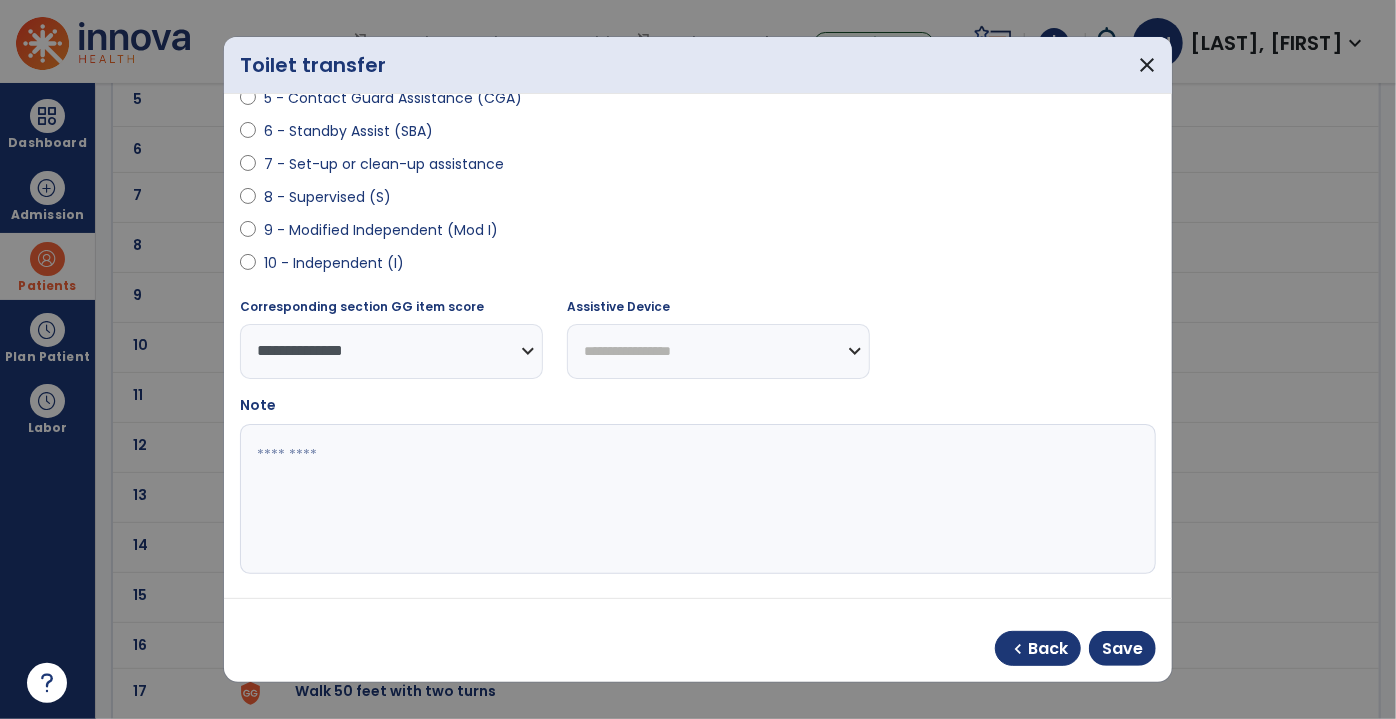 scroll, scrollTop: 386, scrollLeft: 0, axis: vertical 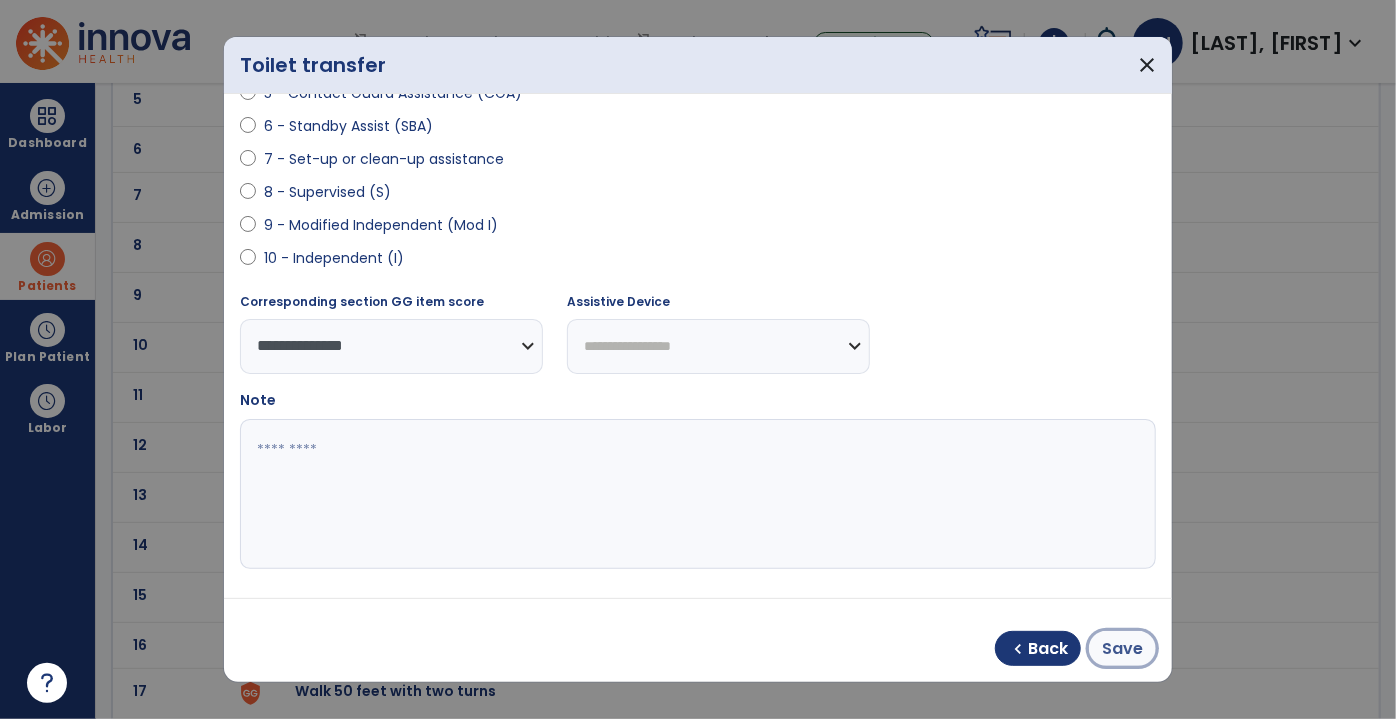 click on "Save" at bounding box center [1122, 649] 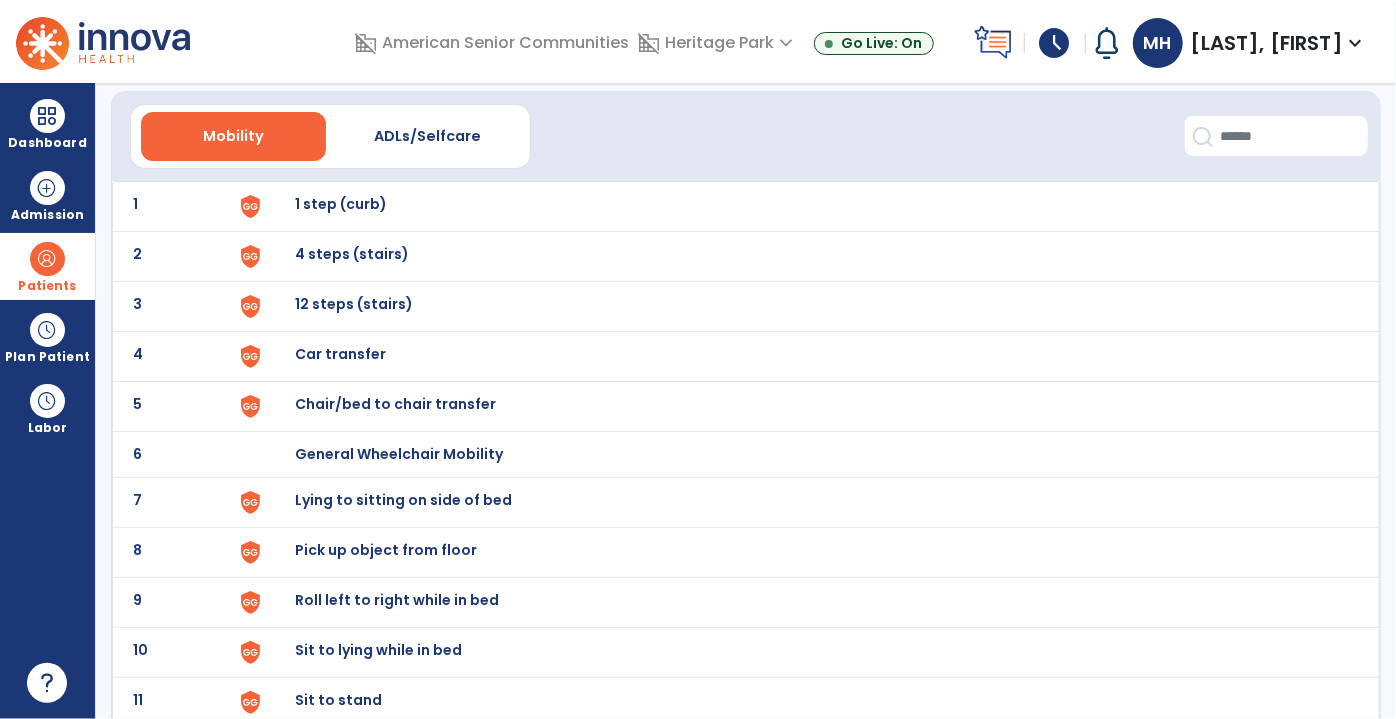 scroll, scrollTop: 0, scrollLeft: 0, axis: both 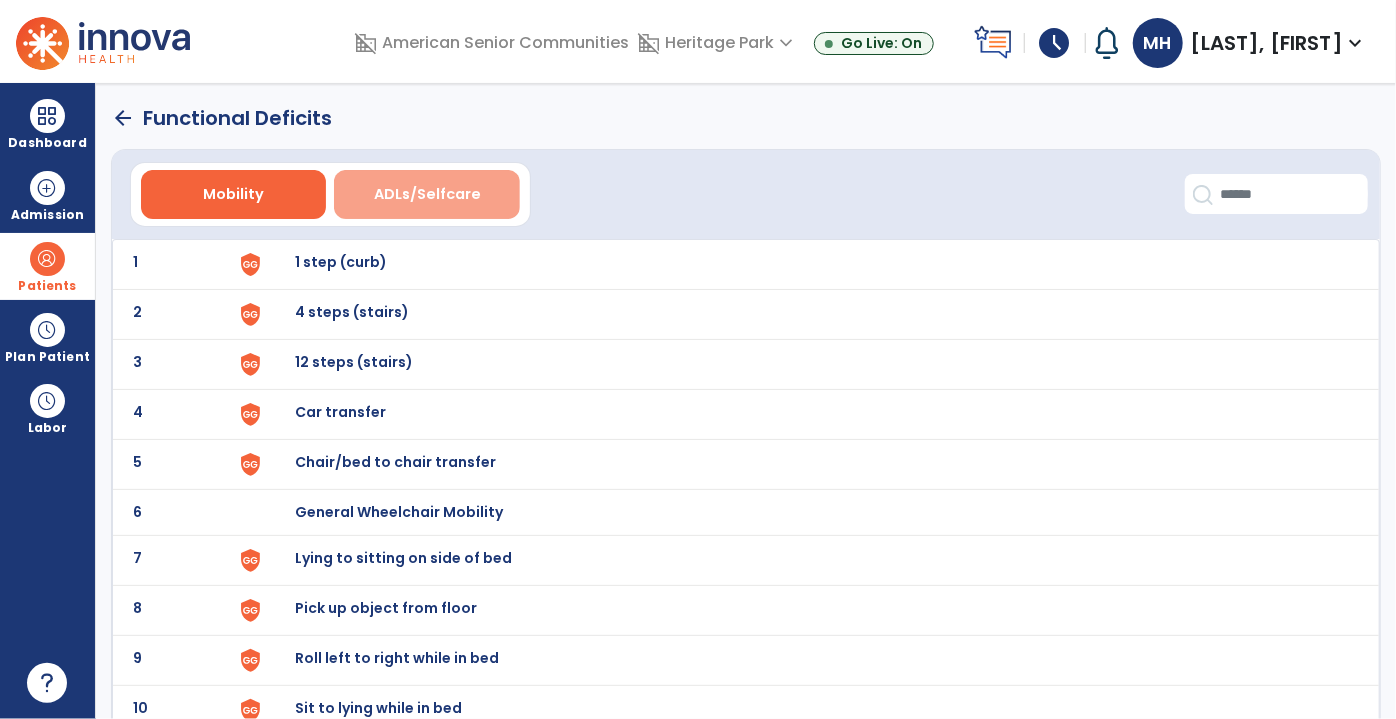 click on "ADLs/Selfcare" at bounding box center (427, 194) 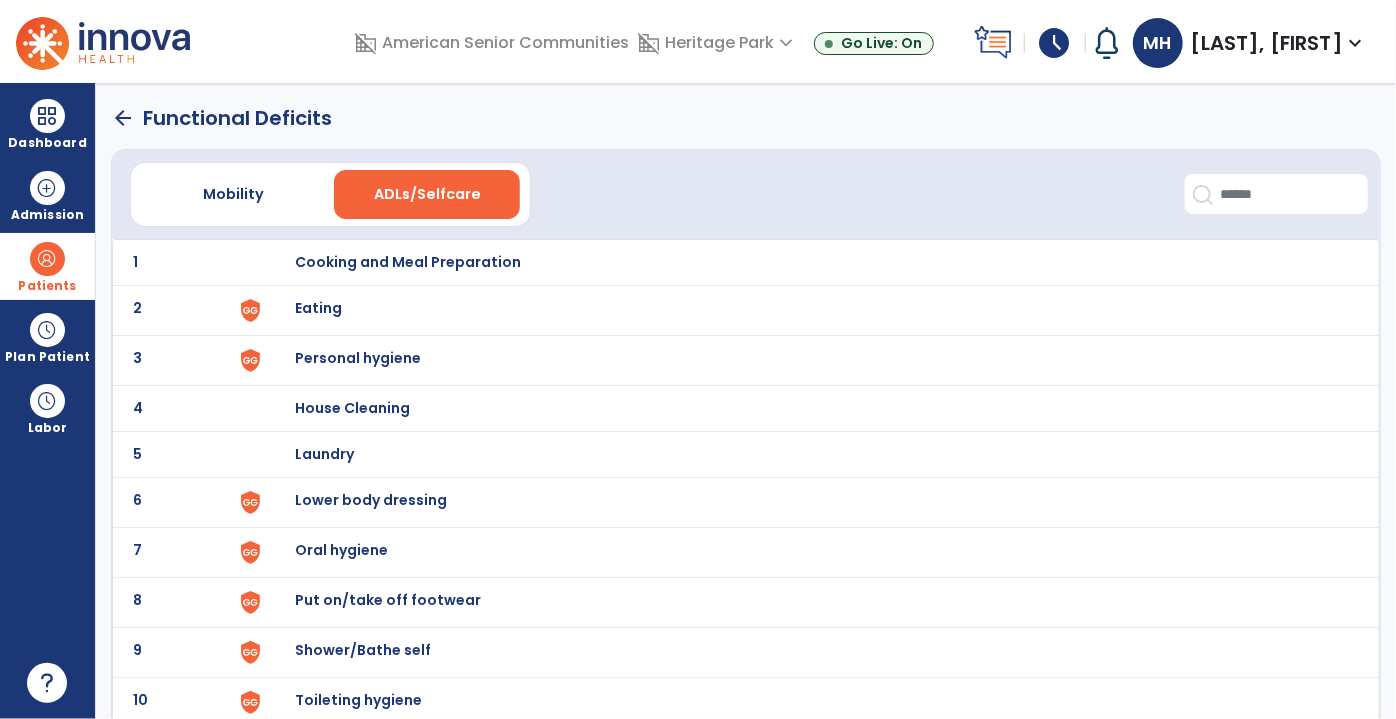 click on "Eating" at bounding box center [807, 262] 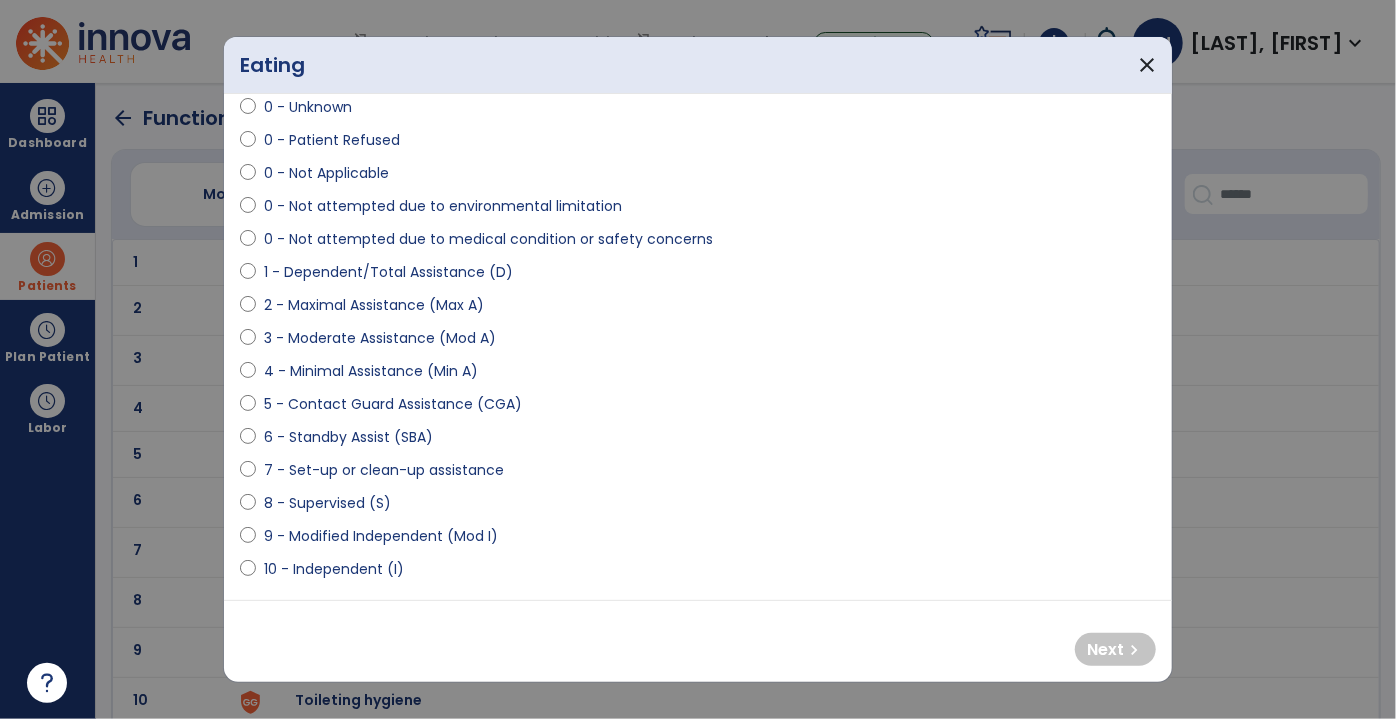 scroll, scrollTop: 90, scrollLeft: 0, axis: vertical 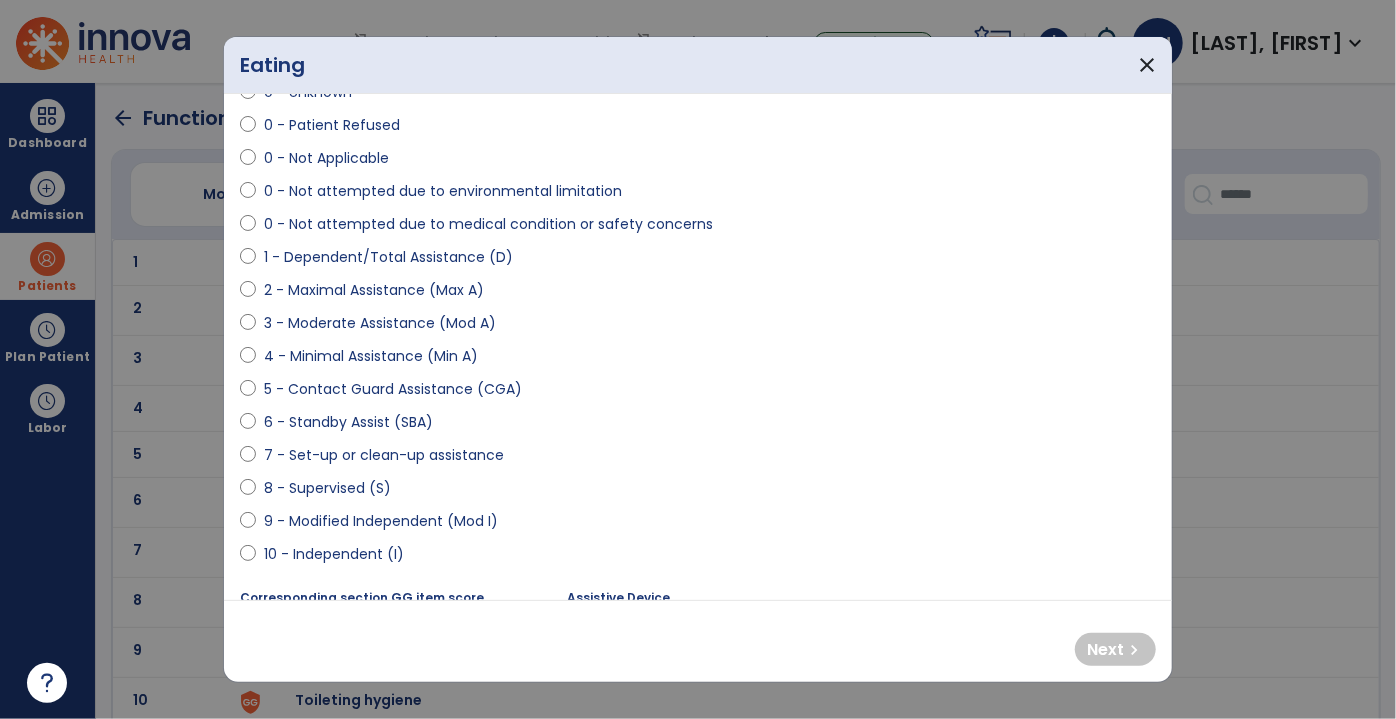 select on "**********" 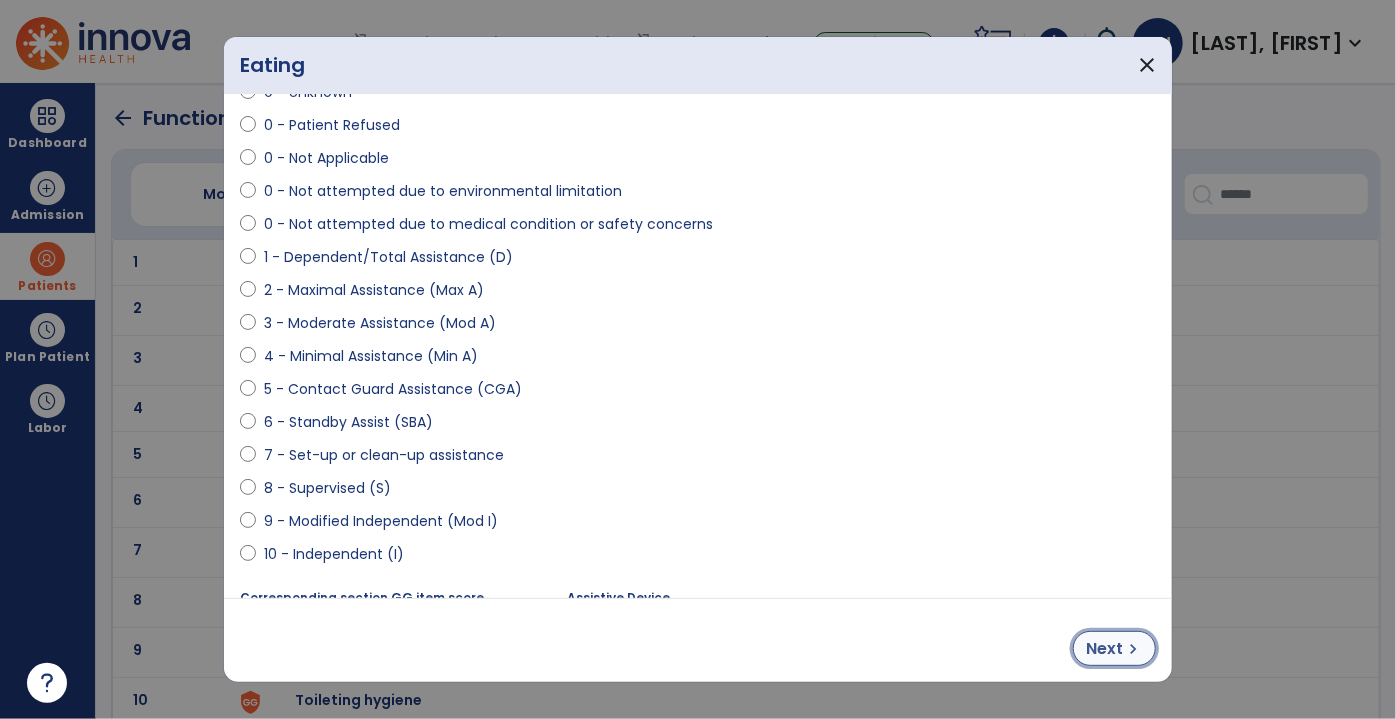 click on "Next" at bounding box center [1104, 649] 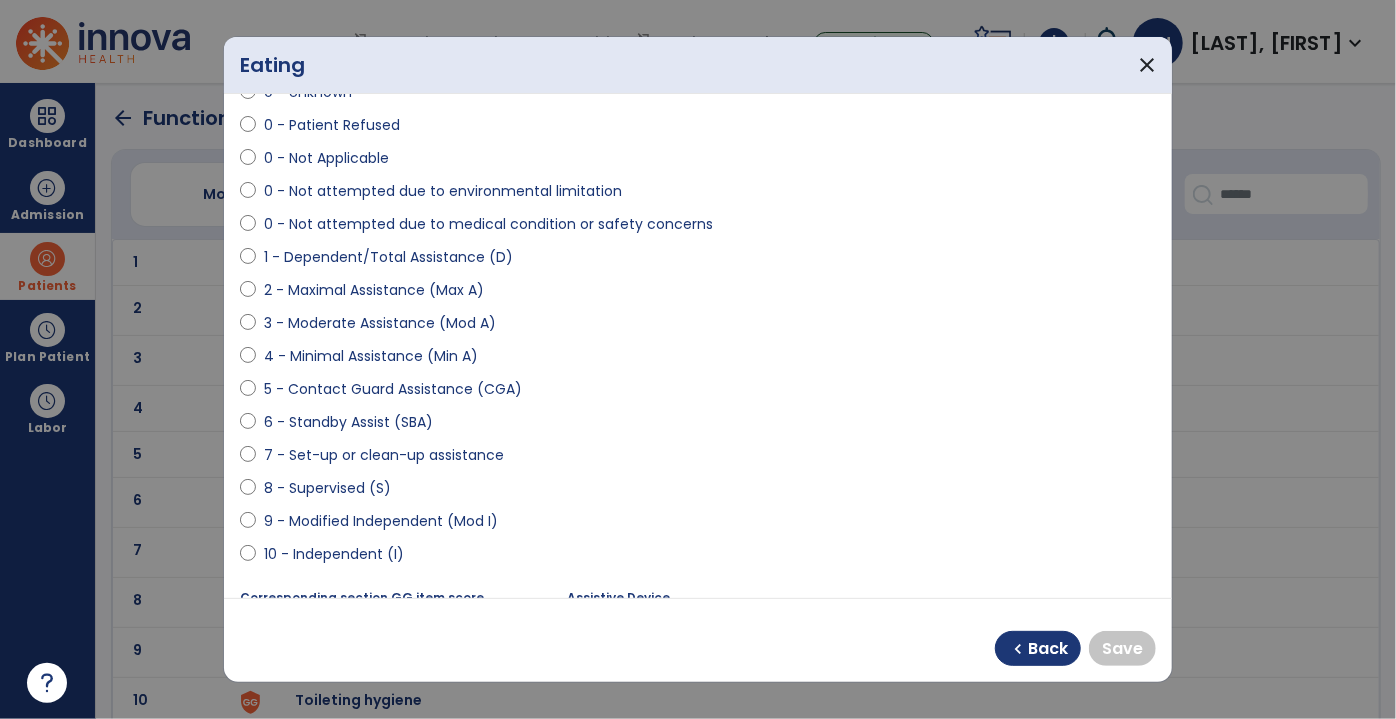 select on "**********" 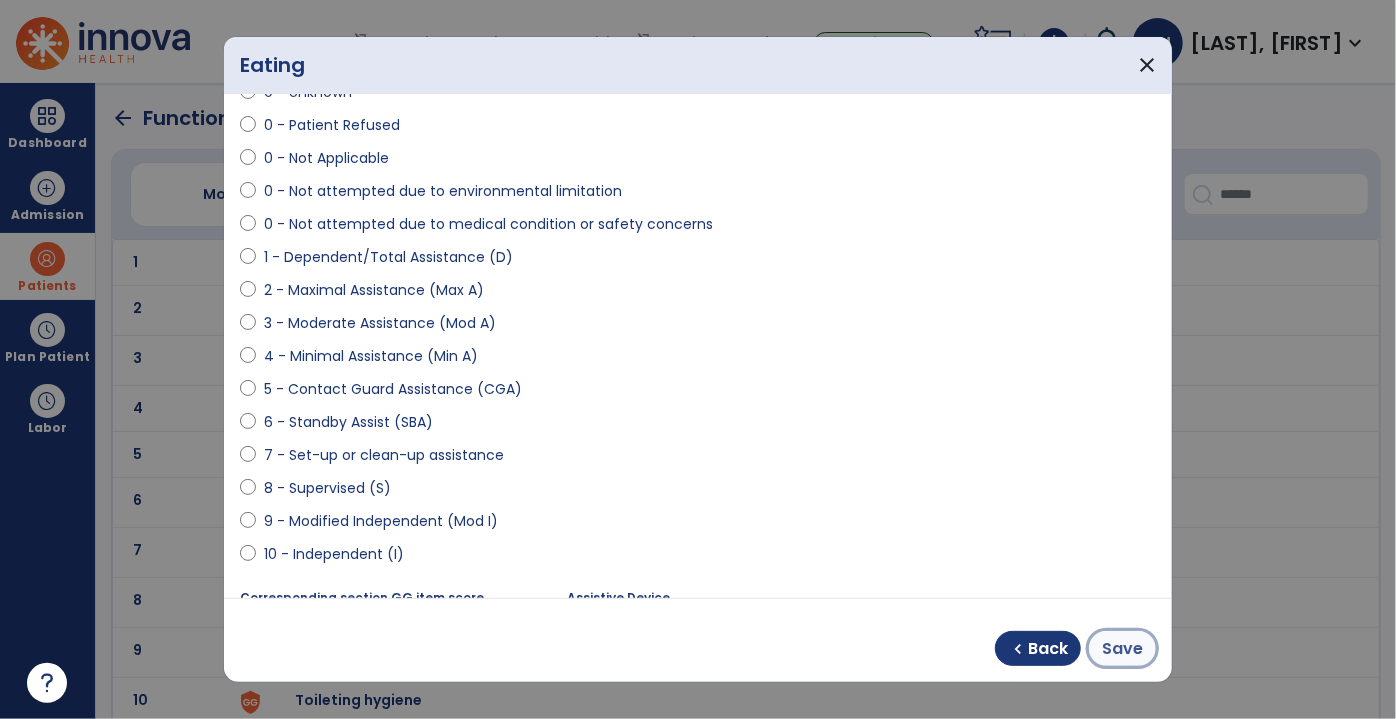 click on "Save" at bounding box center [1122, 648] 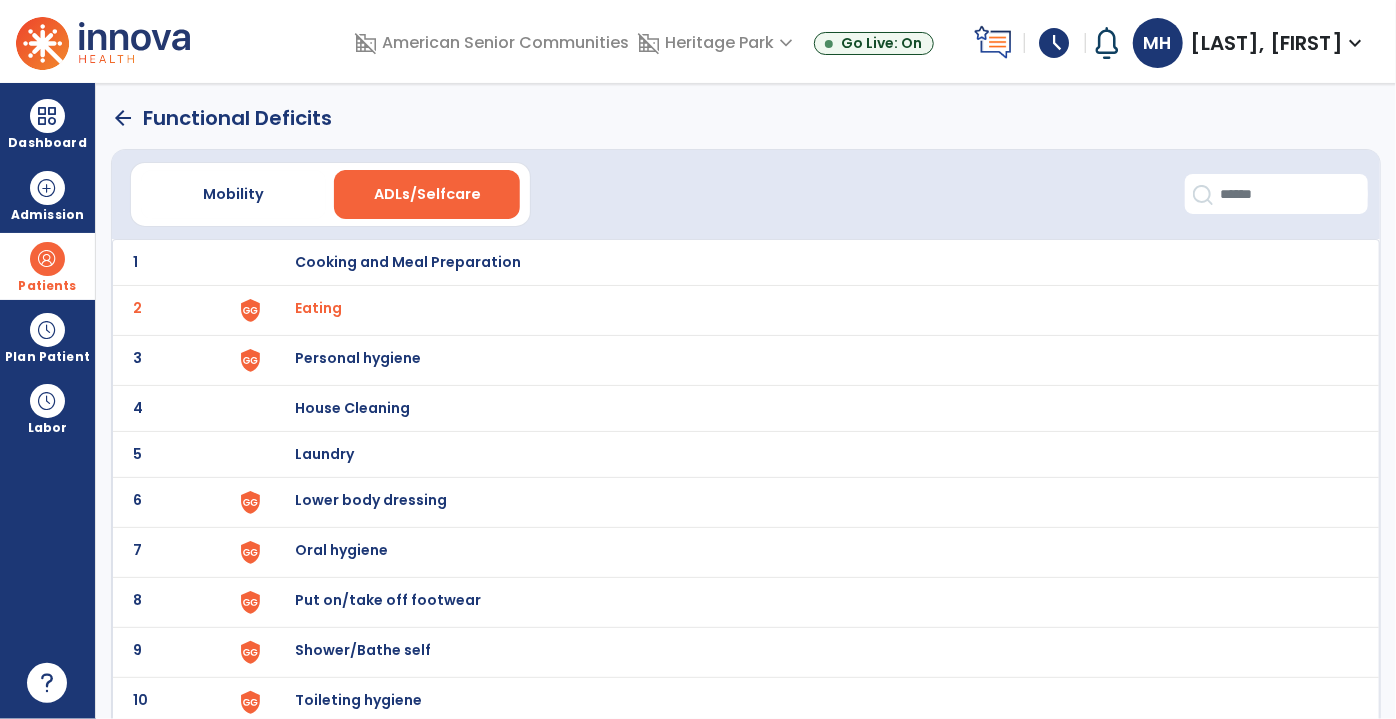 click on "Personal hygiene" at bounding box center [408, 262] 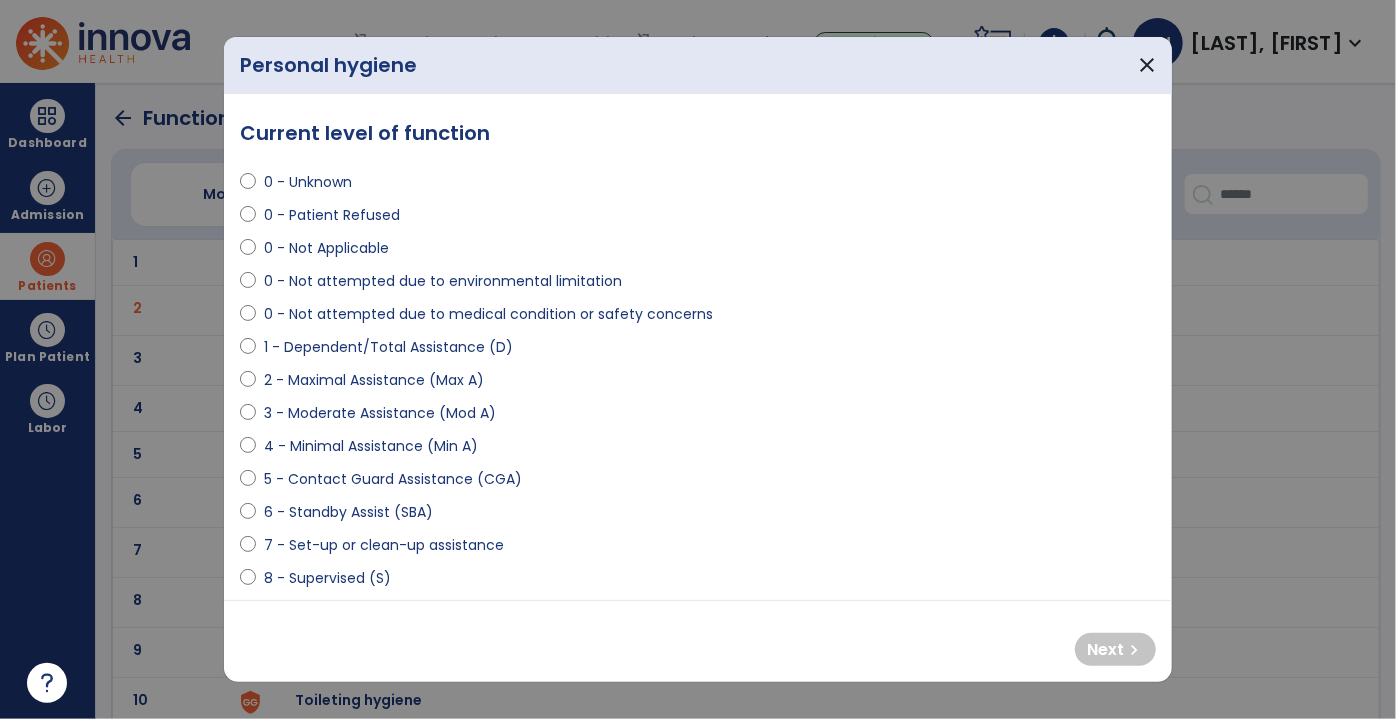 select on "**********" 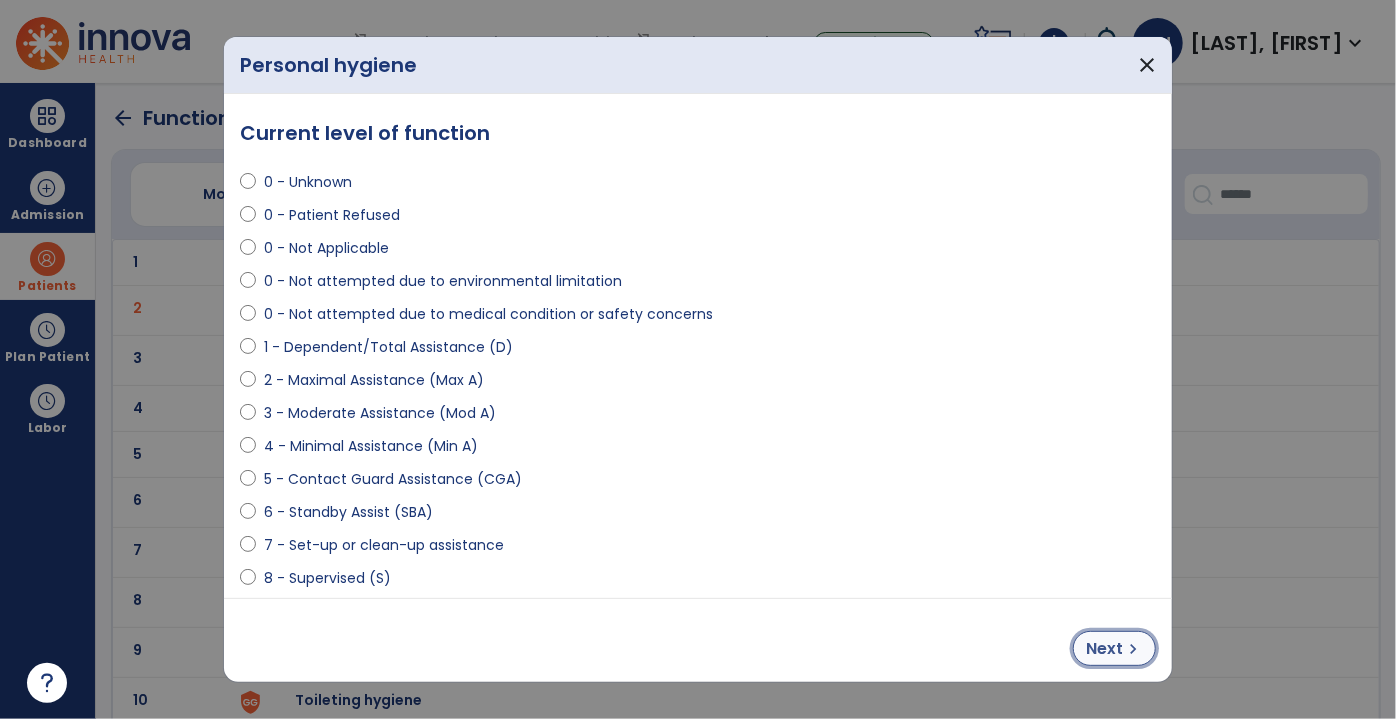 click on "Next" at bounding box center (1104, 649) 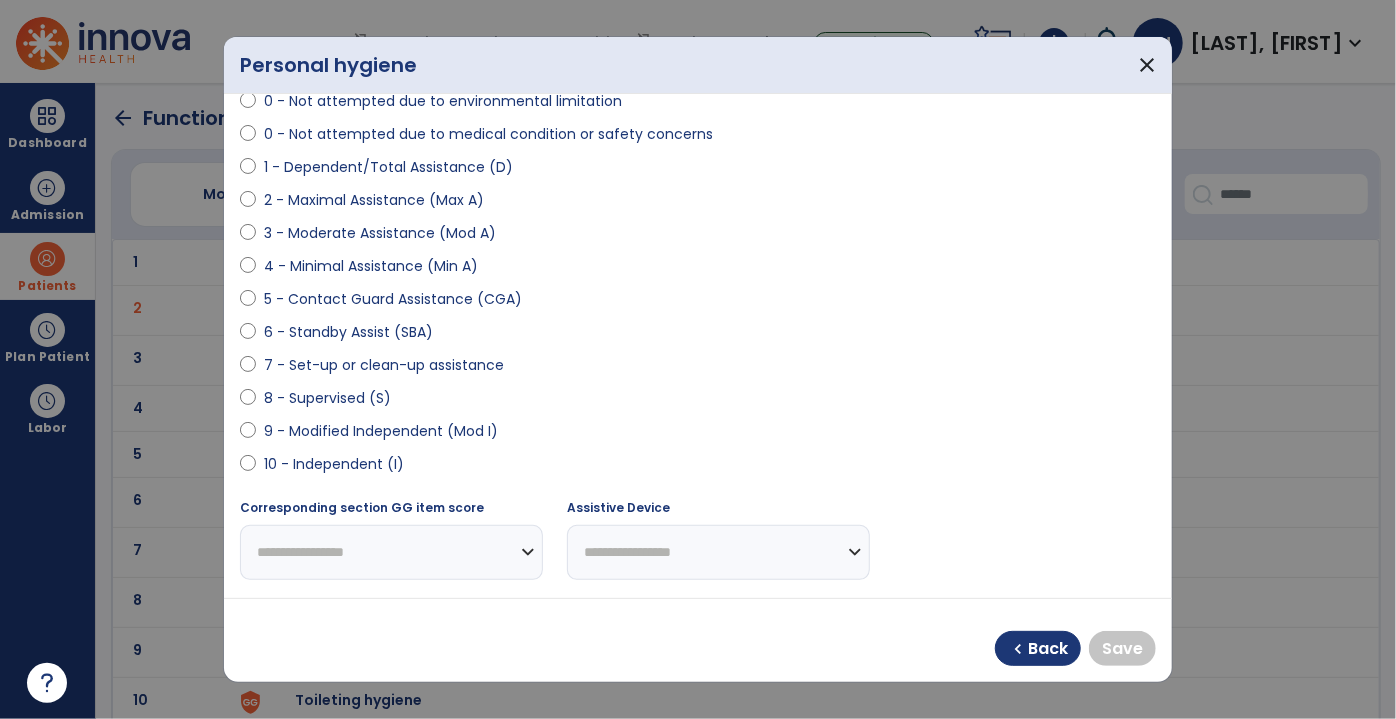 scroll, scrollTop: 181, scrollLeft: 0, axis: vertical 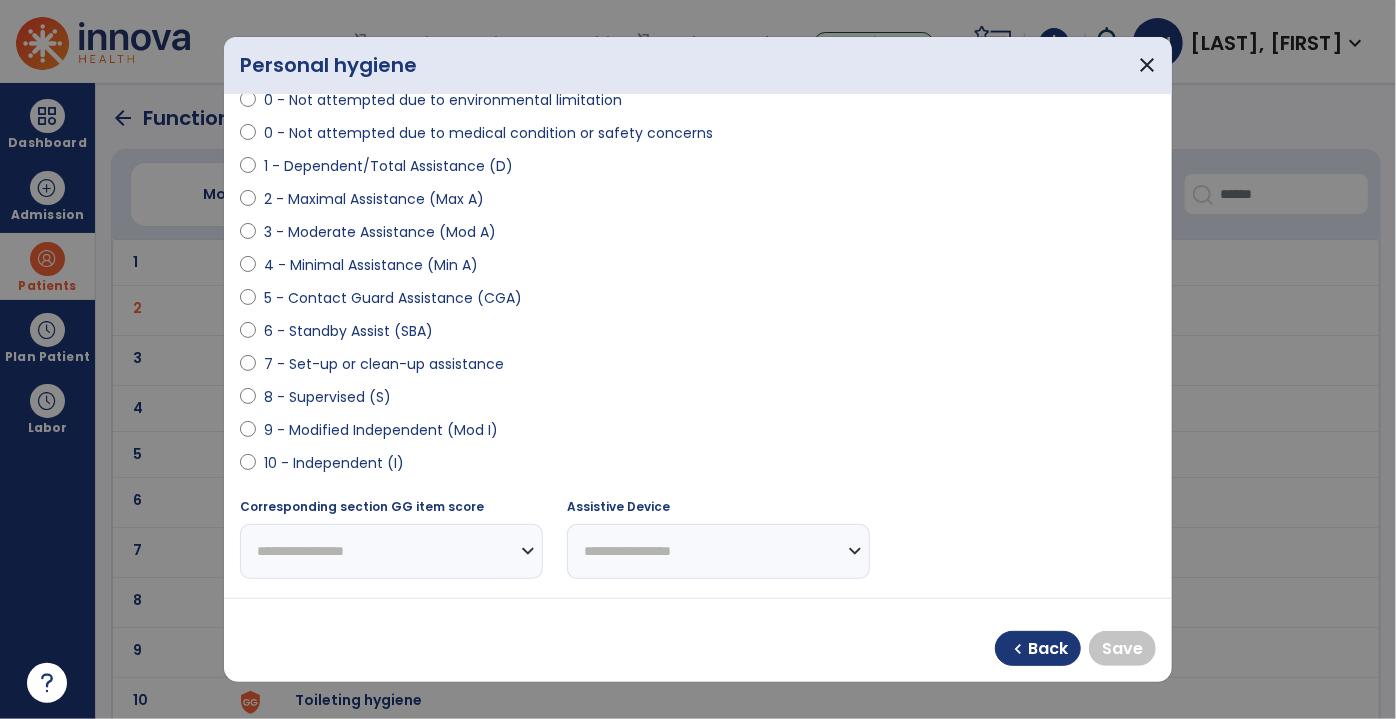 select on "**********" 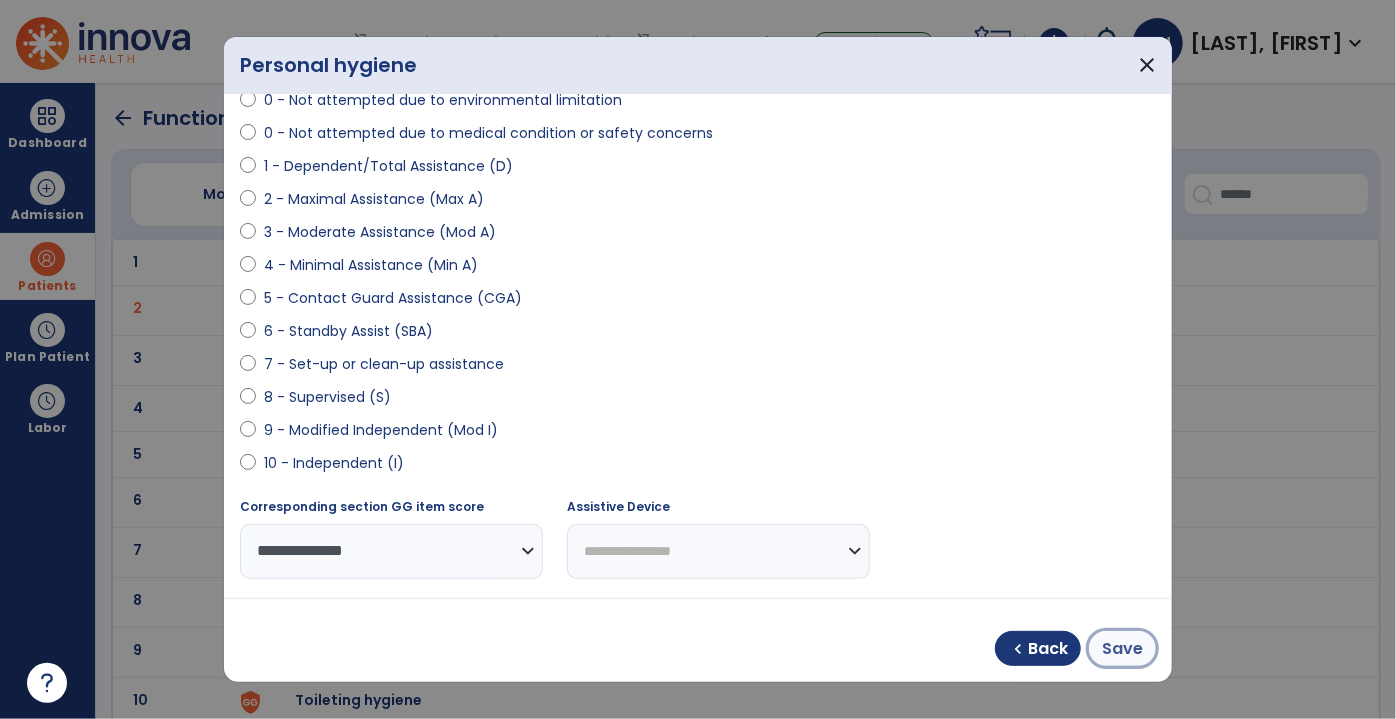 click on "Save" at bounding box center [1122, 648] 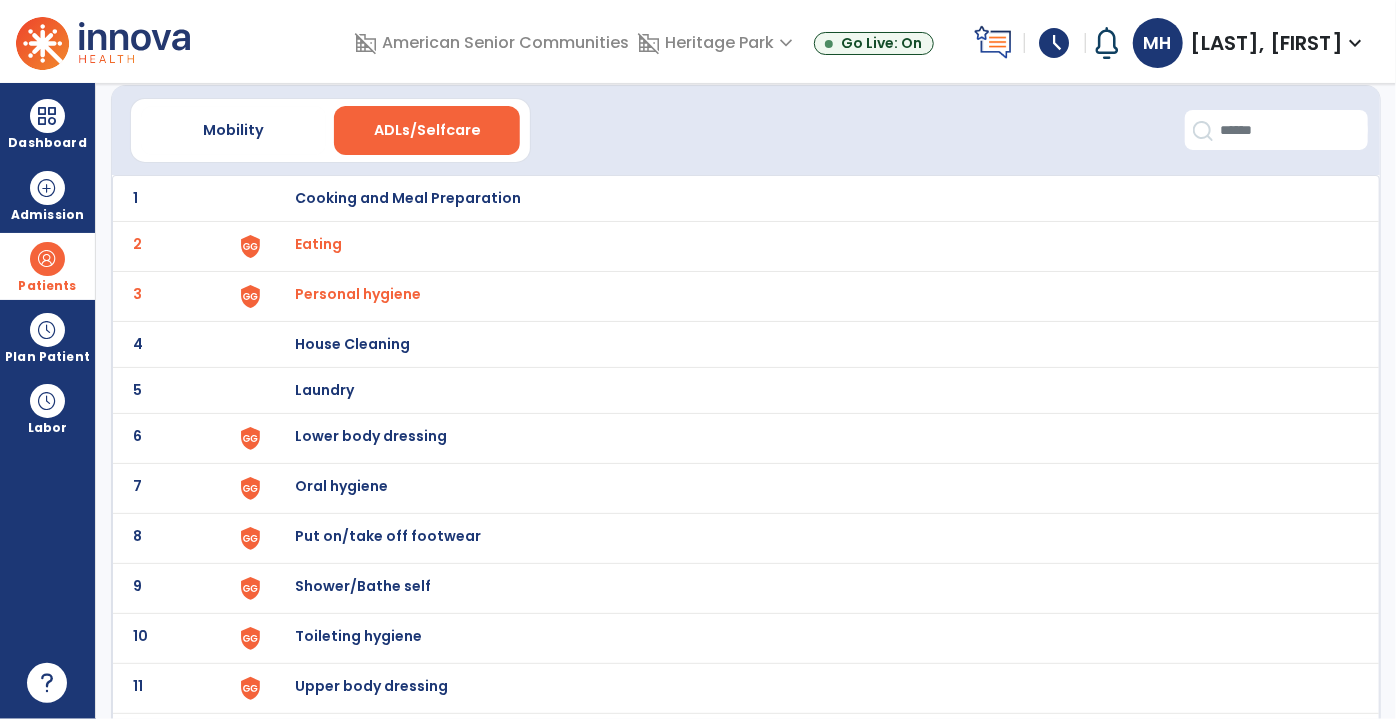 scroll, scrollTop: 90, scrollLeft: 0, axis: vertical 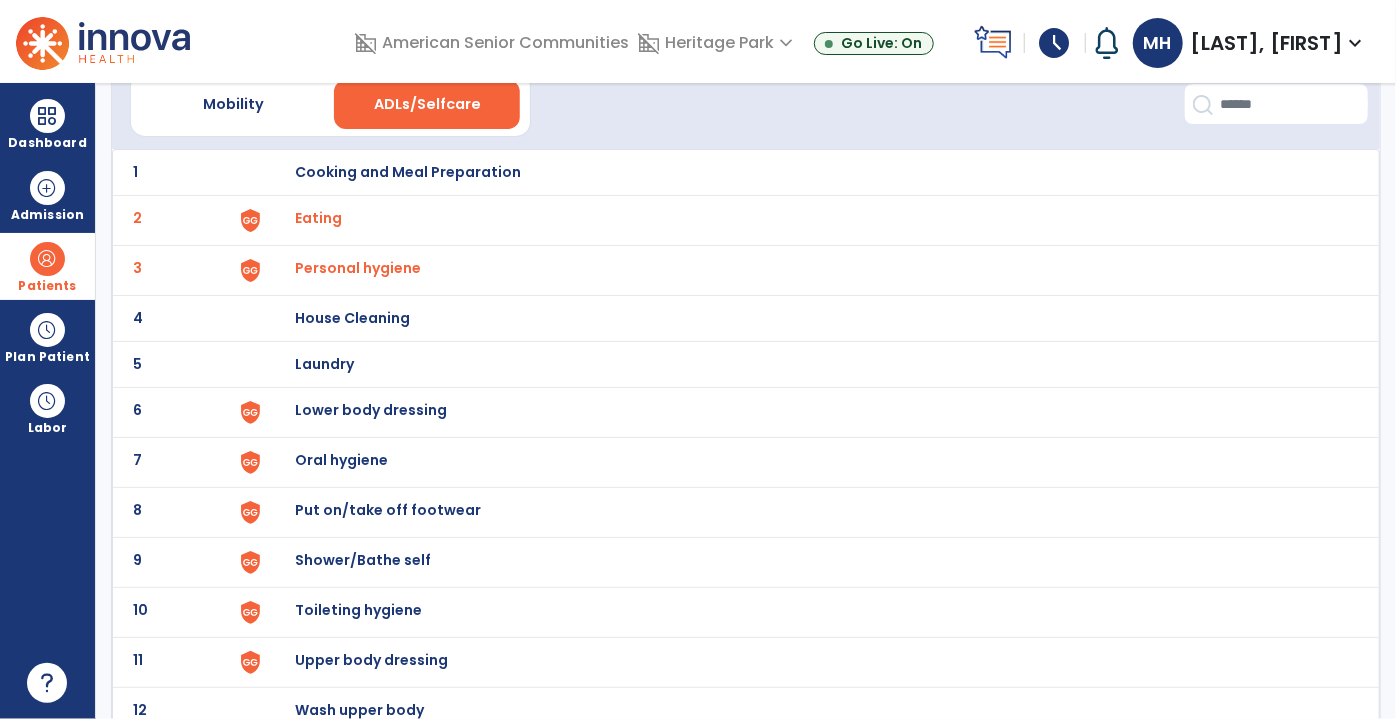 click on "Lower body dressing" at bounding box center (408, 172) 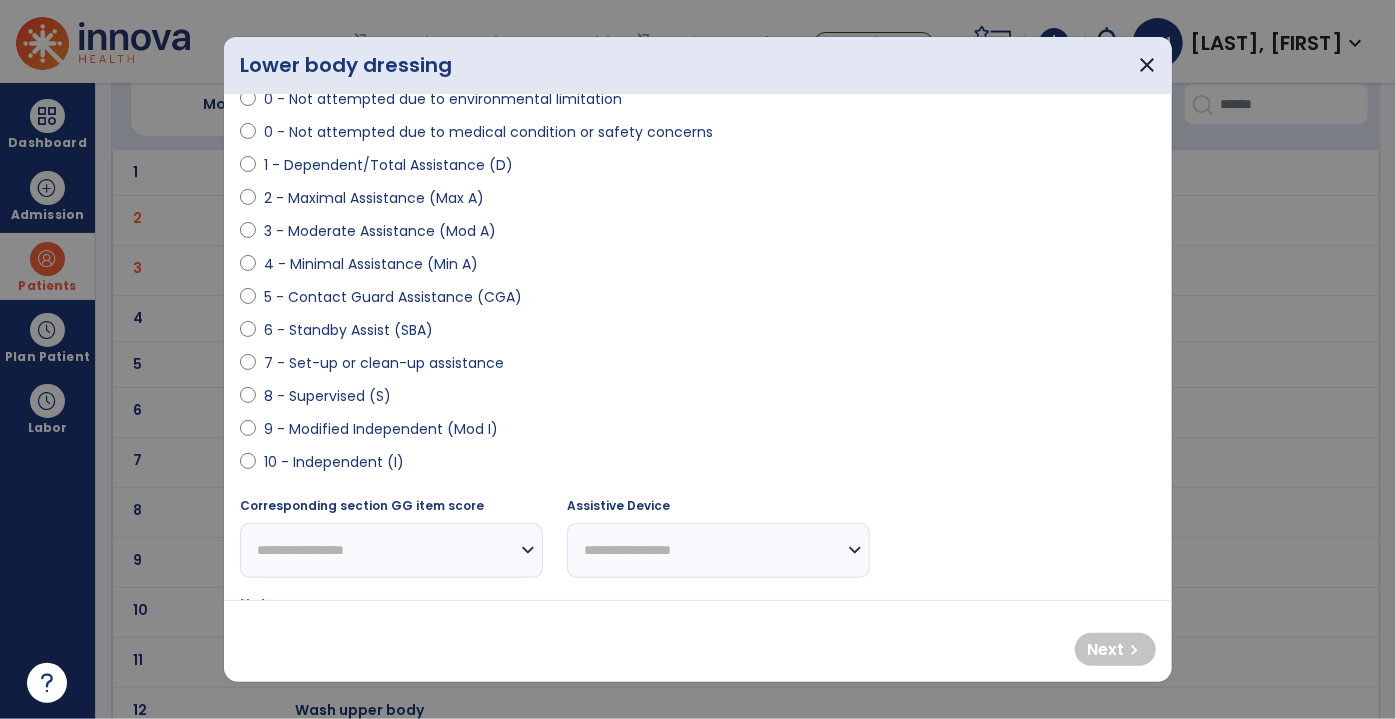 scroll, scrollTop: 90, scrollLeft: 0, axis: vertical 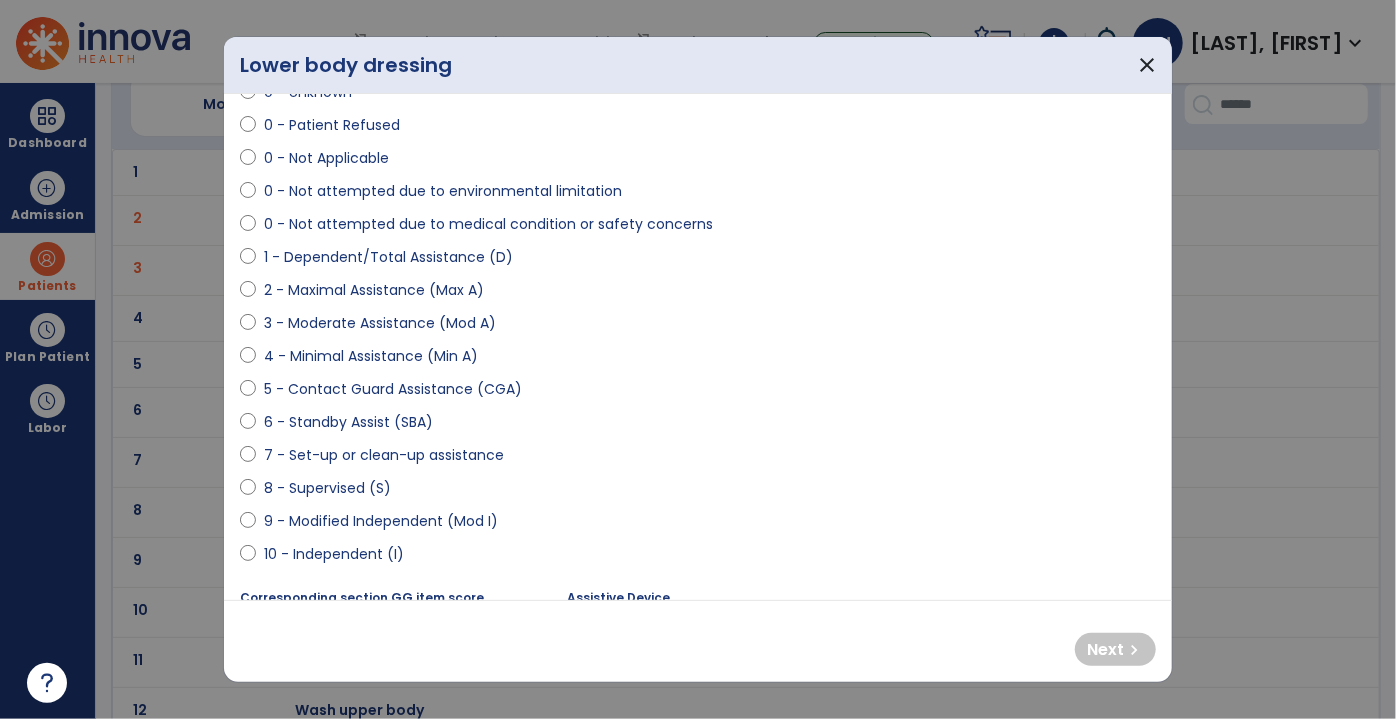 select on "**********" 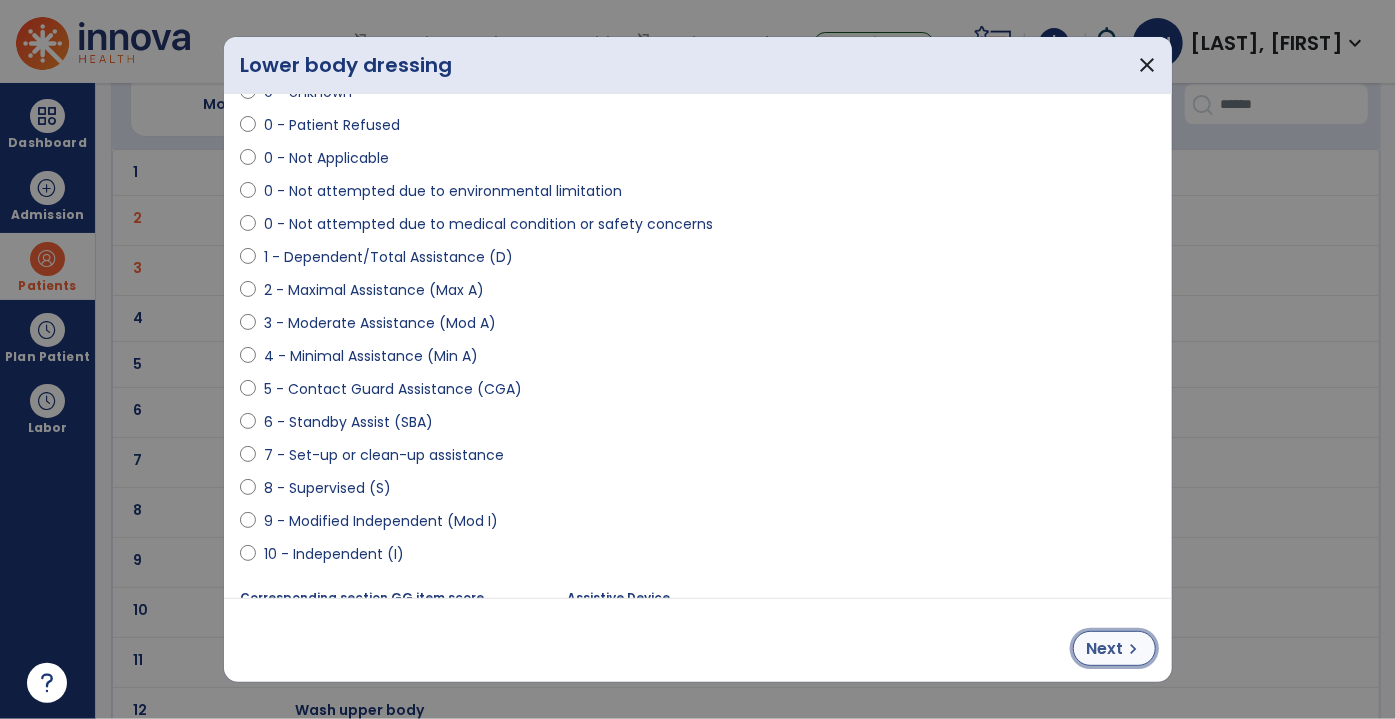 click on "Next" at bounding box center (1104, 649) 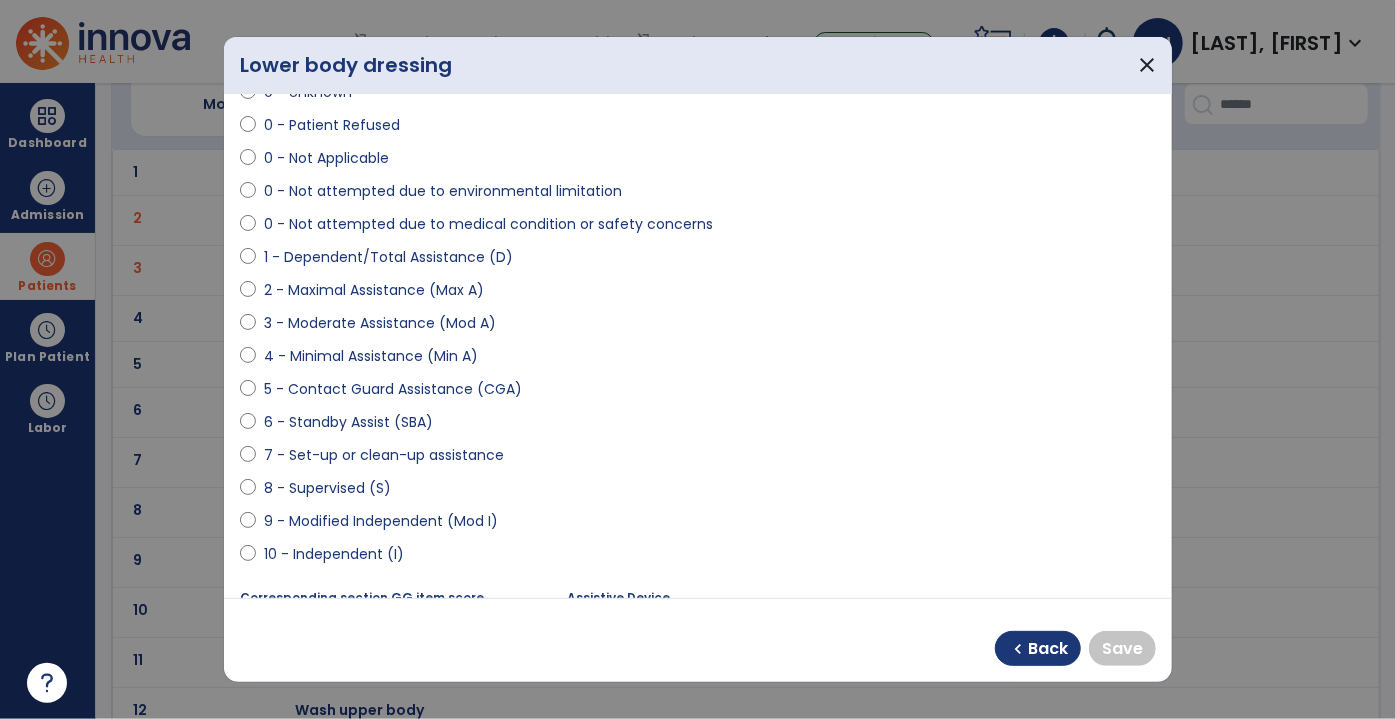 select on "**********" 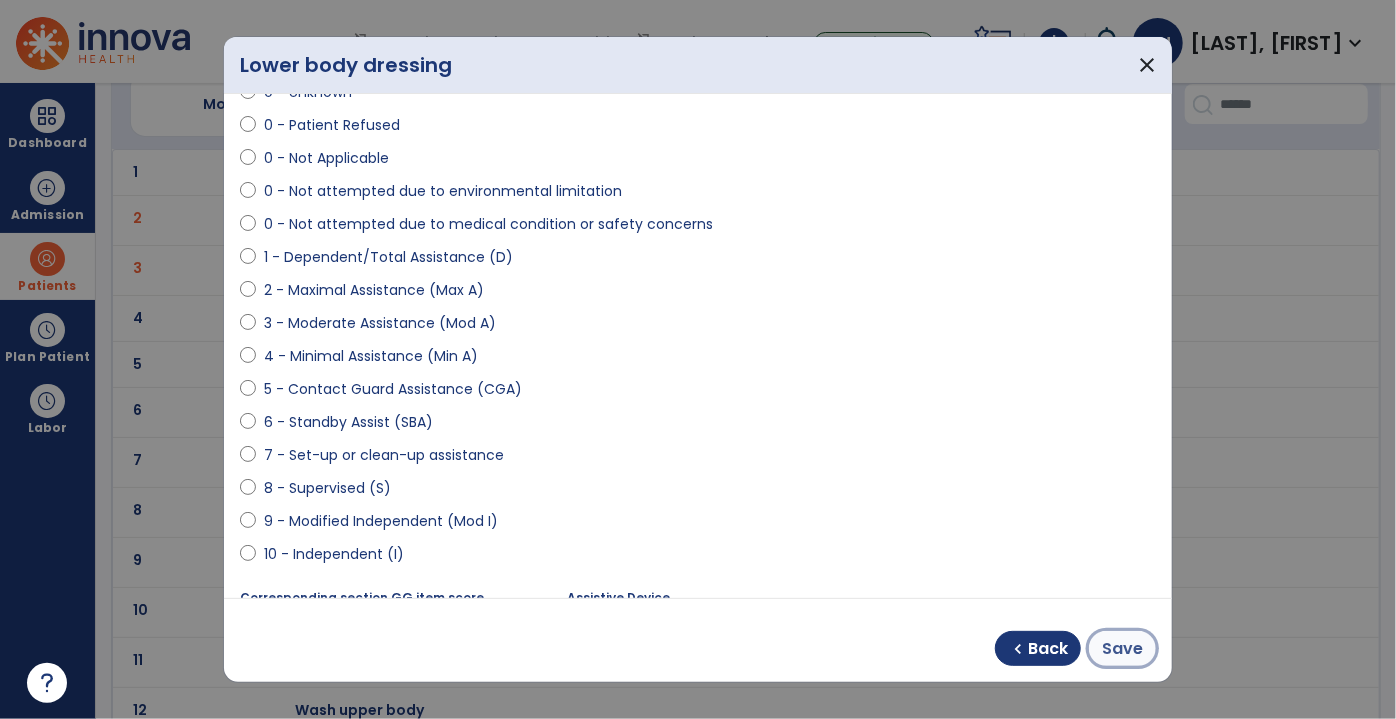 click on "Save" at bounding box center [1122, 649] 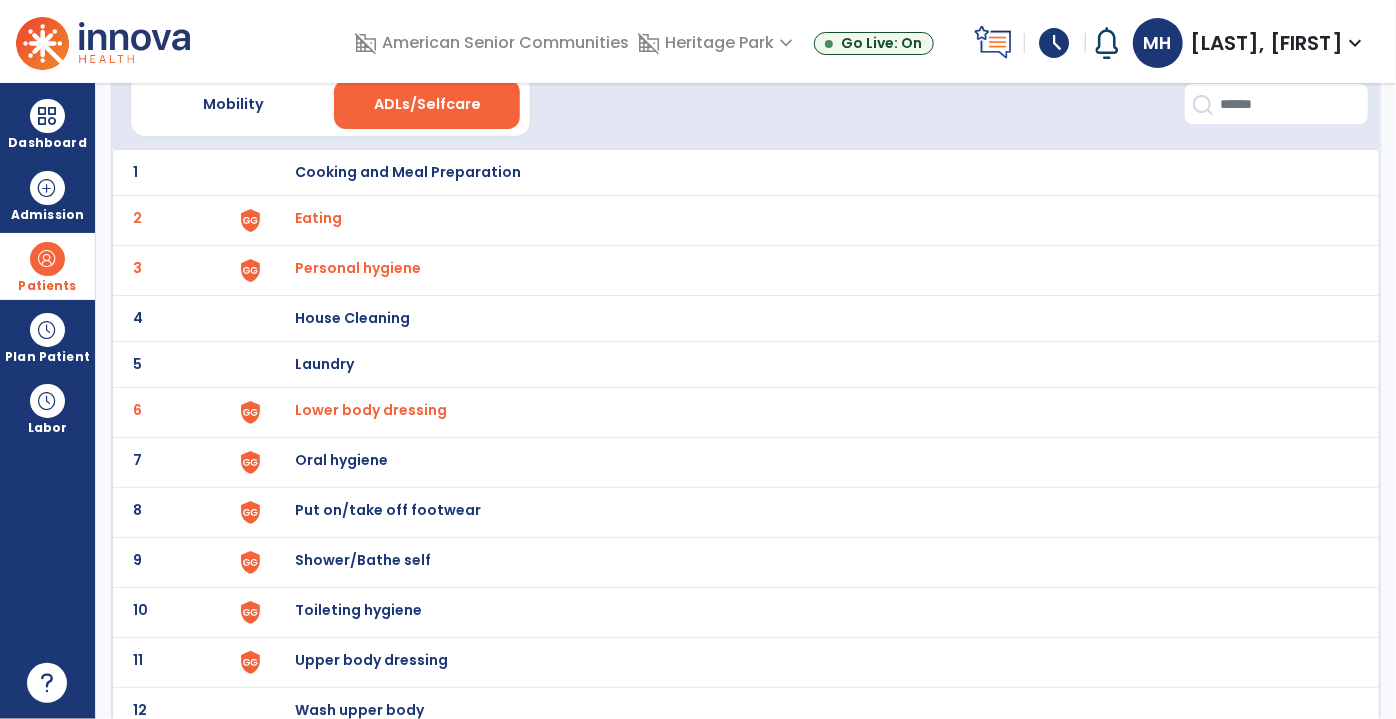 click on "Oral hygiene" at bounding box center [408, 172] 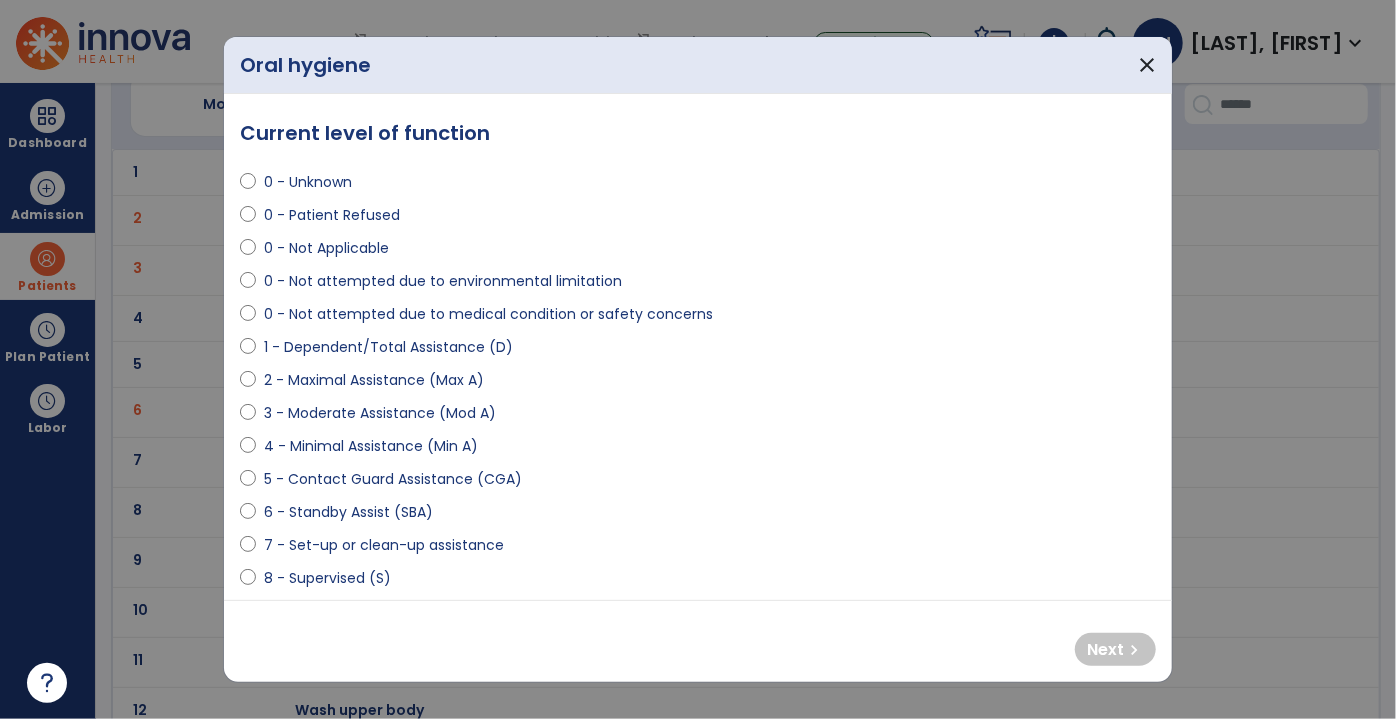select on "**********" 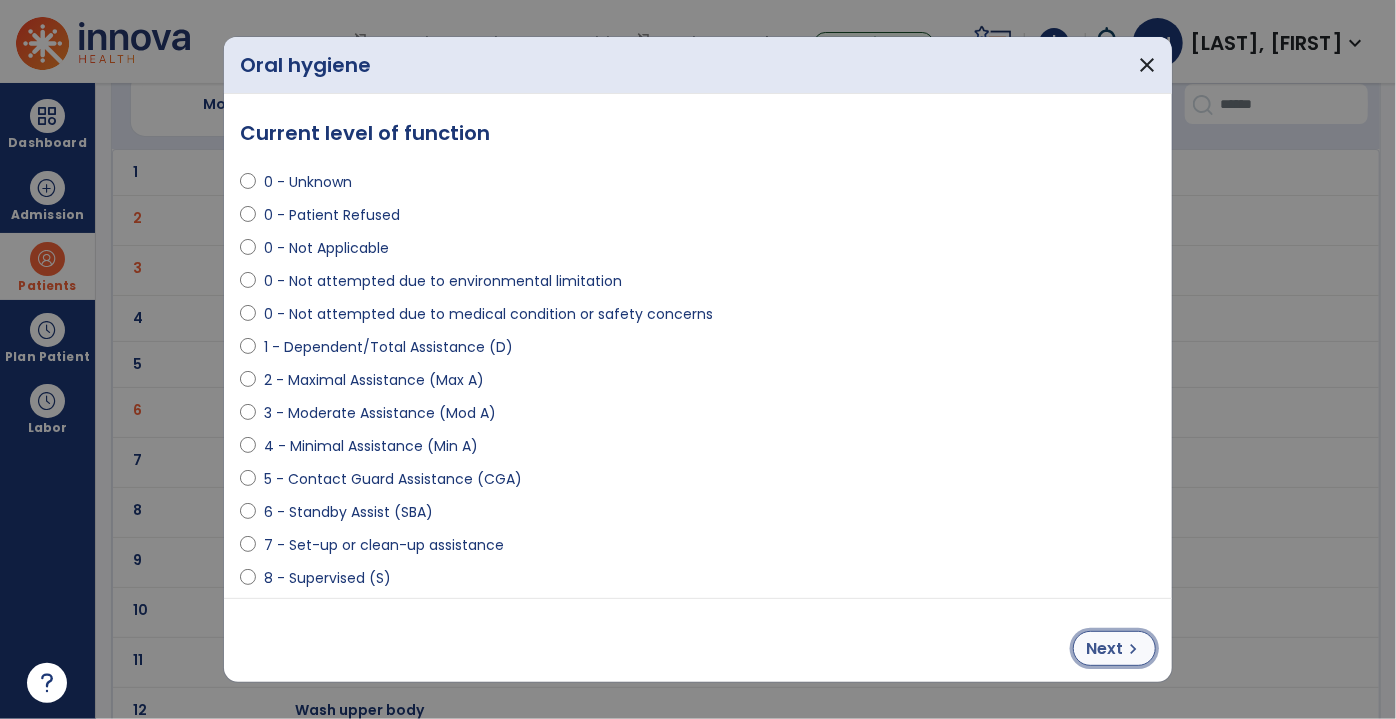click on "Next" at bounding box center (1104, 649) 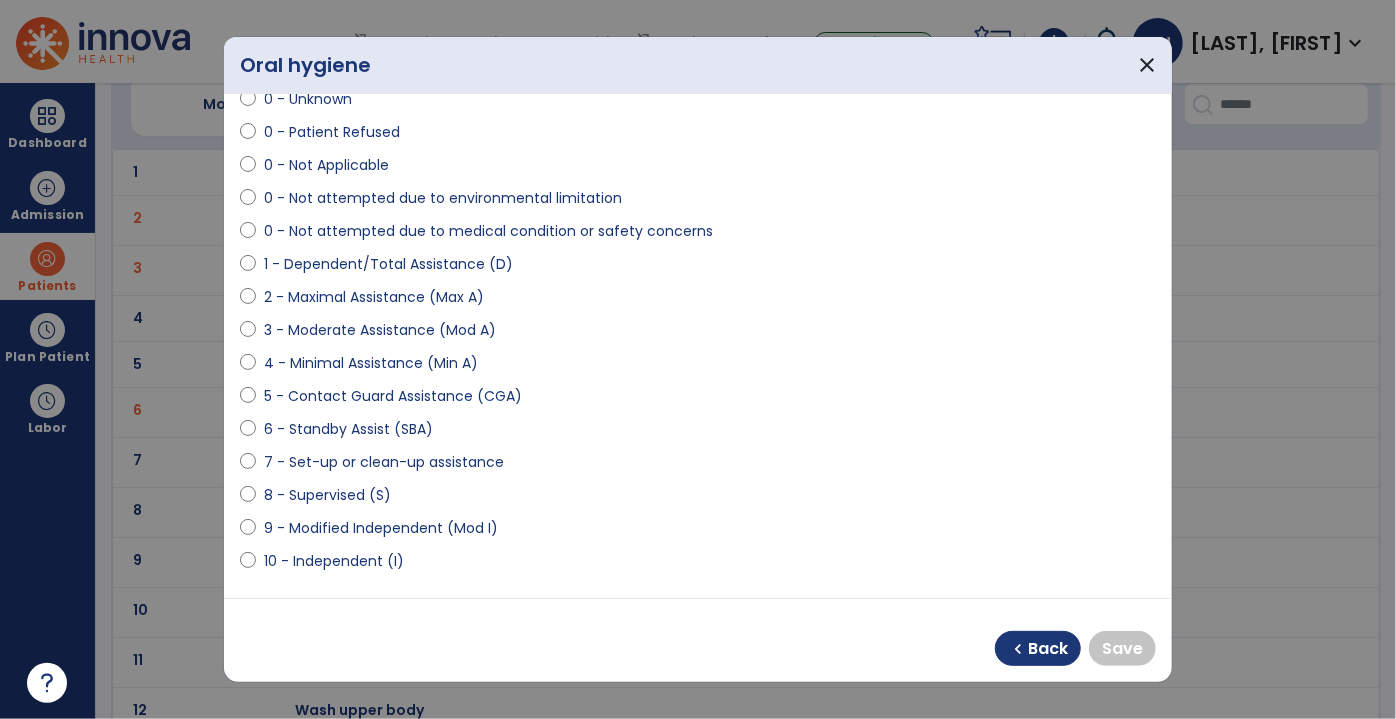 scroll, scrollTop: 181, scrollLeft: 0, axis: vertical 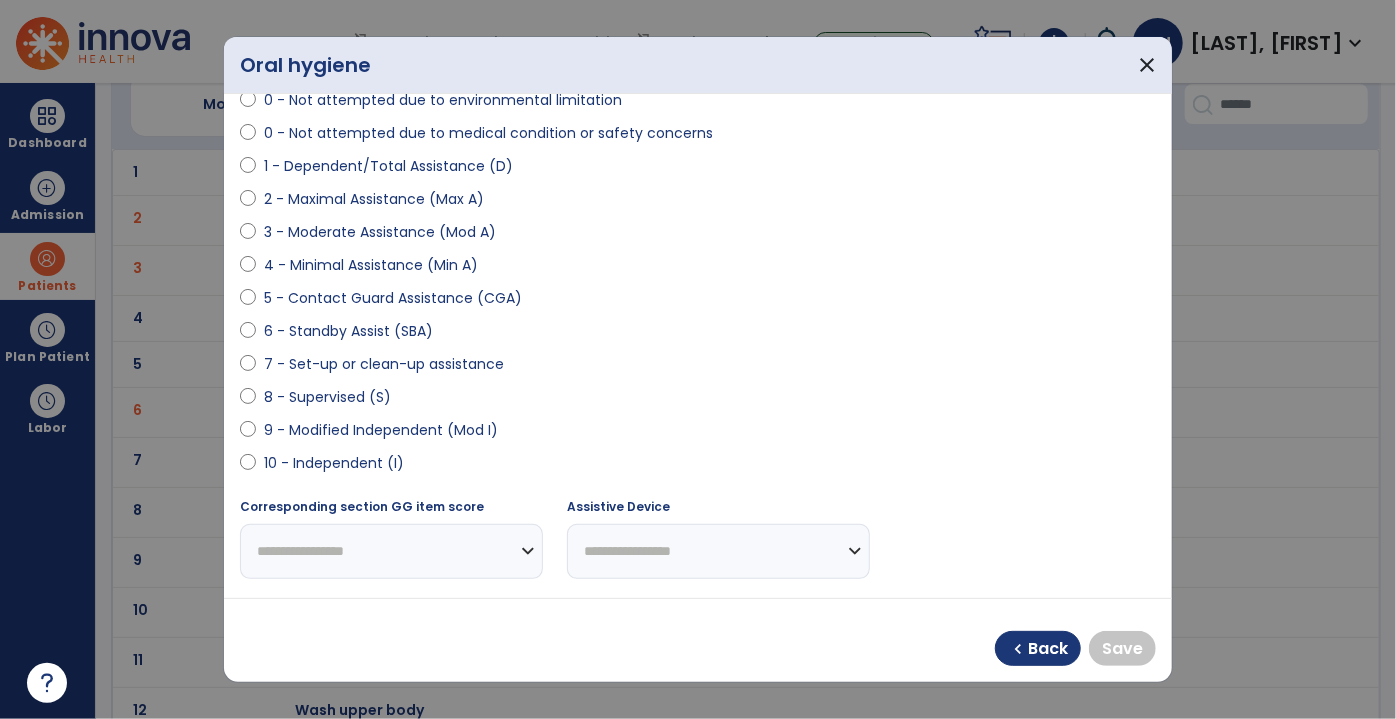 select on "**********" 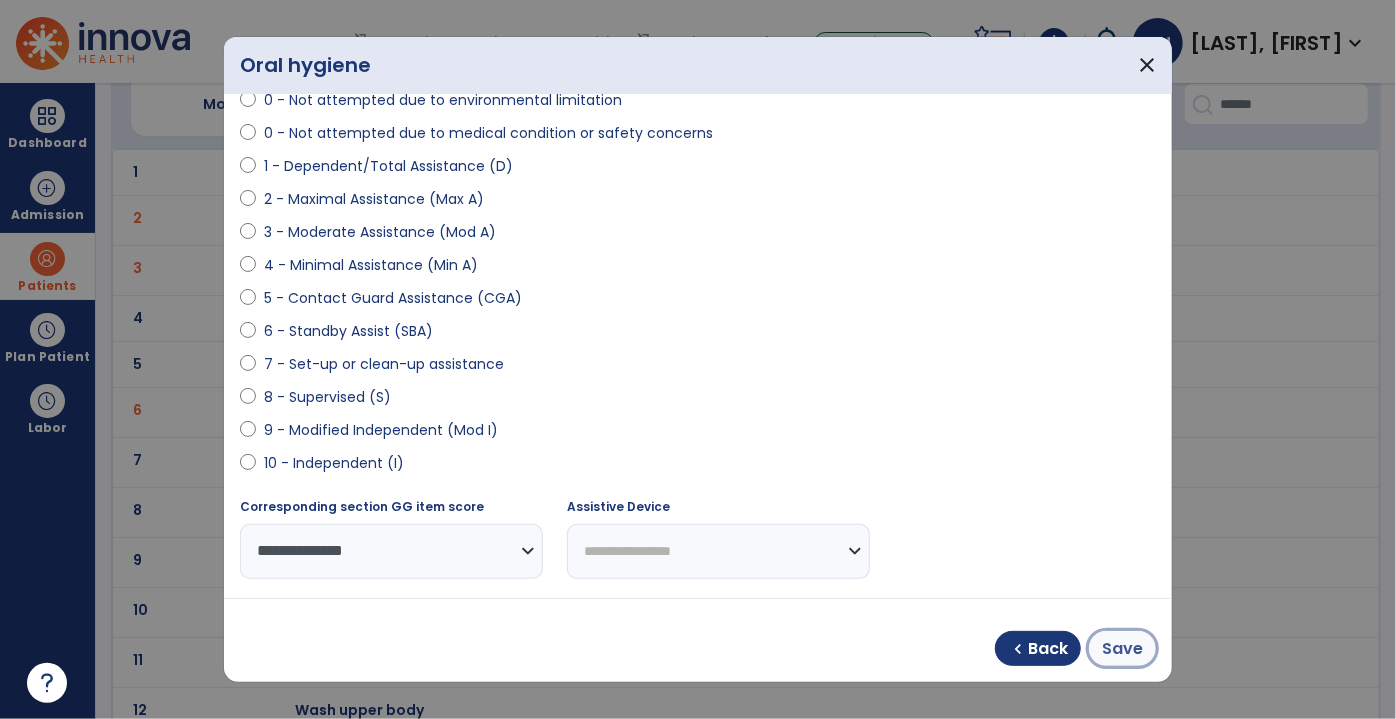 click on "Save" at bounding box center (1122, 648) 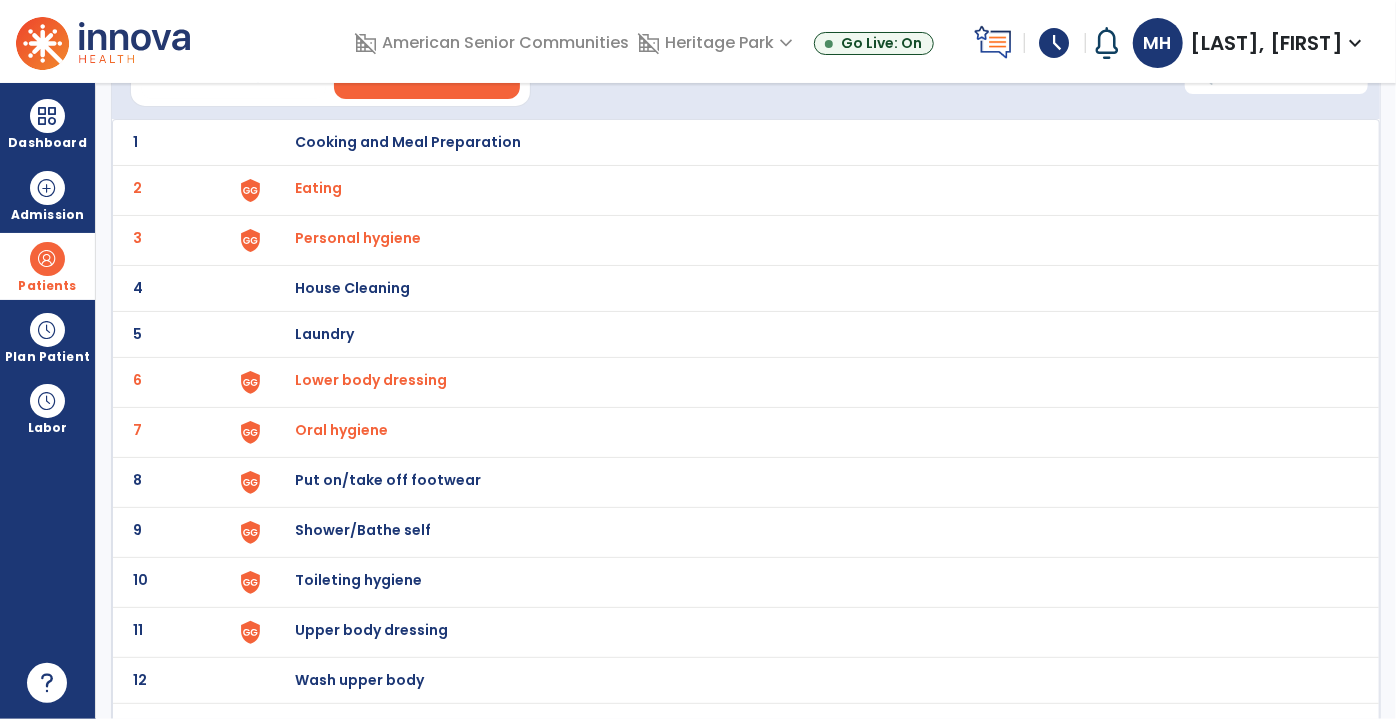 scroll, scrollTop: 146, scrollLeft: 0, axis: vertical 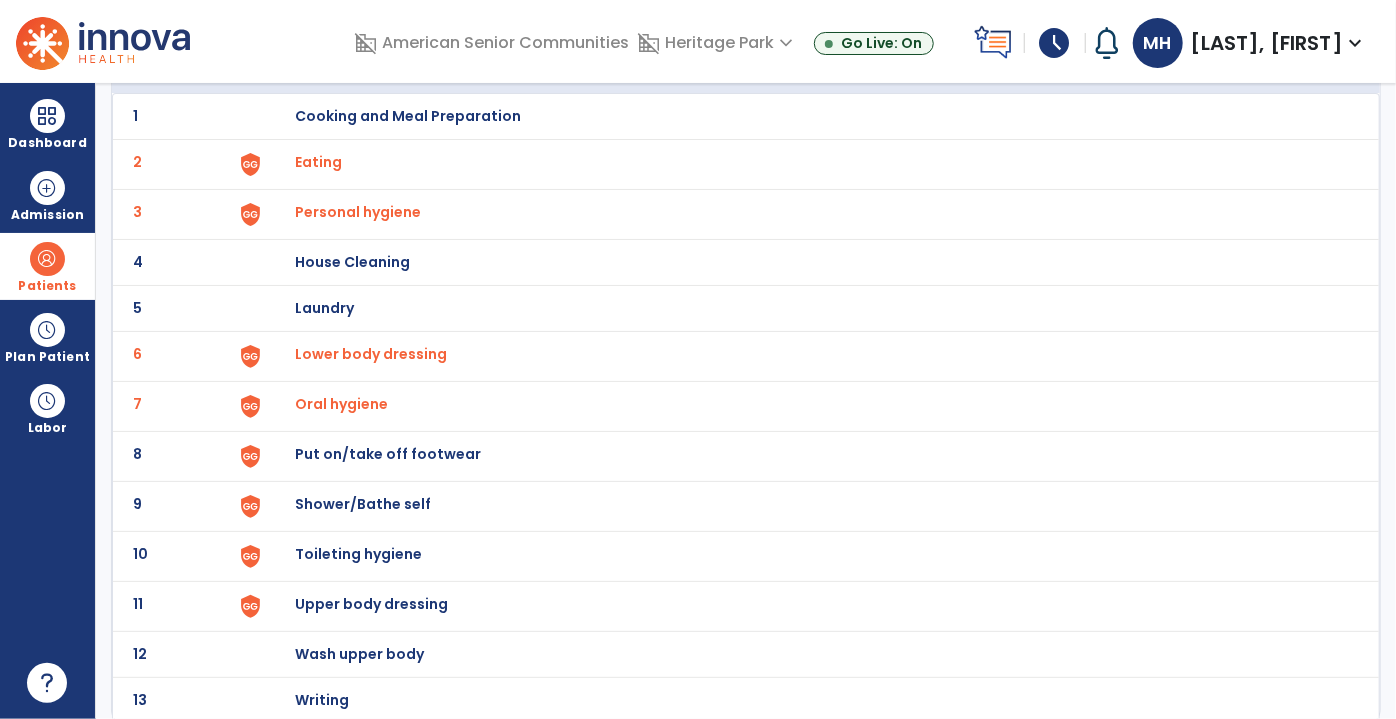 click on "Put on/take off footwear" at bounding box center (408, 116) 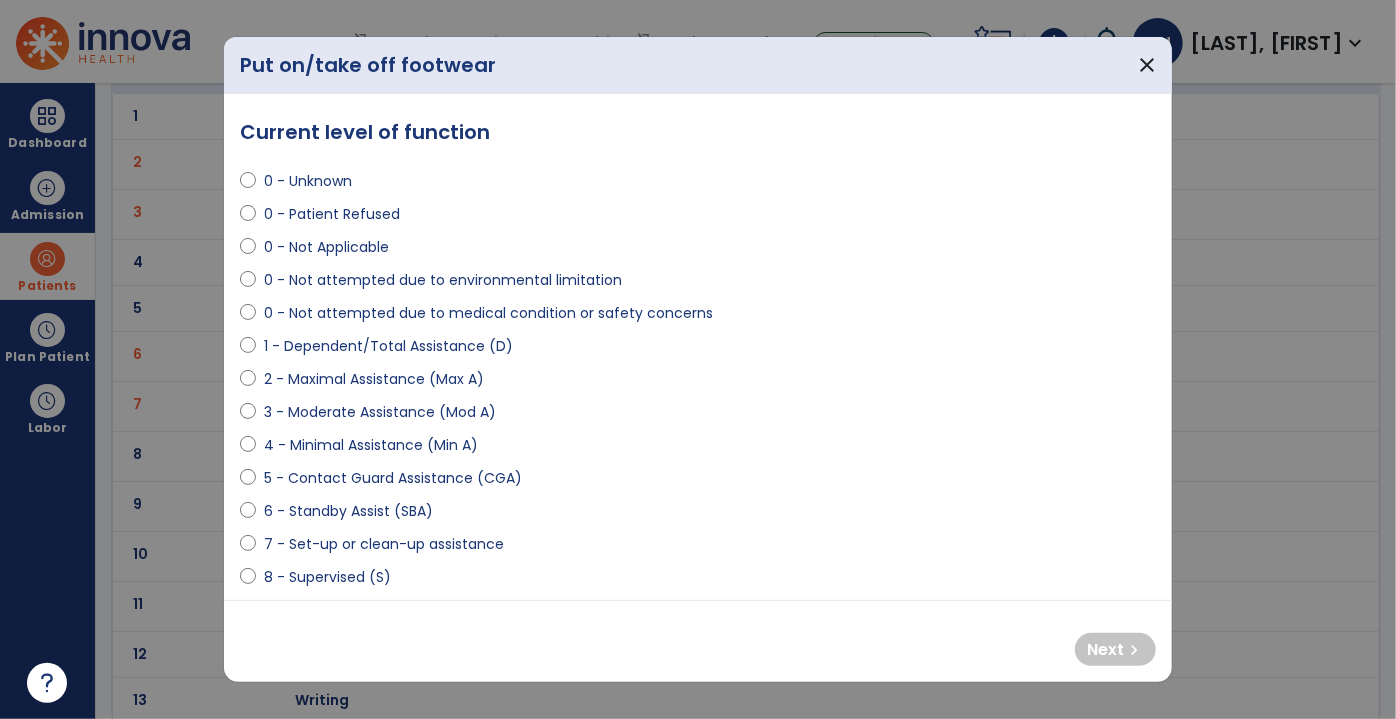 scroll, scrollTop: 0, scrollLeft: 0, axis: both 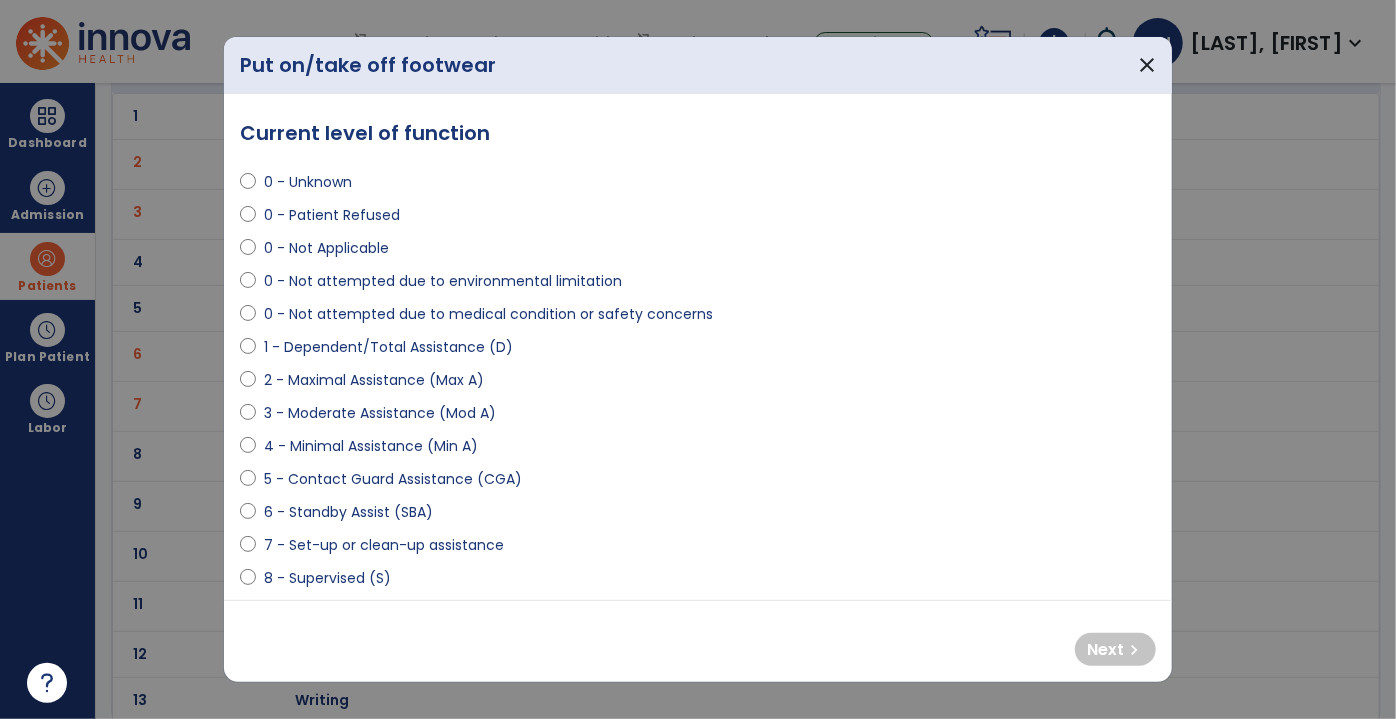 click on "1 - Dependent/Total Assistance (D)" at bounding box center (698, 351) 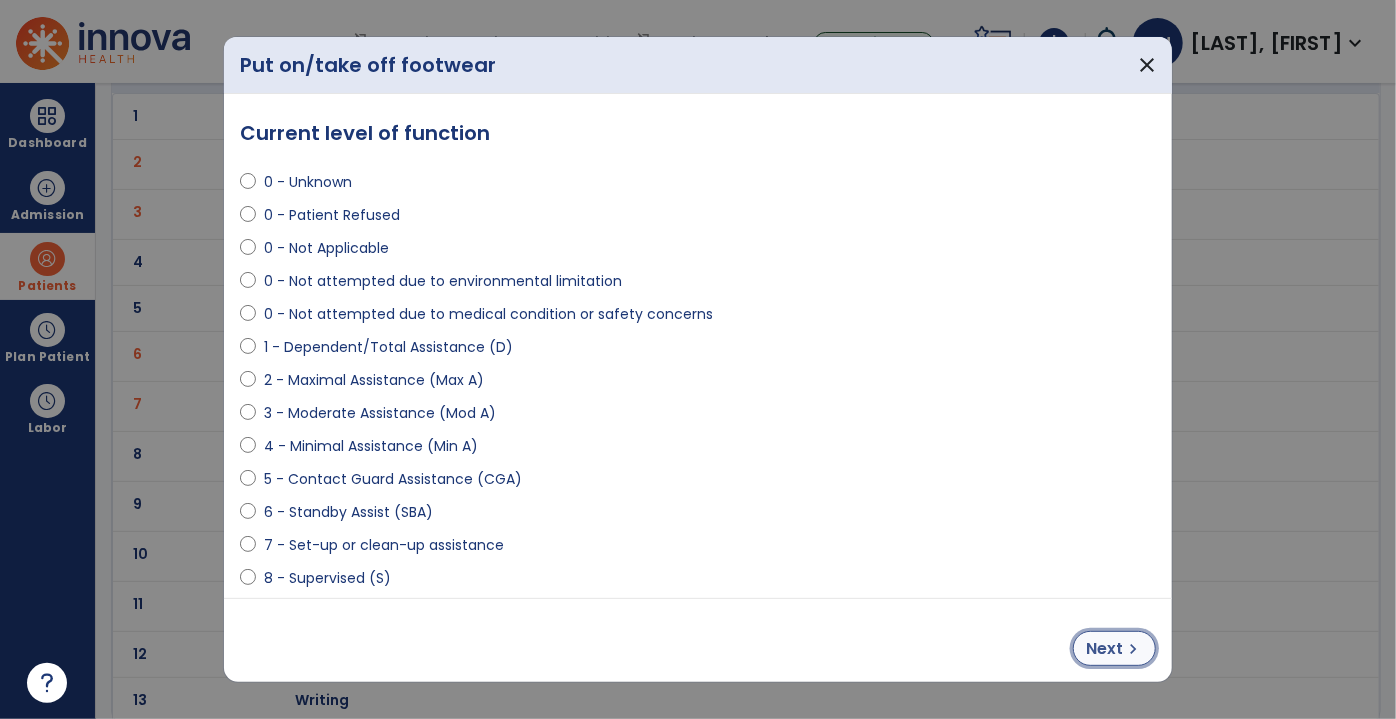 click on "chevron_right" at bounding box center [1133, 649] 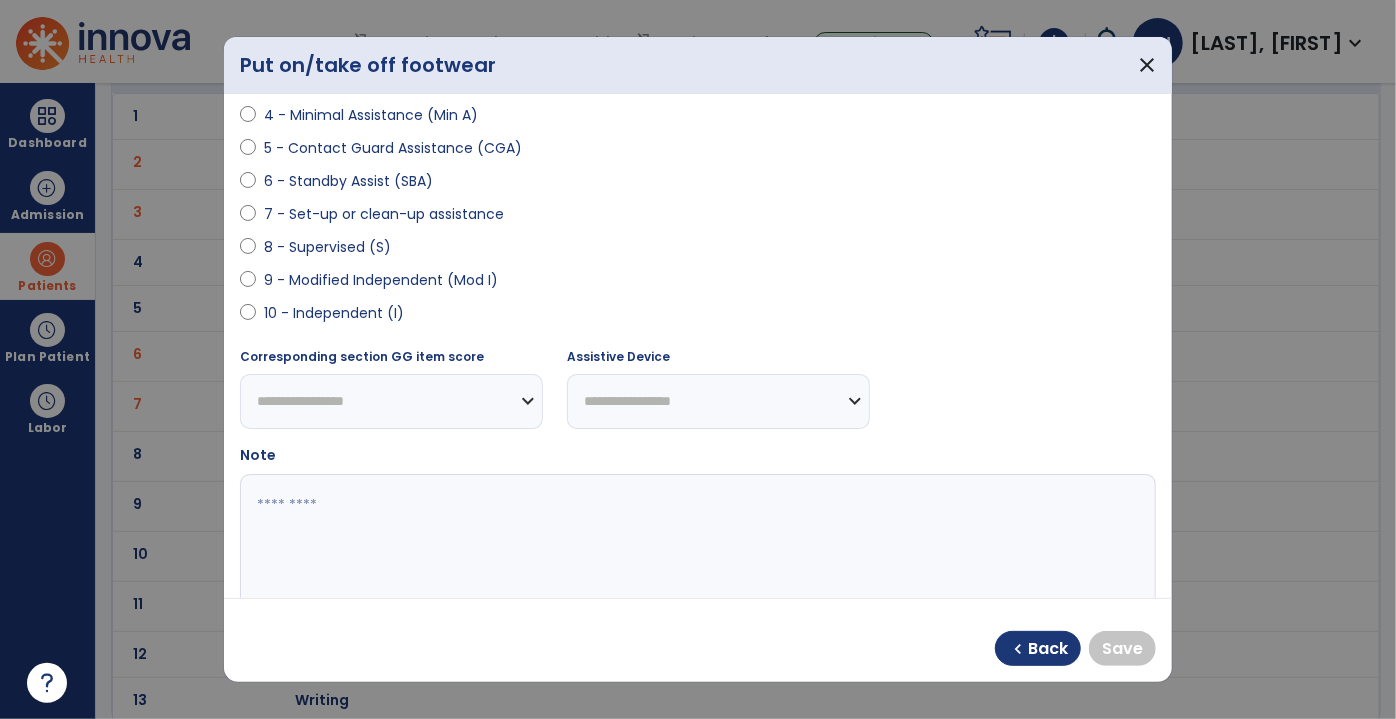 scroll, scrollTop: 363, scrollLeft: 0, axis: vertical 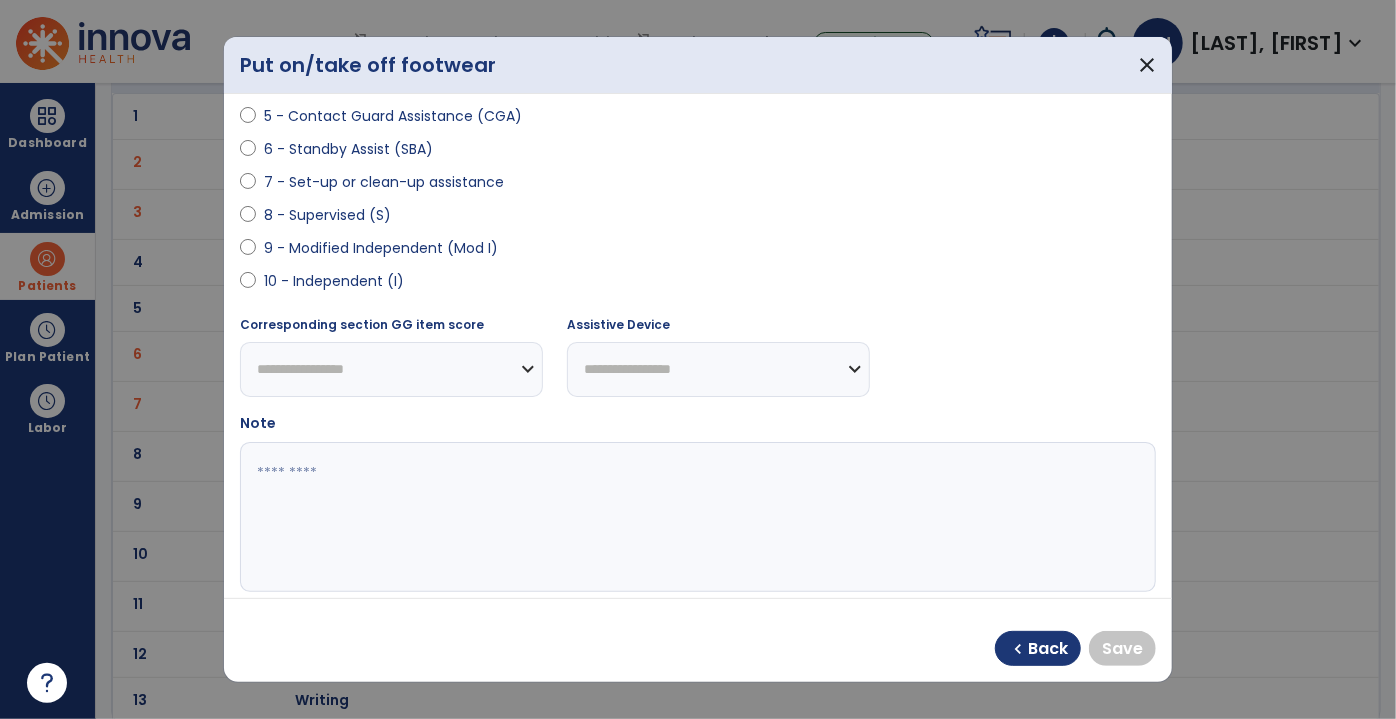 select on "**********" 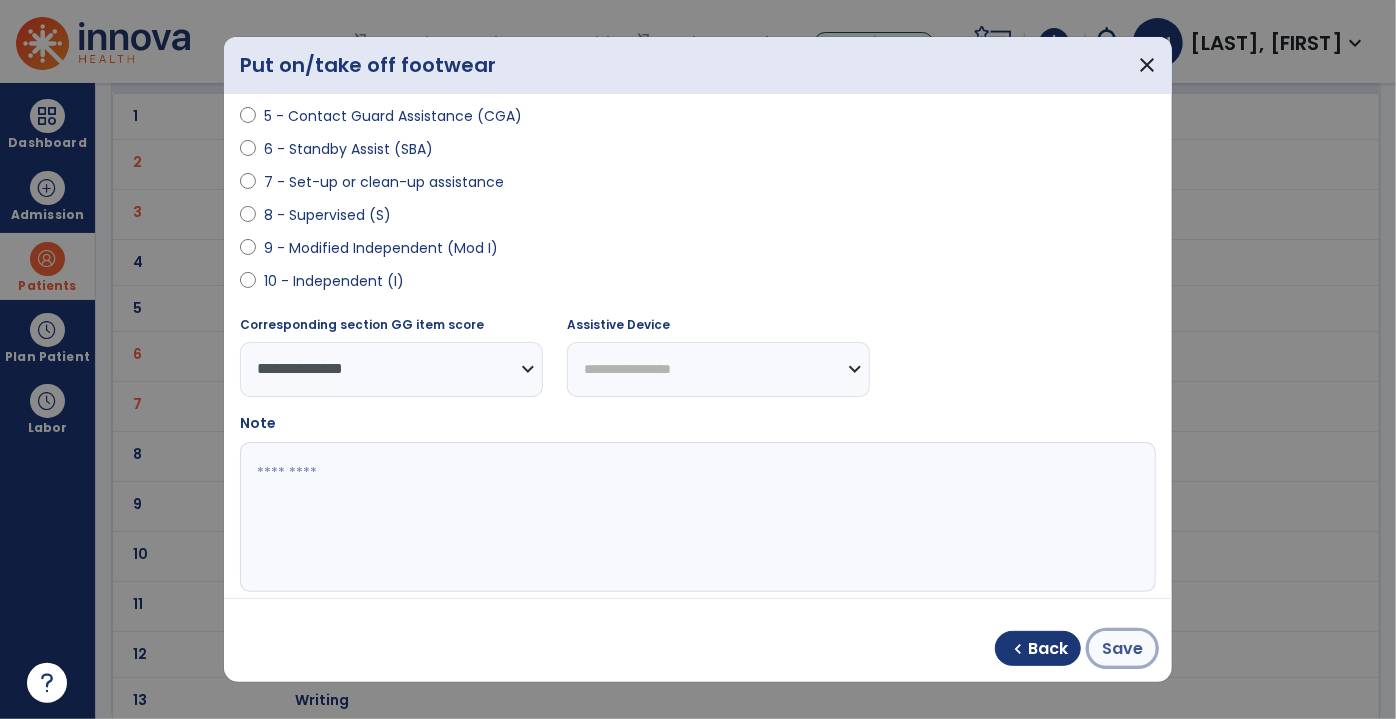 click on "Save" at bounding box center (1122, 649) 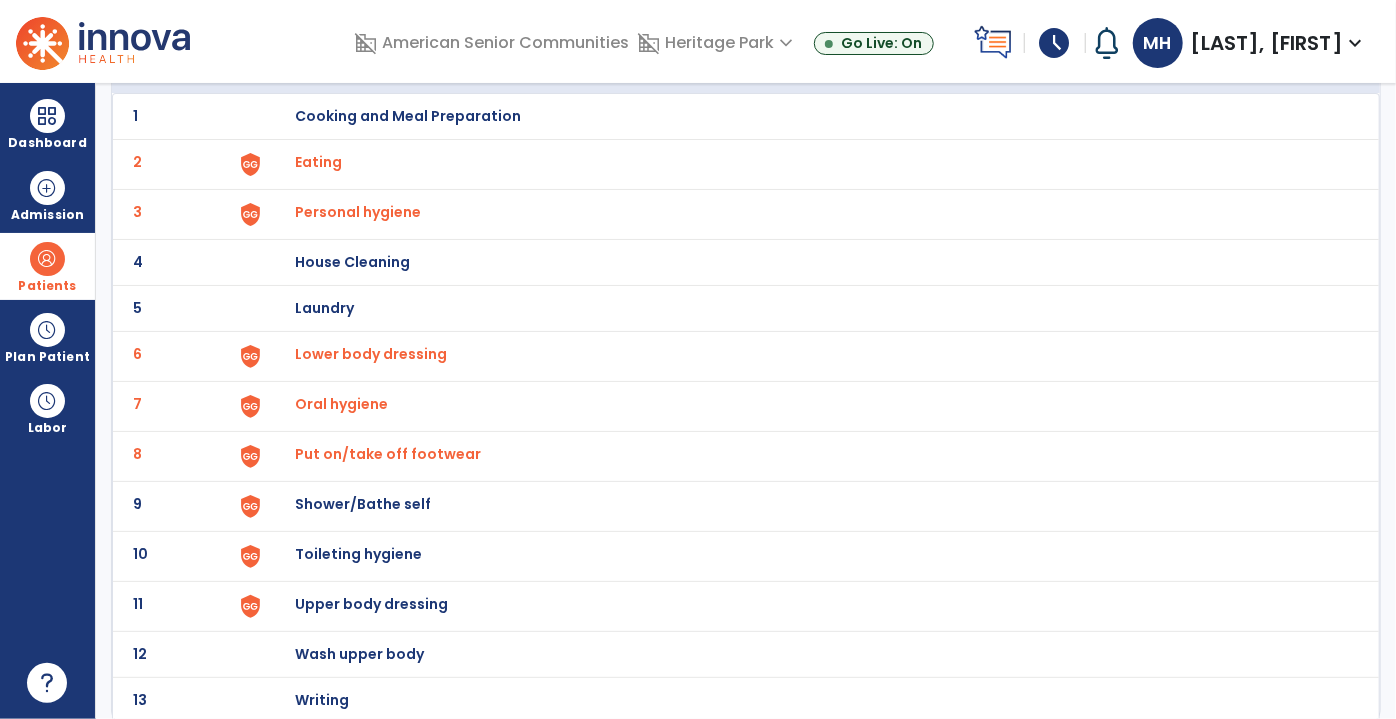 click on "9 Shower/Bathe self" 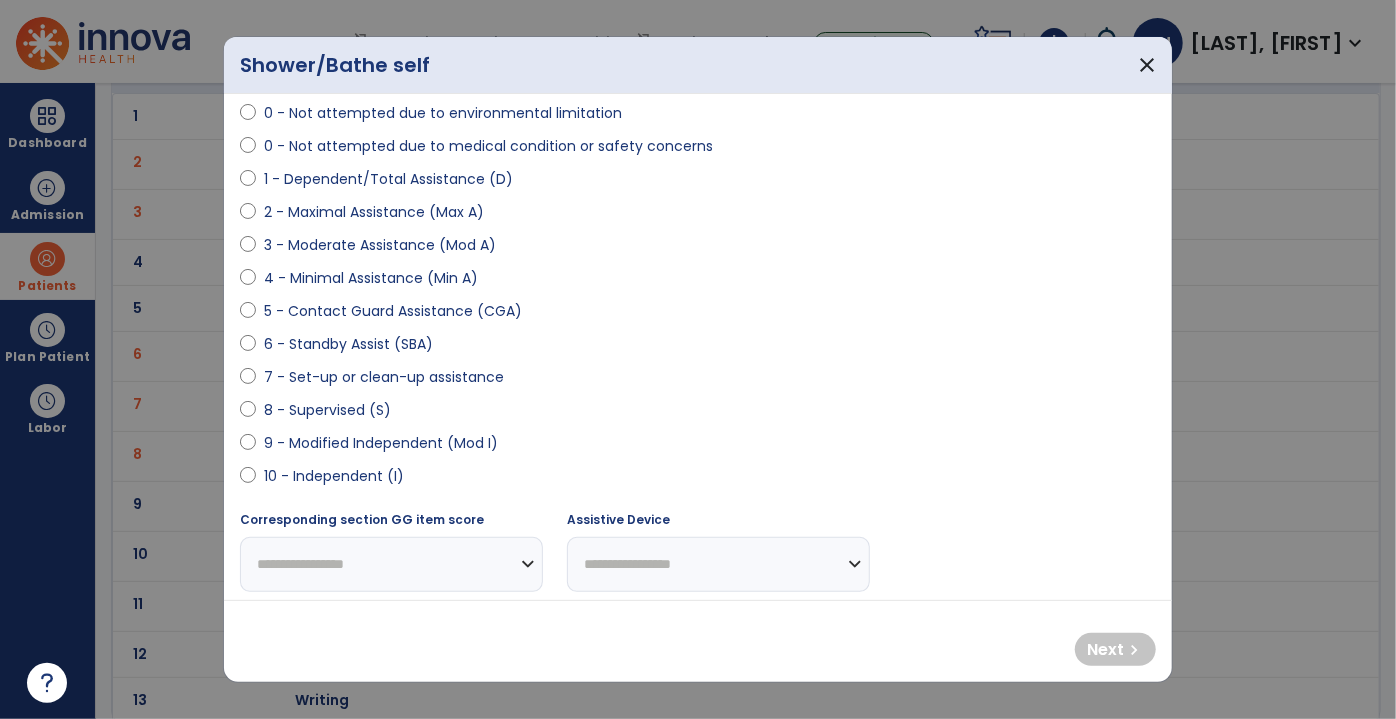 scroll, scrollTop: 90, scrollLeft: 0, axis: vertical 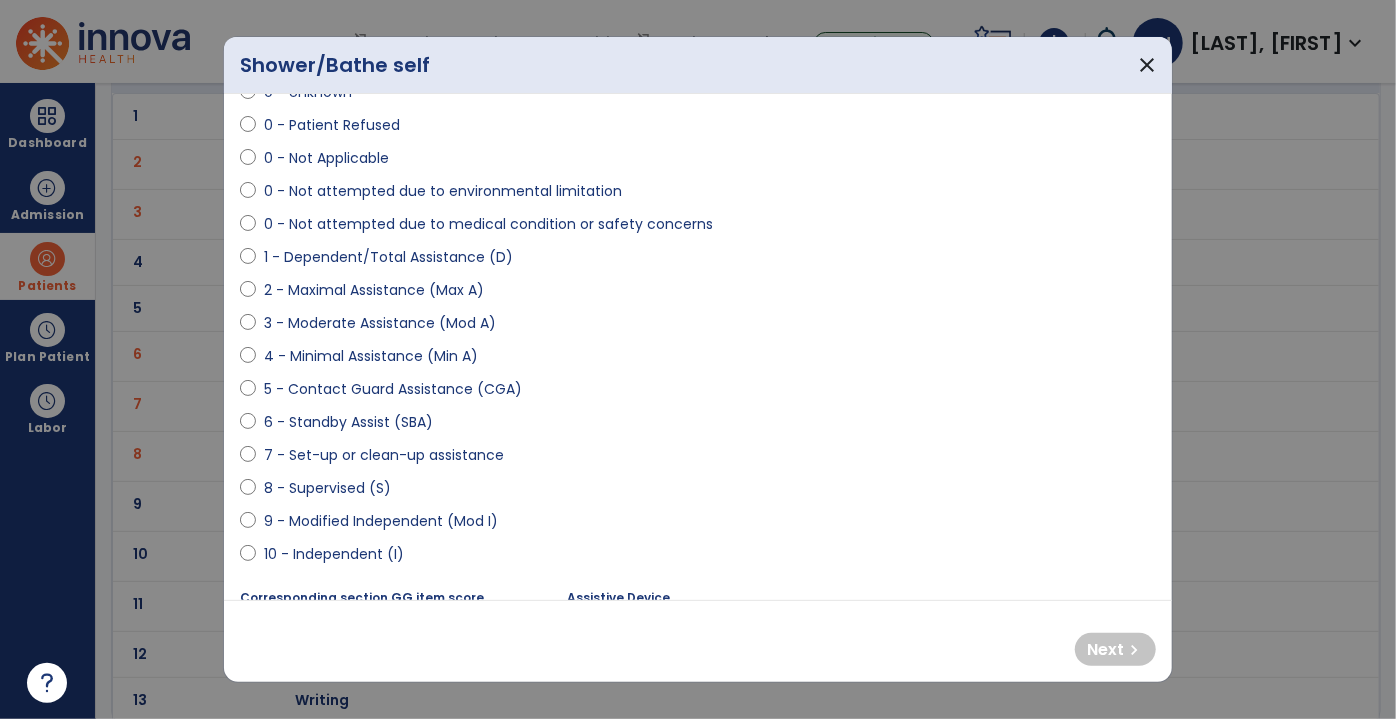 select on "**********" 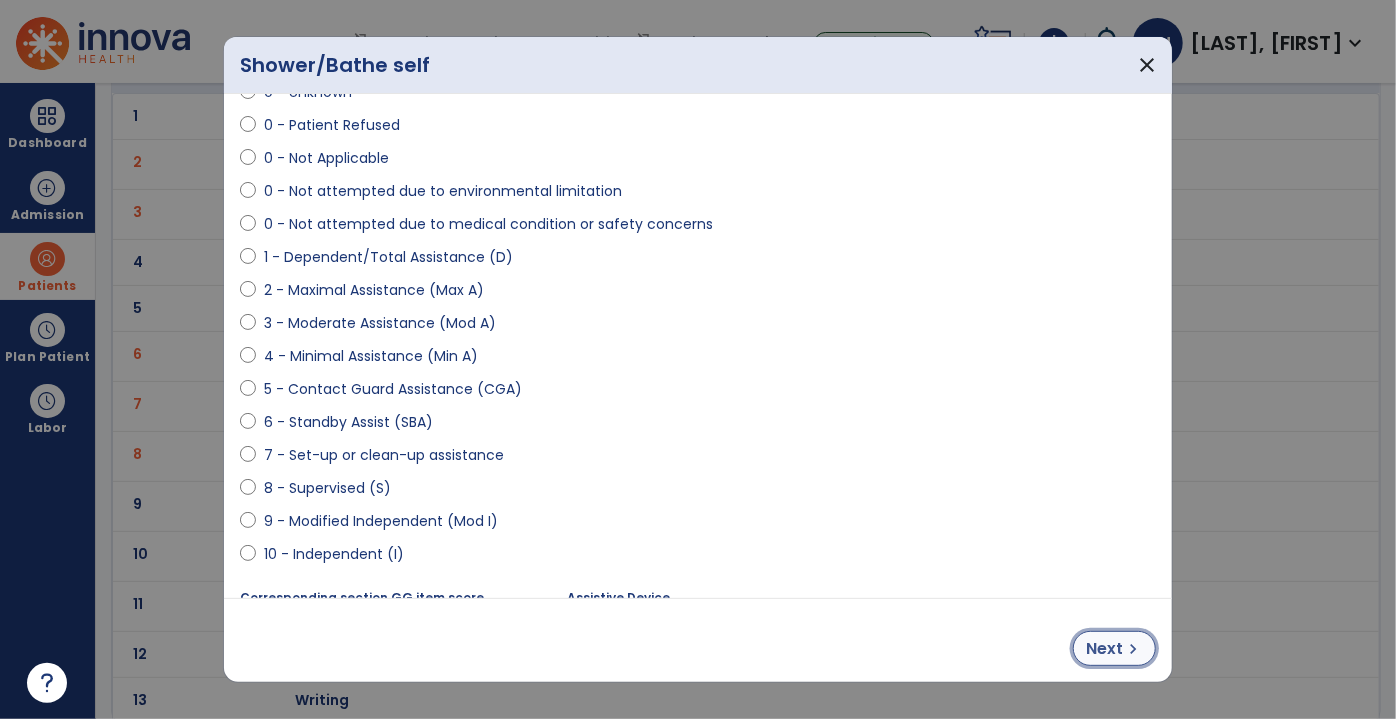 click on "Next" at bounding box center [1104, 649] 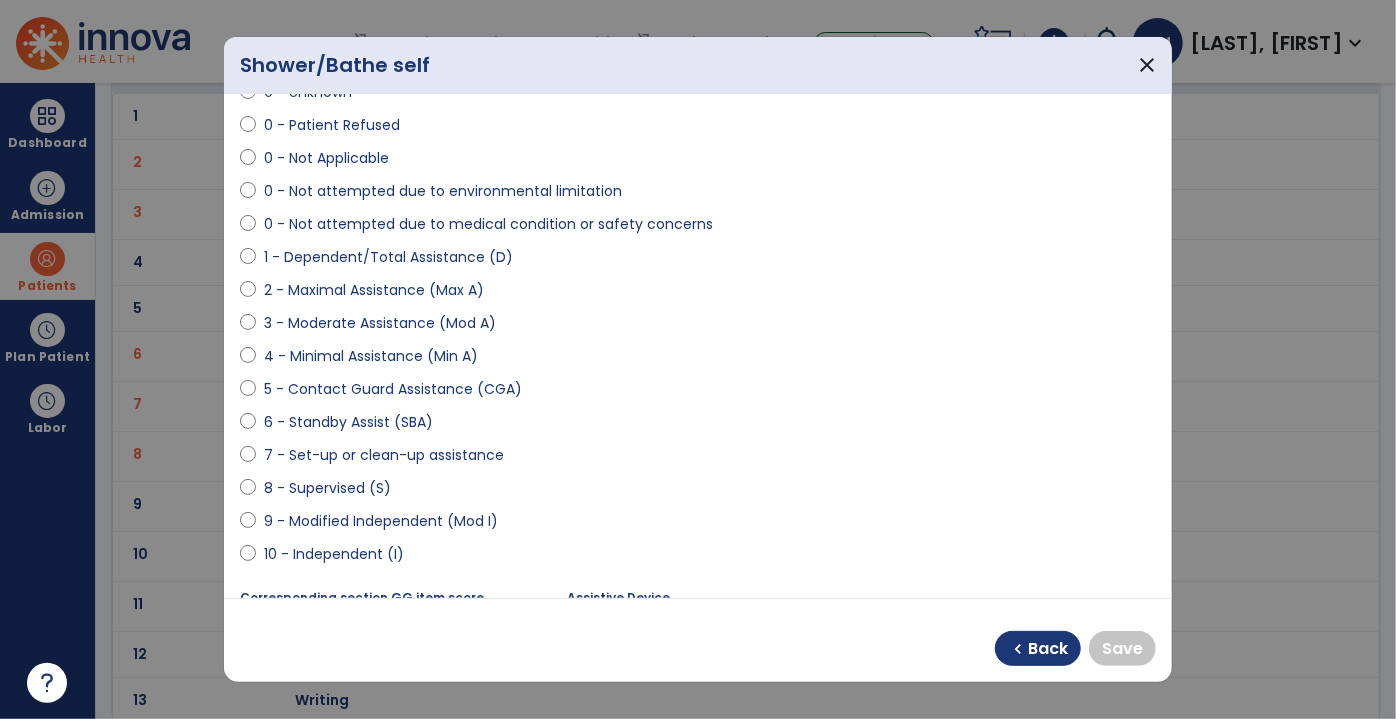 select on "**********" 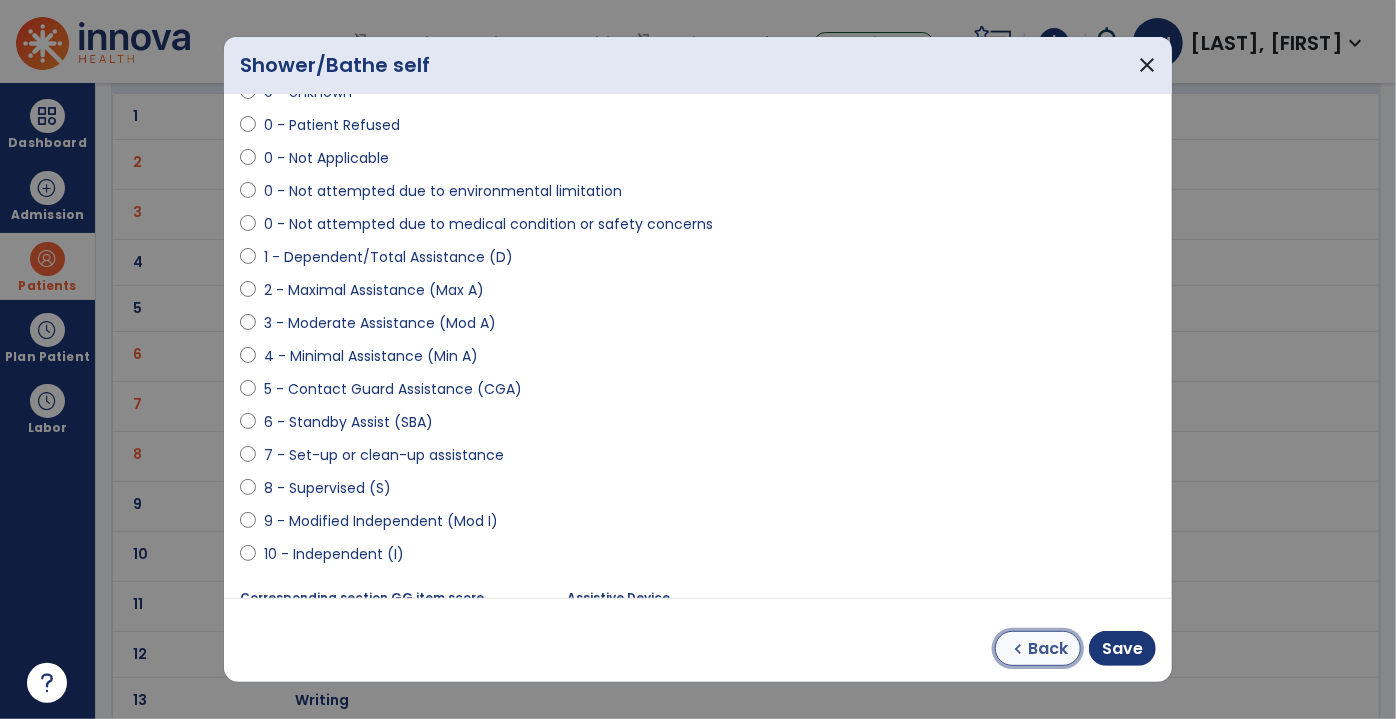 click on "Back" at bounding box center [1048, 649] 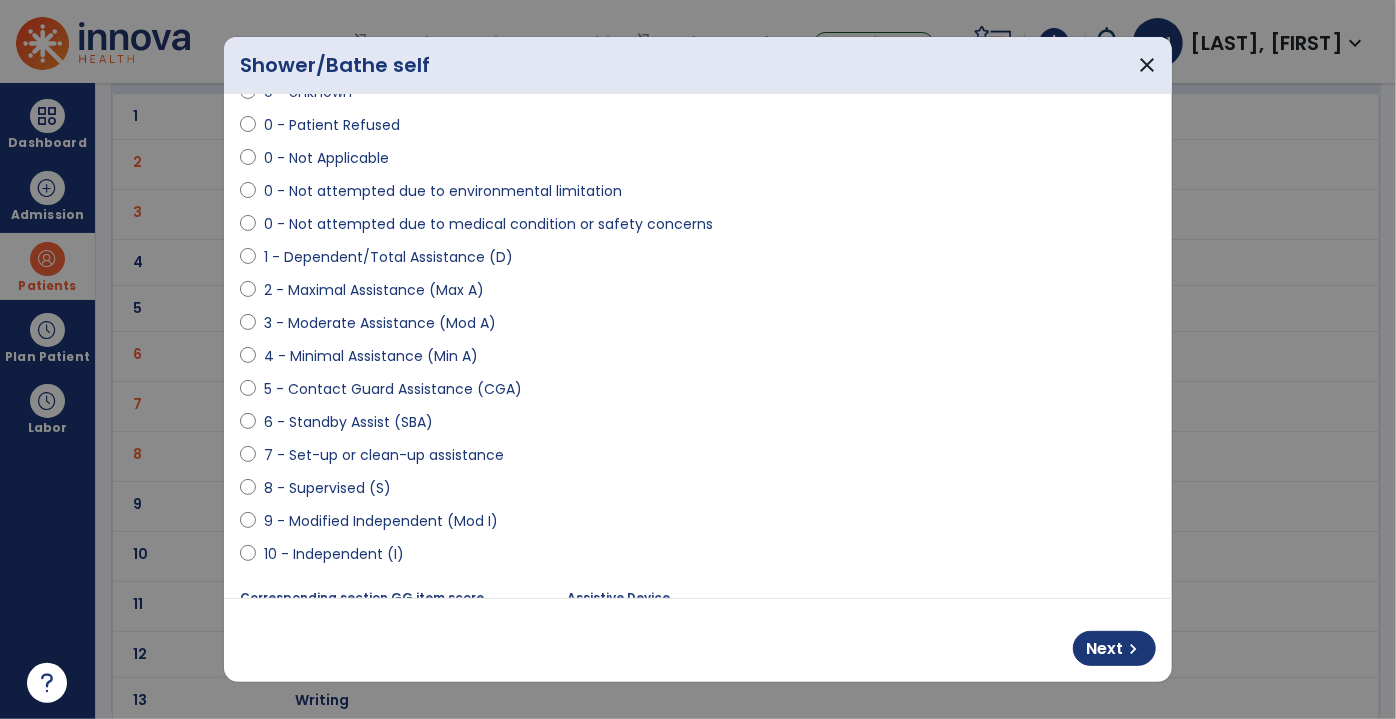 select on "**********" 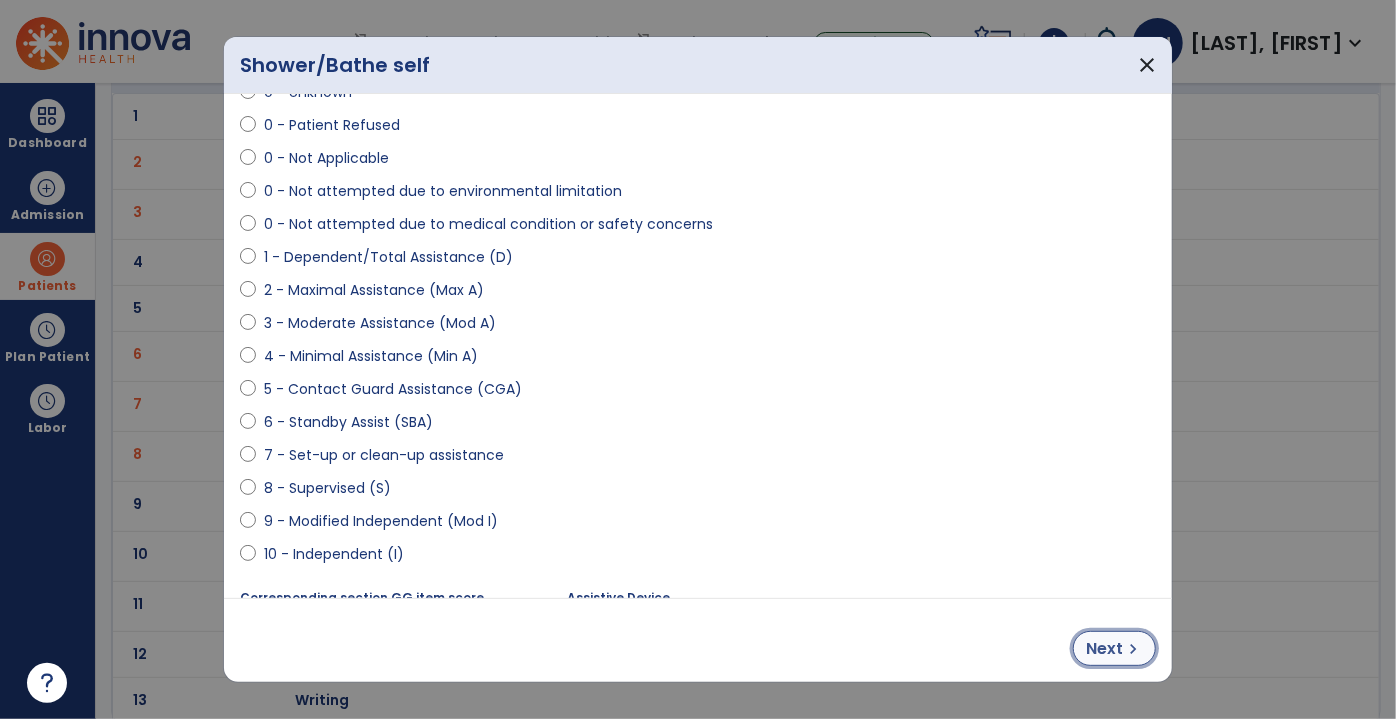 click on "Next" at bounding box center (1104, 649) 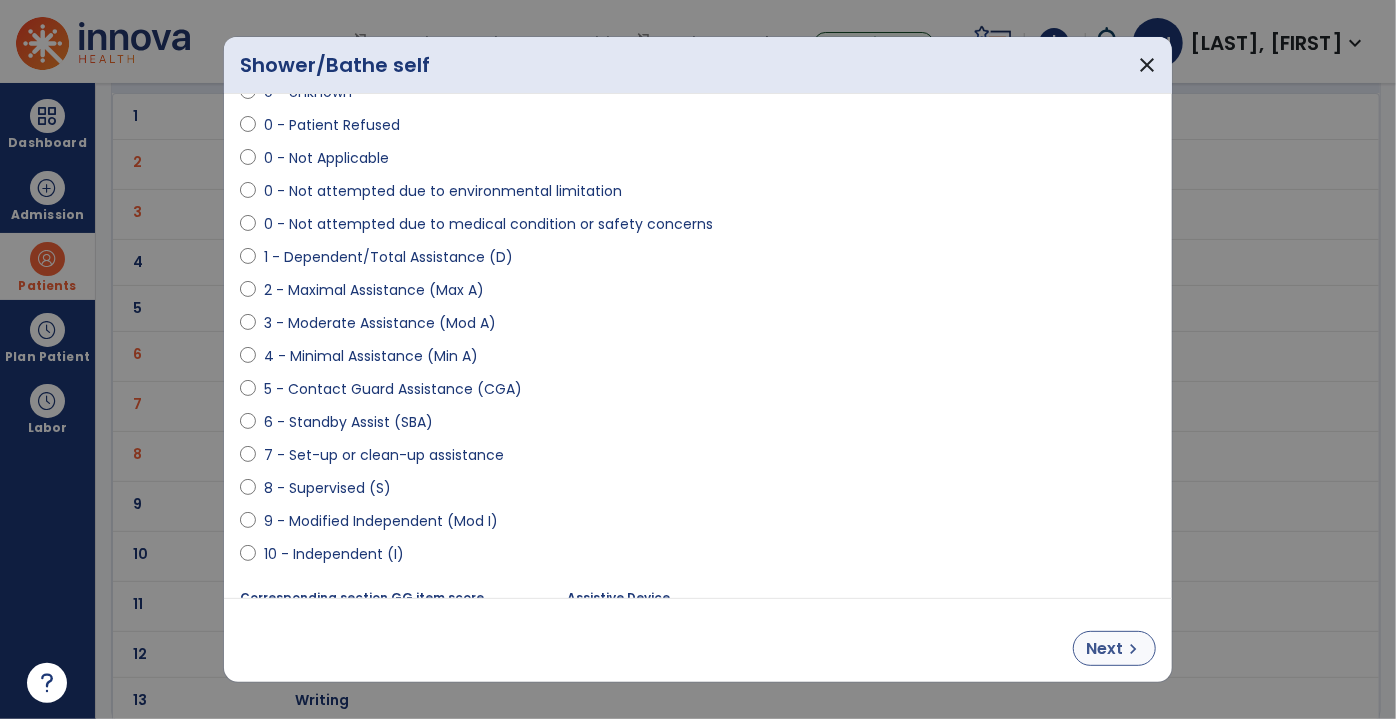 select on "**********" 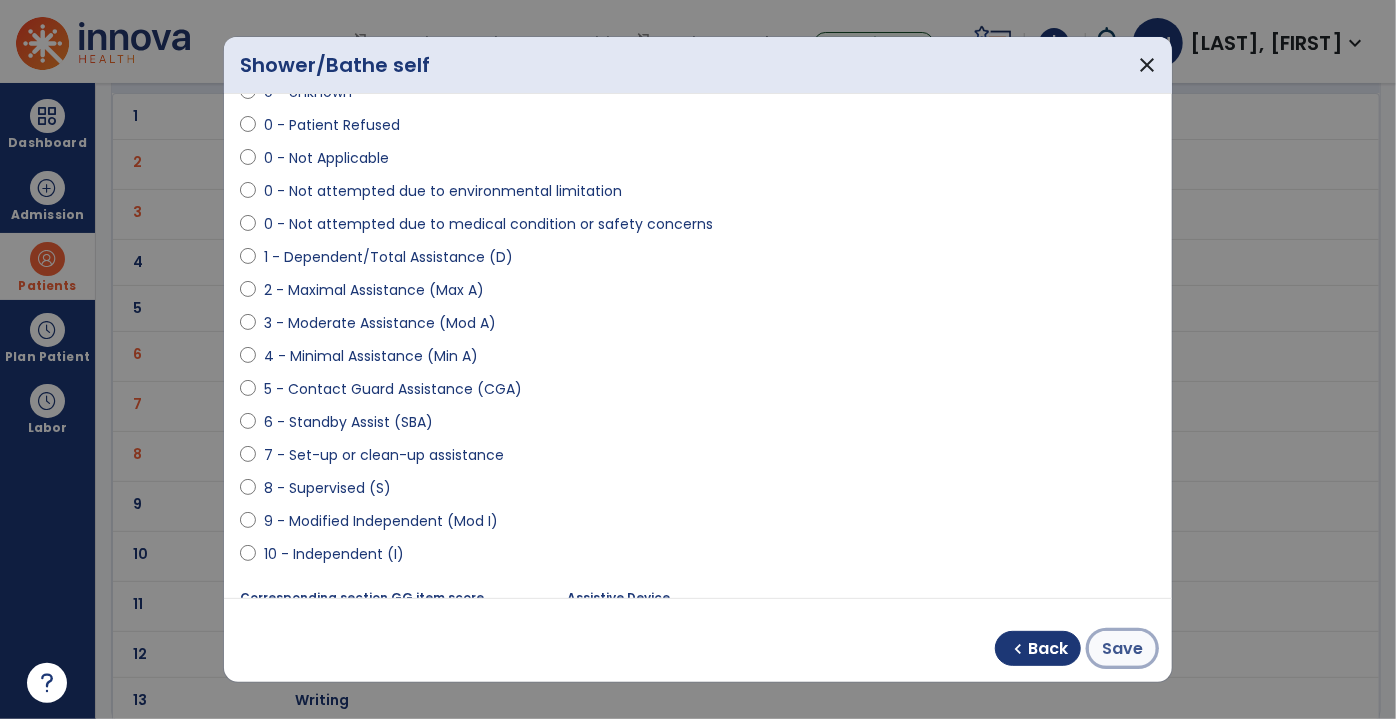 click on "Save" at bounding box center [1122, 649] 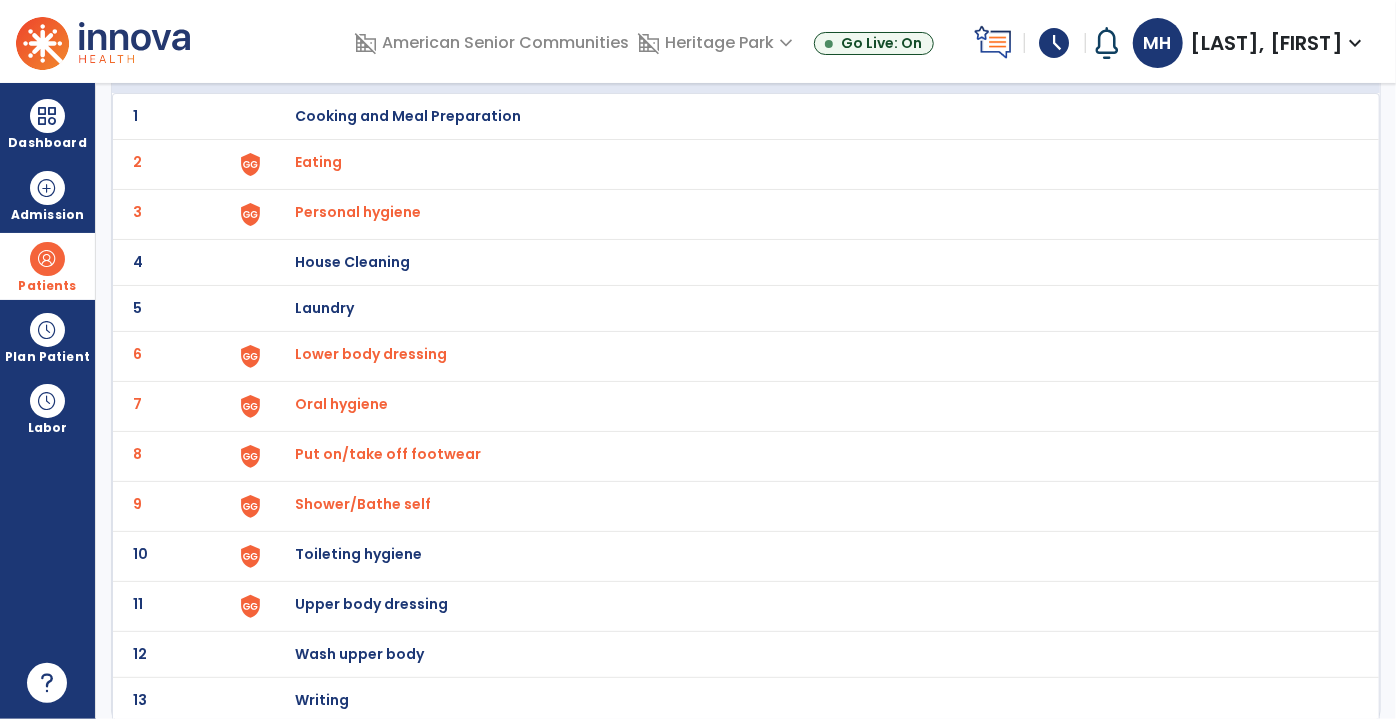 click on "Toileting hygiene" at bounding box center [408, 116] 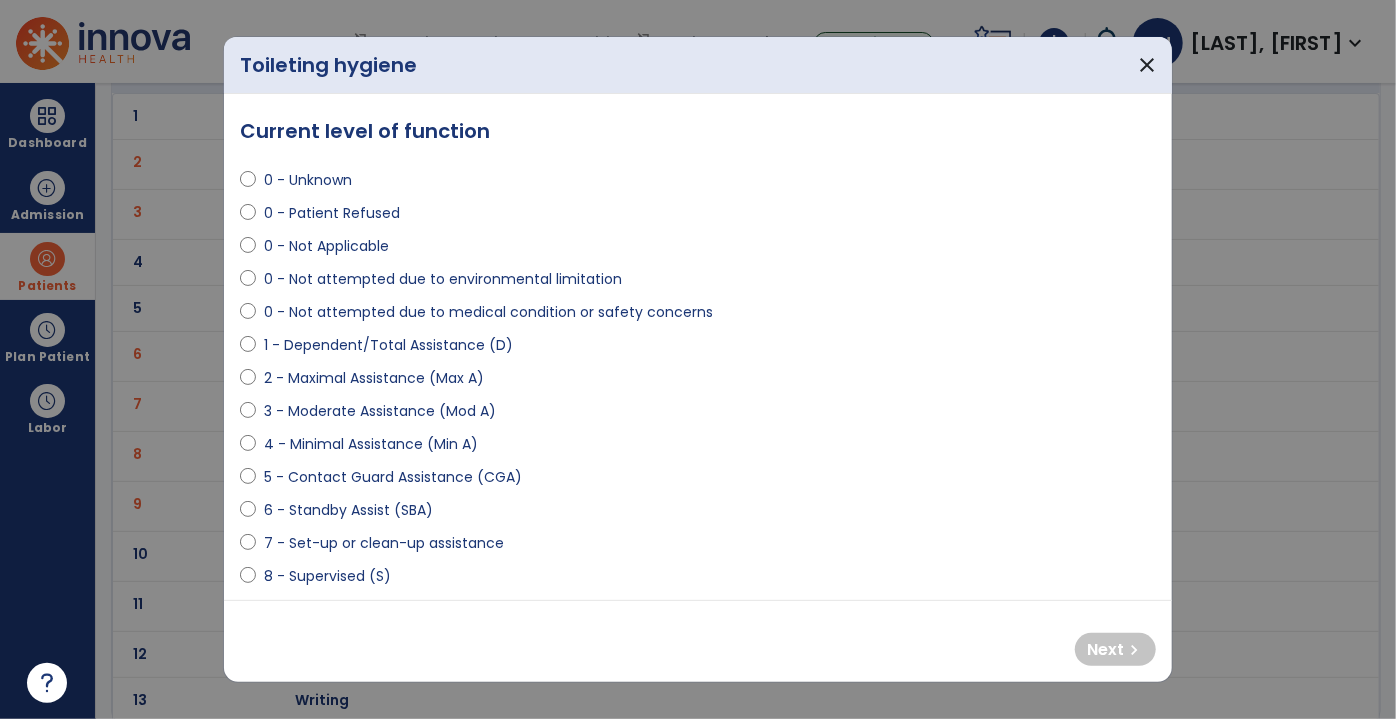 scroll, scrollTop: 0, scrollLeft: 0, axis: both 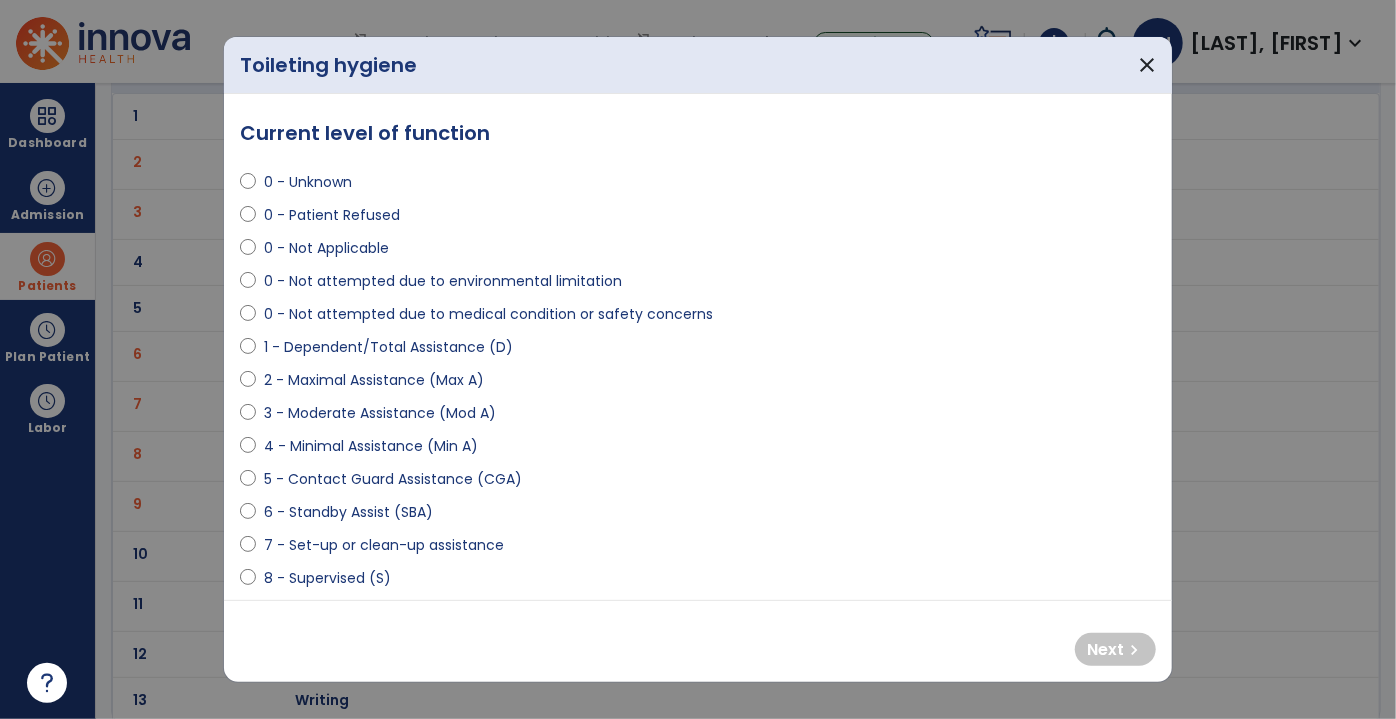 select on "**********" 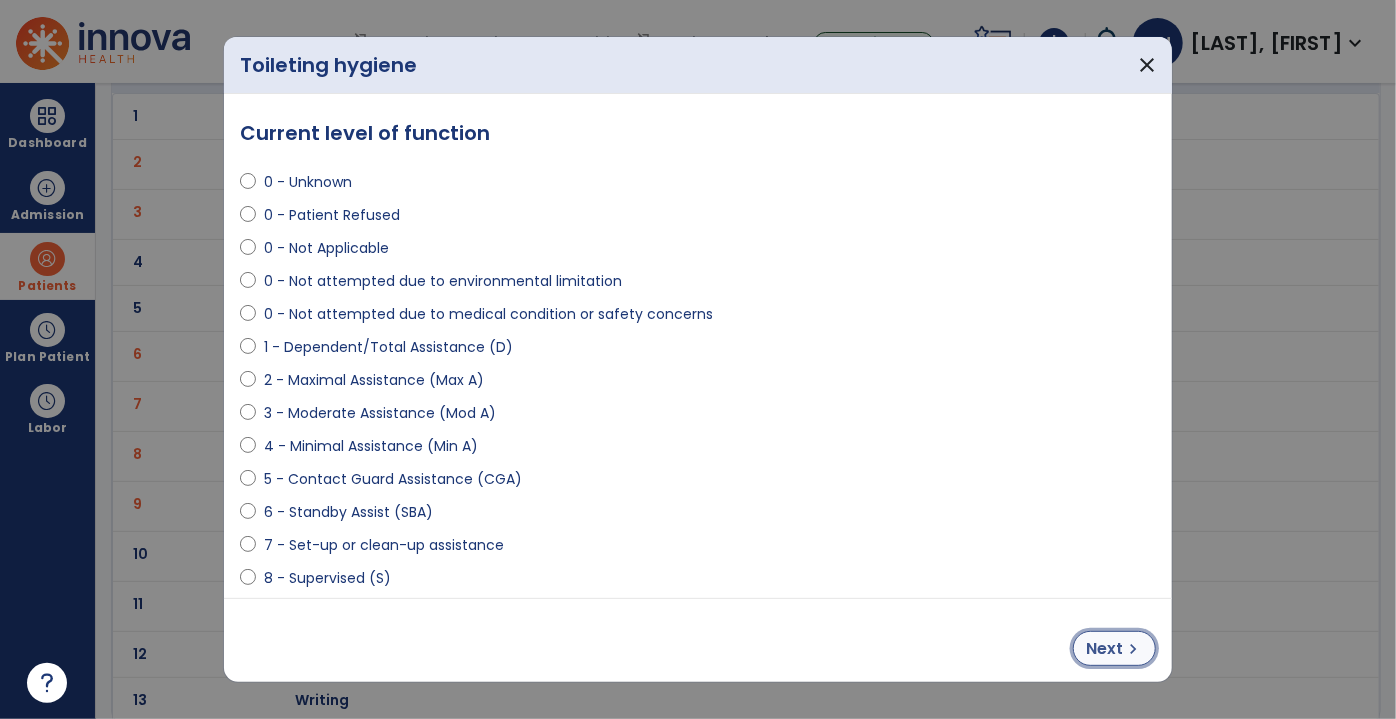click on "Next" at bounding box center (1104, 649) 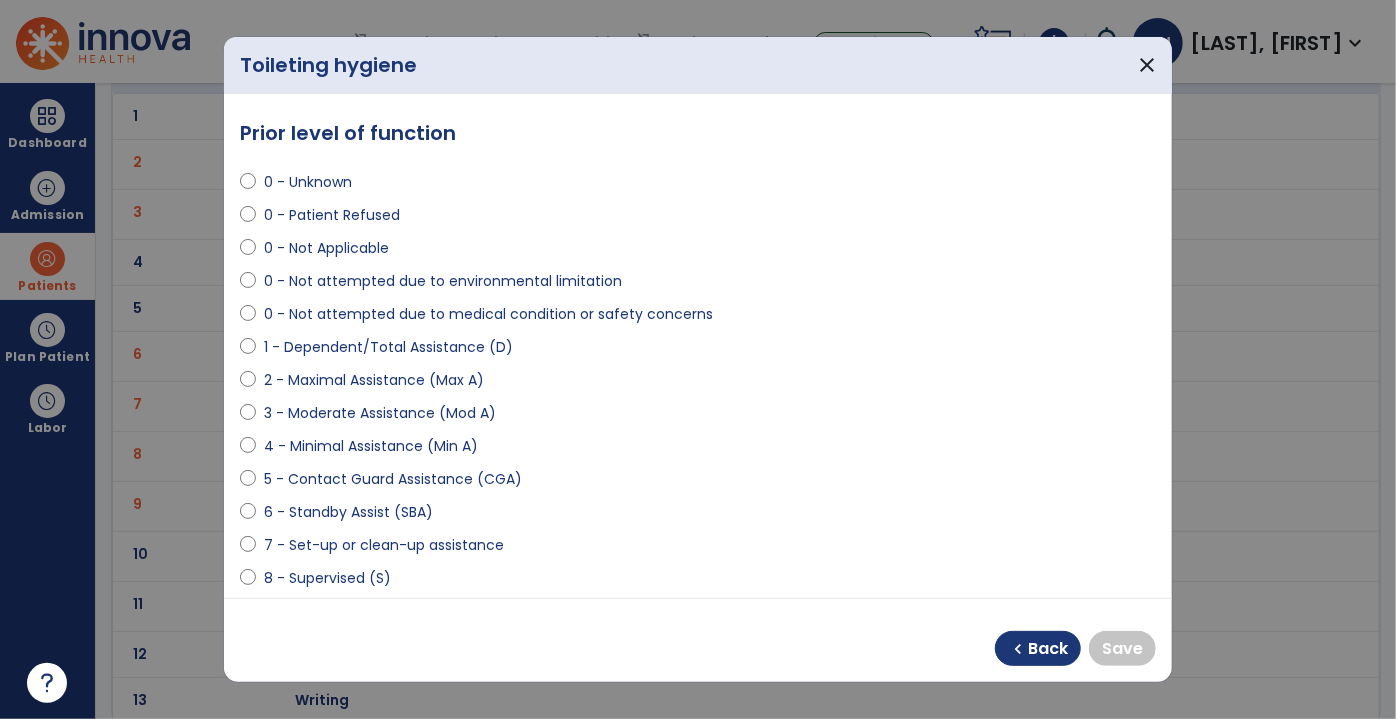 scroll, scrollTop: 90, scrollLeft: 0, axis: vertical 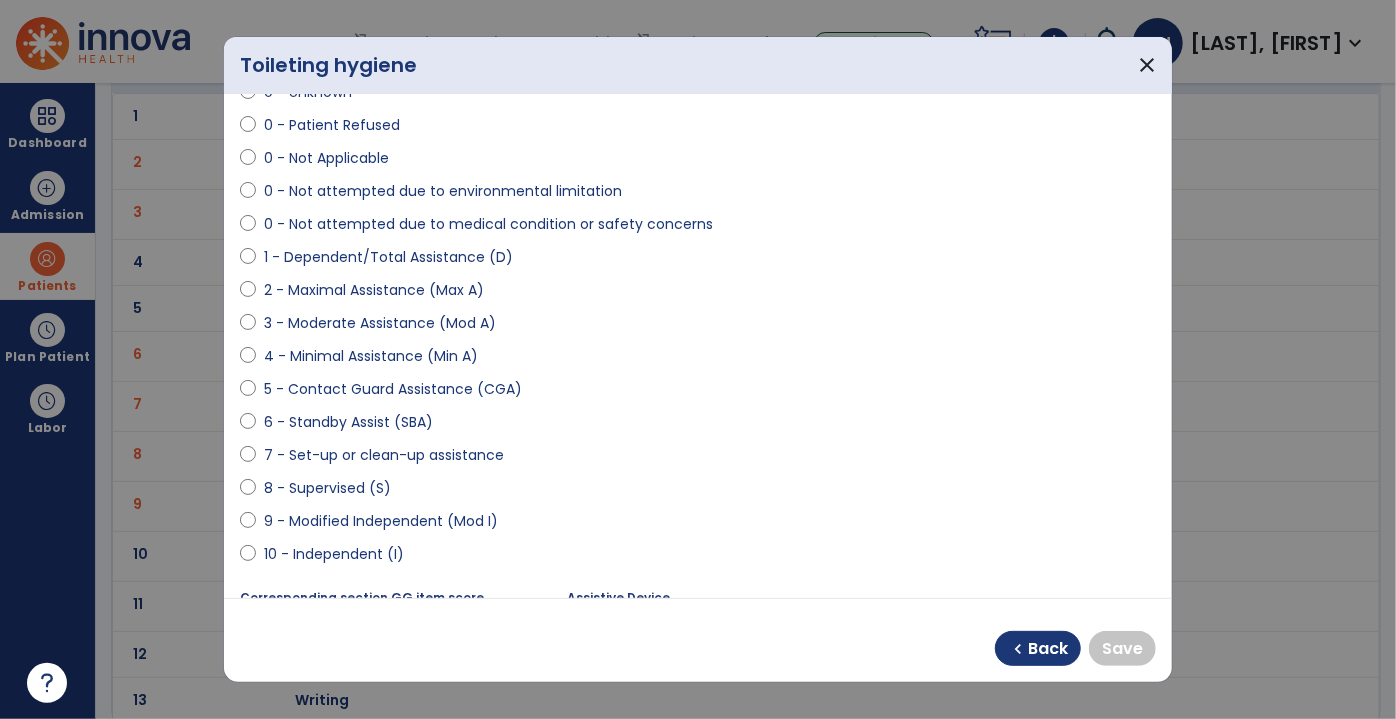 select on "**********" 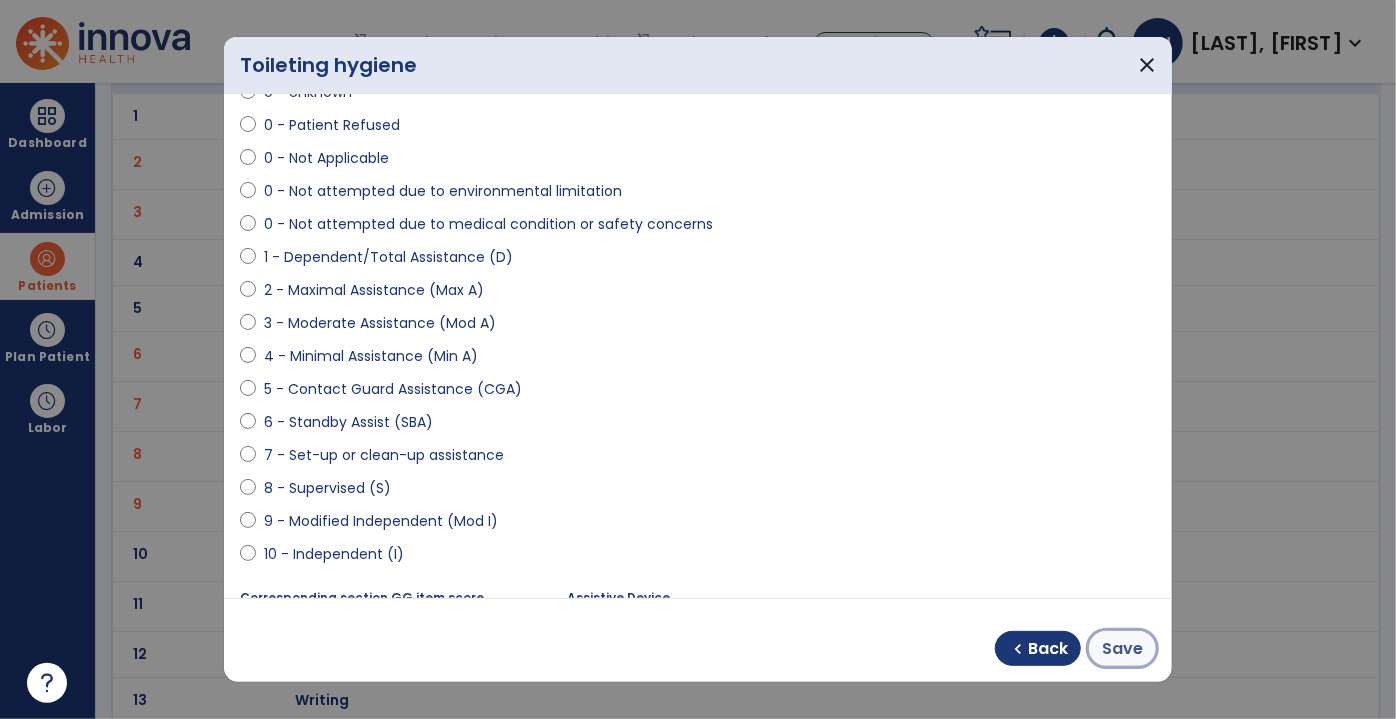 click on "Save" at bounding box center [1122, 649] 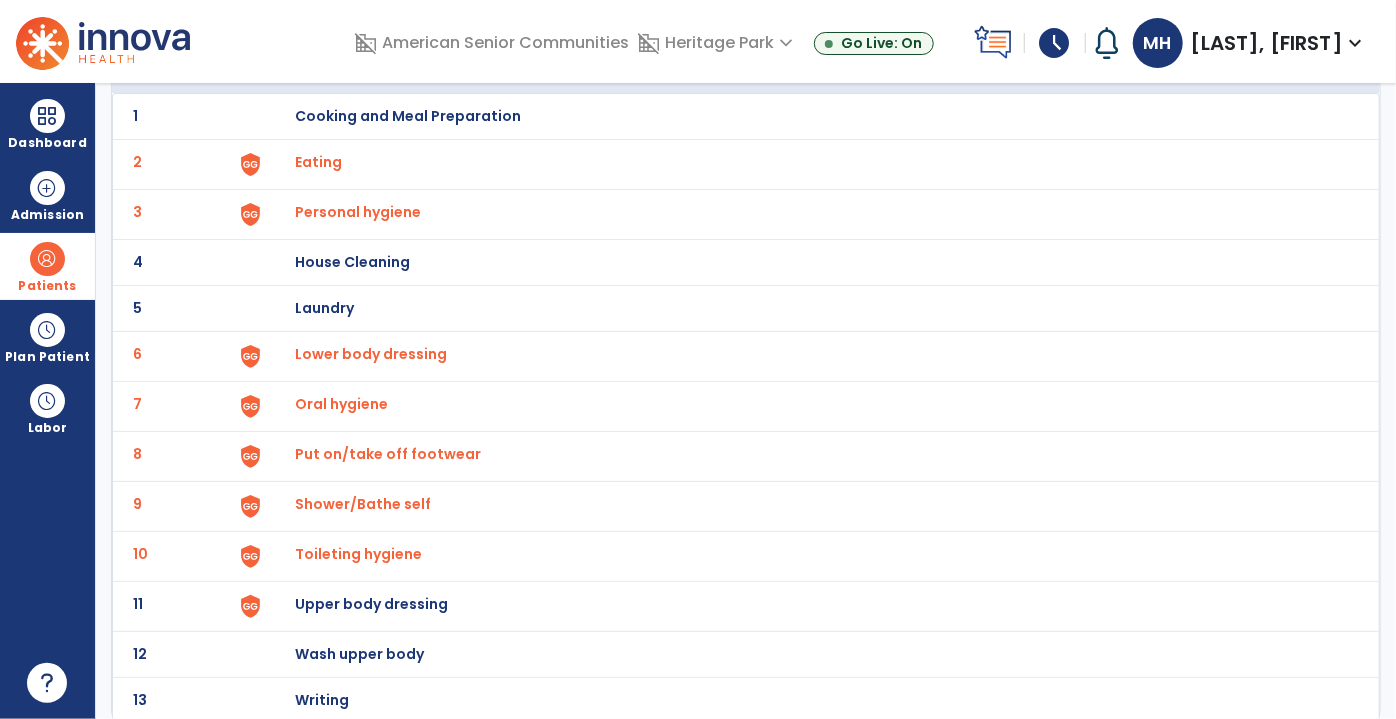 click on "Toileting hygiene" at bounding box center (318, 162) 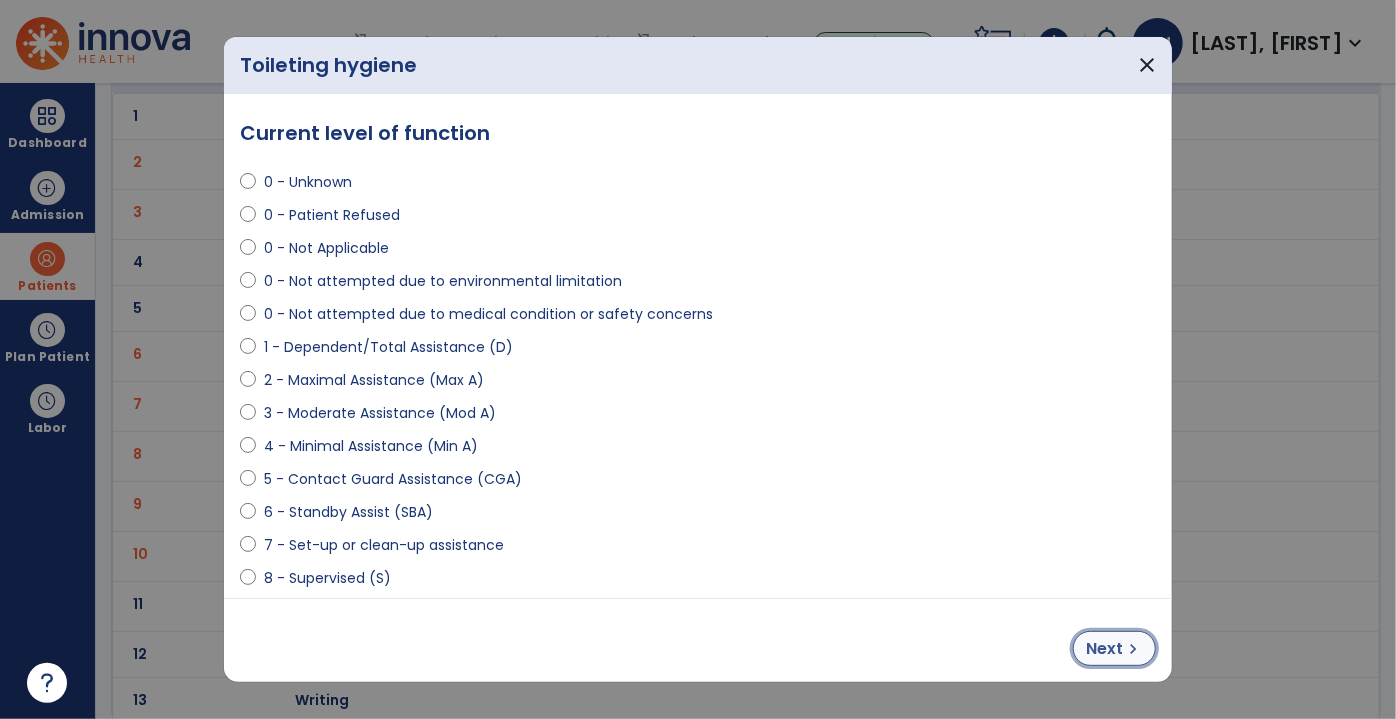click on "Next" at bounding box center (1104, 649) 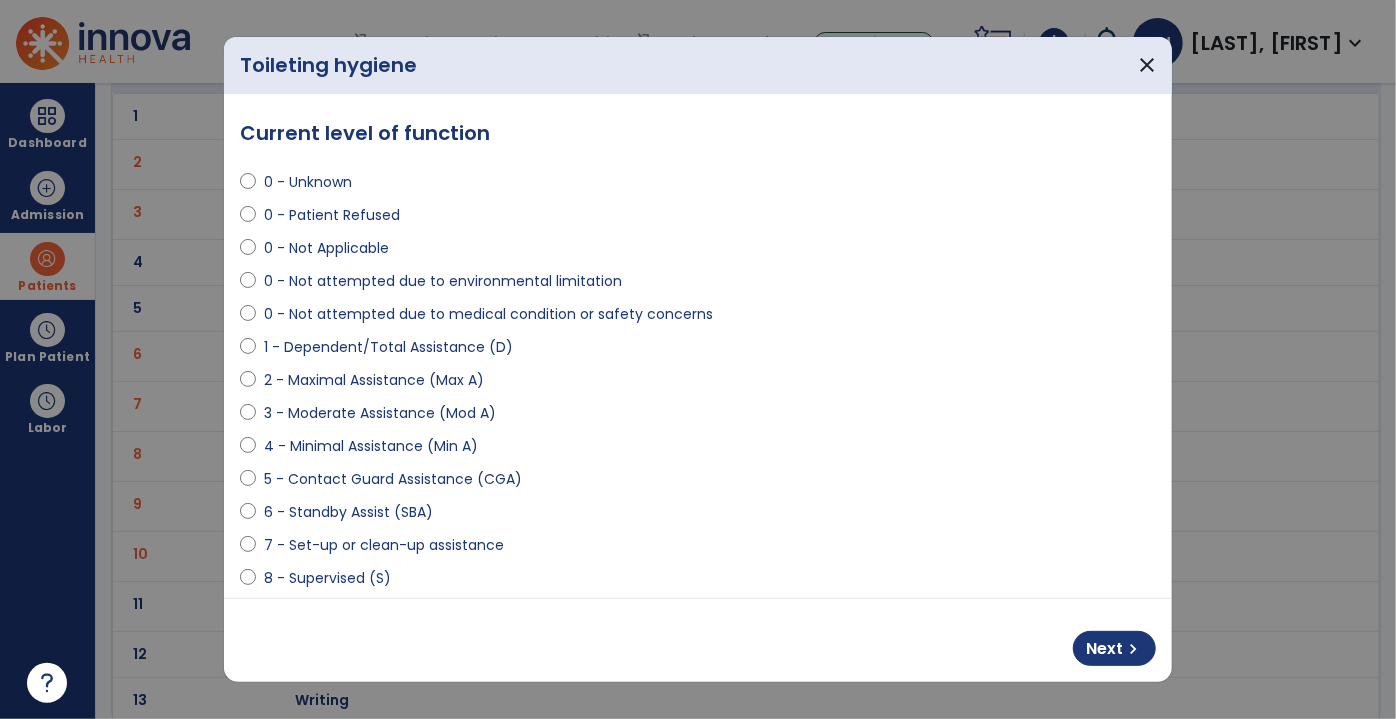 select on "**********" 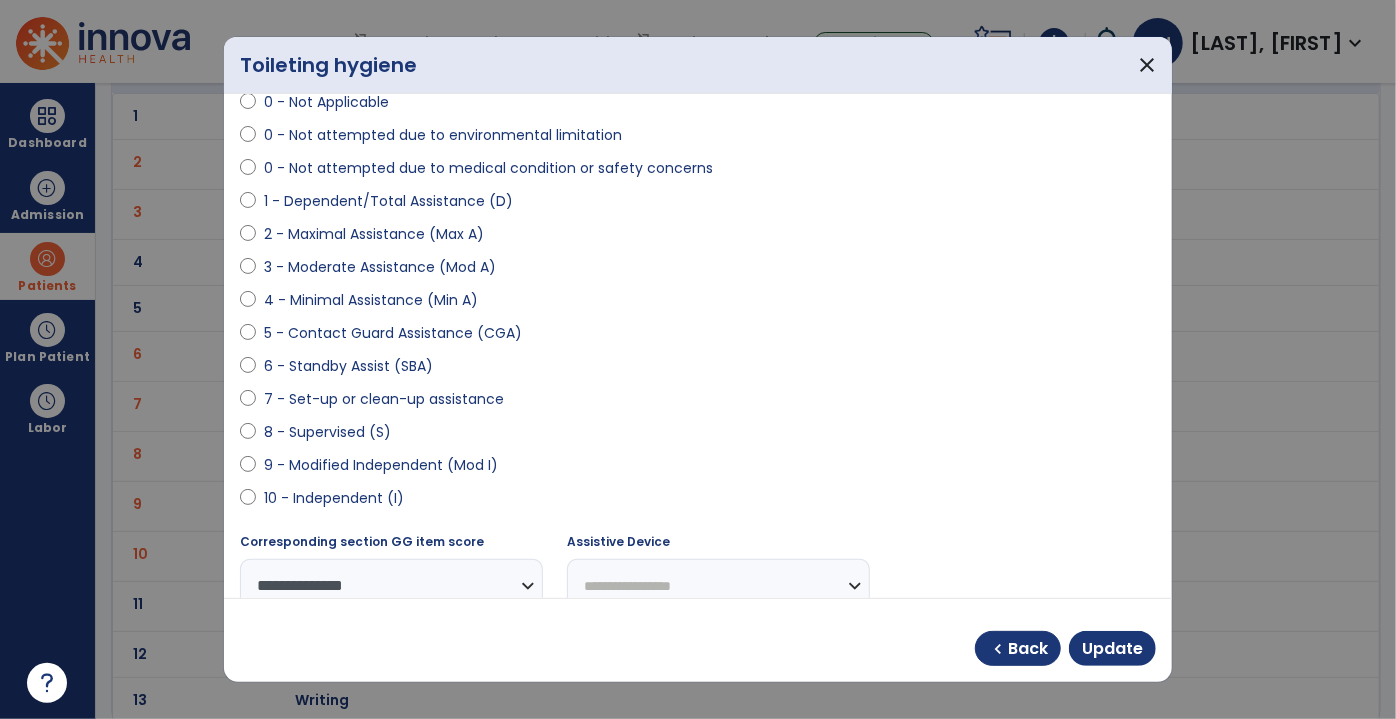 scroll, scrollTop: 181, scrollLeft: 0, axis: vertical 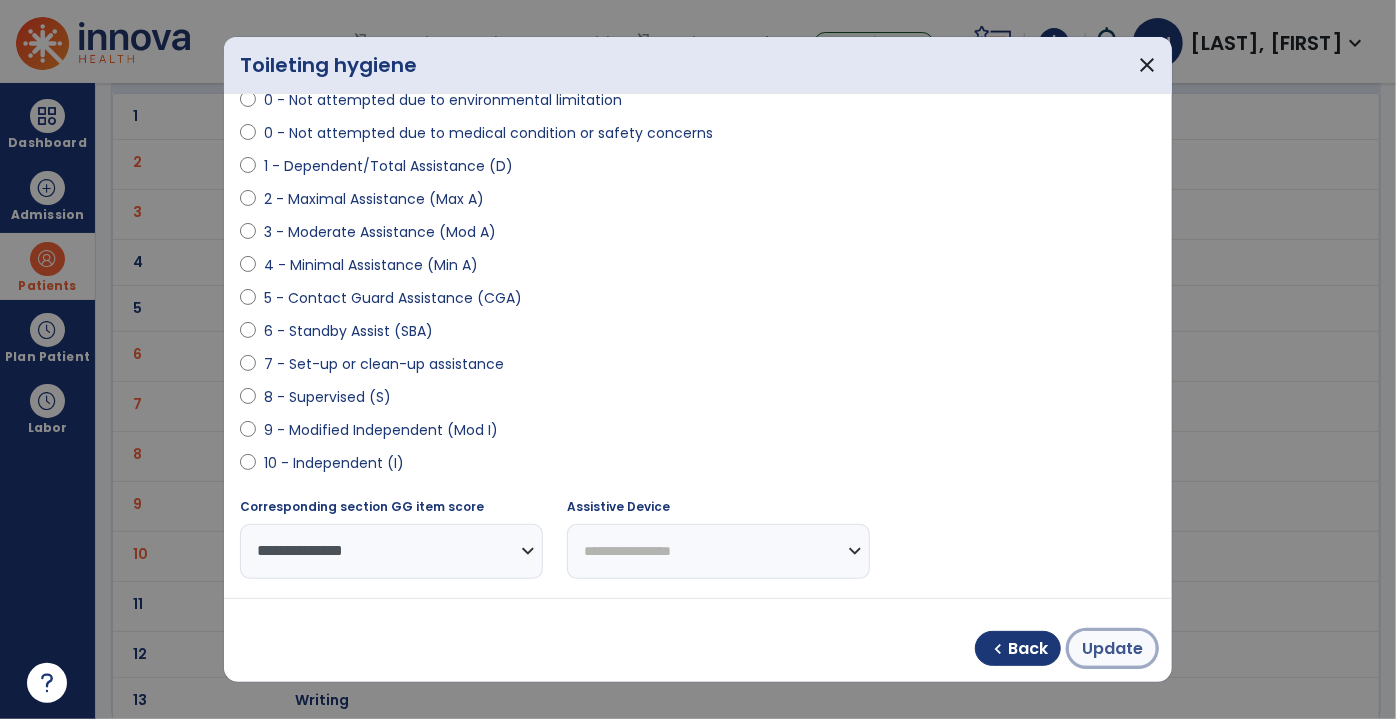 click on "Update" at bounding box center (1112, 649) 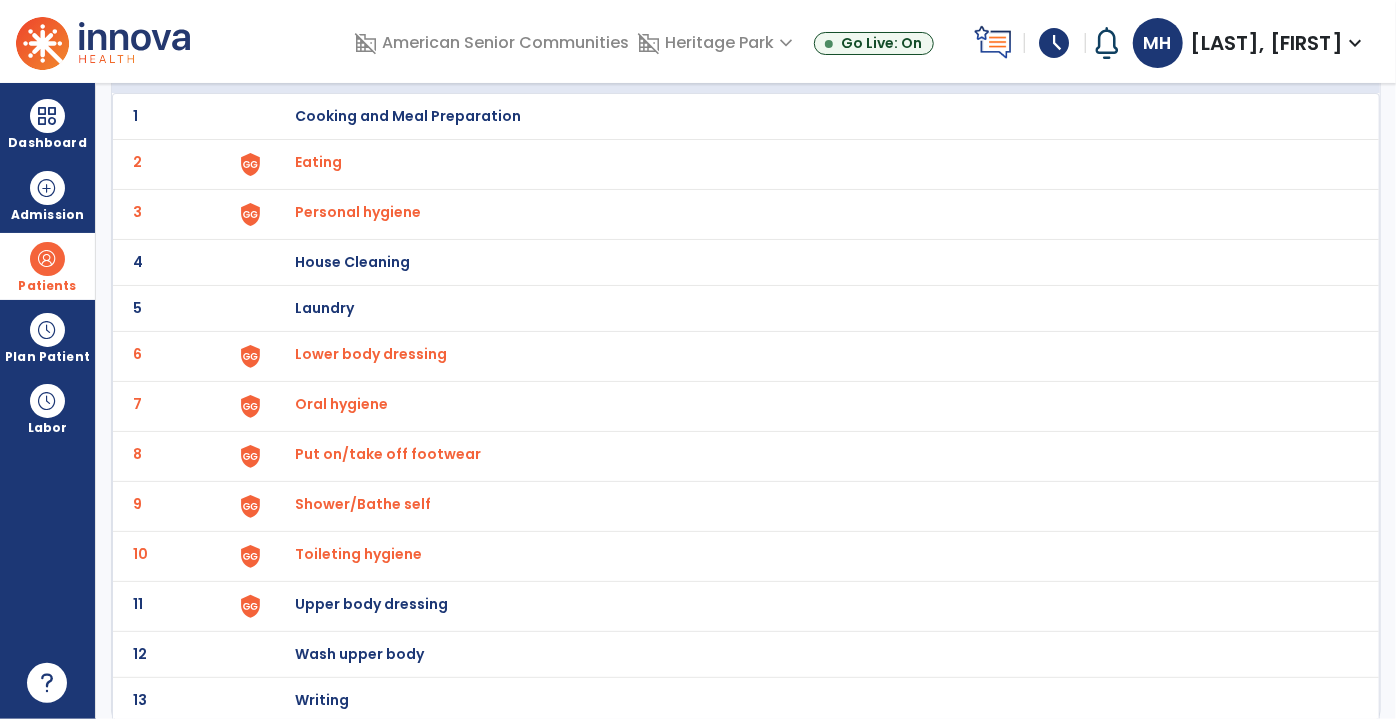 click on "Upper body dressing" at bounding box center [408, 116] 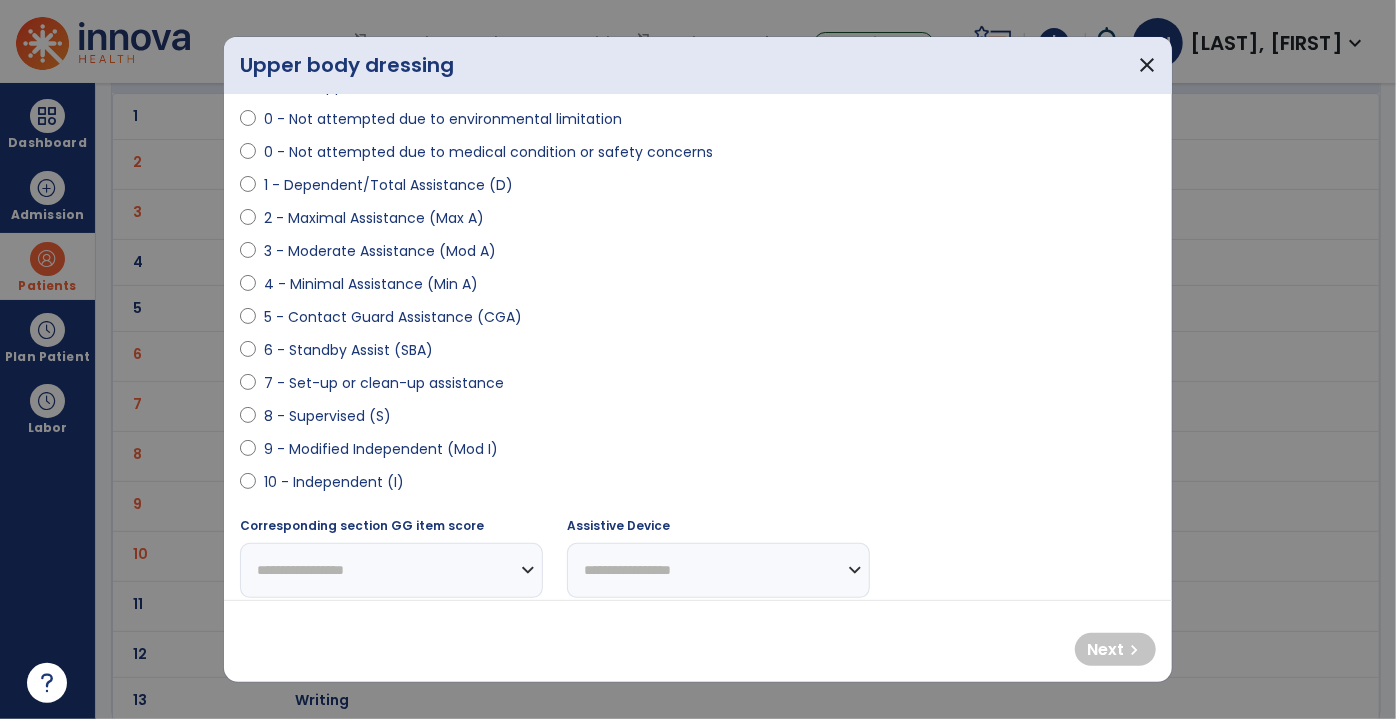 scroll, scrollTop: 90, scrollLeft: 0, axis: vertical 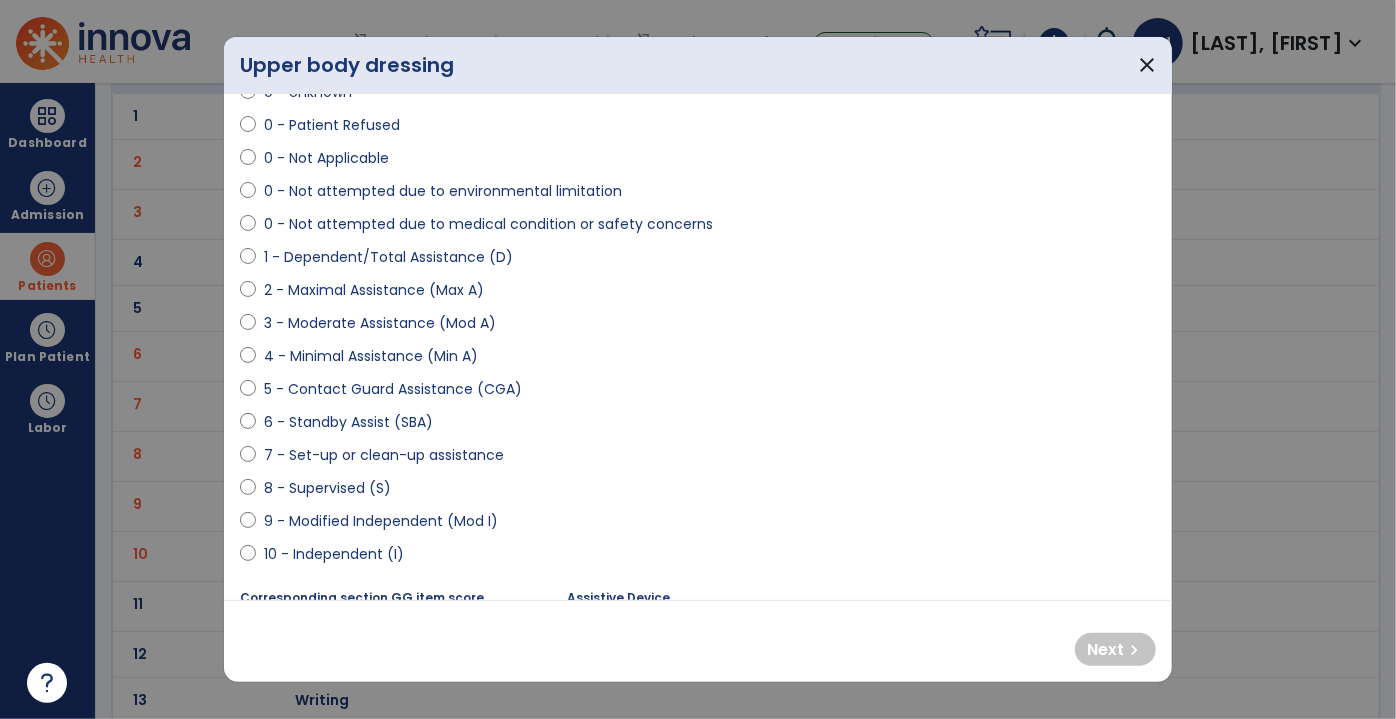 select on "**********" 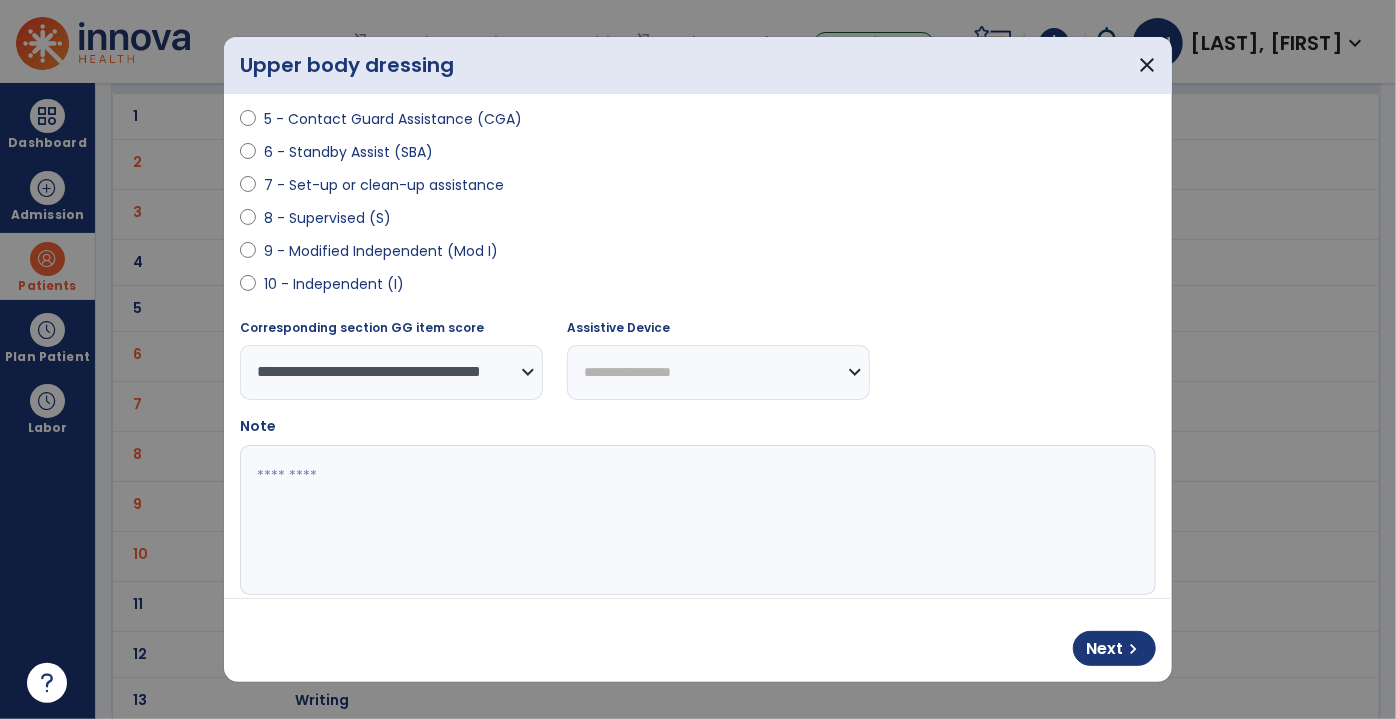 scroll, scrollTop: 363, scrollLeft: 0, axis: vertical 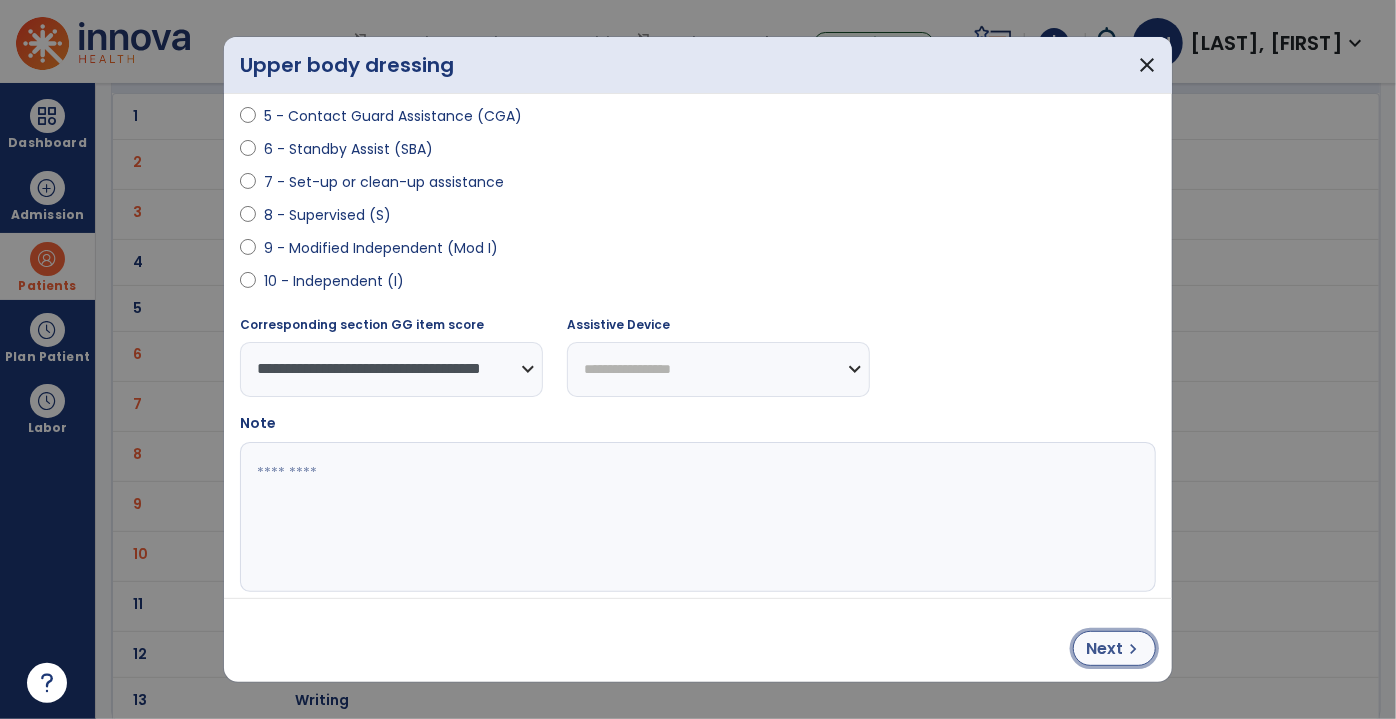 click on "Next" at bounding box center (1104, 649) 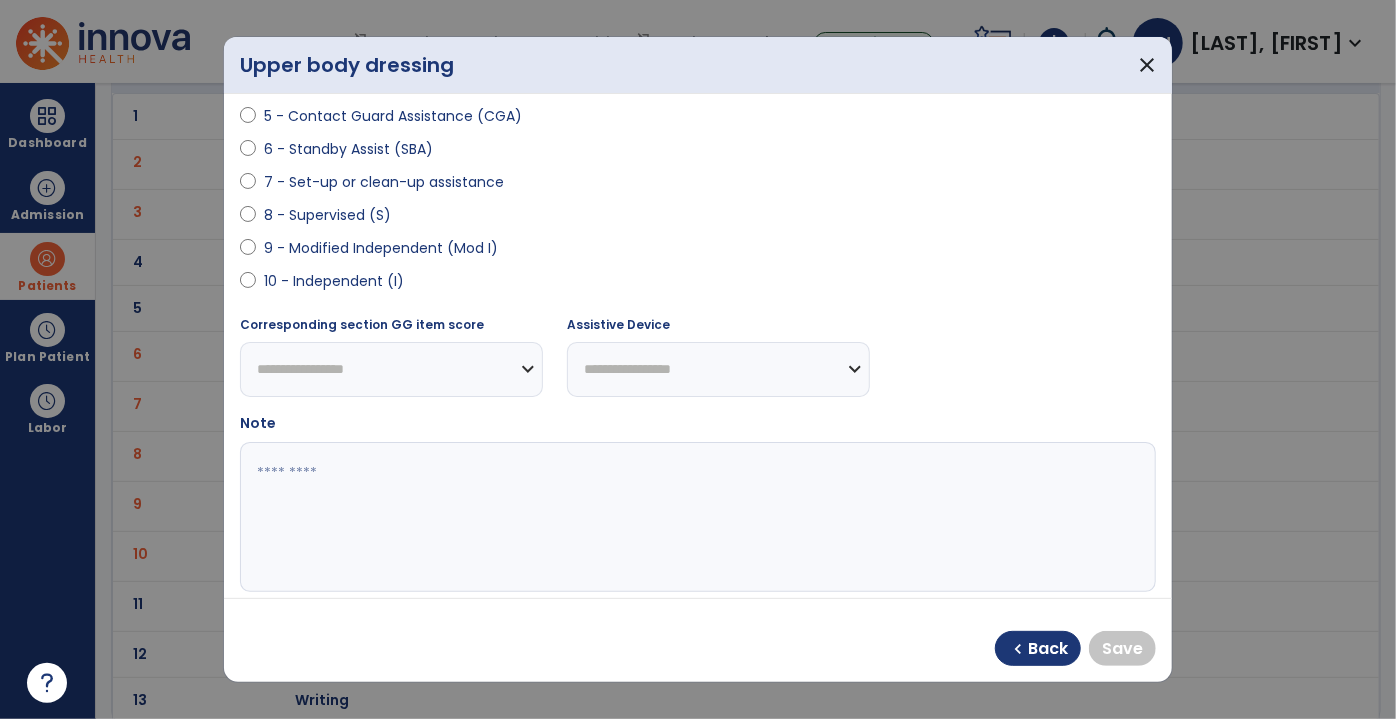 select on "**********" 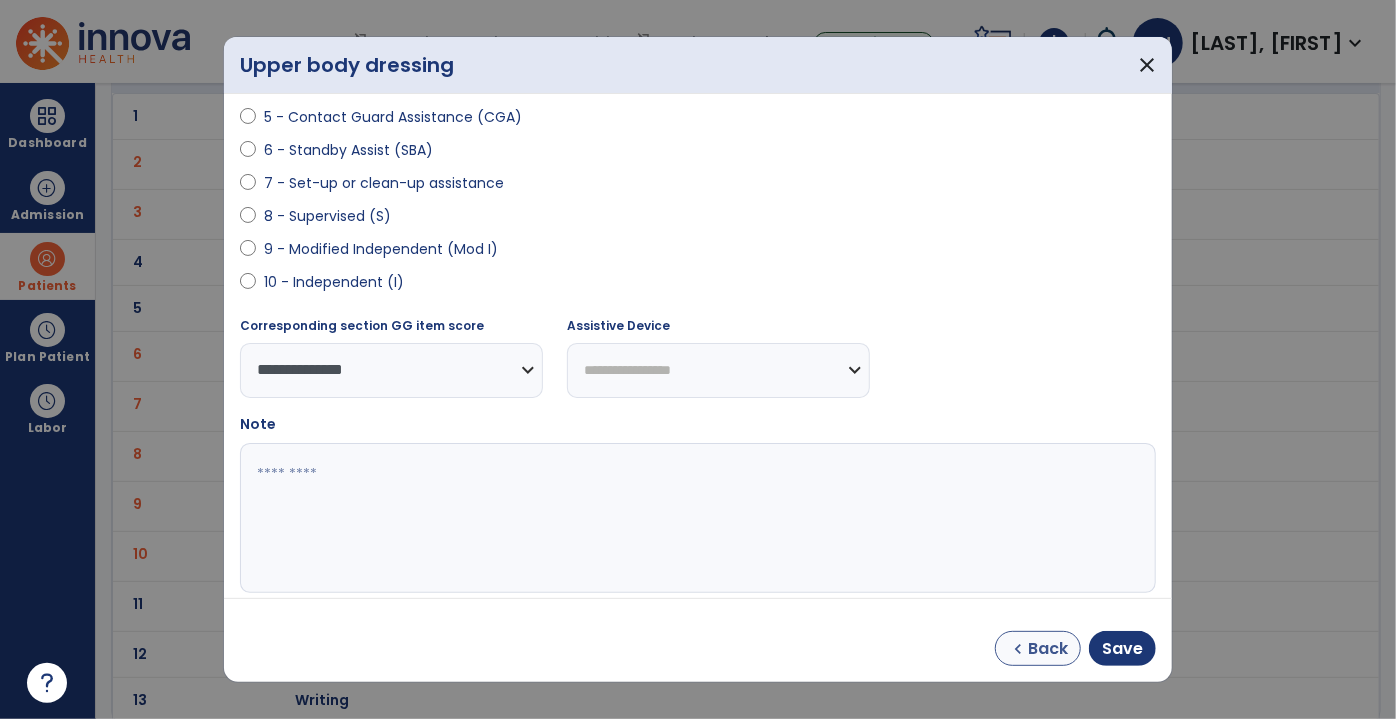 scroll, scrollTop: 363, scrollLeft: 0, axis: vertical 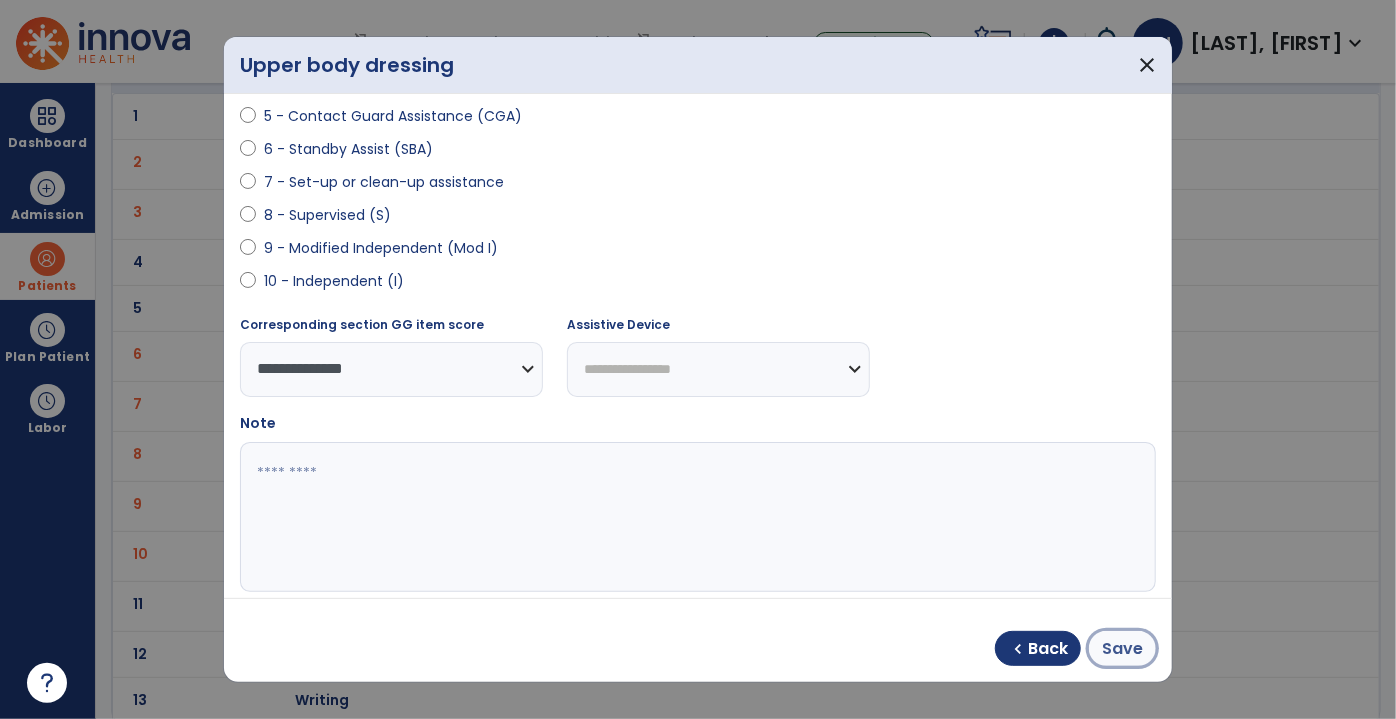 click on "Save" at bounding box center (1122, 649) 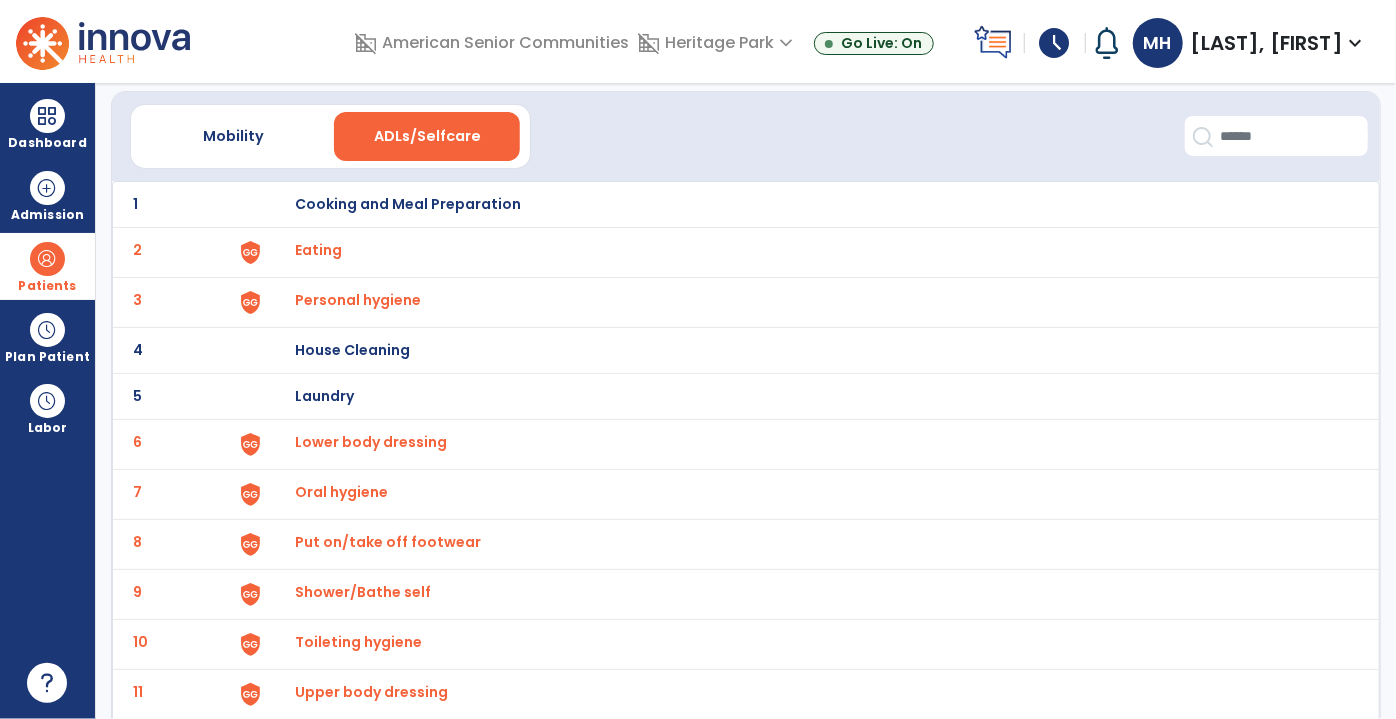 scroll, scrollTop: 0, scrollLeft: 0, axis: both 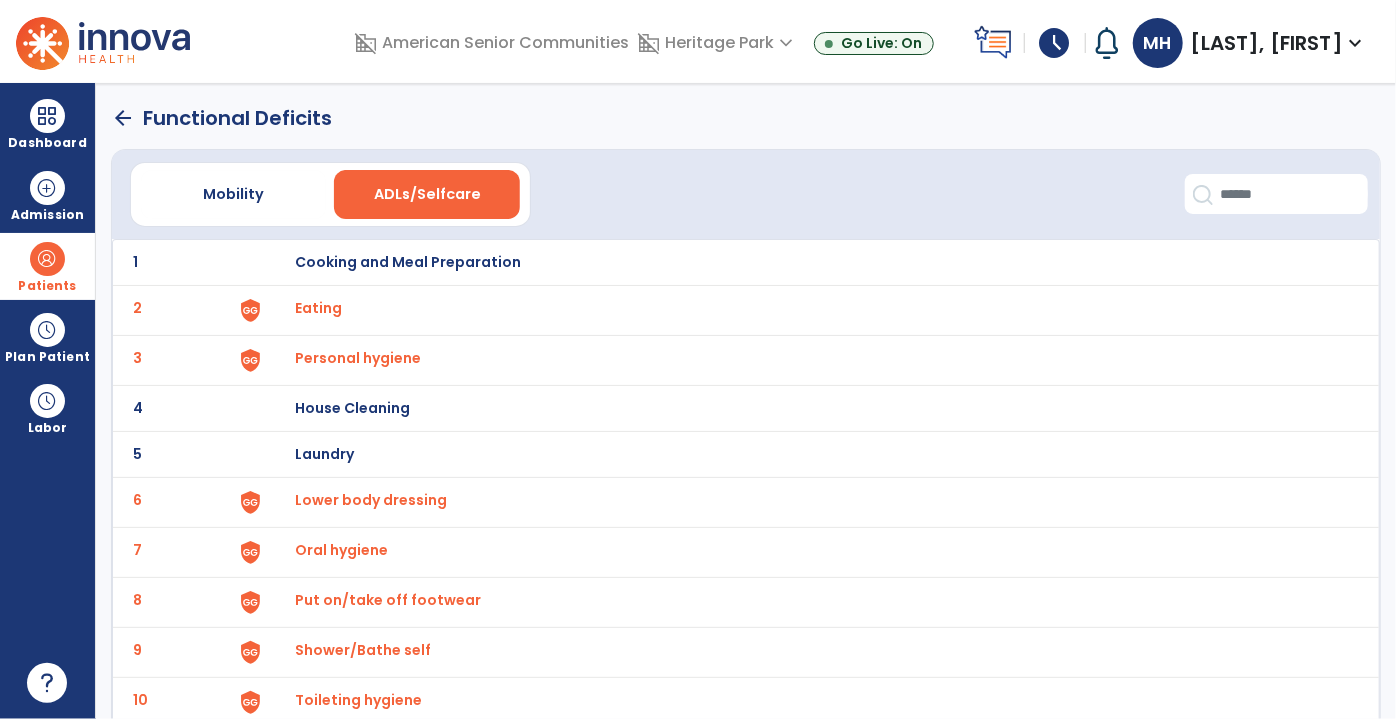 click on "arrow_back" 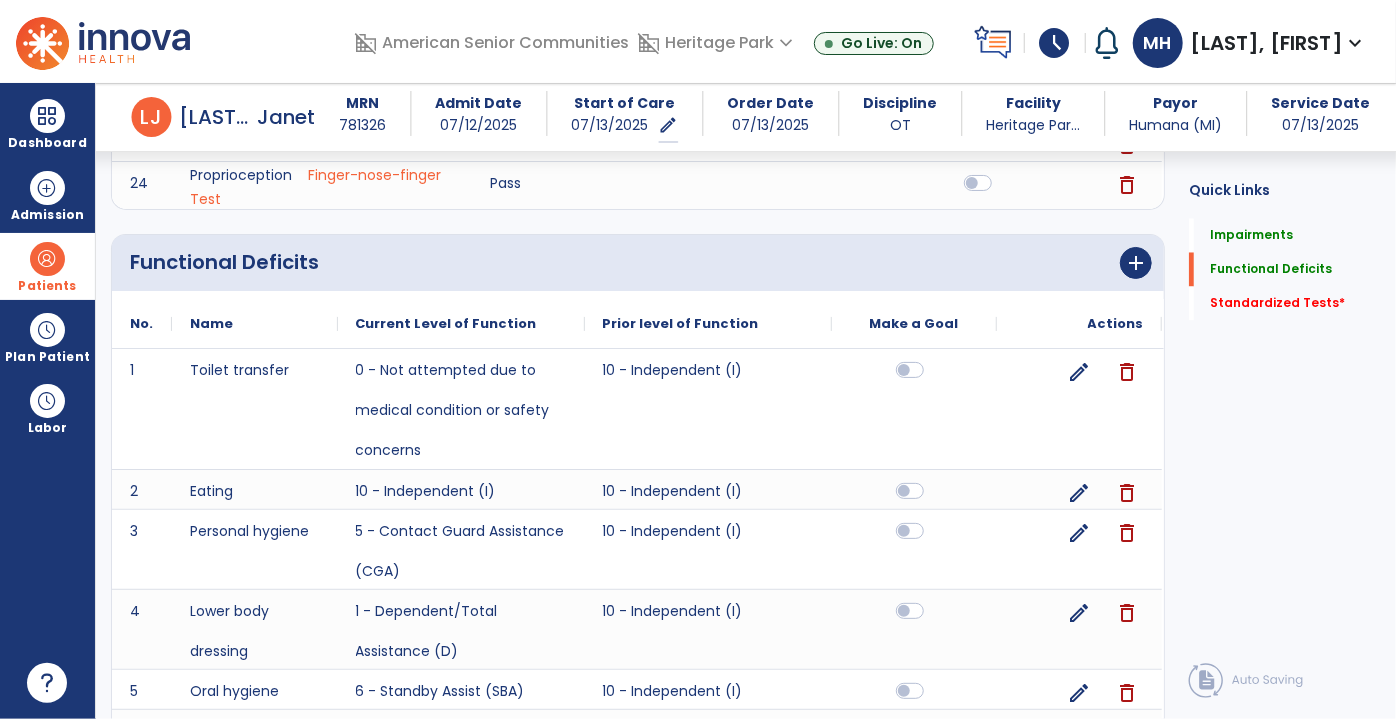 scroll, scrollTop: 2404, scrollLeft: 0, axis: vertical 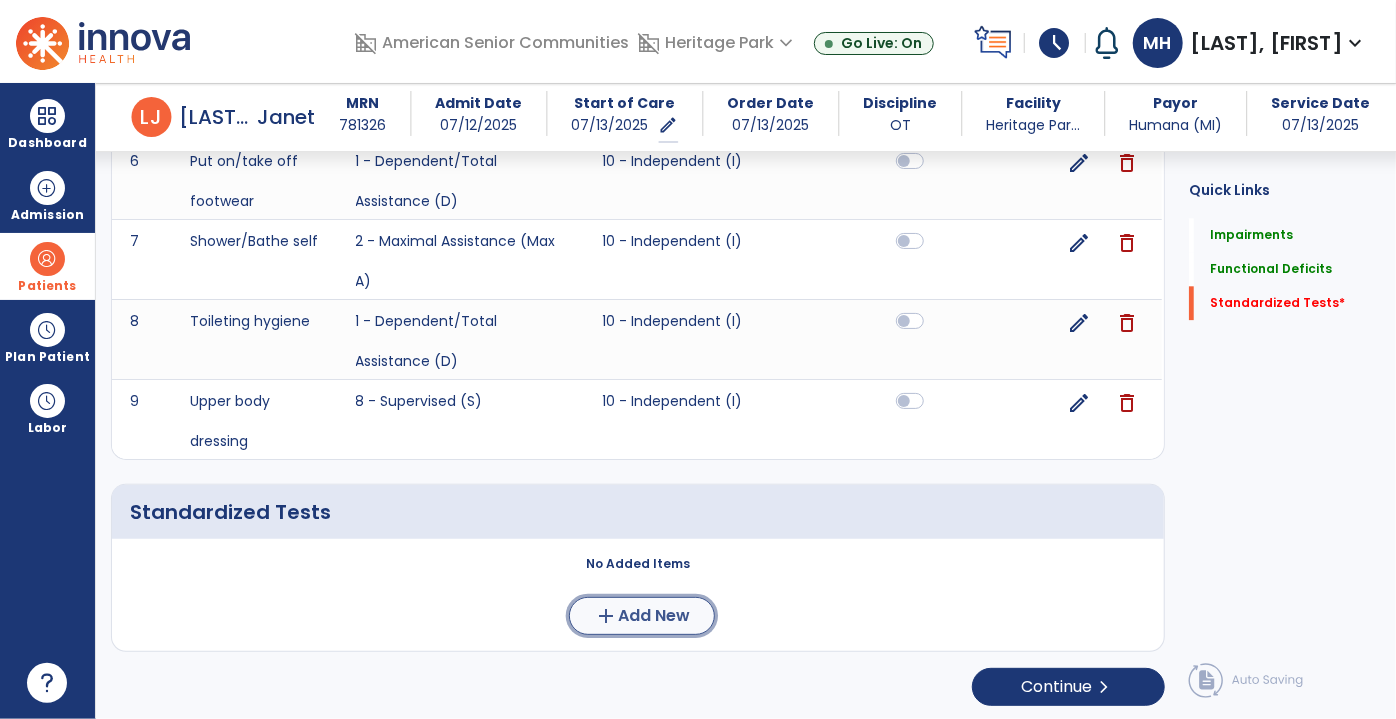 click on "Add New" 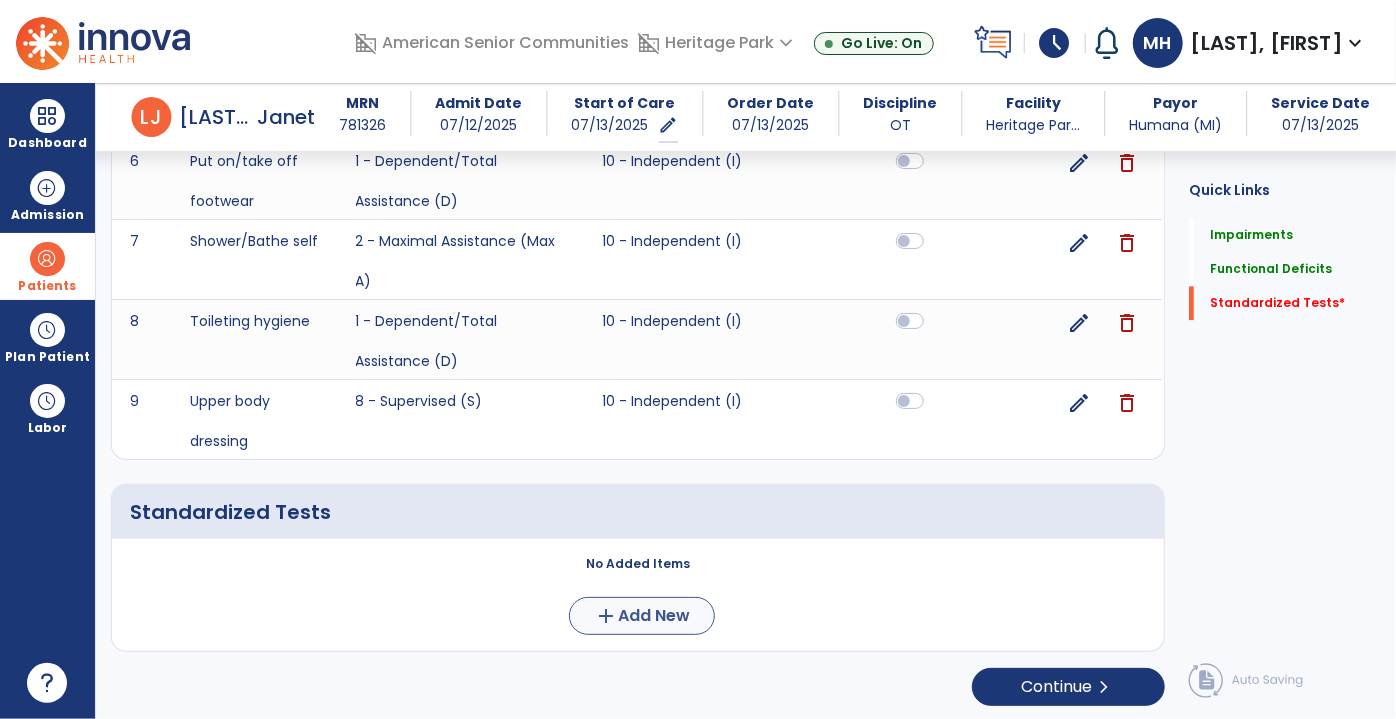 scroll, scrollTop: 0, scrollLeft: 0, axis: both 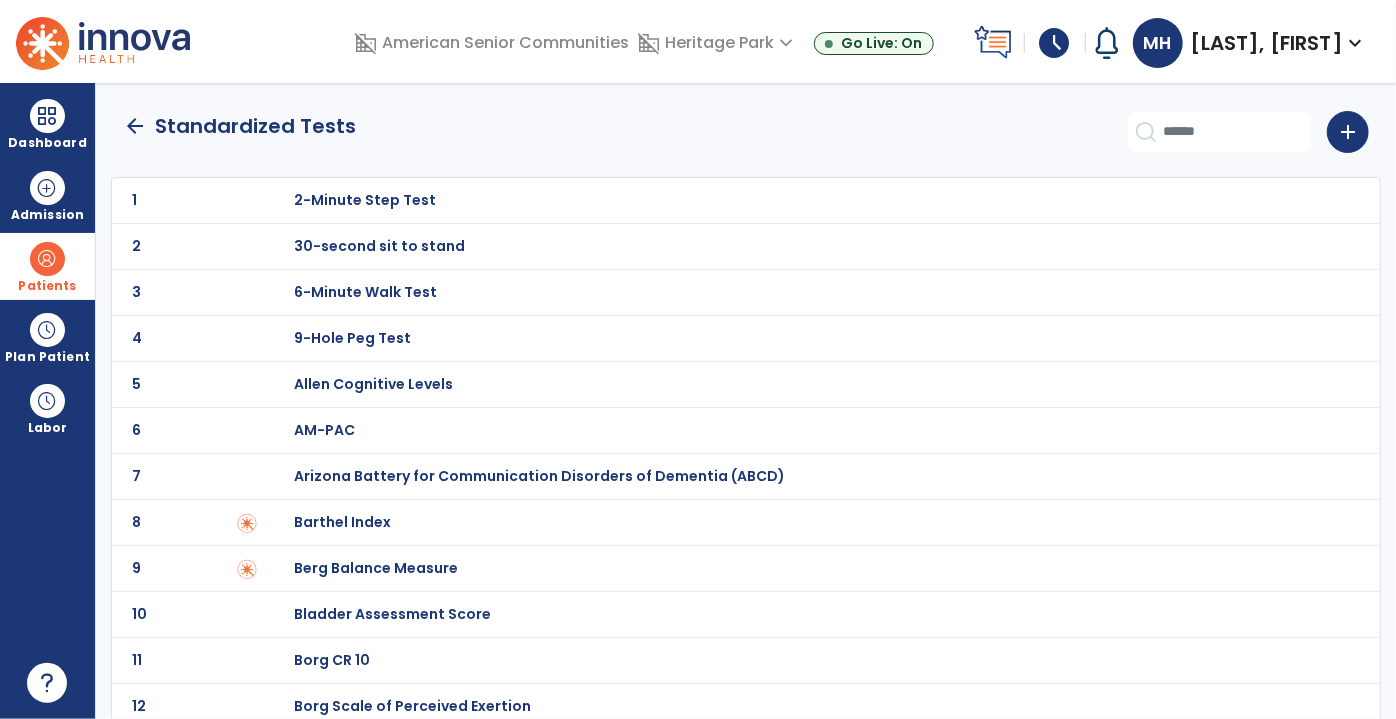 click on "Barthel Index" at bounding box center (365, 200) 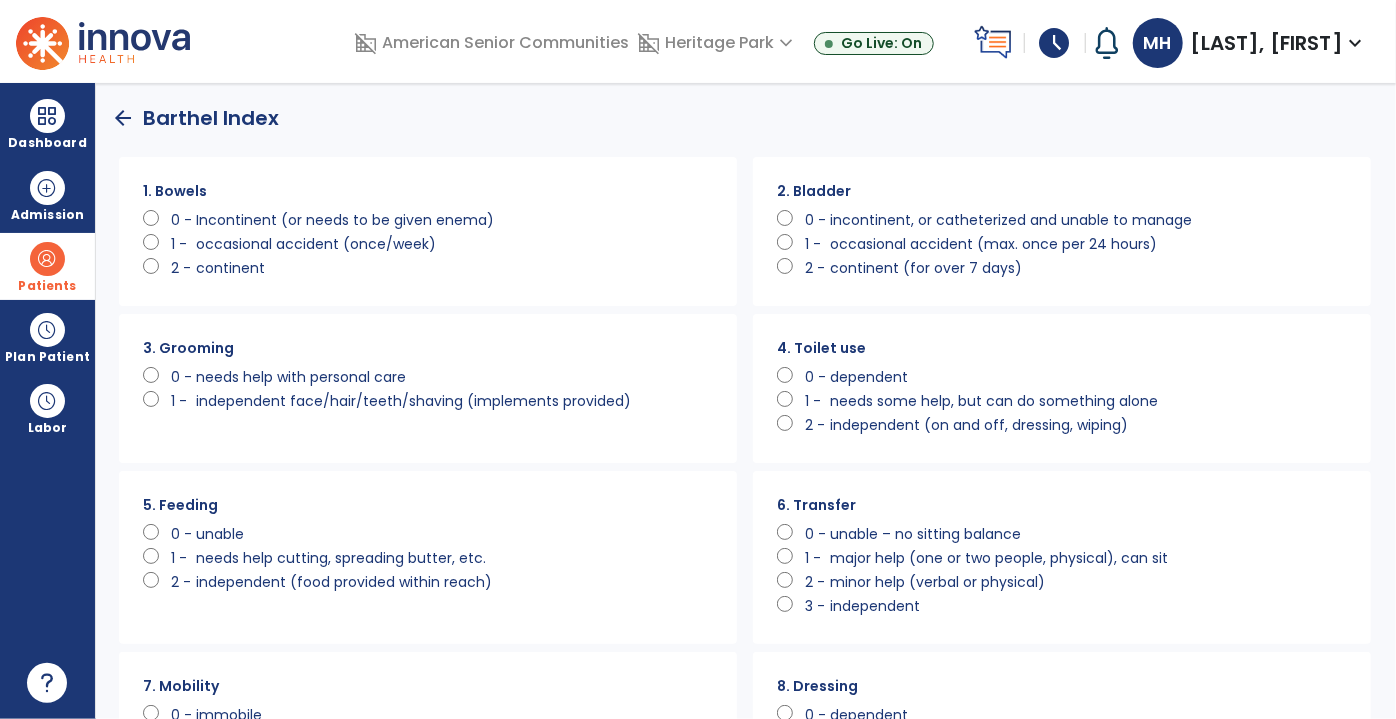 scroll, scrollTop: 0, scrollLeft: 0, axis: both 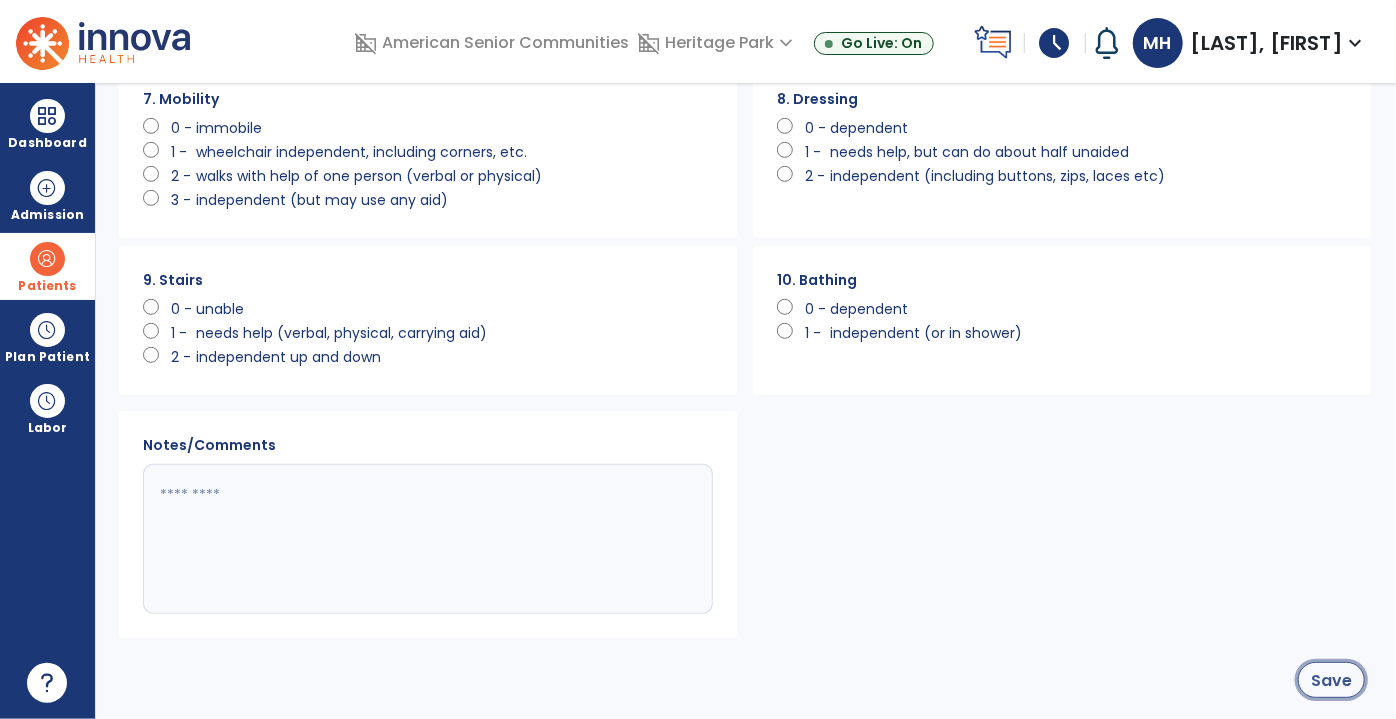 click on "Save" 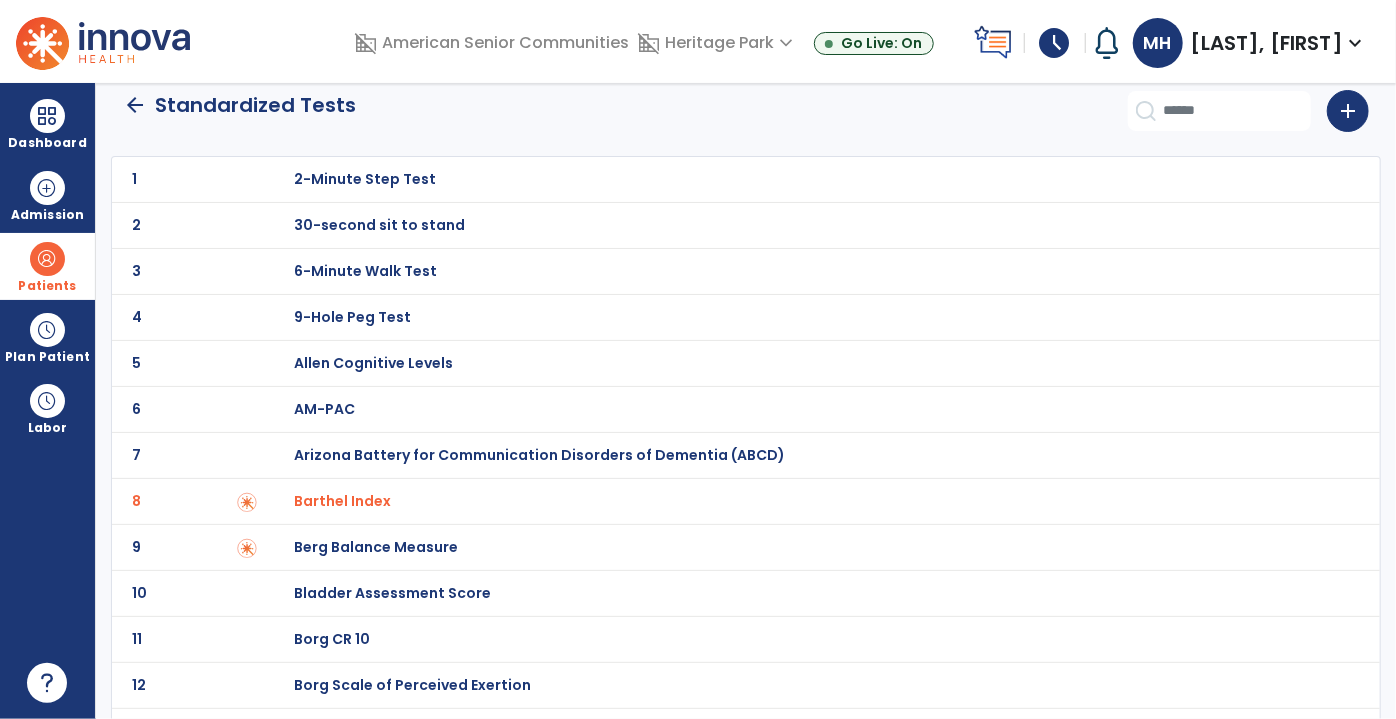 scroll, scrollTop: 0, scrollLeft: 0, axis: both 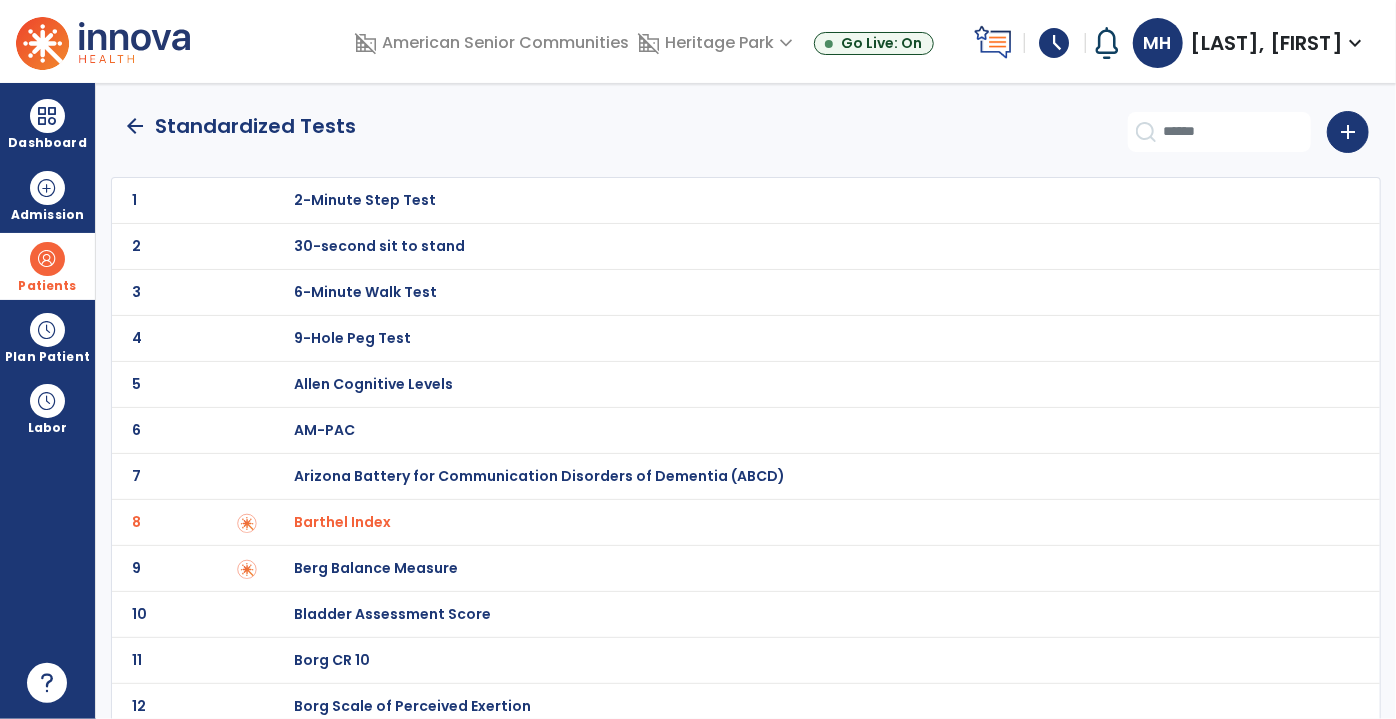 click on "arrow_back" 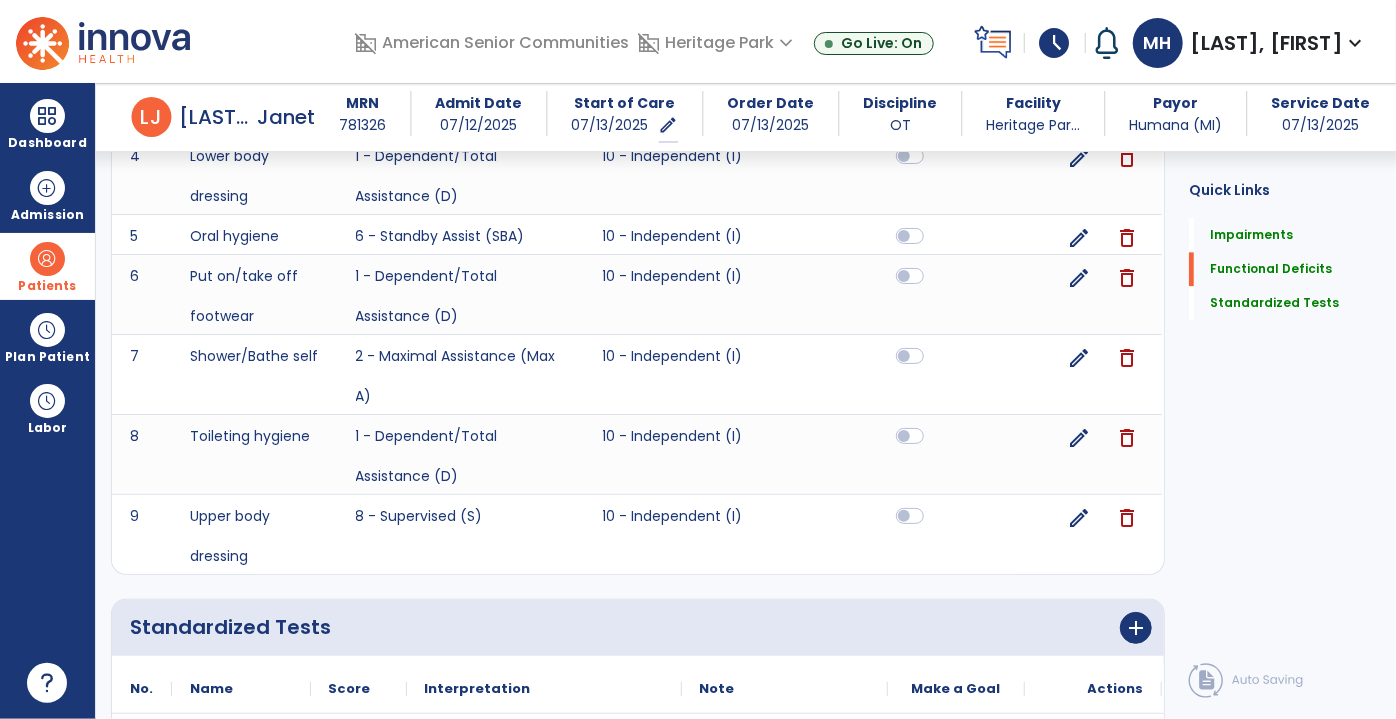 scroll, scrollTop: 2503, scrollLeft: 0, axis: vertical 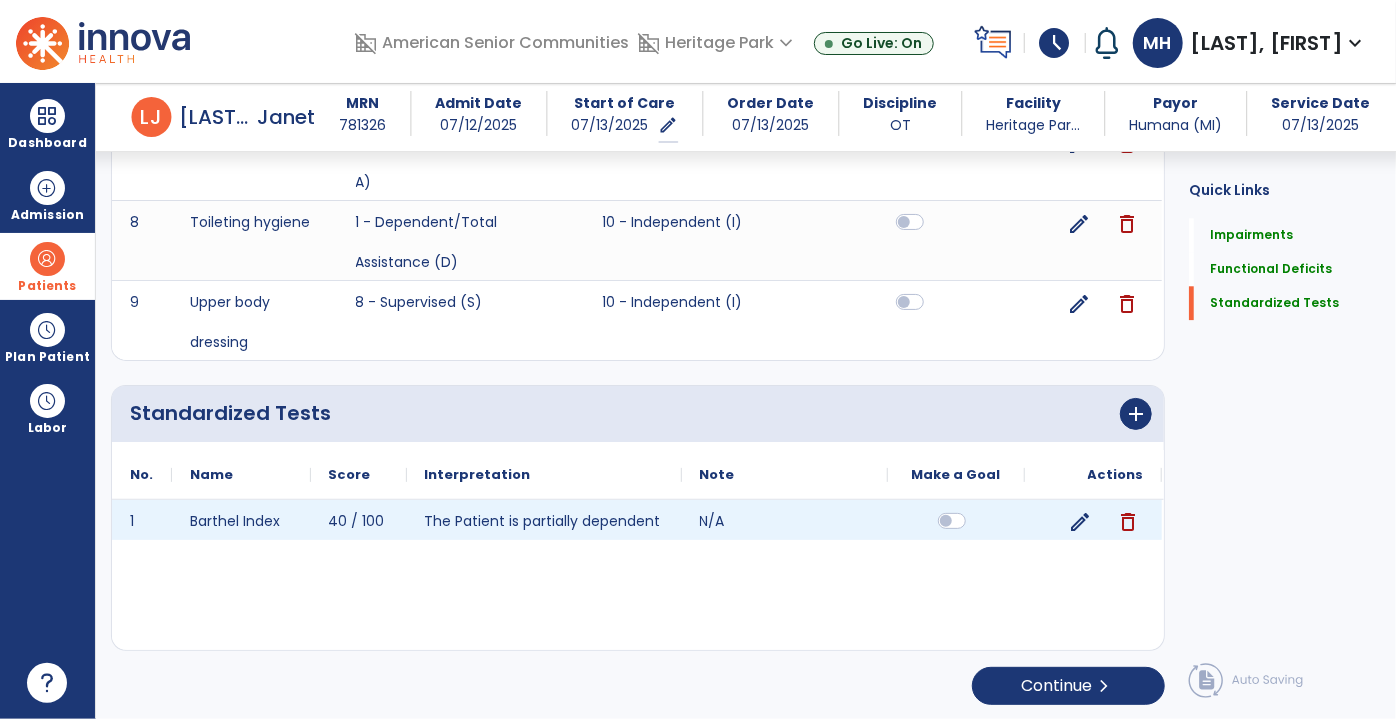 click on "edit" 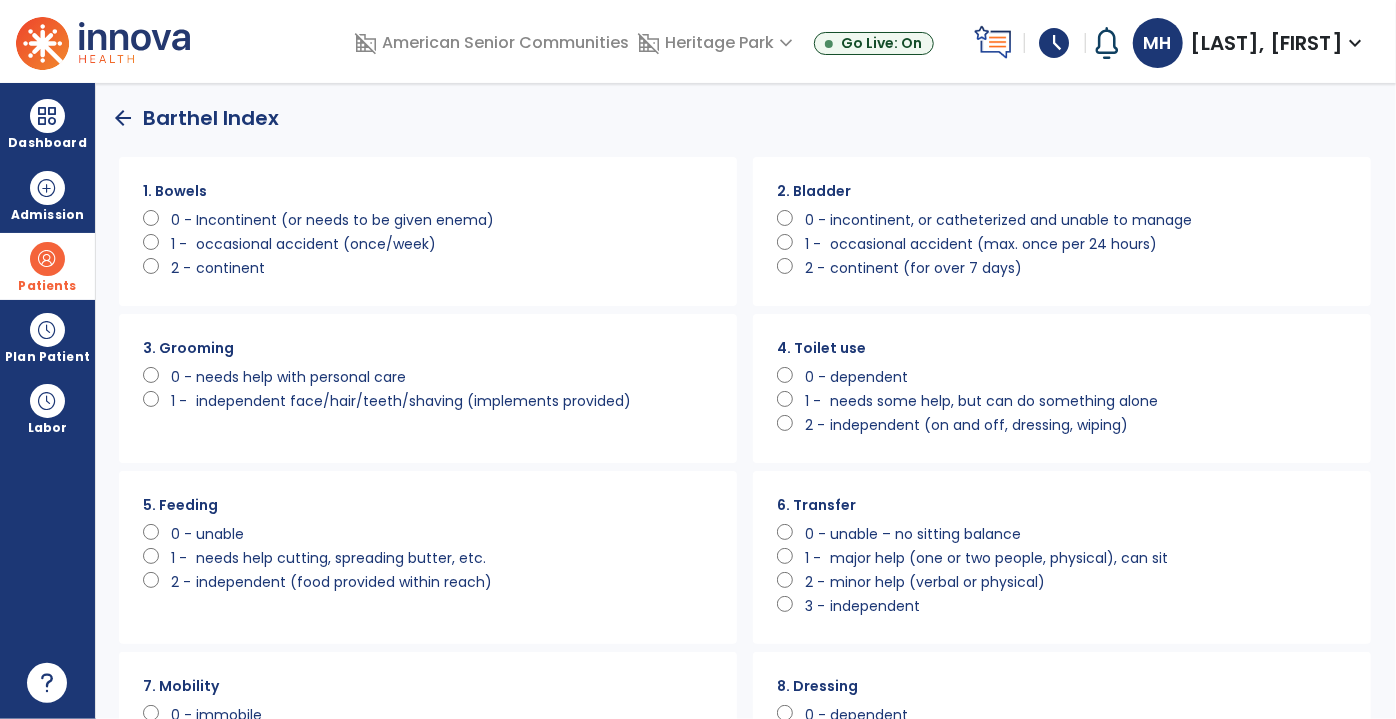 click on "0 -   needs help with personal care" 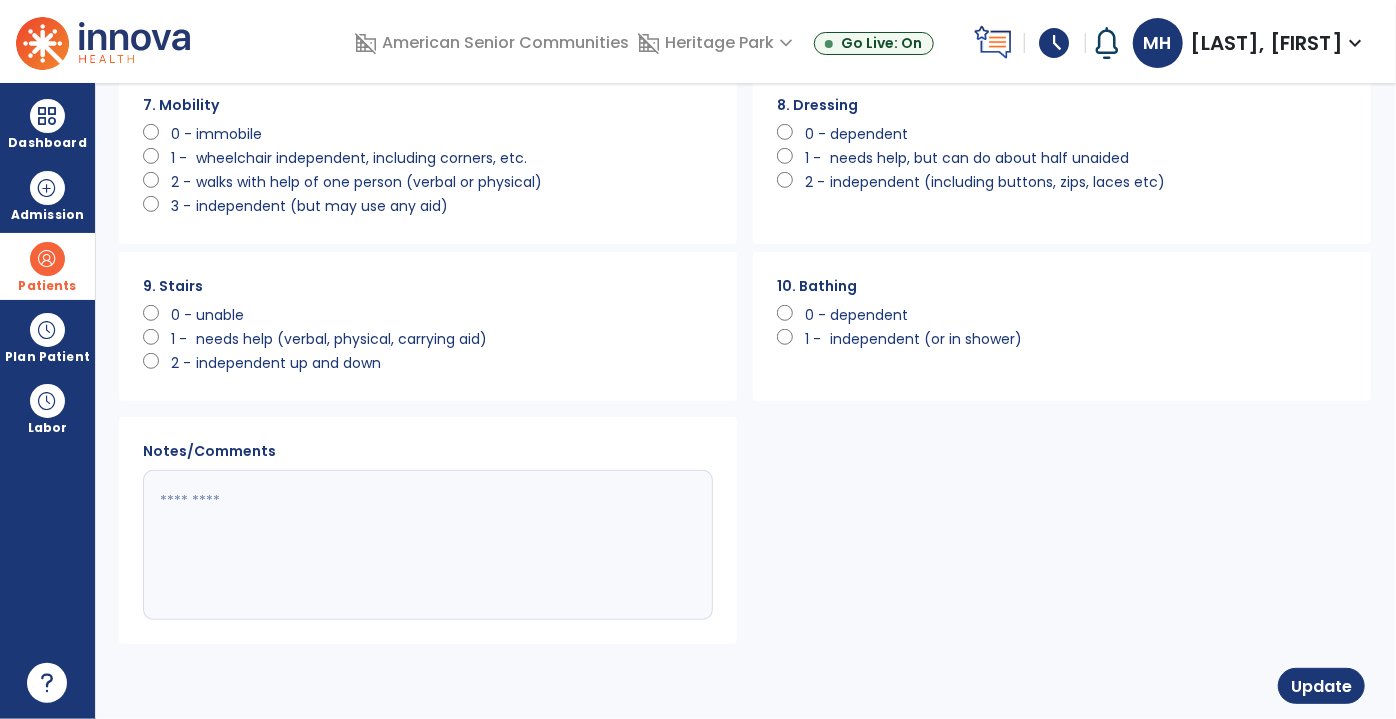 scroll, scrollTop: 587, scrollLeft: 0, axis: vertical 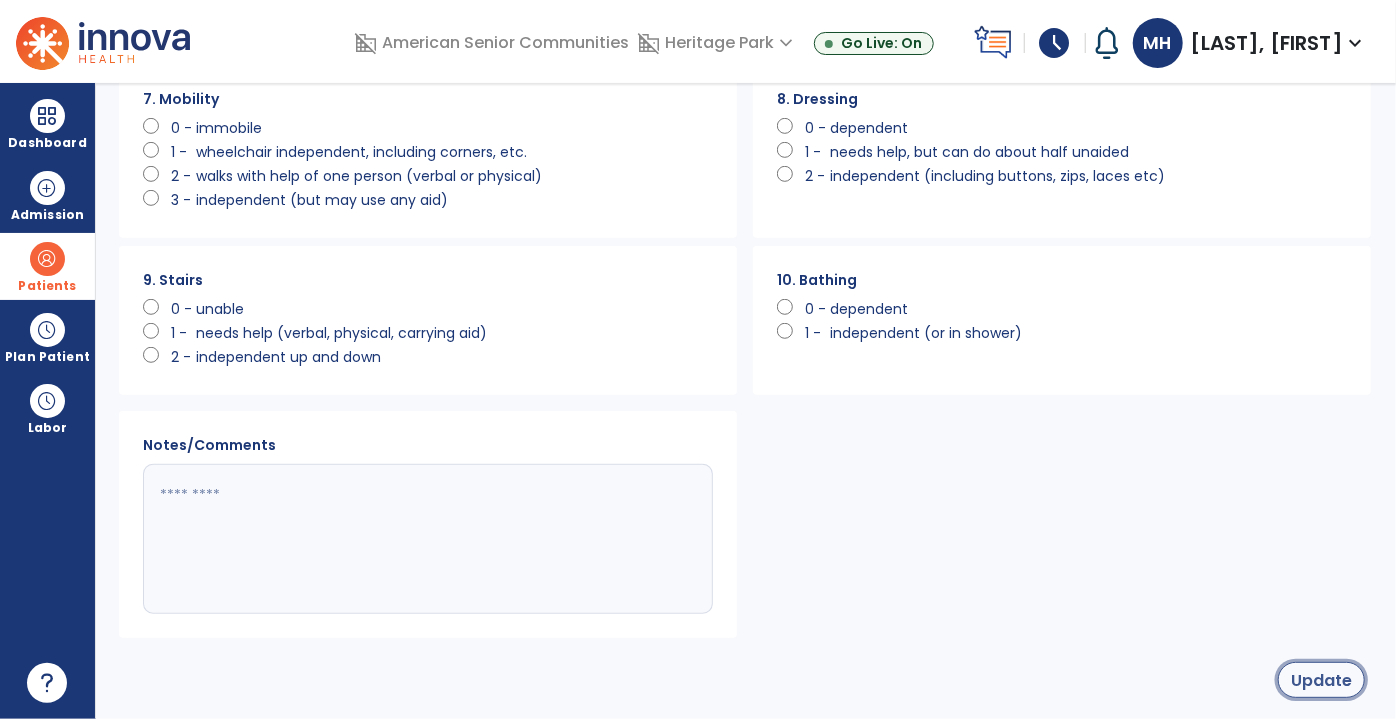 click on "Update" 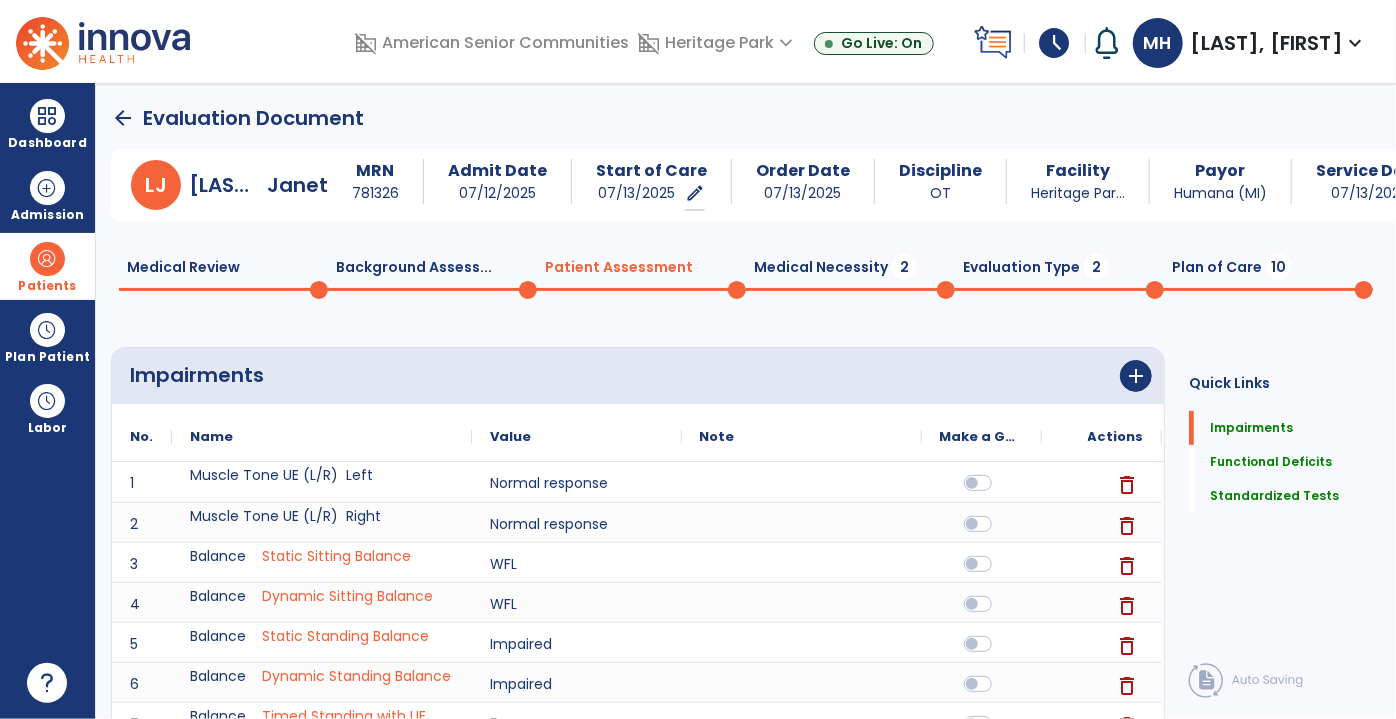 scroll, scrollTop: 0, scrollLeft: 0, axis: both 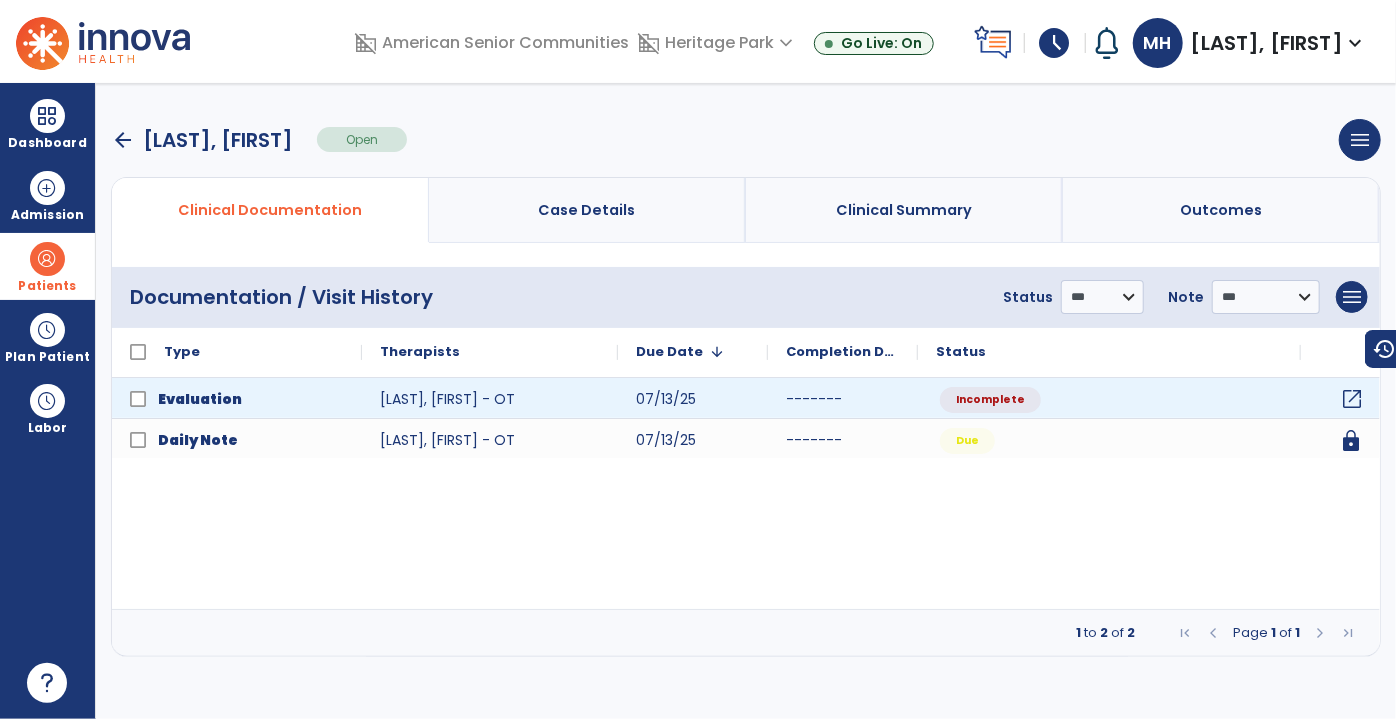 click on "open_in_new" 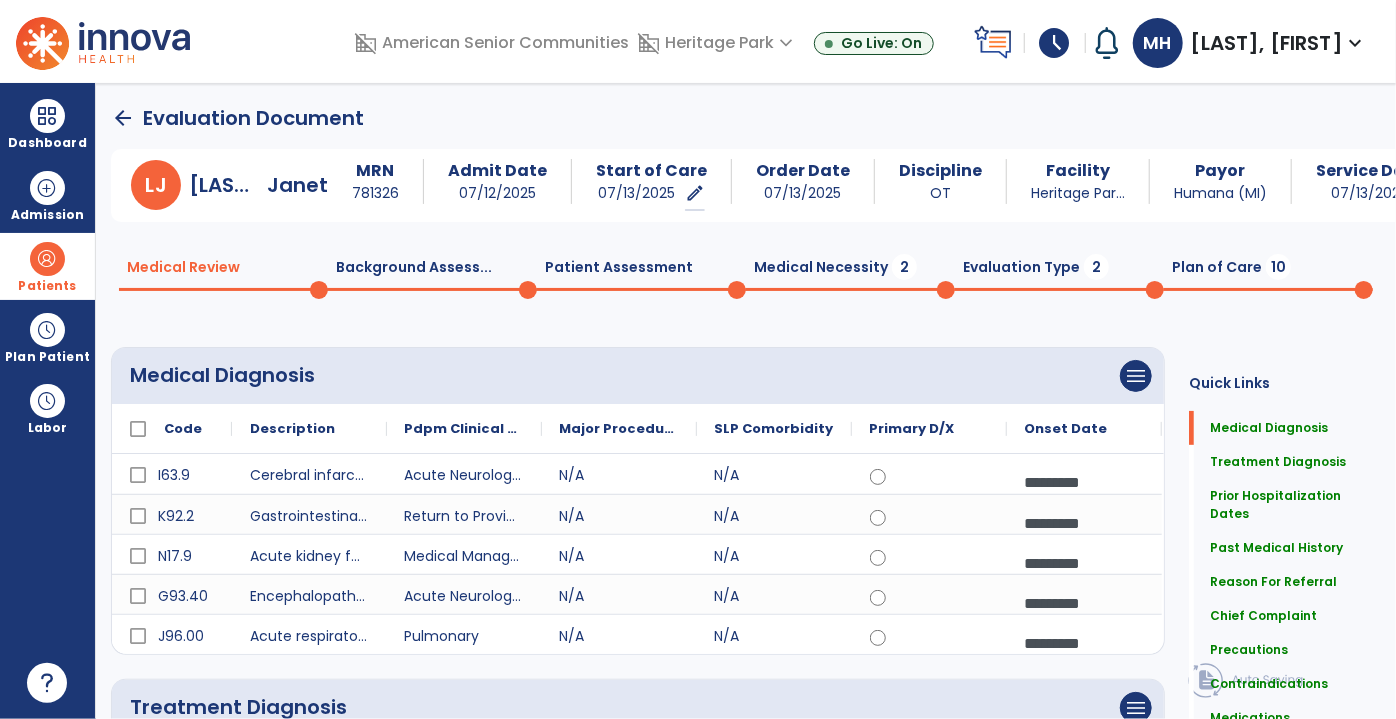 click 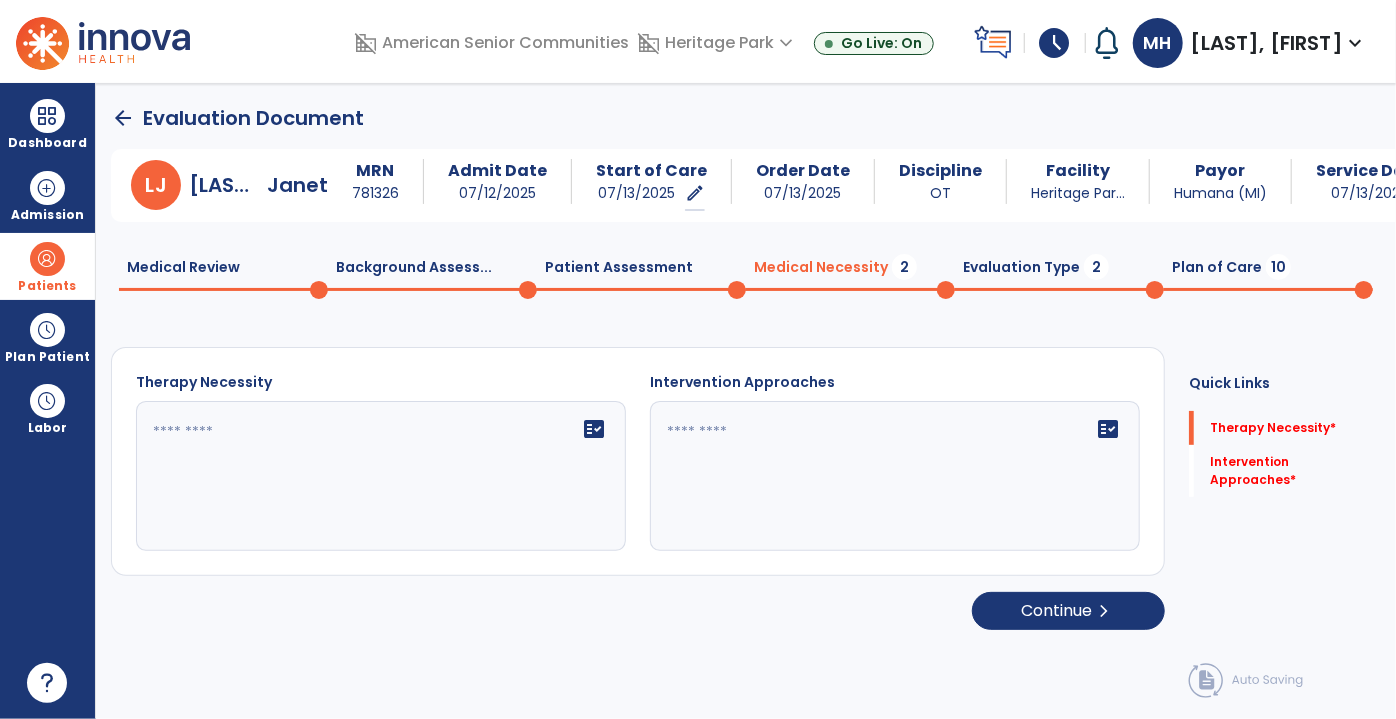 click 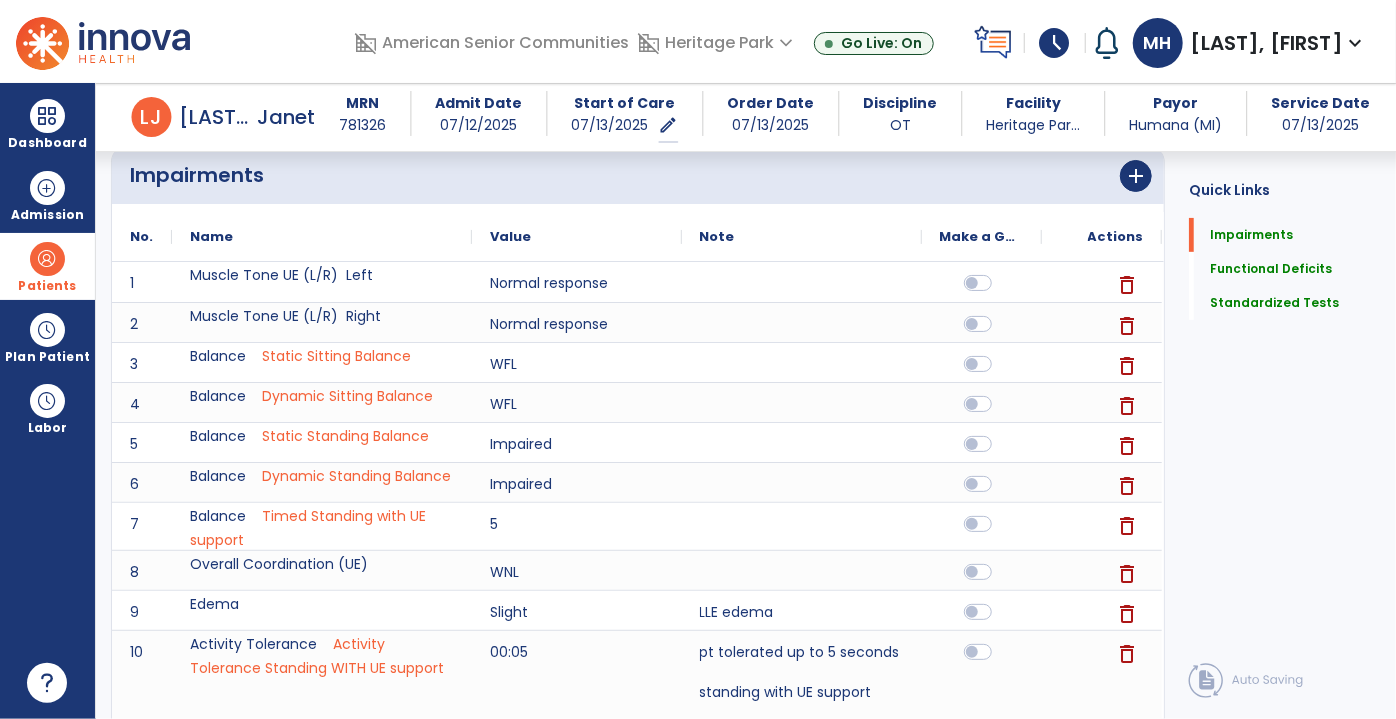 scroll, scrollTop: 0, scrollLeft: 0, axis: both 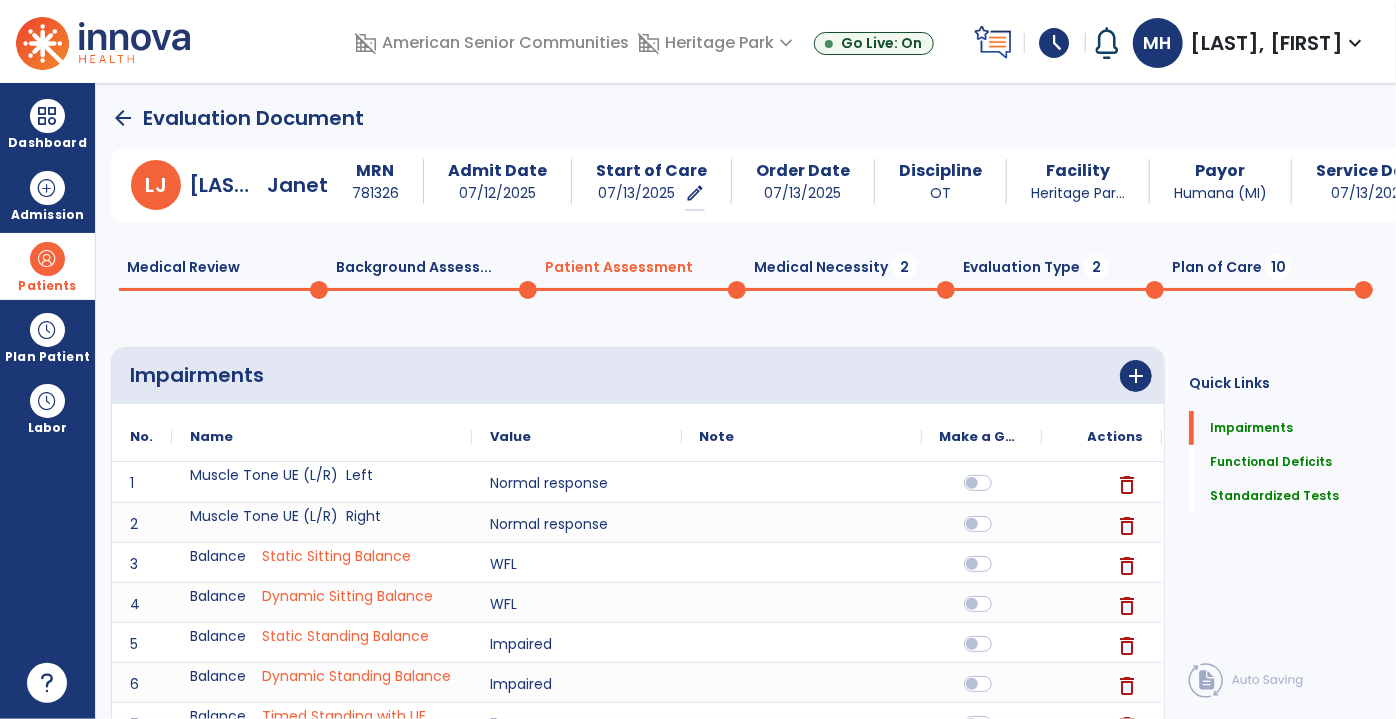 click 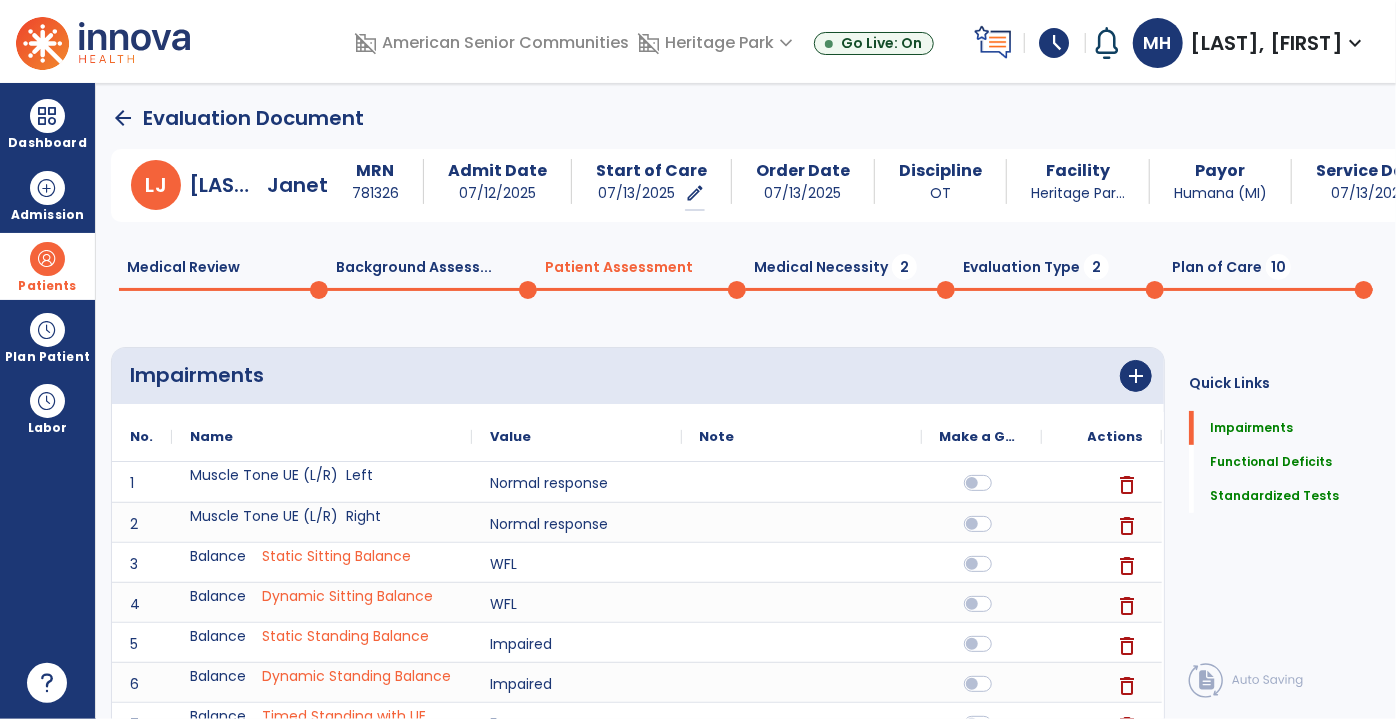 click 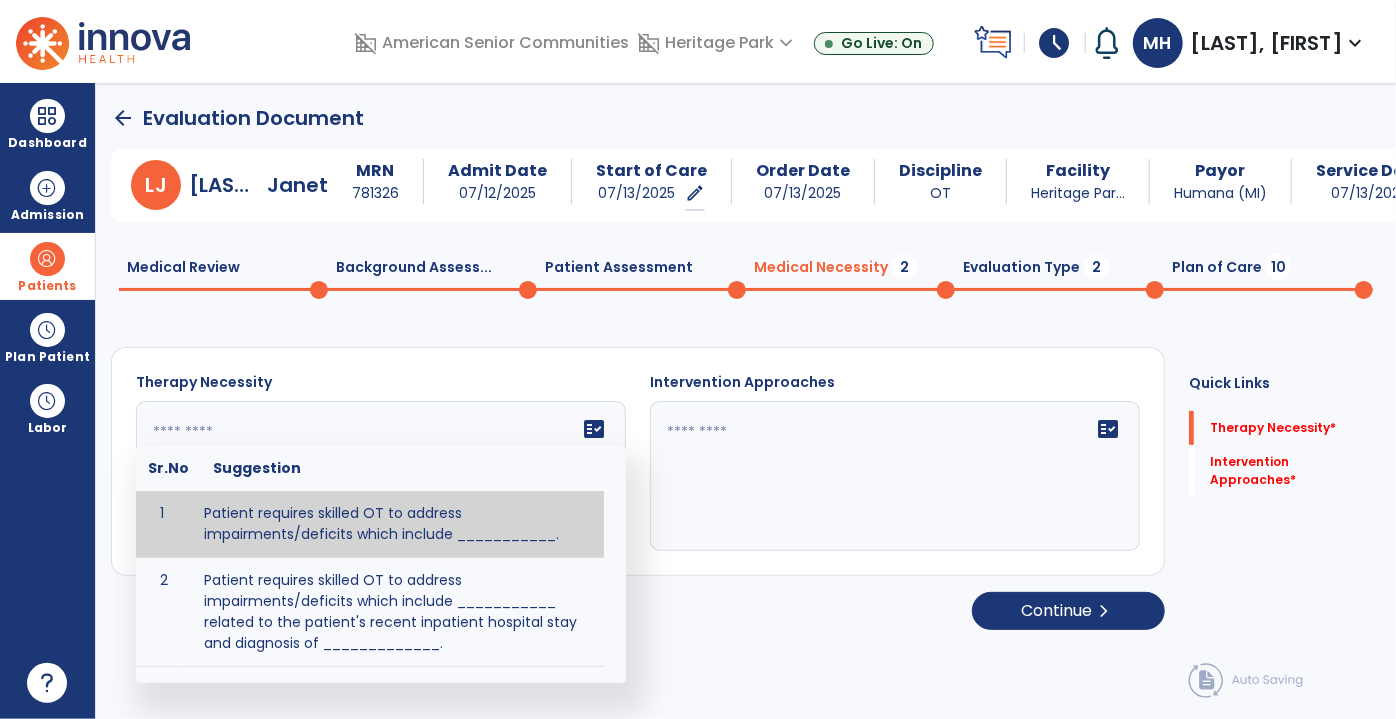 click on "fact_check  Sr.No Suggestion 1 Patient requires skilled OT to address impairments/deficits which include ___________. 2 Patient requires skilled OT to address impairments/deficits which include ___________ related to the patient's recent inpatient hospital stay and diagnosis of _____________." 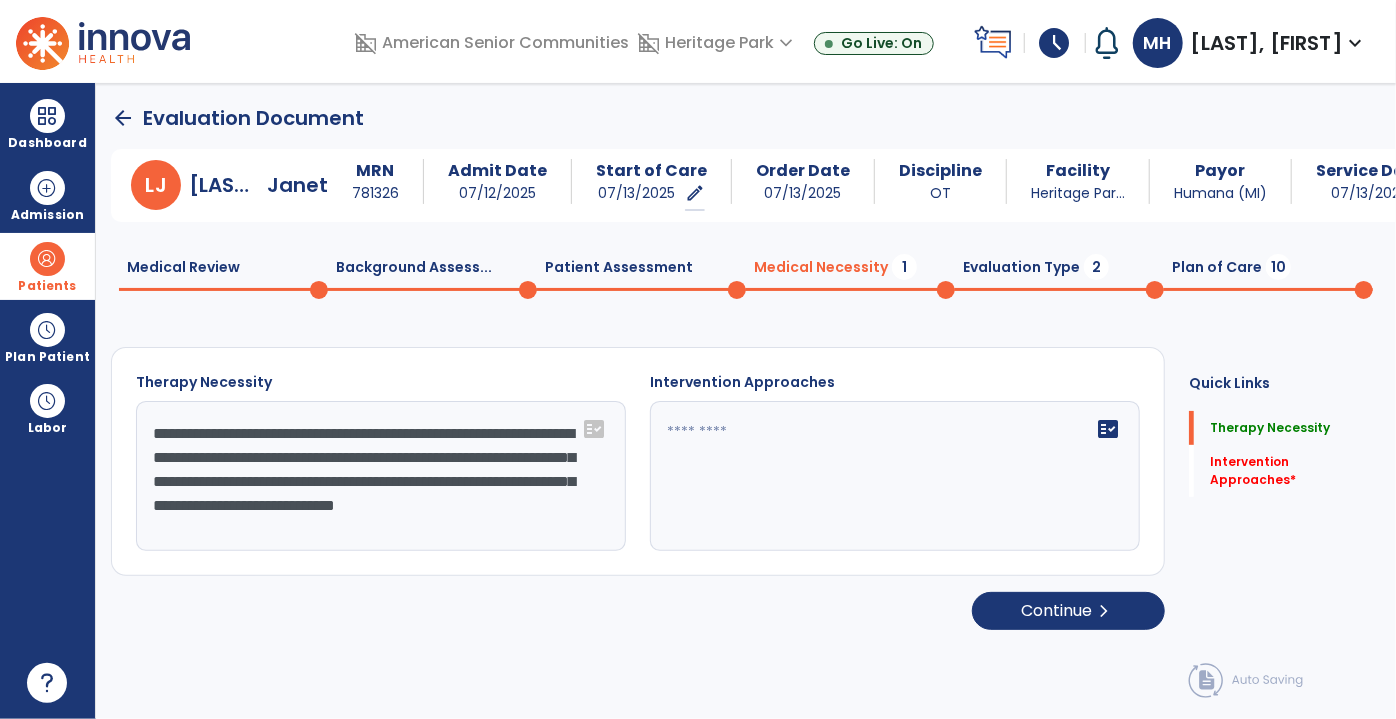 scroll, scrollTop: 16, scrollLeft: 0, axis: vertical 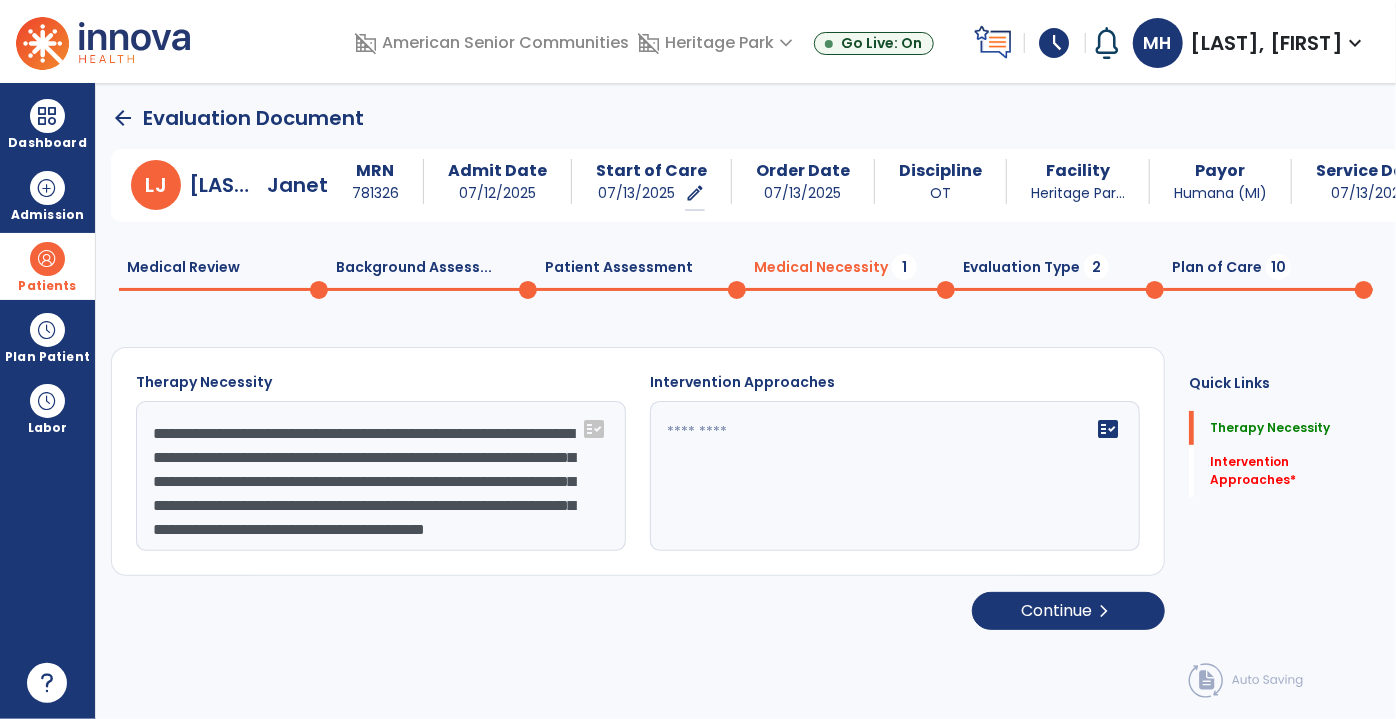 type on "**********" 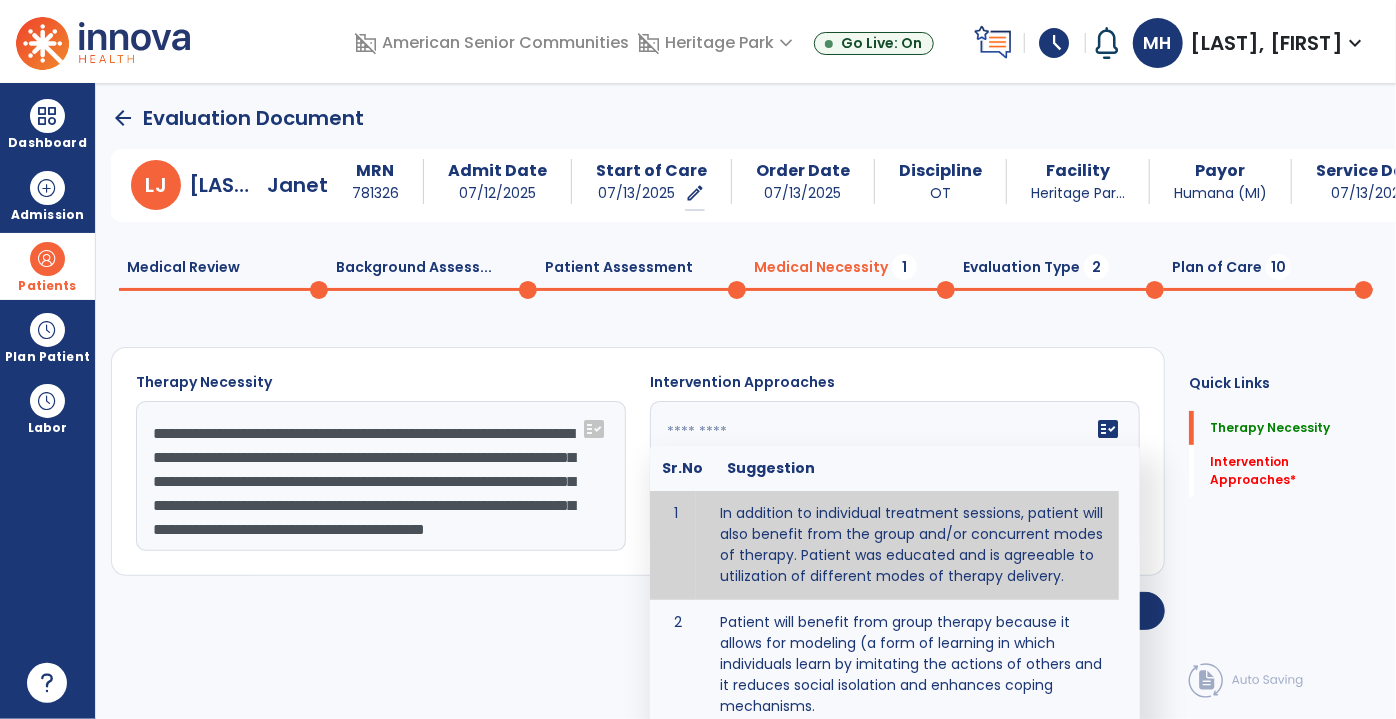 type on "**********" 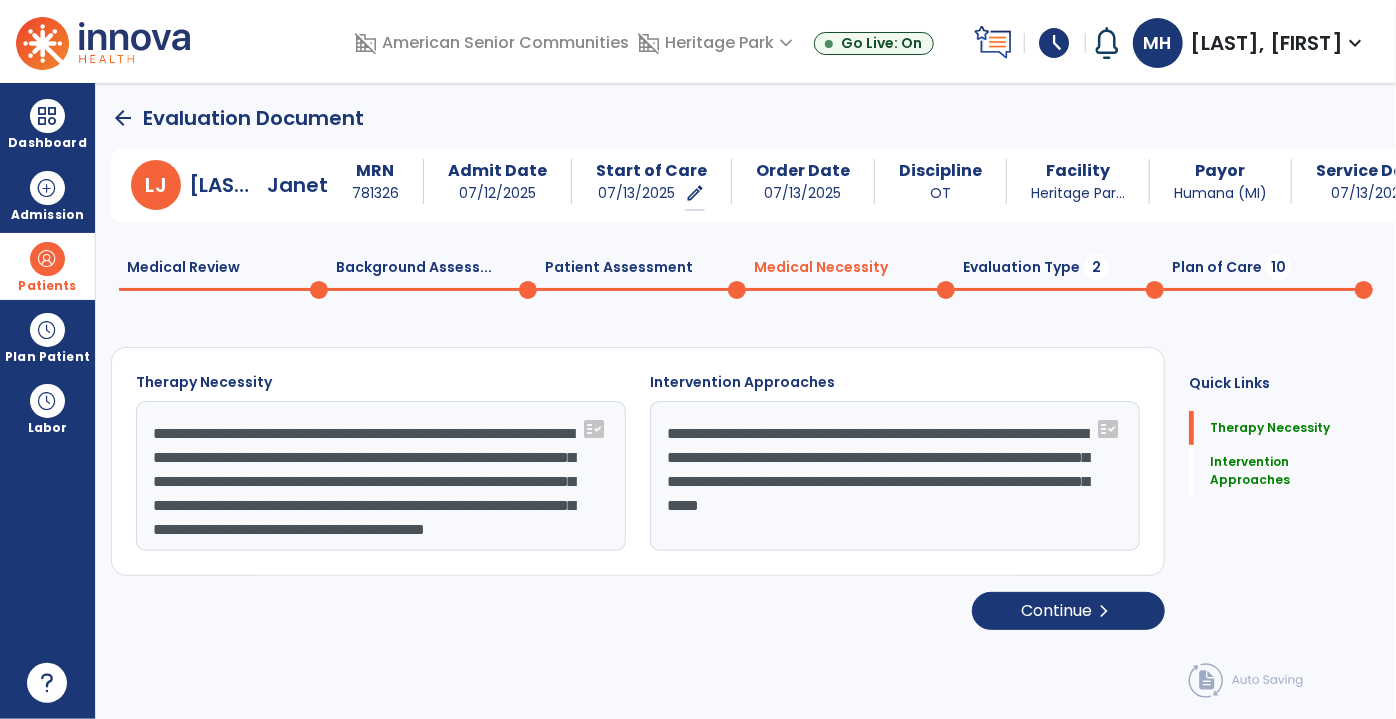 click on "**********" 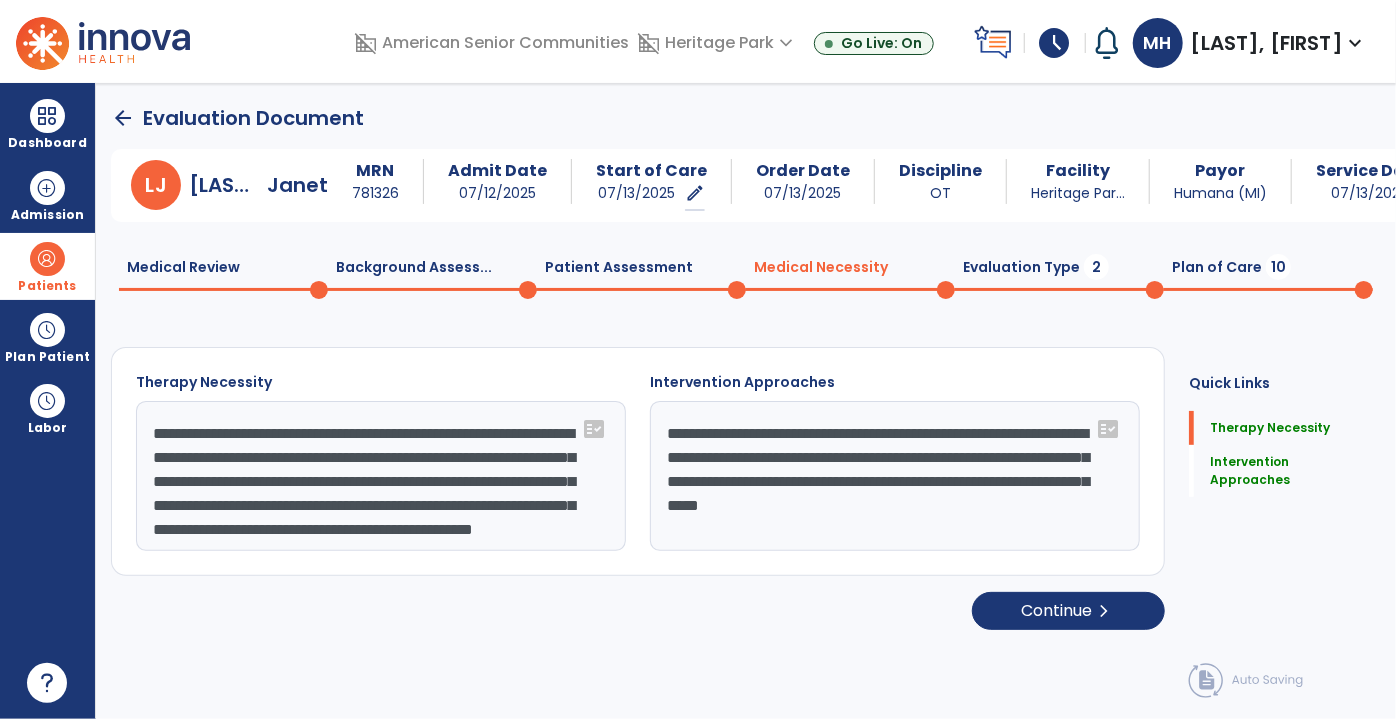 scroll, scrollTop: 64, scrollLeft: 0, axis: vertical 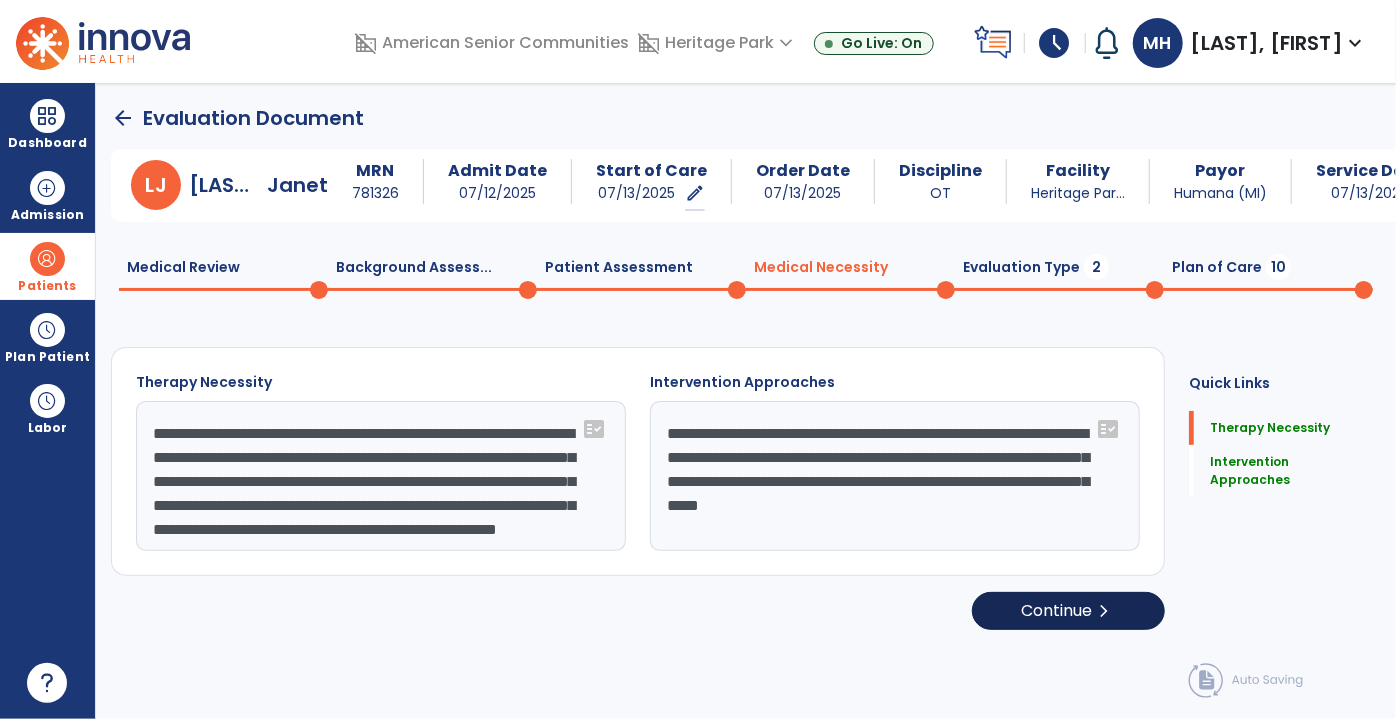 type on "**********" 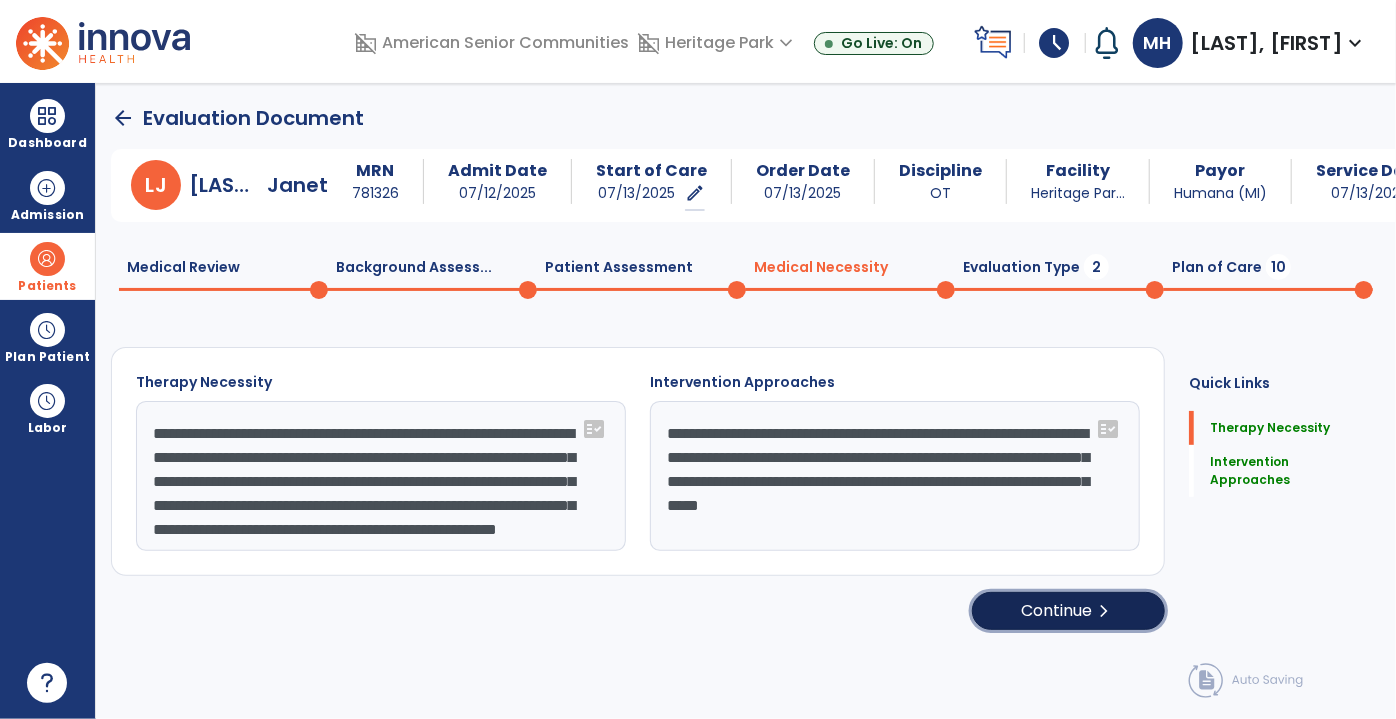 click on "Continue  chevron_right" 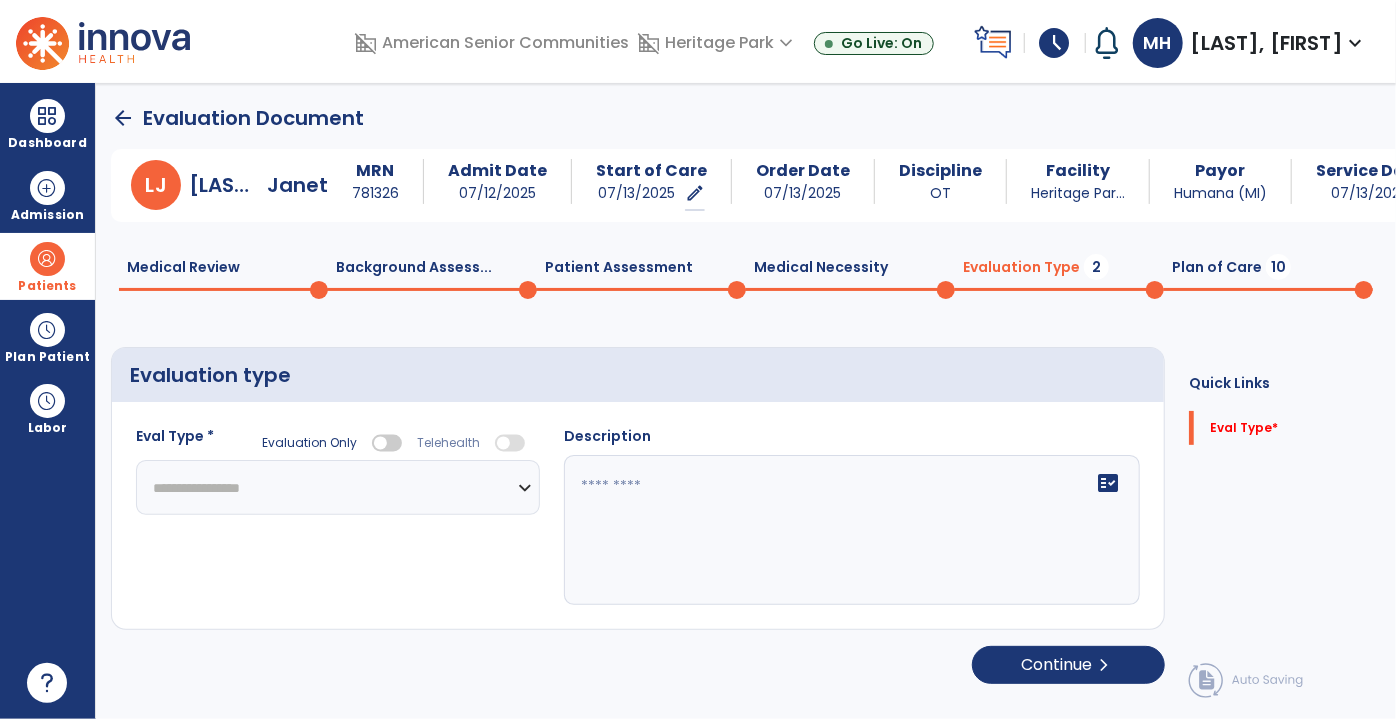 click on "**********" 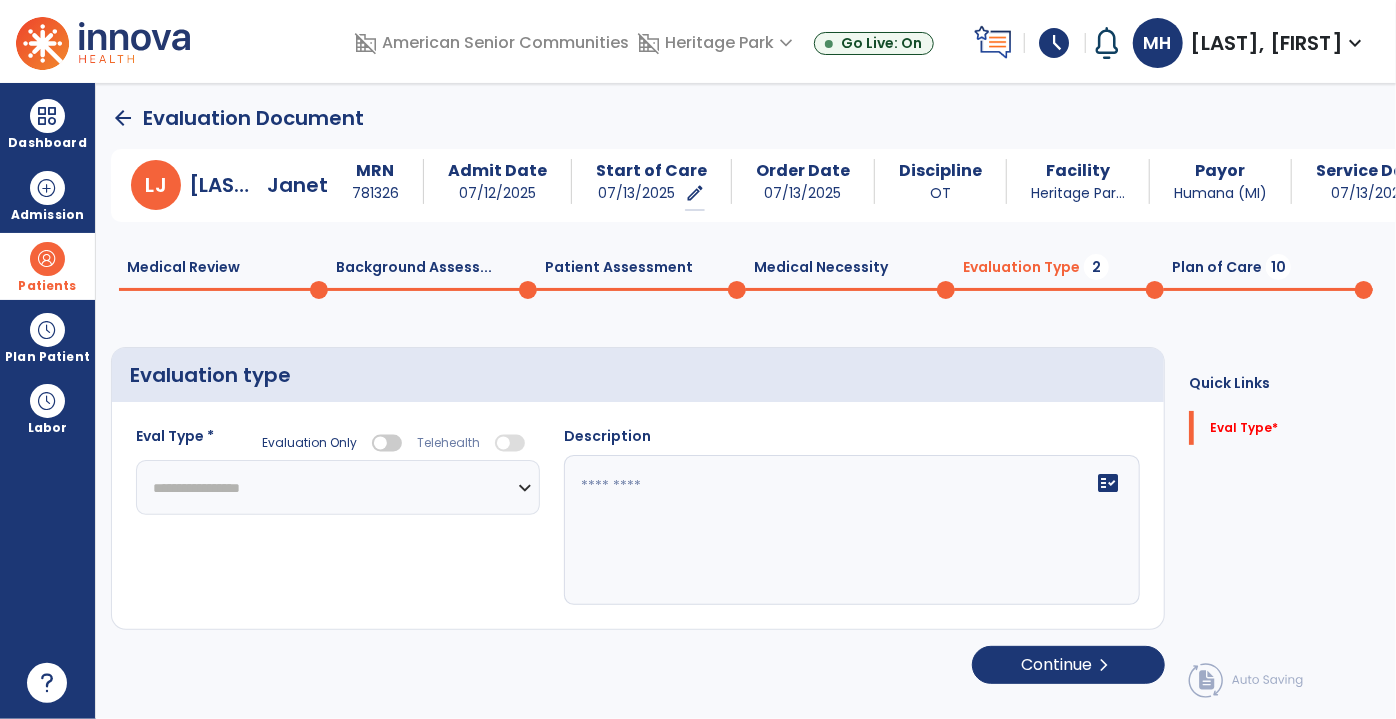 select on "**********" 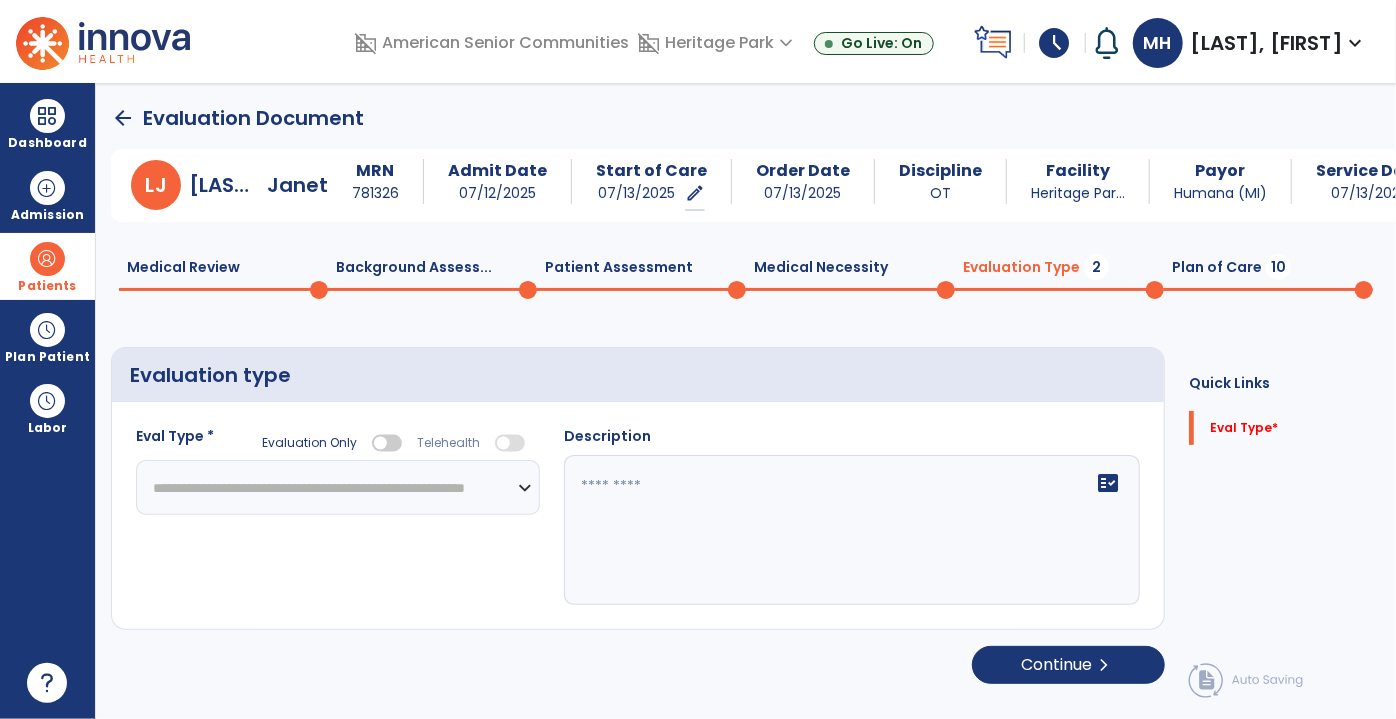click on "**********" 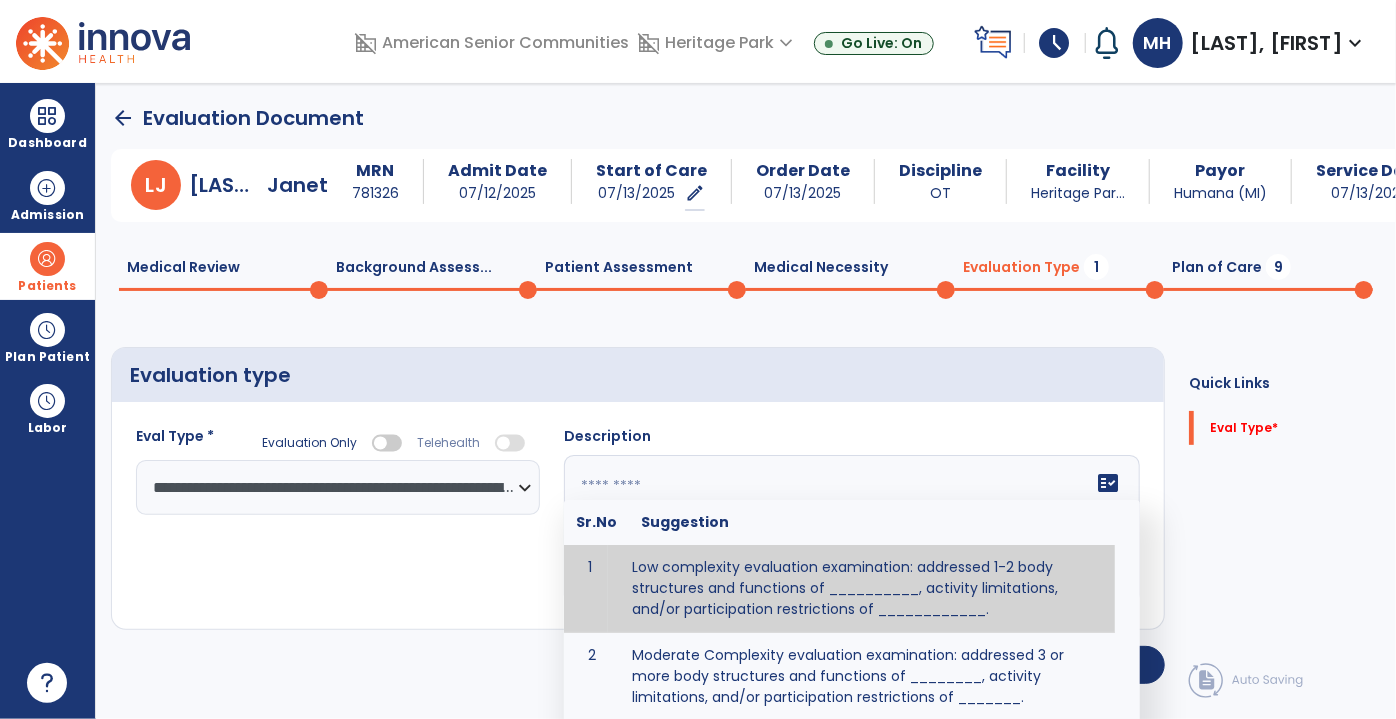 click on "fact_check  Sr.No Suggestion 1 Low complexity evaluation examination: addressed 1-2 body structures and functions of __________, activity limitations, and/or participation restrictions of ____________. 2 Moderate Complexity evaluation examination: addressed 3 or more body structures and functions of ________, activity limitations, and/or participation restrictions of _______. 3 High Complexity evaluation examination: addressed 4 or more body structures and functions of _______, activity limitations, and/or participation restrictions of _________" 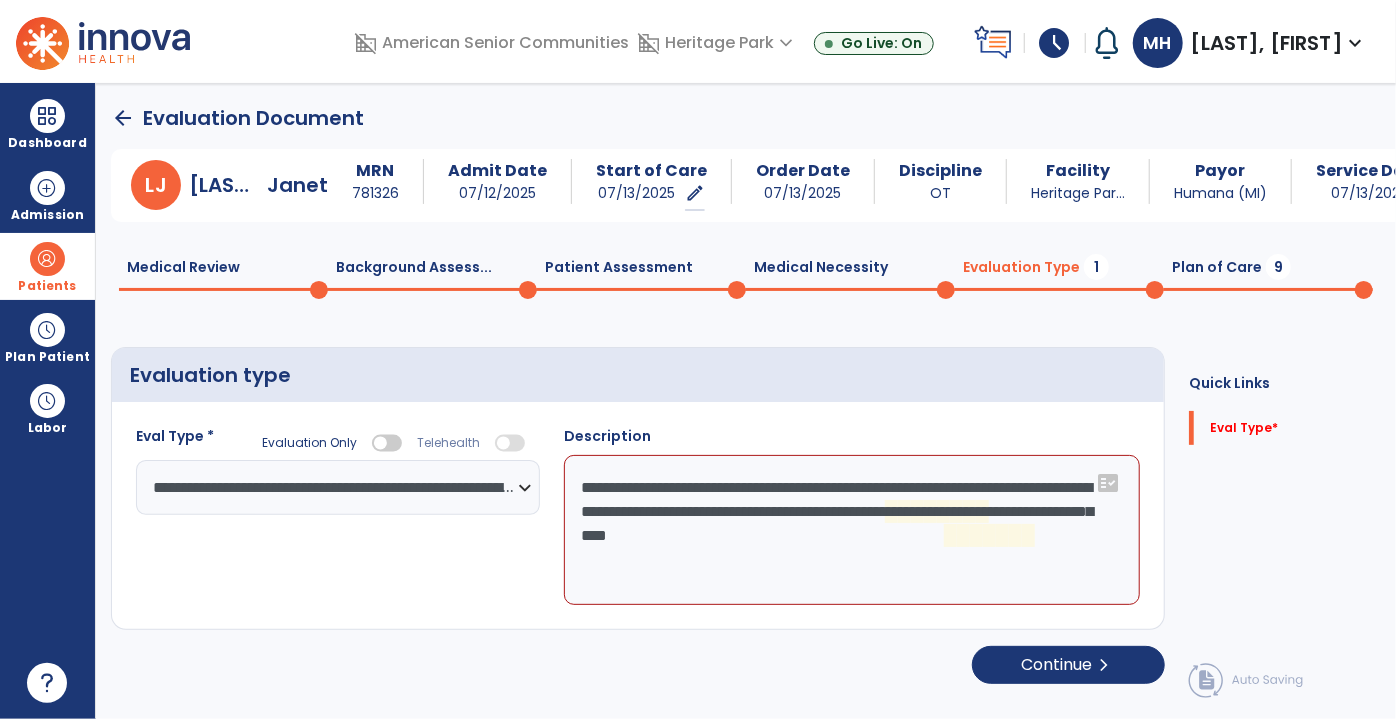 click on "**********" 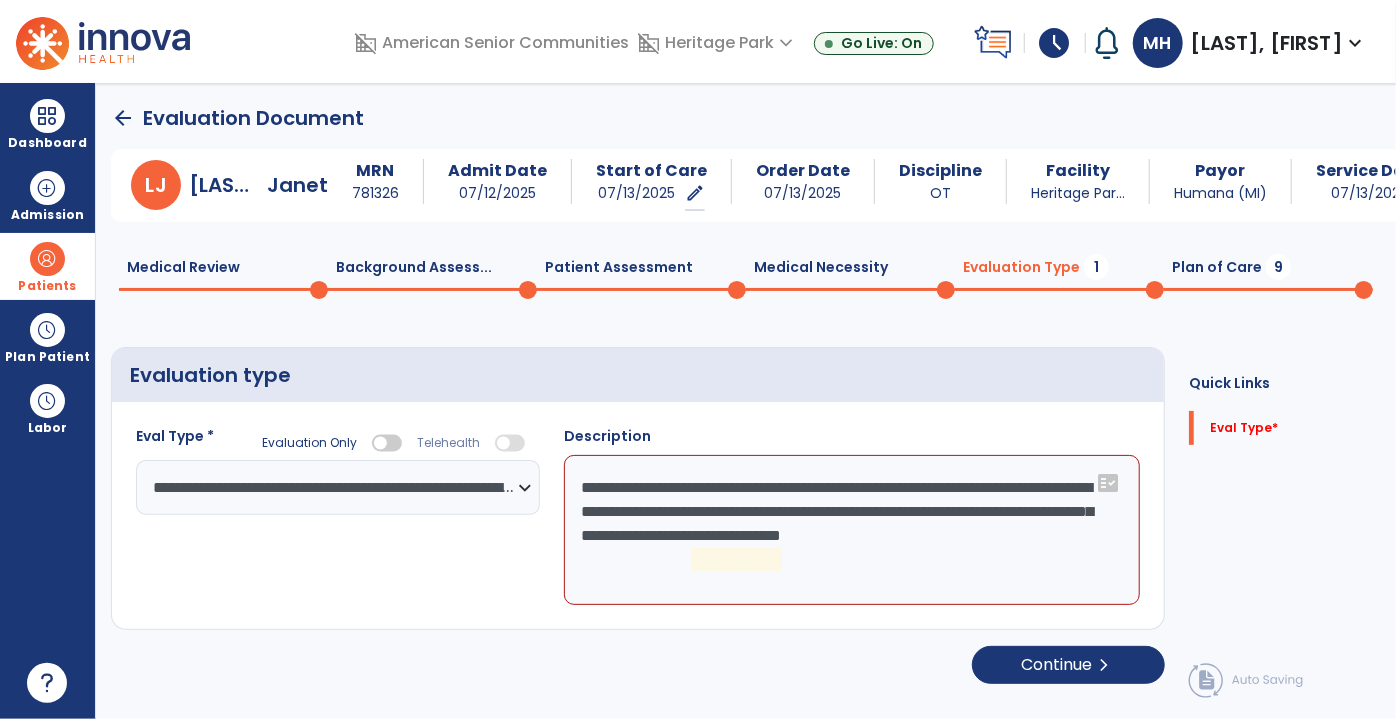 click on "**********" 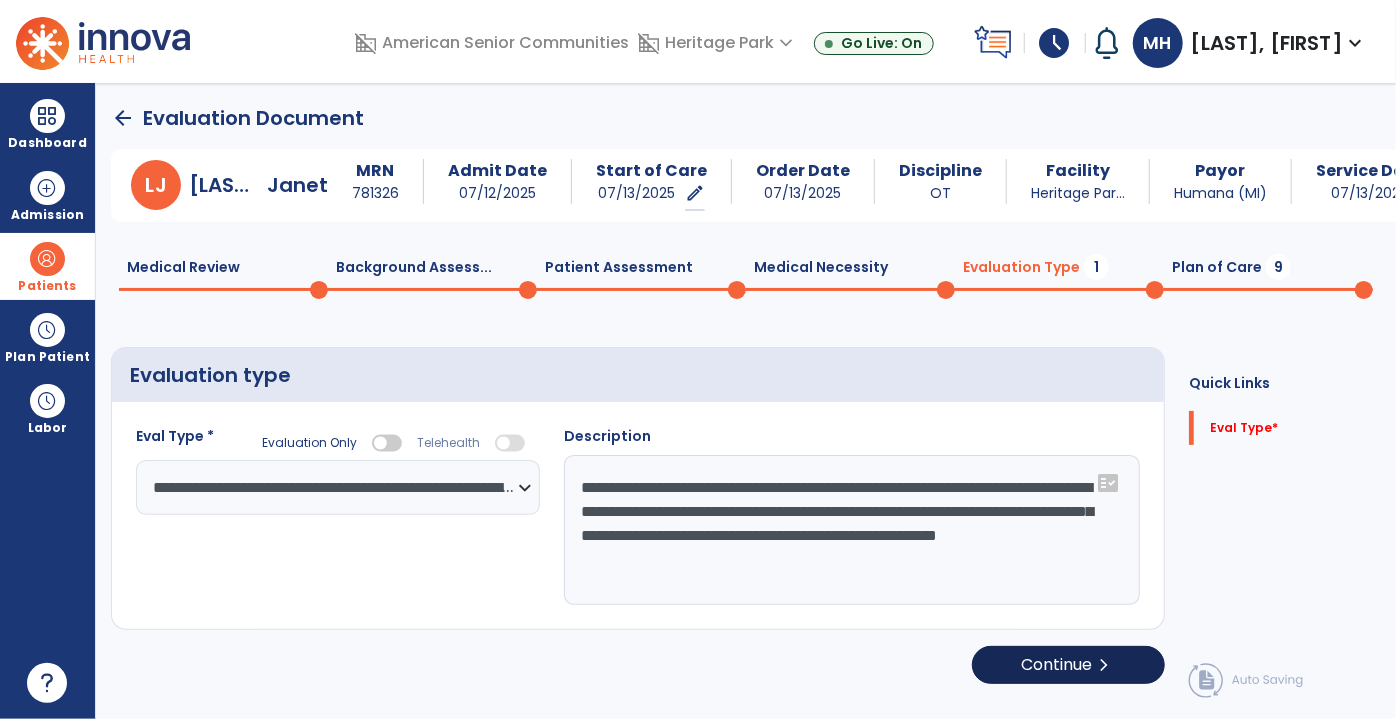 type on "**********" 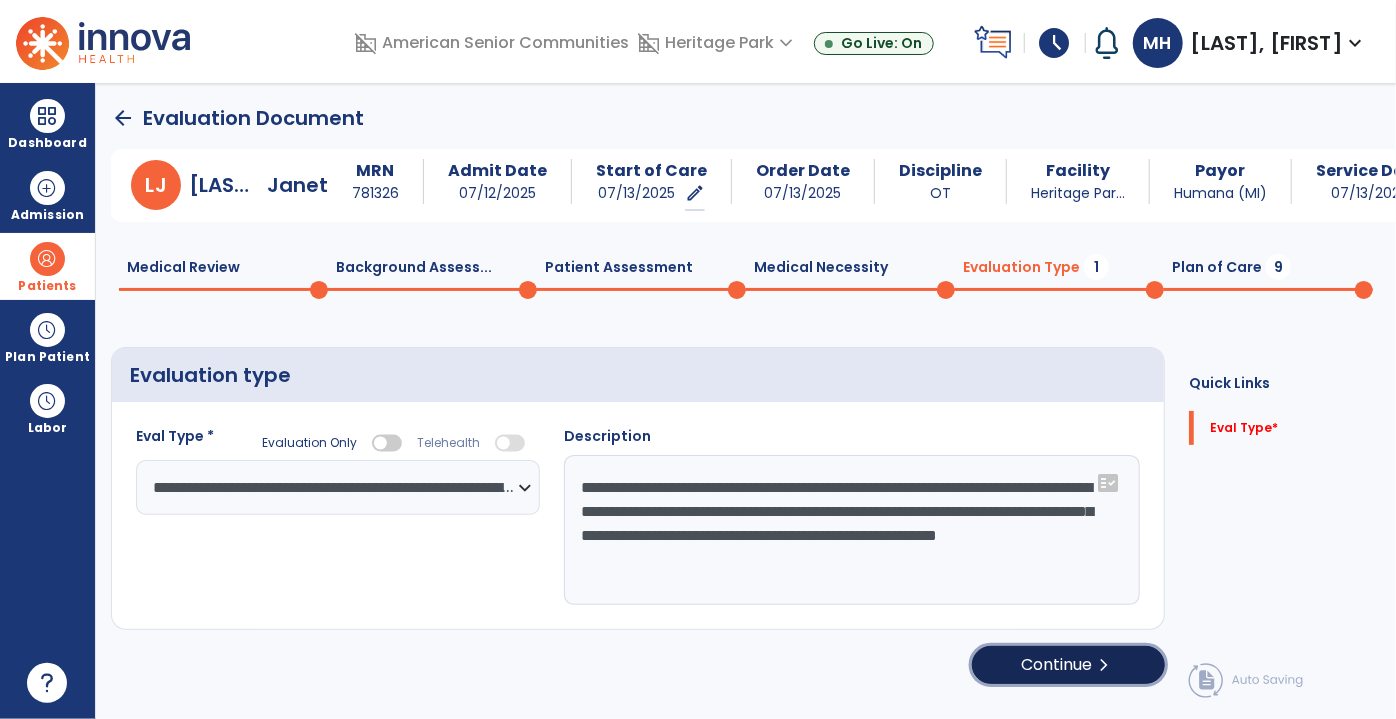 click on "Continue  chevron_right" 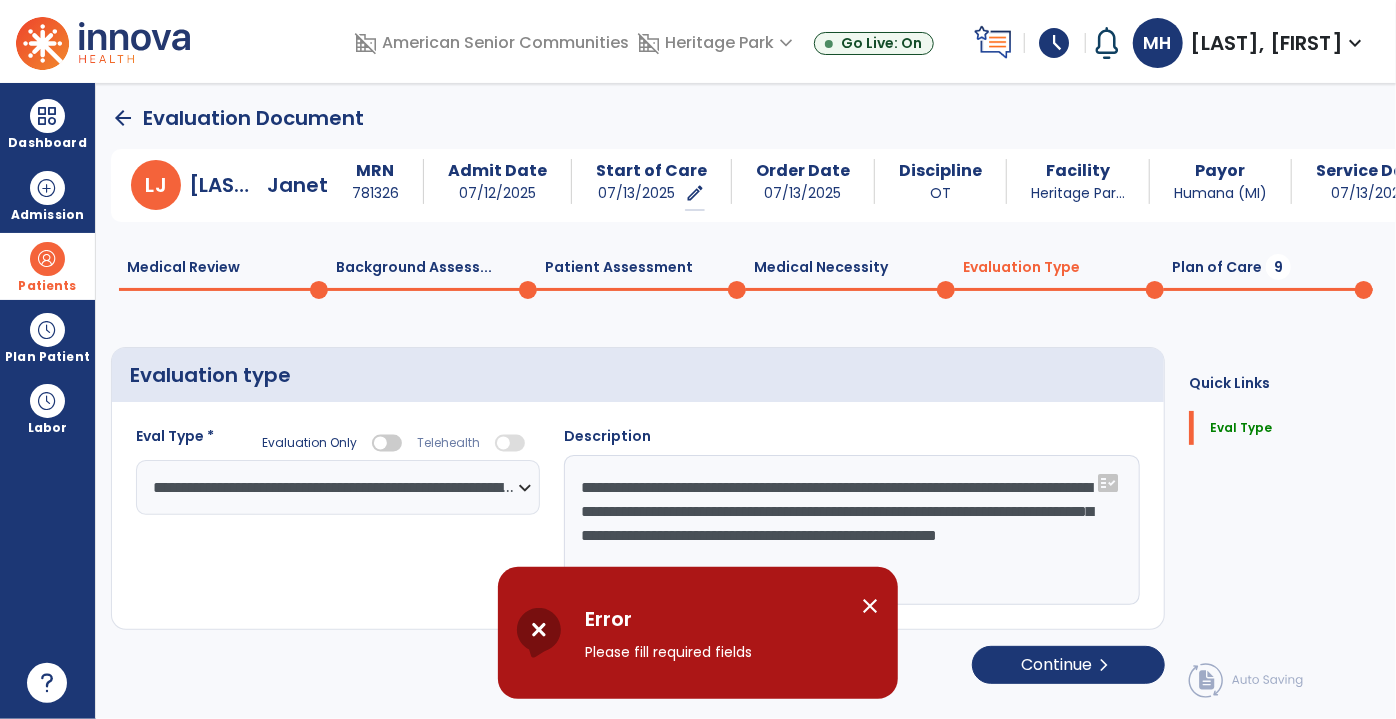 click on "close" at bounding box center (870, 606) 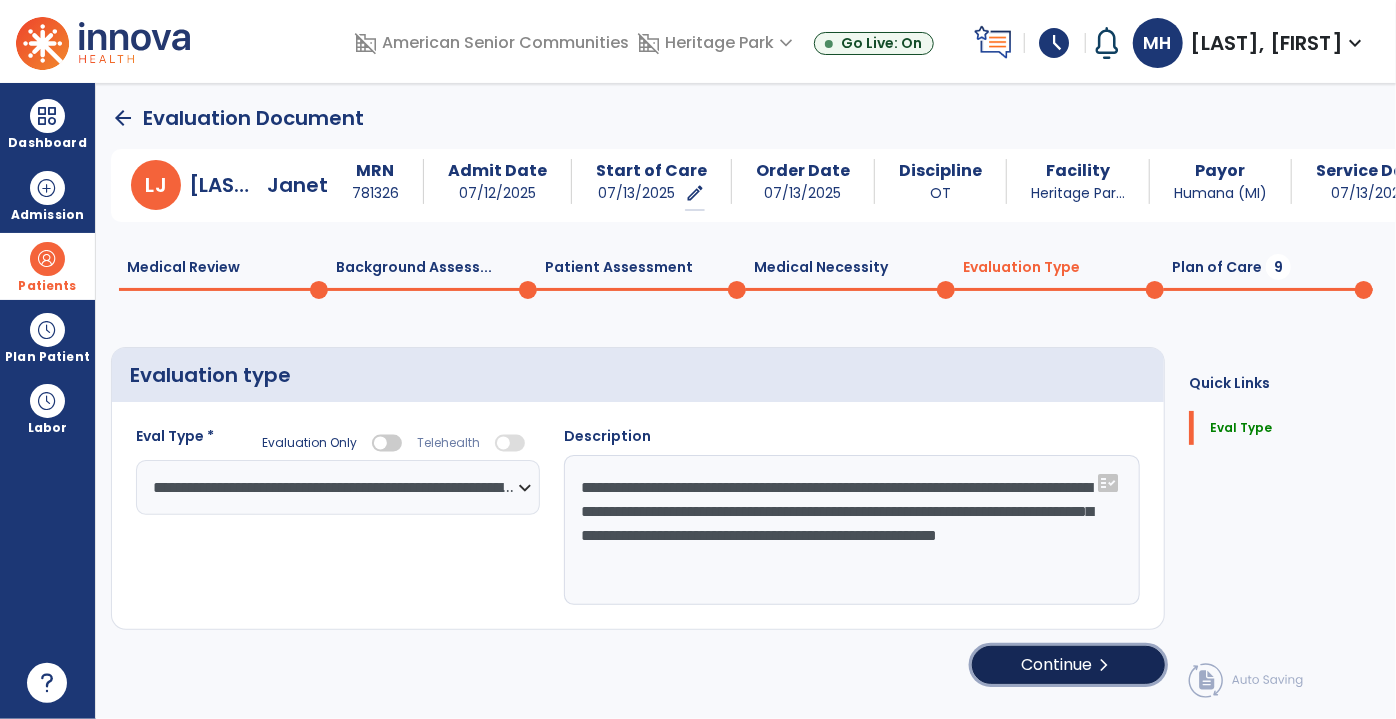 click on "chevron_right" 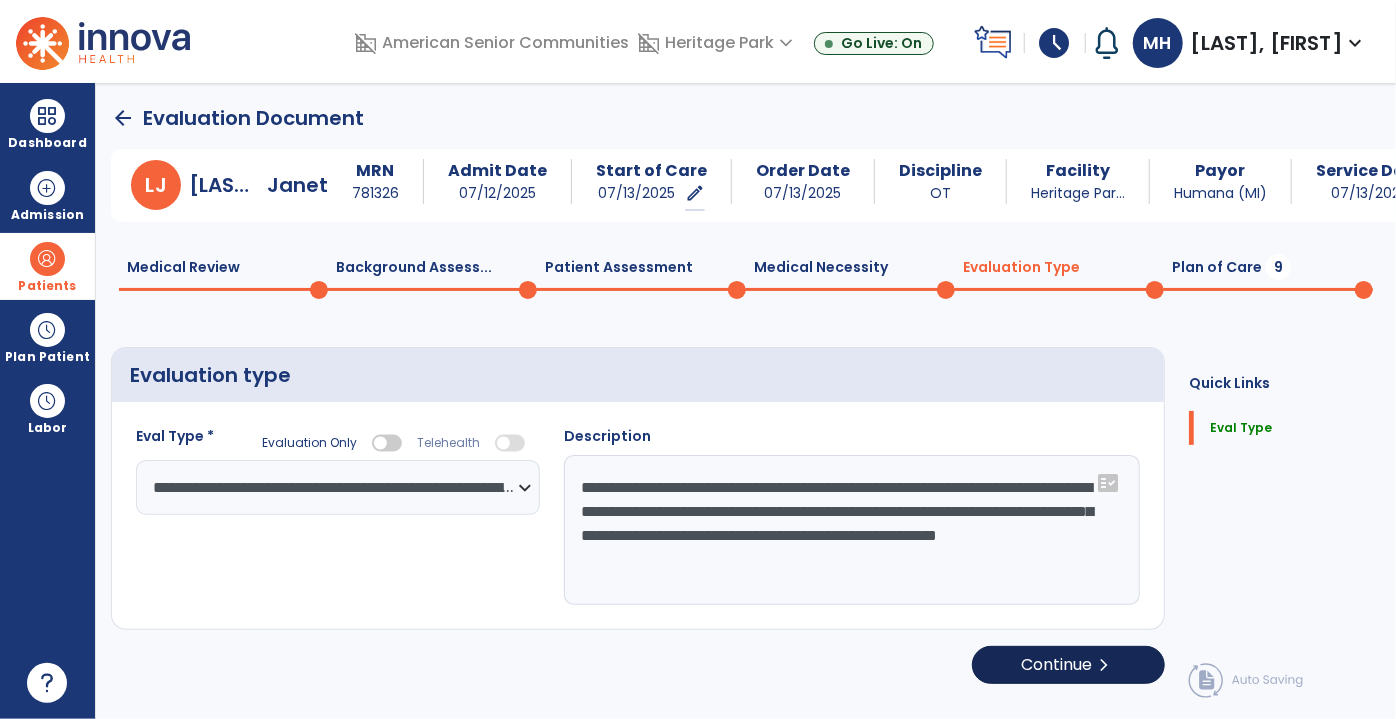 select on "*****" 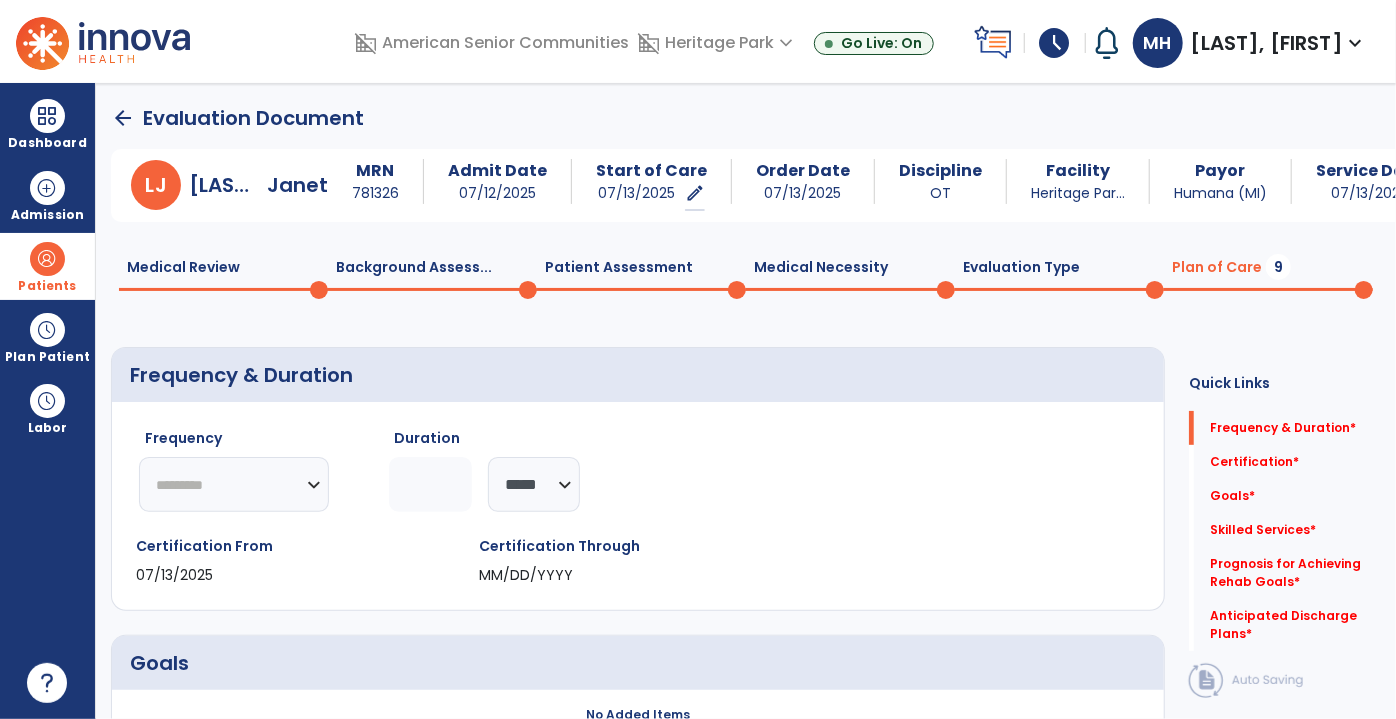 click 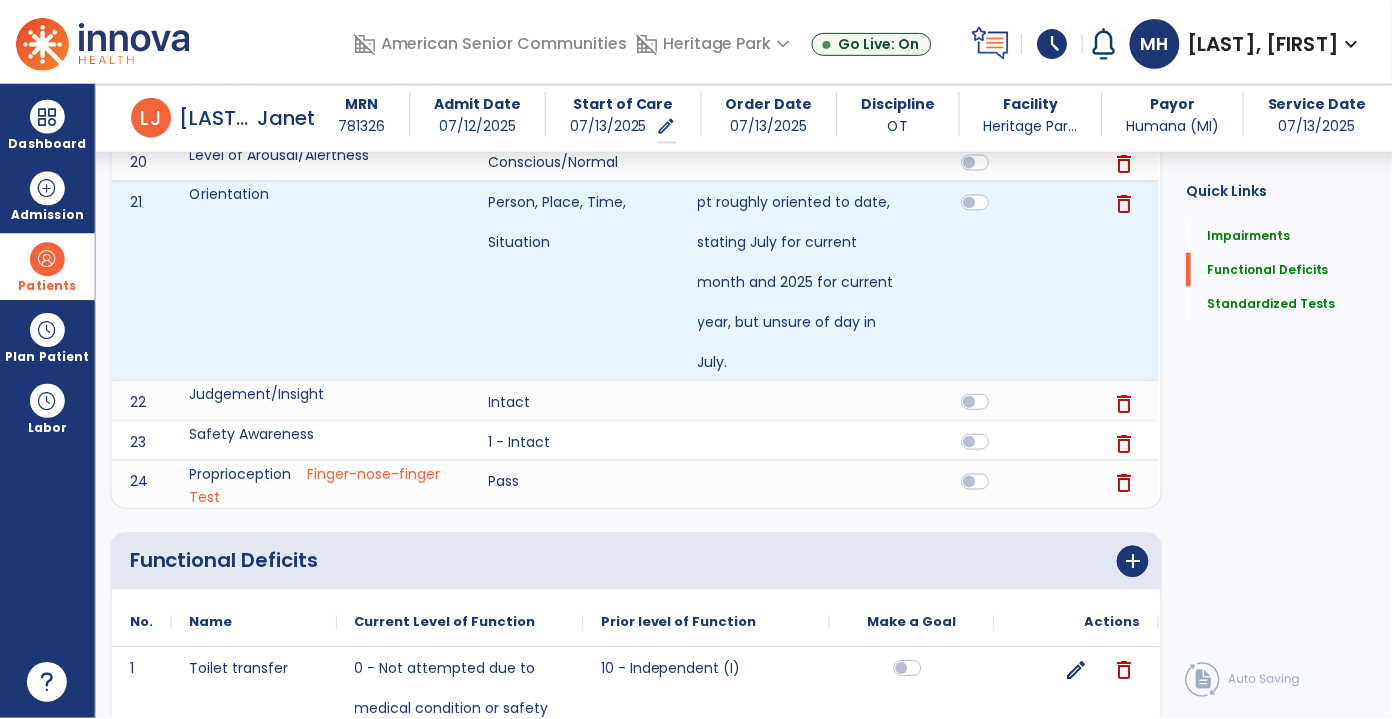 scroll, scrollTop: 1818, scrollLeft: 0, axis: vertical 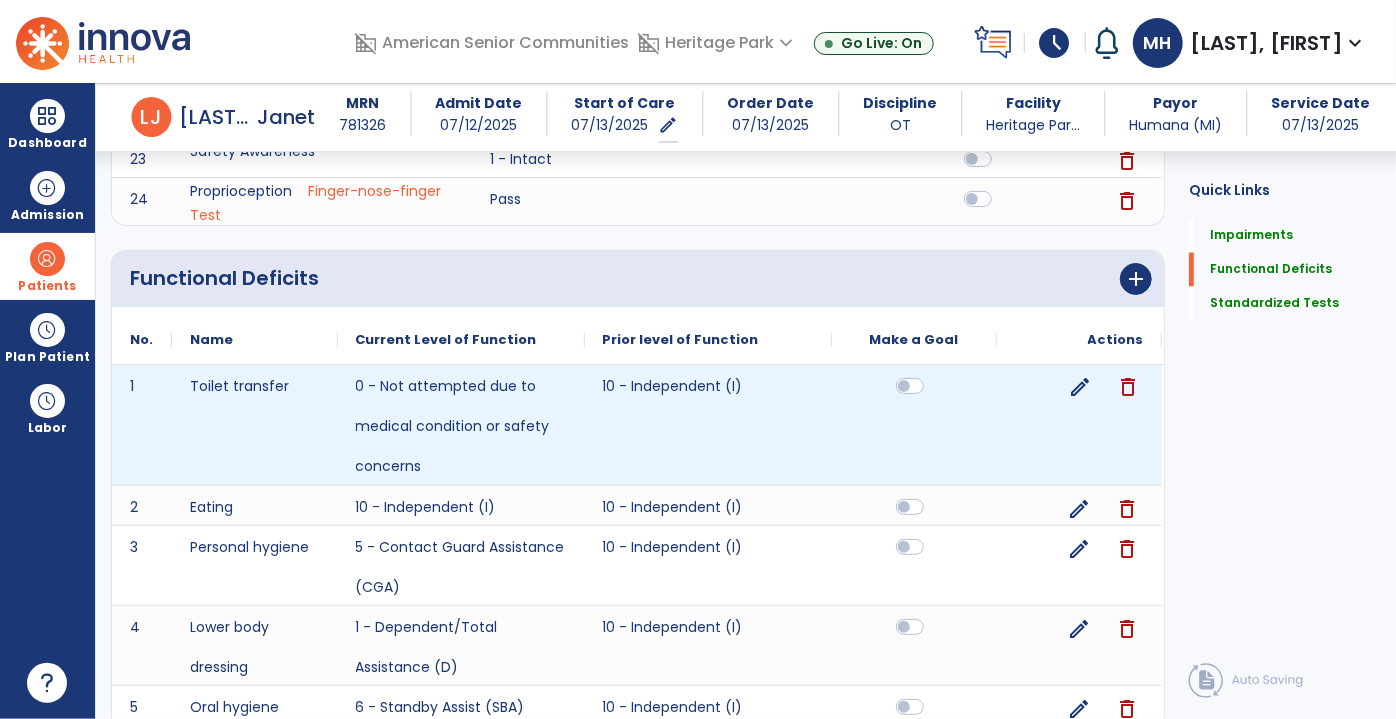 click on "edit" 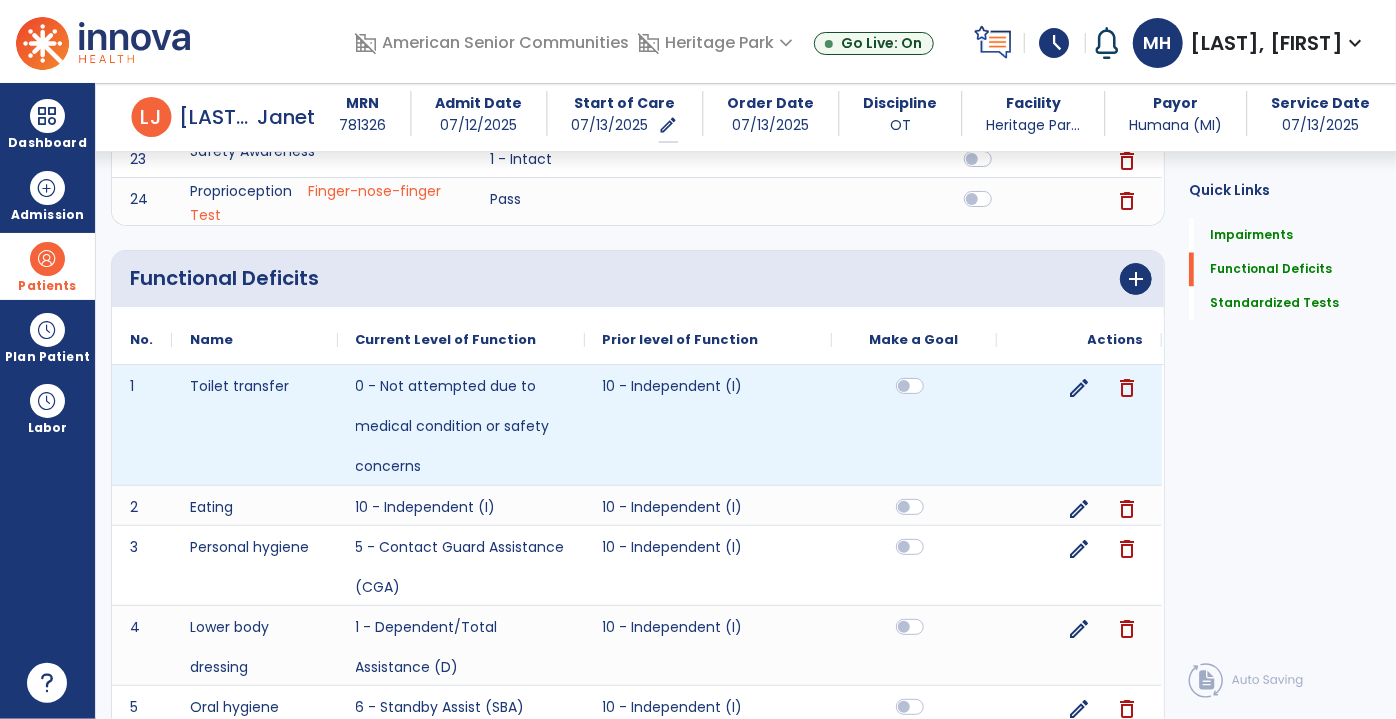 select on "**********" 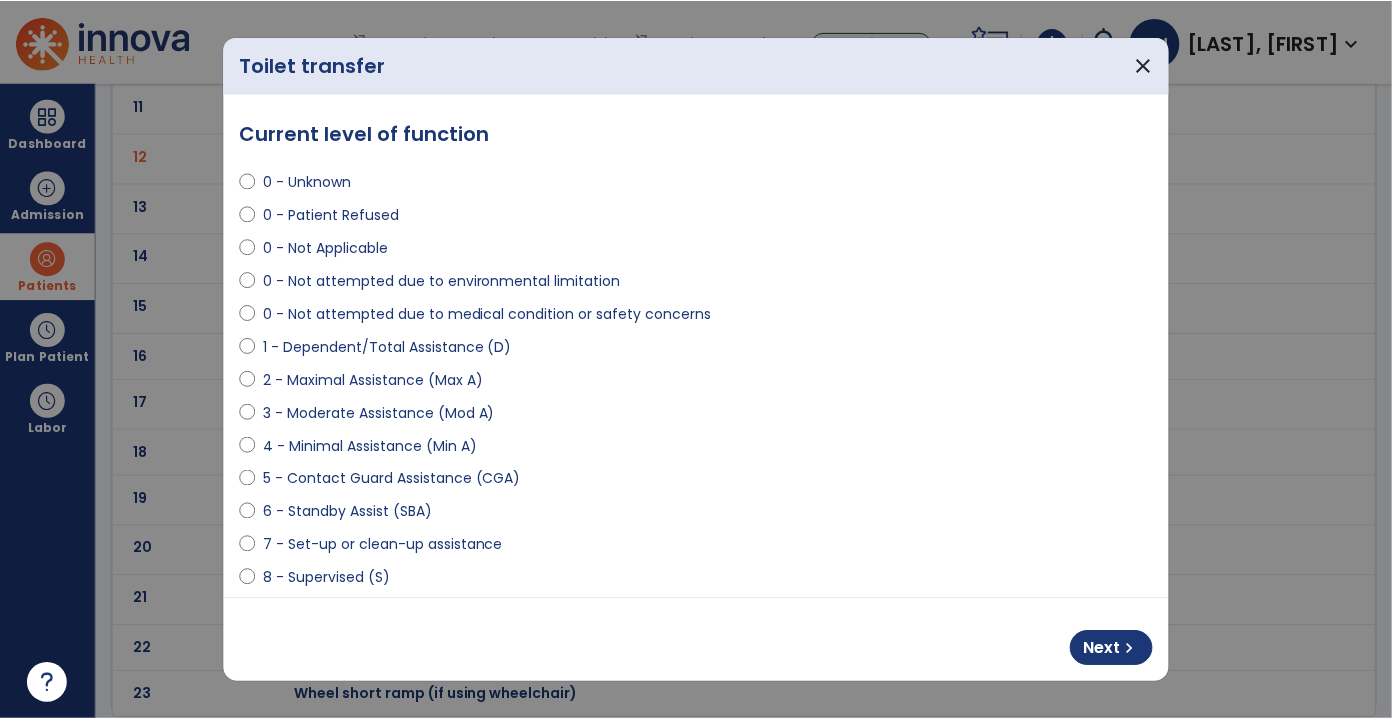 scroll, scrollTop: 0, scrollLeft: 0, axis: both 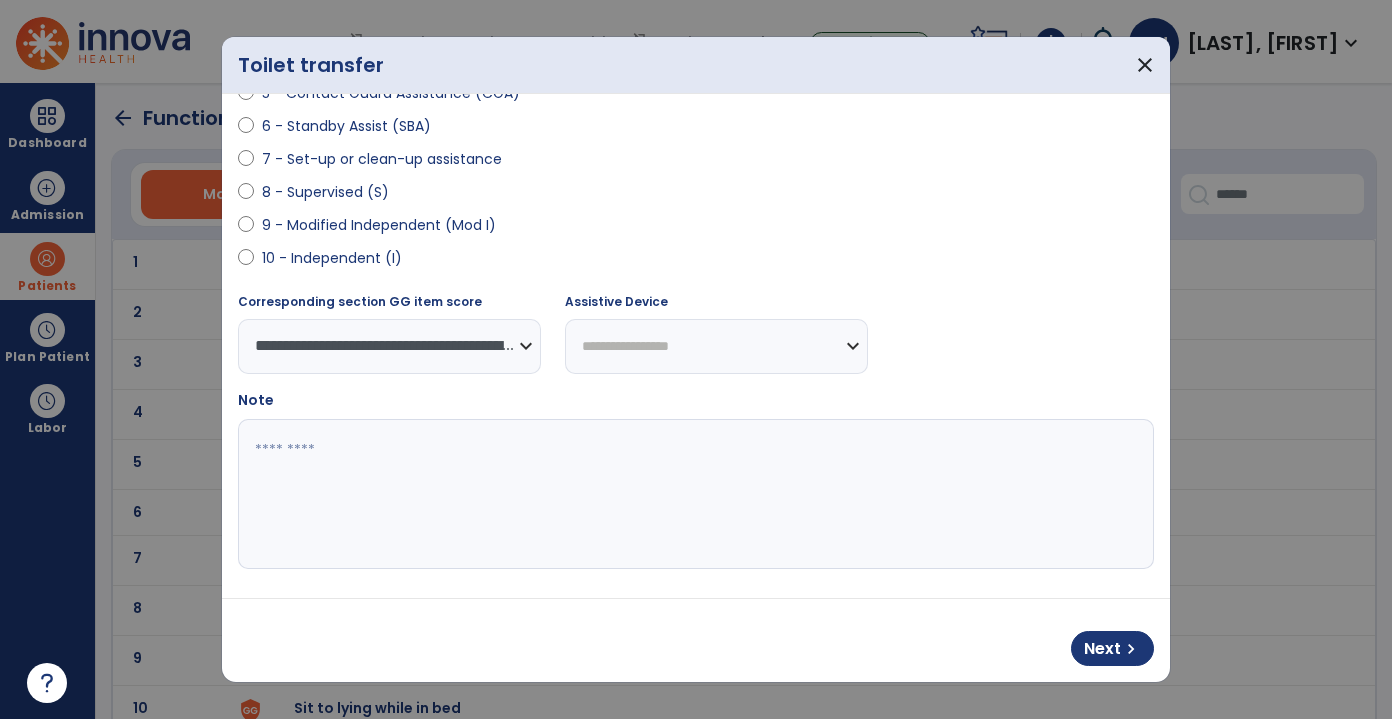 click at bounding box center (694, 494) 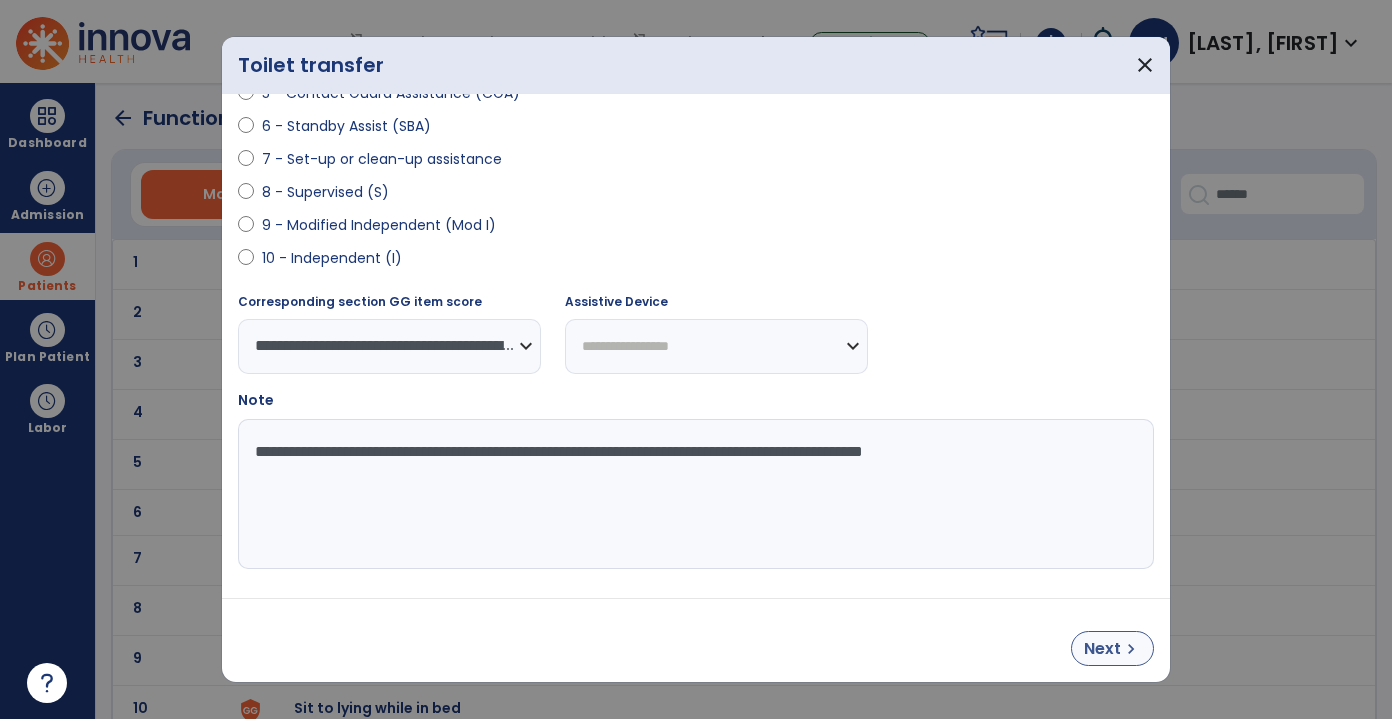 type on "**********" 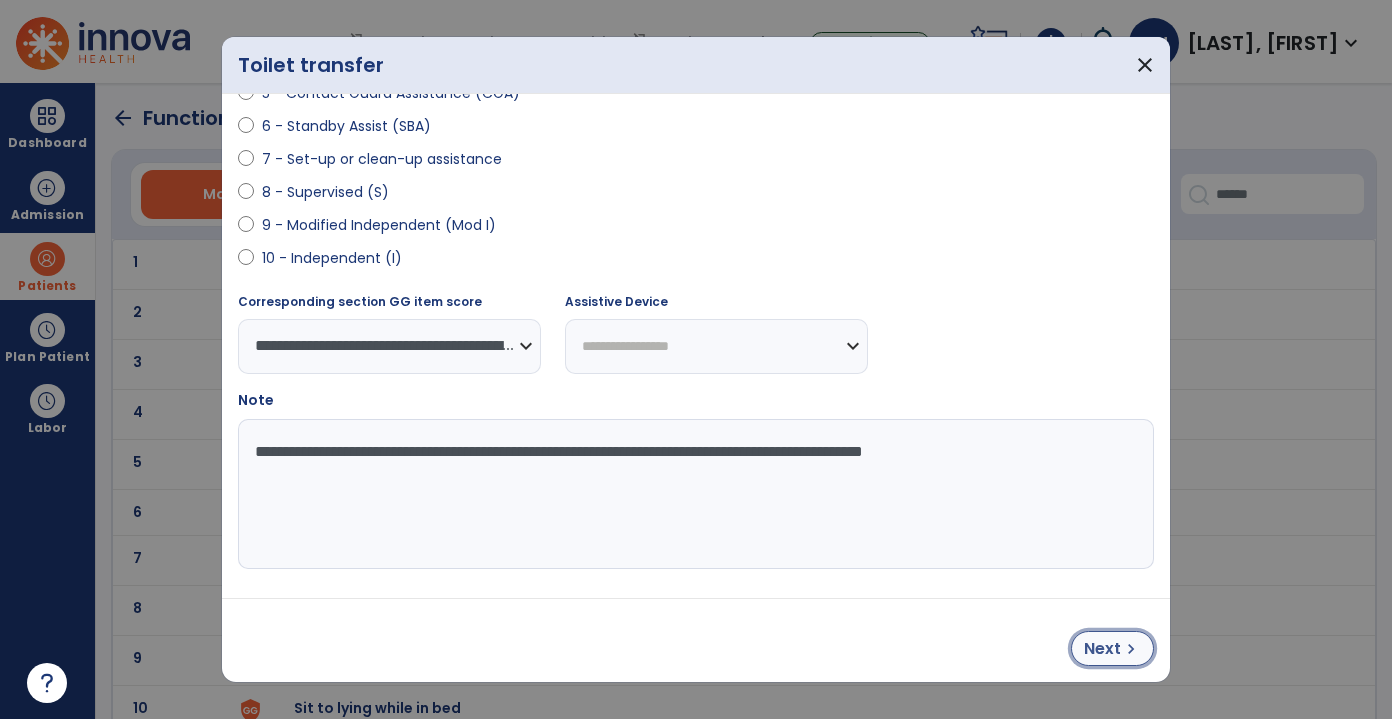 click on "Next" at bounding box center [1102, 649] 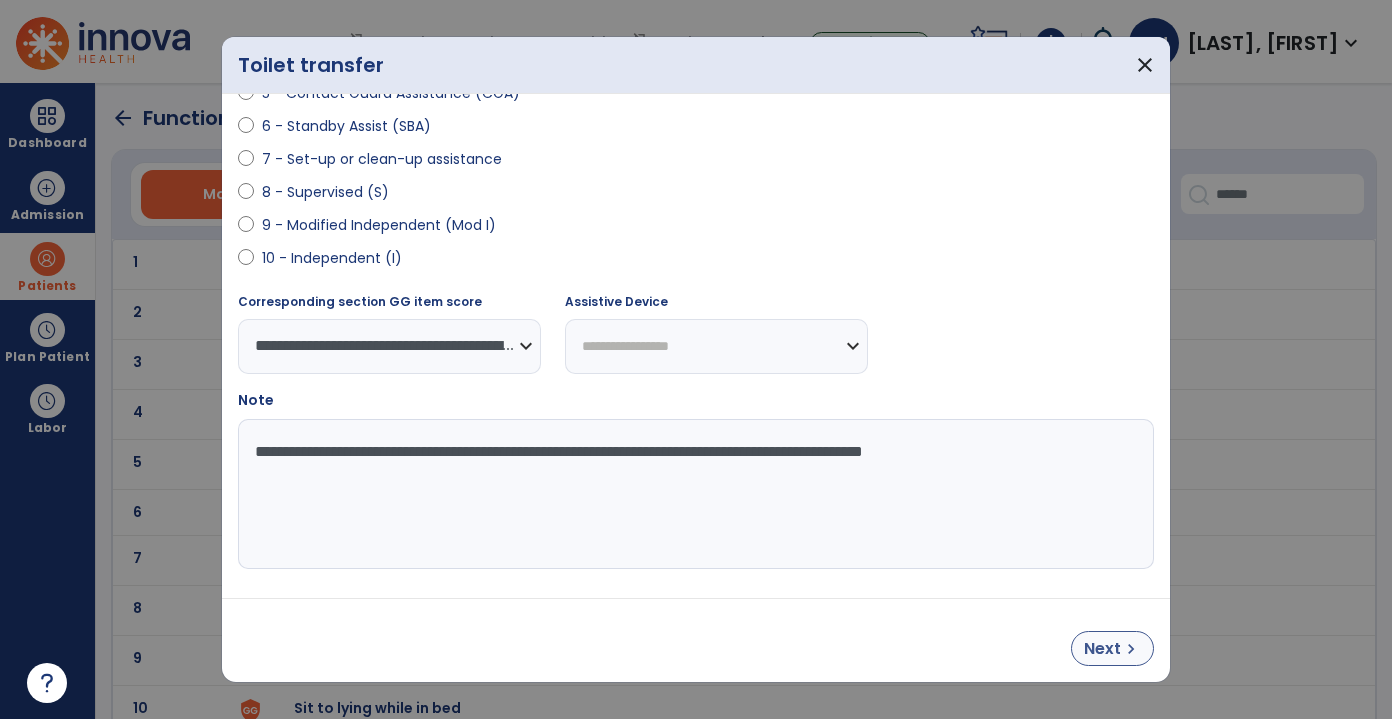 select on "**********" 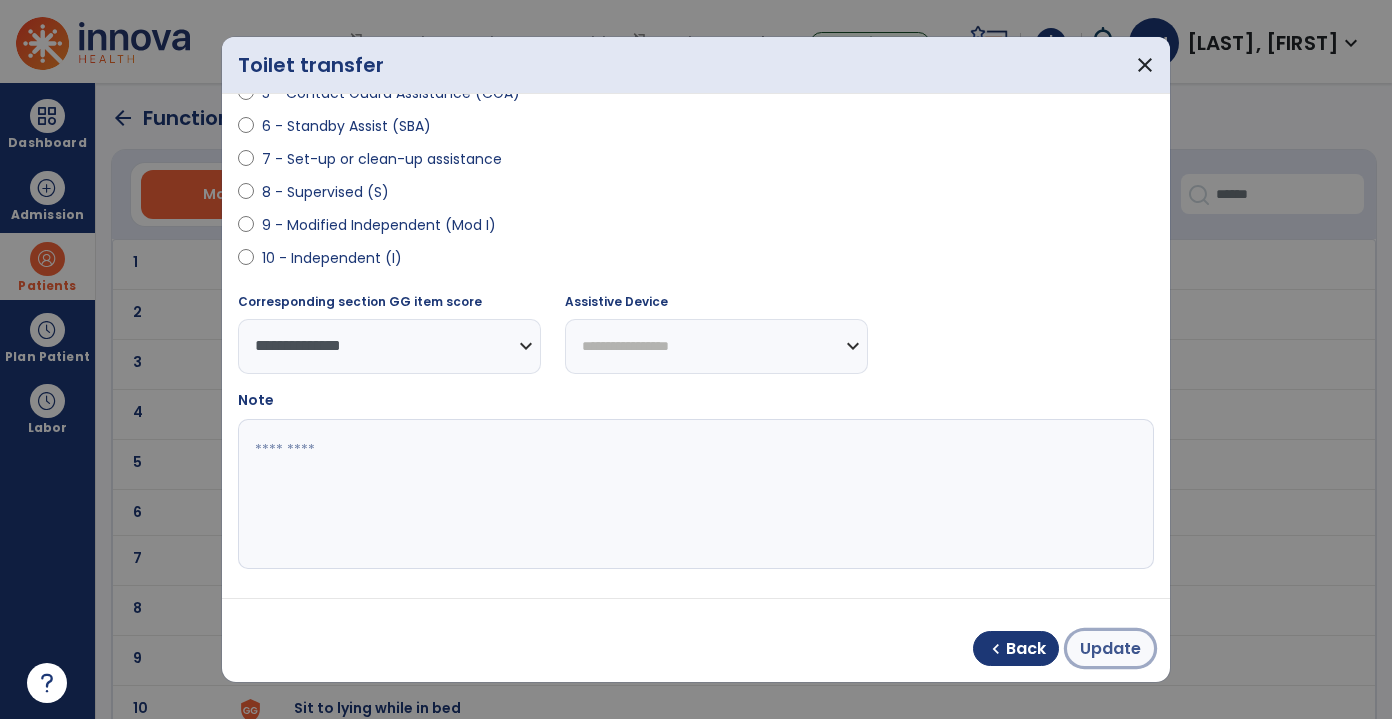 click on "Update" at bounding box center (1110, 649) 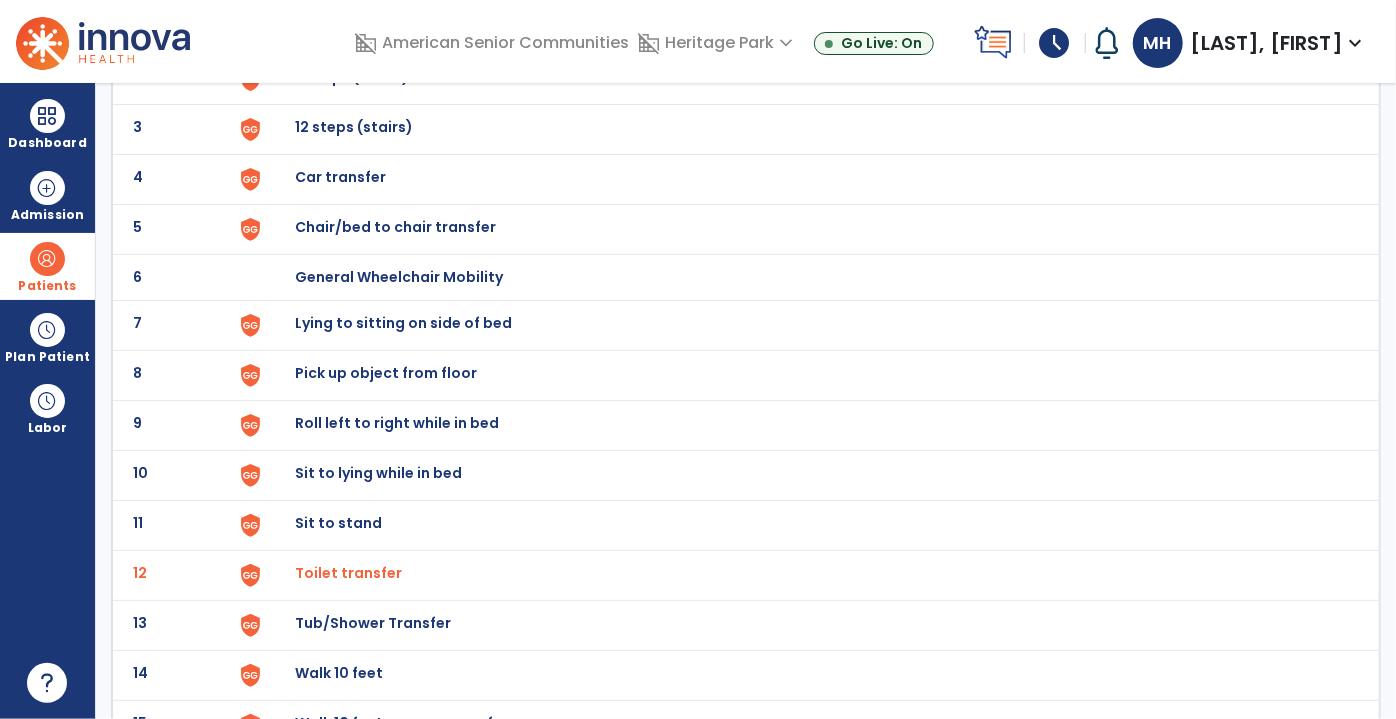 scroll, scrollTop: 0, scrollLeft: 0, axis: both 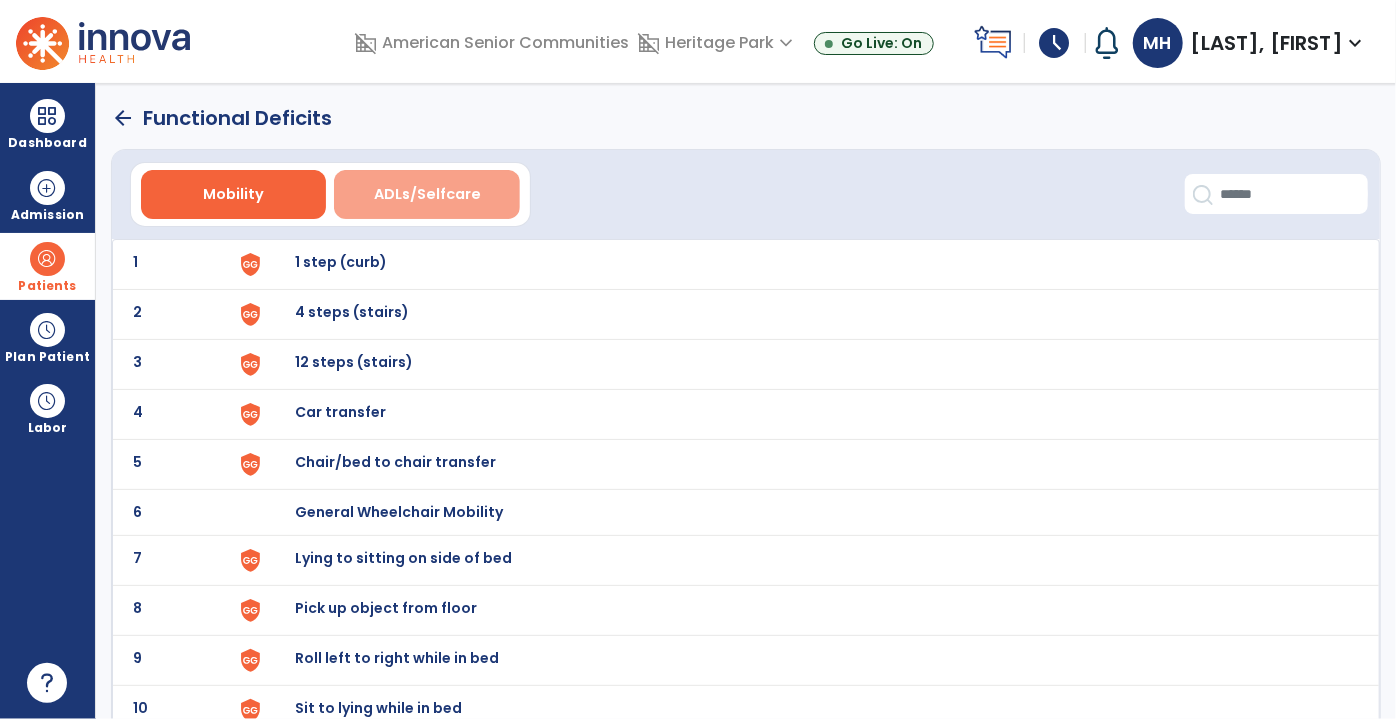click on "ADLs/Selfcare" at bounding box center [427, 194] 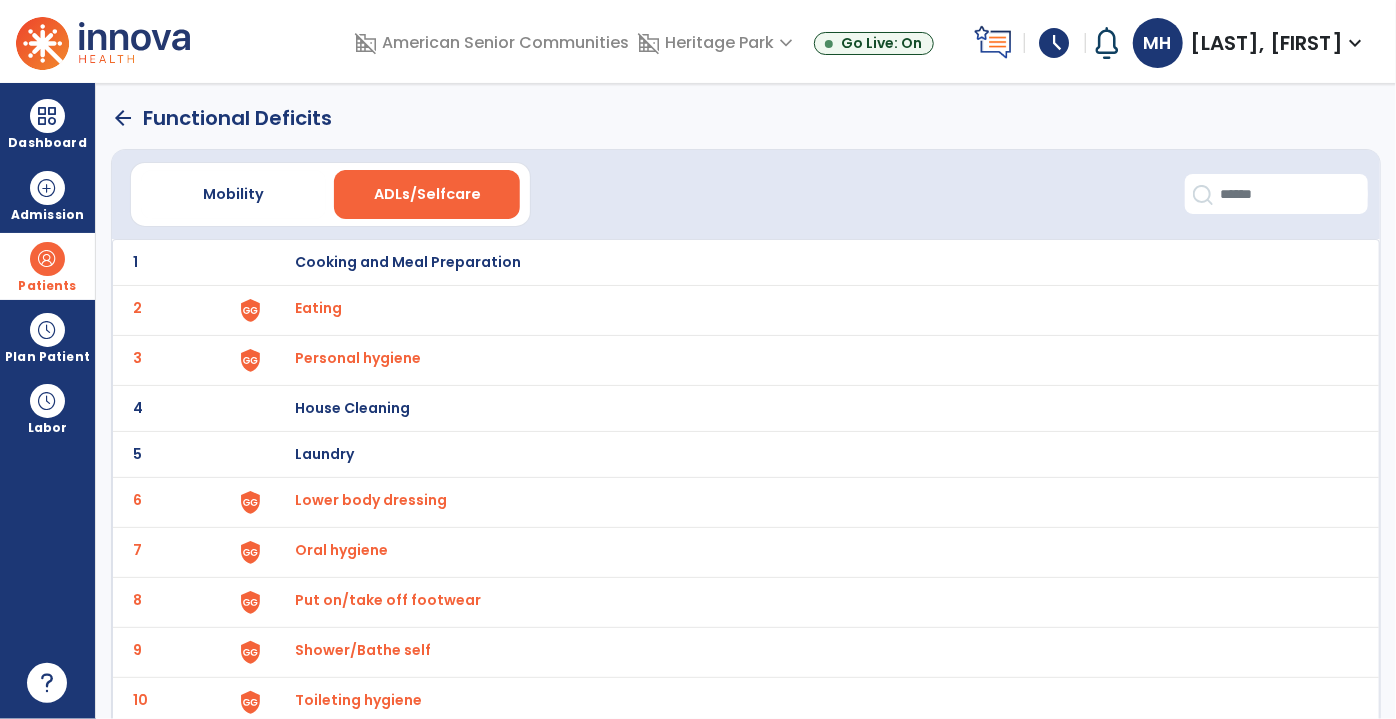 click on "arrow_back" 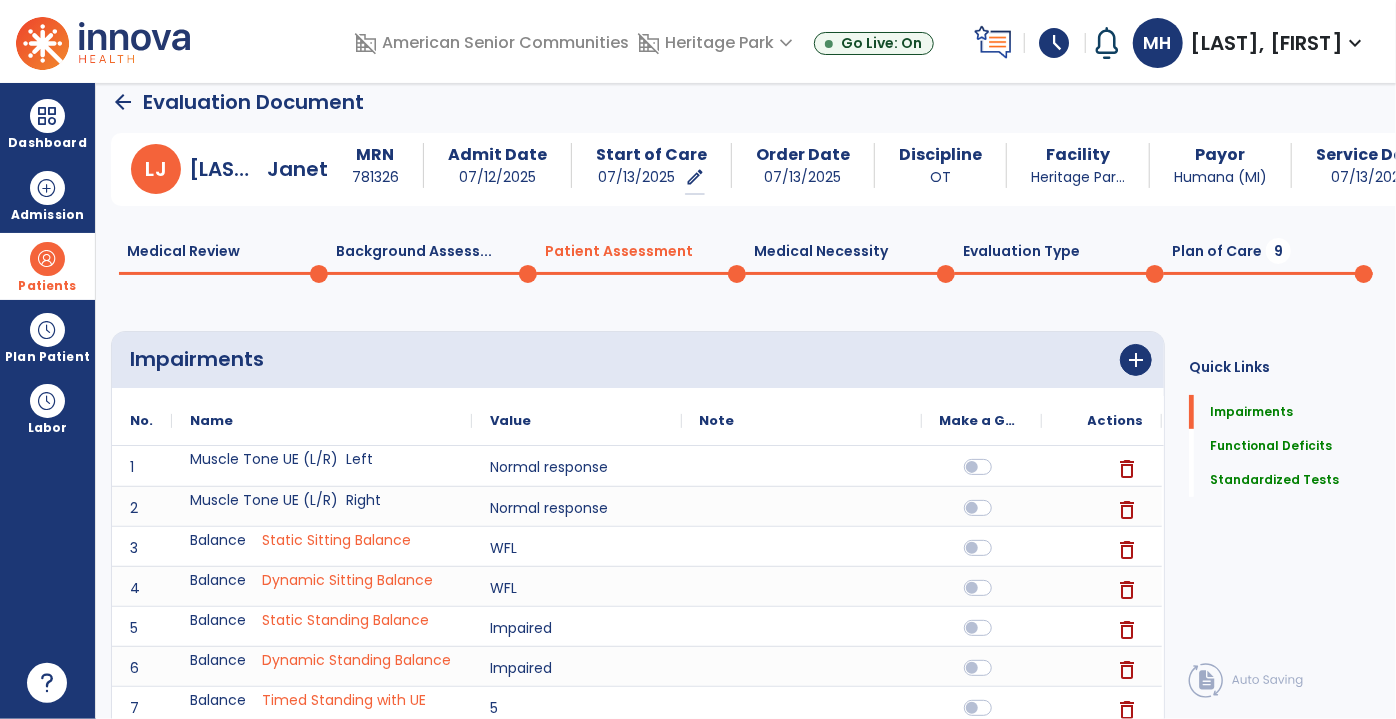click on "Medical Review  0  Background Assess...  0  Patient Assessment  0  Medical Necessity  0  Evaluation Type  0  Plan of Care  9" 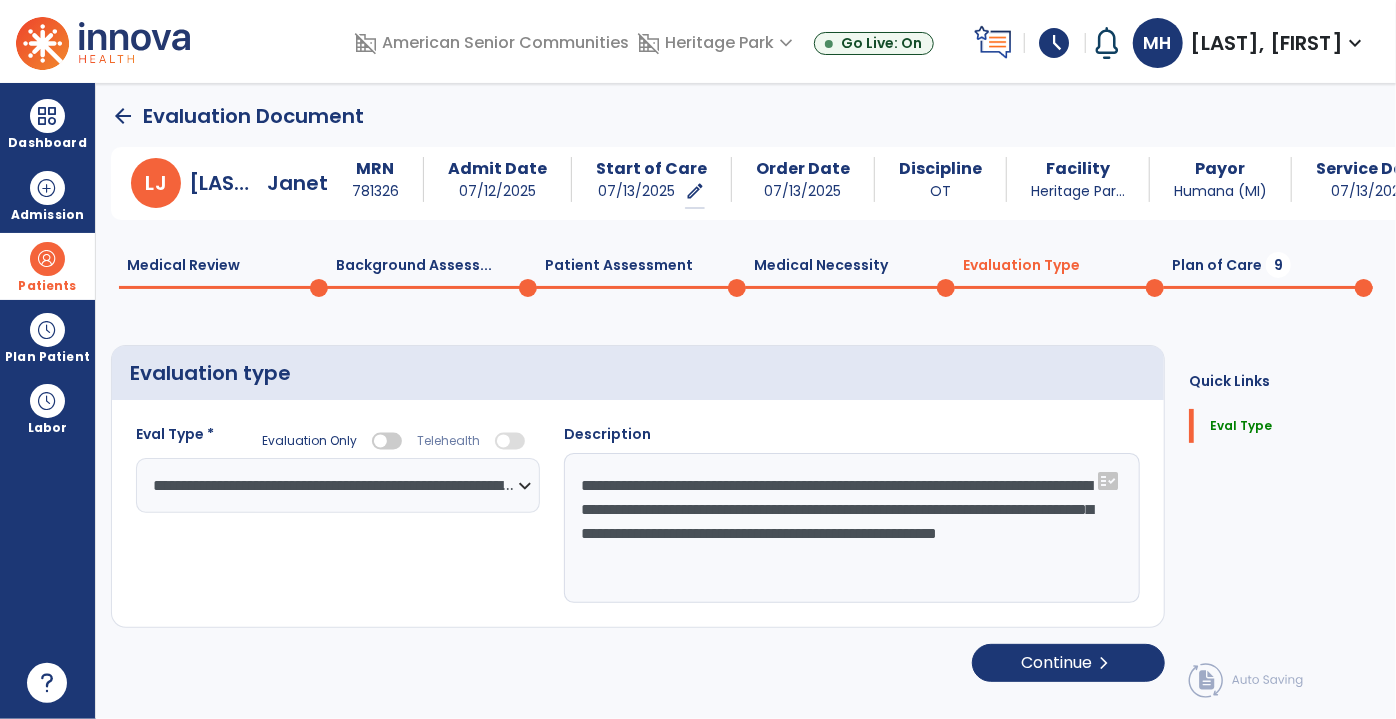 scroll, scrollTop: 1, scrollLeft: 0, axis: vertical 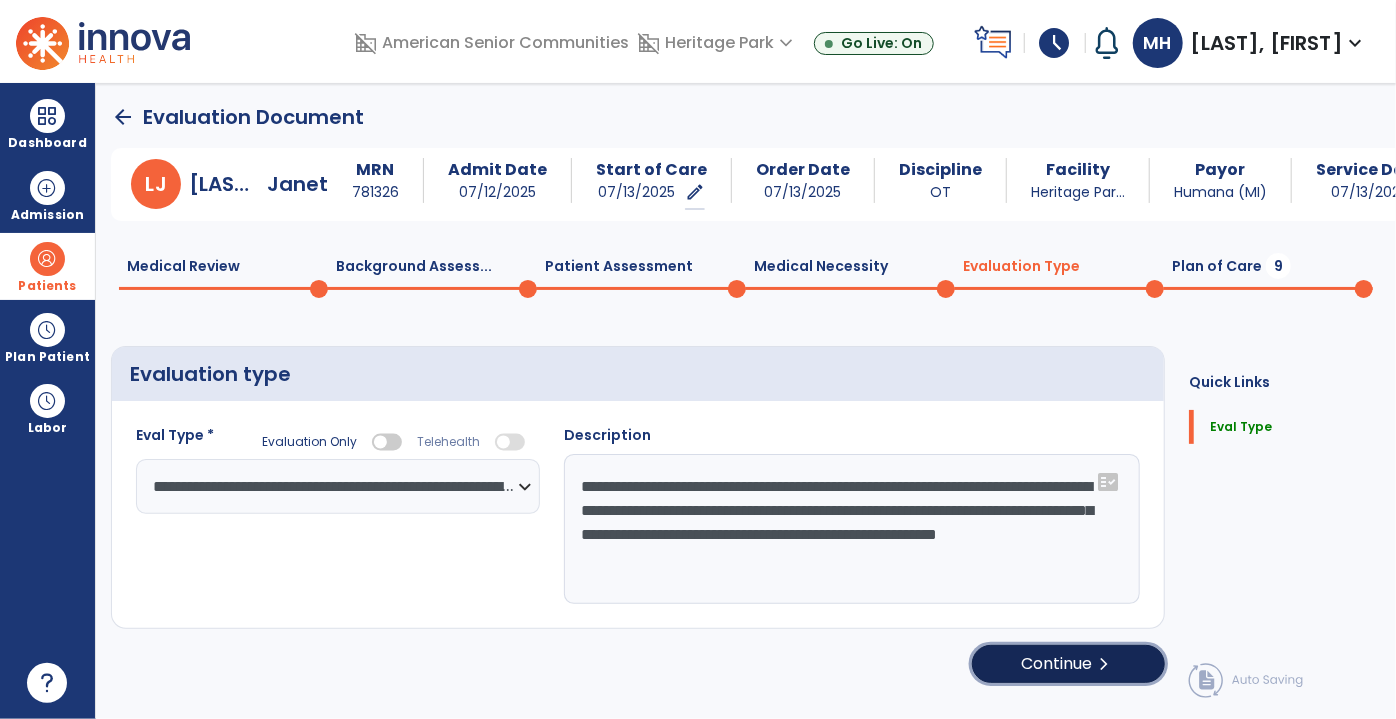 click on "Continue  chevron_right" 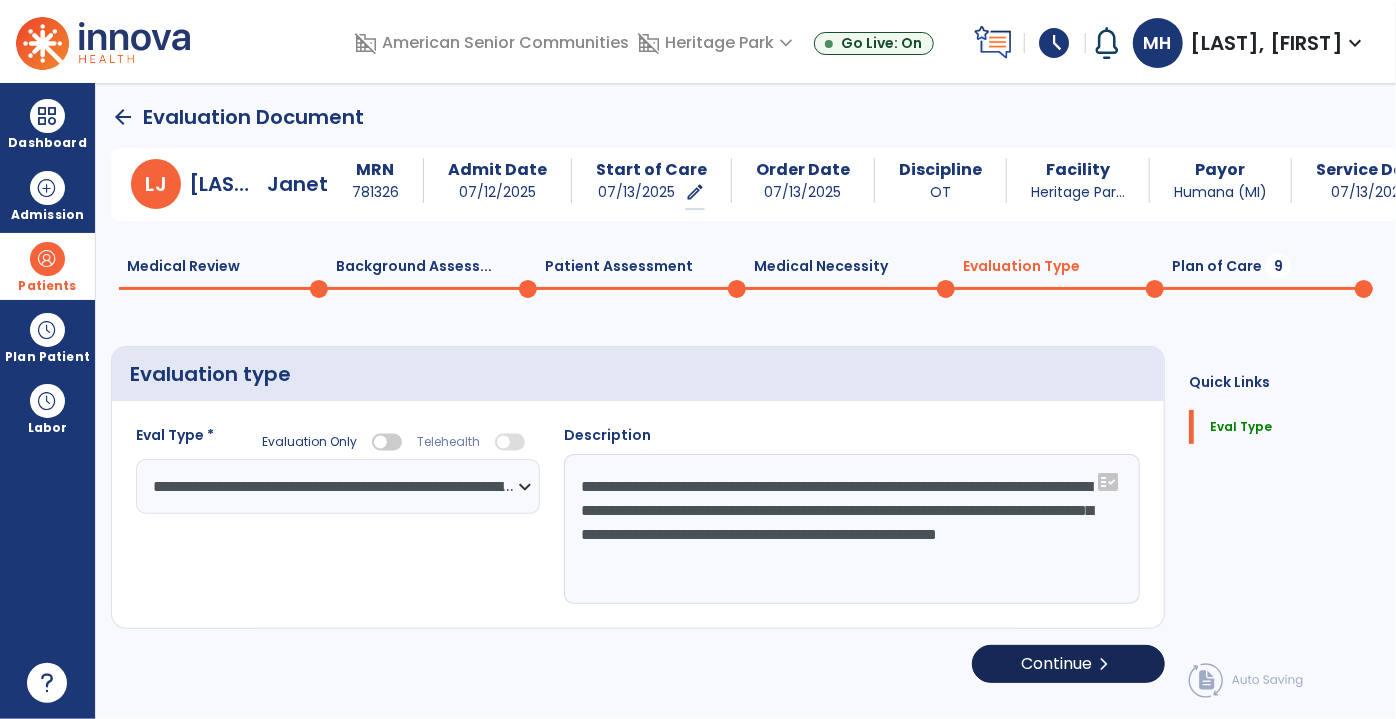 select on "*****" 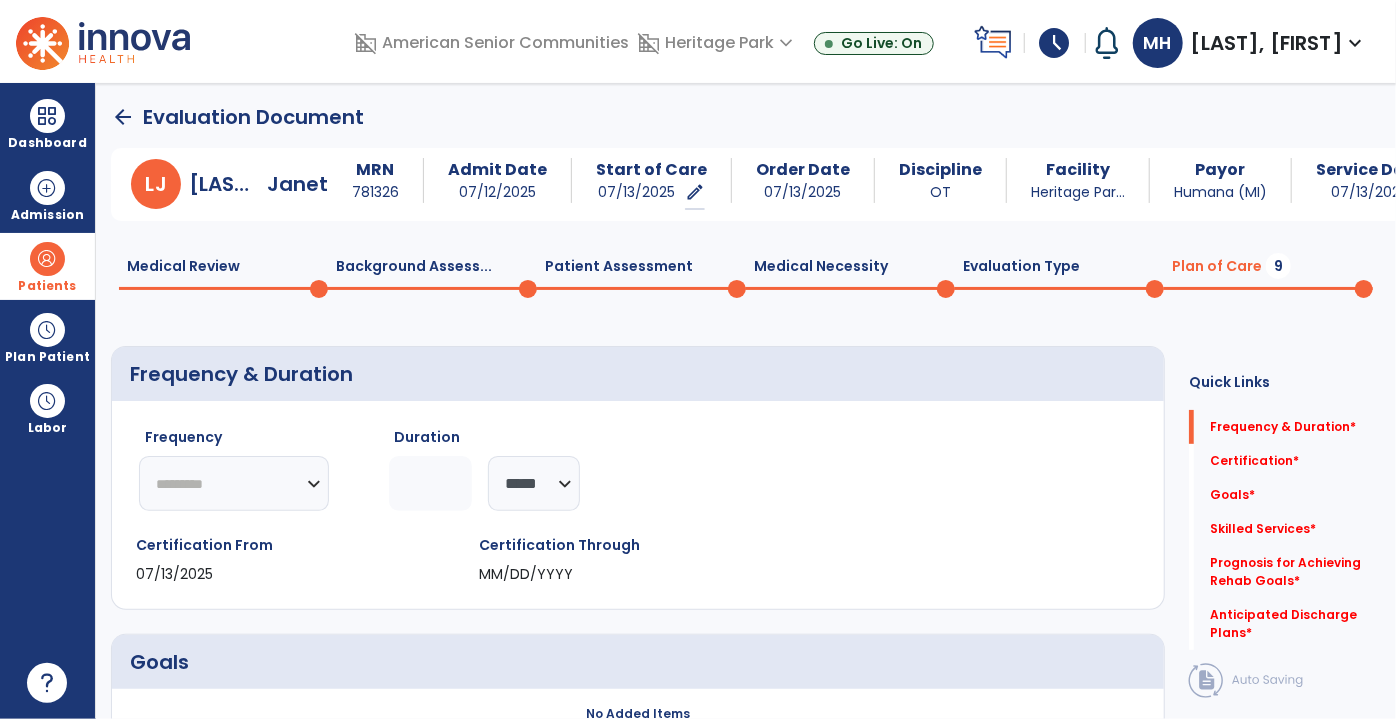 click on "********* ** ** ** ** ** ** **" 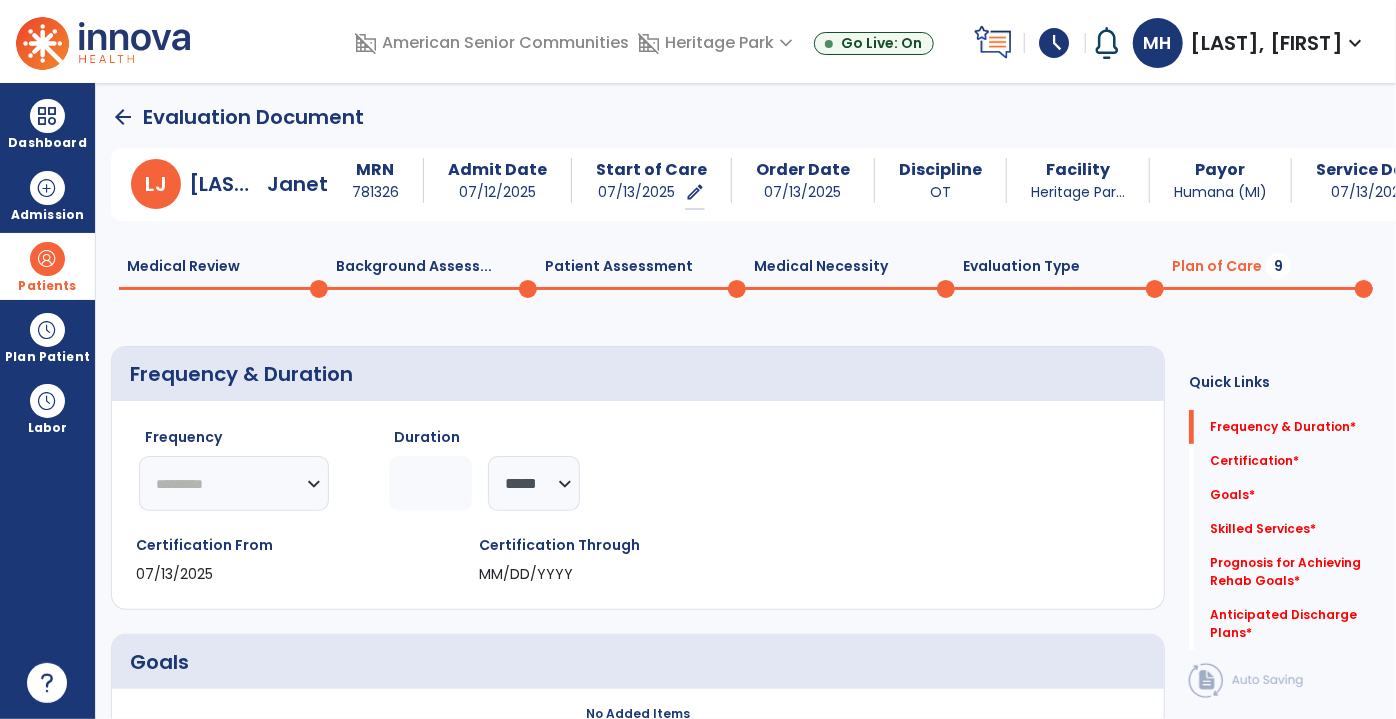 select on "**" 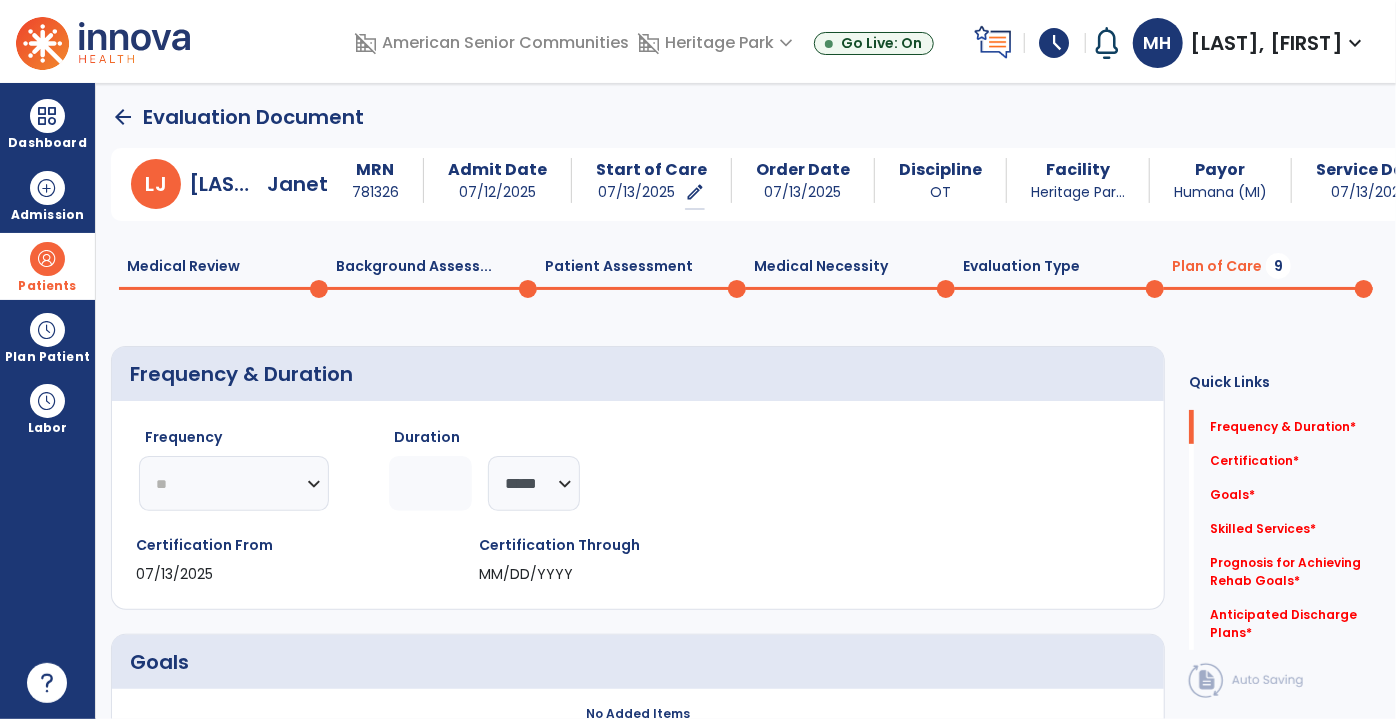 click on "********* ** ** ** ** ** ** **" 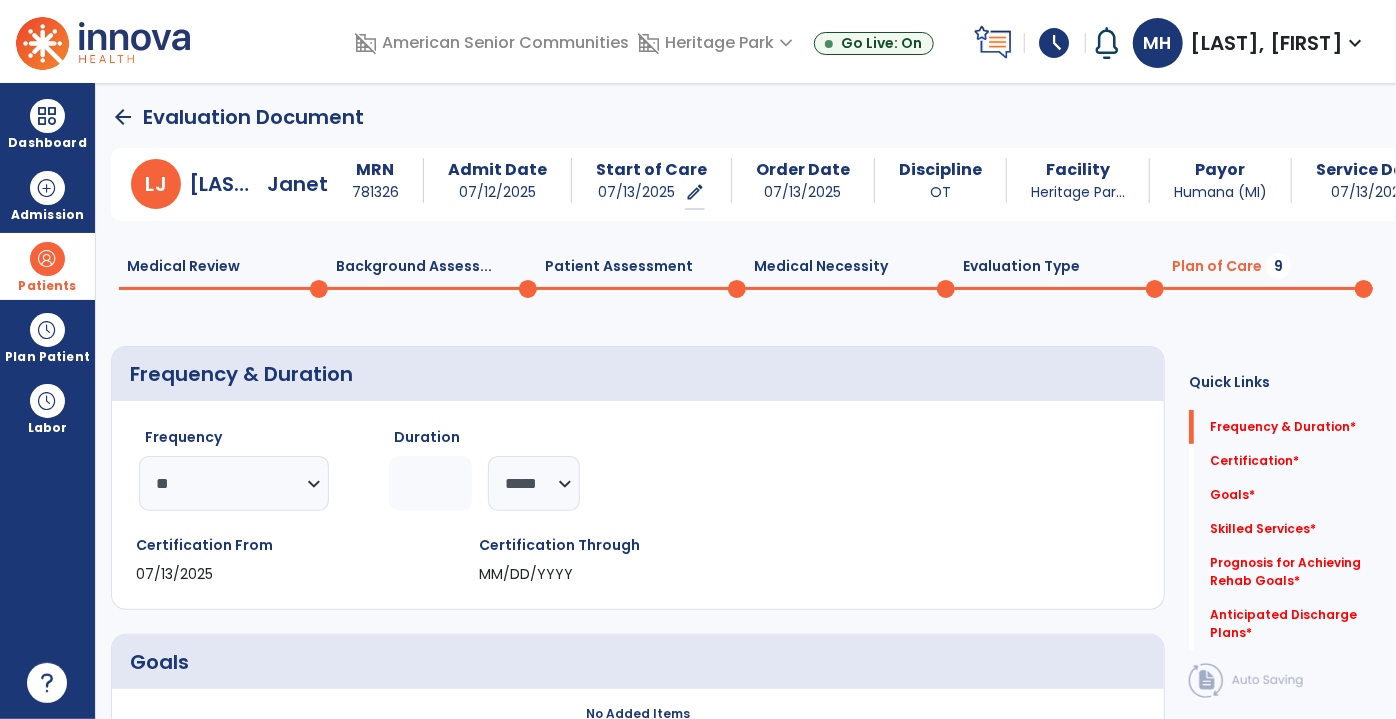 click 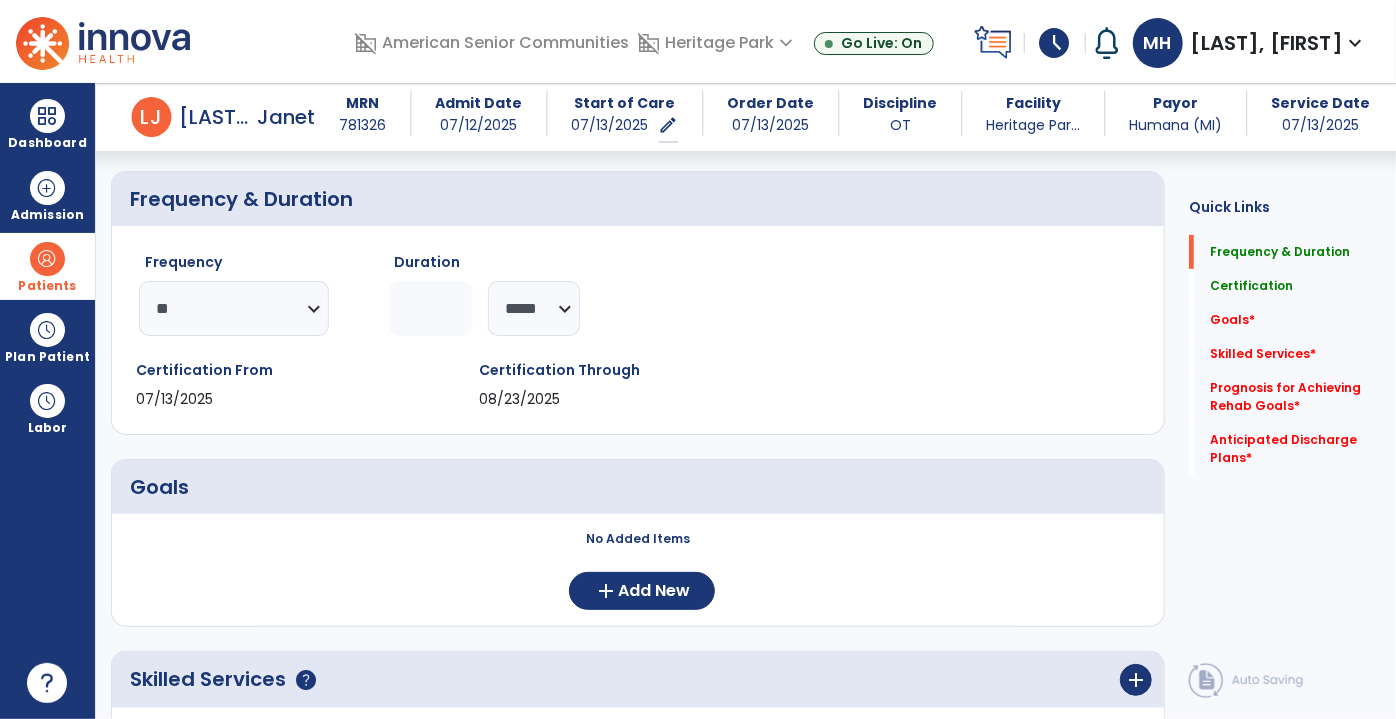 scroll, scrollTop: 183, scrollLeft: 0, axis: vertical 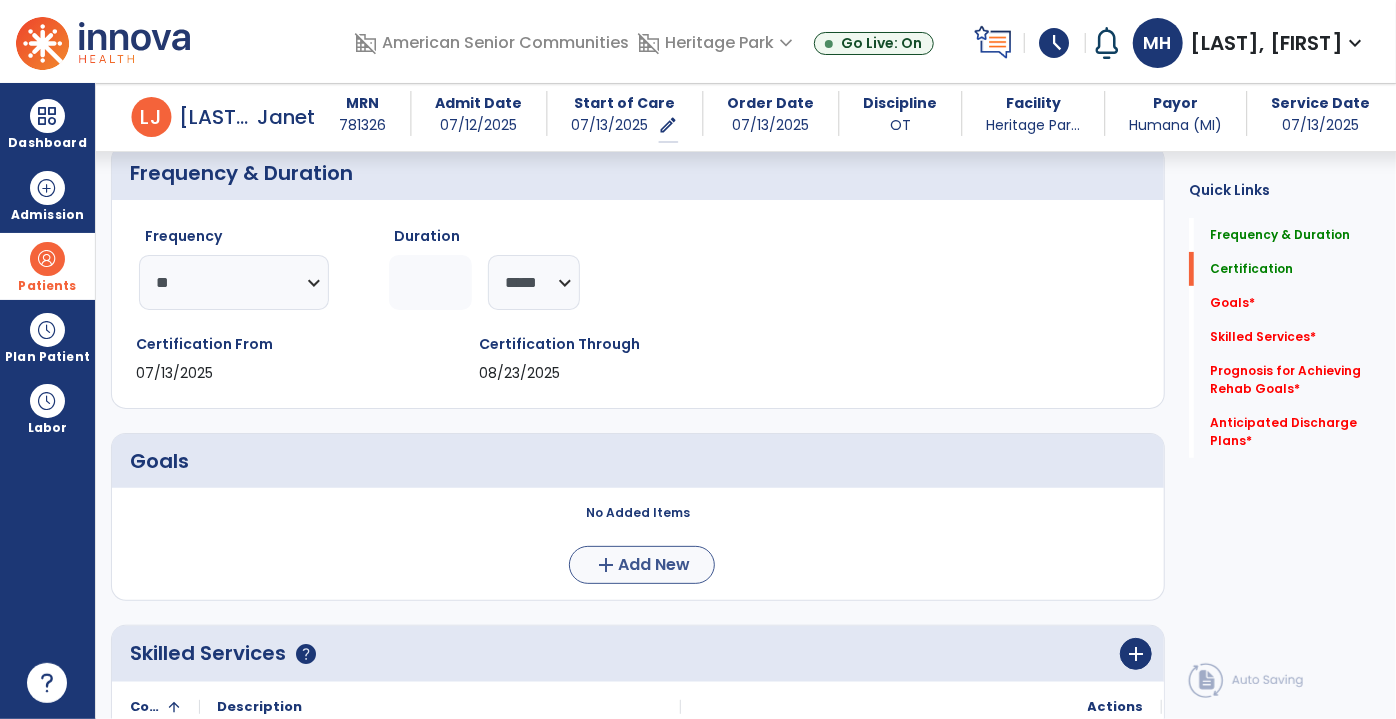 type on "*" 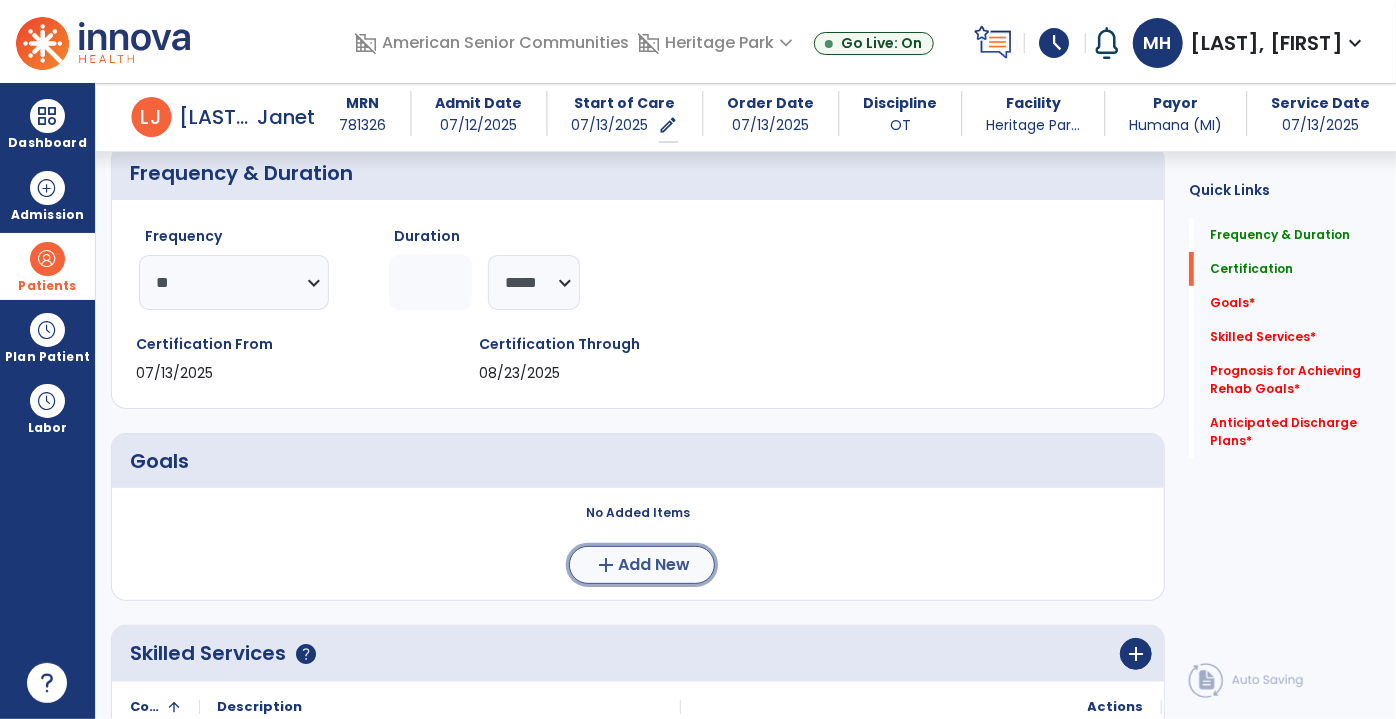 click on "Add New" at bounding box center [654, 565] 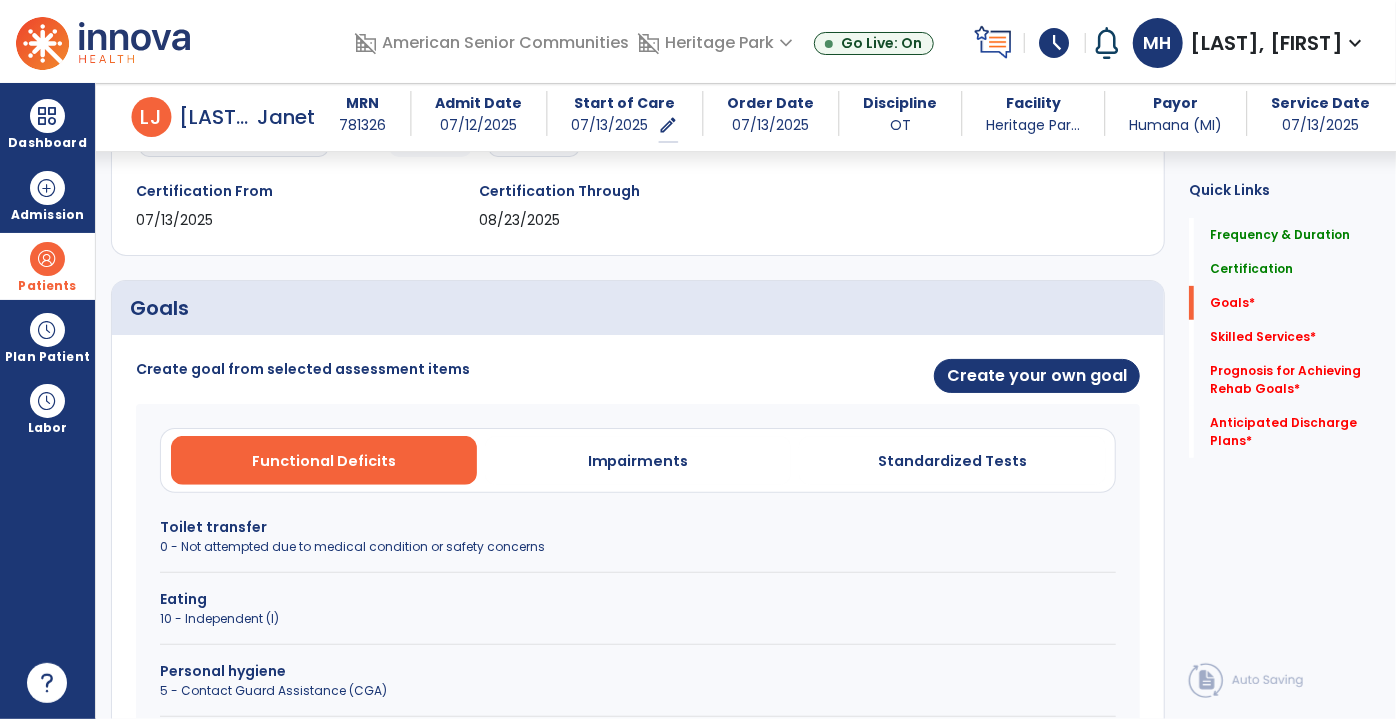 scroll, scrollTop: 365, scrollLeft: 0, axis: vertical 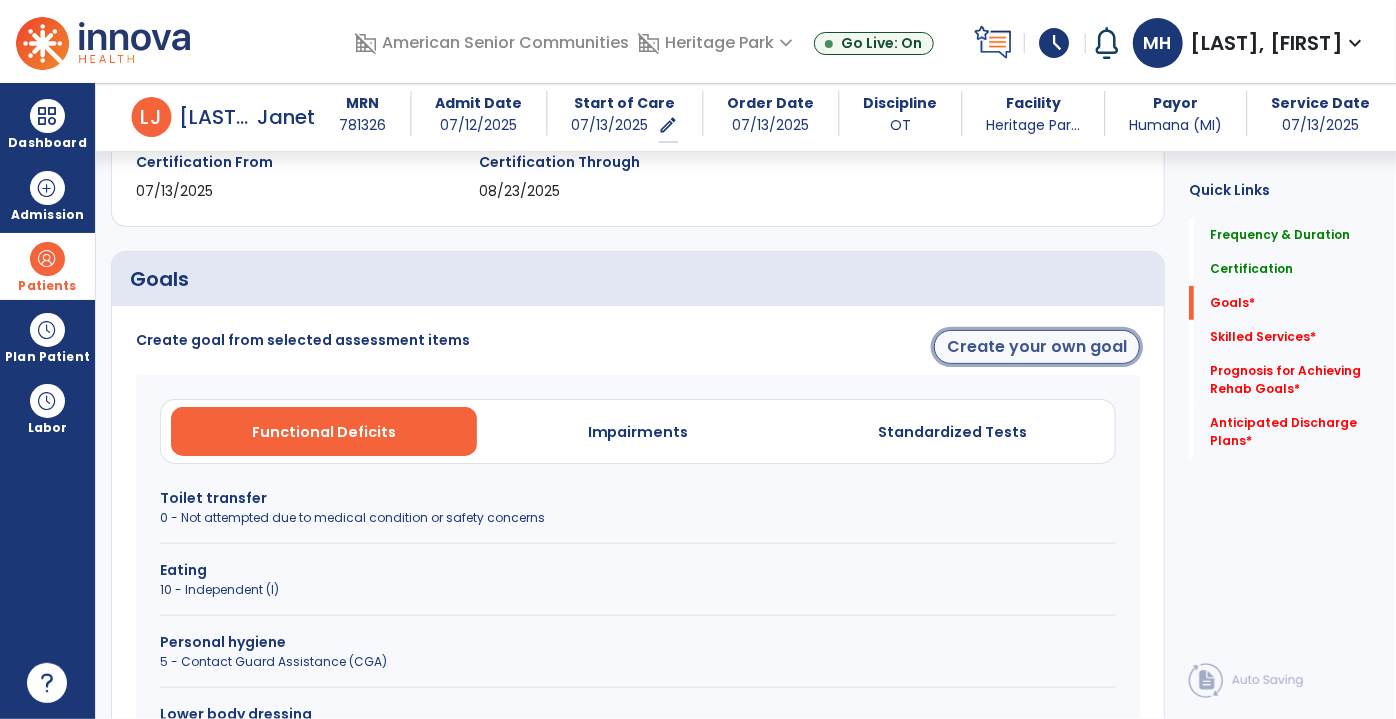 click on "Create your own goal" at bounding box center [1037, 347] 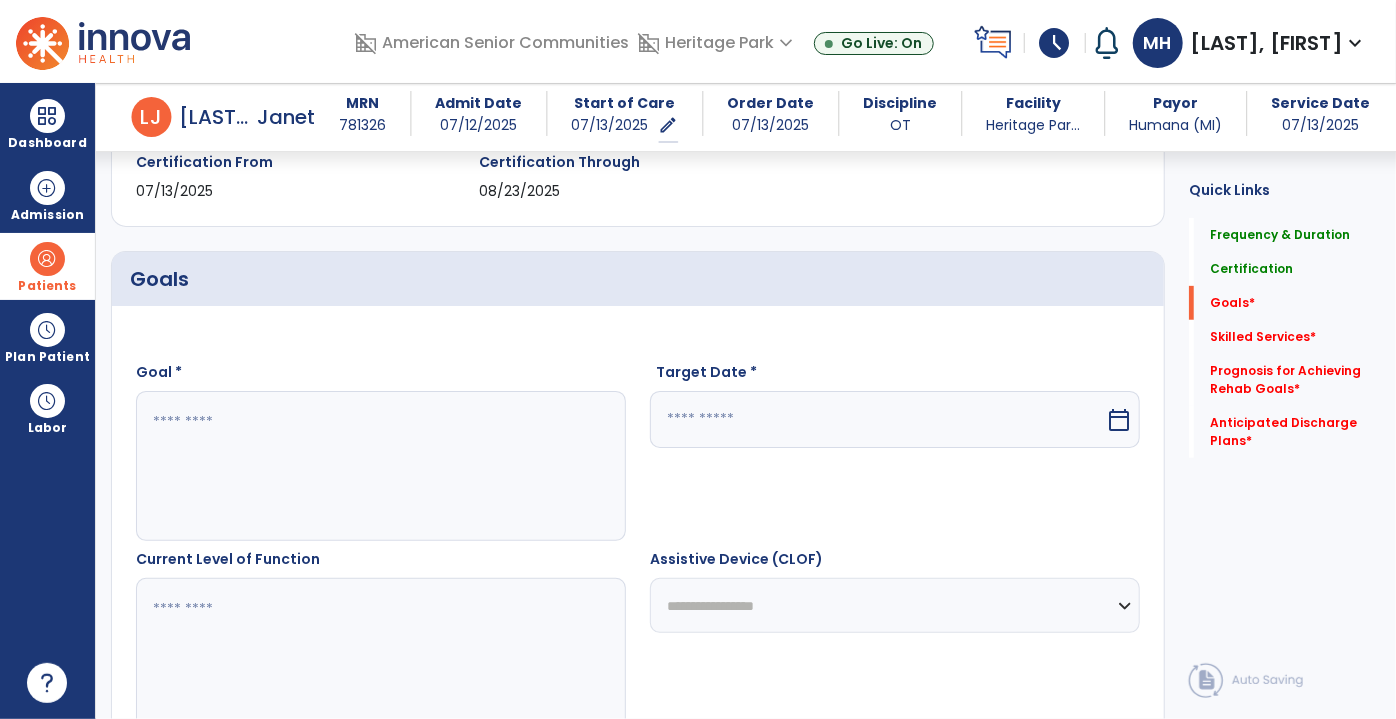 click at bounding box center [380, 466] 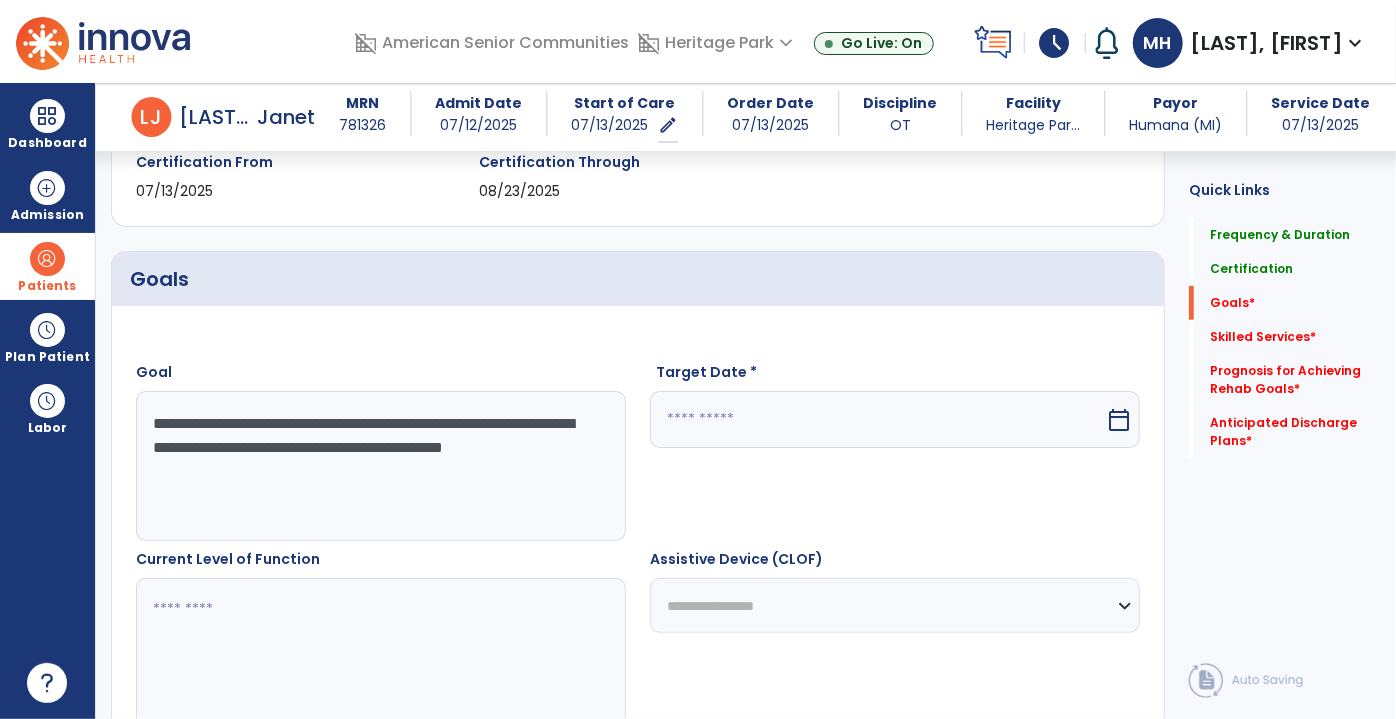 type on "**********" 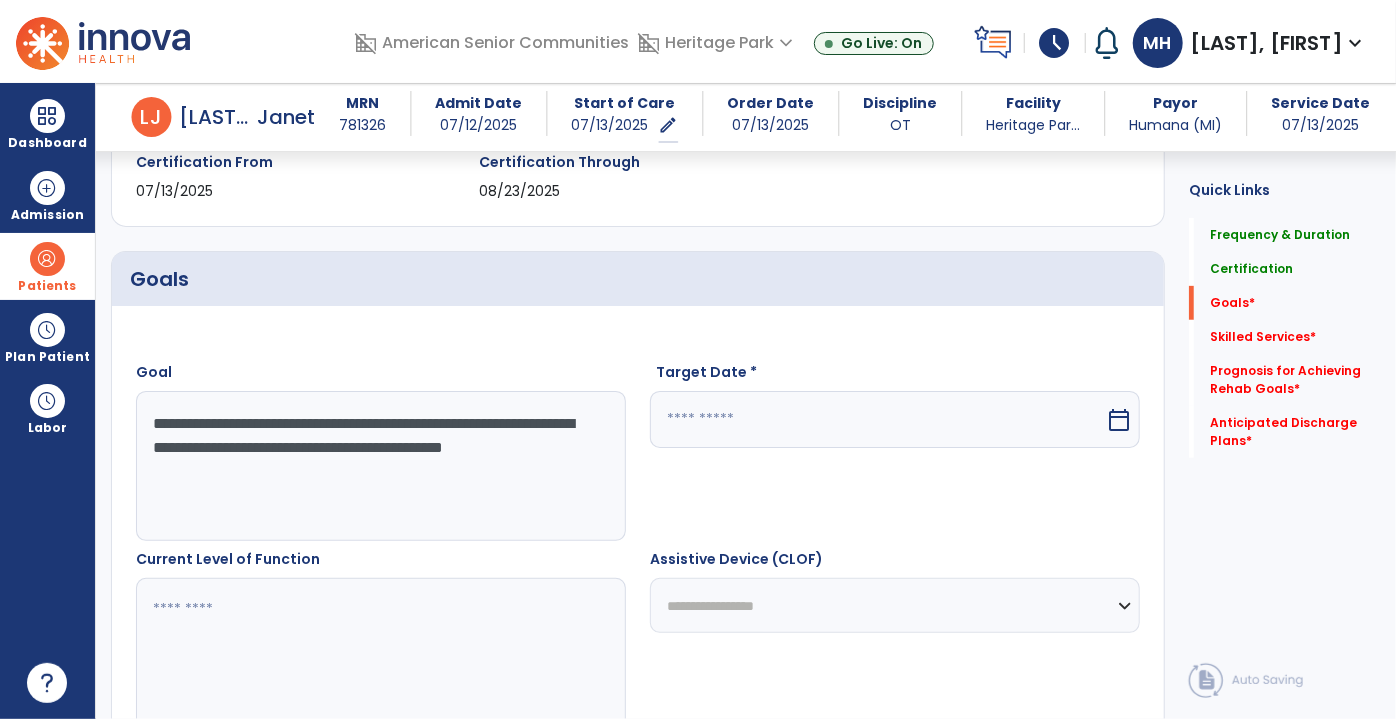 click at bounding box center (877, 419) 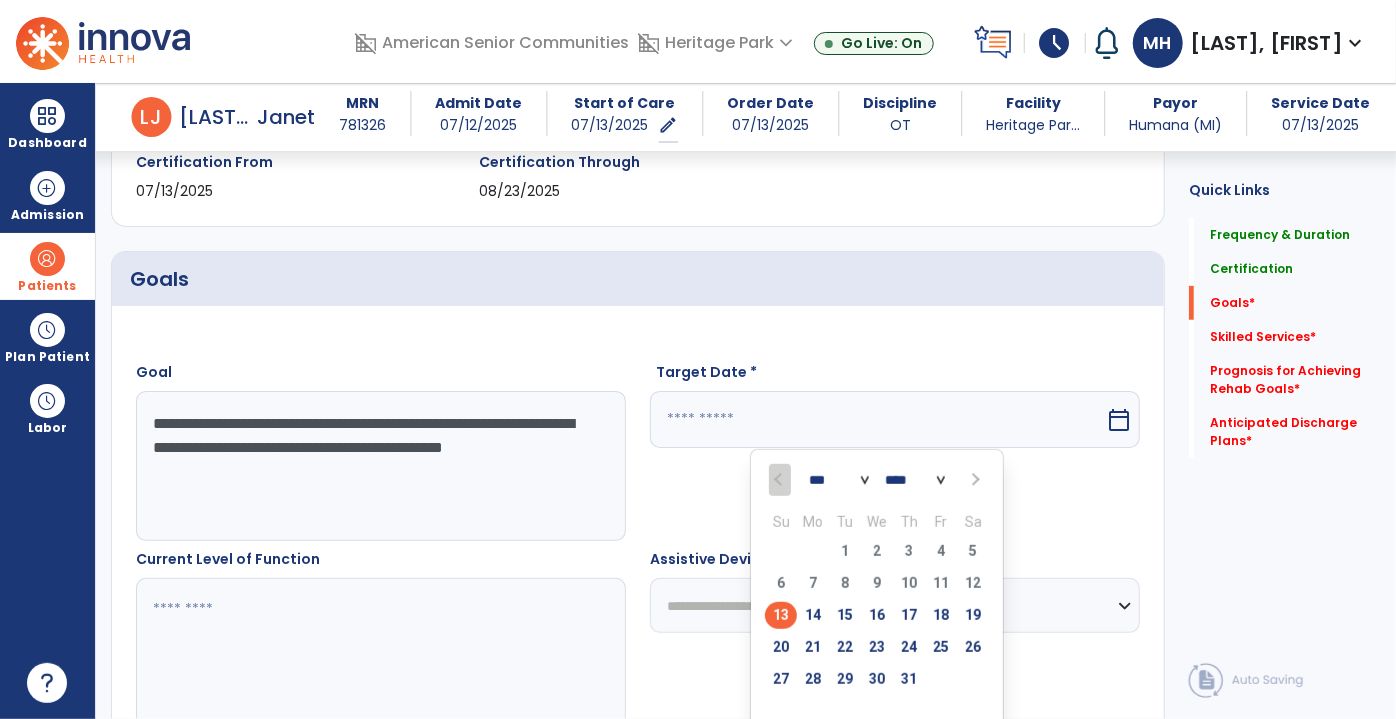 click at bounding box center [973, 480] 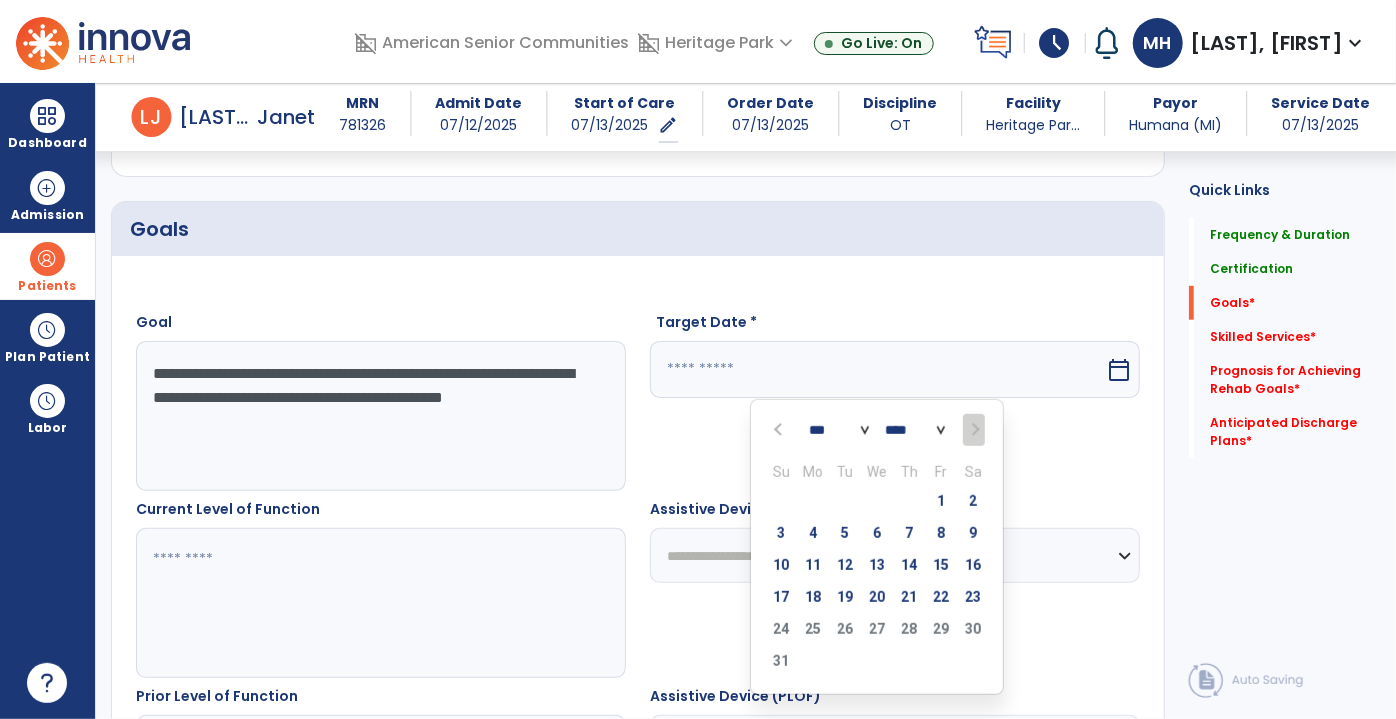 scroll, scrollTop: 456, scrollLeft: 0, axis: vertical 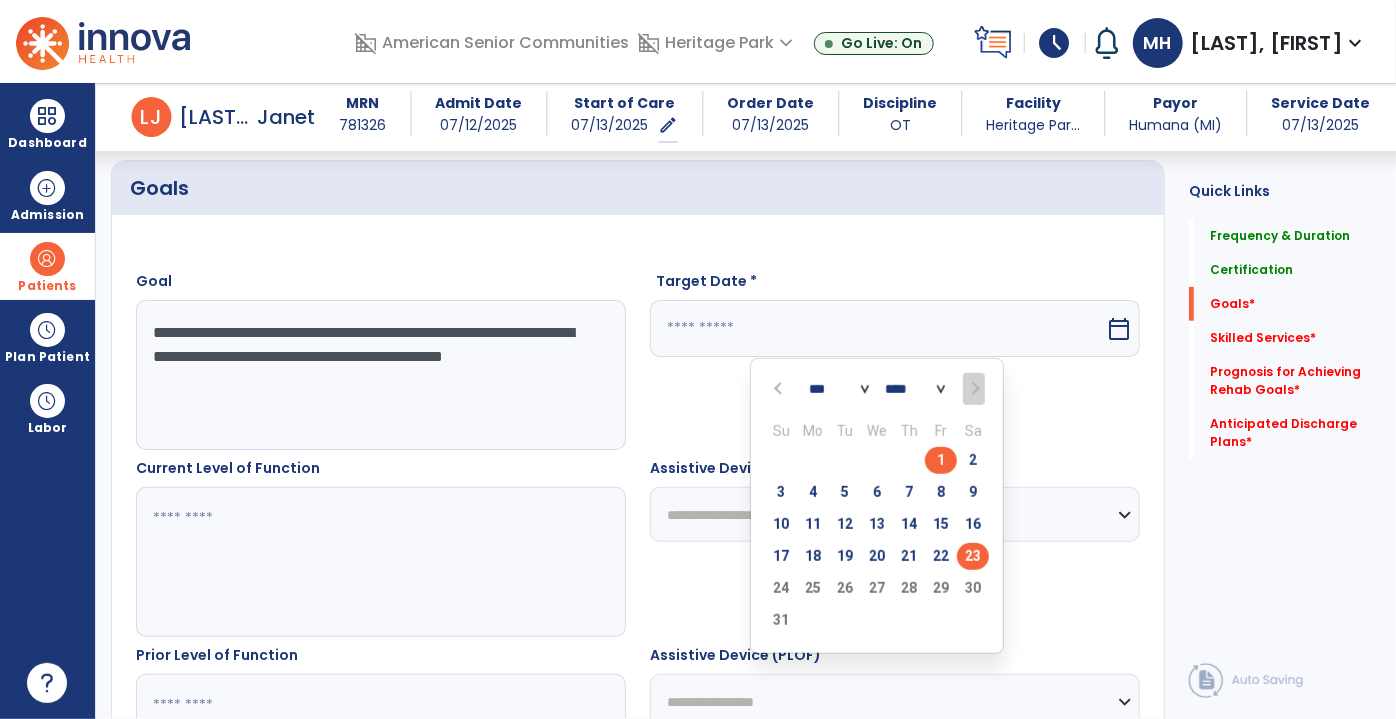 click on "23" at bounding box center (973, 556) 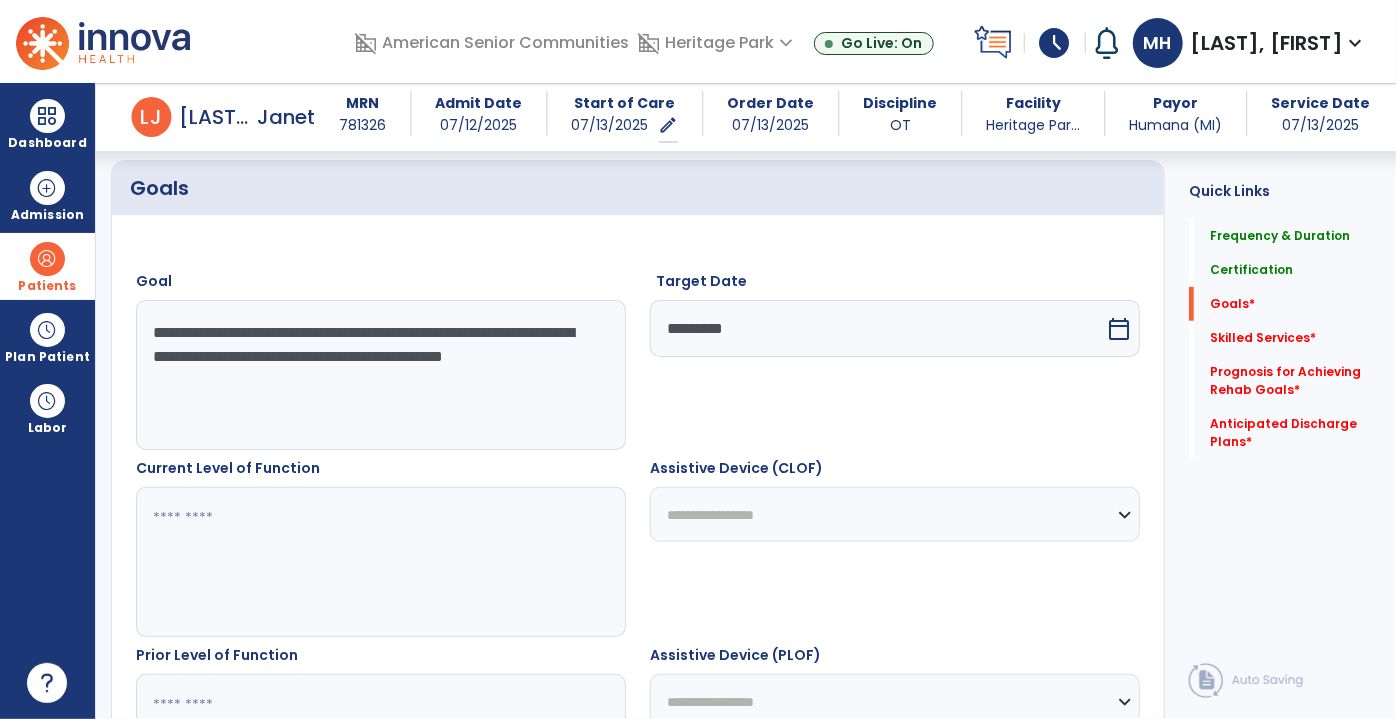click at bounding box center [380, 562] 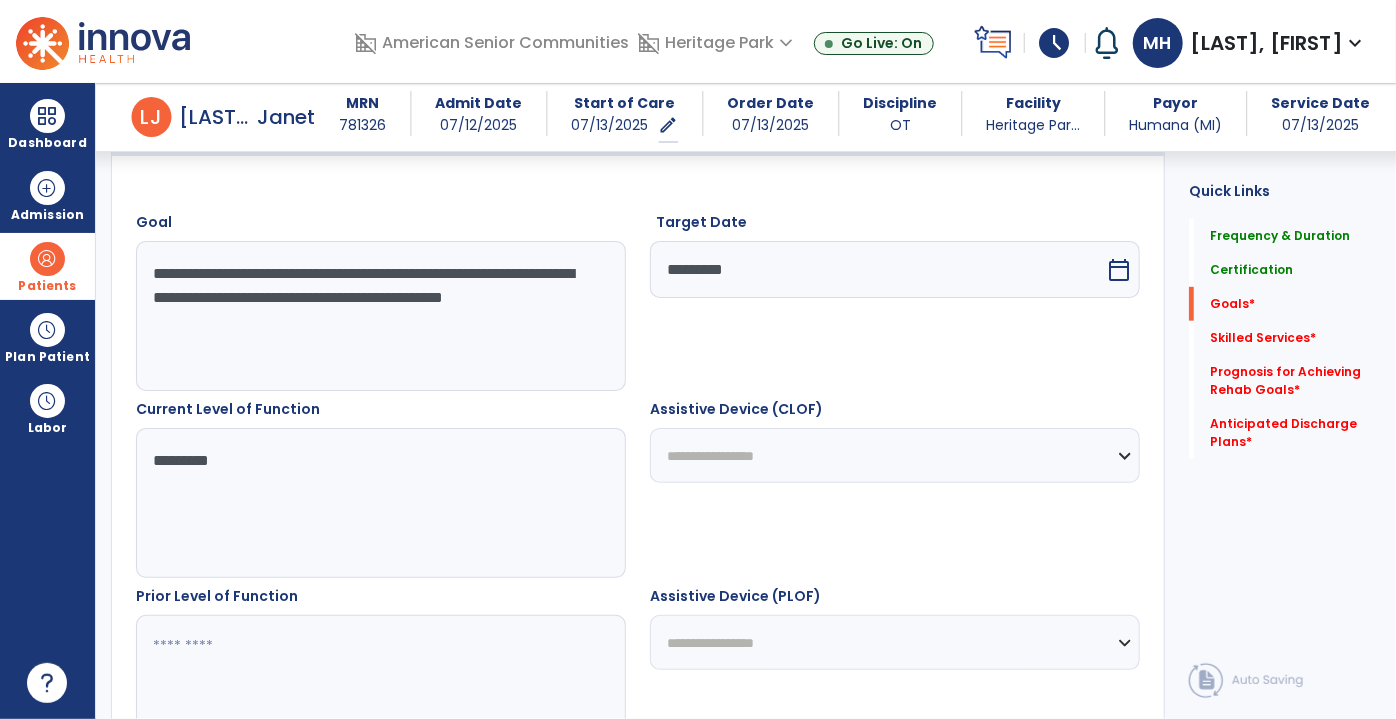 scroll, scrollTop: 546, scrollLeft: 0, axis: vertical 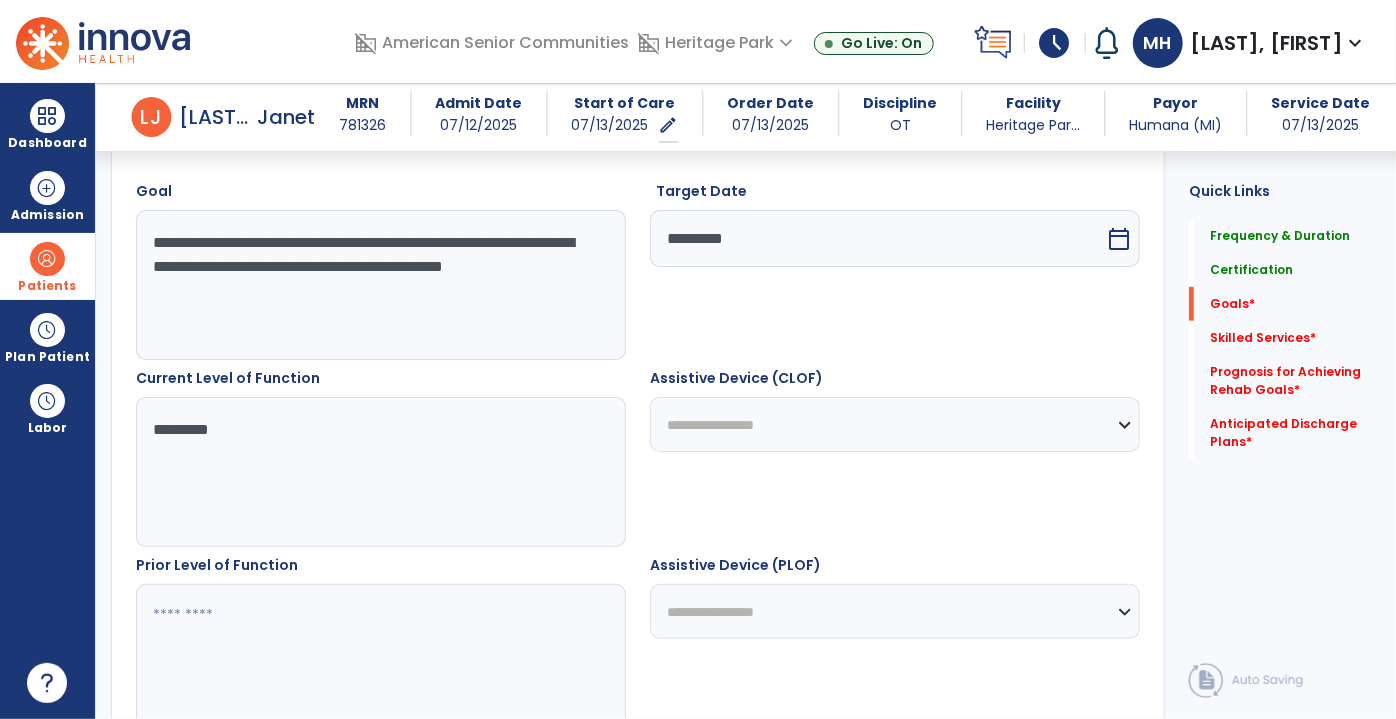 type on "*********" 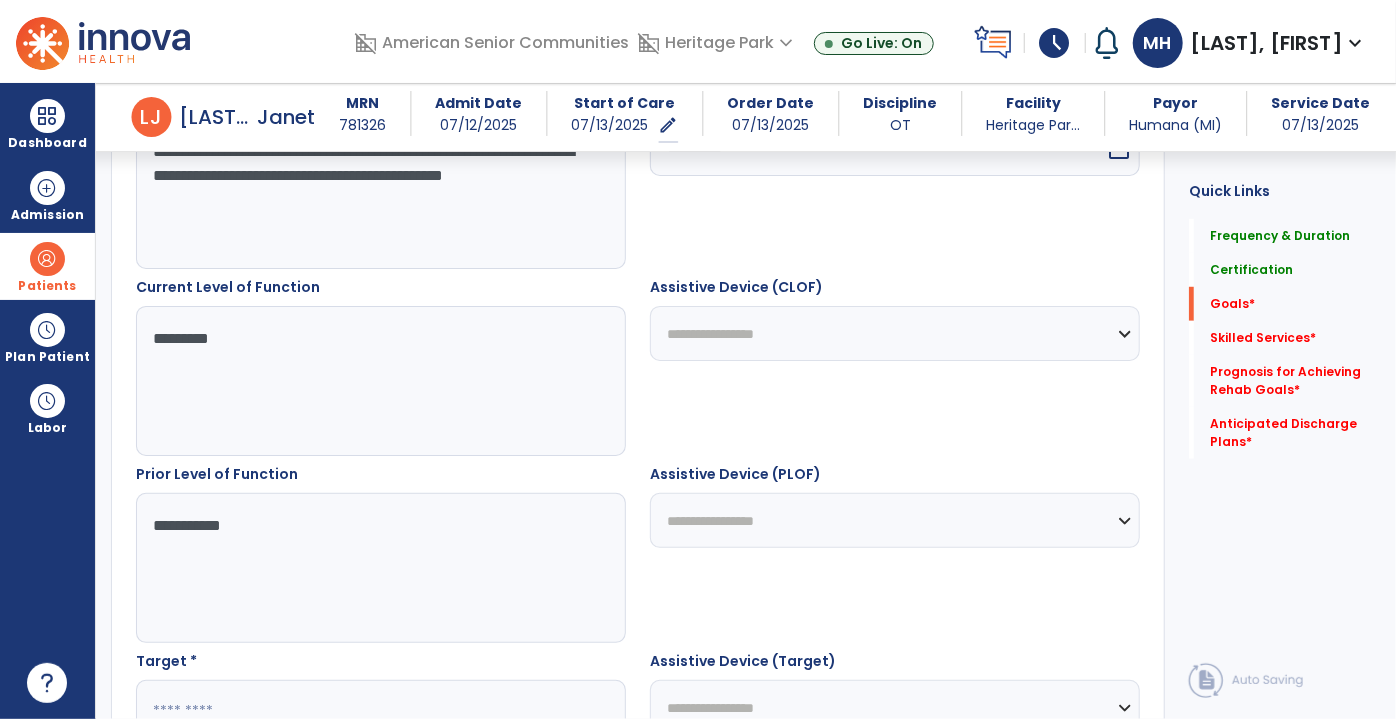 scroll, scrollTop: 728, scrollLeft: 0, axis: vertical 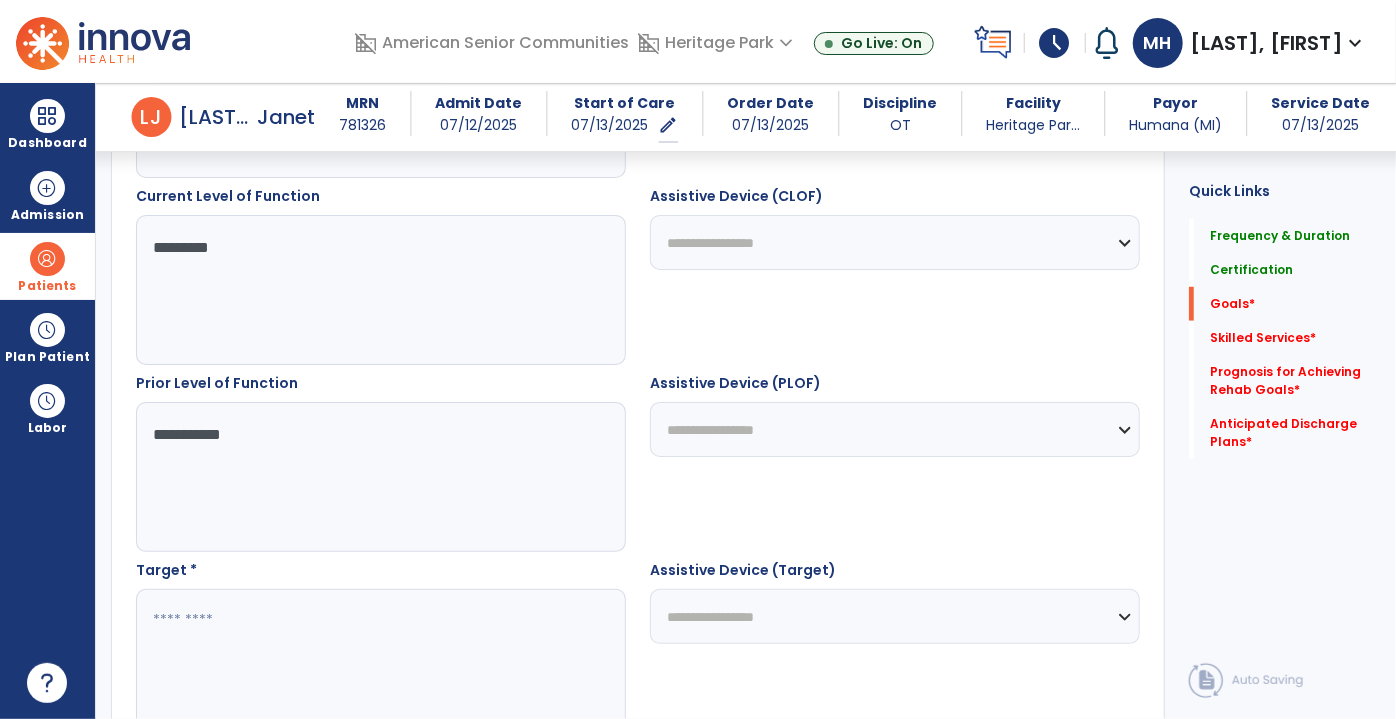 type on "**********" 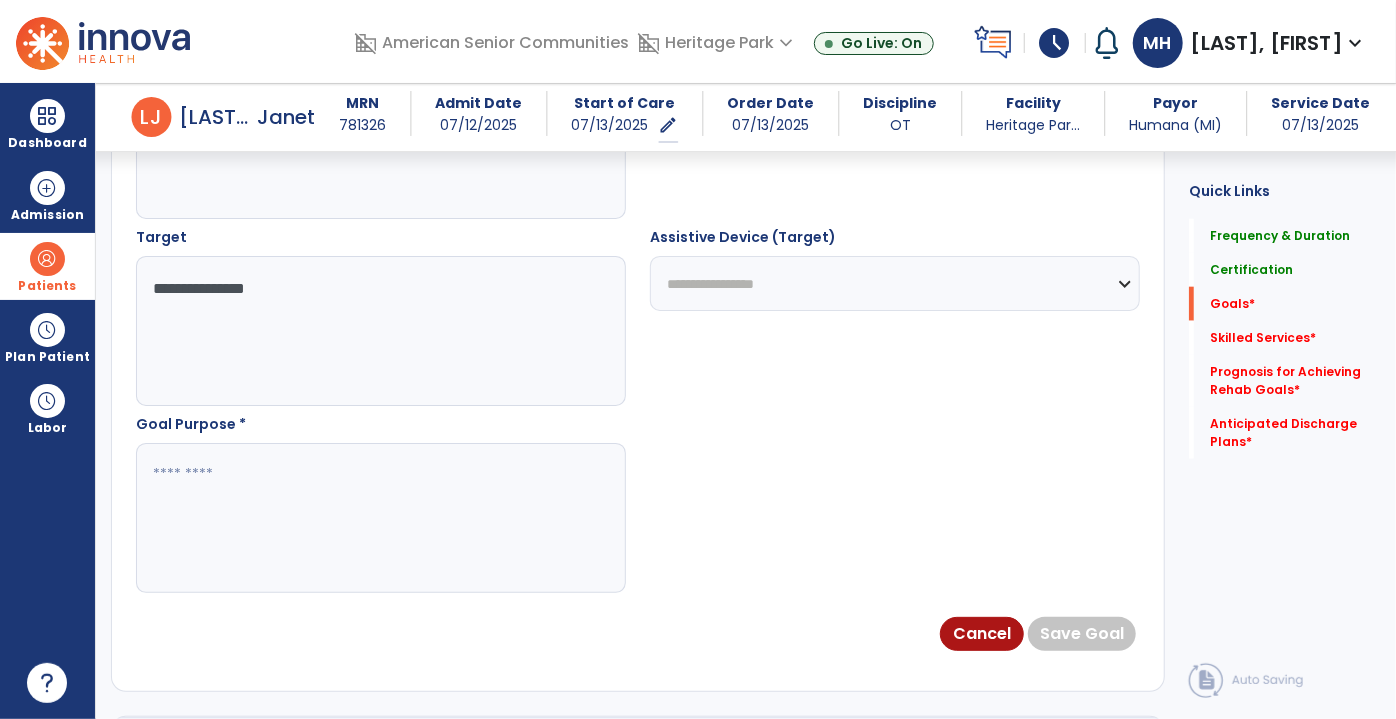 scroll, scrollTop: 1092, scrollLeft: 0, axis: vertical 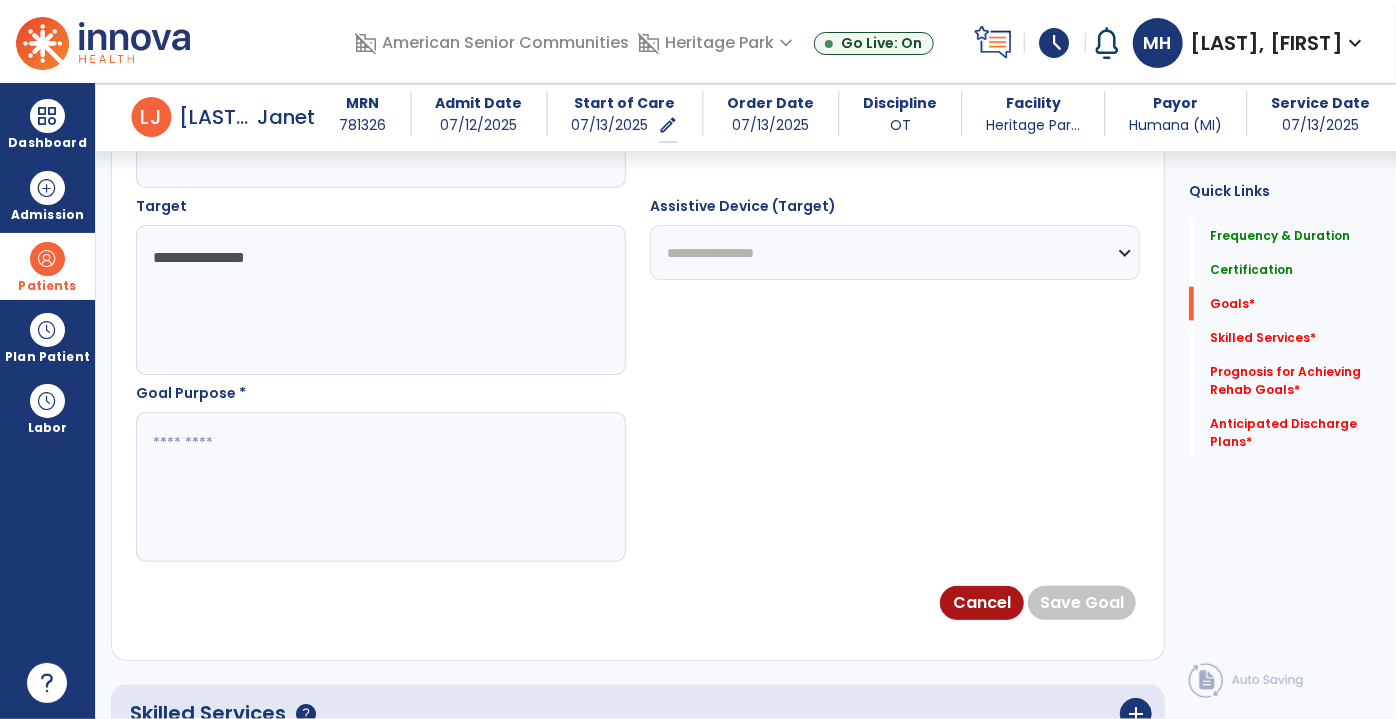 type on "**********" 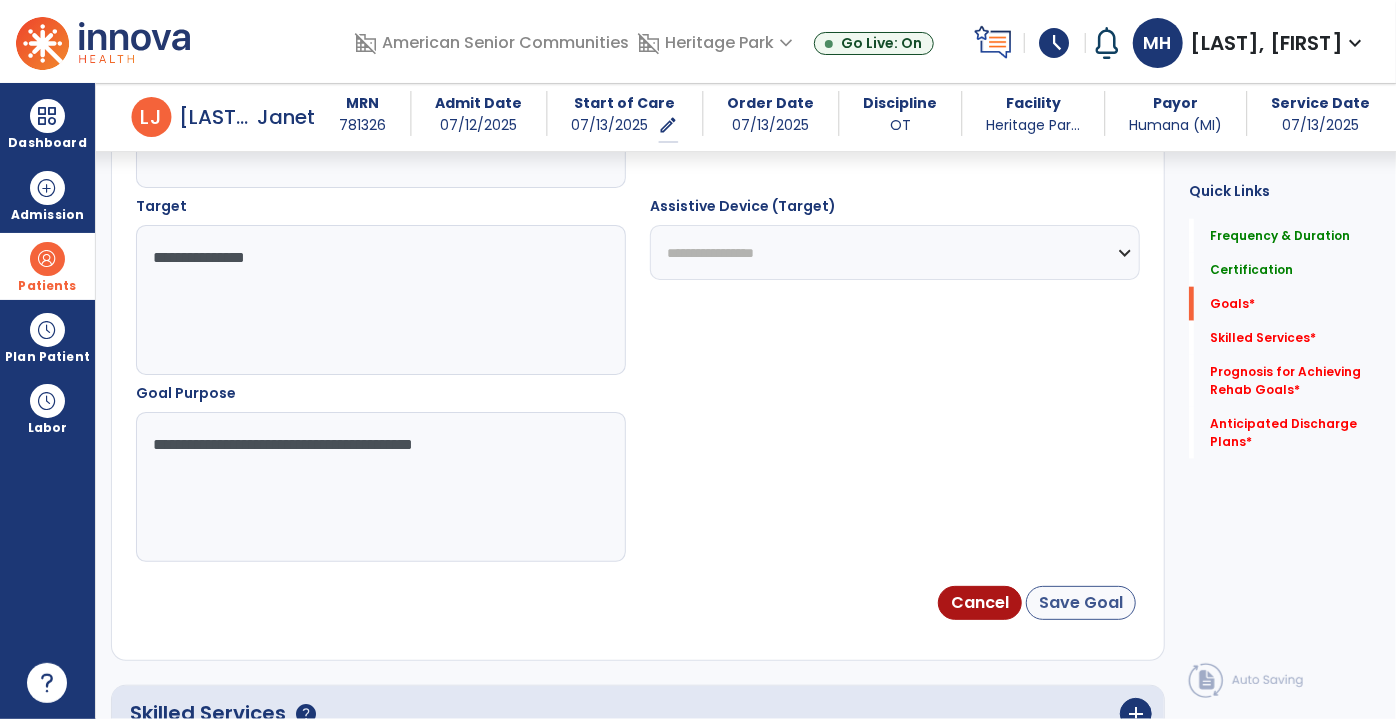 type on "**********" 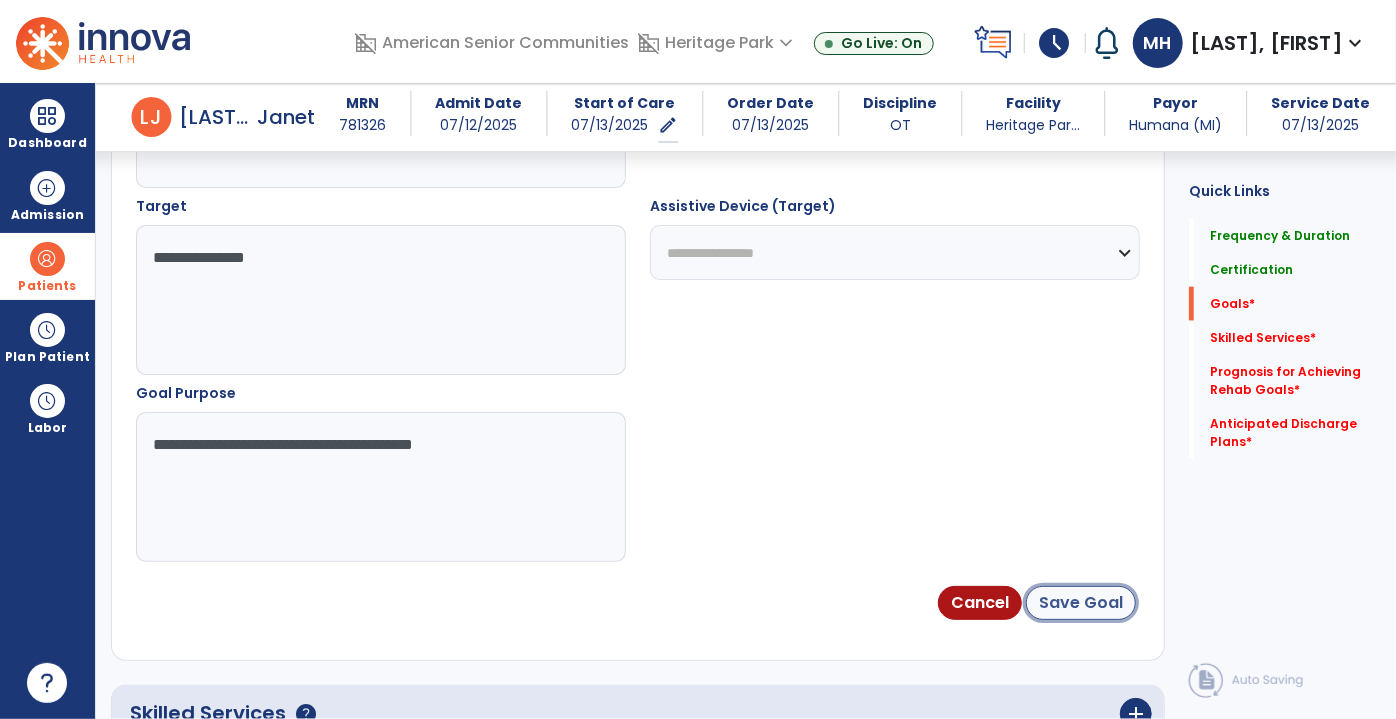 click on "Save Goal" at bounding box center (1081, 603) 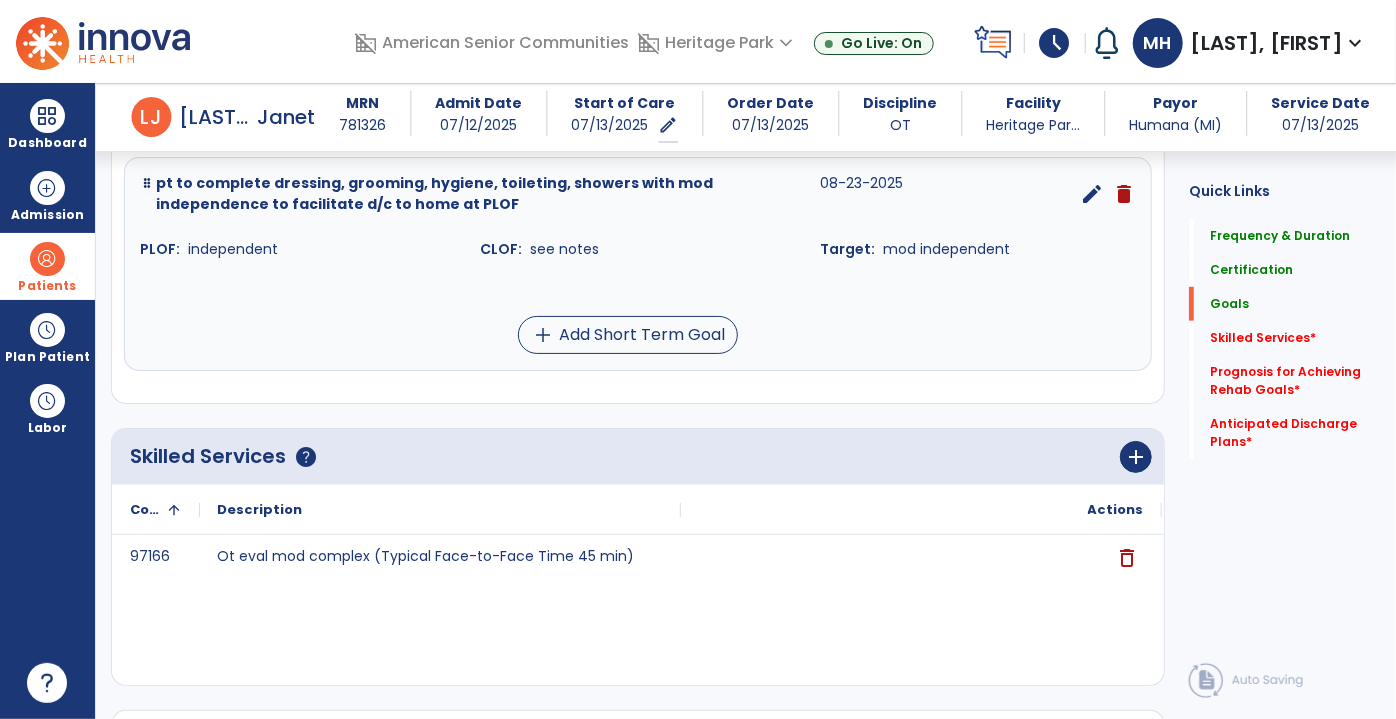 scroll, scrollTop: 562, scrollLeft: 0, axis: vertical 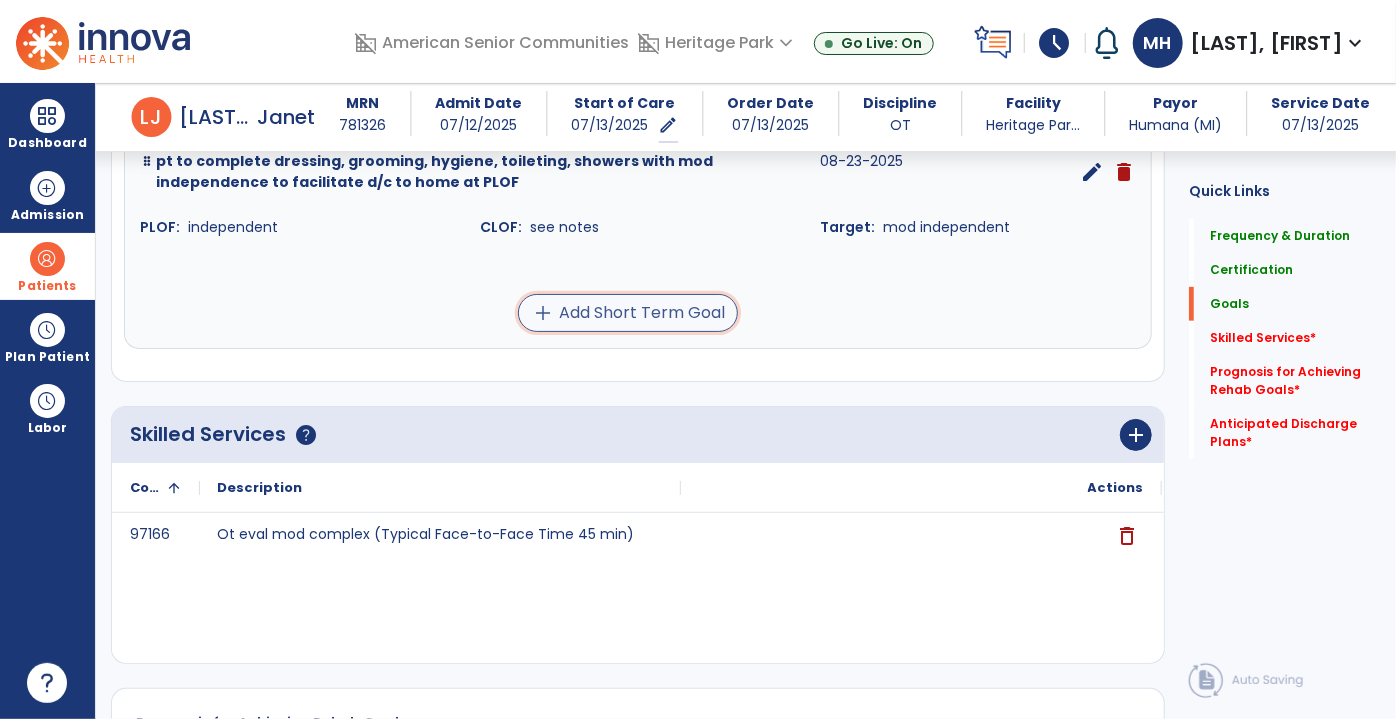 click on "add  Add Short Term Goal" at bounding box center [628, 313] 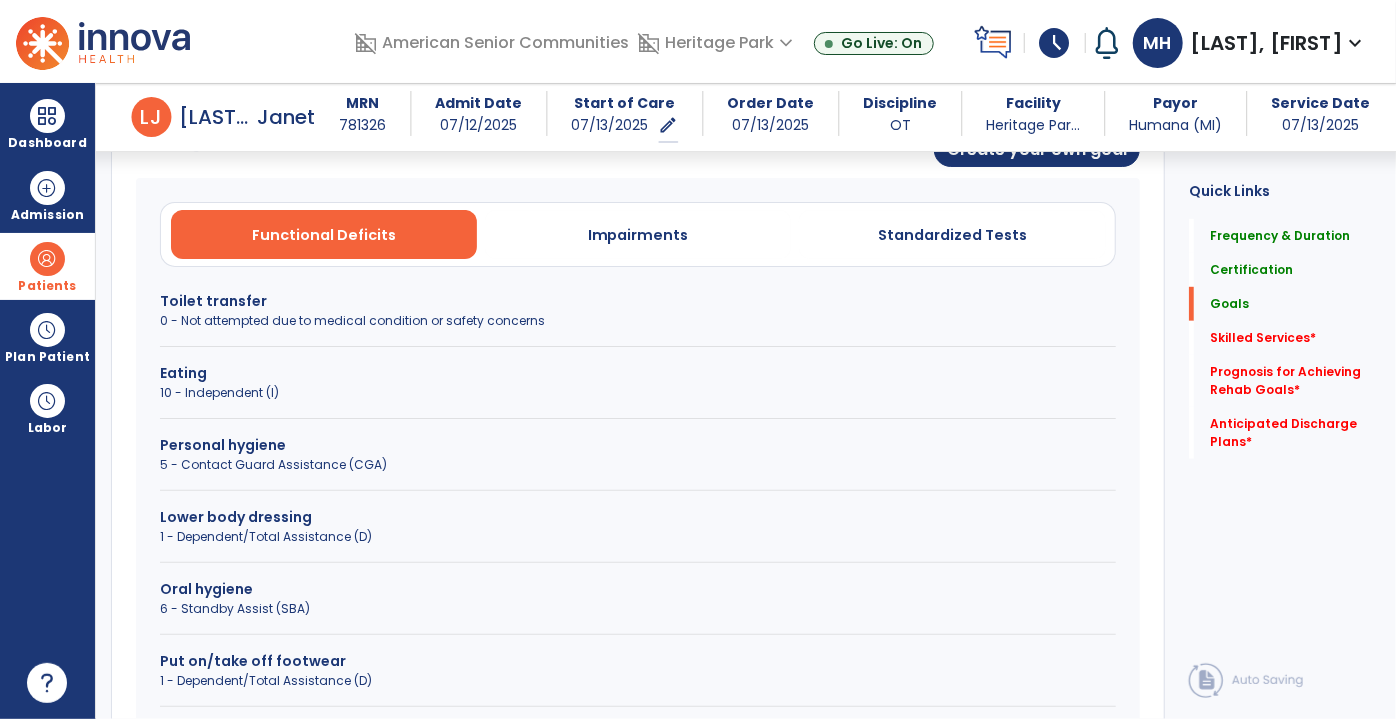 click on "0 - Not attempted due to medical condition or safety concerns" at bounding box center (638, 321) 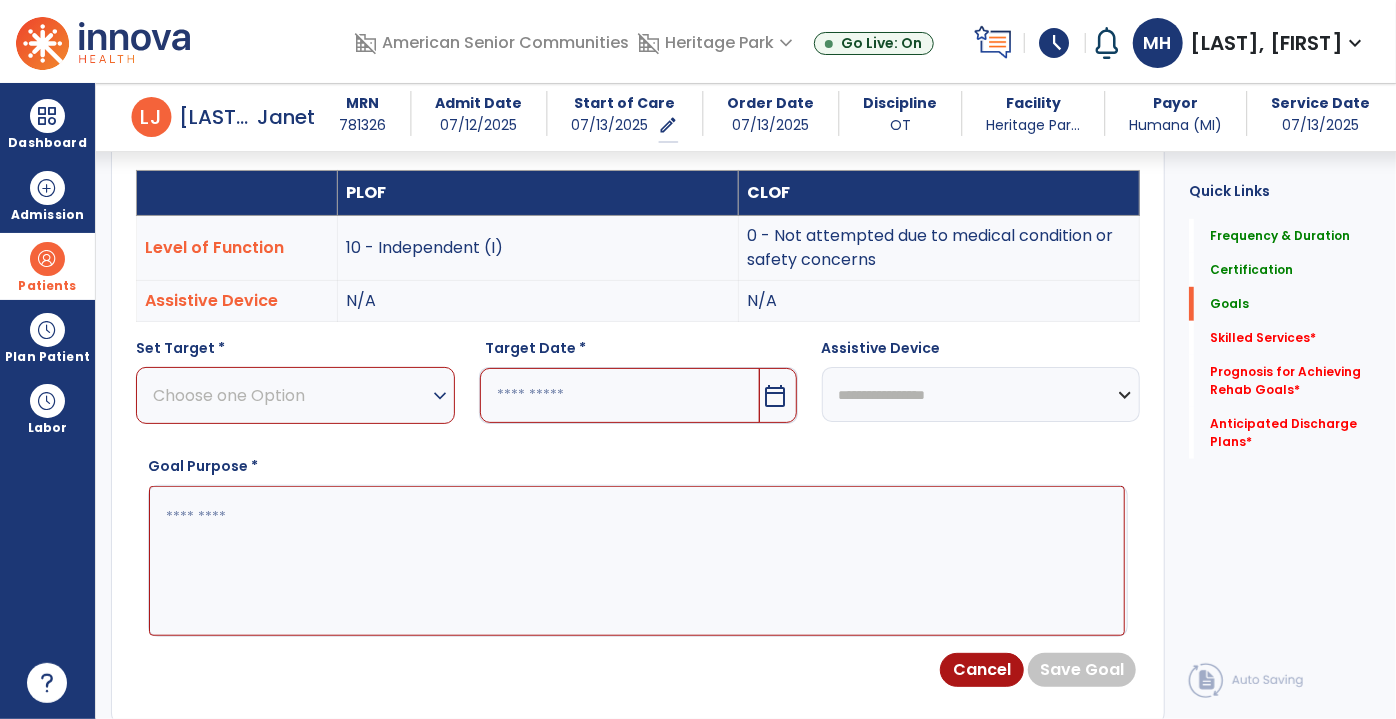 click on "Choose one Option" at bounding box center [290, 395] 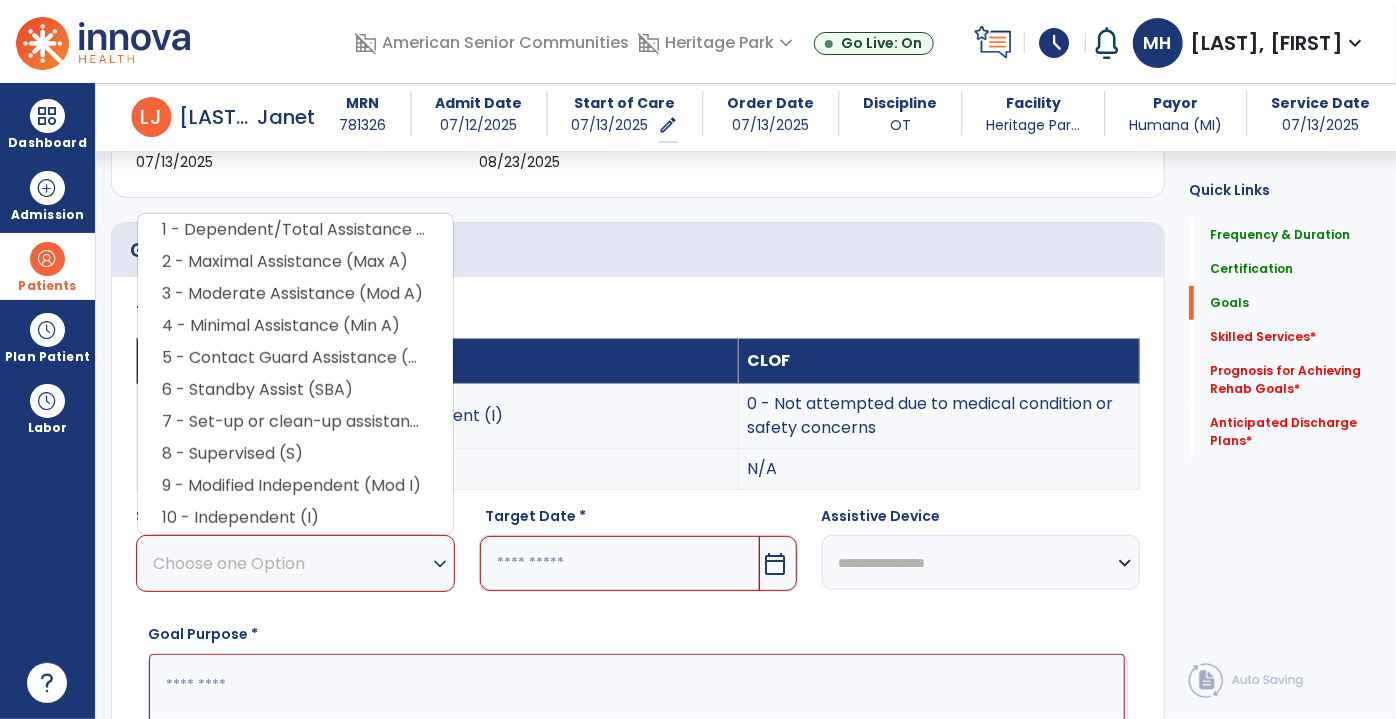 scroll, scrollTop: 289, scrollLeft: 0, axis: vertical 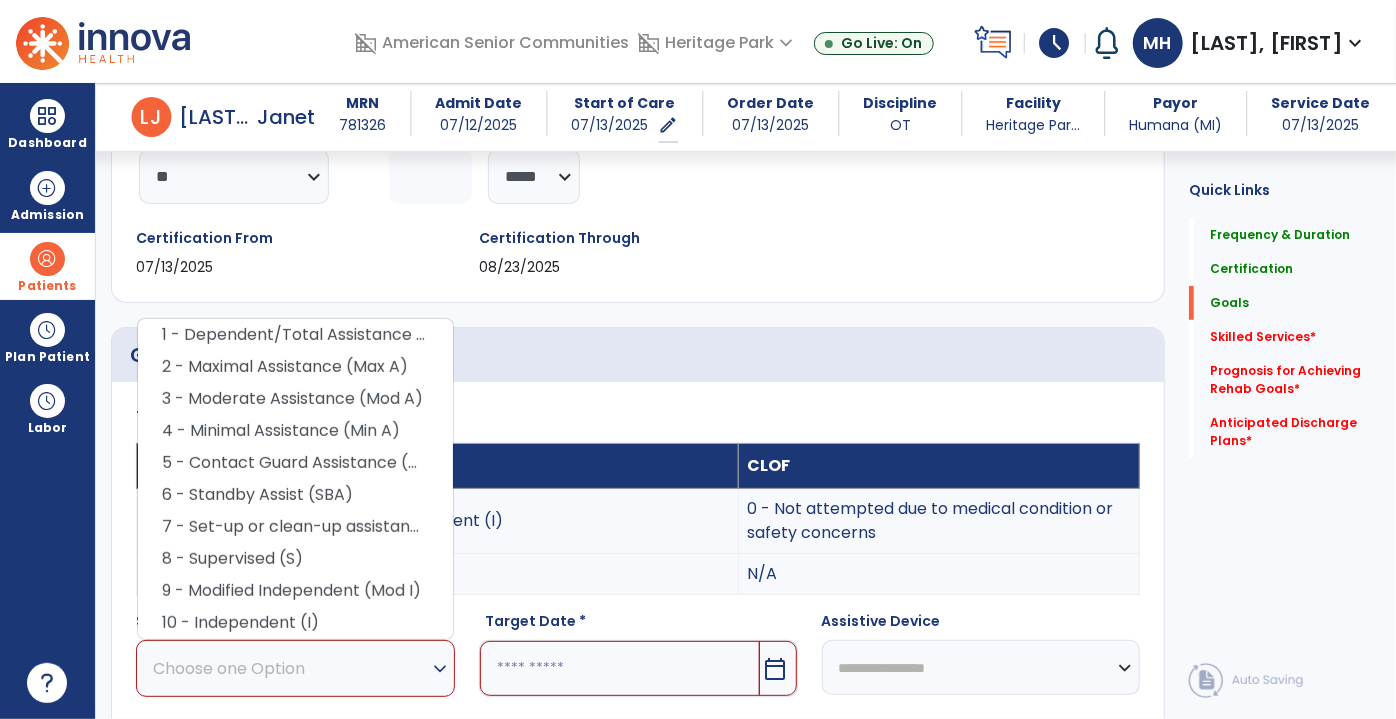 click on "08/23/2025" 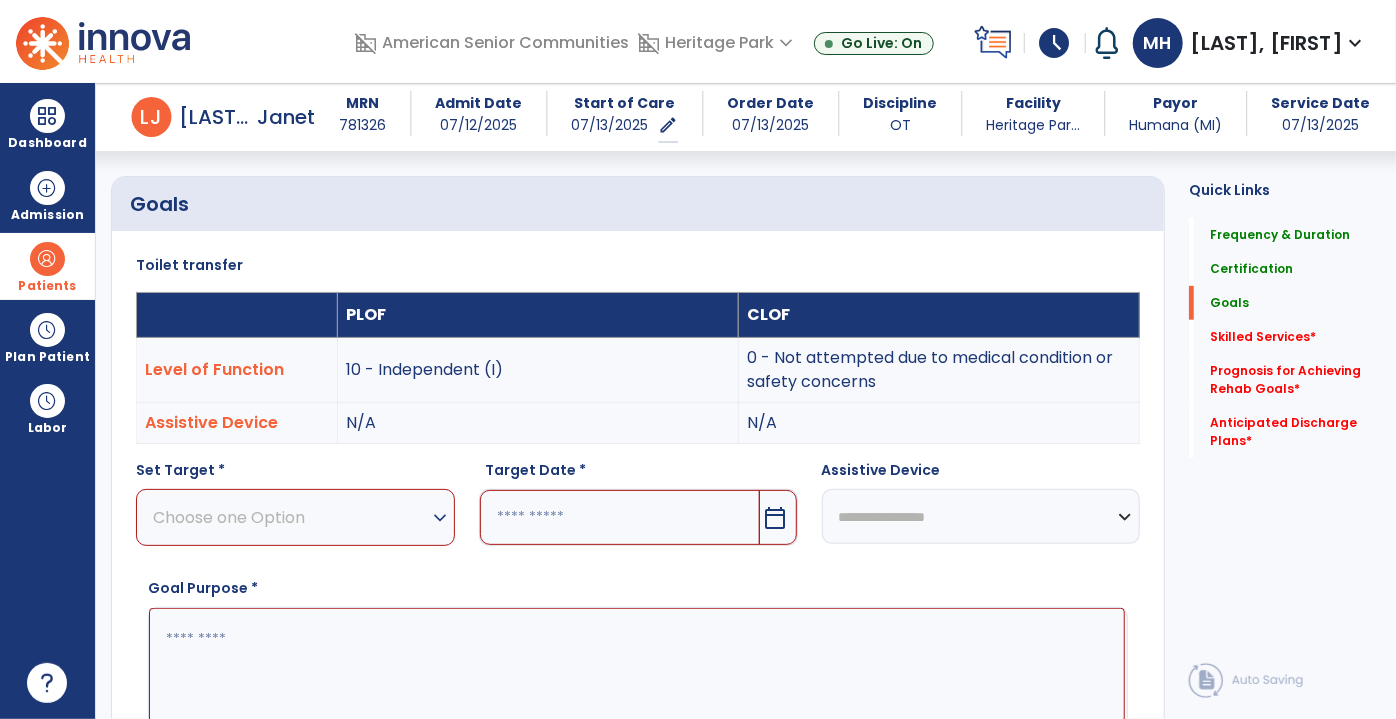 scroll, scrollTop: 471, scrollLeft: 0, axis: vertical 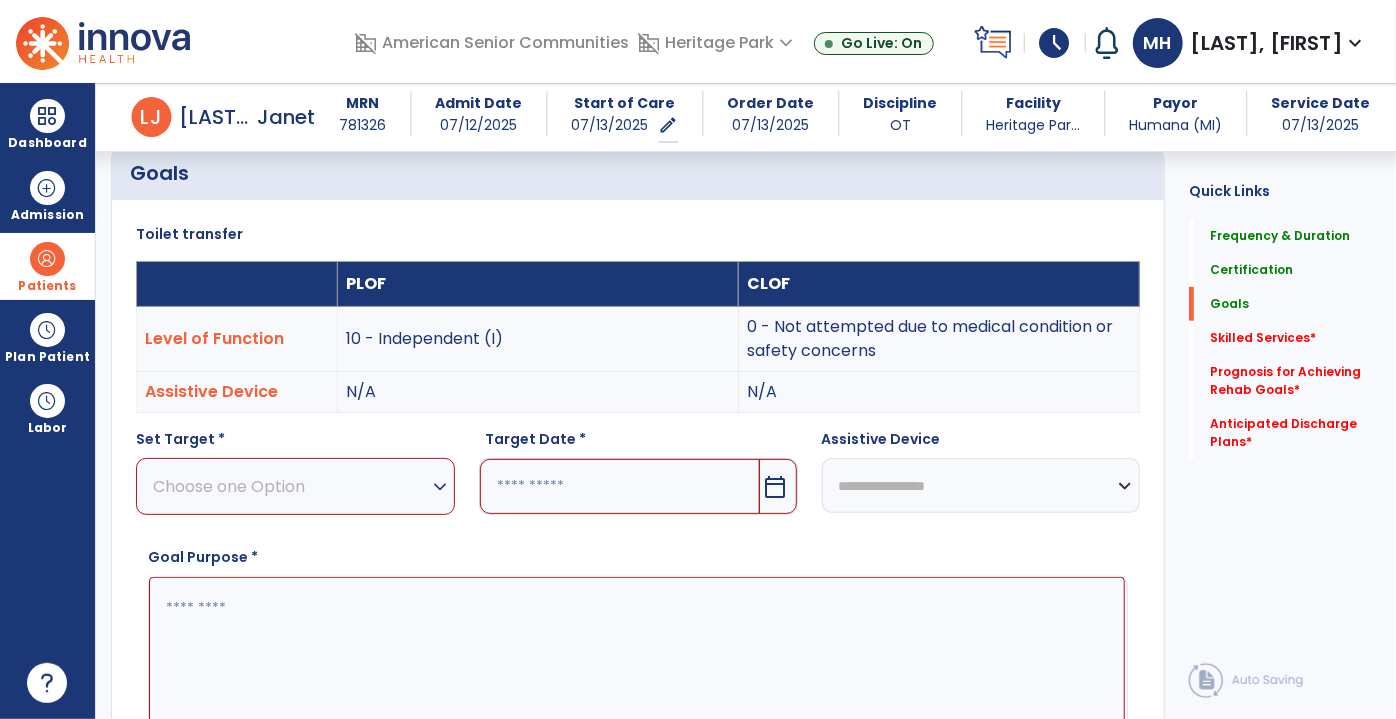 click on "Choose one Option" at bounding box center (290, 486) 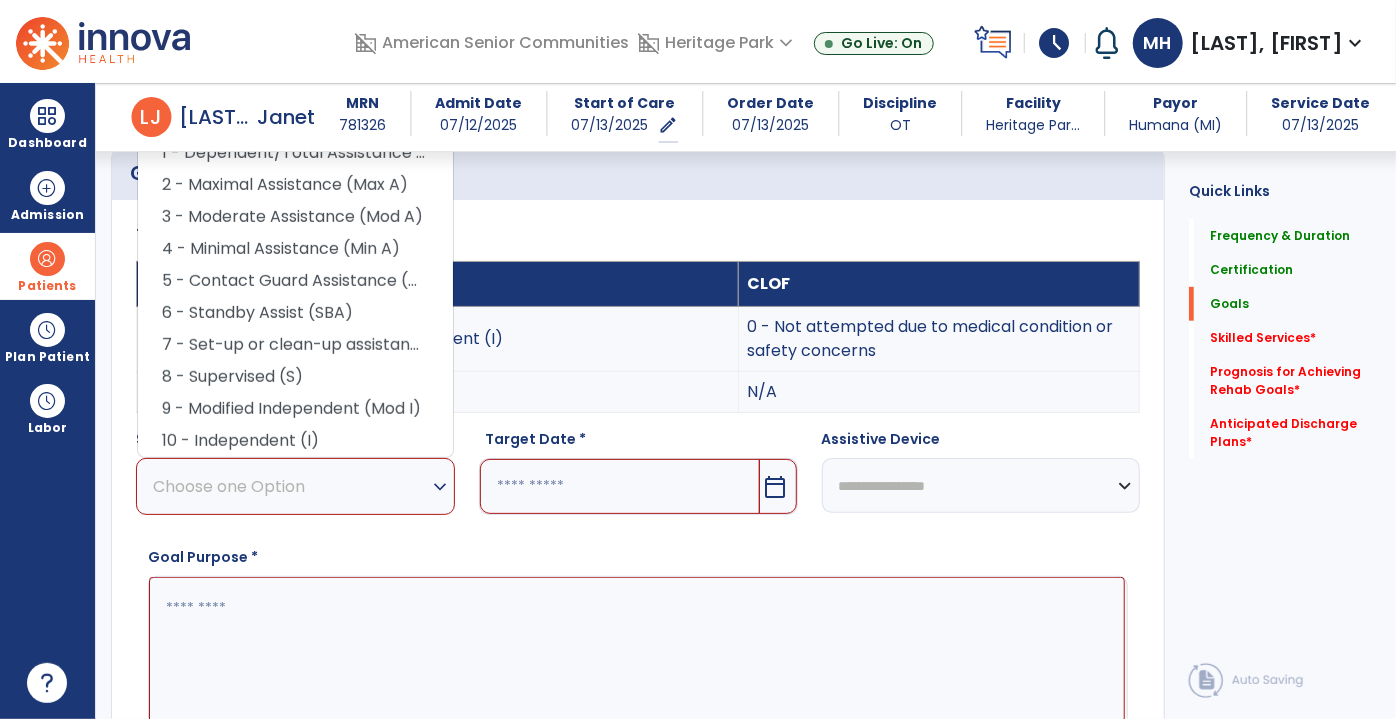 click on "**********" at bounding box center [638, 508] 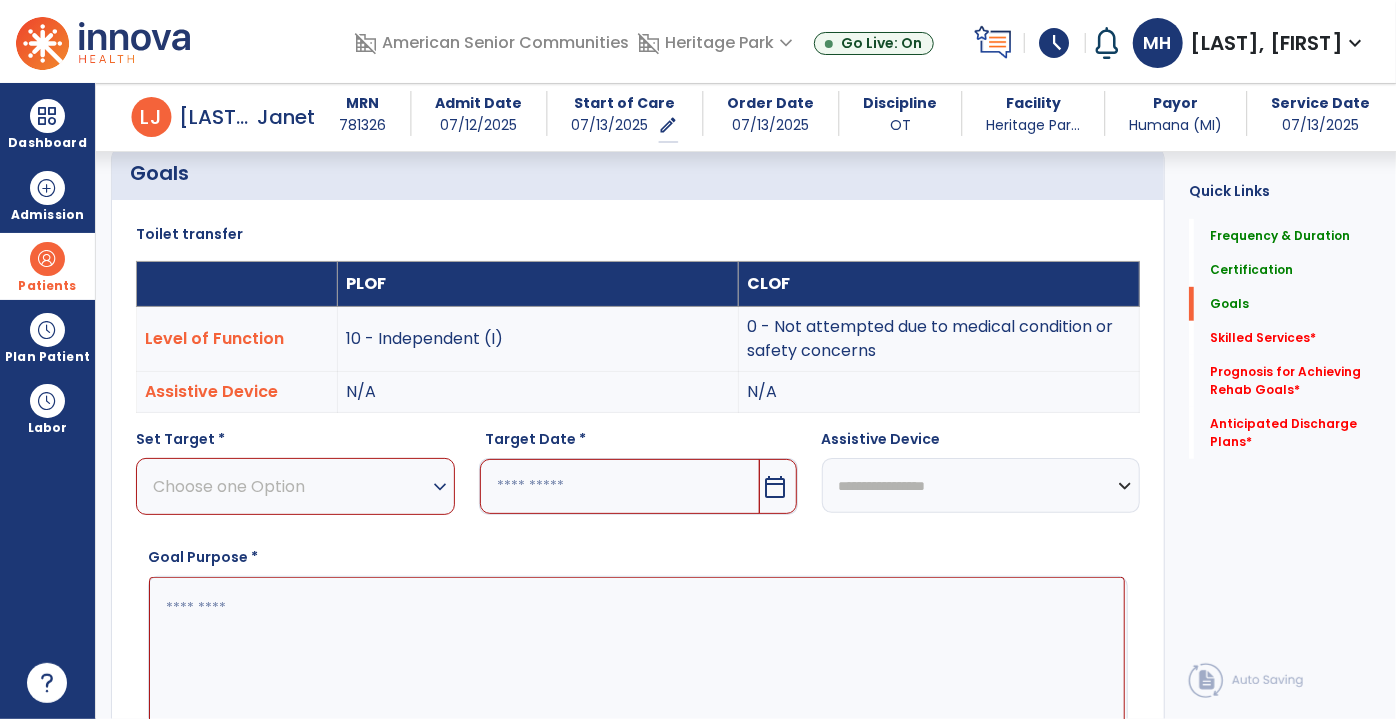 scroll, scrollTop: 562, scrollLeft: 0, axis: vertical 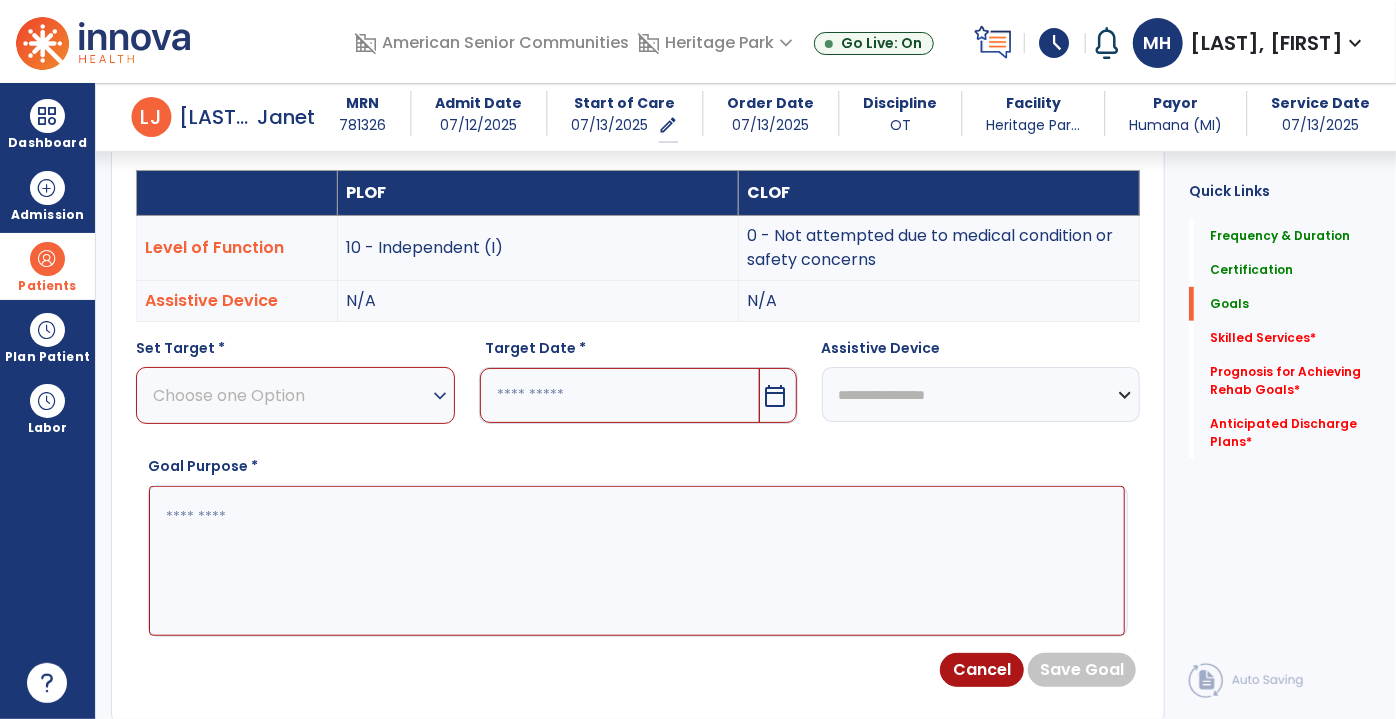 click on "Choose one Option" at bounding box center (290, 395) 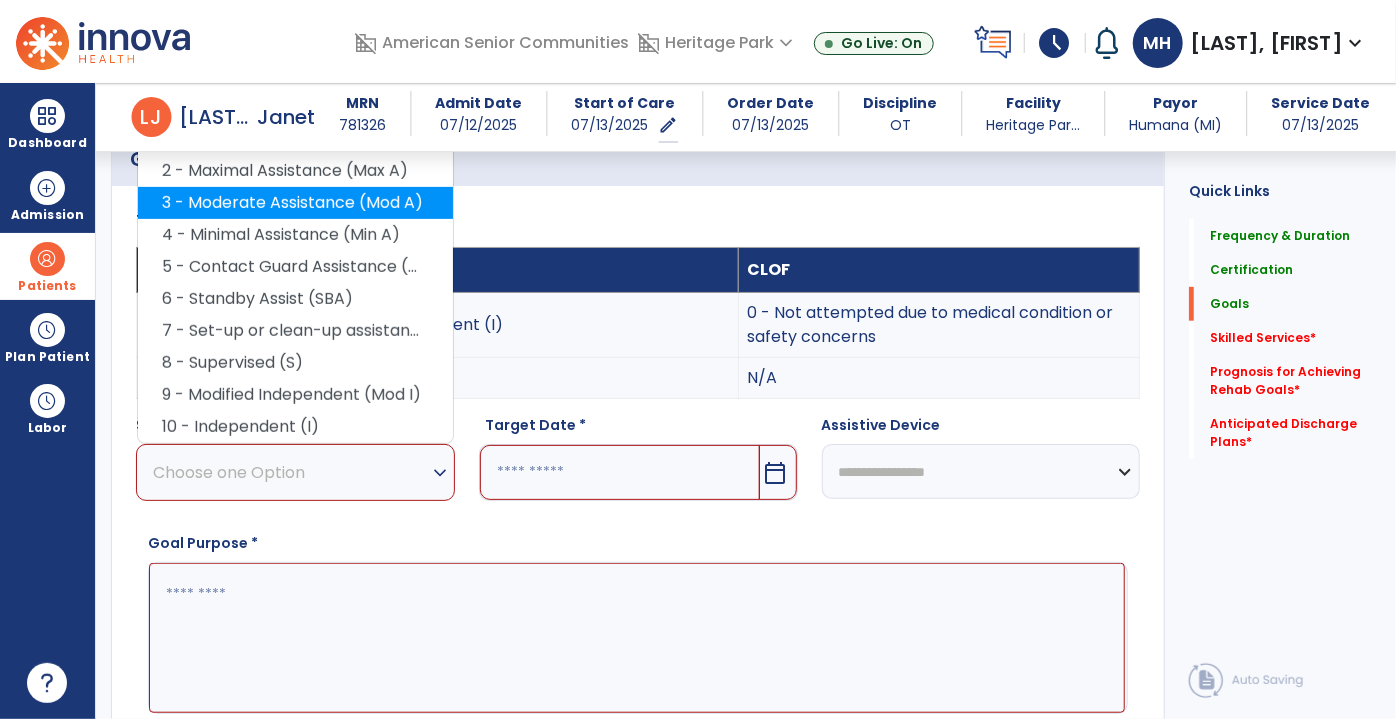 scroll, scrollTop: 380, scrollLeft: 0, axis: vertical 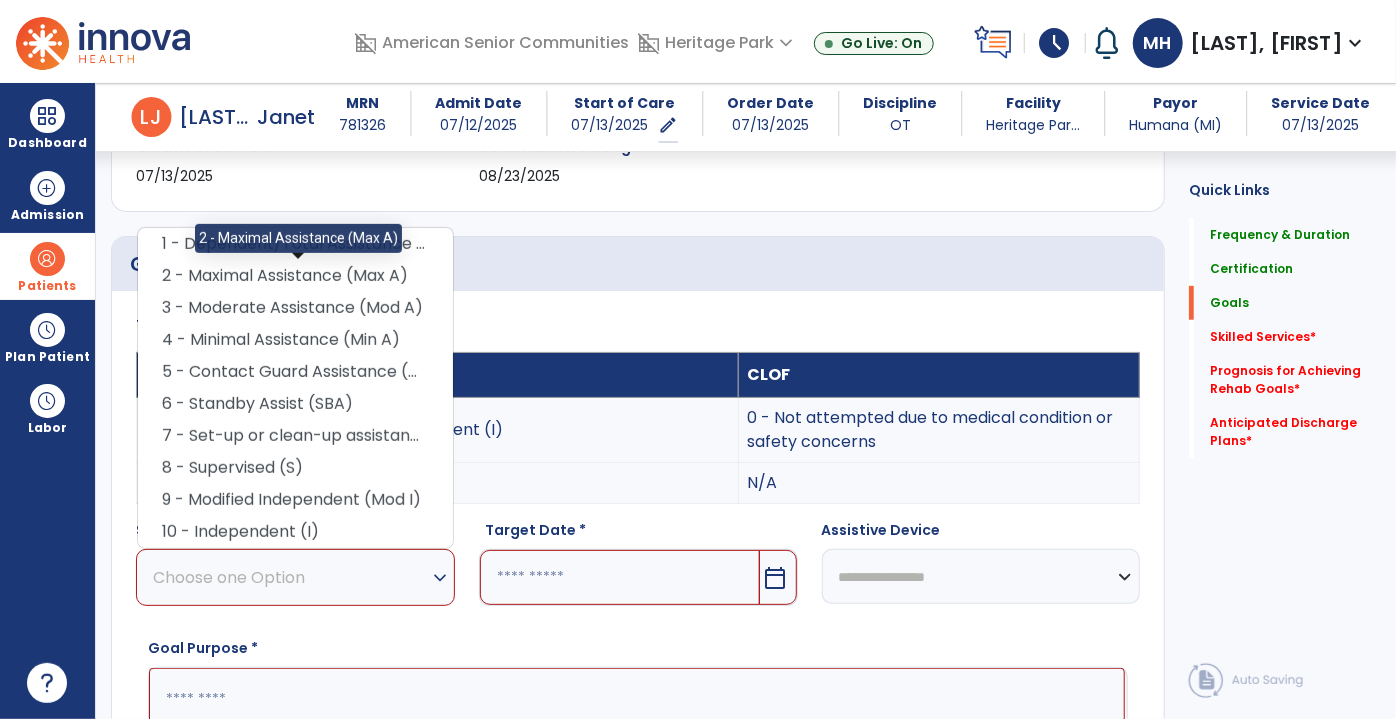 click on "2 - Maximal Assistance (Max A)" at bounding box center [295, 276] 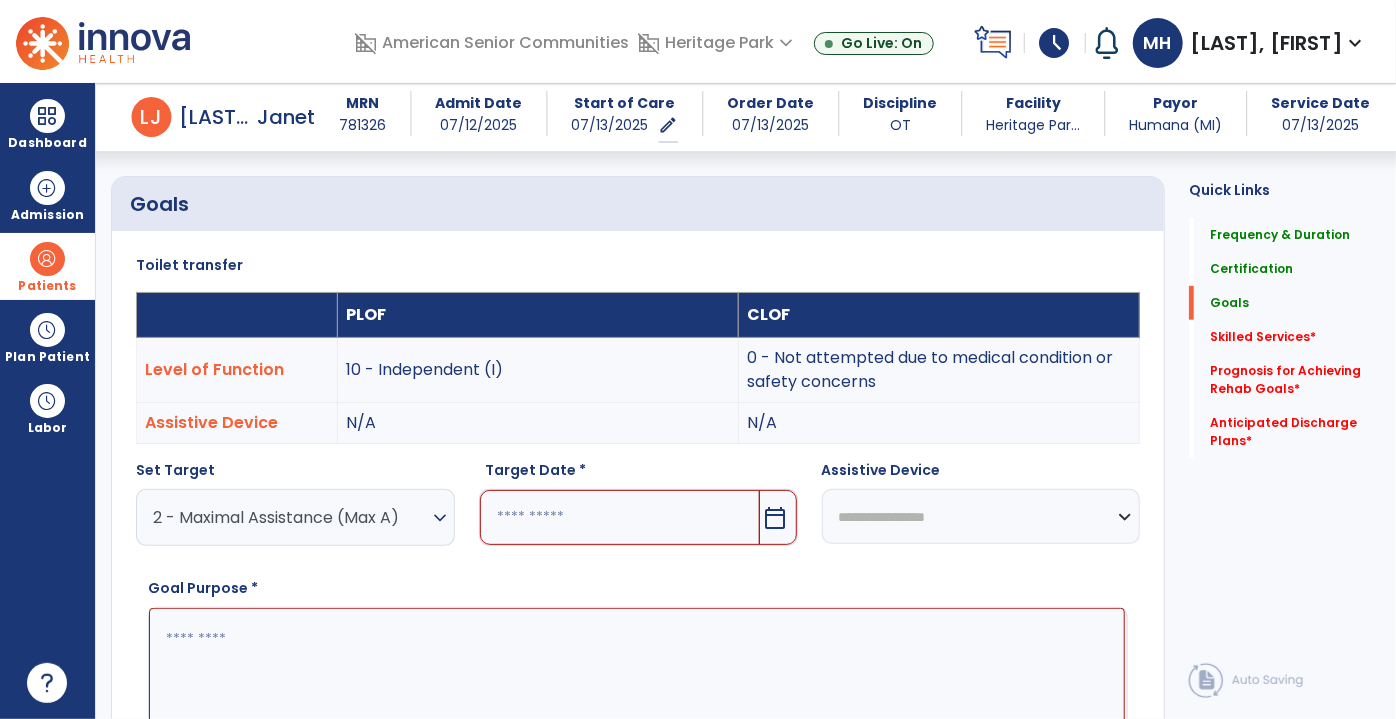 scroll, scrollTop: 471, scrollLeft: 0, axis: vertical 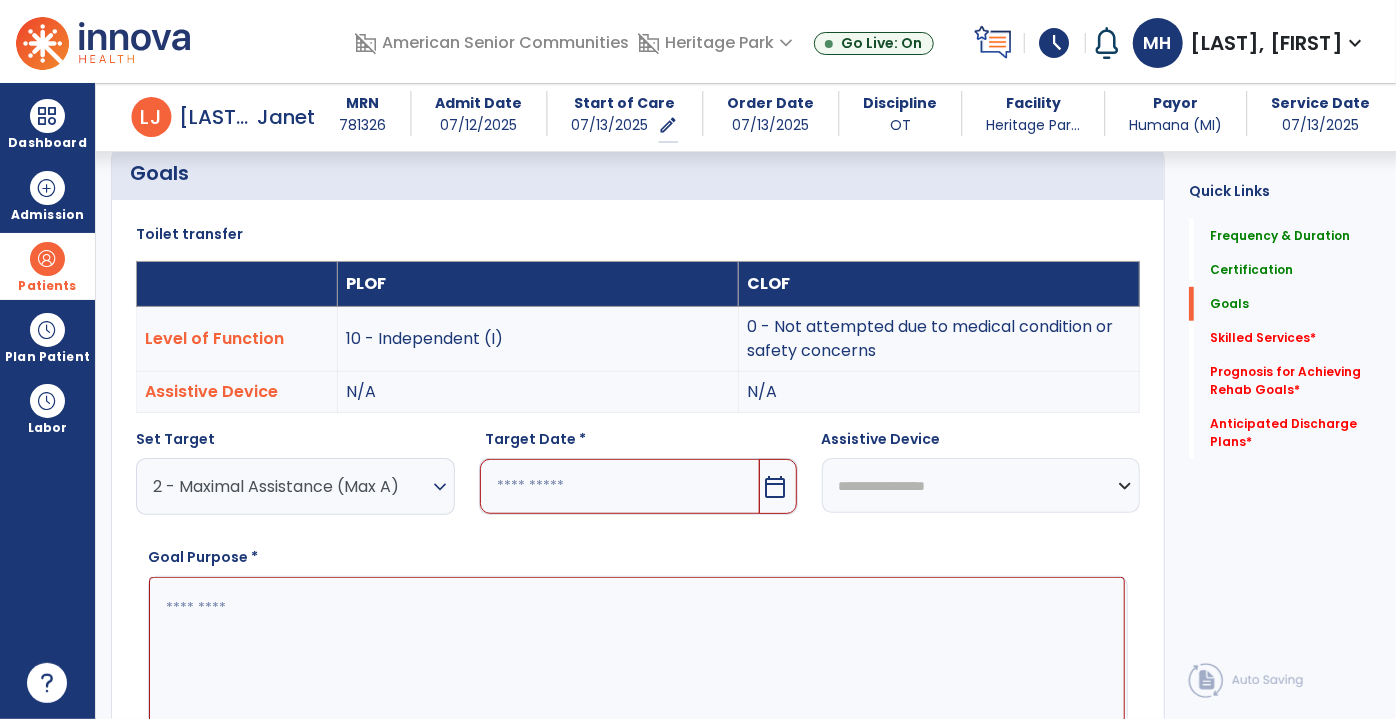 click at bounding box center (620, 486) 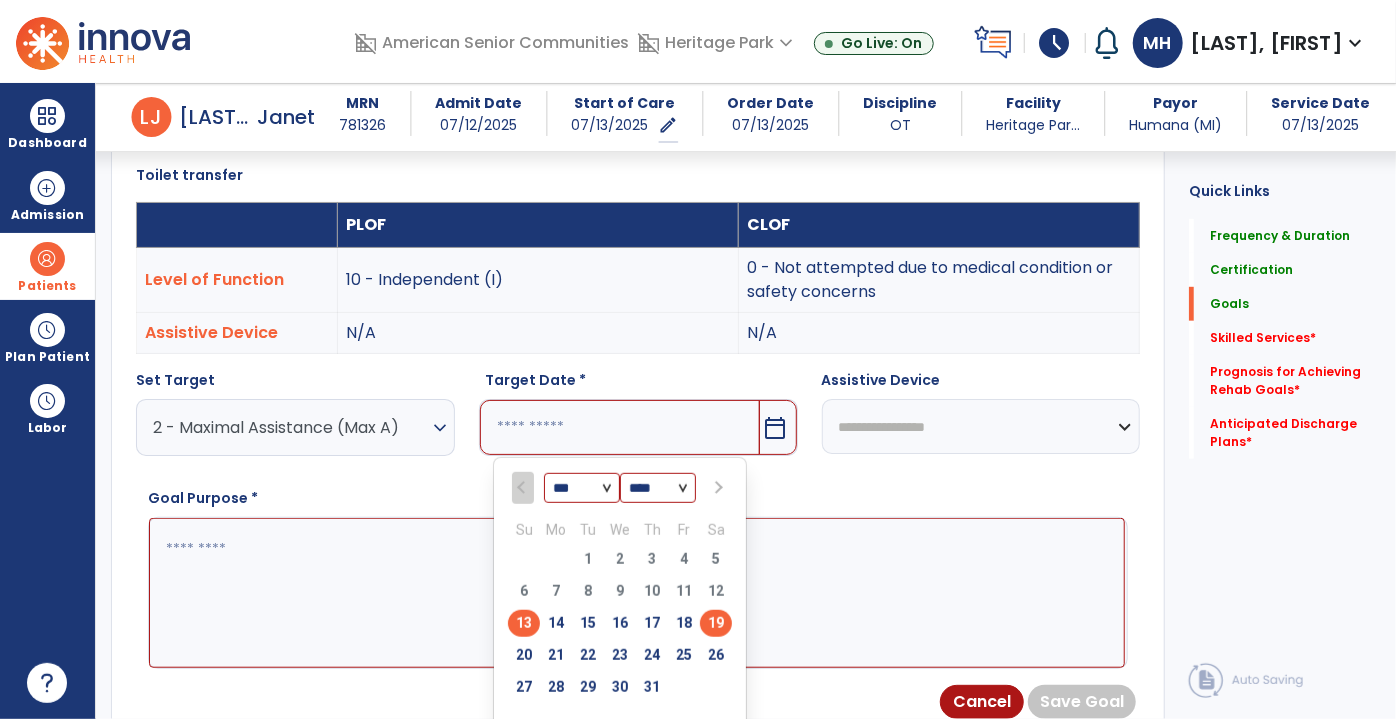scroll, scrollTop: 562, scrollLeft: 0, axis: vertical 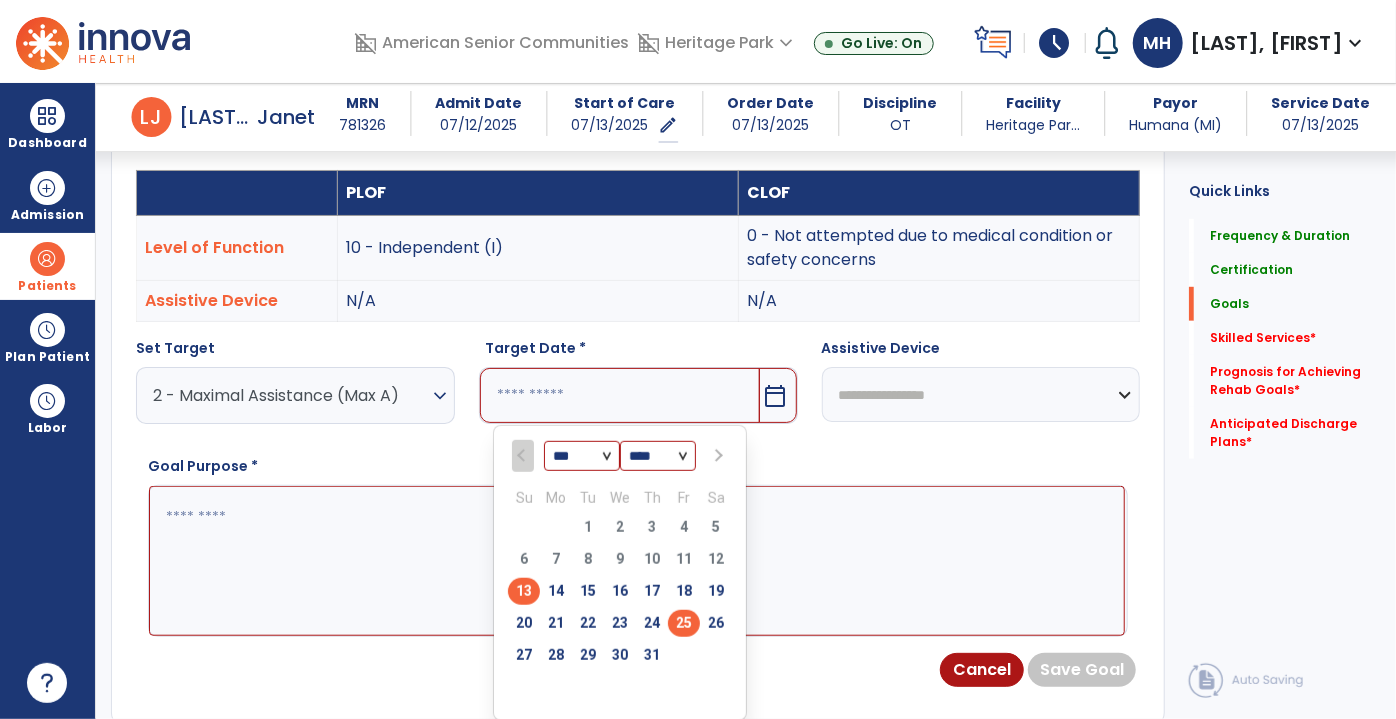 click on "25" at bounding box center (684, 623) 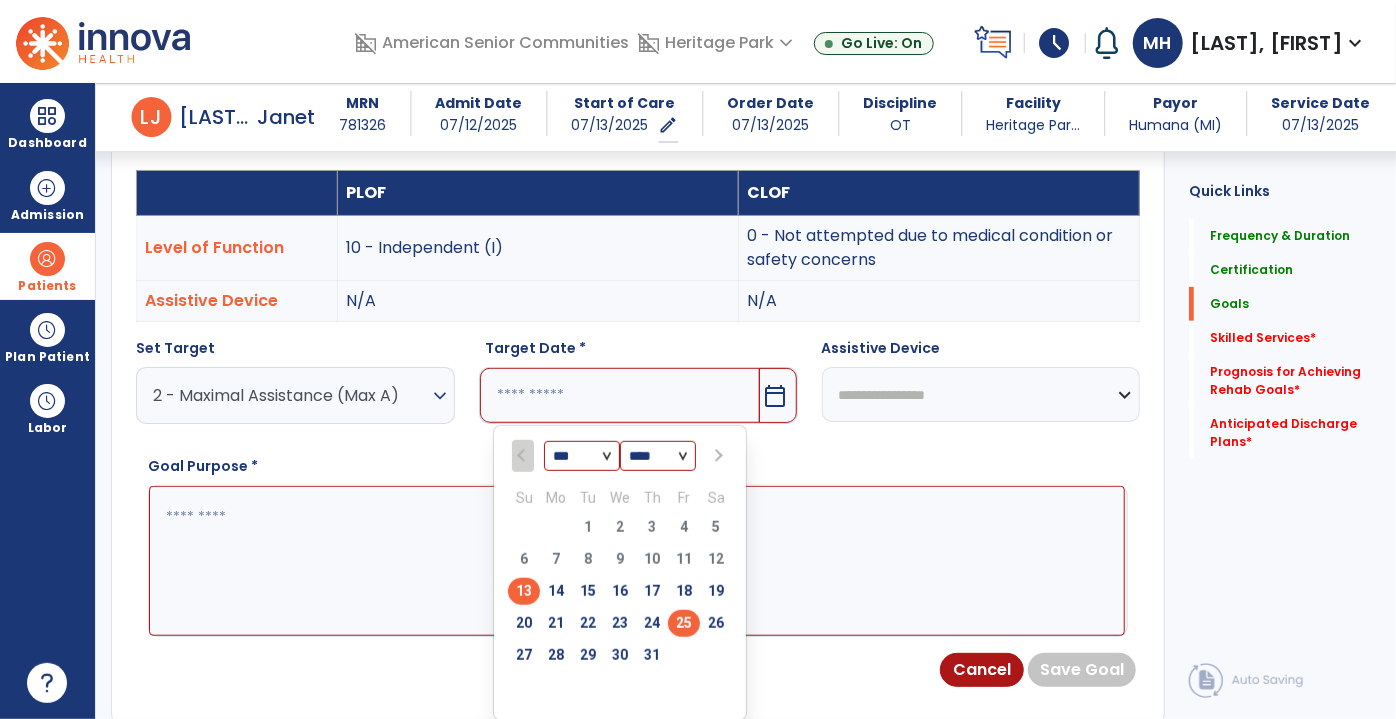 type on "*********" 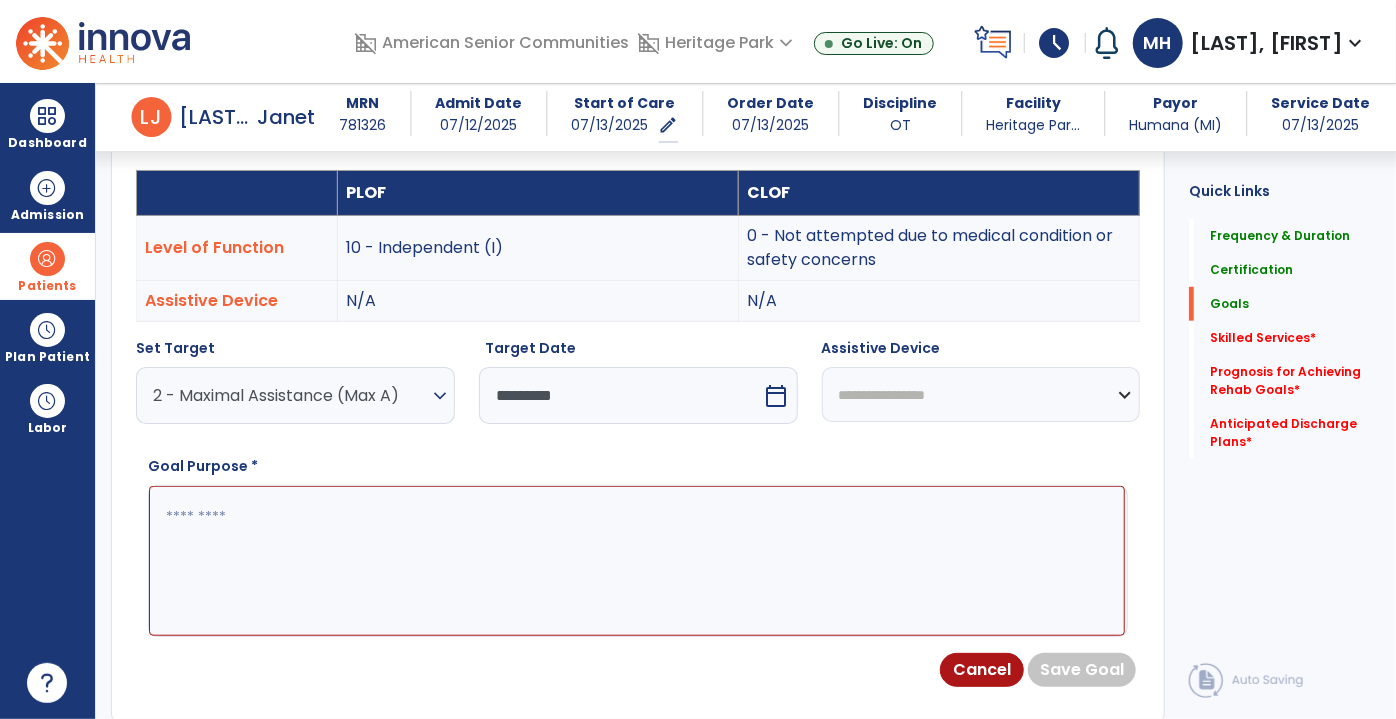 click at bounding box center [637, 560] 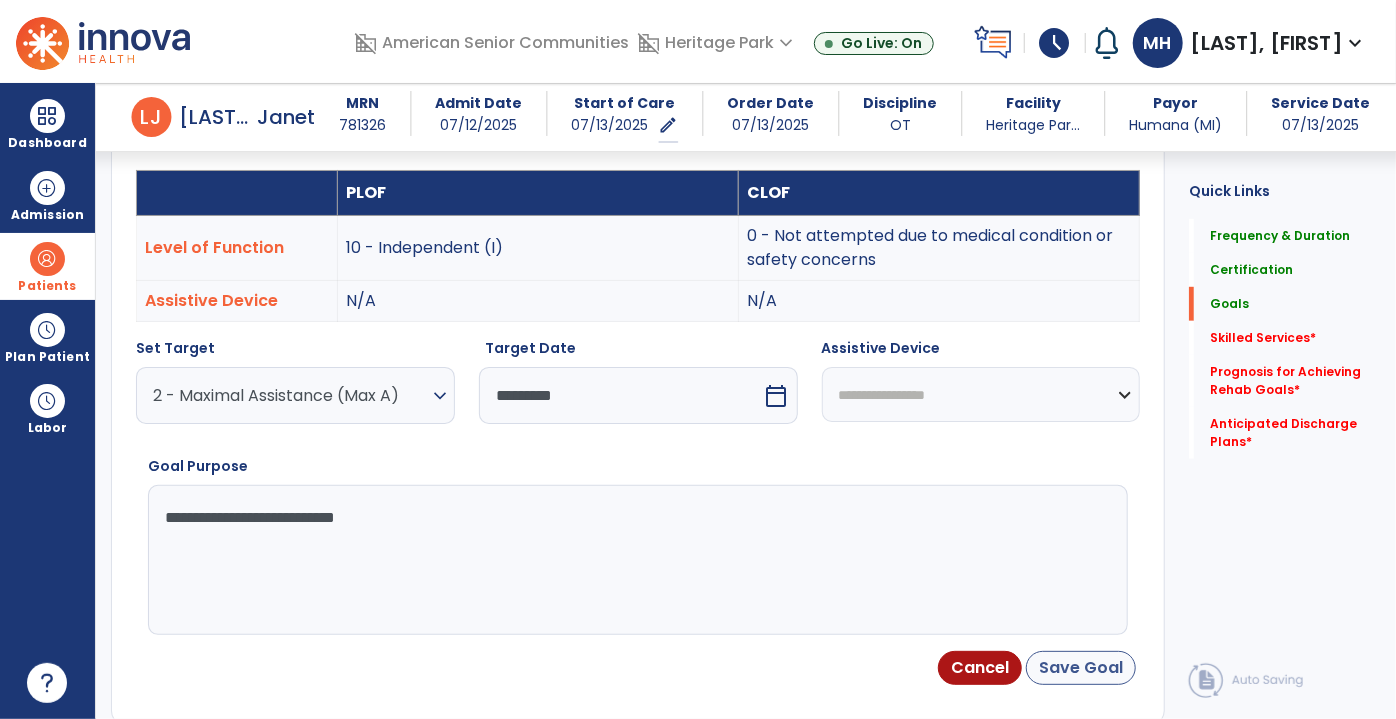 type on "**********" 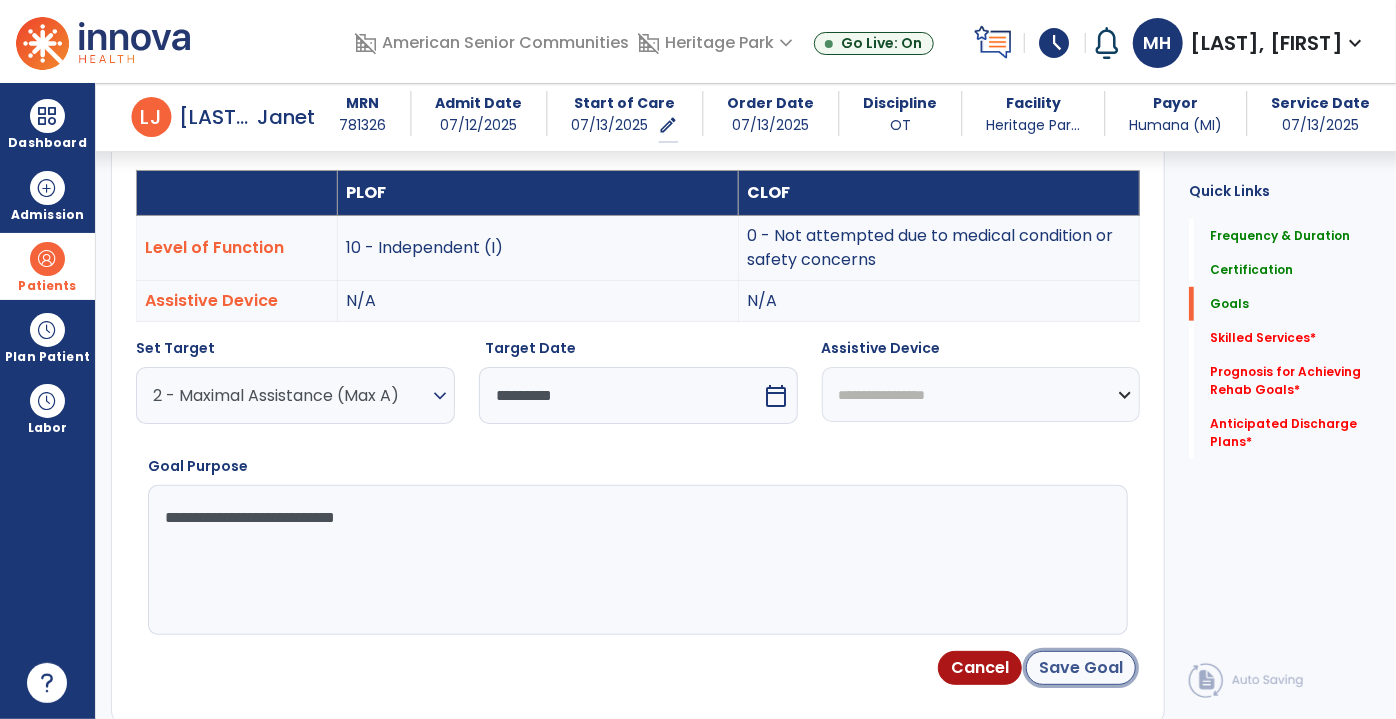 click on "Save Goal" at bounding box center [1081, 668] 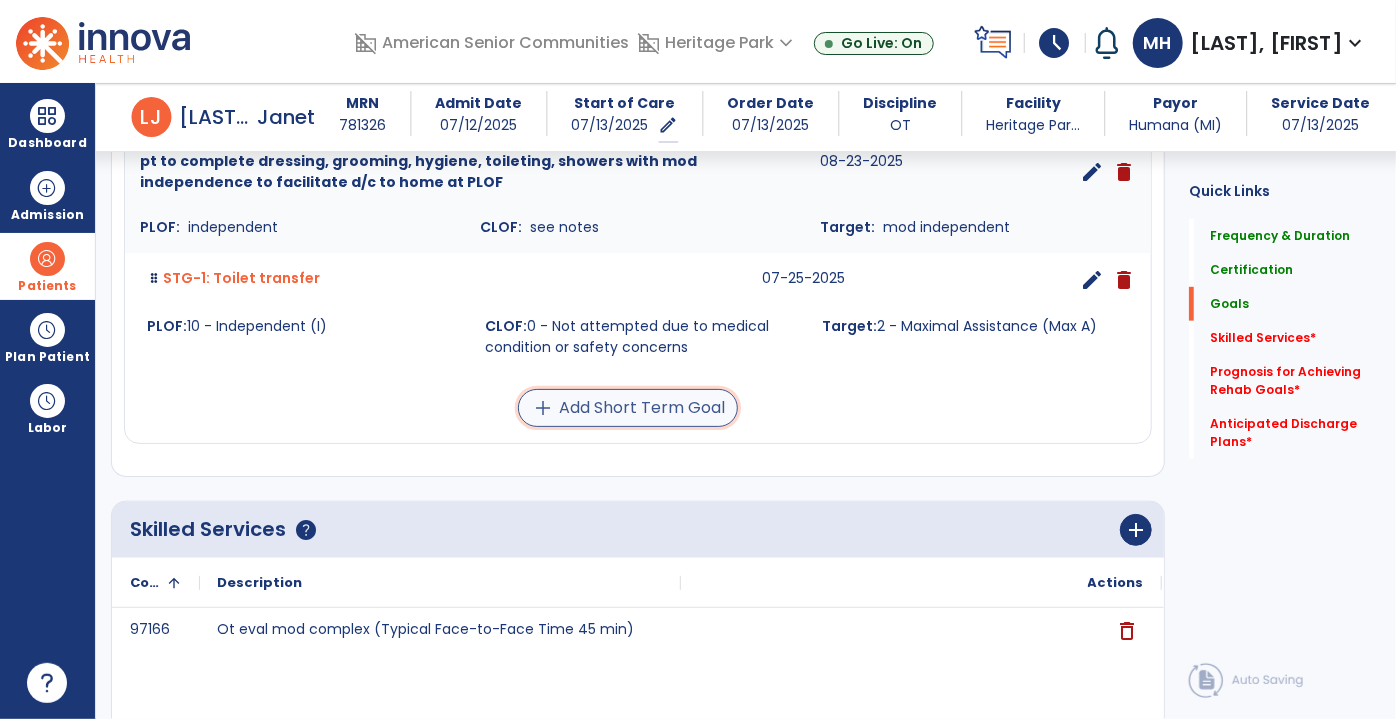 click on "add  Add Short Term Goal" at bounding box center [628, 408] 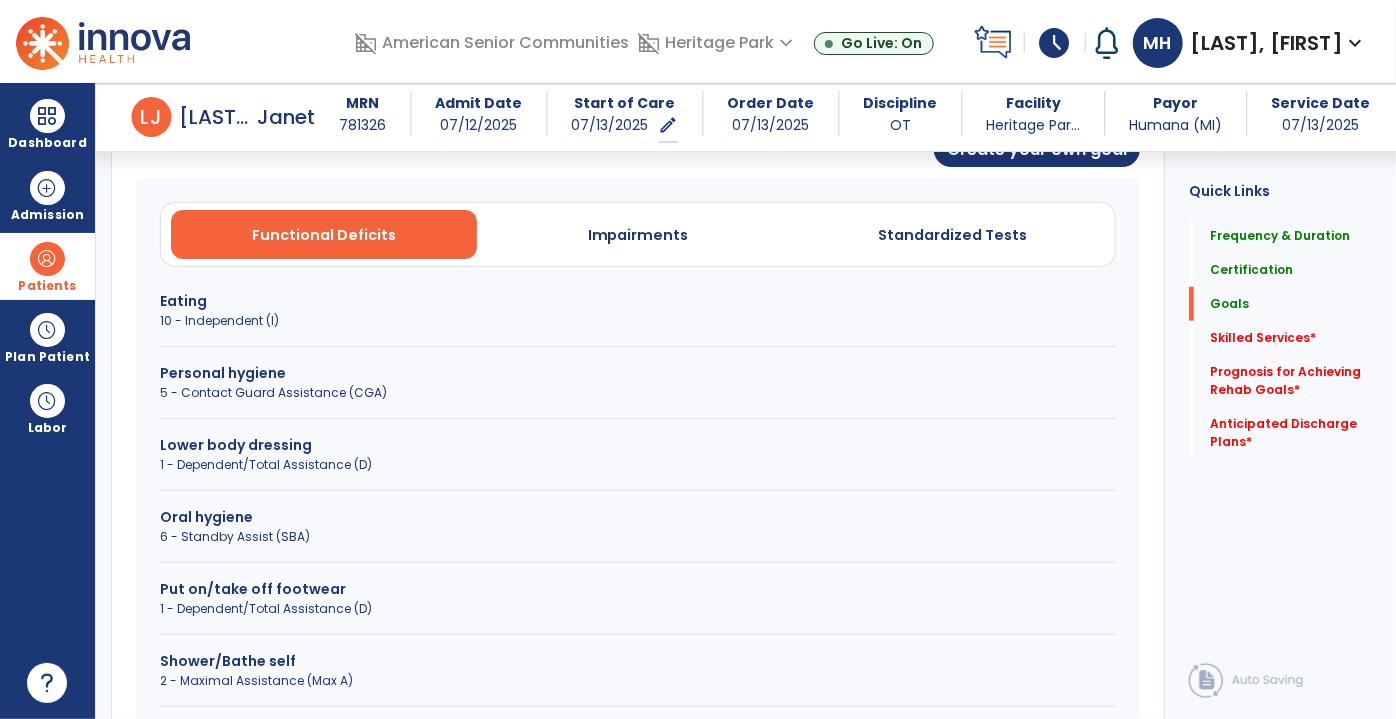 click on "Lower body dressing" at bounding box center [638, 445] 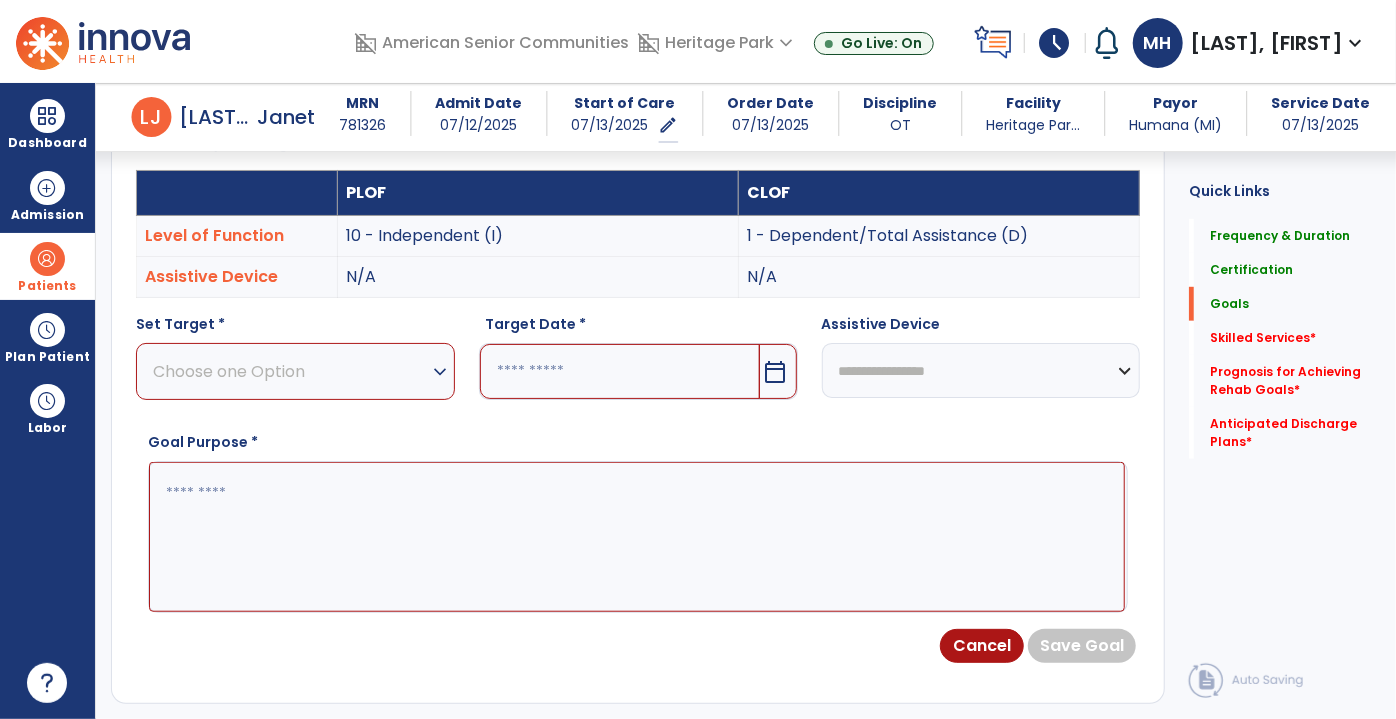 click on "Choose one Option" at bounding box center [290, 371] 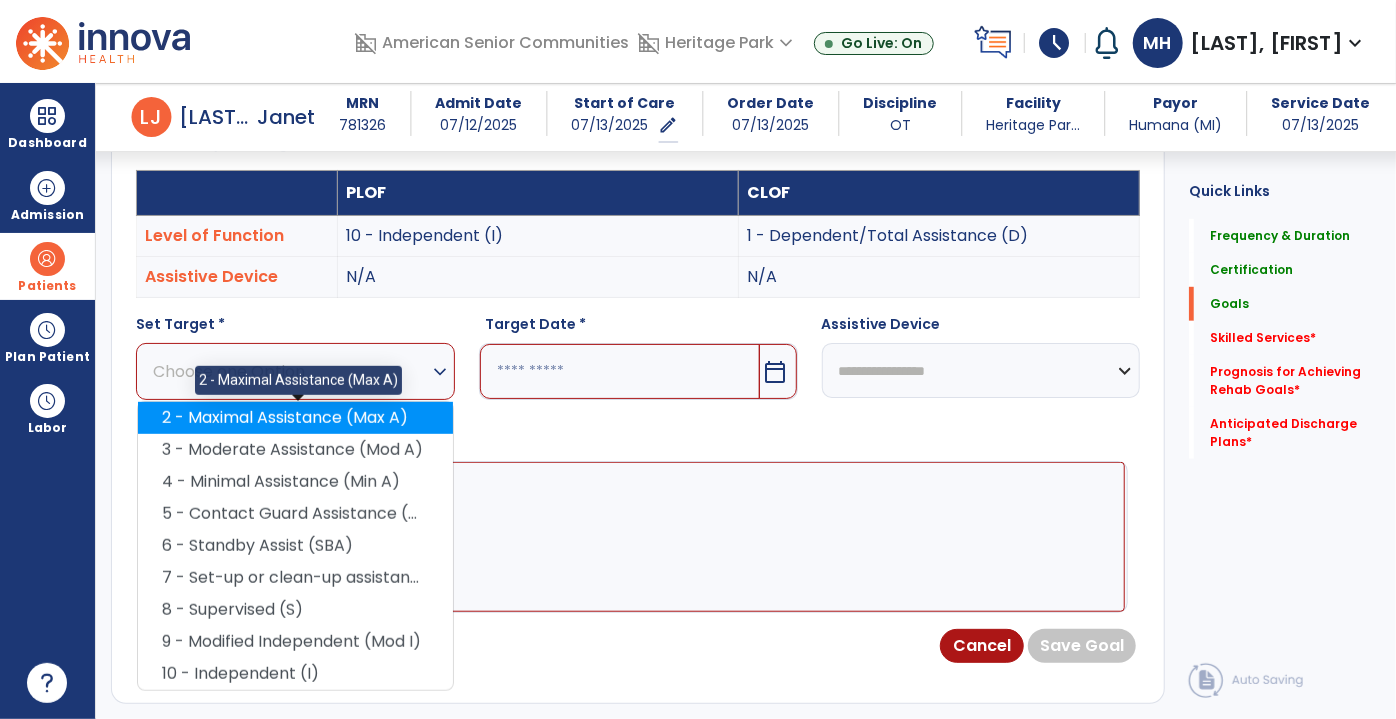 click on "2 - Maximal Assistance (Max A)" at bounding box center [295, 418] 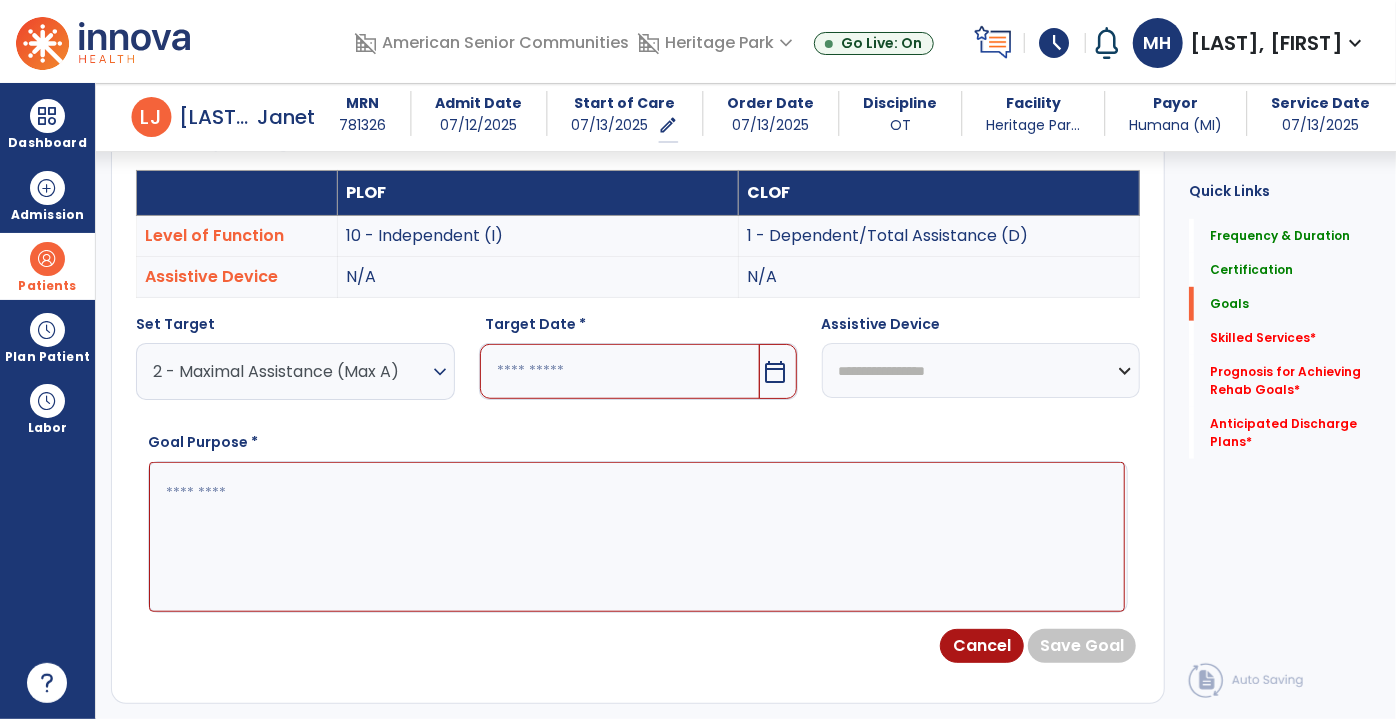 click at bounding box center [620, 371] 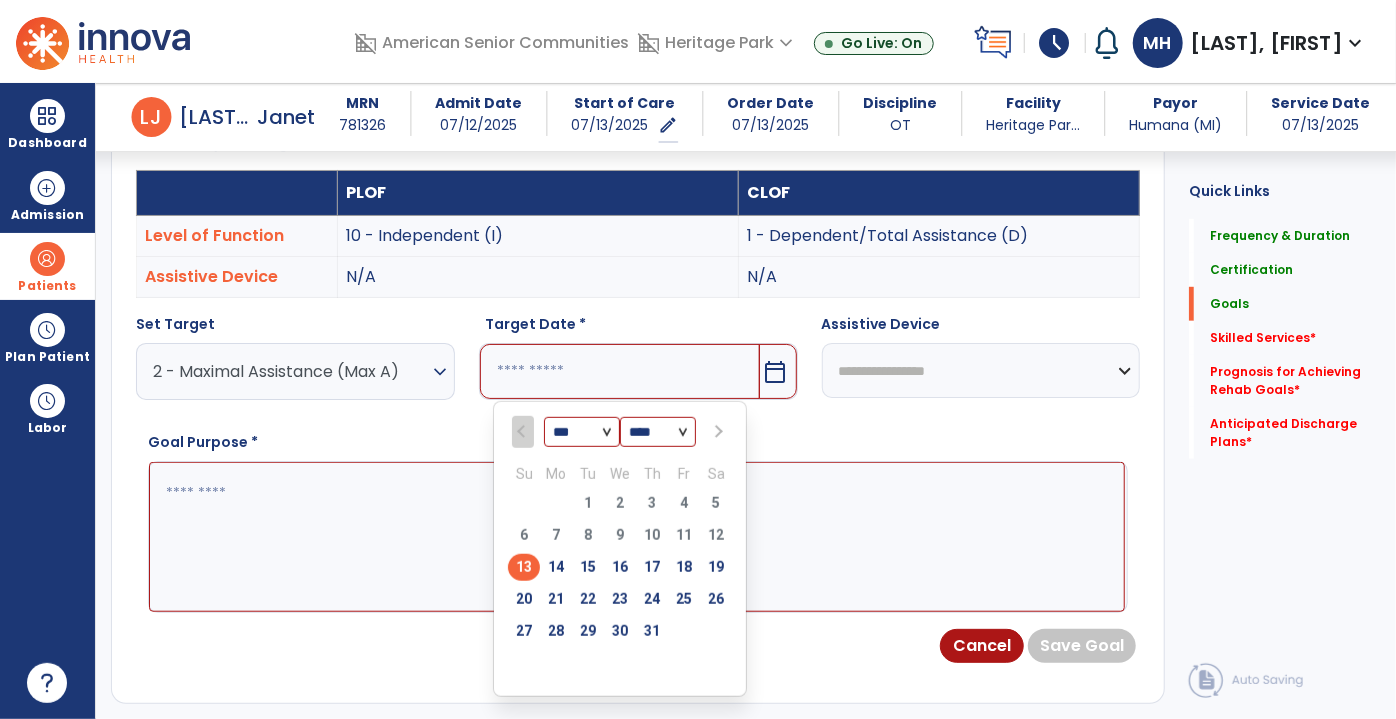 click on "25" at bounding box center (684, 599) 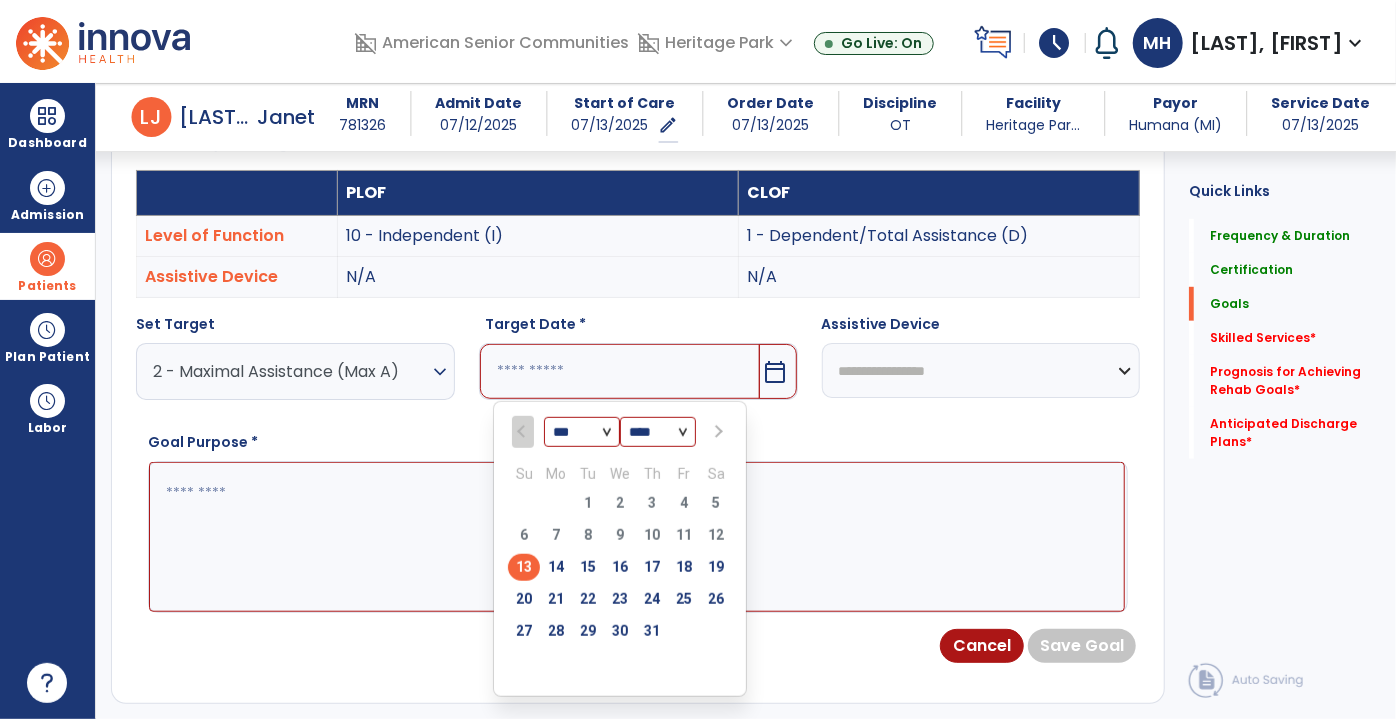 type on "*********" 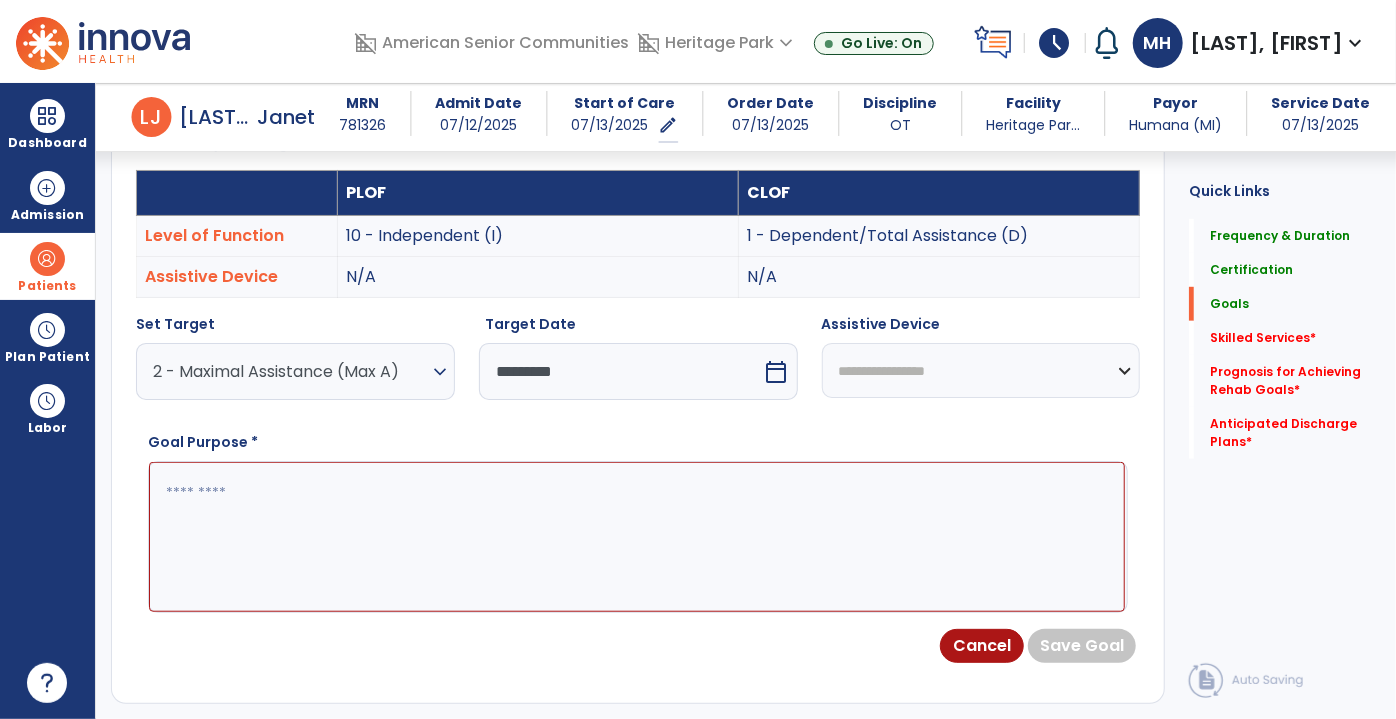click on "**********" at bounding box center [981, 370] 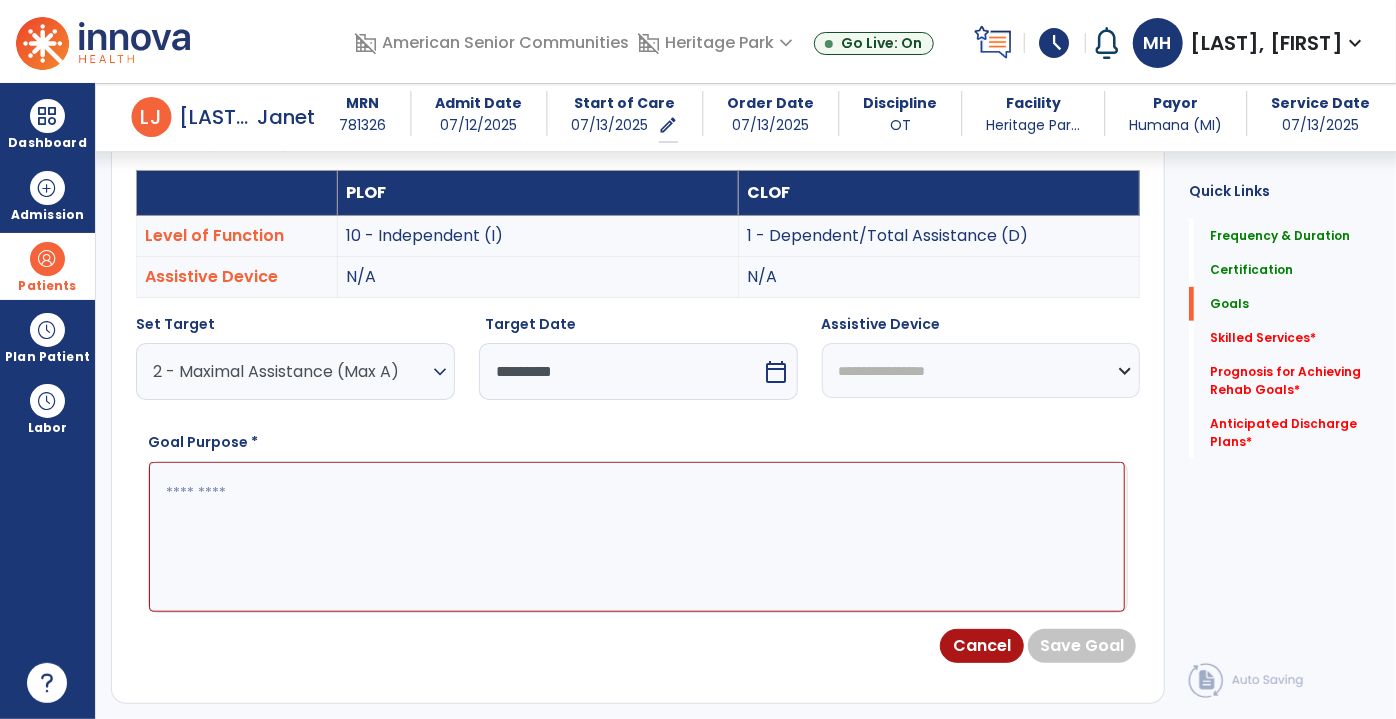 select on "**********" 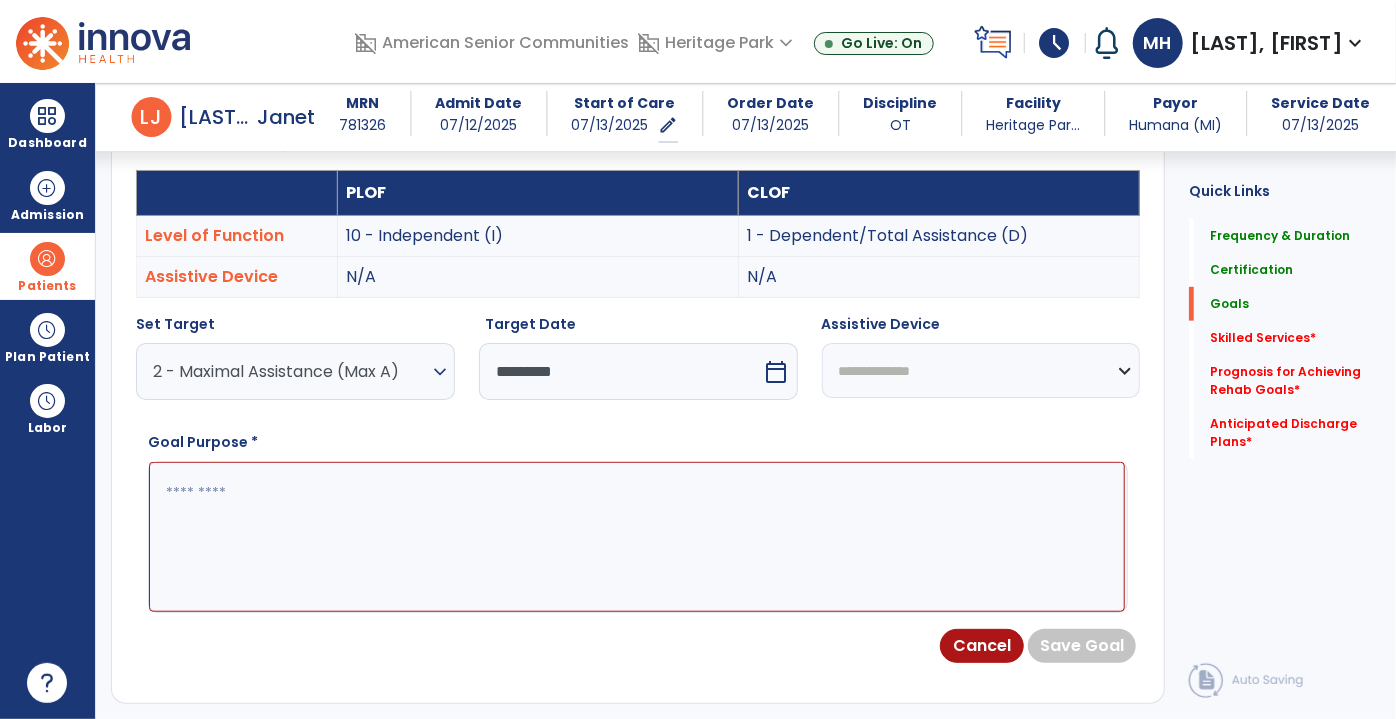click on "**********" at bounding box center (981, 370) 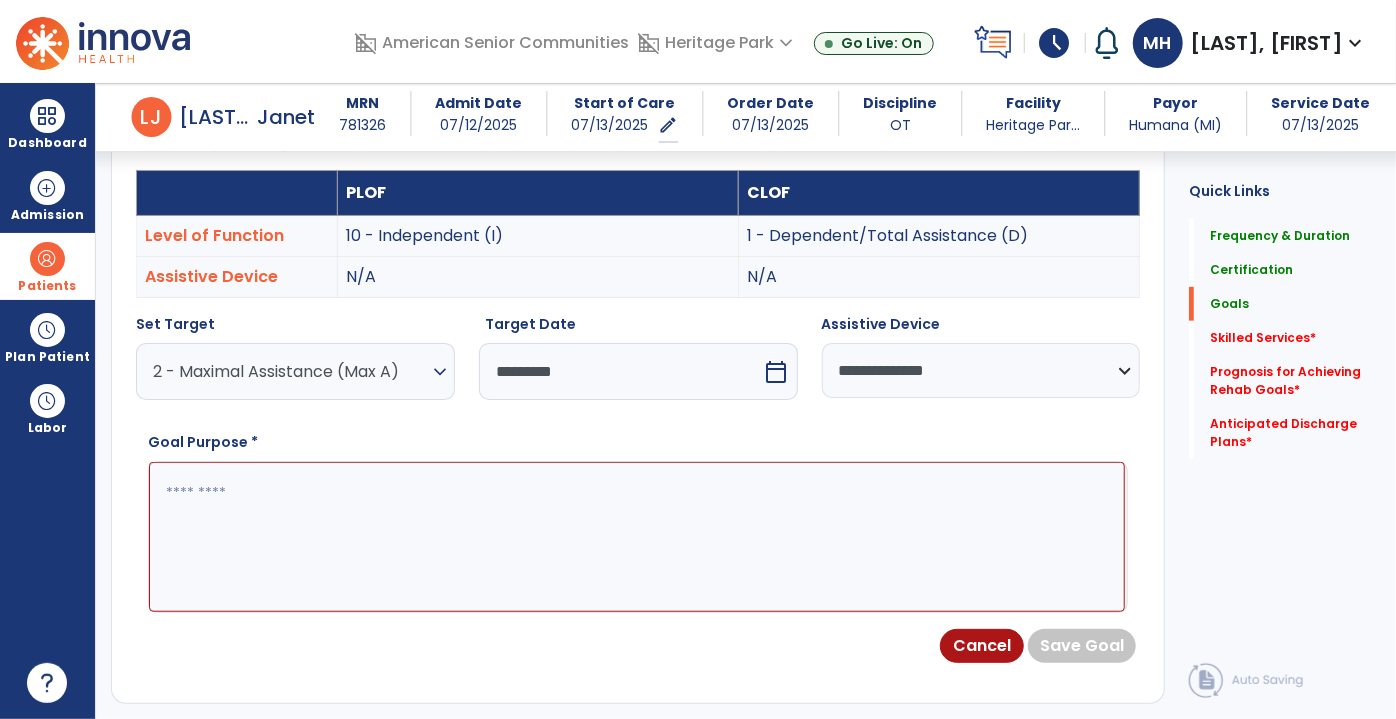 click at bounding box center [637, 536] 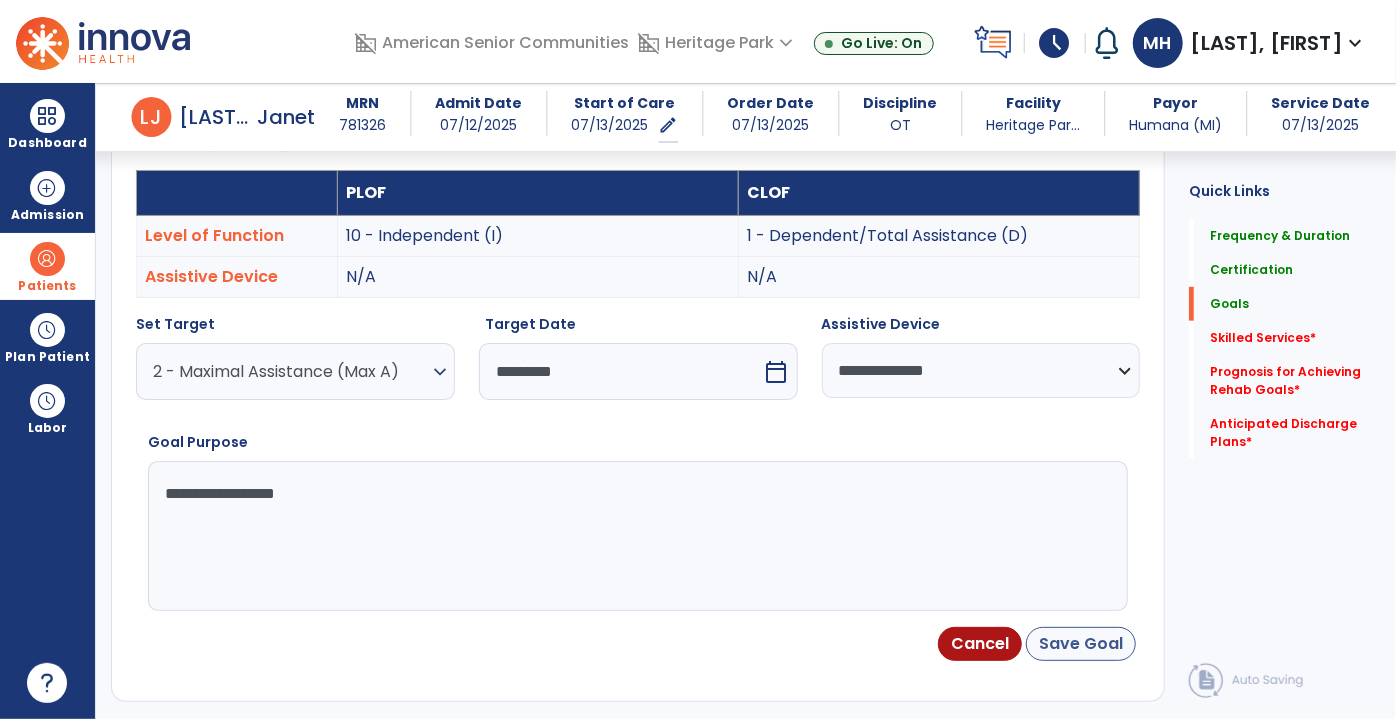 type on "**********" 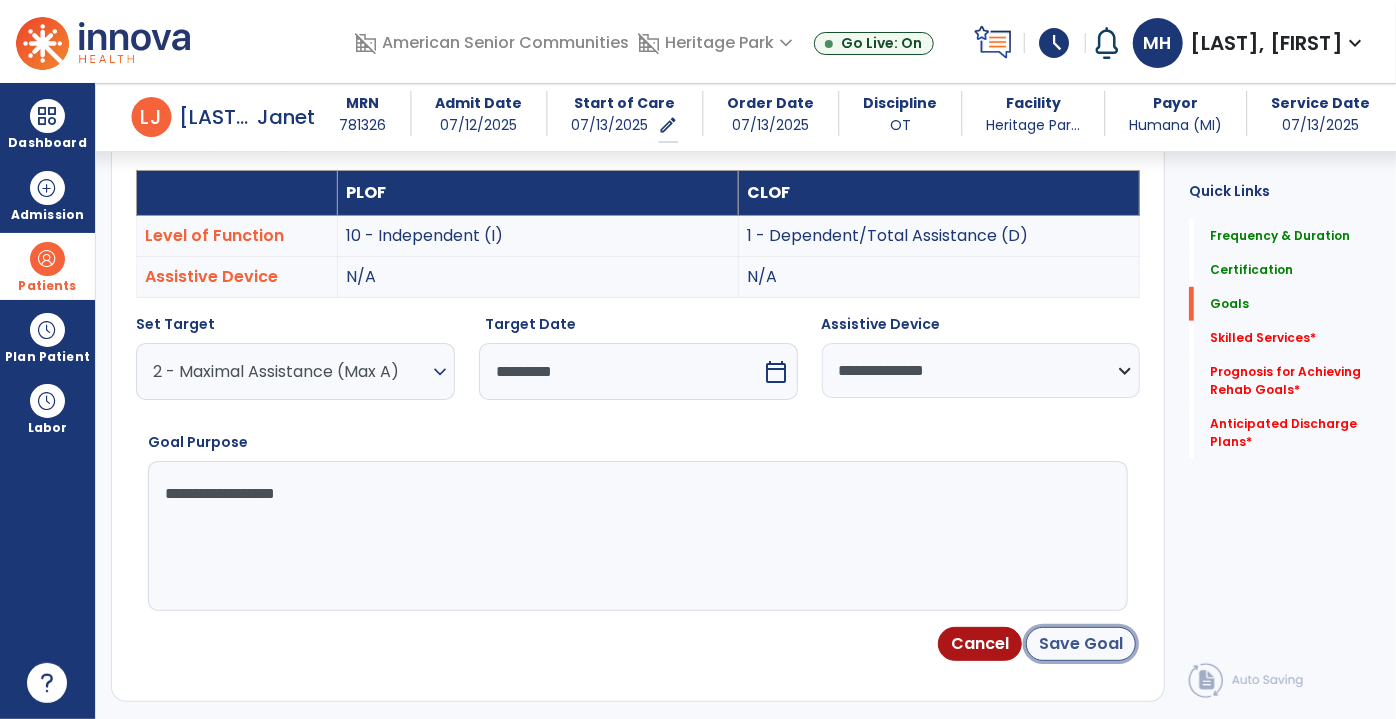click on "Save Goal" at bounding box center (1081, 644) 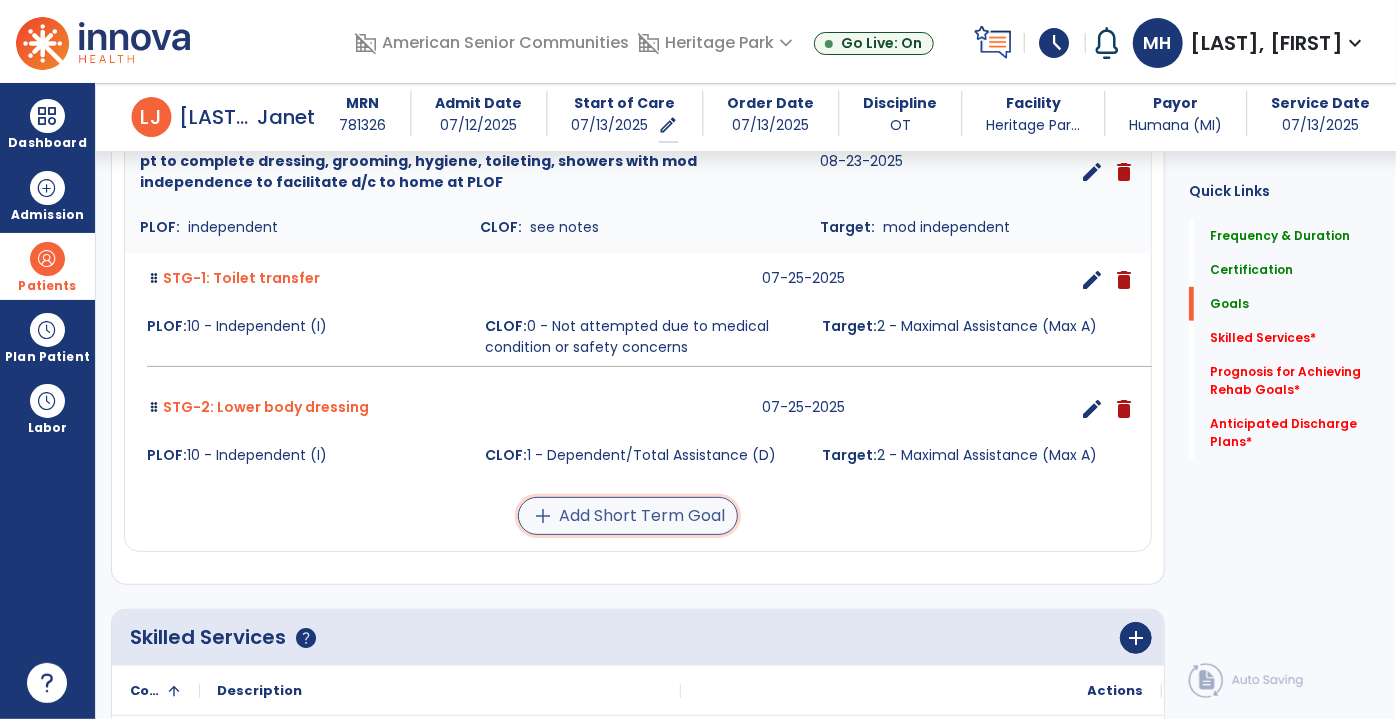 click on "add  Add Short Term Goal" at bounding box center [628, 516] 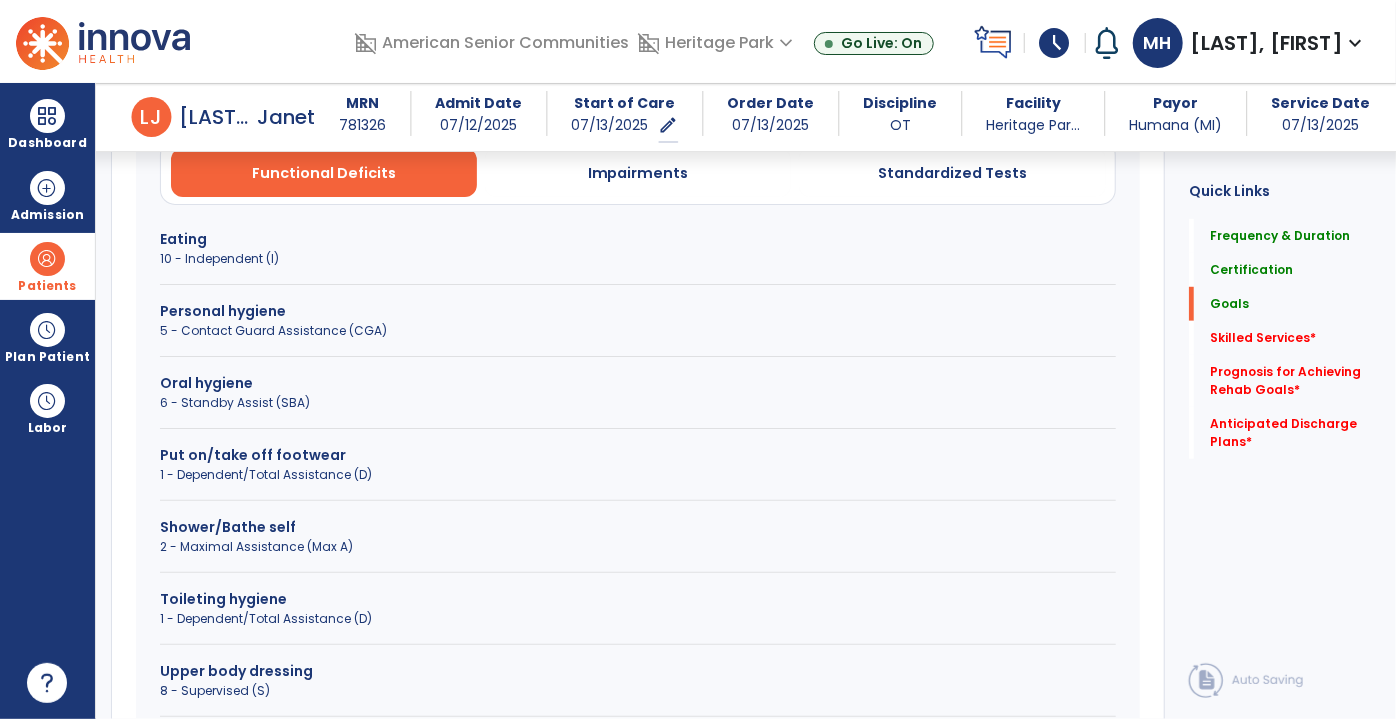 scroll, scrollTop: 653, scrollLeft: 0, axis: vertical 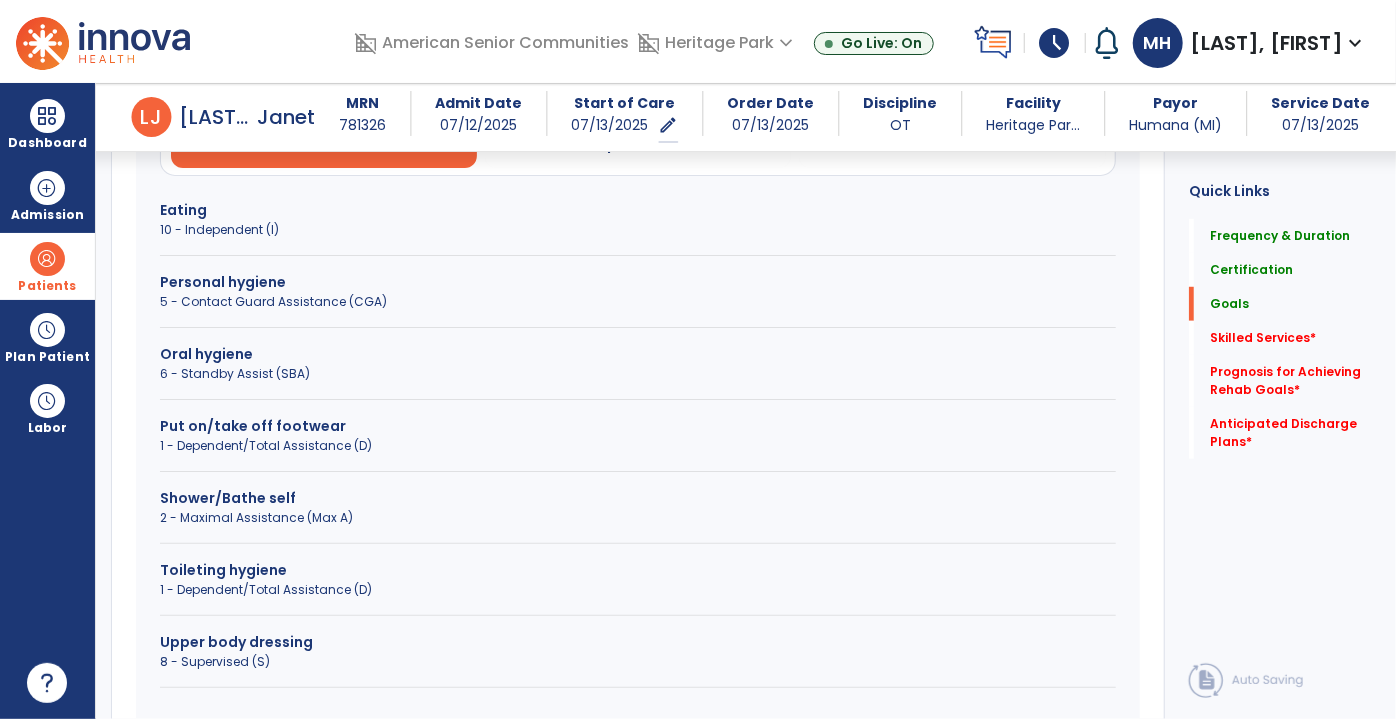 click on "2 - Maximal Assistance (Max A)" at bounding box center (638, 518) 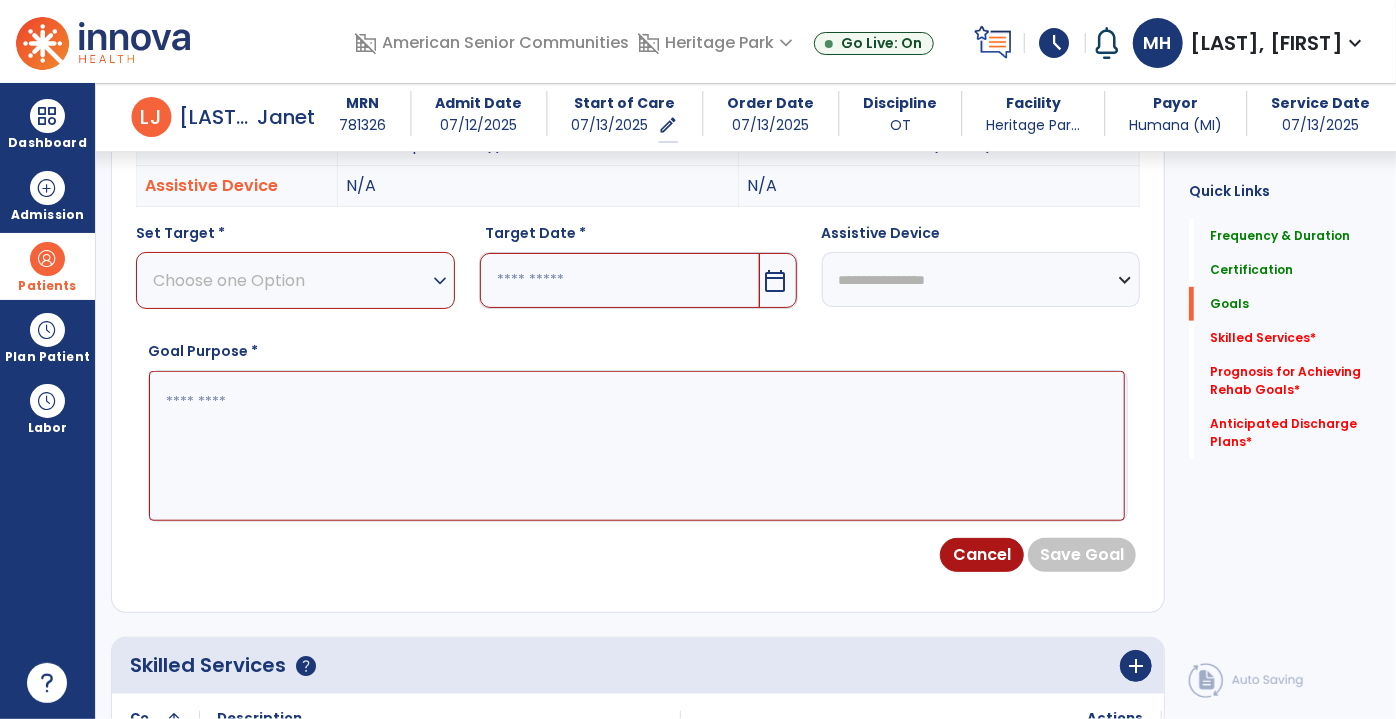 click on "Choose one Option" at bounding box center (290, 280) 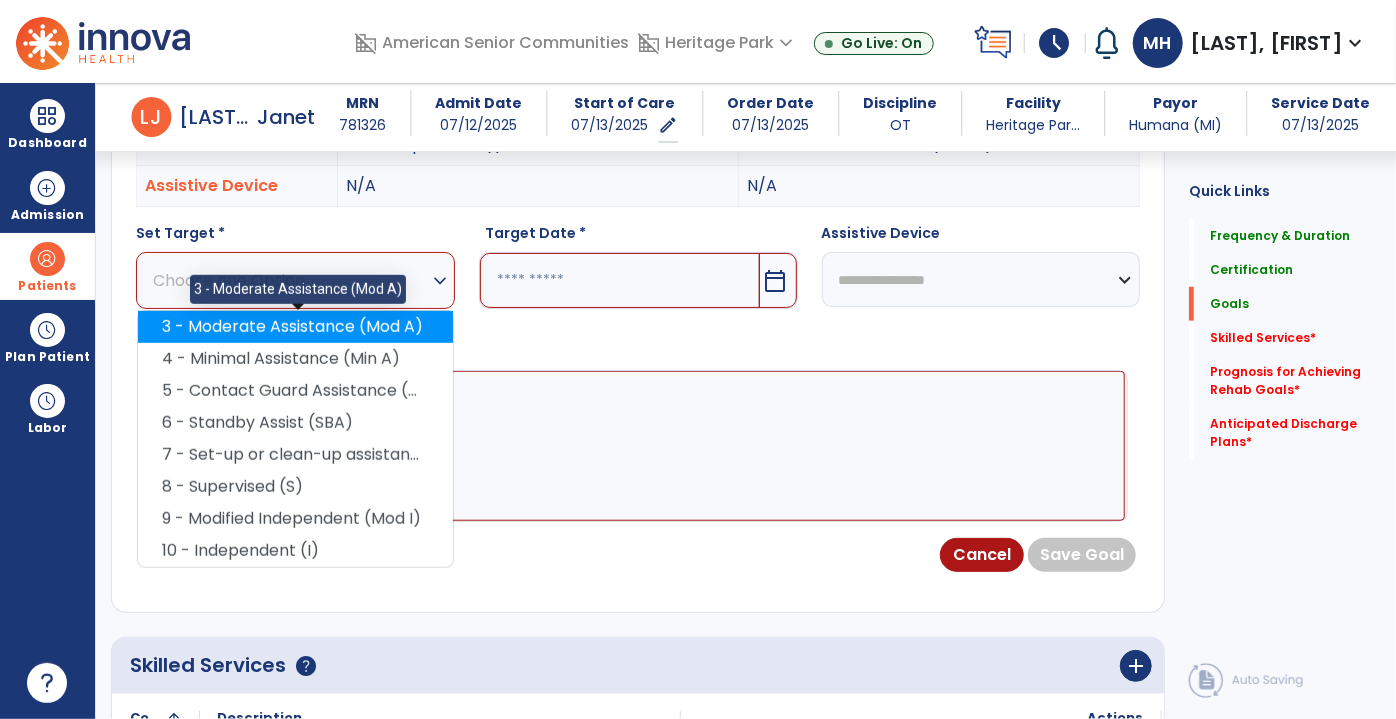 click on "3 - Moderate Assistance (Mod A)" at bounding box center (295, 327) 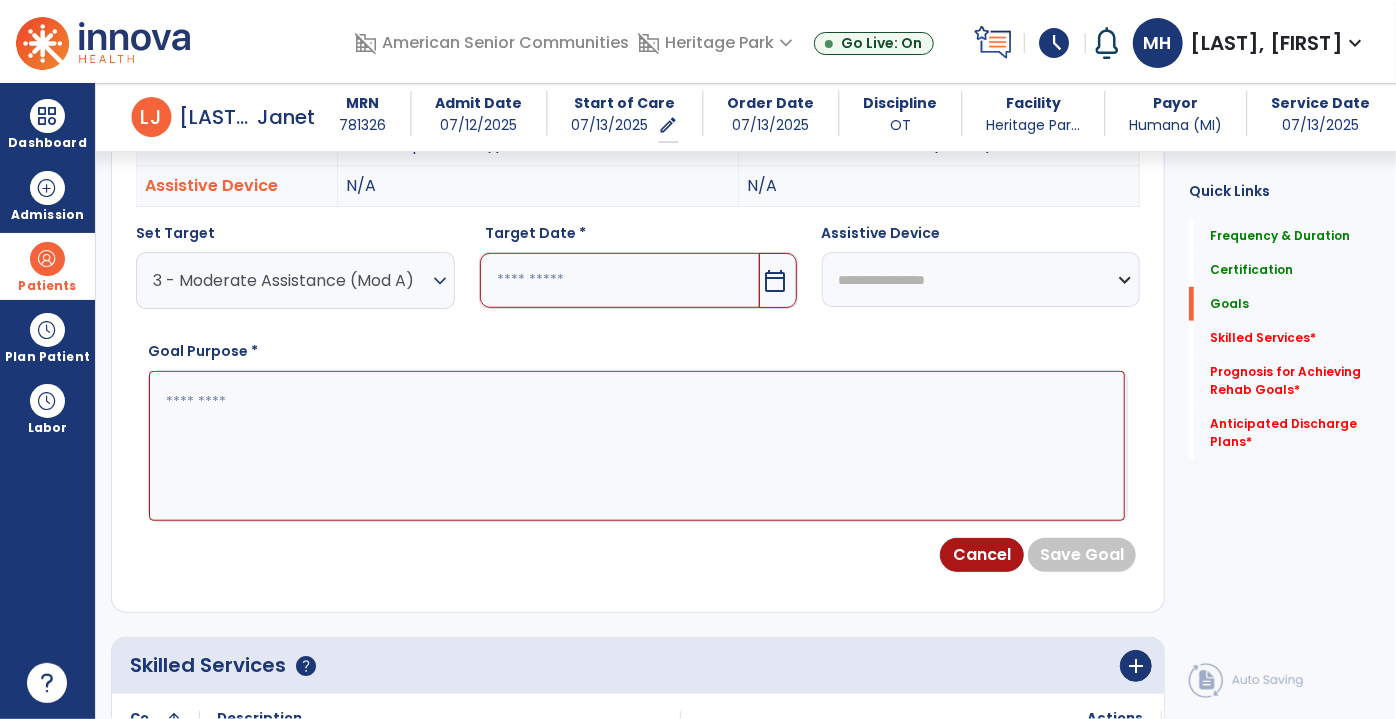 click at bounding box center [620, 280] 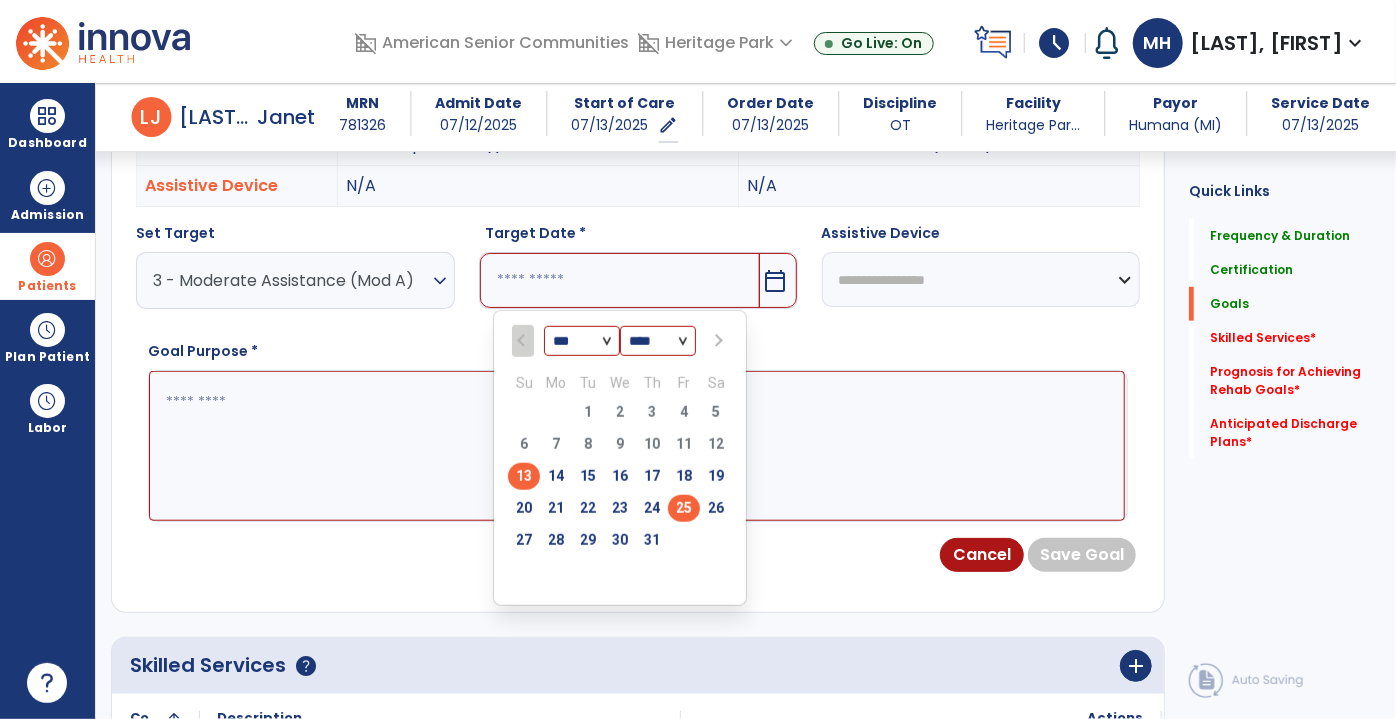 click on "25" at bounding box center (684, 508) 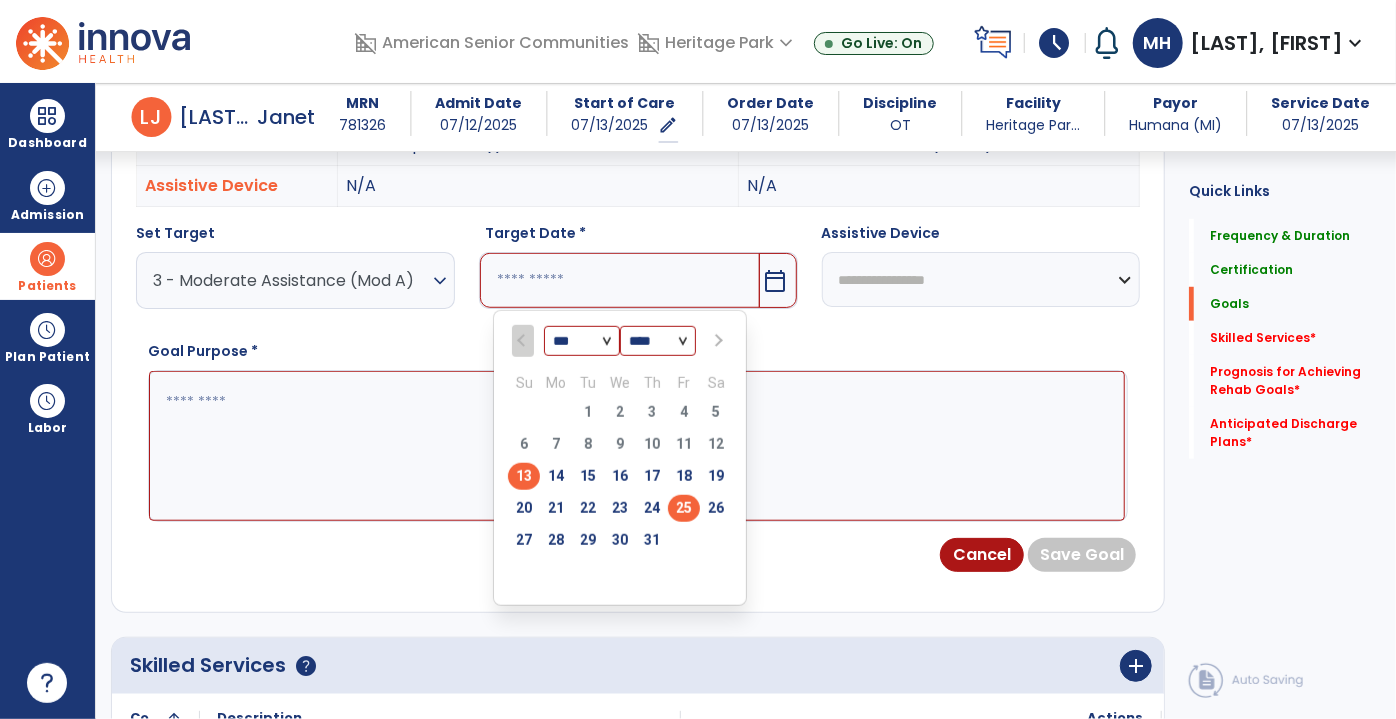 type on "*********" 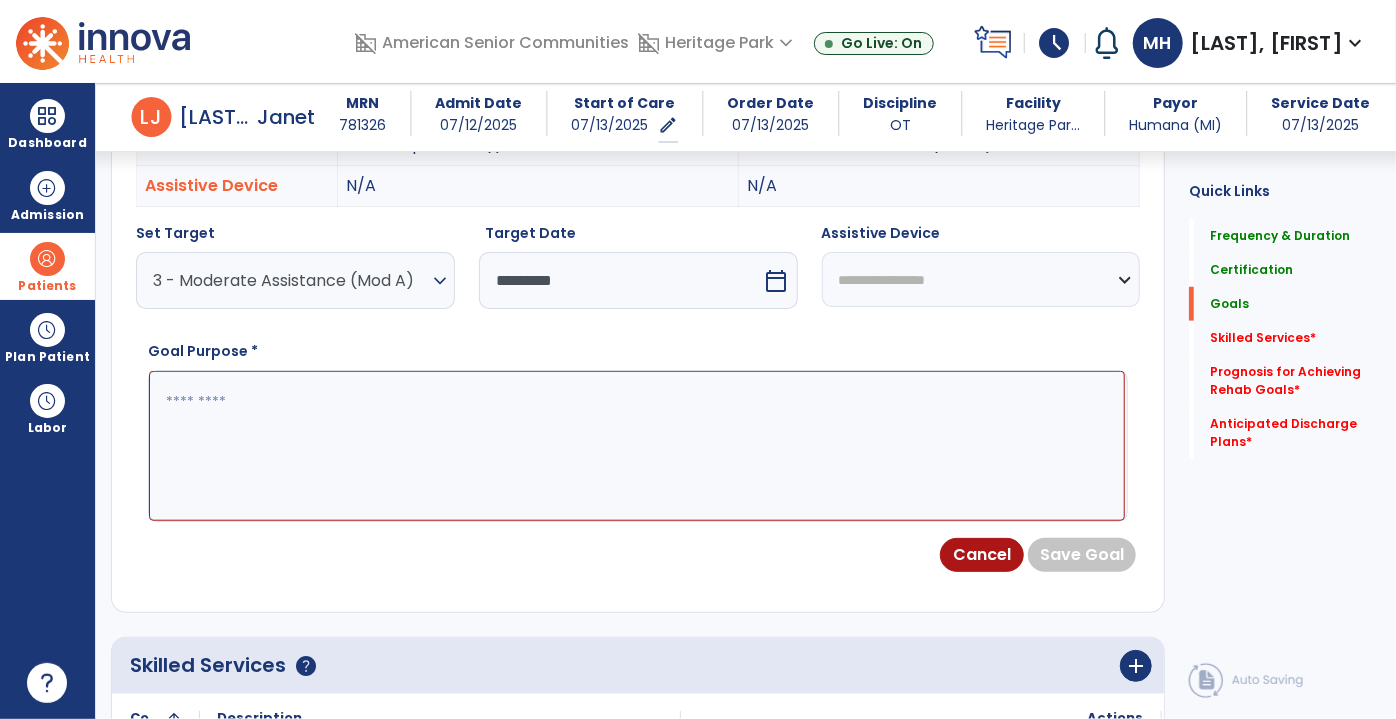 click at bounding box center (637, 445) 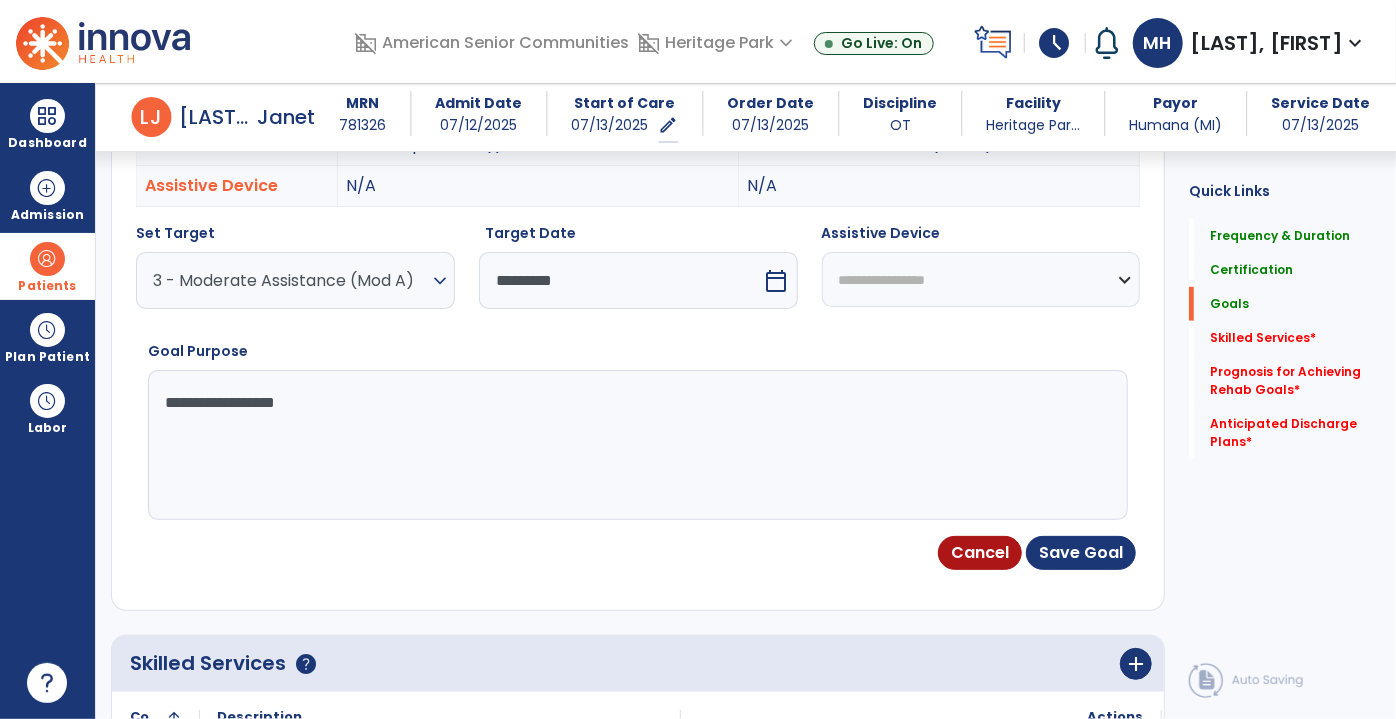 type on "**********" 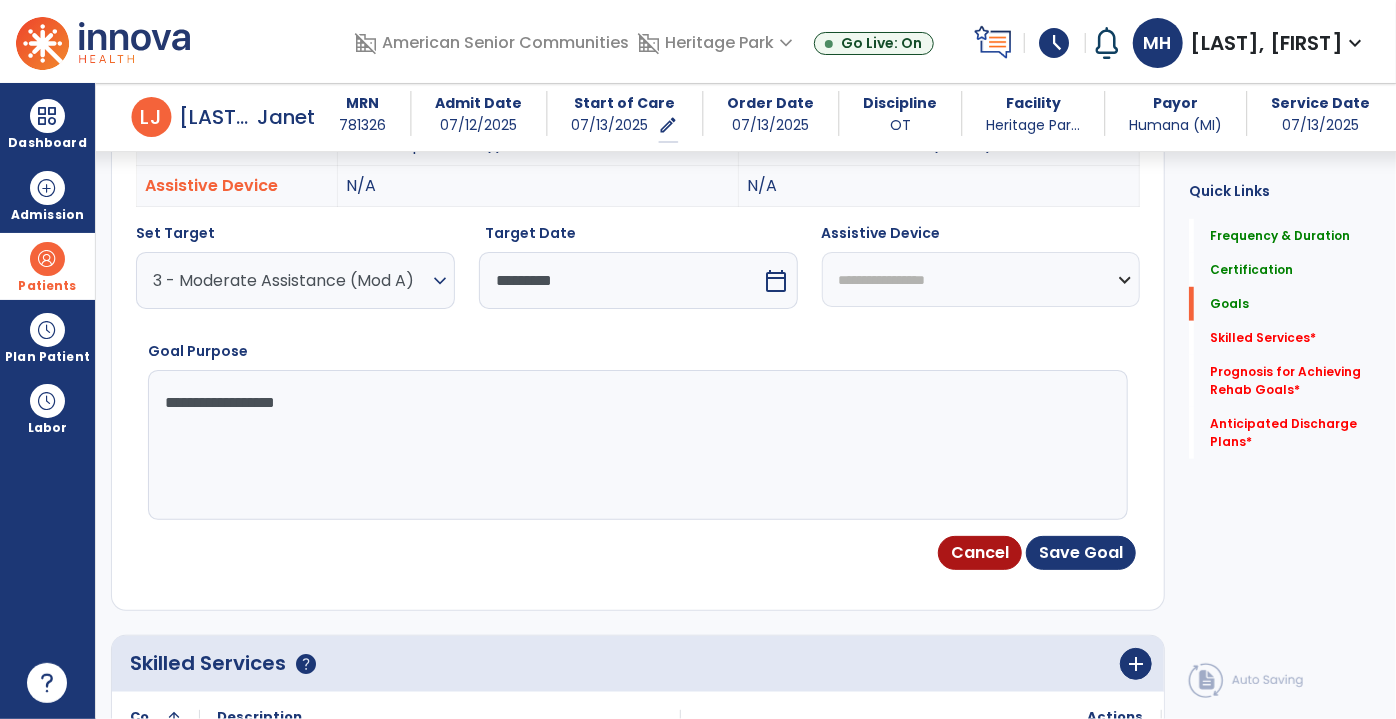 select on "**********" 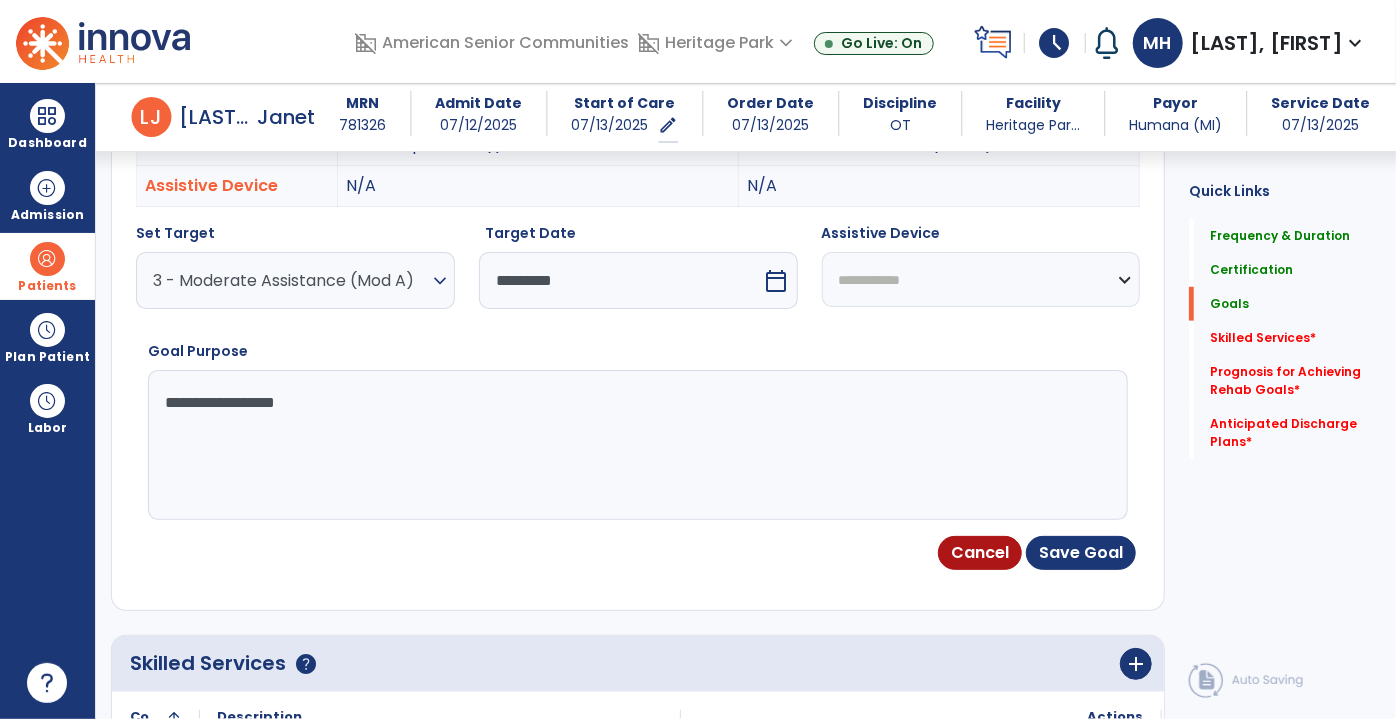 click on "**********" at bounding box center (981, 279) 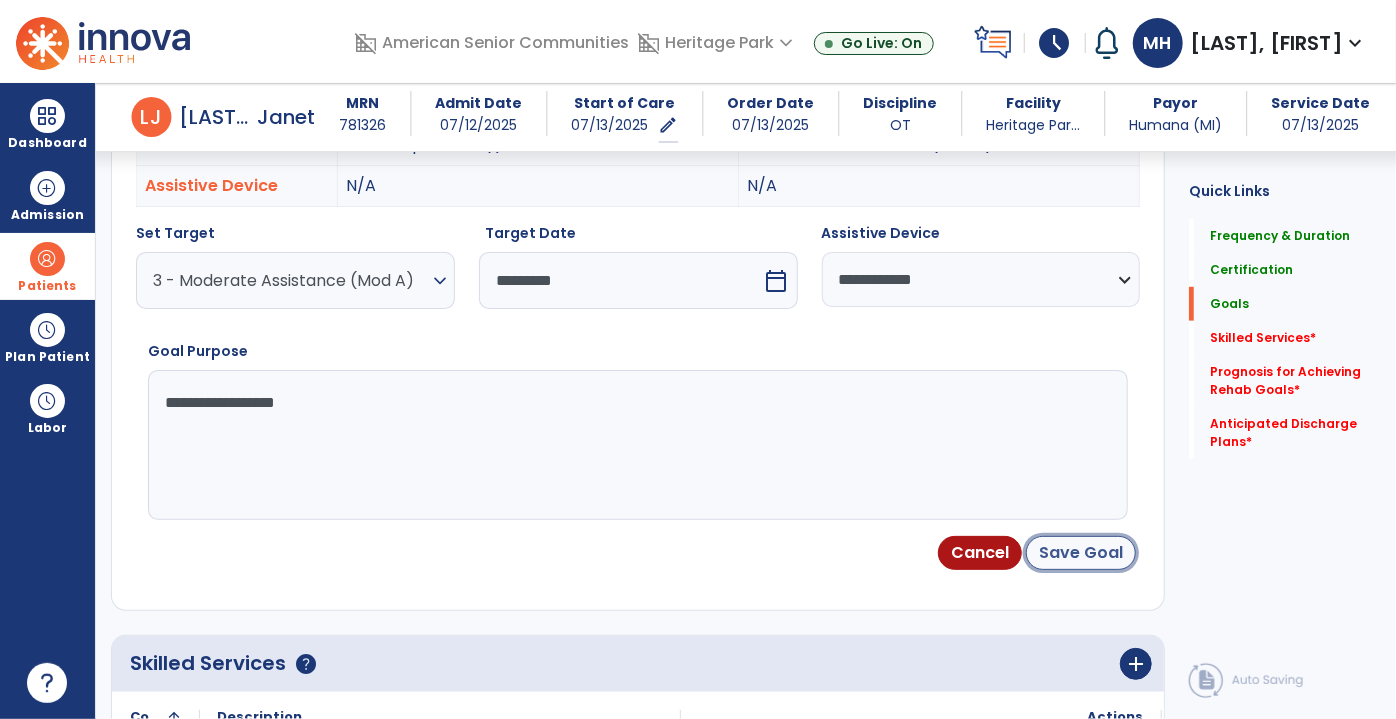 click on "Save Goal" at bounding box center [1081, 553] 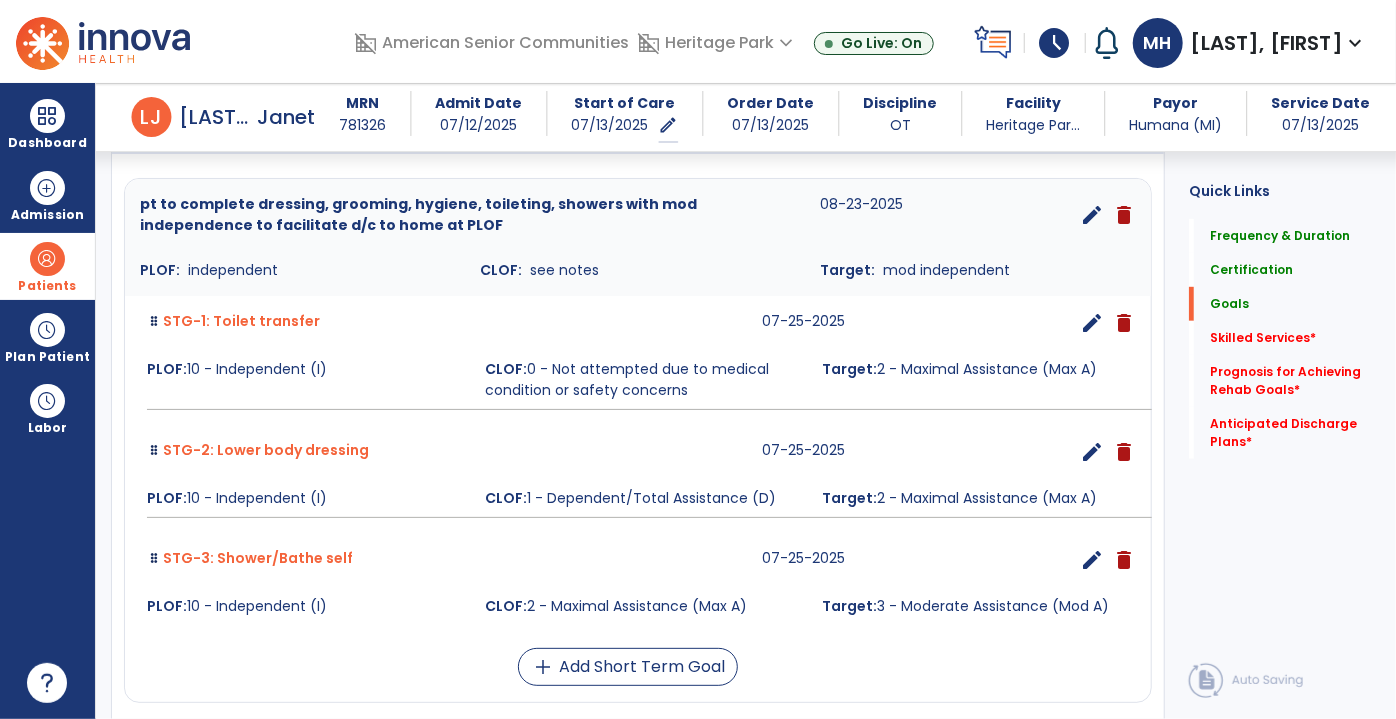 scroll, scrollTop: 611, scrollLeft: 0, axis: vertical 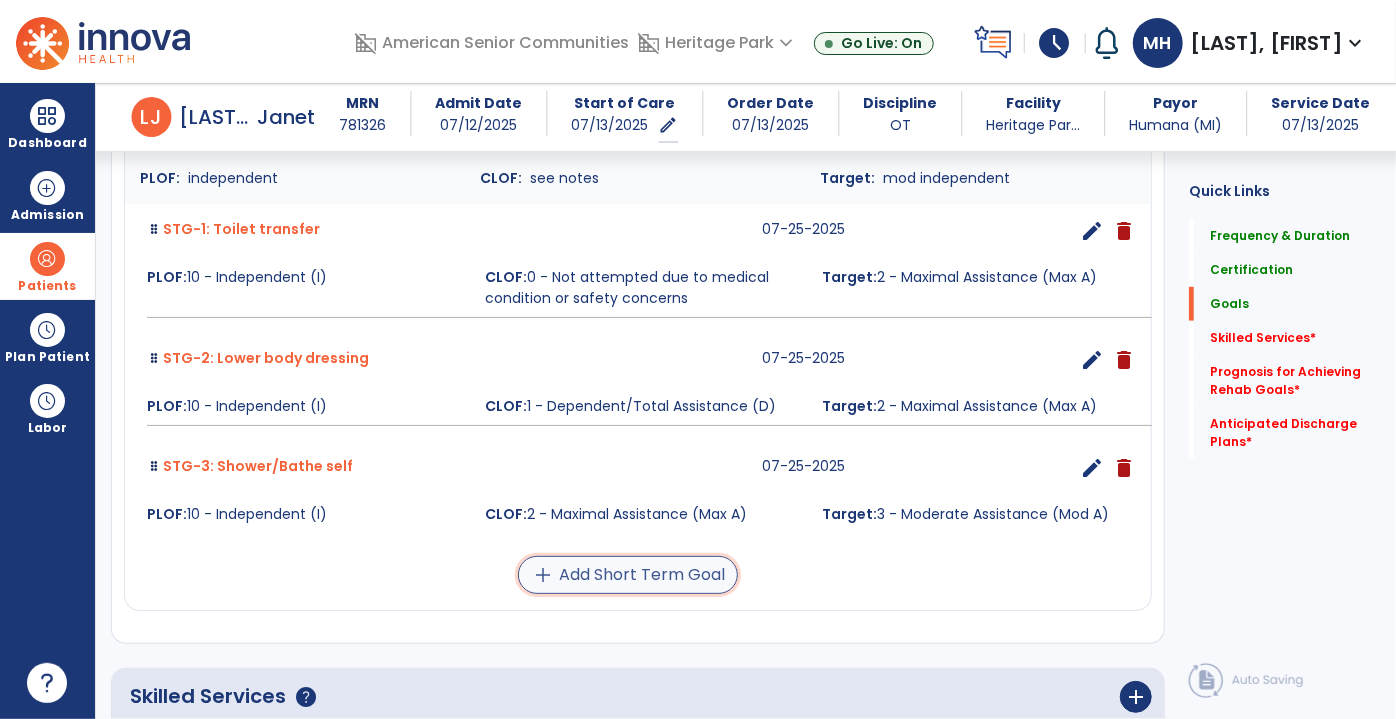 click on "add  Add Short Term Goal" at bounding box center (628, 575) 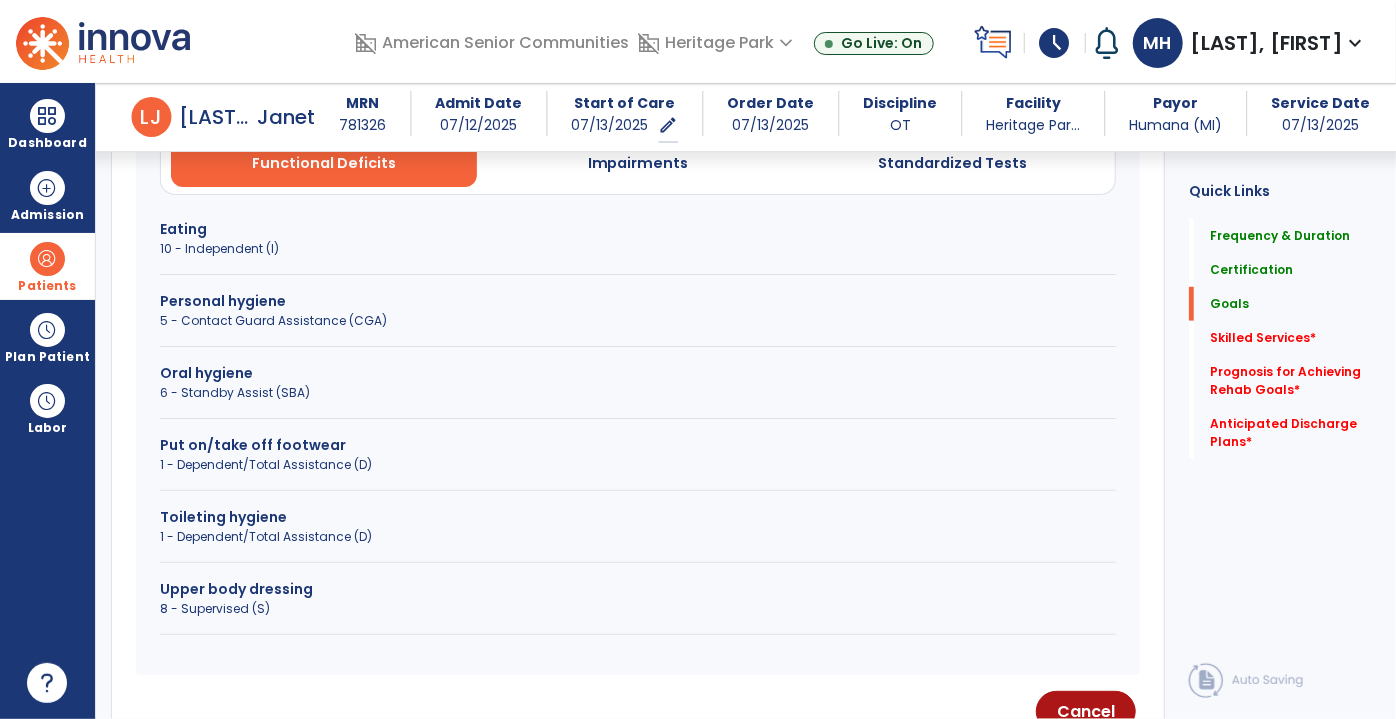 scroll, scrollTop: 616, scrollLeft: 0, axis: vertical 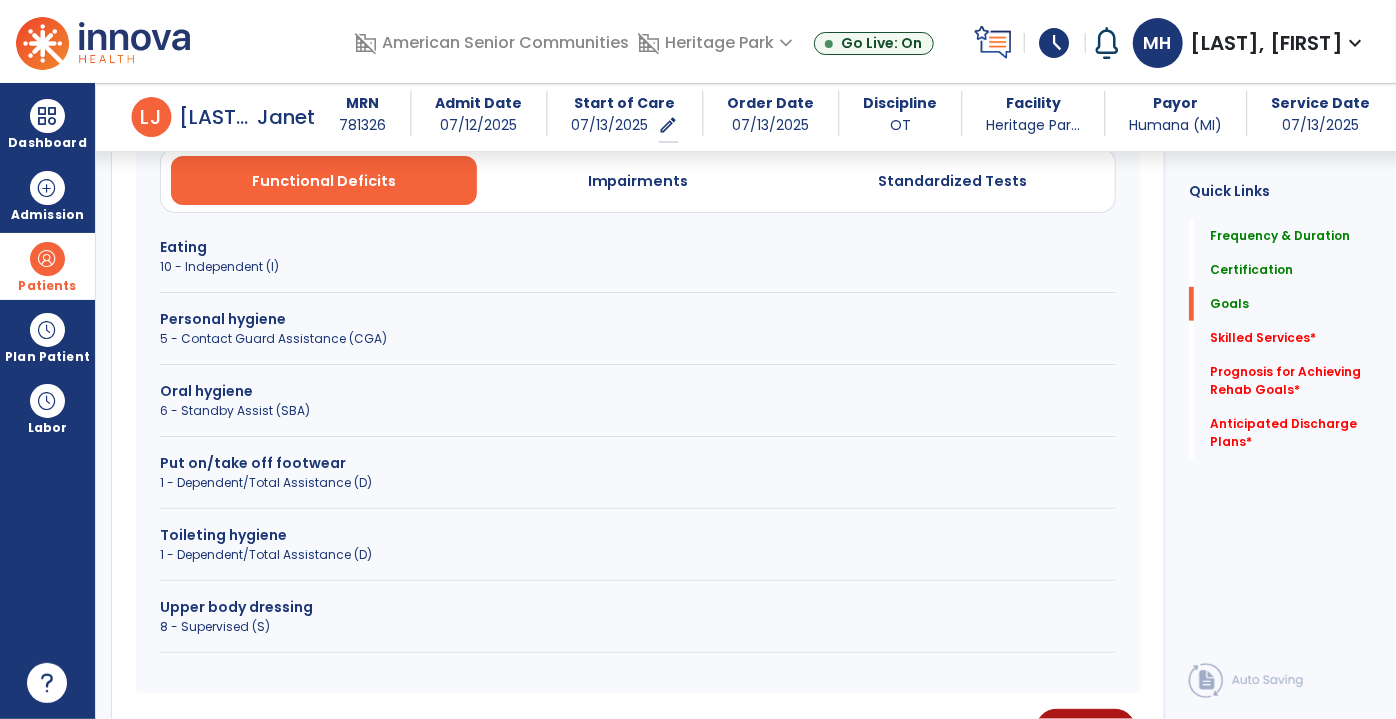 click on "Put on/take off footwear" at bounding box center [638, 463] 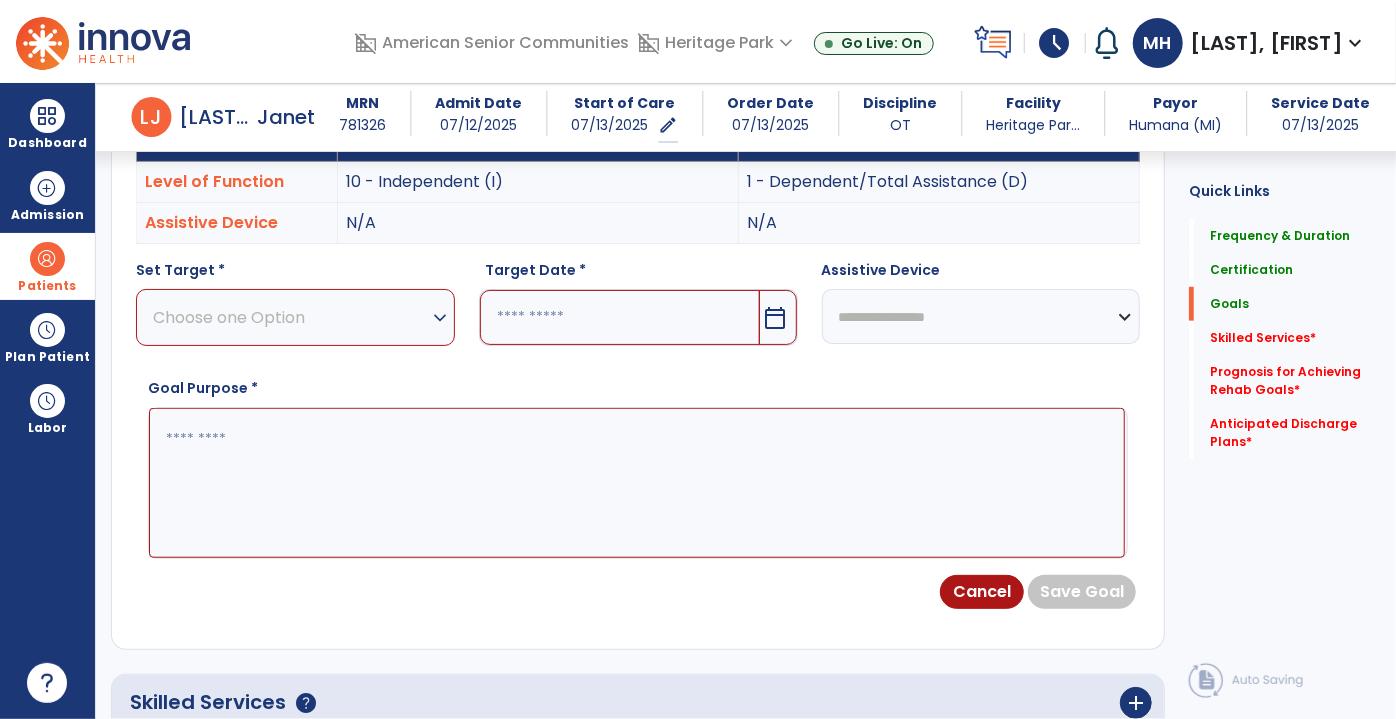 click on "Choose one Option" at bounding box center (290, 317) 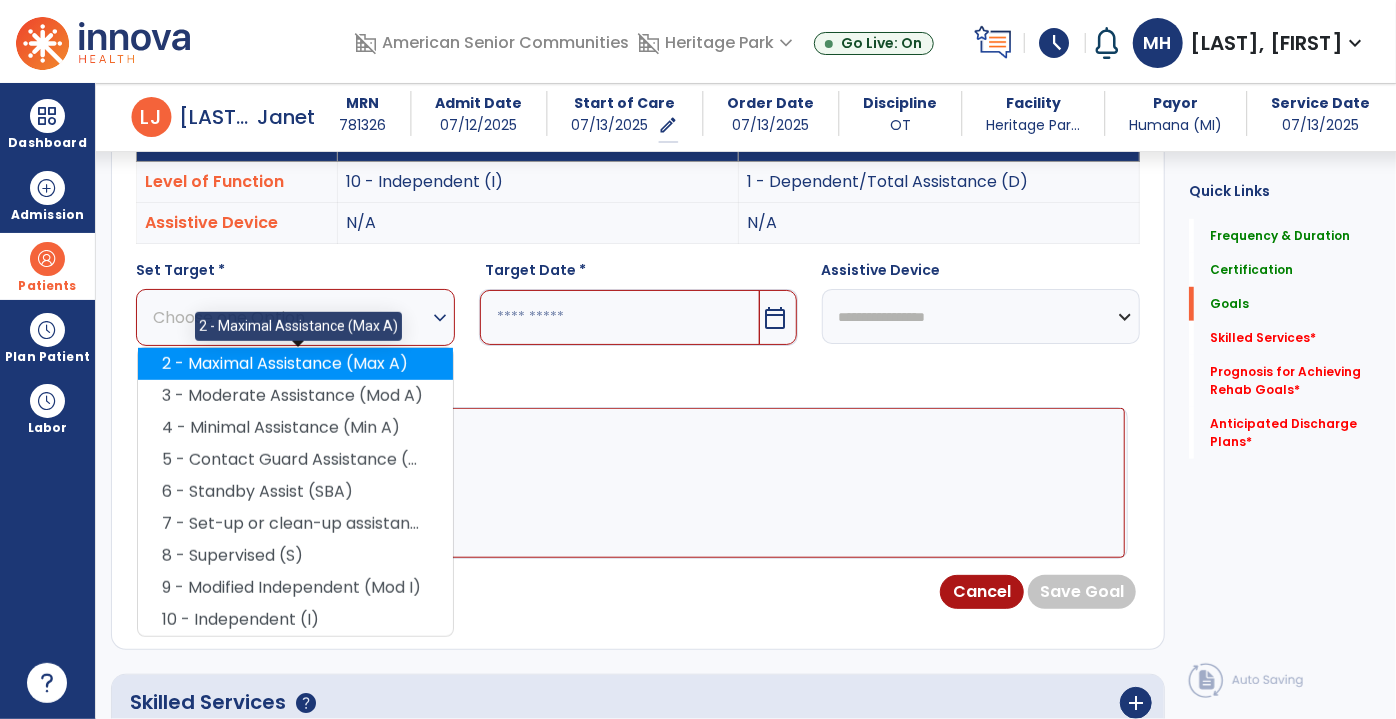 click on "2 - Maximal Assistance (Max A)" at bounding box center [295, 364] 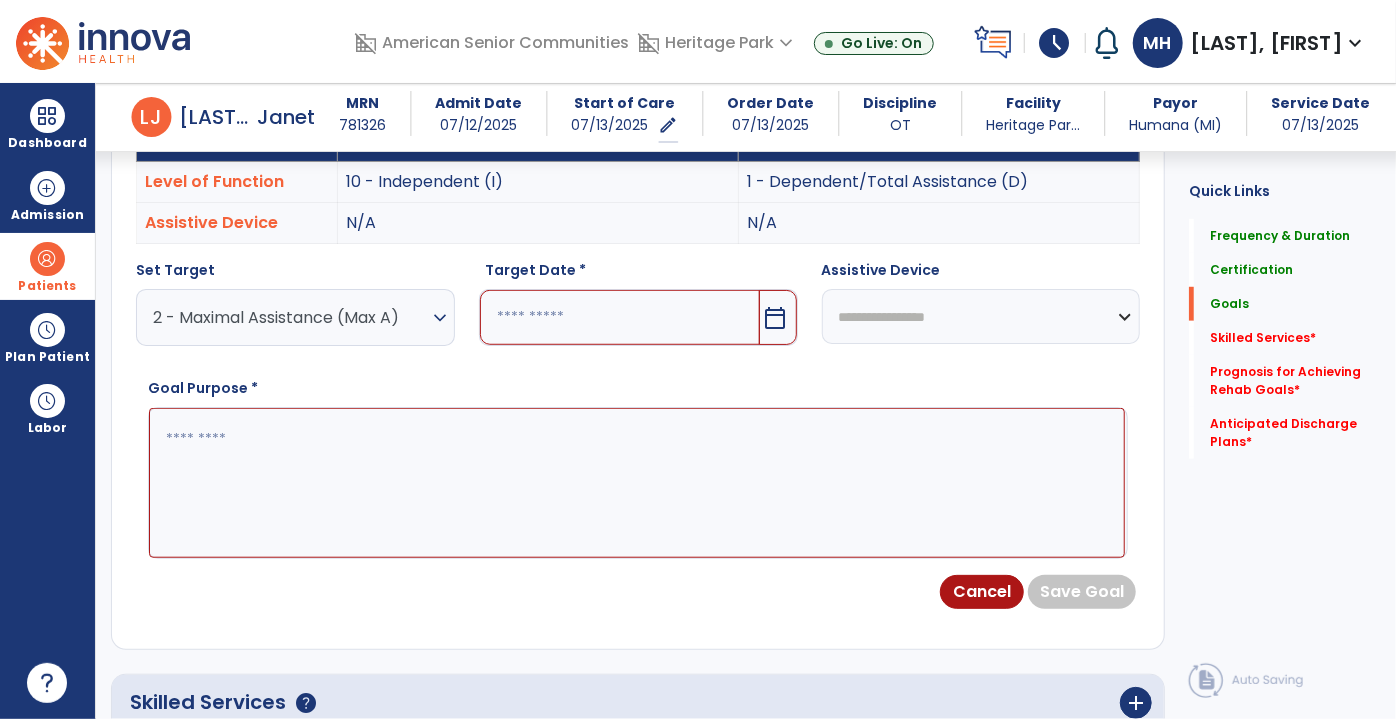 click at bounding box center [620, 317] 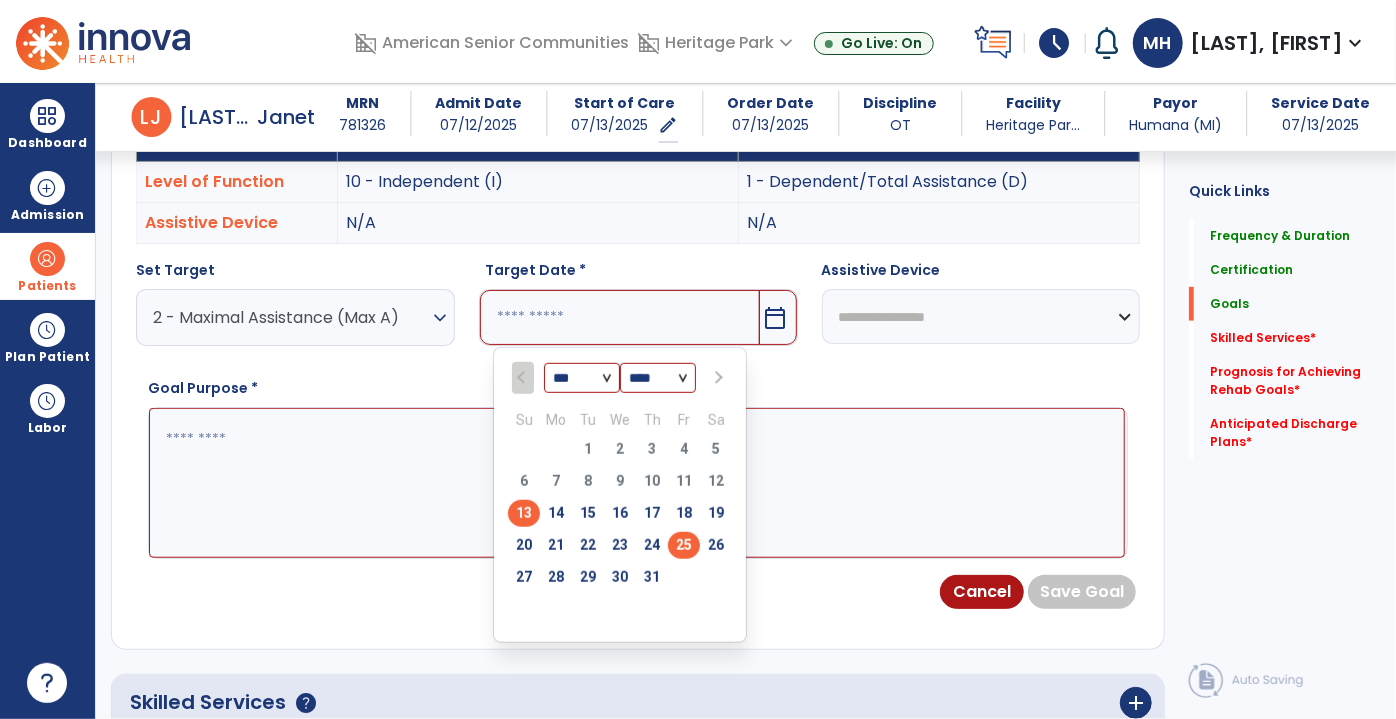 click on "25" at bounding box center [684, 545] 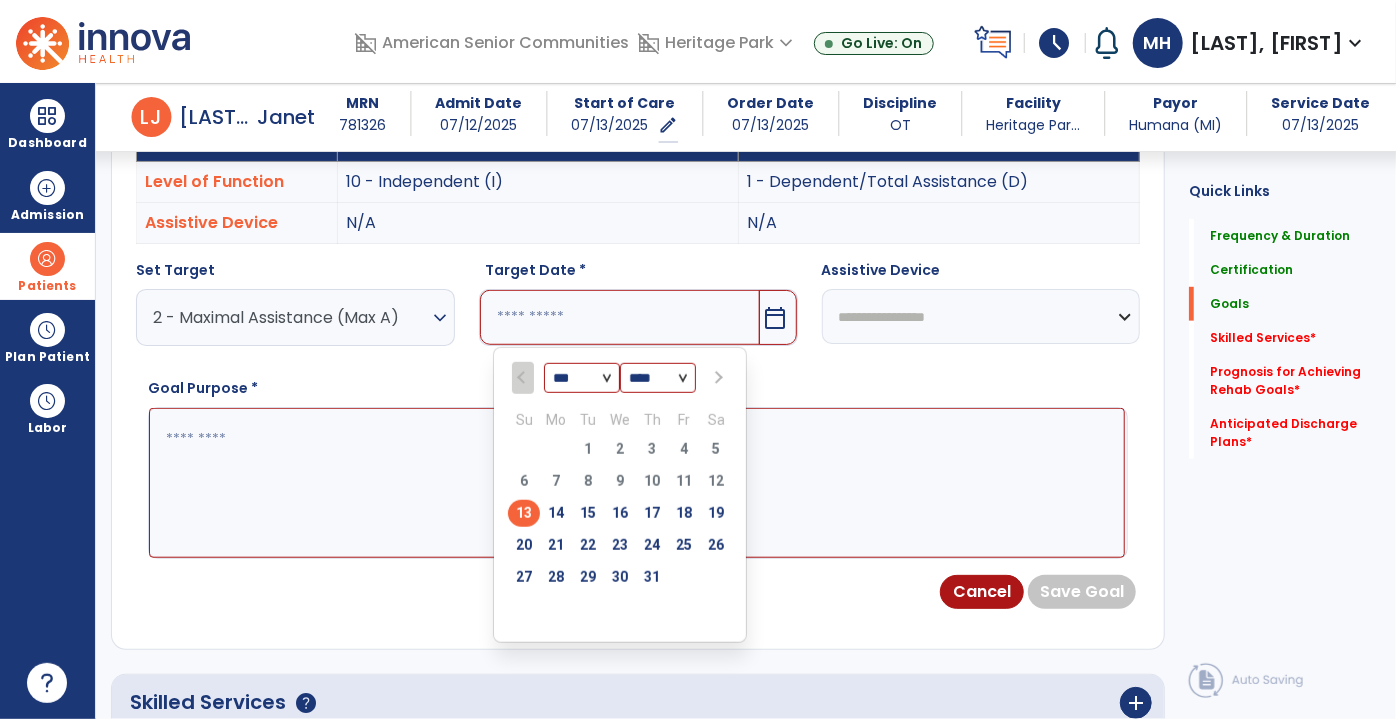 type on "*********" 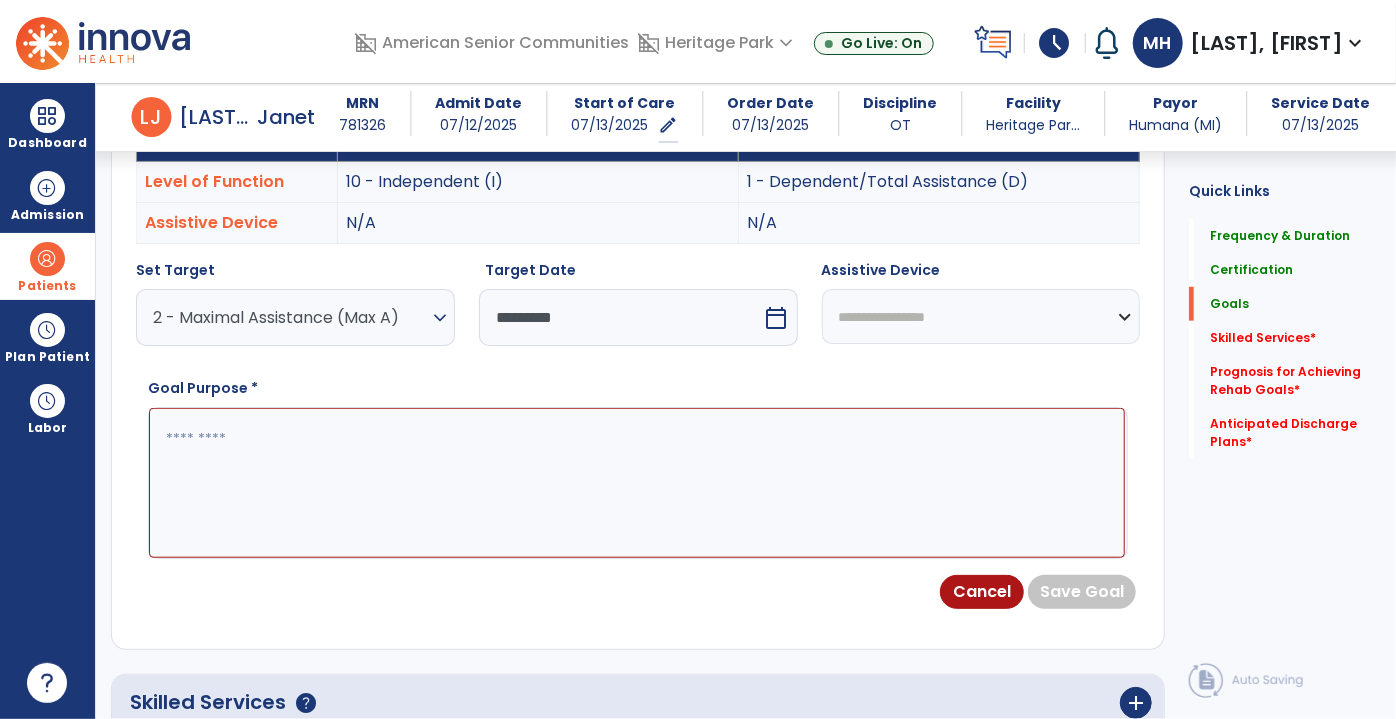 click on "**********" at bounding box center [981, 316] 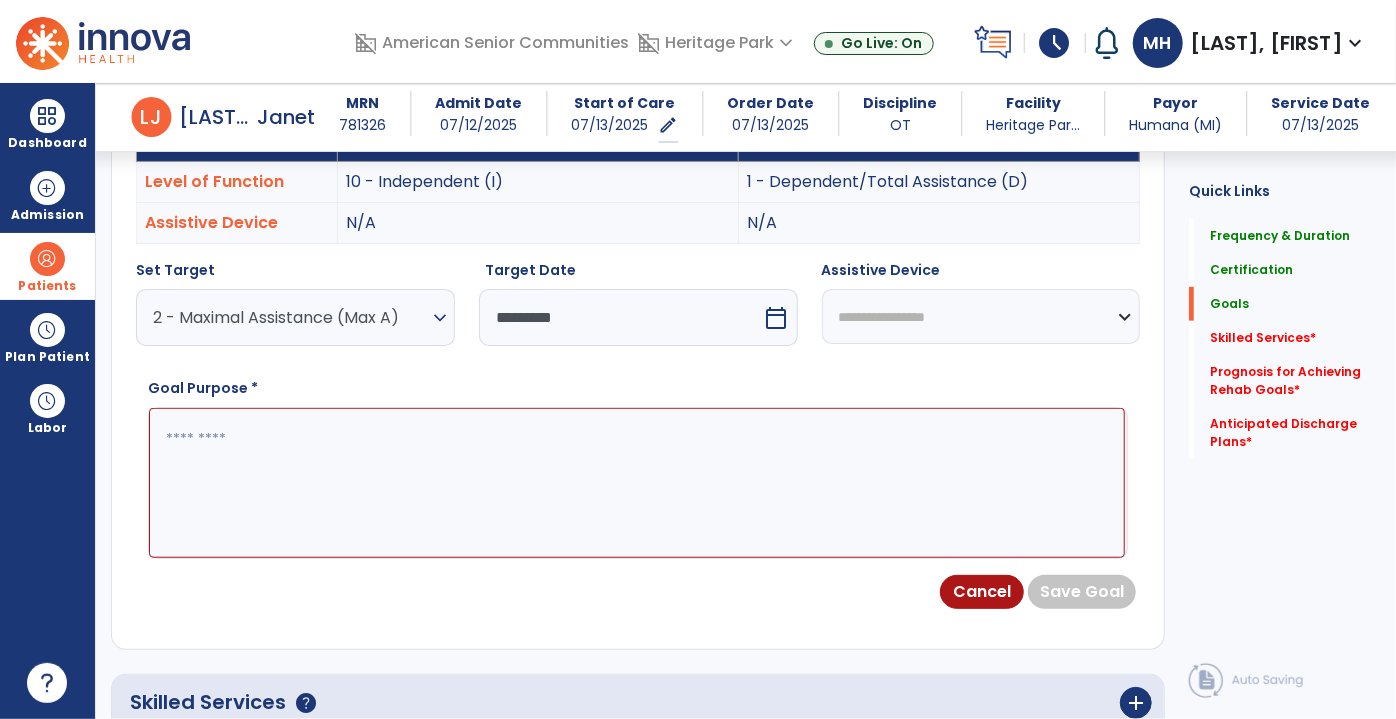 select on "********" 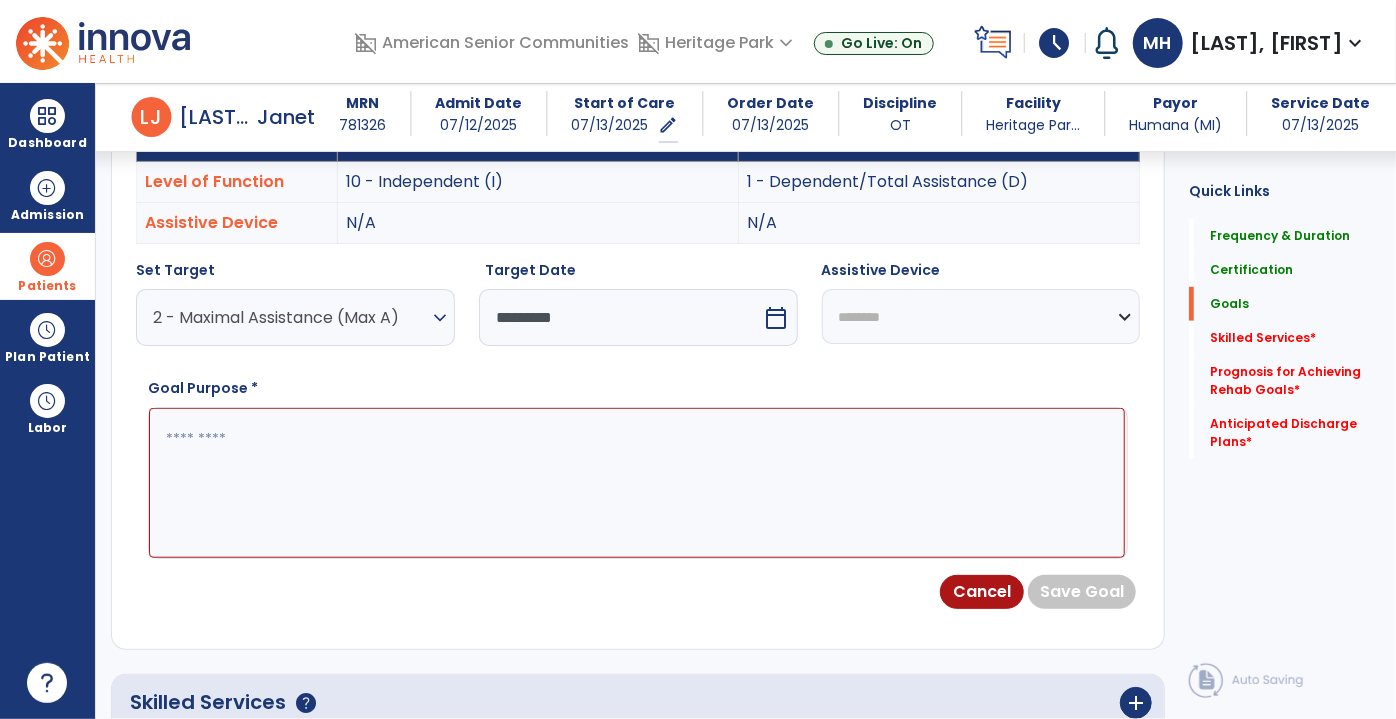 click on "**********" at bounding box center (981, 316) 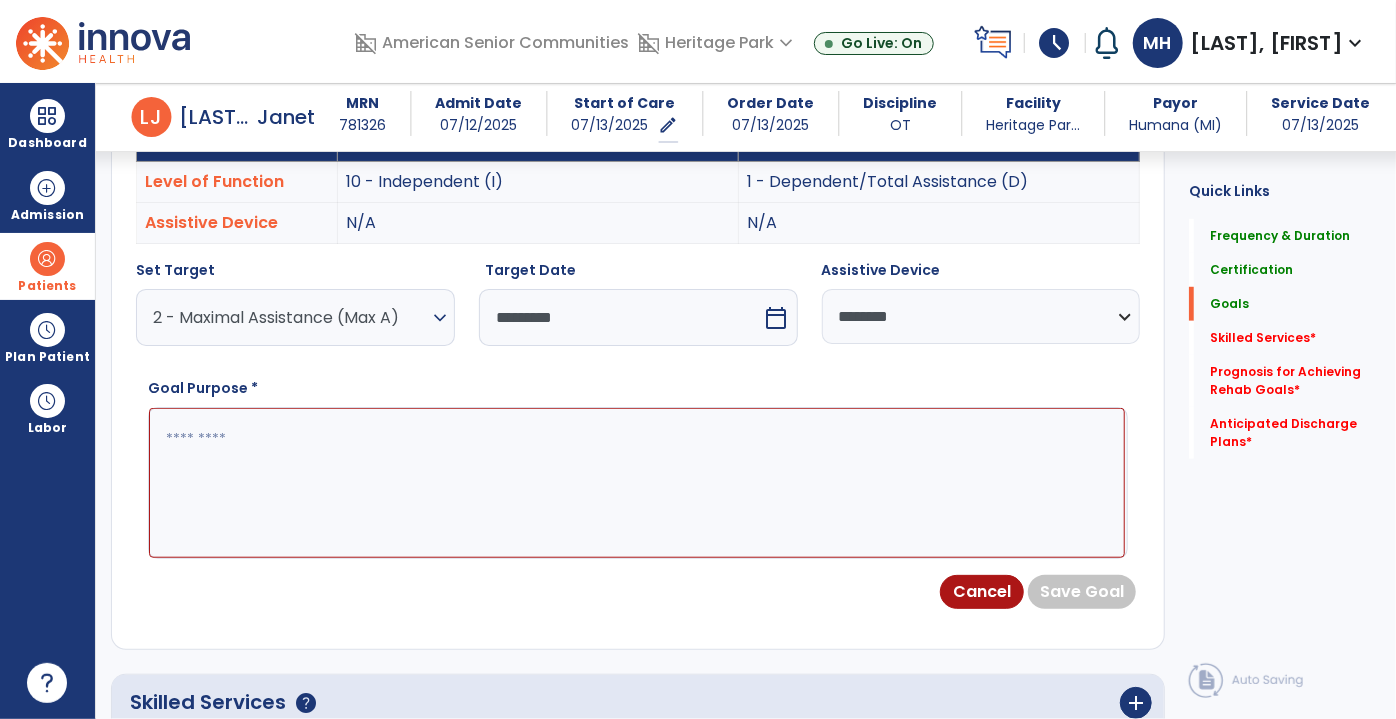 click at bounding box center (637, 482) 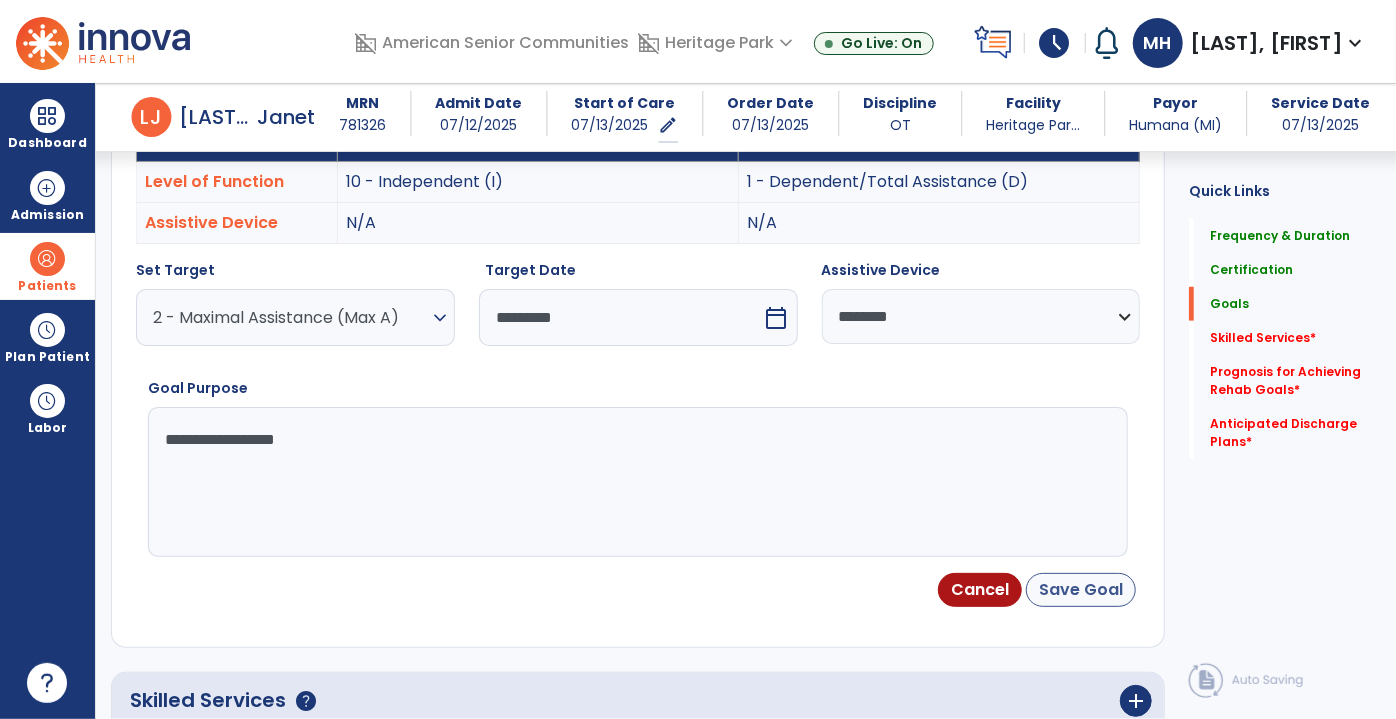 type on "**********" 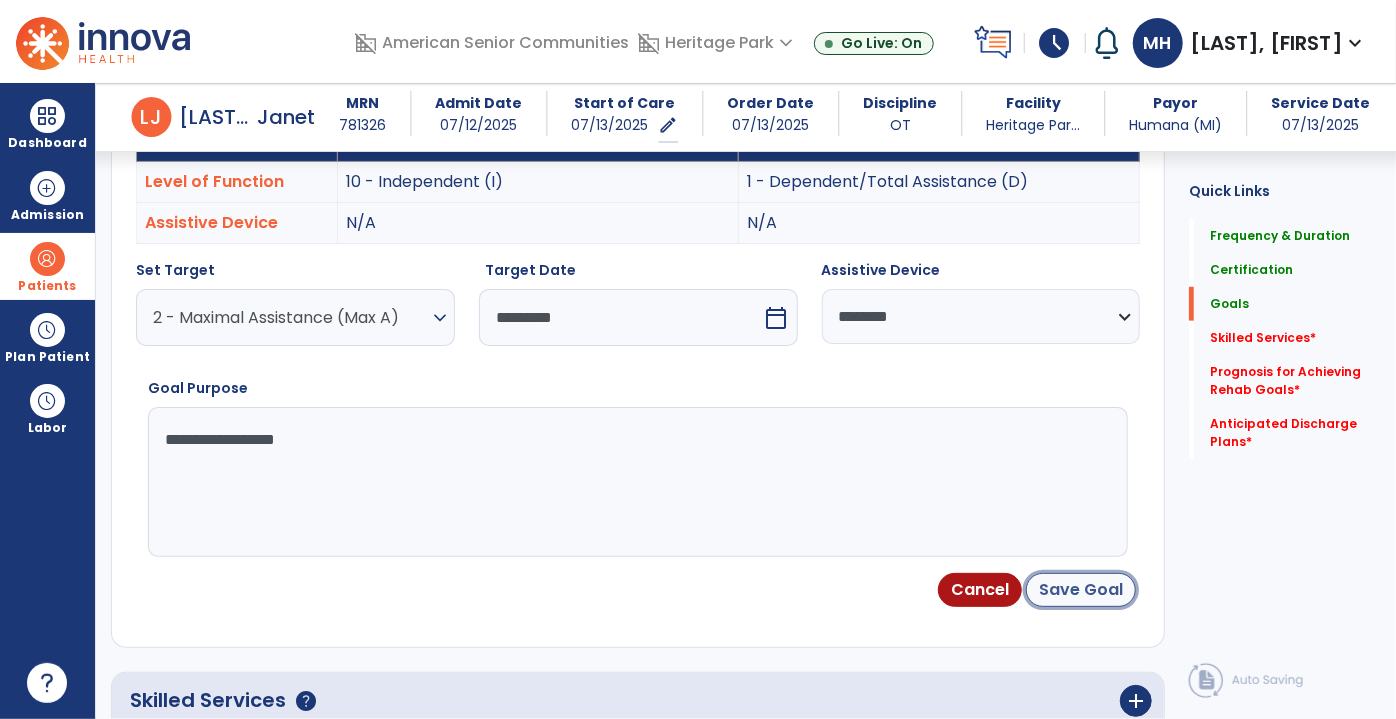 click on "Save Goal" at bounding box center [1081, 590] 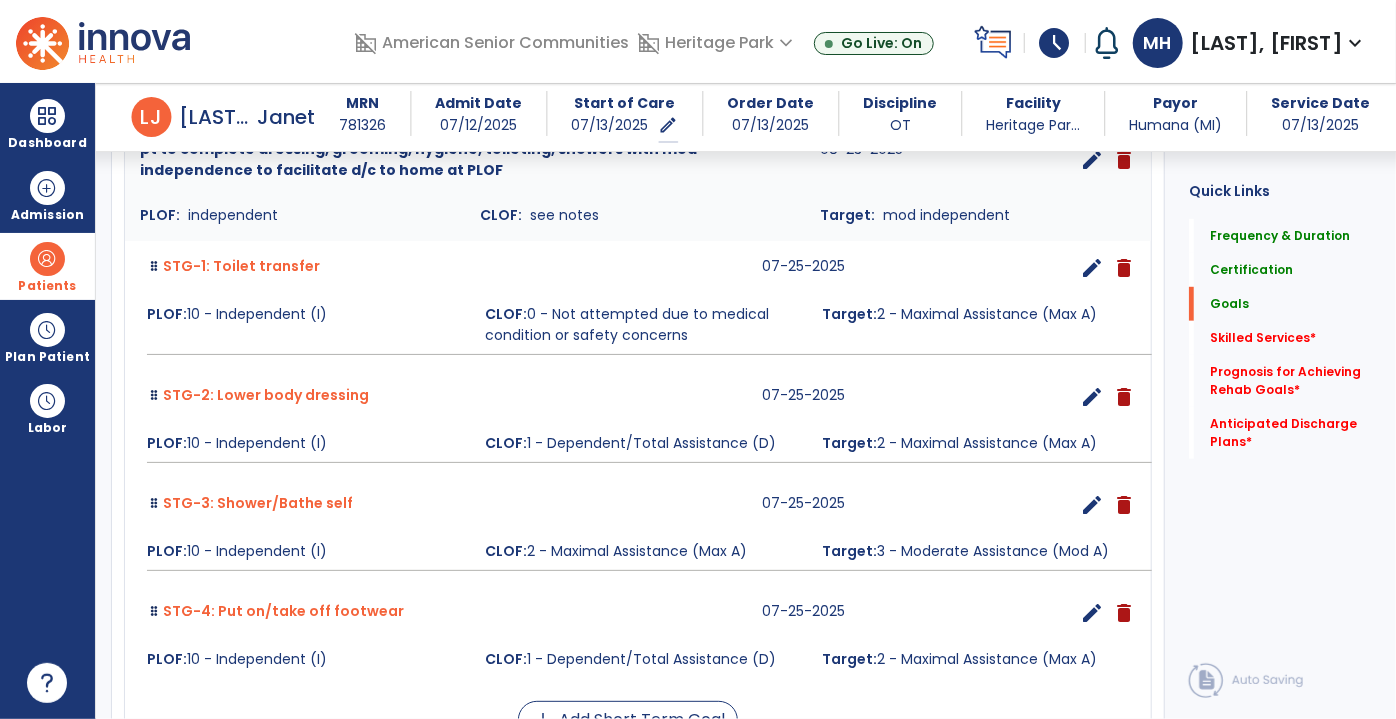 scroll, scrollTop: 665, scrollLeft: 0, axis: vertical 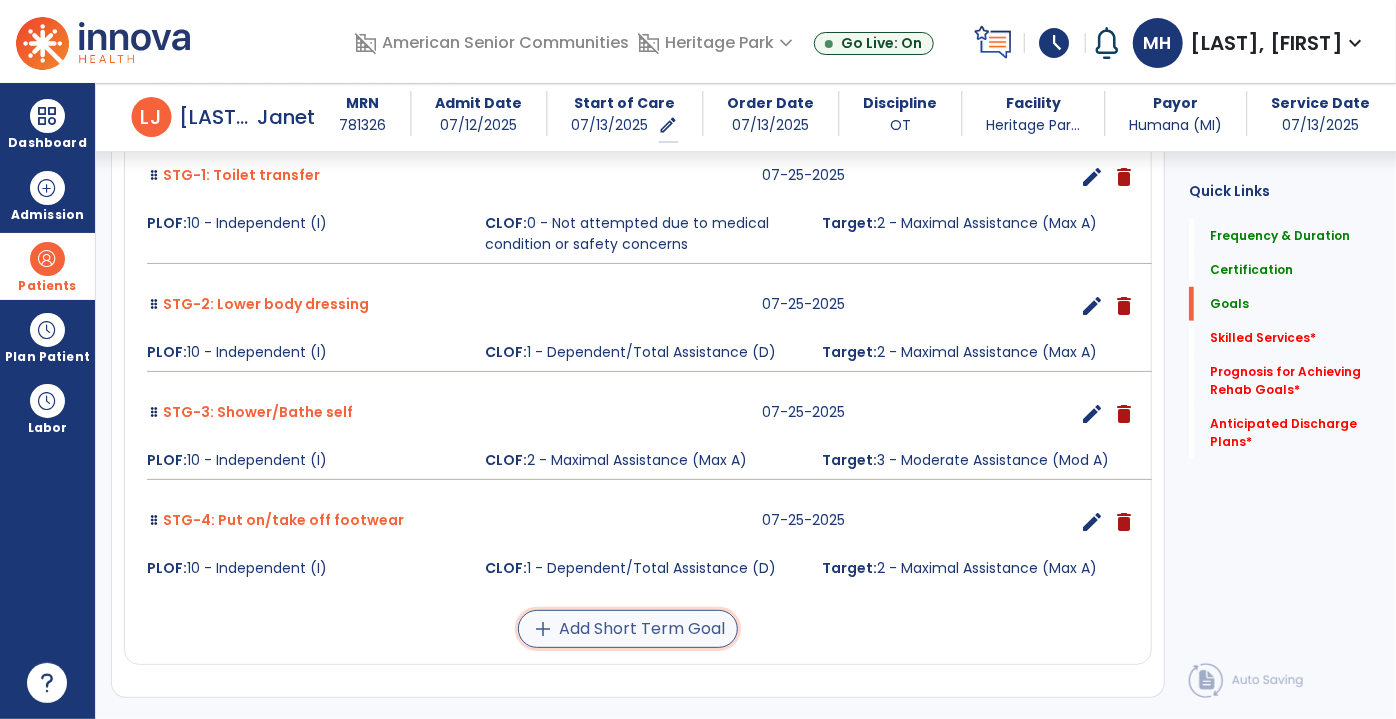 click on "add  Add Short Term Goal" at bounding box center [628, 629] 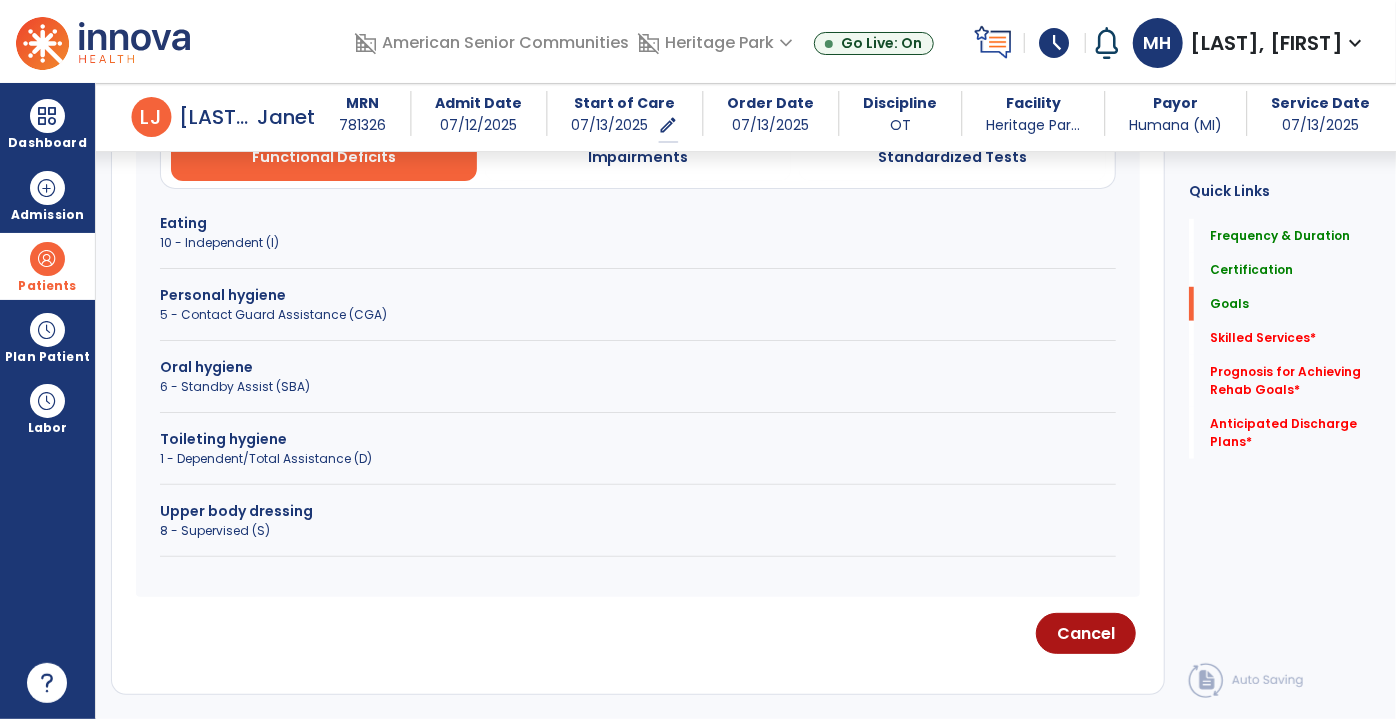 scroll, scrollTop: 506, scrollLeft: 0, axis: vertical 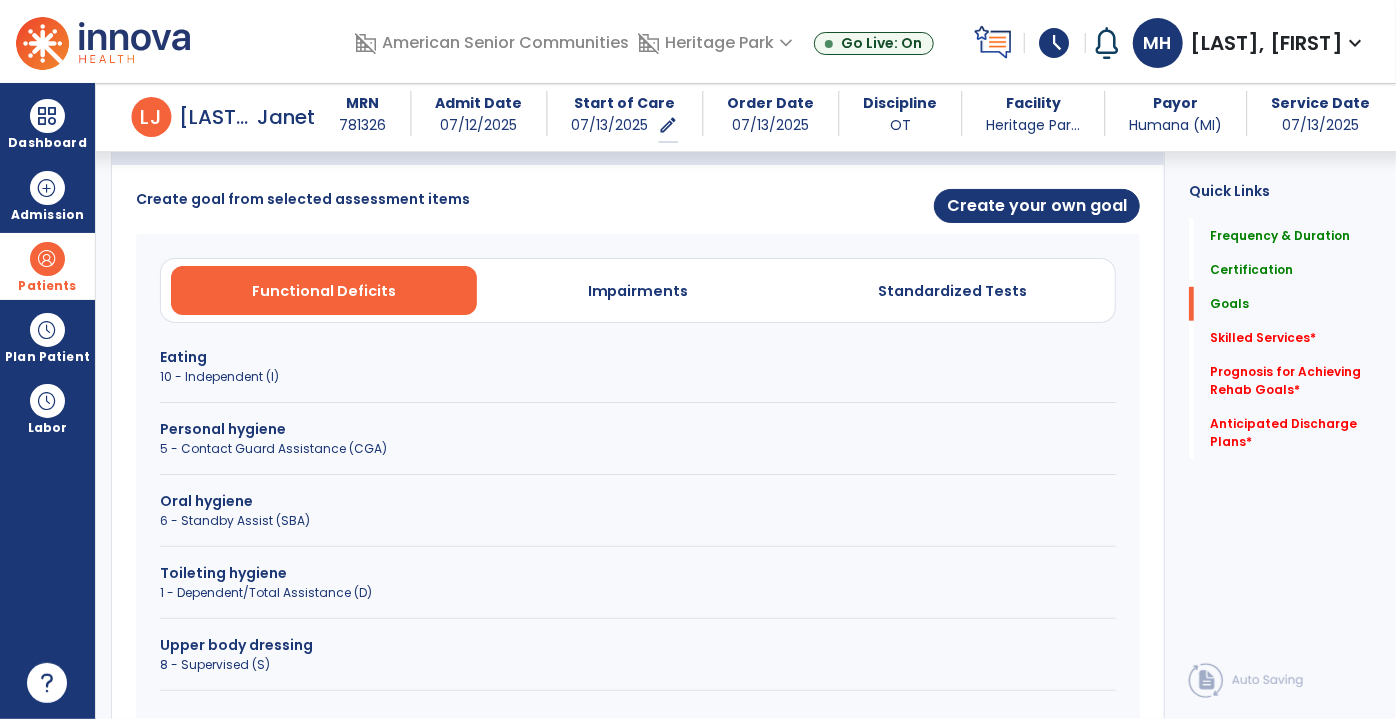 click on "1 - Dependent/Total Assistance (D)" at bounding box center (638, 593) 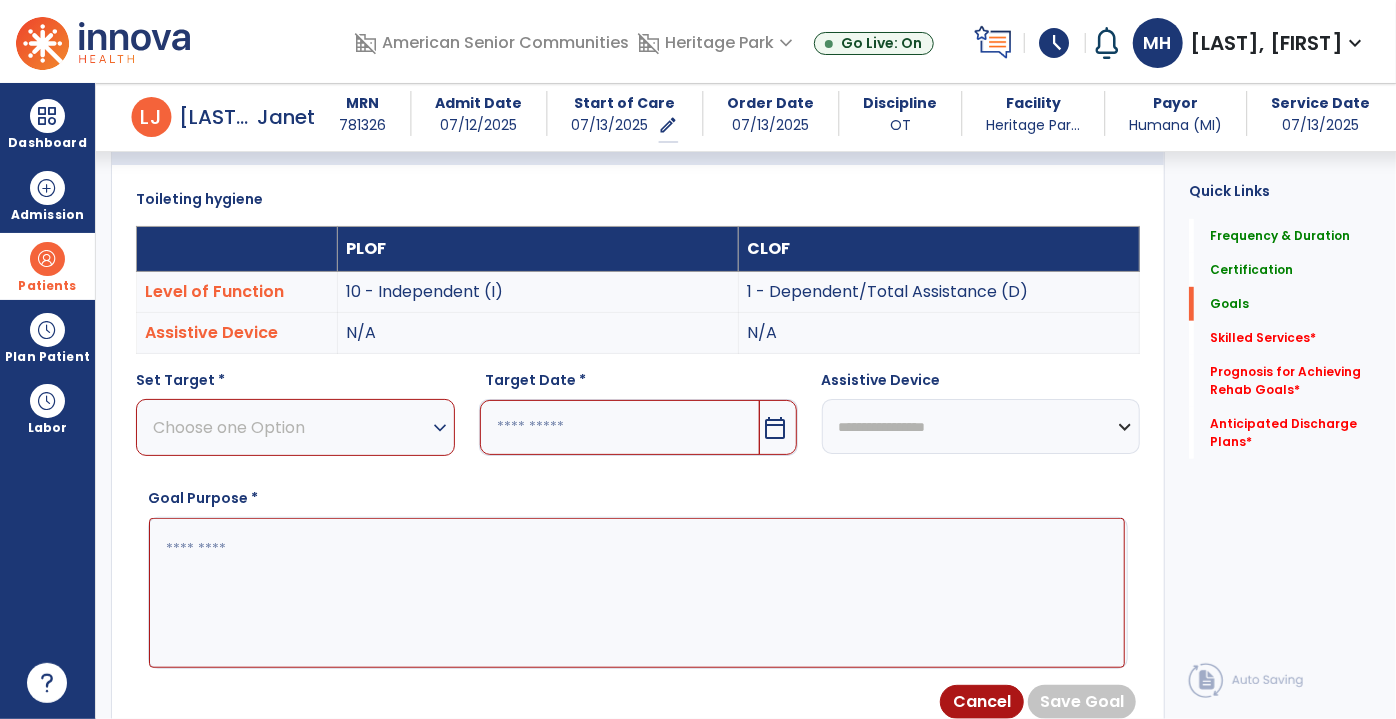 click on "Choose one Option" at bounding box center (290, 427) 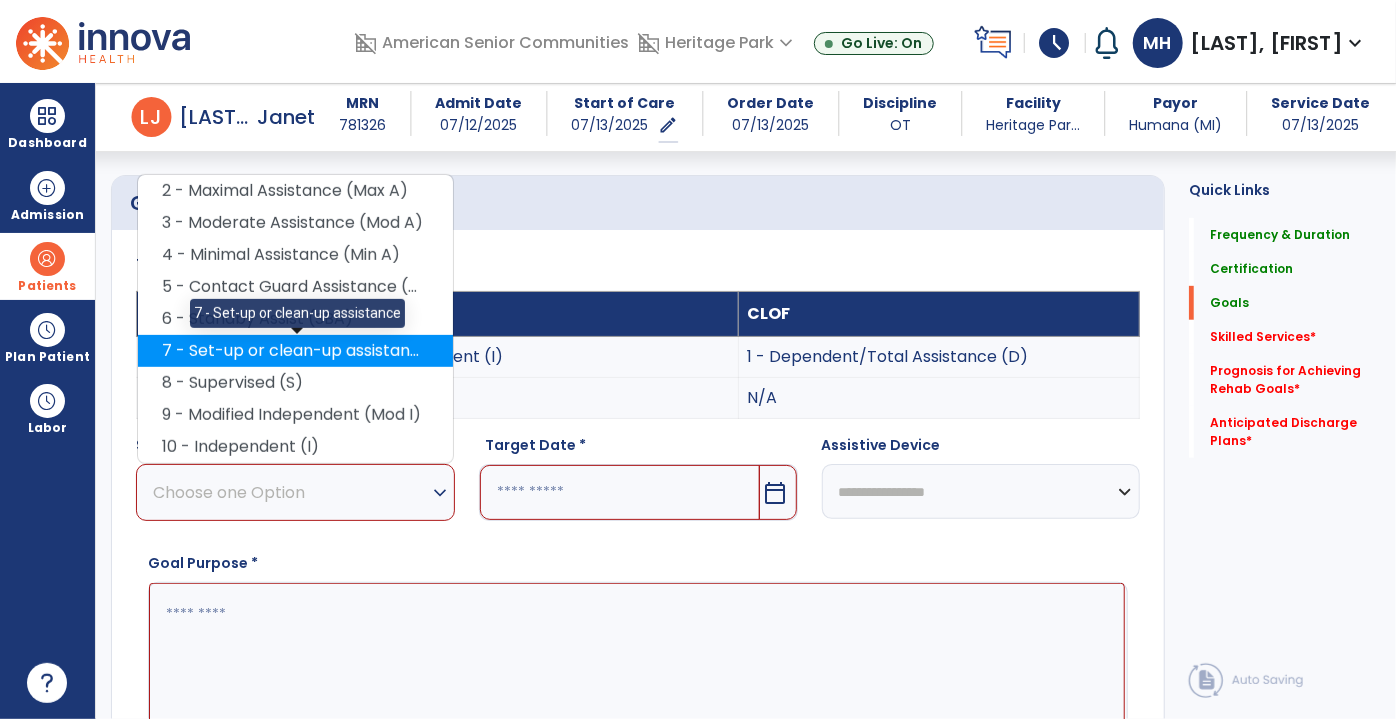 scroll, scrollTop: 416, scrollLeft: 0, axis: vertical 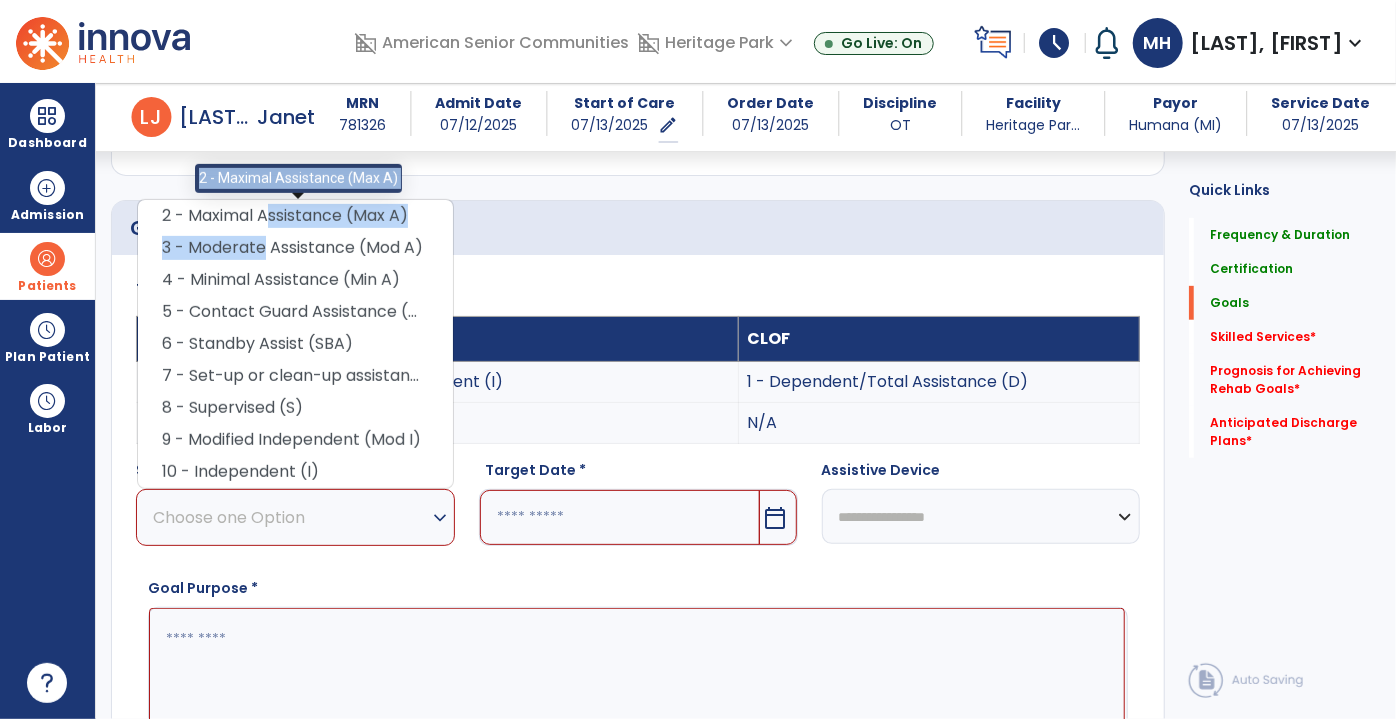 click on "2 - Maximal Assistance (Max A)  2 - Maximal Assistance (Max A)  3 - Moderate Assistance (Mod A)   4 - Minimal Assistance (Min A)   5 - Contact Guard Assistance (CGA)   6 - Standby Assist (SBA)   7 - Set-up or clean-up assistance   8 - Supervised (S)   9 - Modified Independent (Mod I)   10 - Independent (I)" at bounding box center [295, 344] 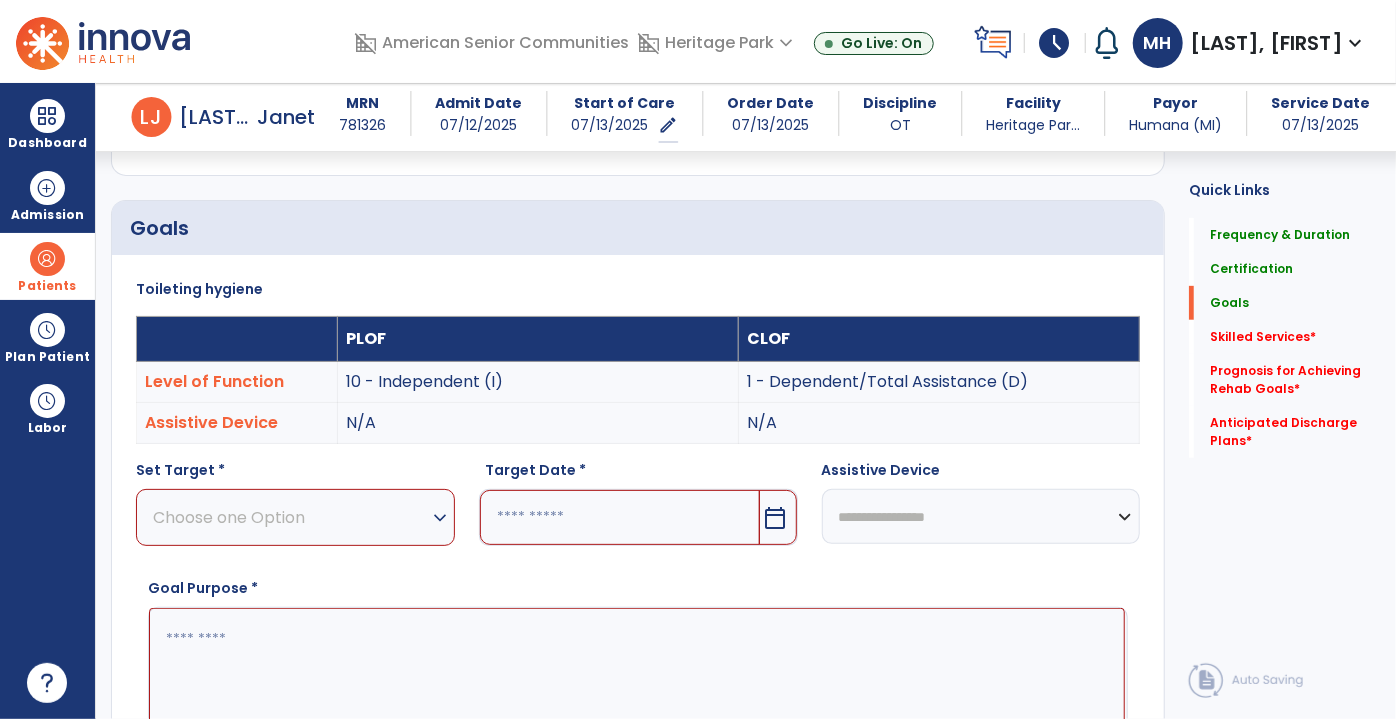 click on "Choose one Option" at bounding box center (290, 517) 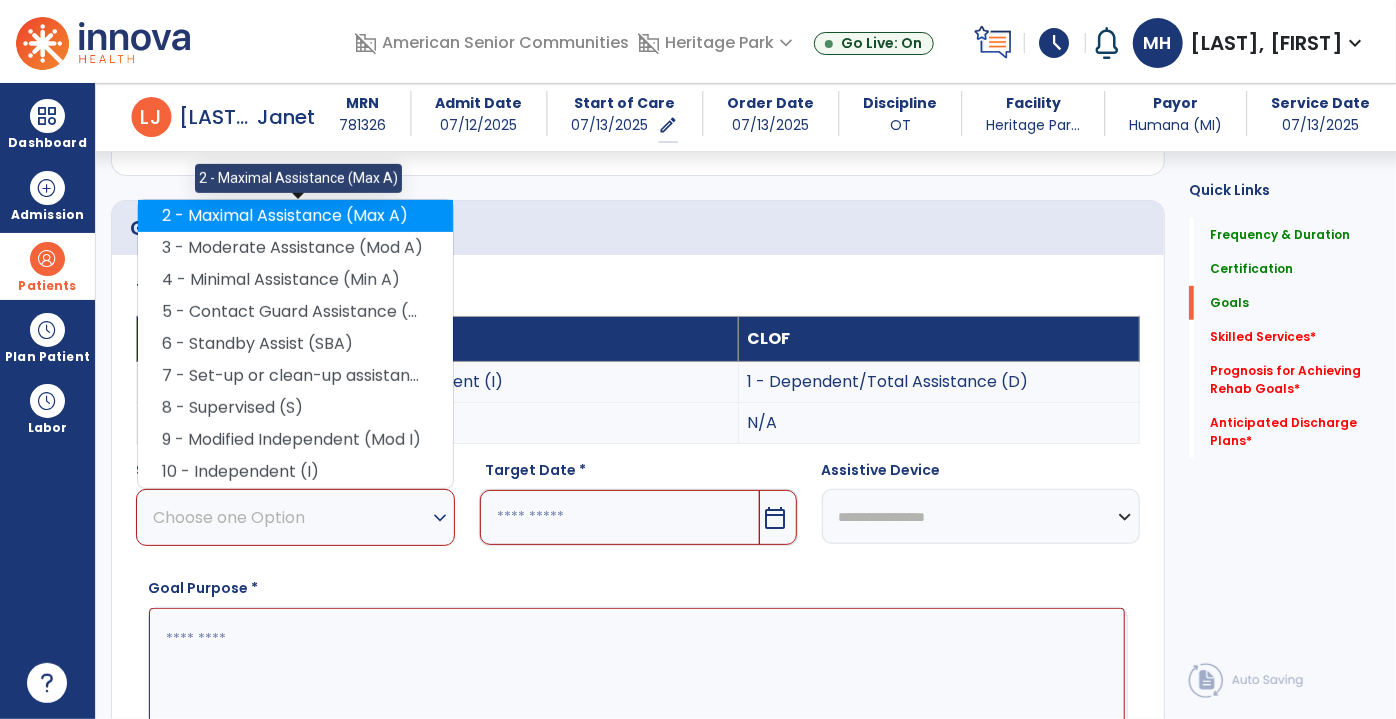 click on "2 - Maximal Assistance (Max A)" at bounding box center [295, 216] 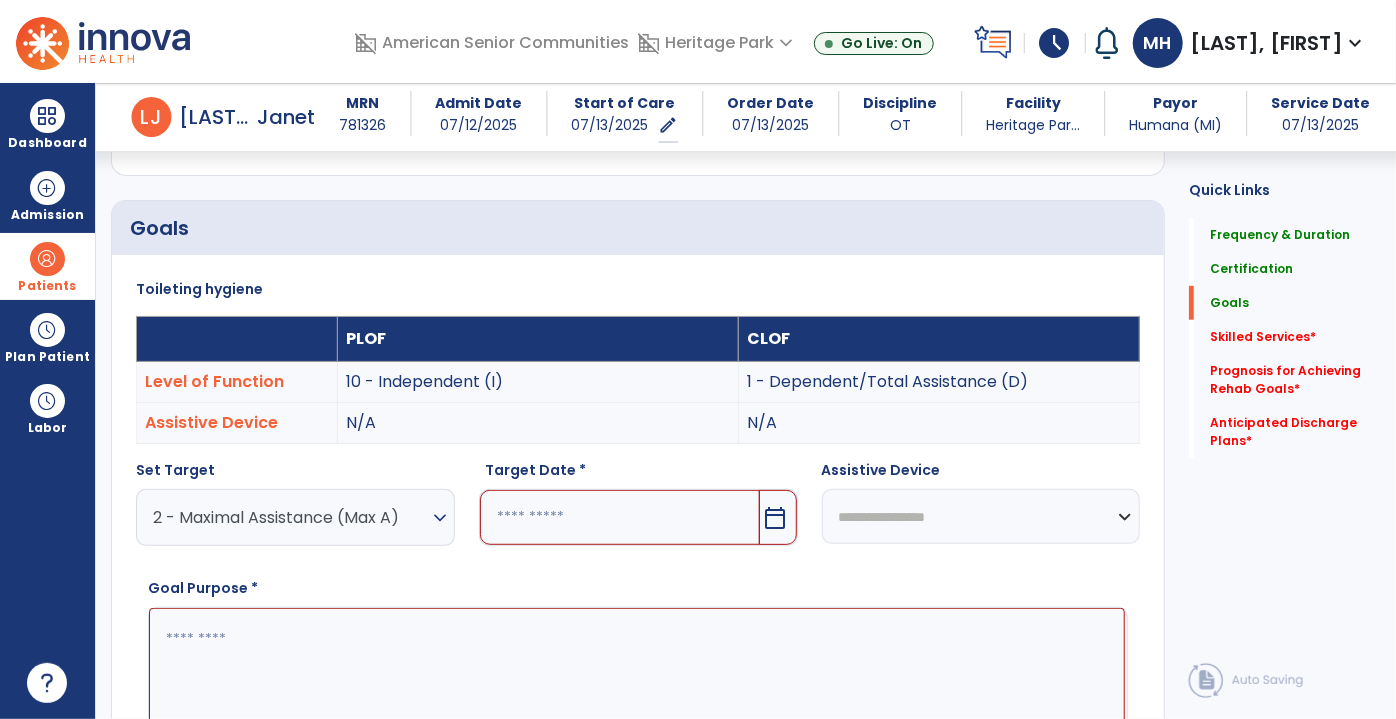 click at bounding box center [620, 517] 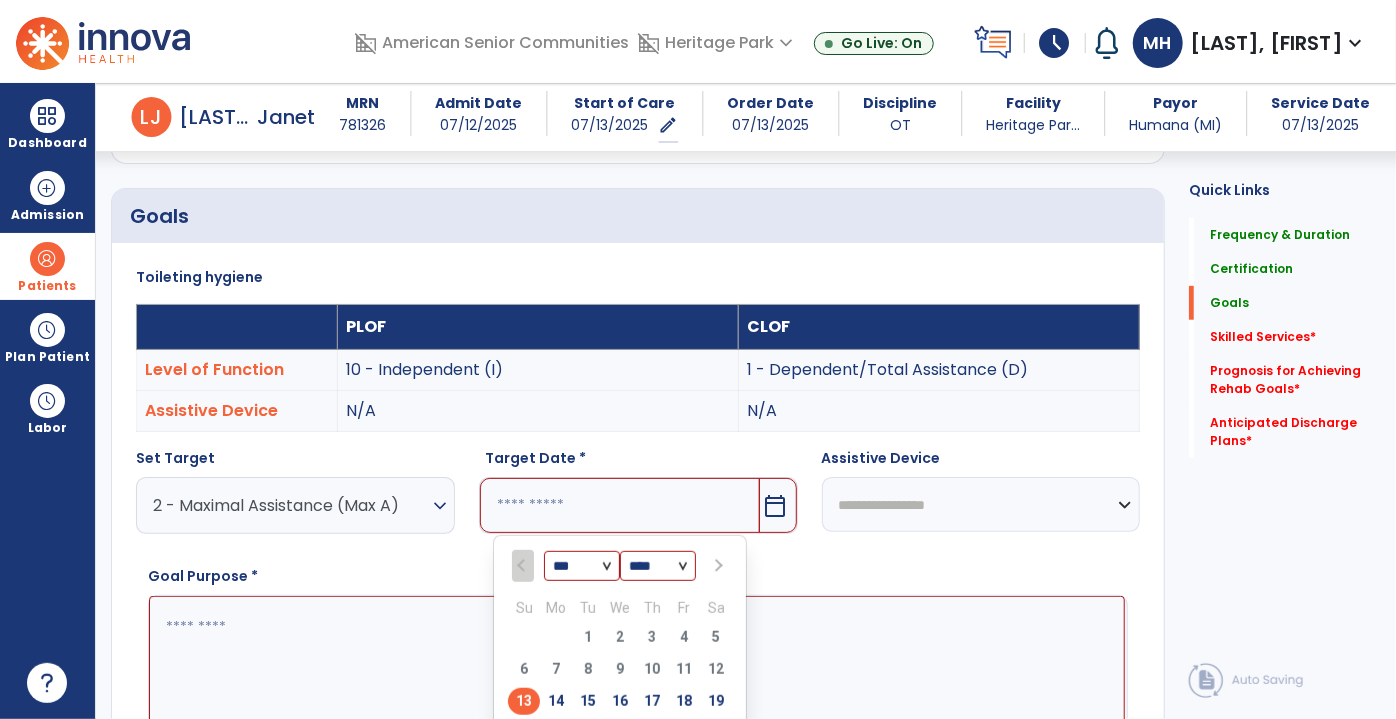 scroll, scrollTop: 519, scrollLeft: 0, axis: vertical 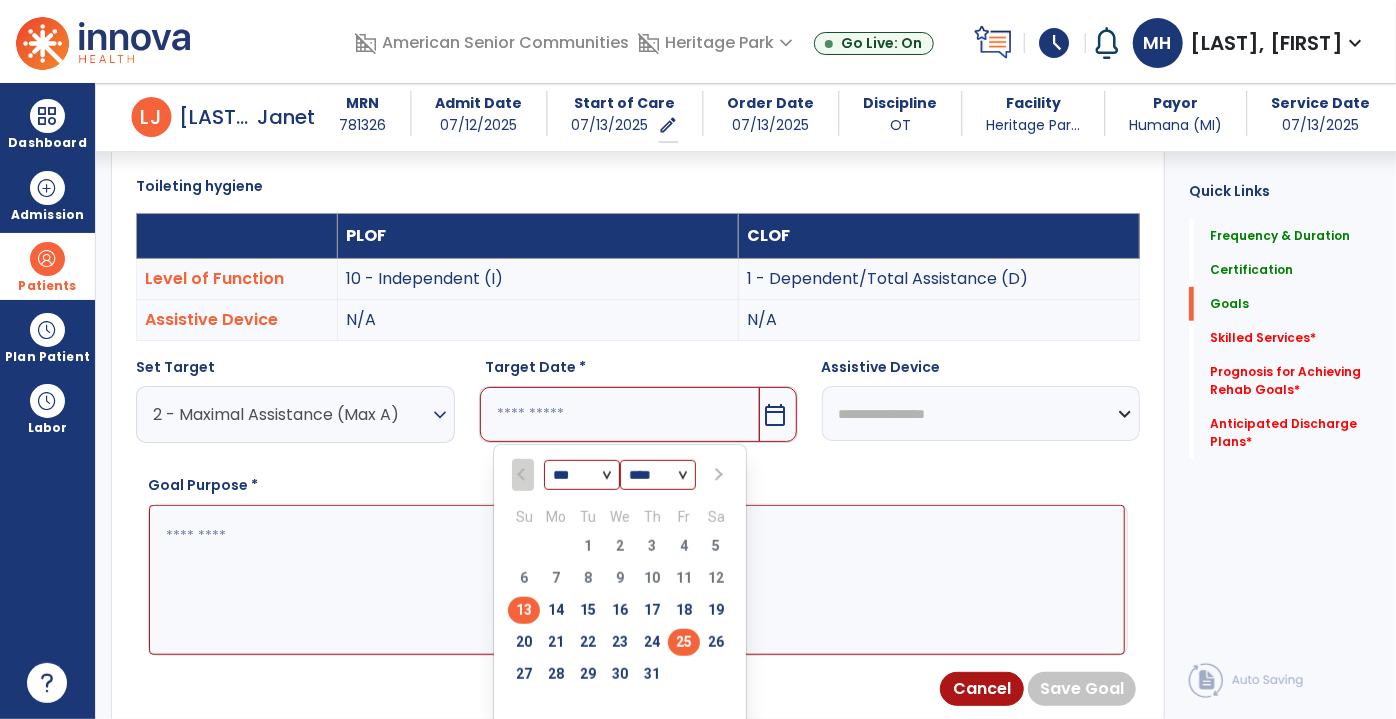 click on "25" at bounding box center (684, 642) 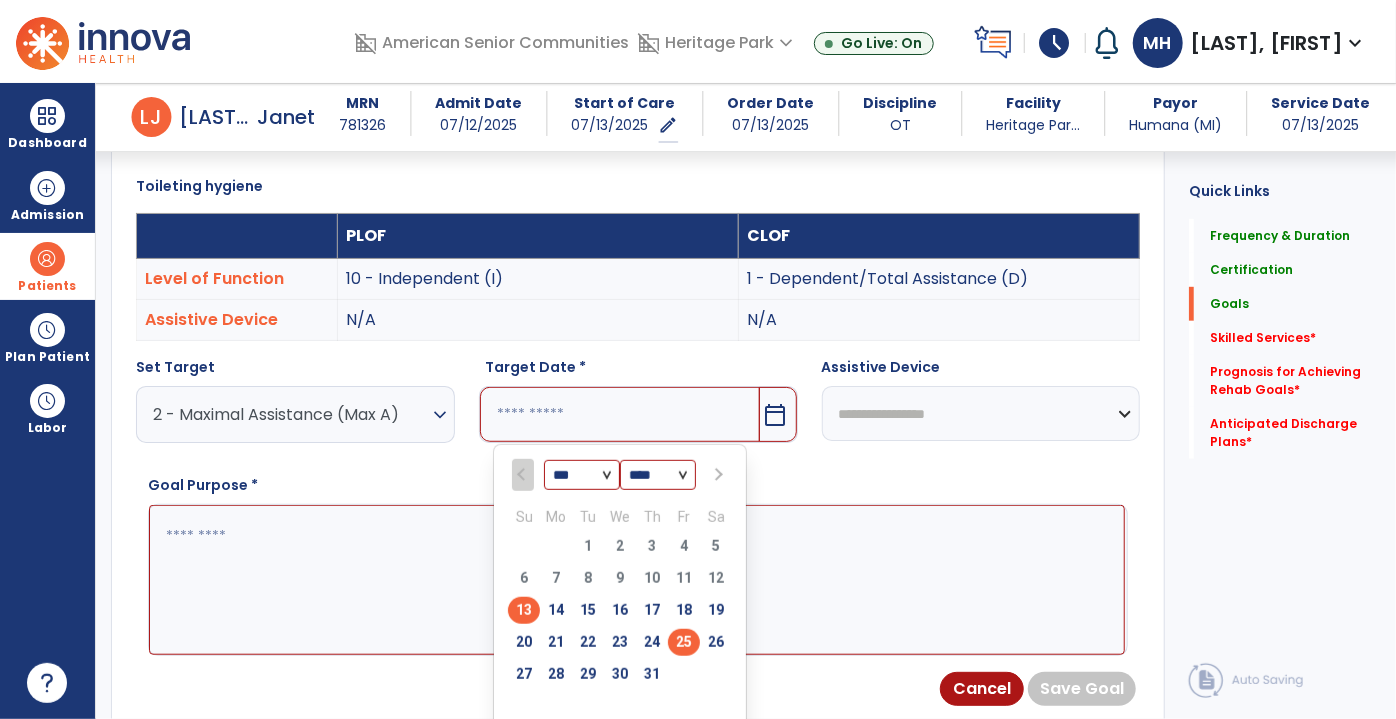 type on "*********" 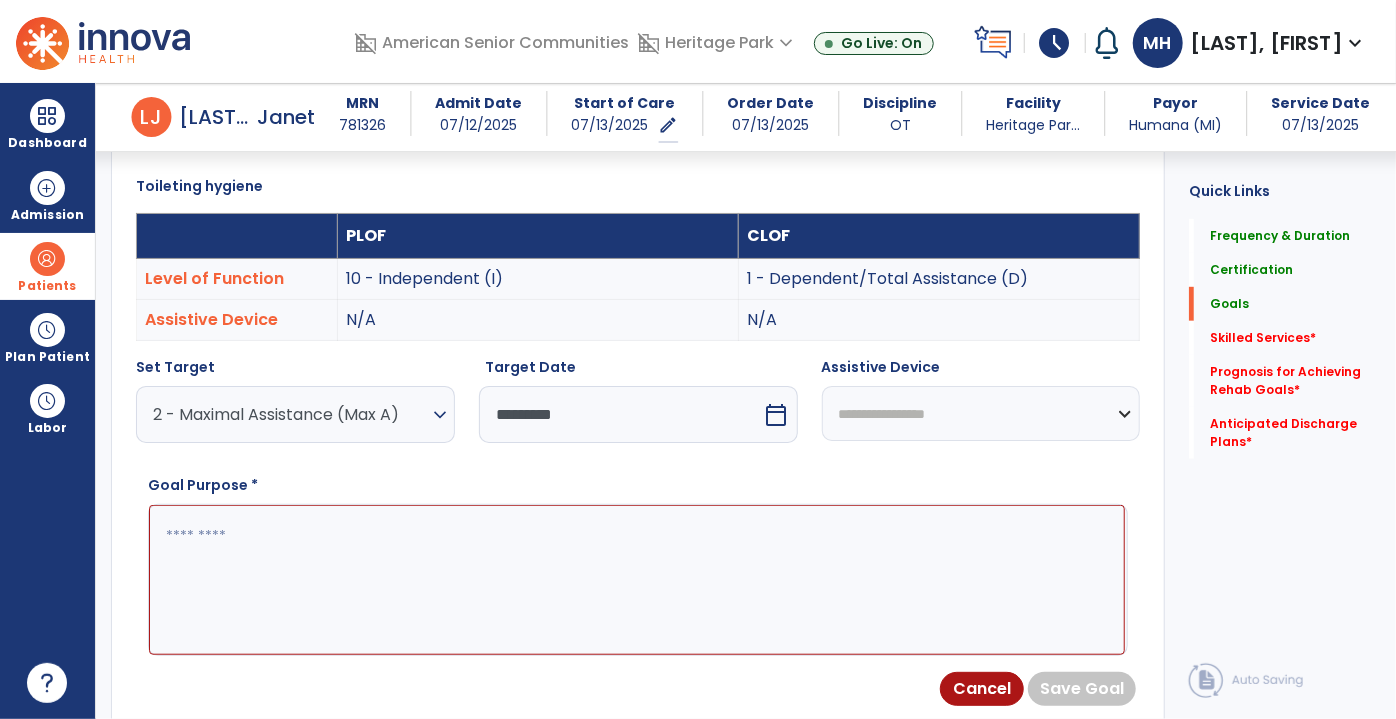 click at bounding box center [637, 579] 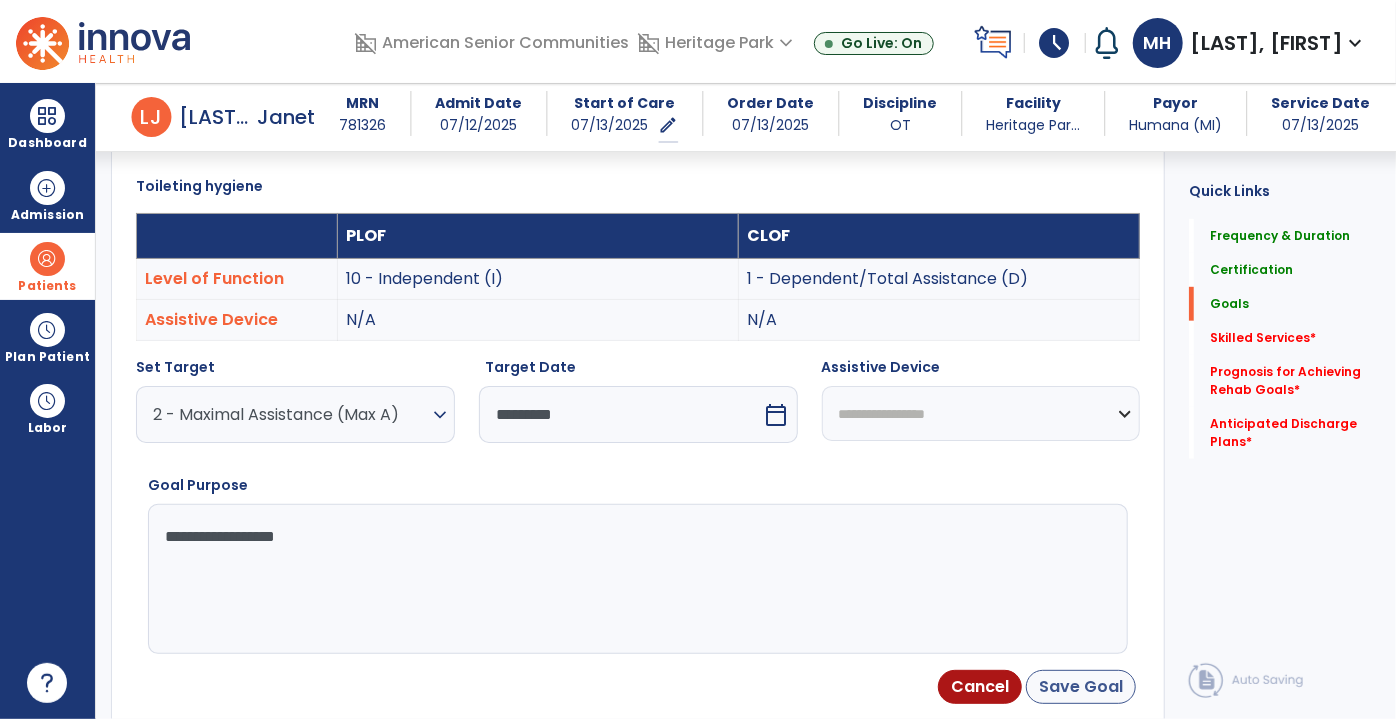 type on "**********" 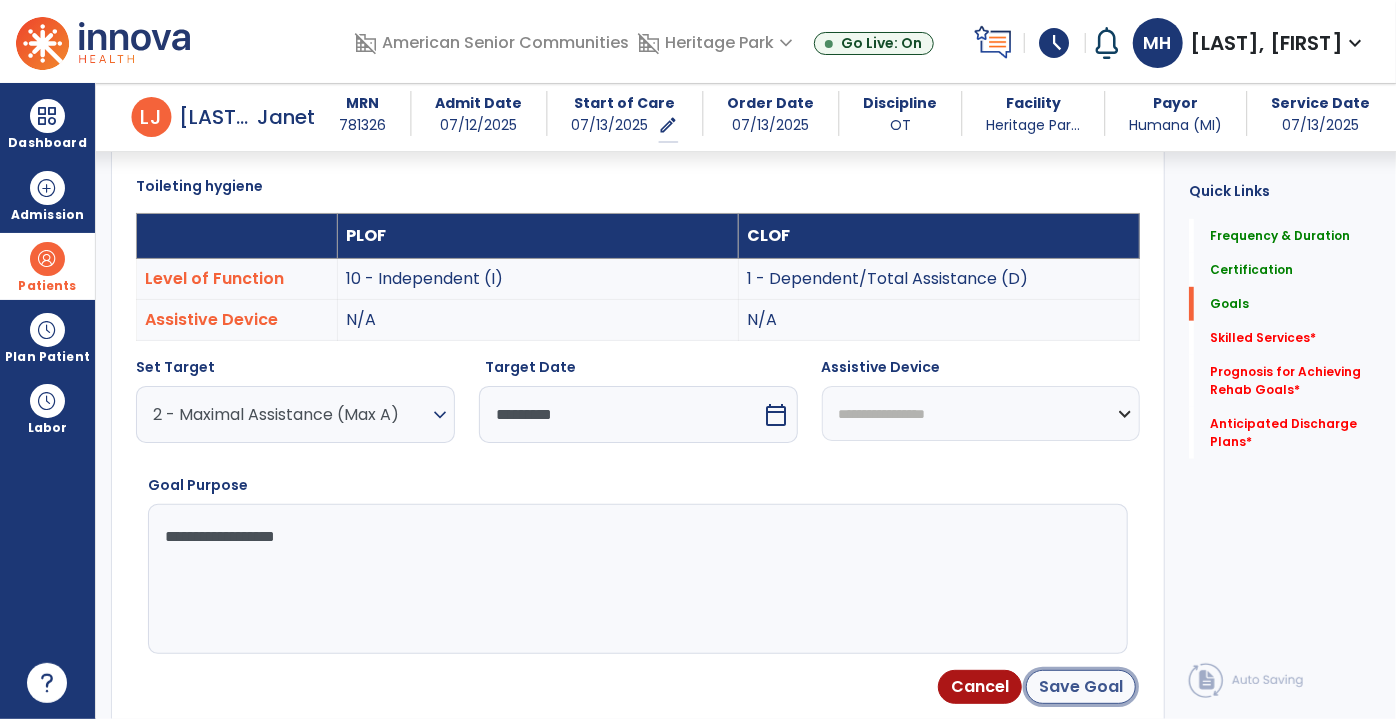 click on "Save Goal" at bounding box center [1081, 687] 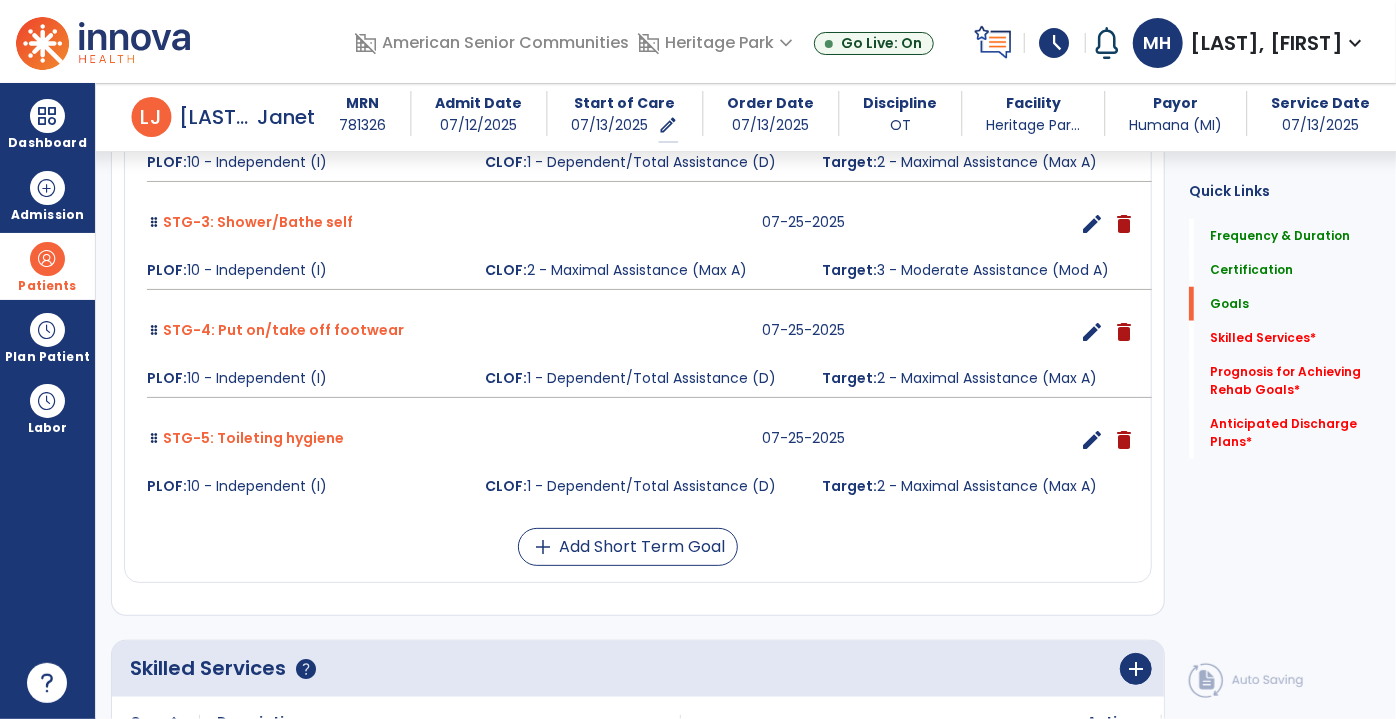 scroll, scrollTop: 882, scrollLeft: 0, axis: vertical 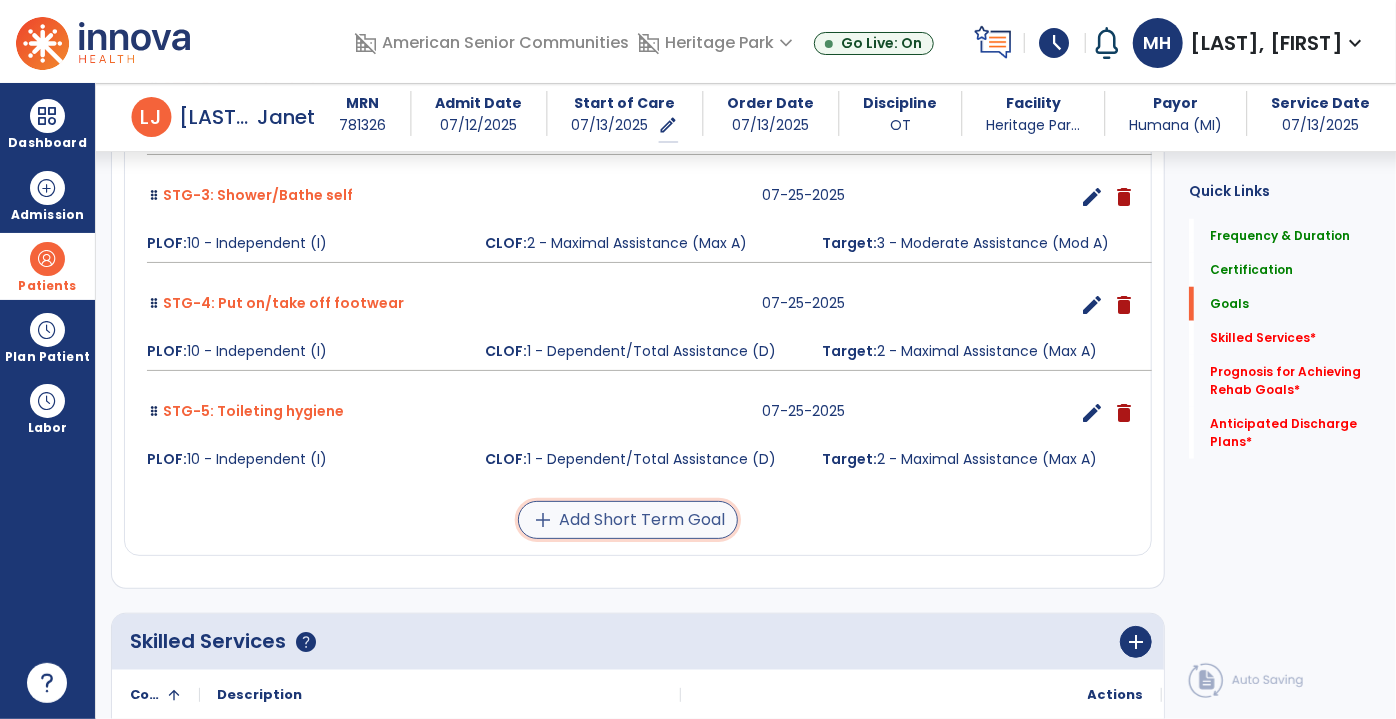 click on "add  Add Short Term Goal" at bounding box center (628, 520) 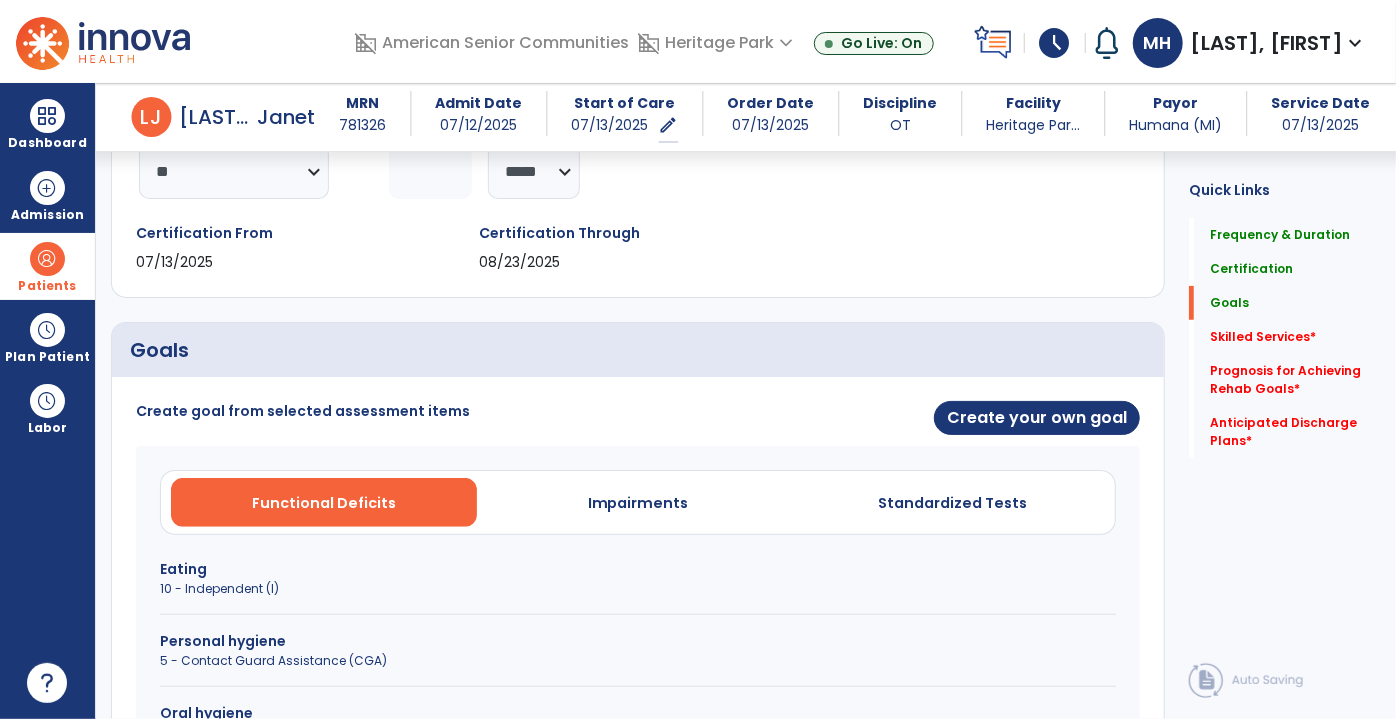 scroll, scrollTop: 242, scrollLeft: 0, axis: vertical 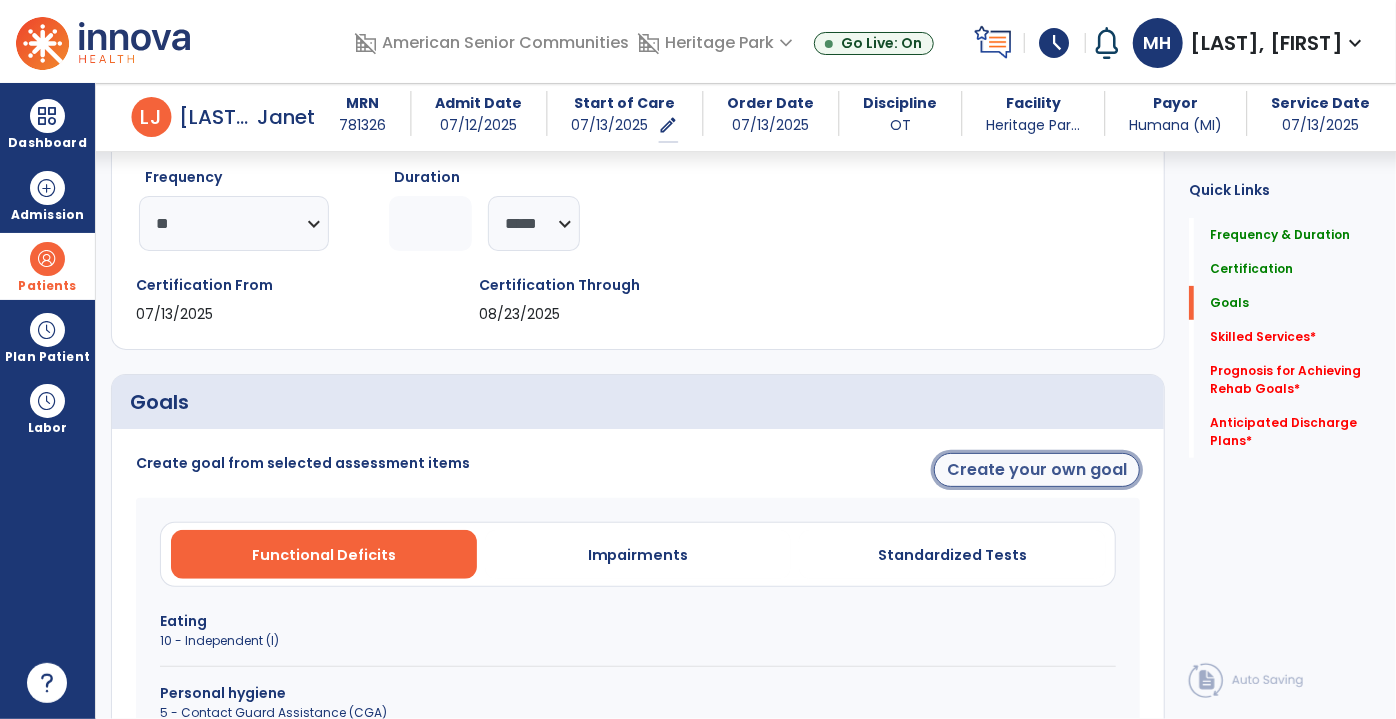 click on "Create your own goal" at bounding box center [1037, 470] 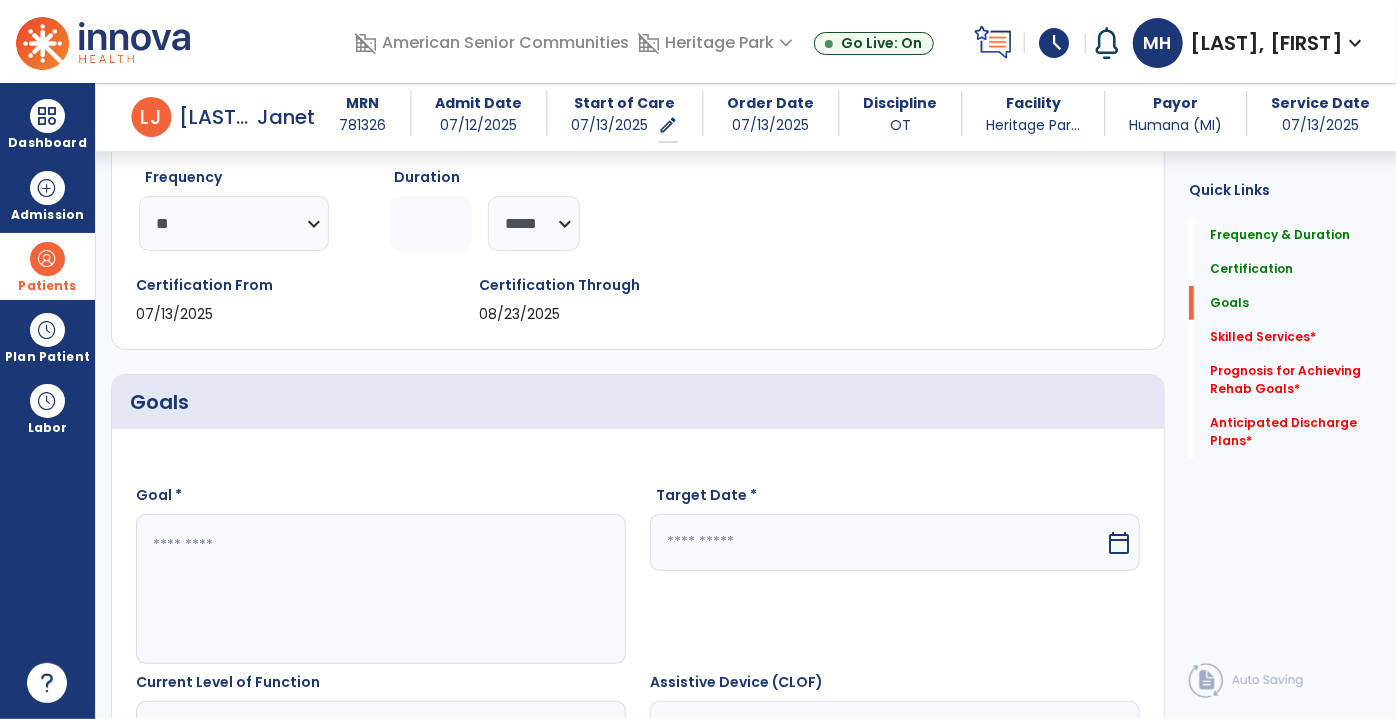 click at bounding box center (380, 589) 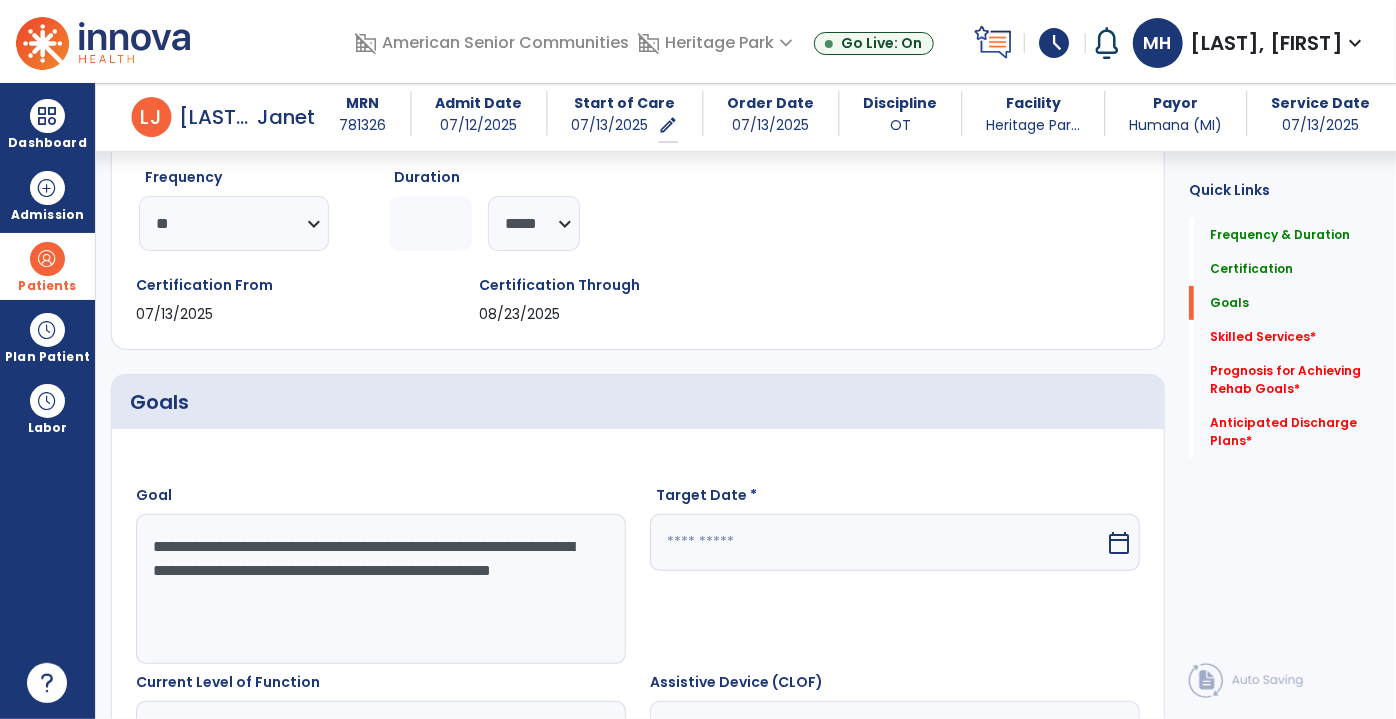 type on "**********" 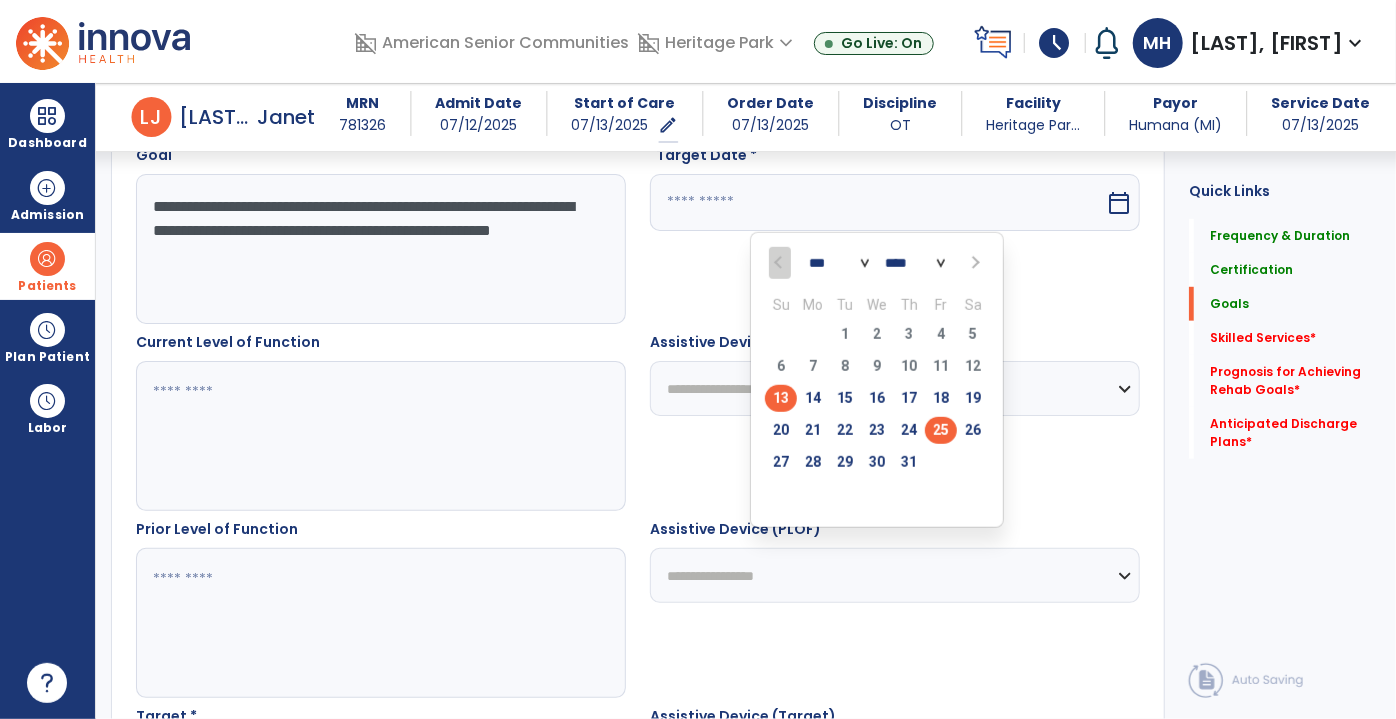 click on "25" at bounding box center (941, 430) 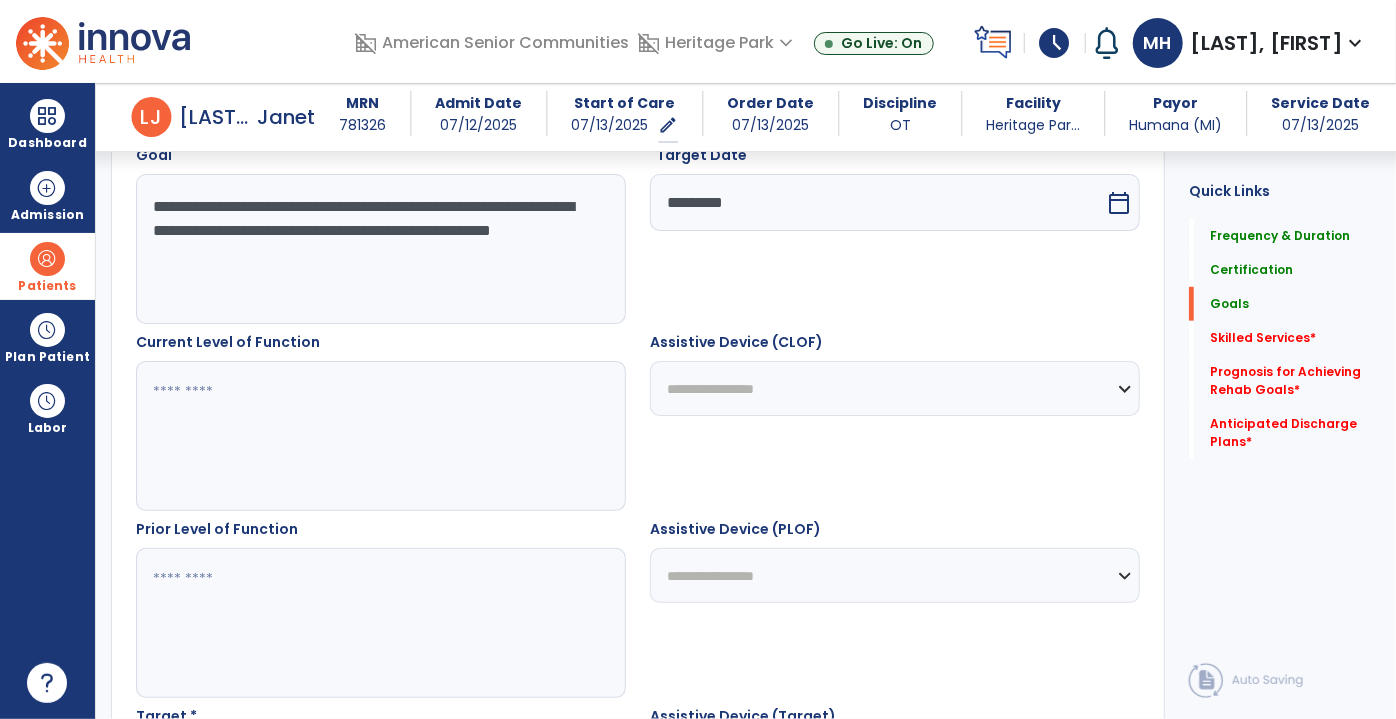 click at bounding box center (380, 436) 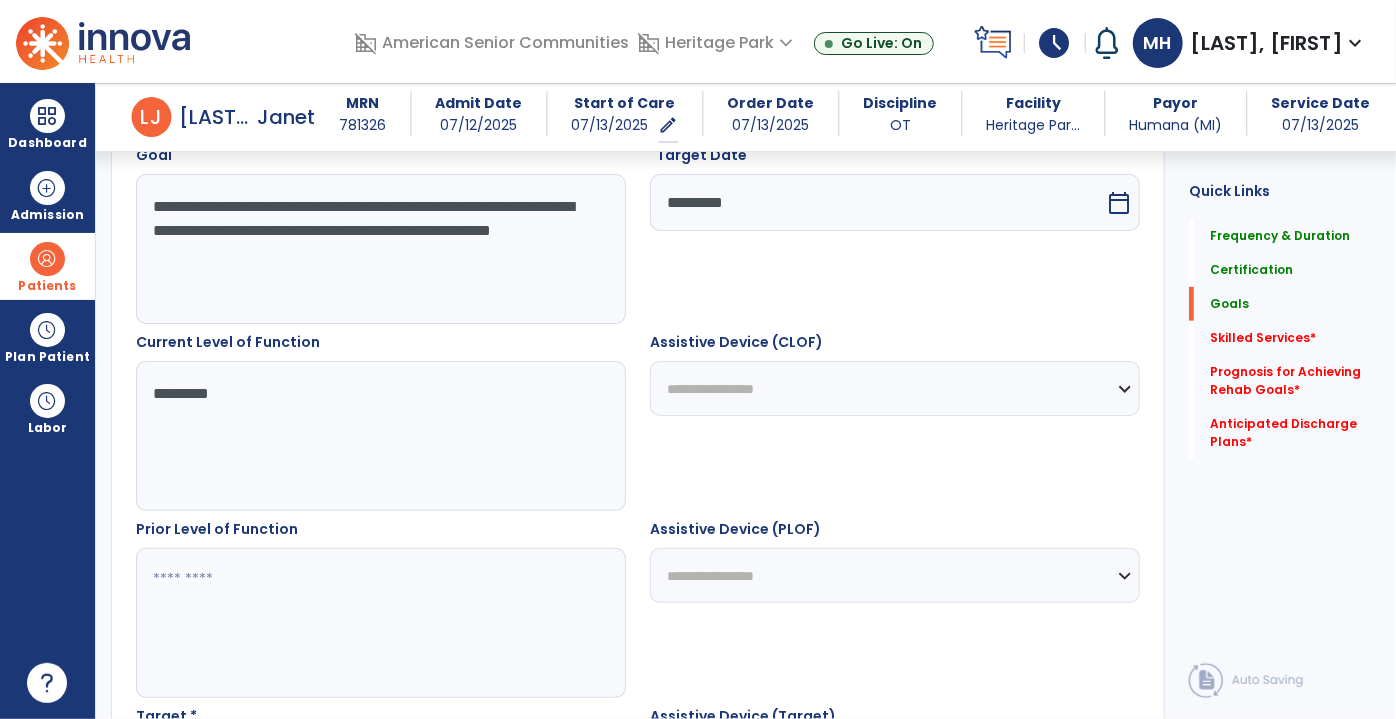 type on "*********" 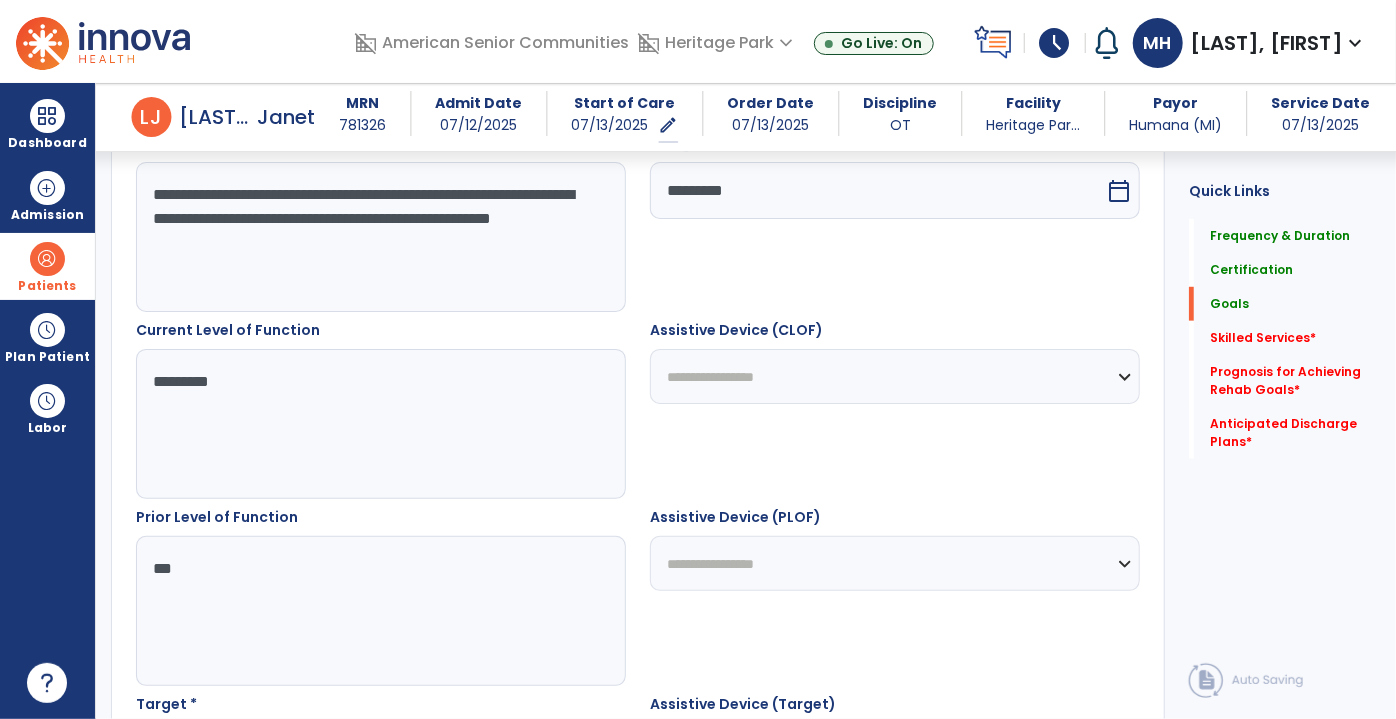 scroll, scrollTop: 400, scrollLeft: 0, axis: vertical 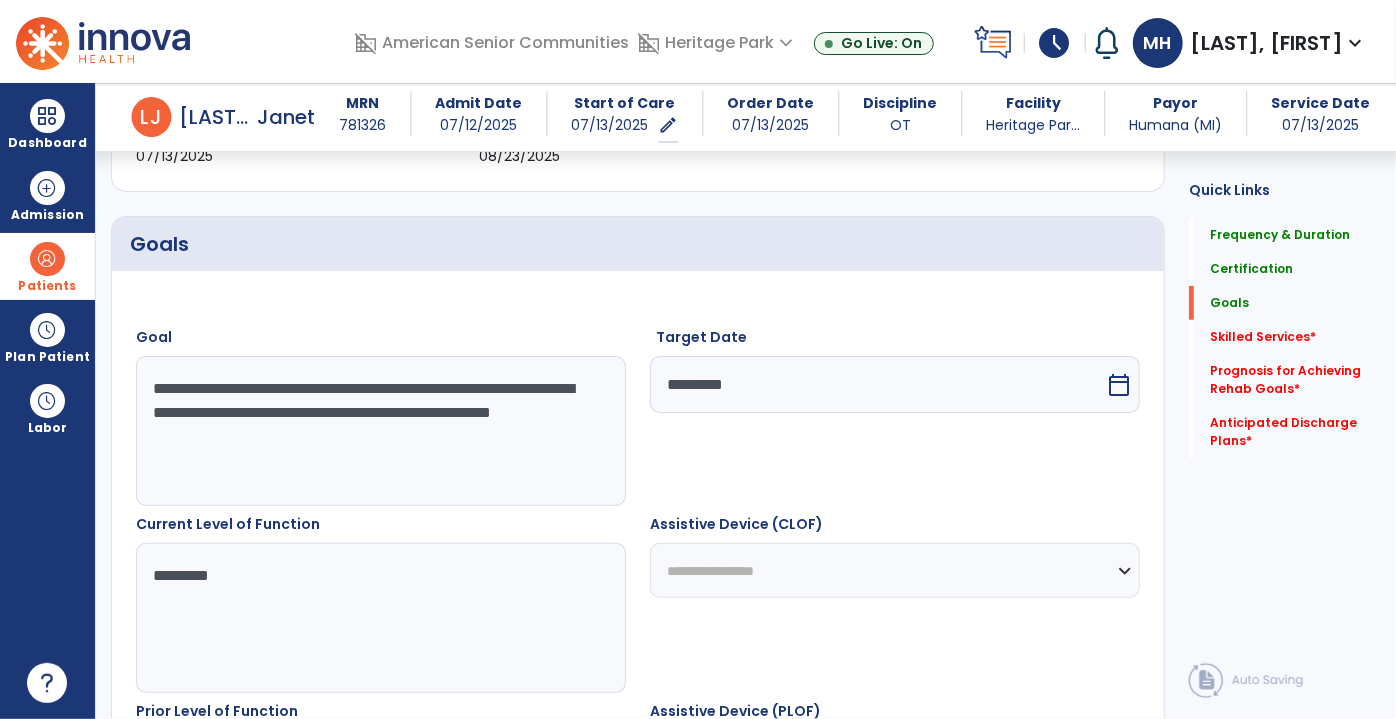 type on "***" 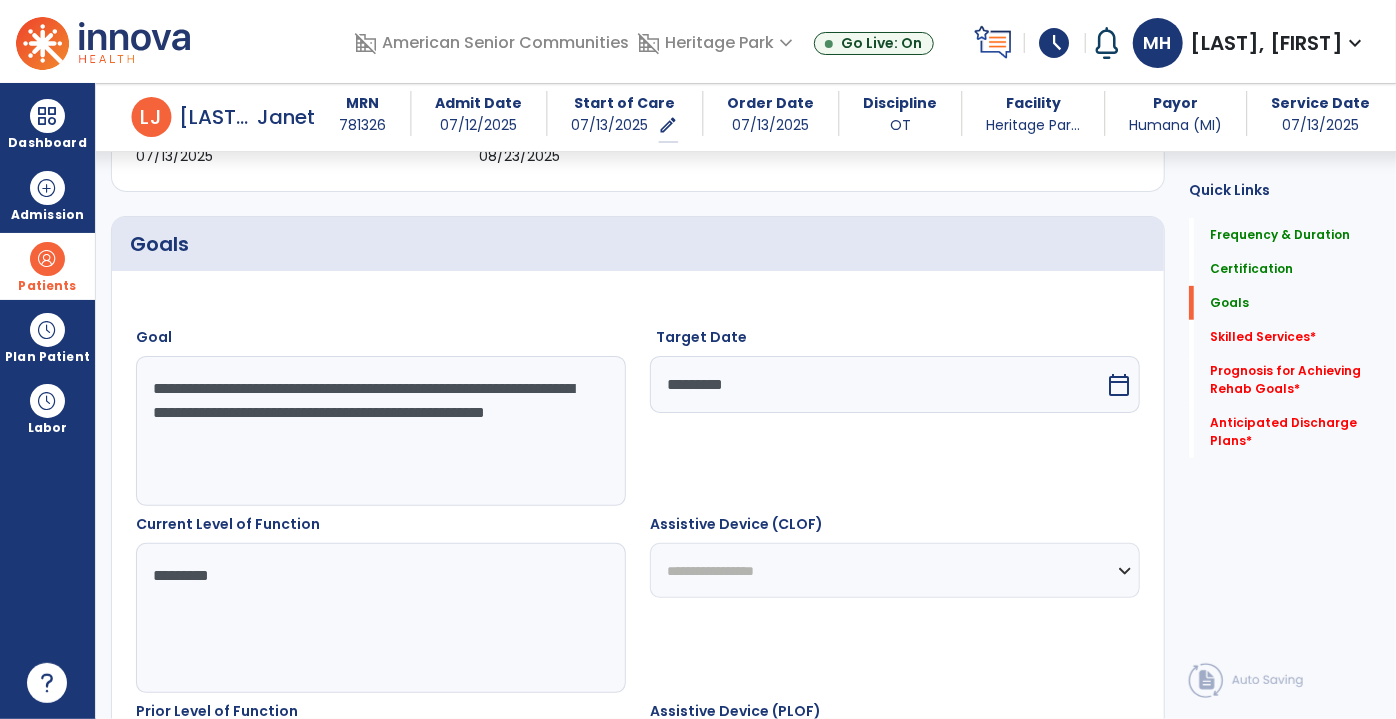 type on "**********" 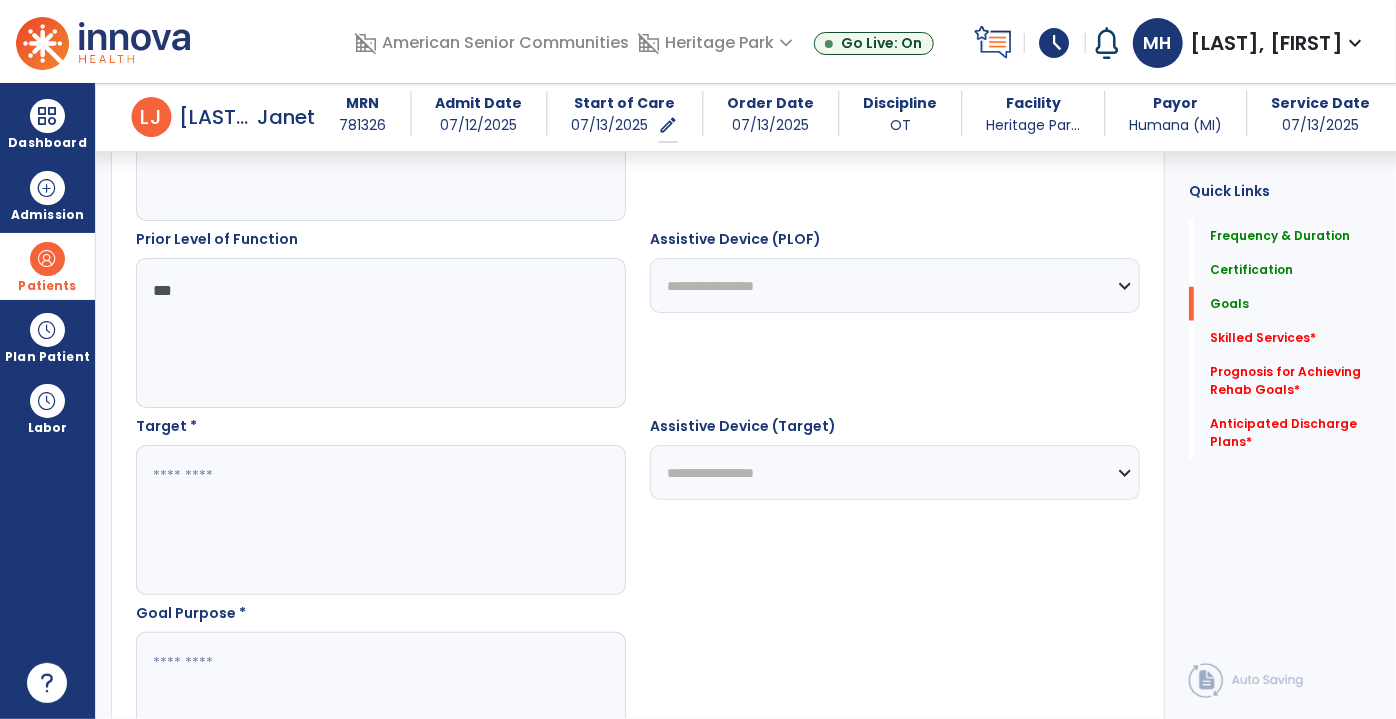 scroll, scrollTop: 946, scrollLeft: 0, axis: vertical 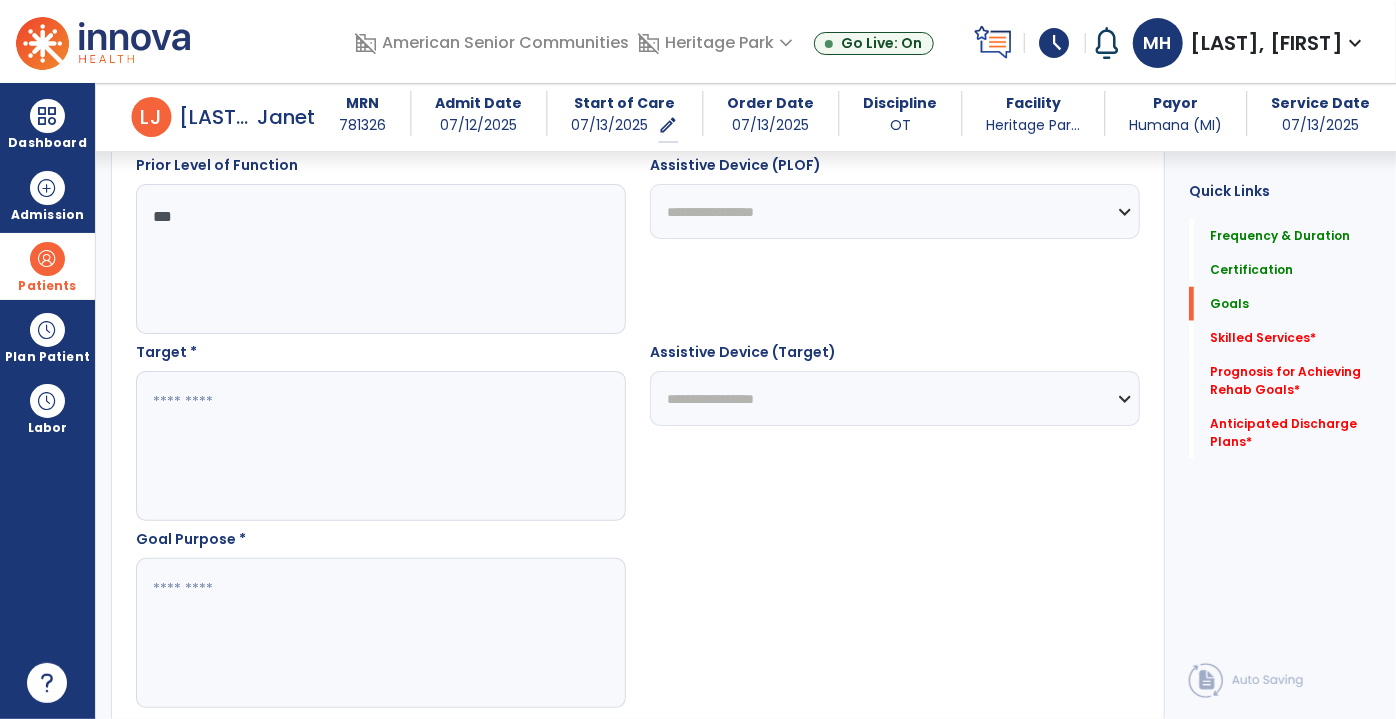 click at bounding box center [380, 446] 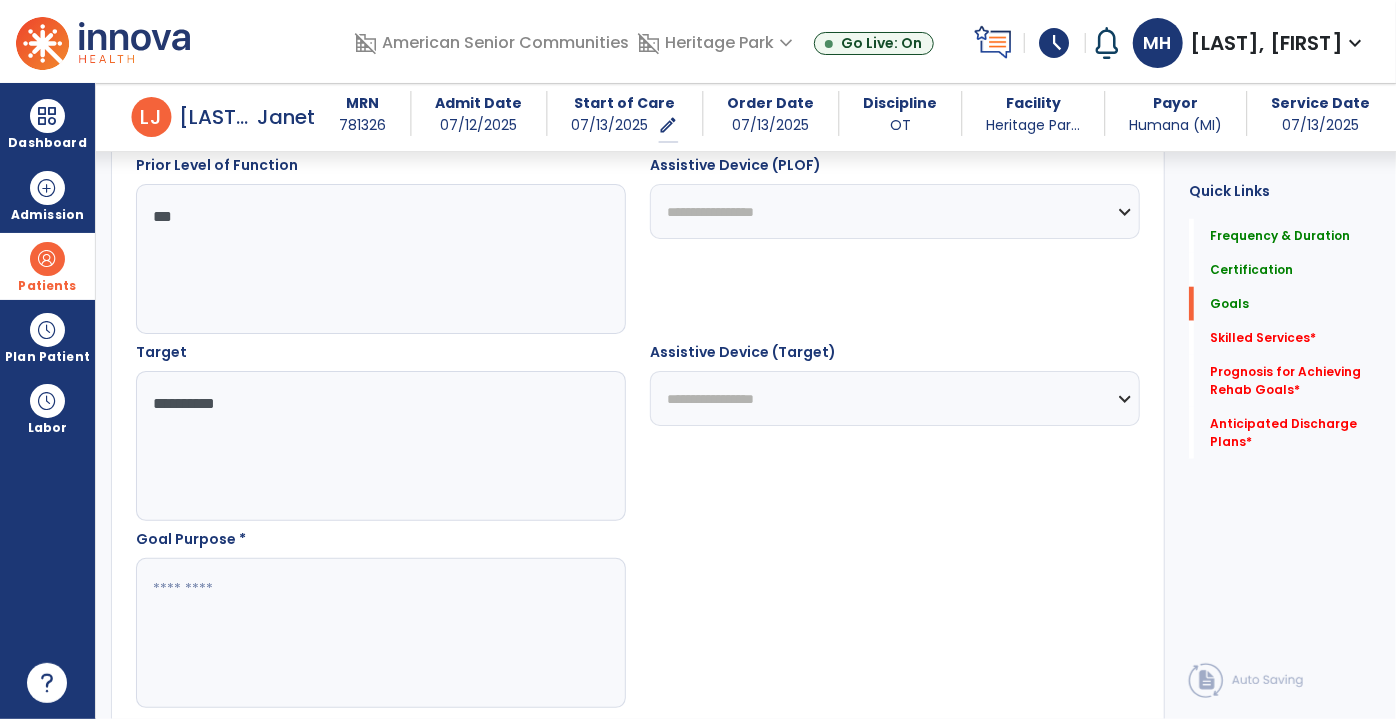 type on "**********" 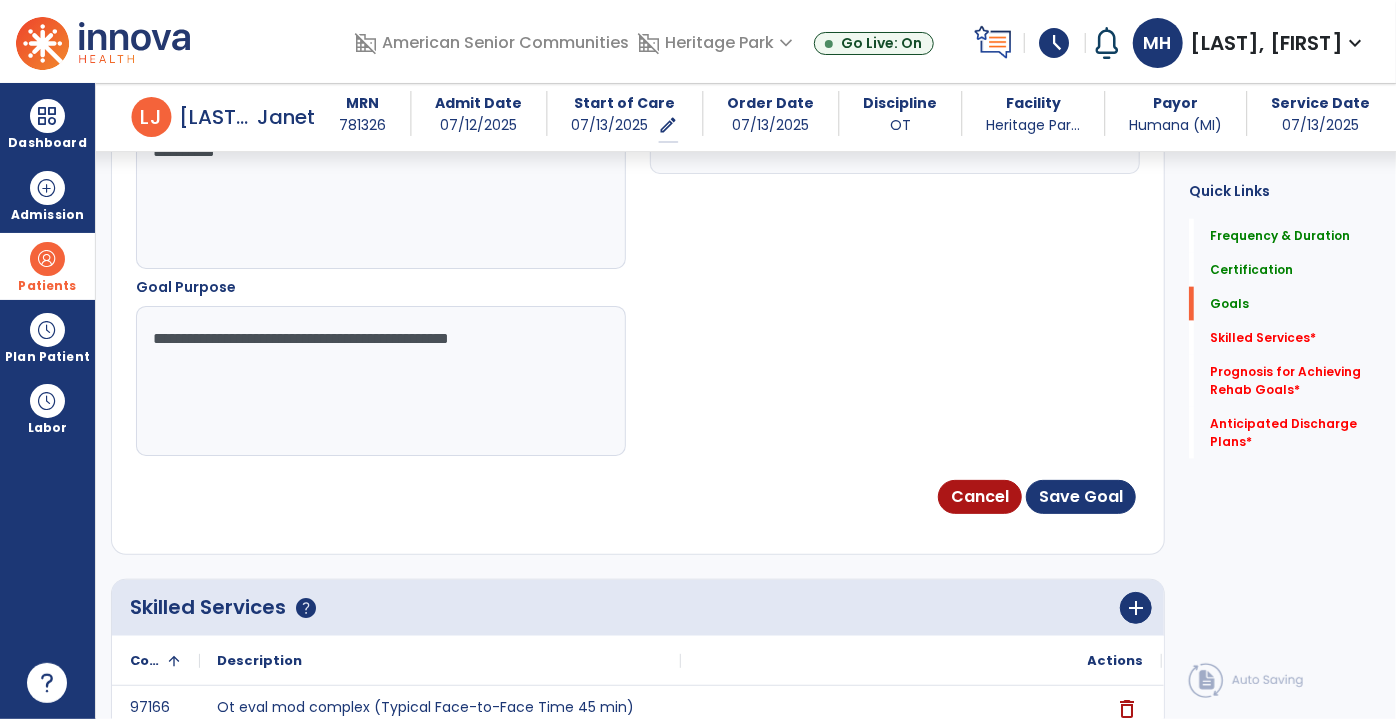 scroll, scrollTop: 1218, scrollLeft: 0, axis: vertical 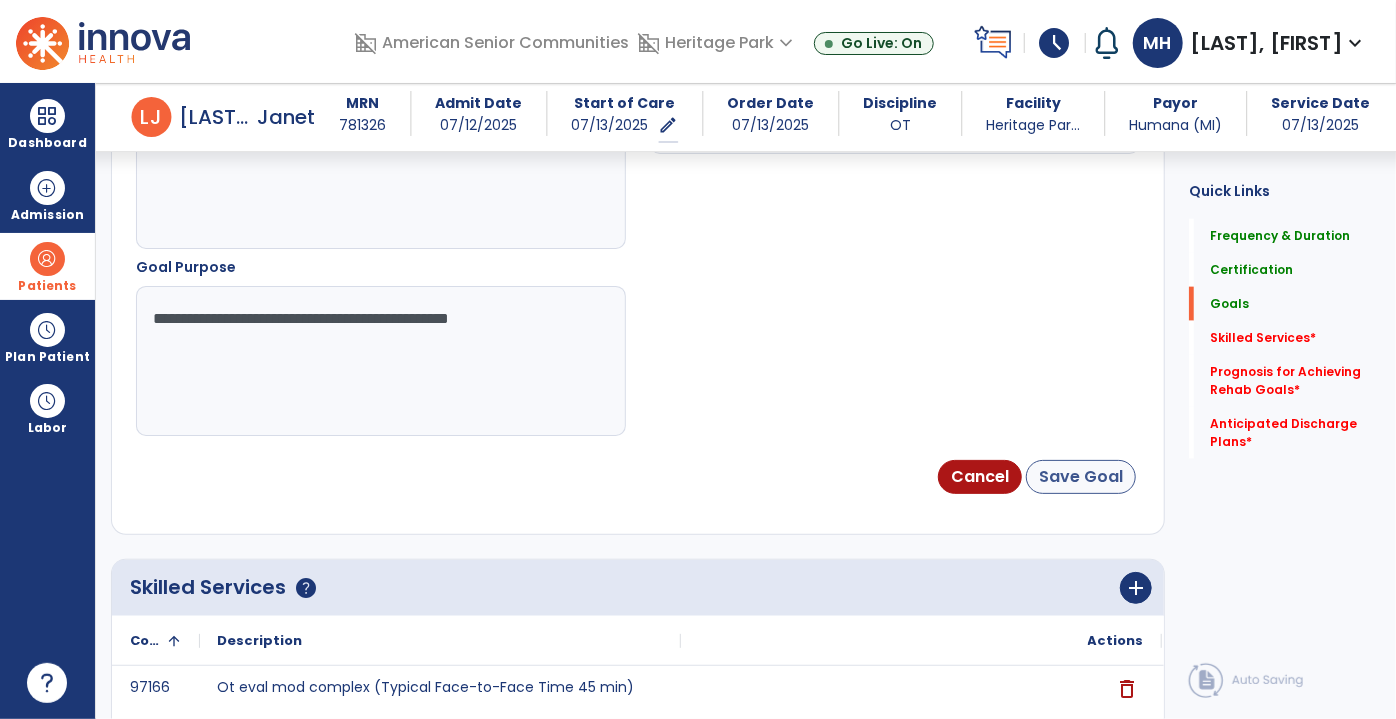 type on "**********" 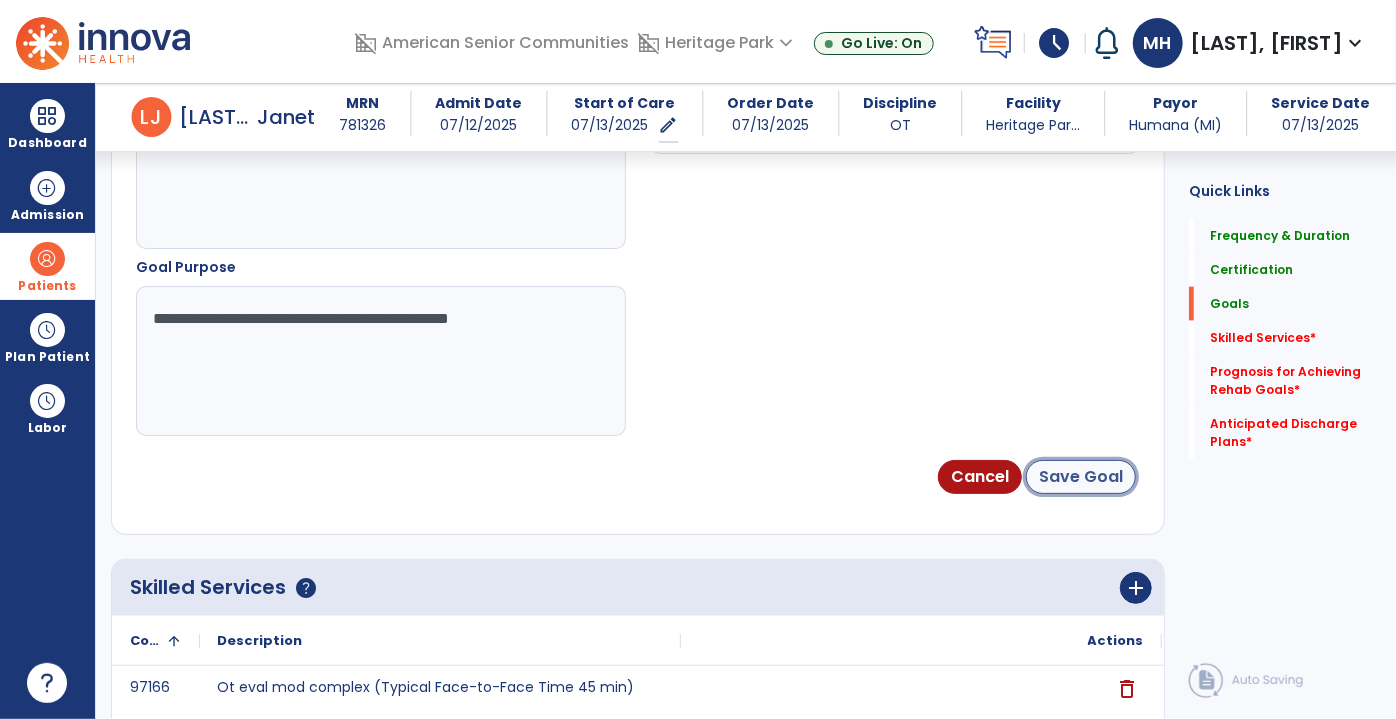 click on "Save Goal" at bounding box center (1081, 477) 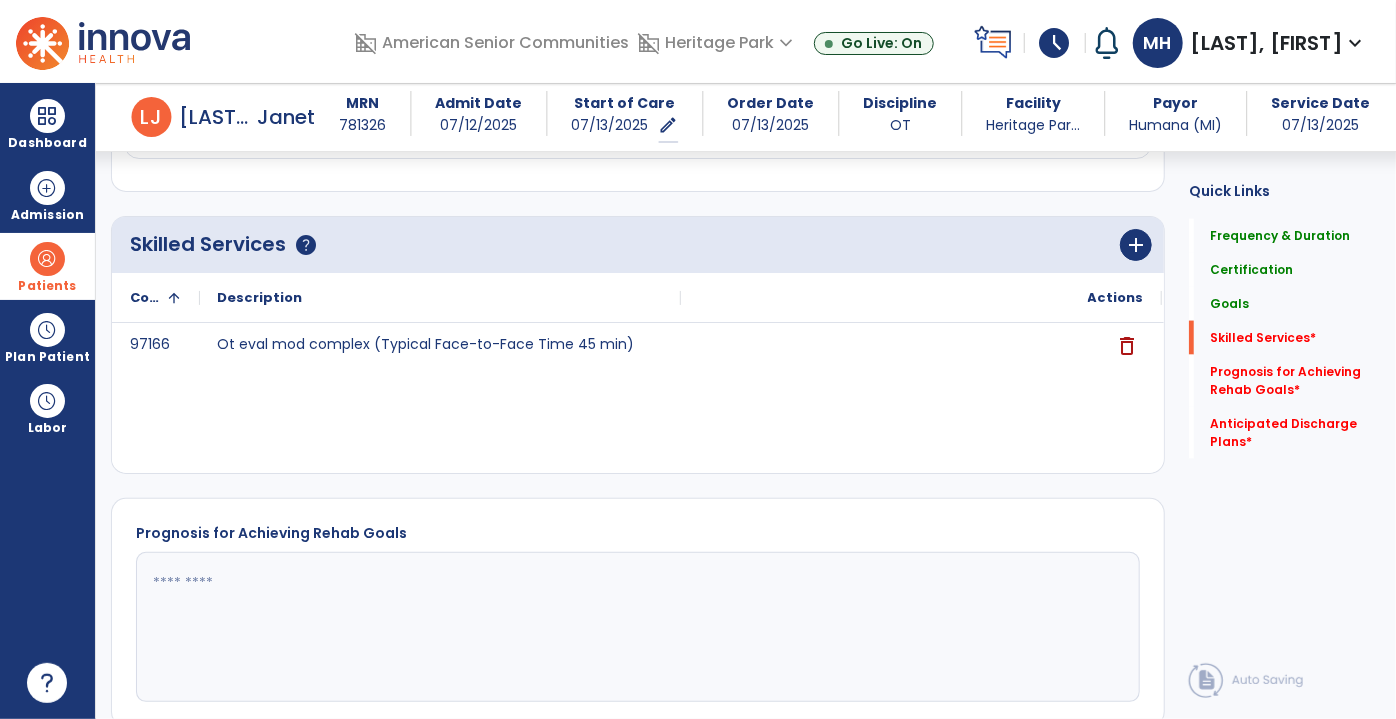 scroll, scrollTop: 1415, scrollLeft: 0, axis: vertical 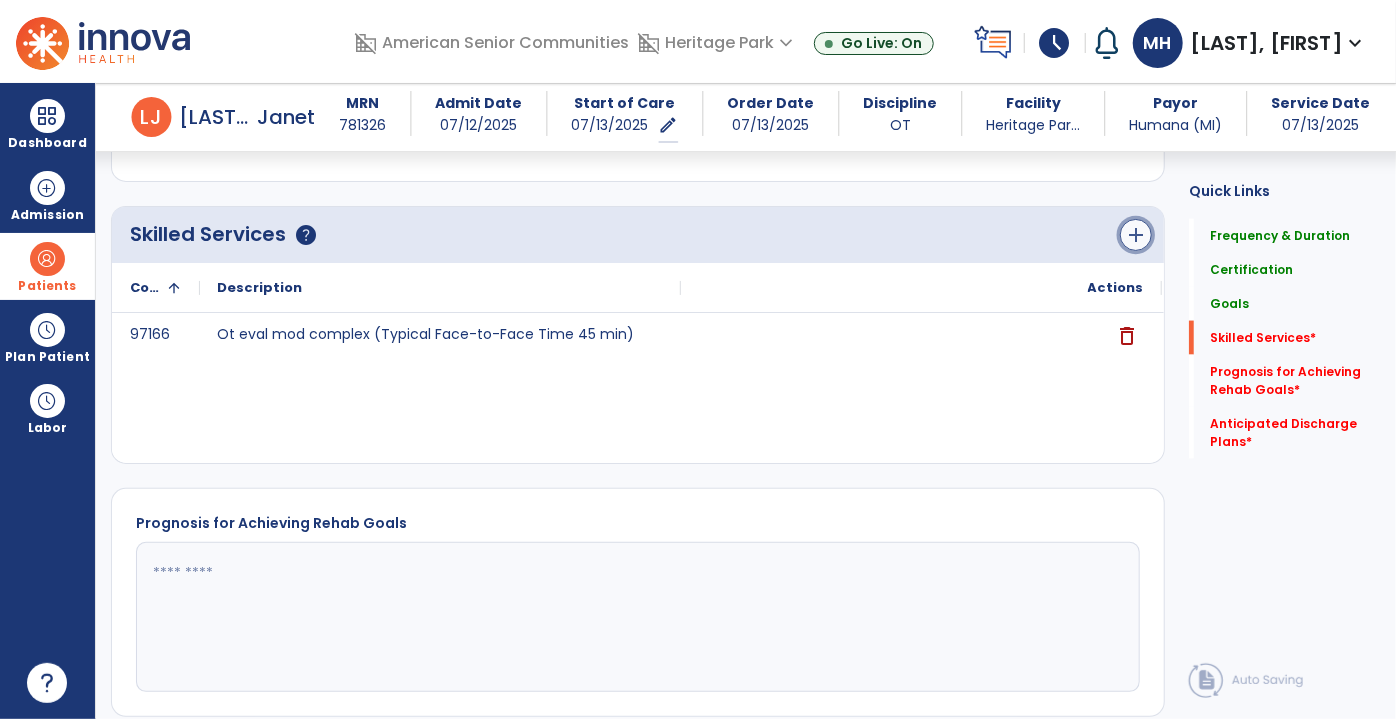 click on "add" 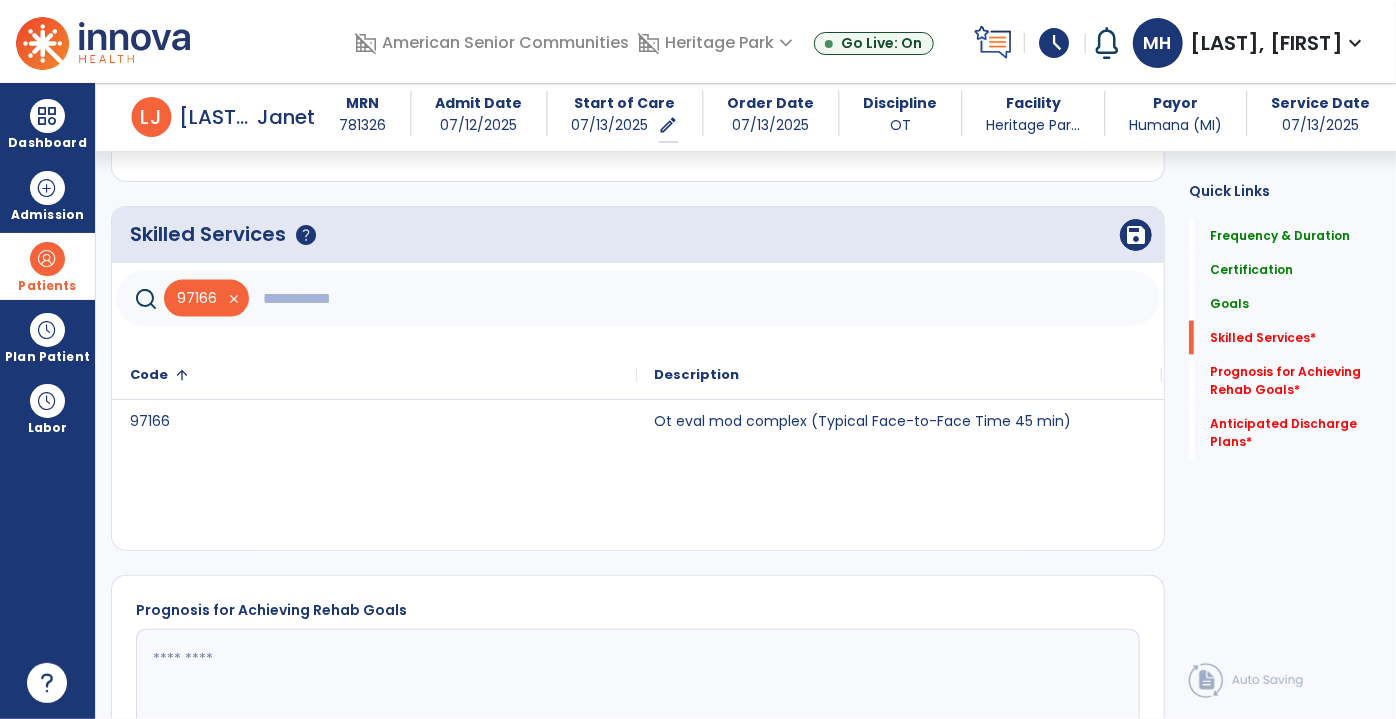 click 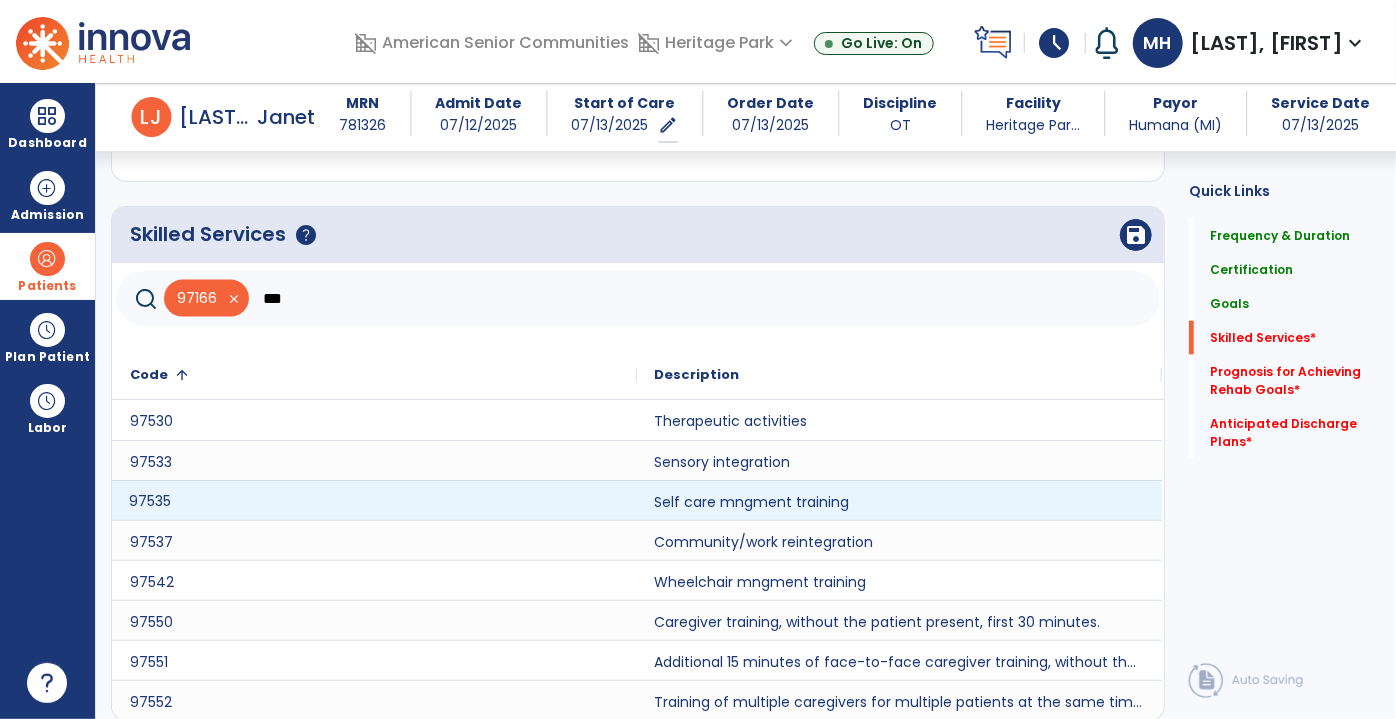 click on "97535" 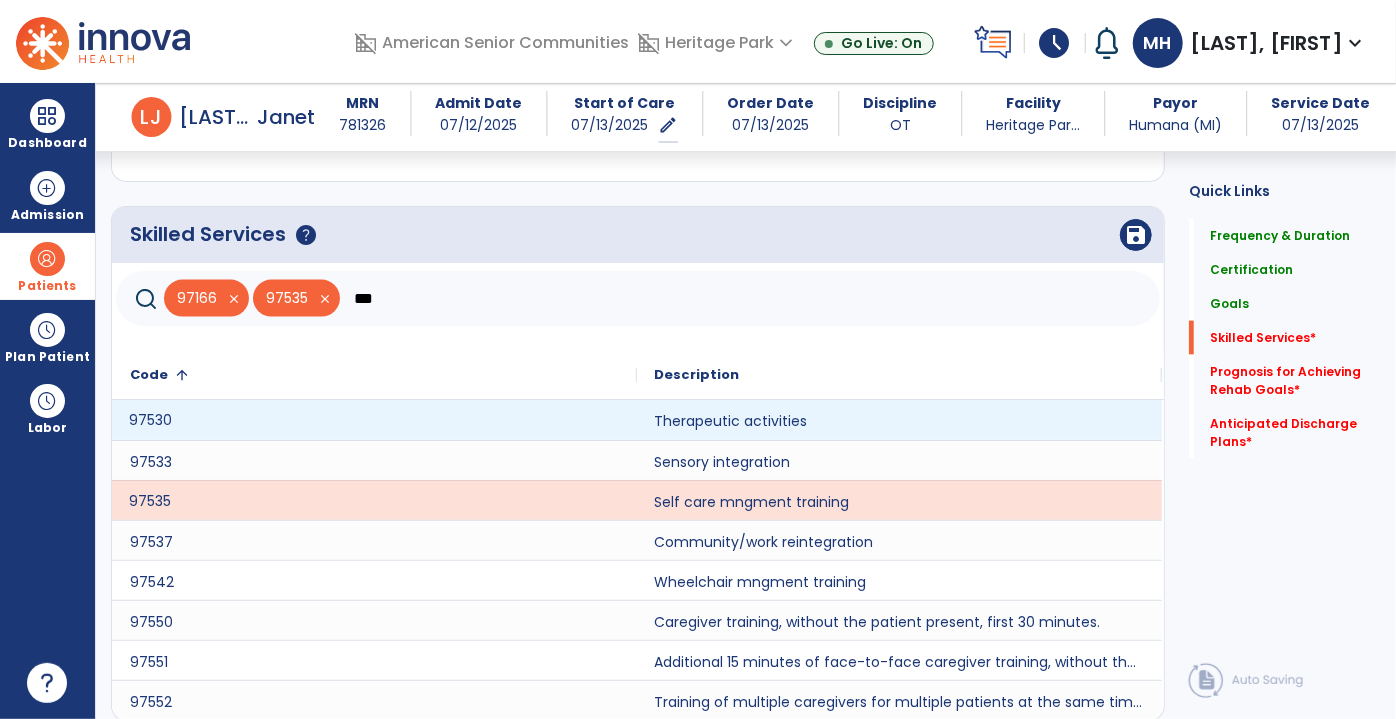 click on "97530" 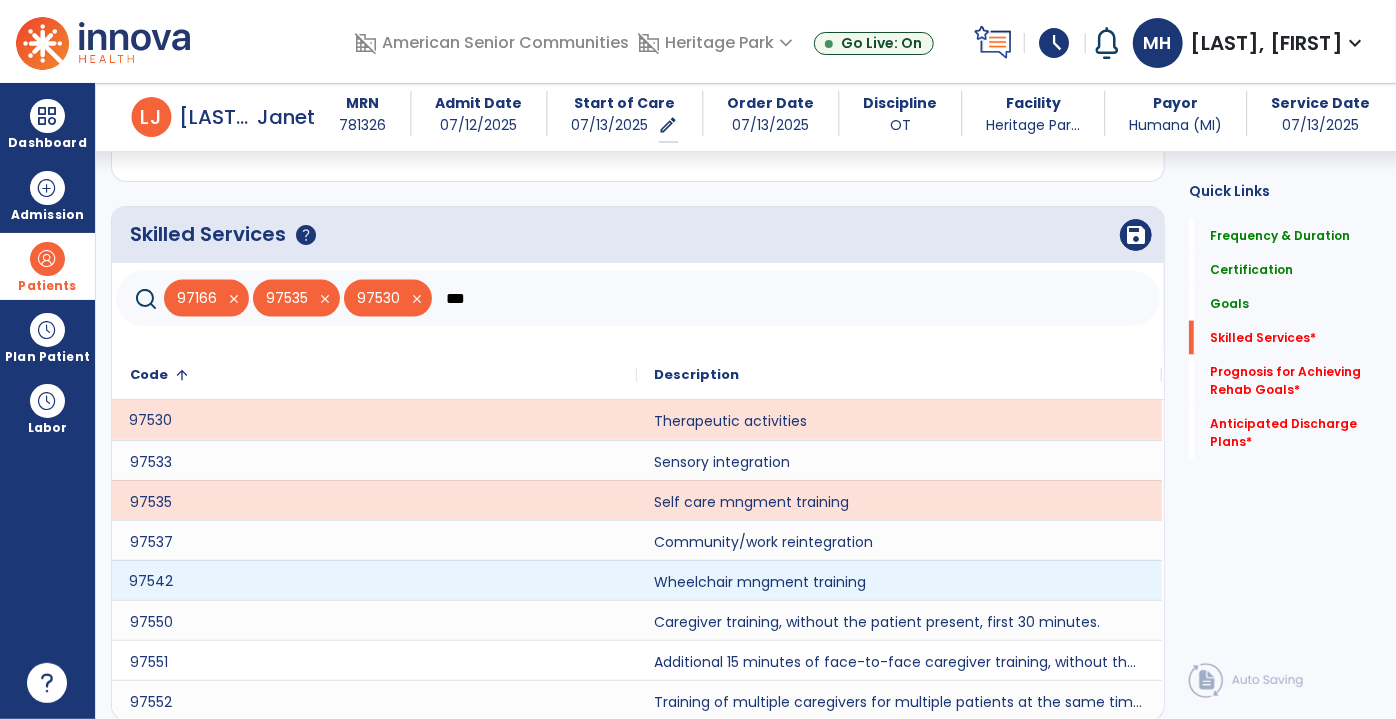 click on "97542" 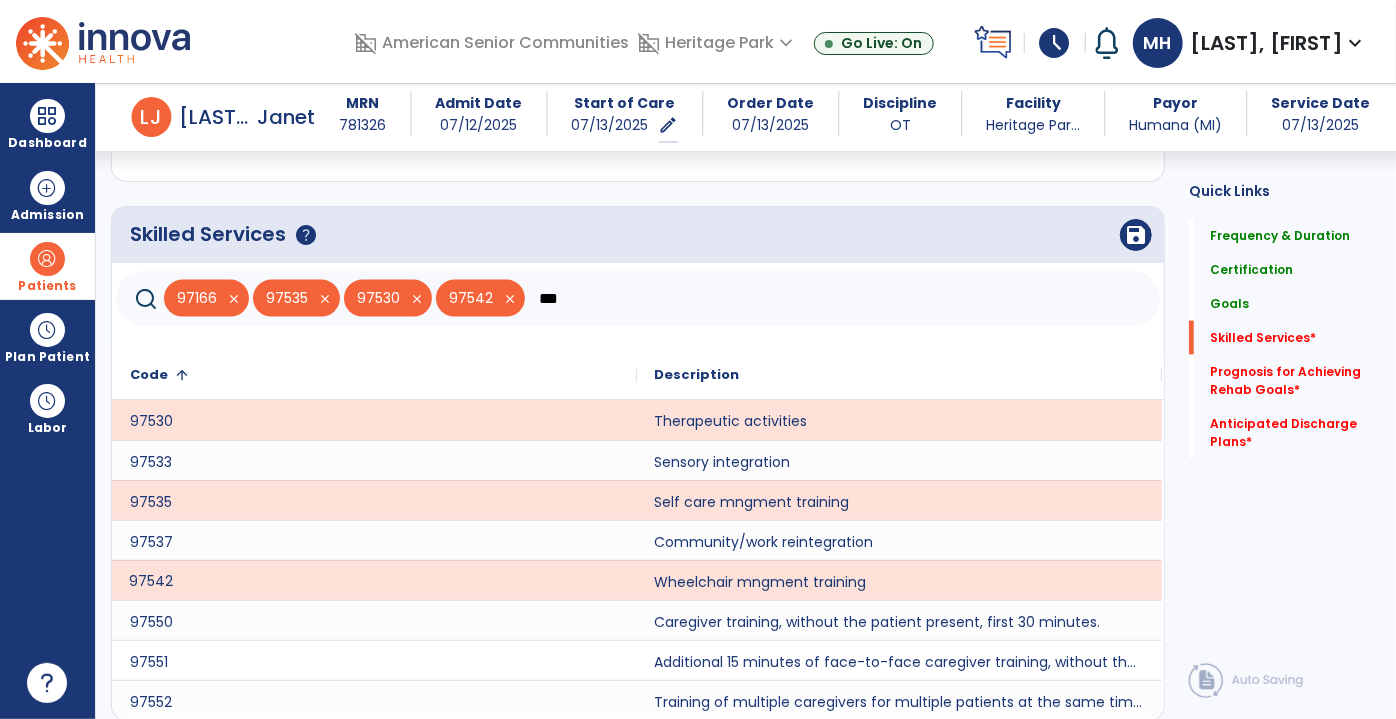 click on "***" 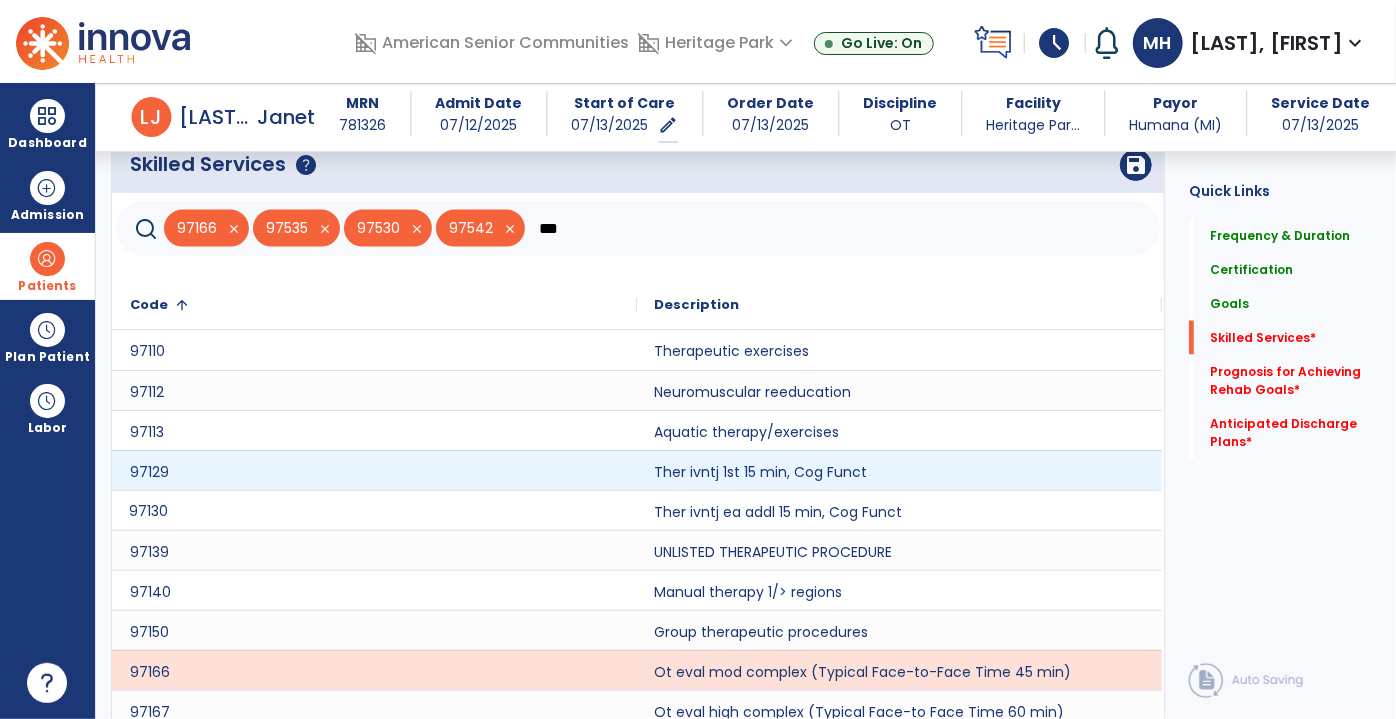 scroll, scrollTop: 1539, scrollLeft: 0, axis: vertical 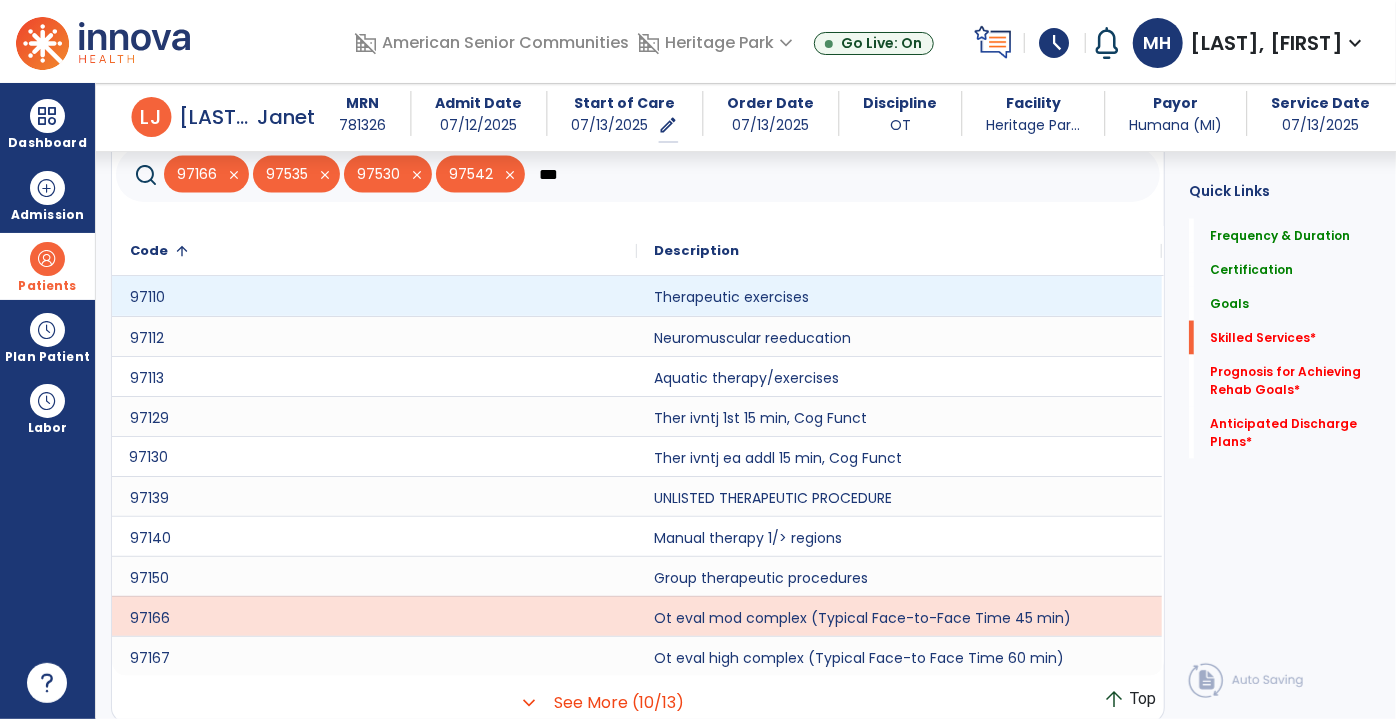 type on "***" 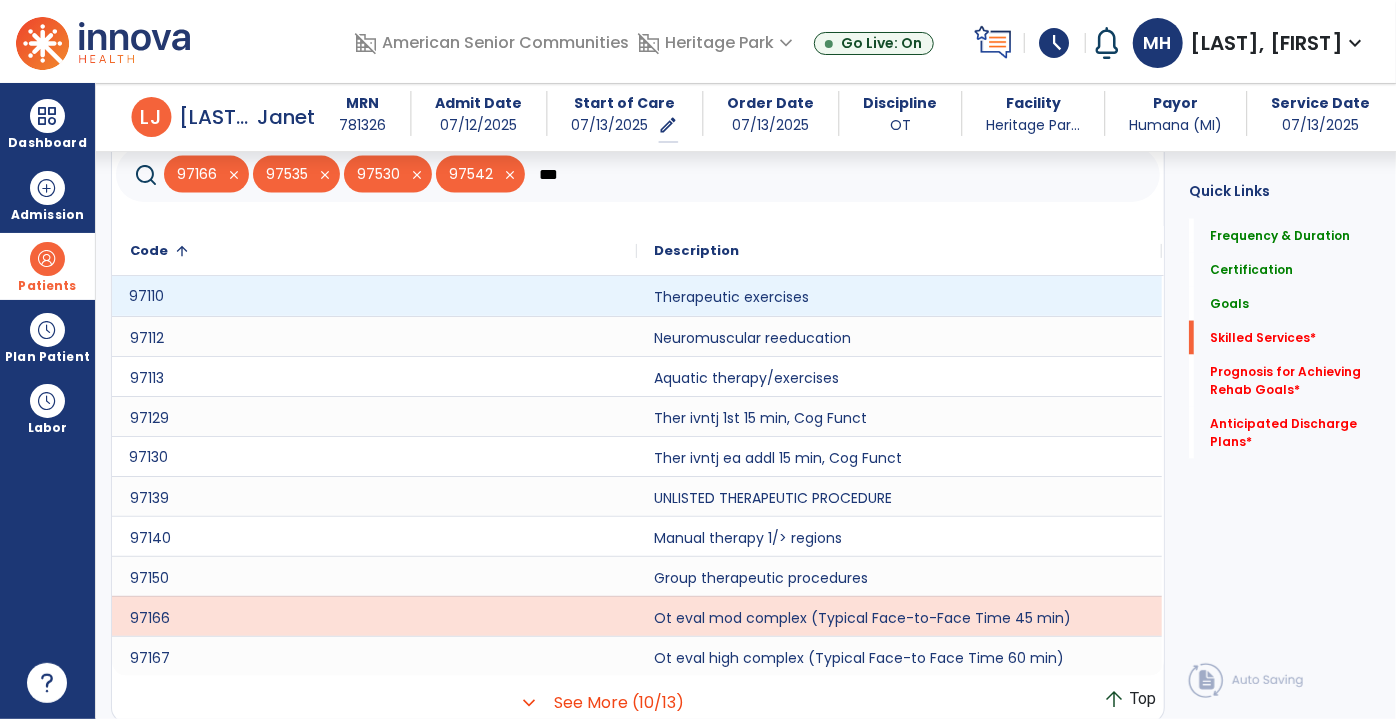 click on "97110" 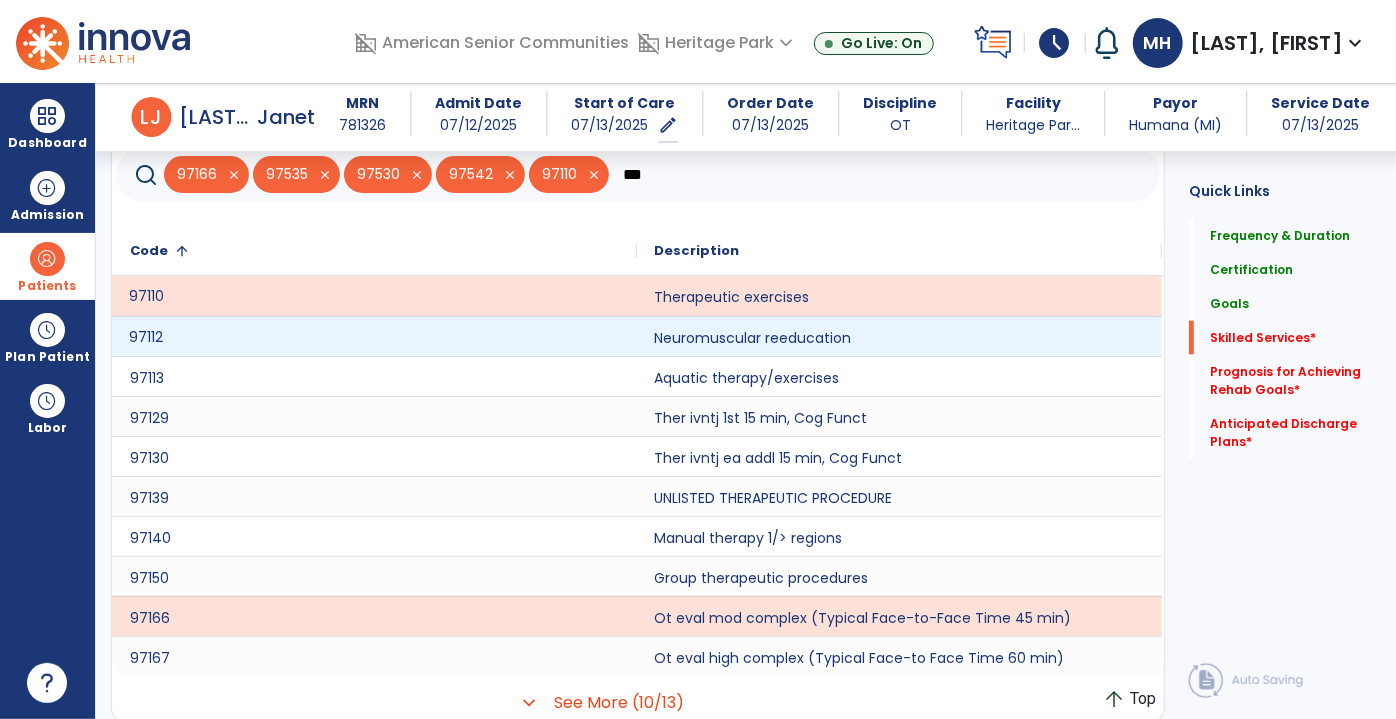 click on "97112" 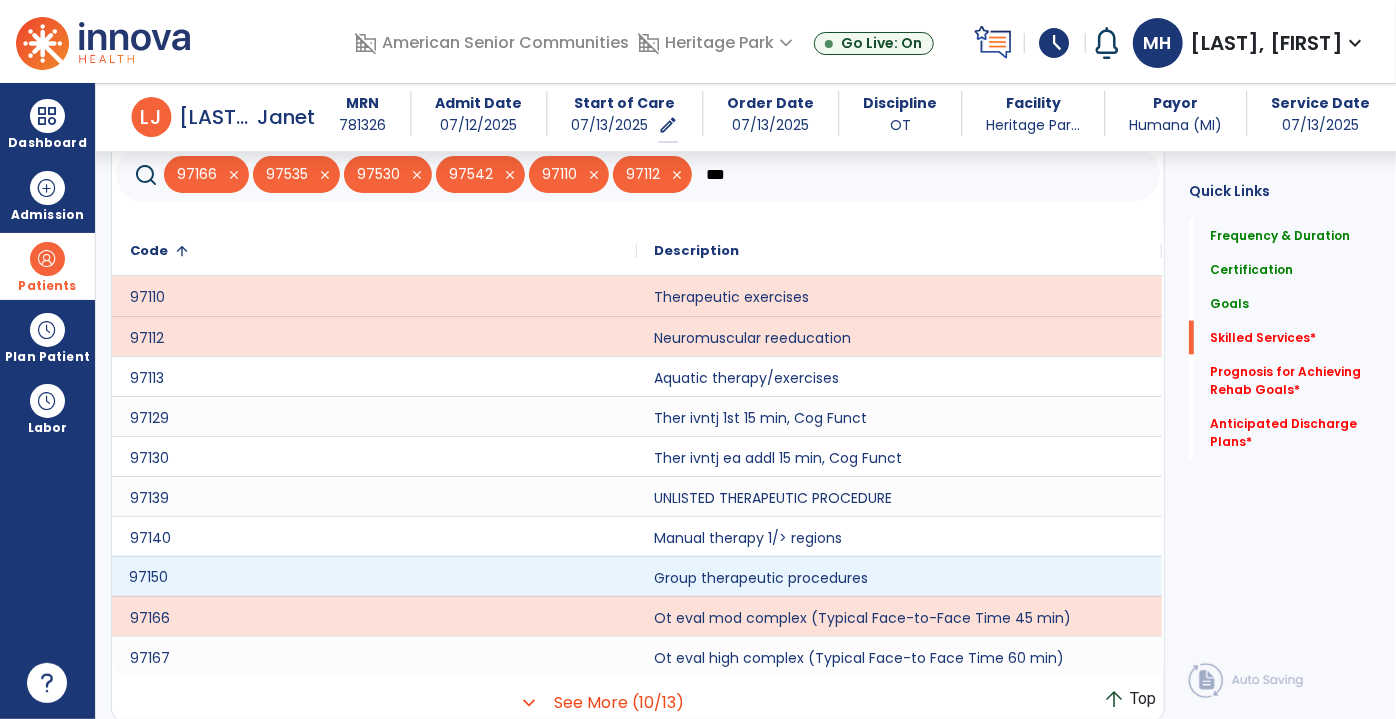 click on "97150" 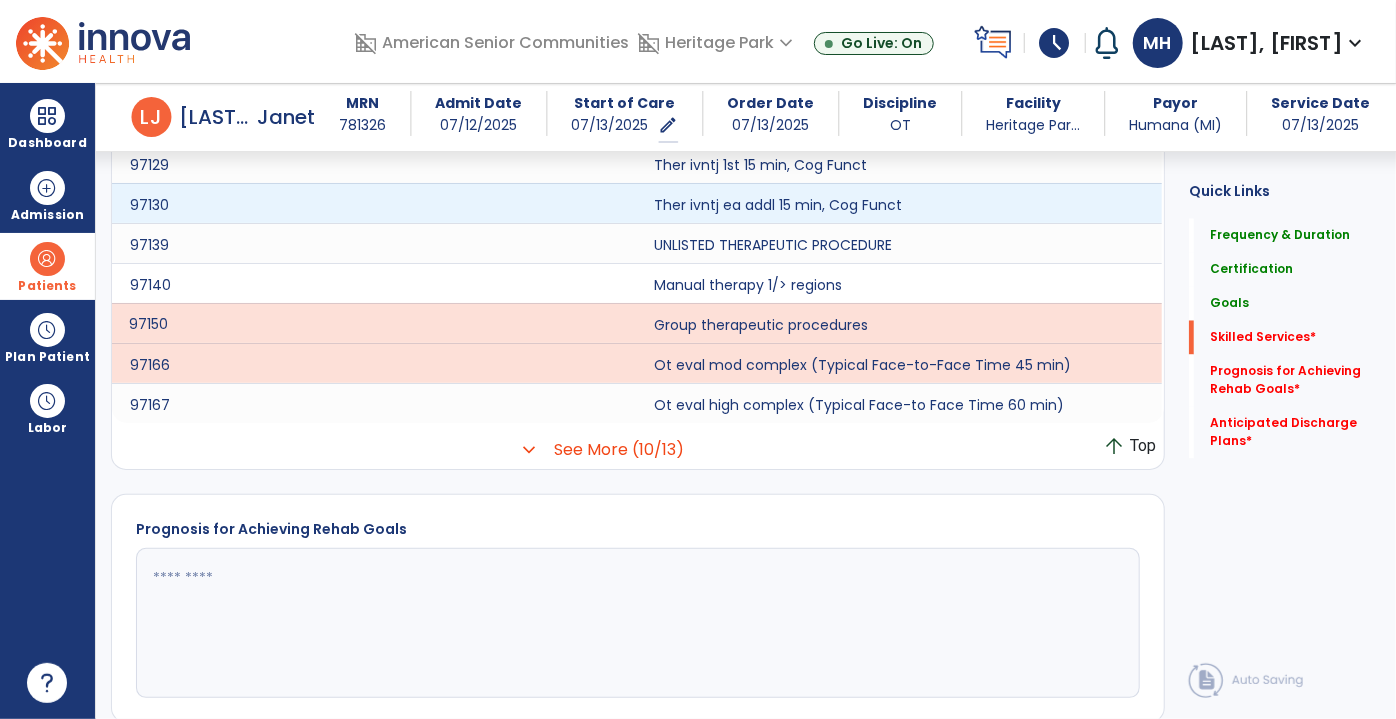 scroll, scrollTop: 1903, scrollLeft: 0, axis: vertical 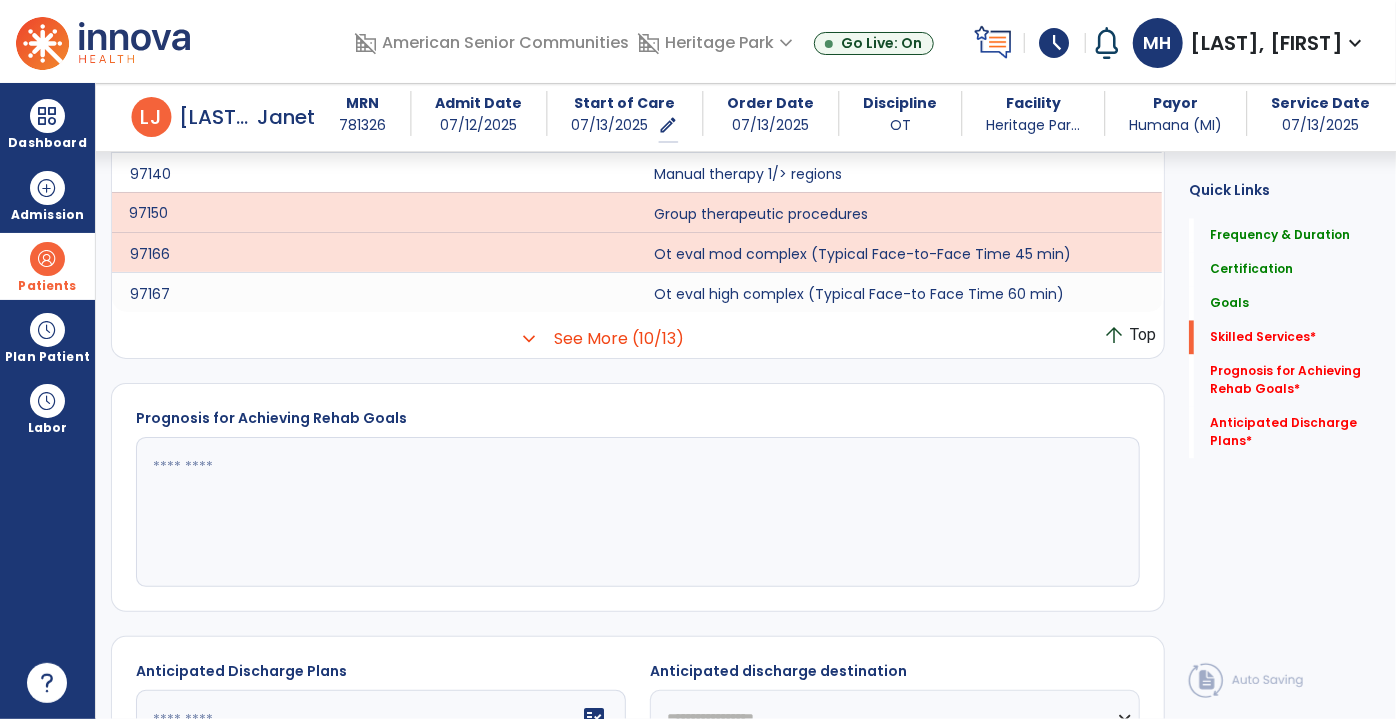 click 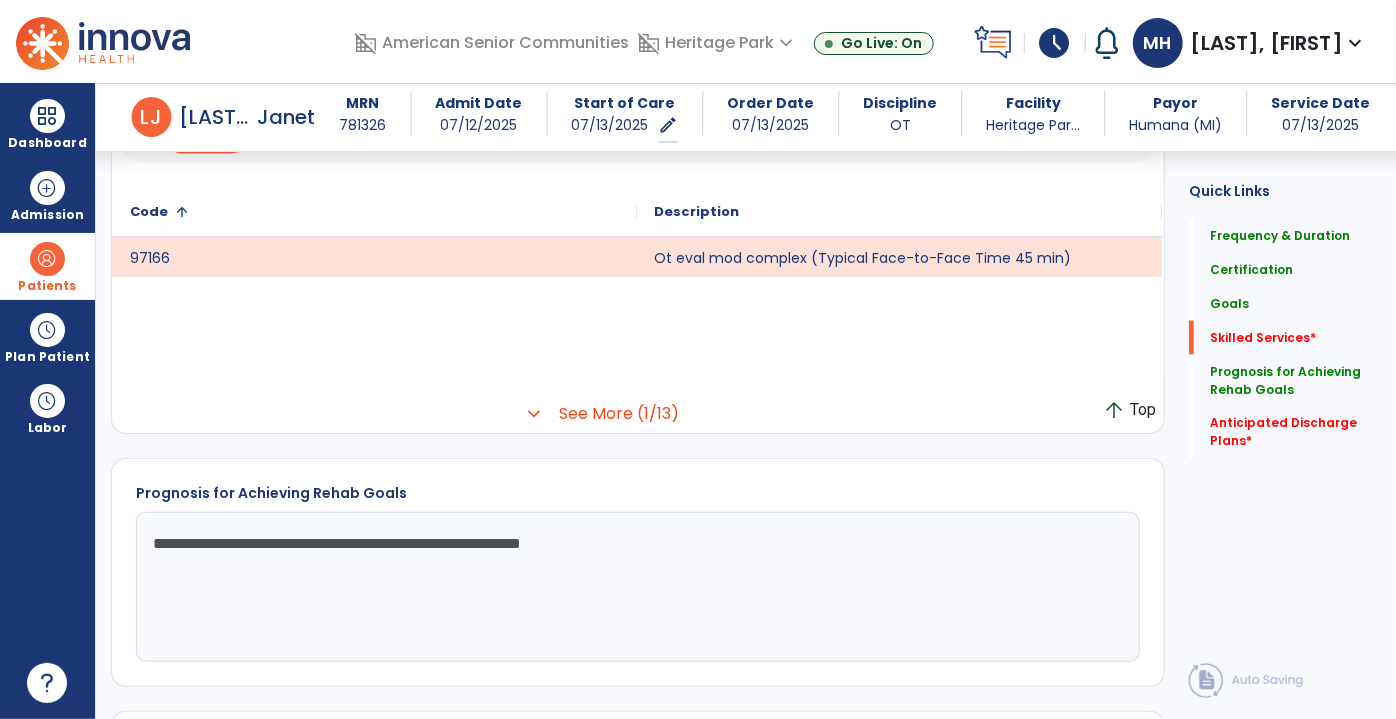 scroll, scrollTop: 1394, scrollLeft: 0, axis: vertical 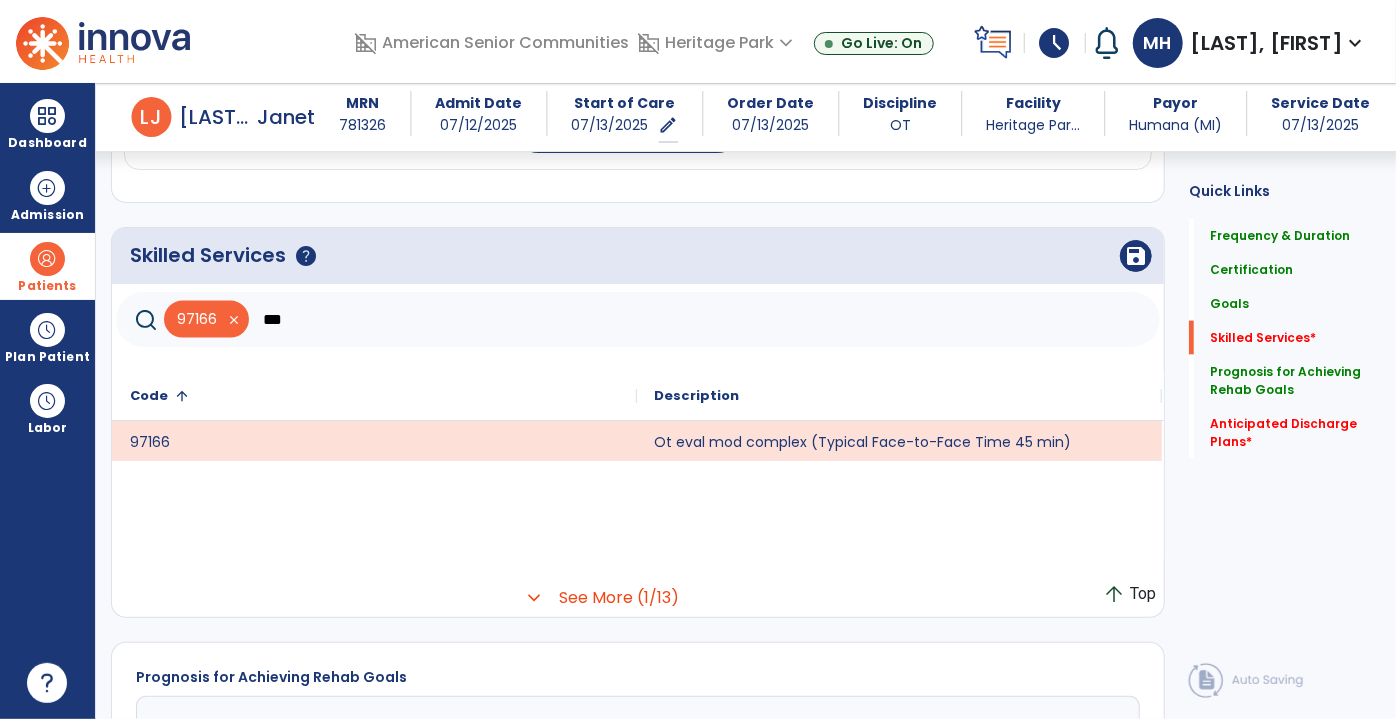 type on "**********" 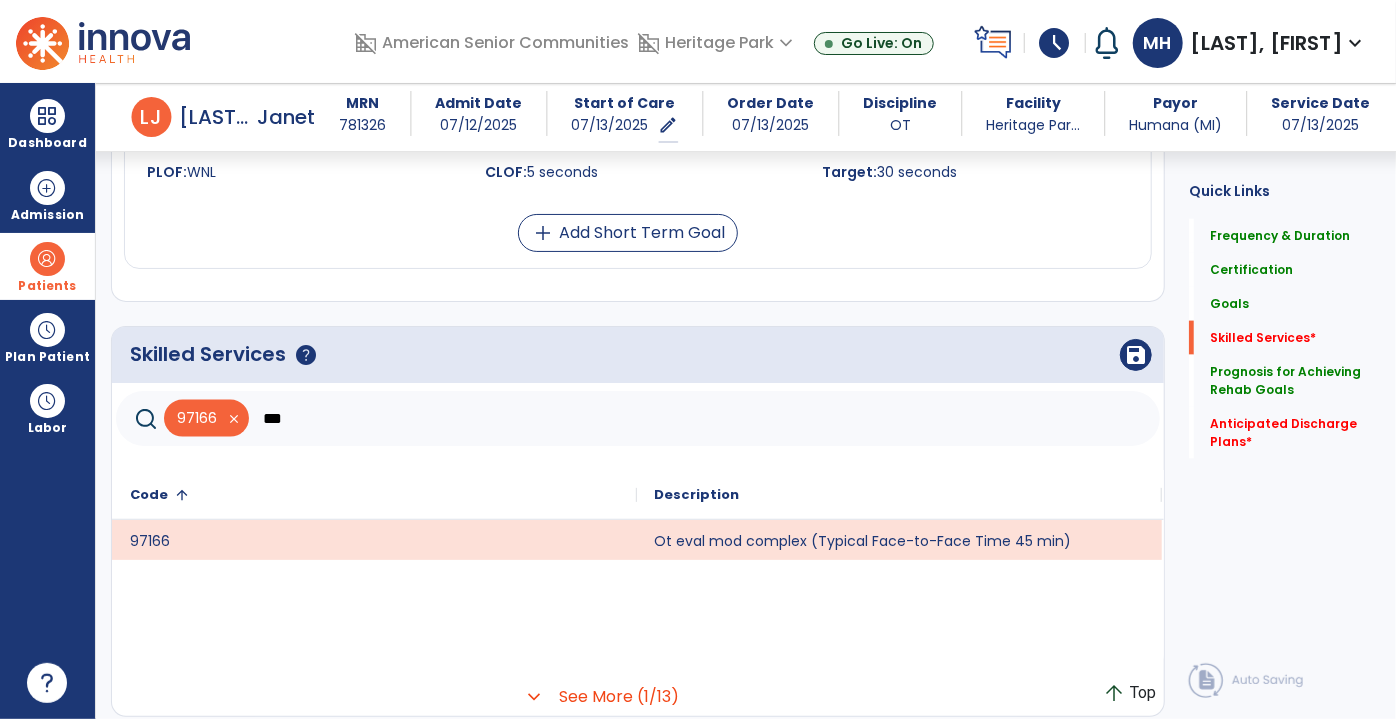 scroll, scrollTop: 1339, scrollLeft: 0, axis: vertical 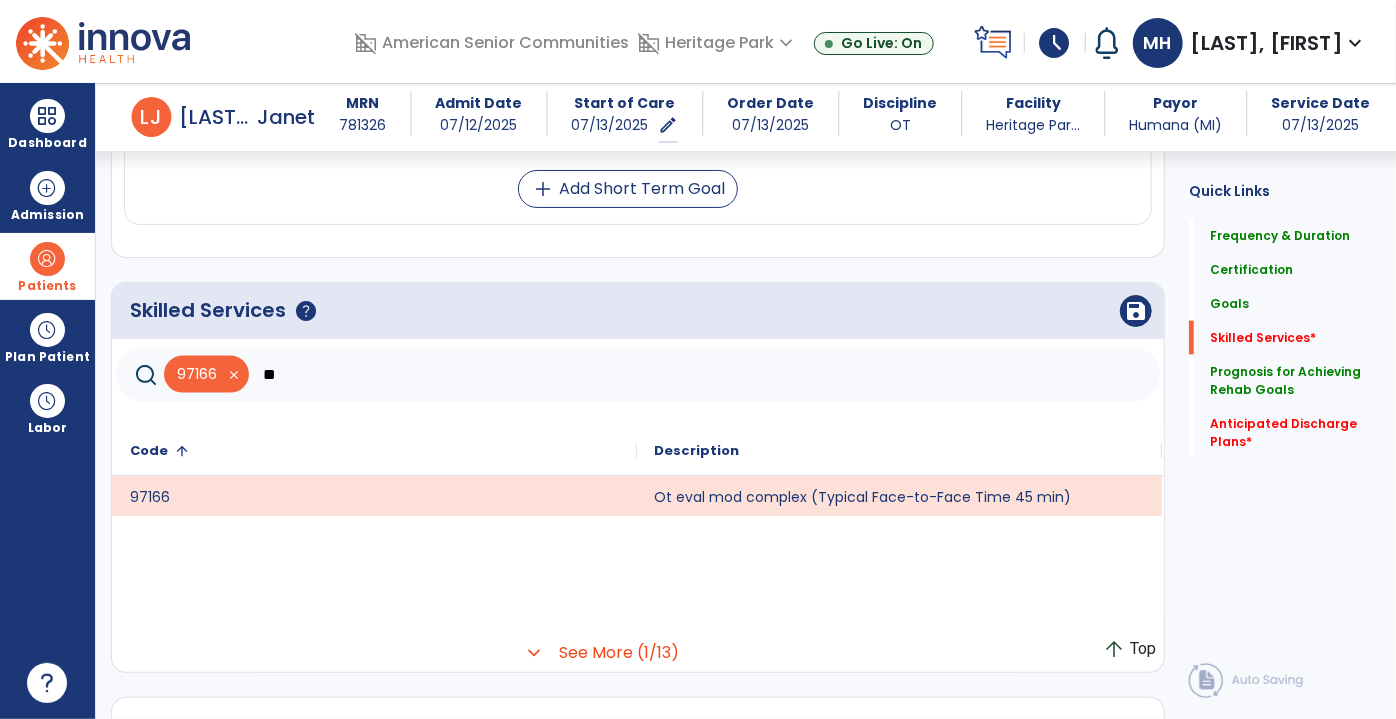 type on "*" 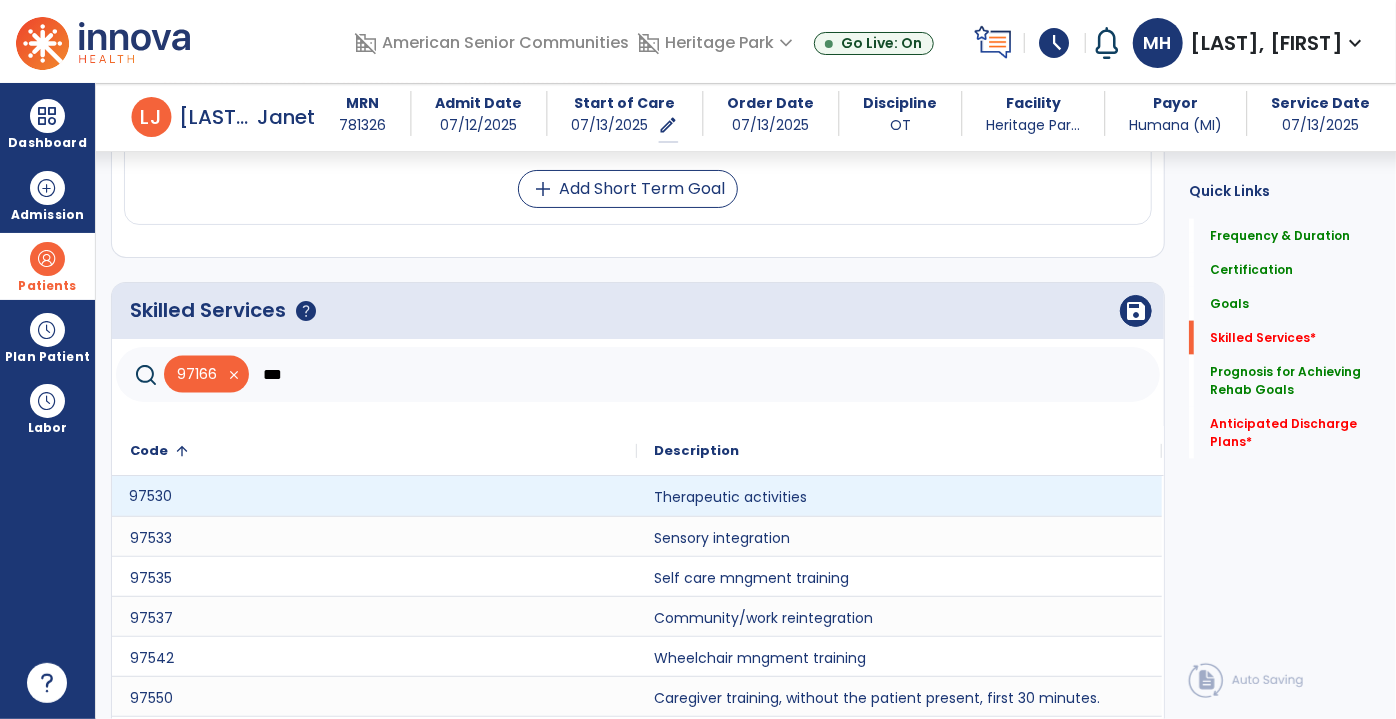 click on "97530" 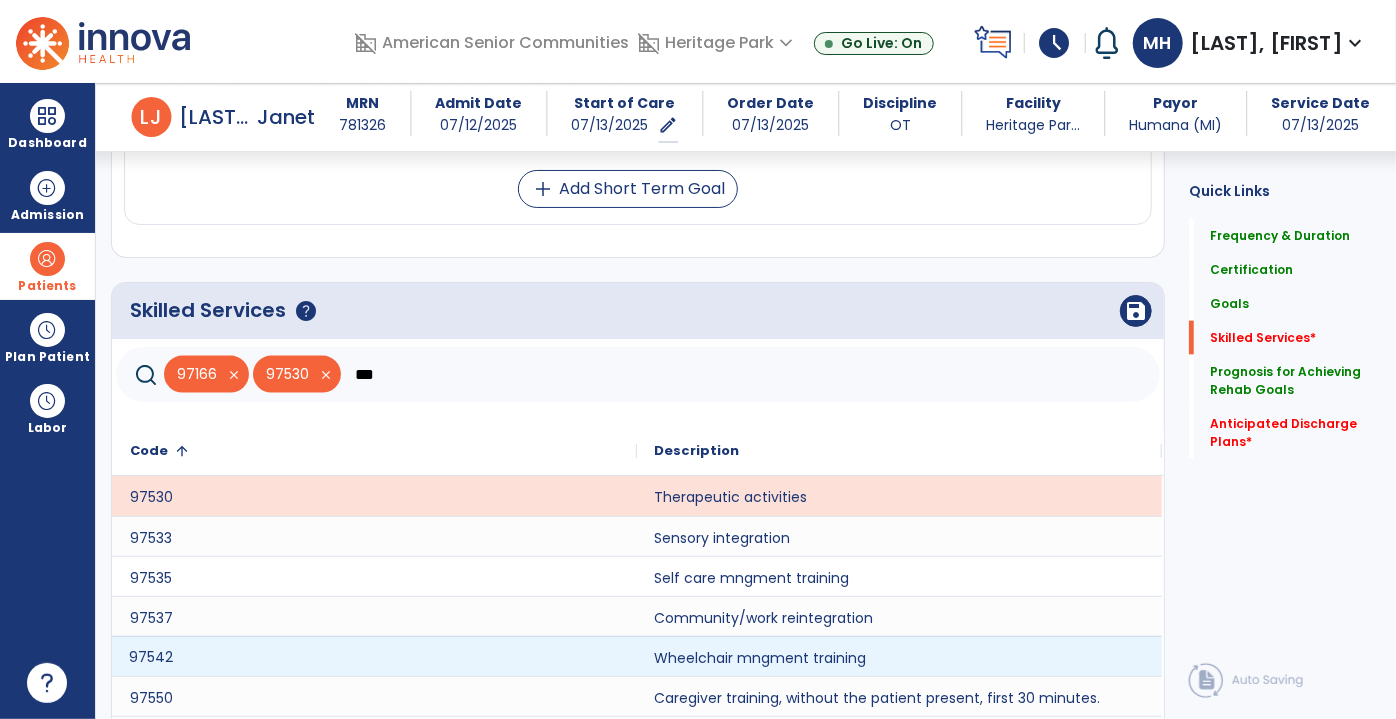 click on "97542" 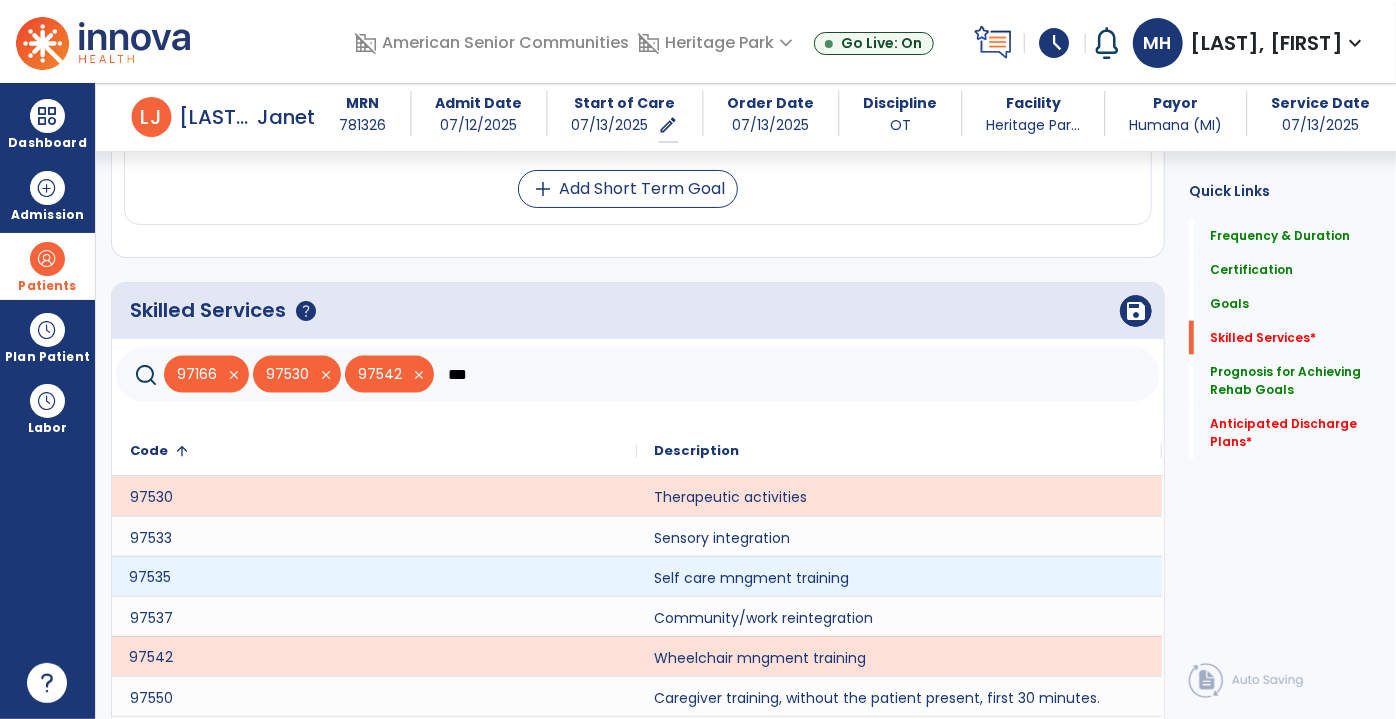 click on "97535" 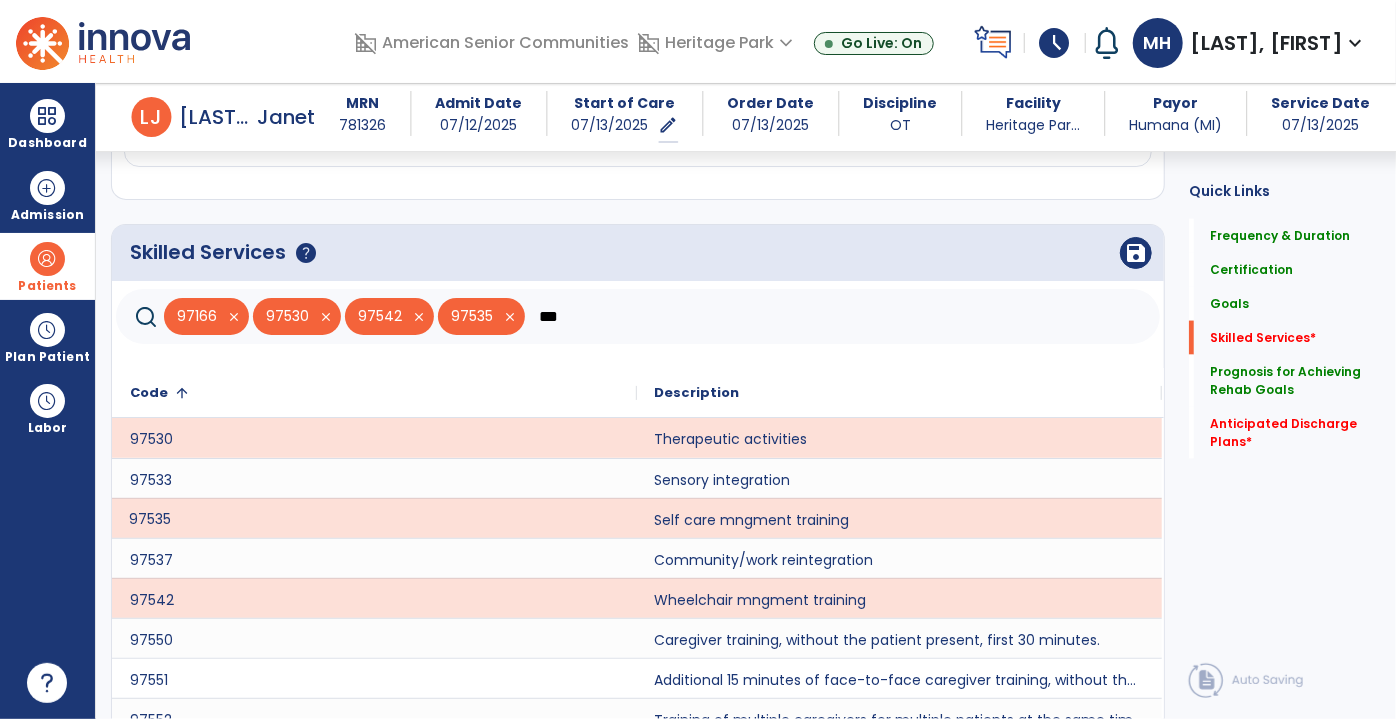 scroll, scrollTop: 1430, scrollLeft: 0, axis: vertical 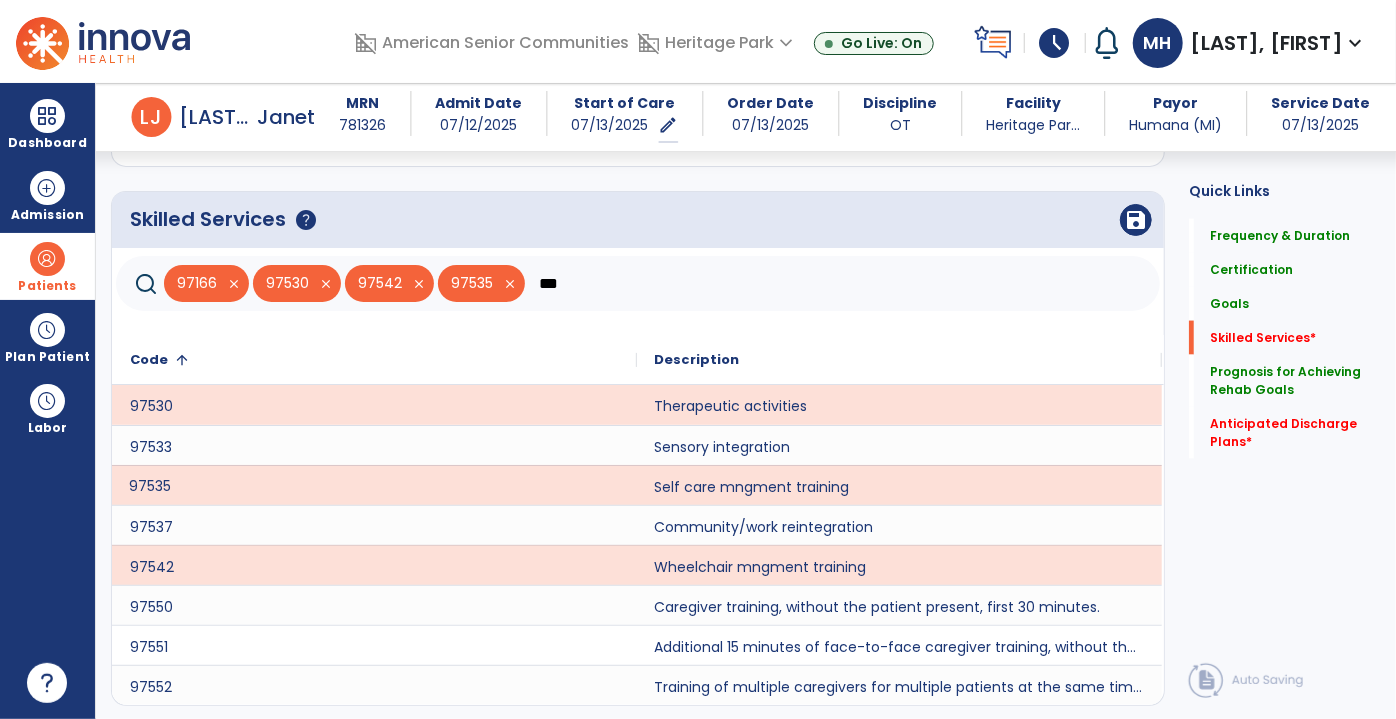 click on "***" 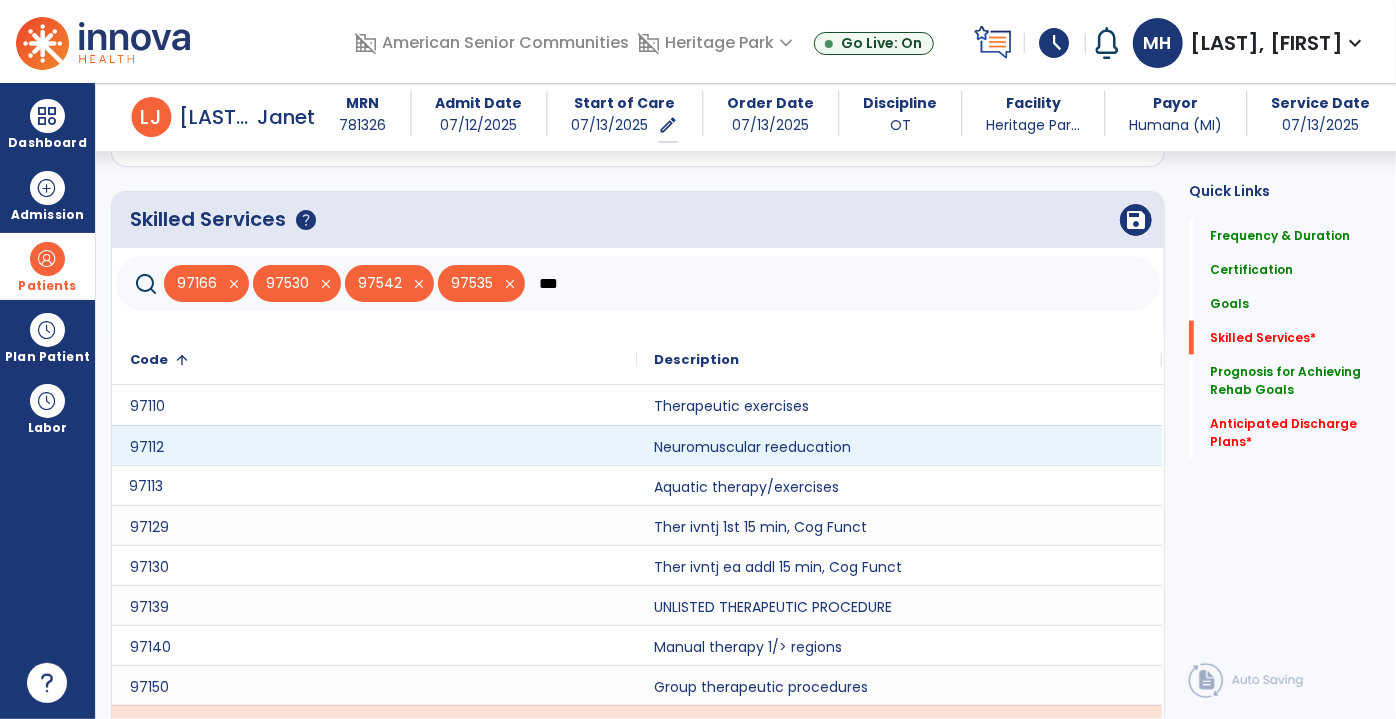 scroll, scrollTop: 1539, scrollLeft: 0, axis: vertical 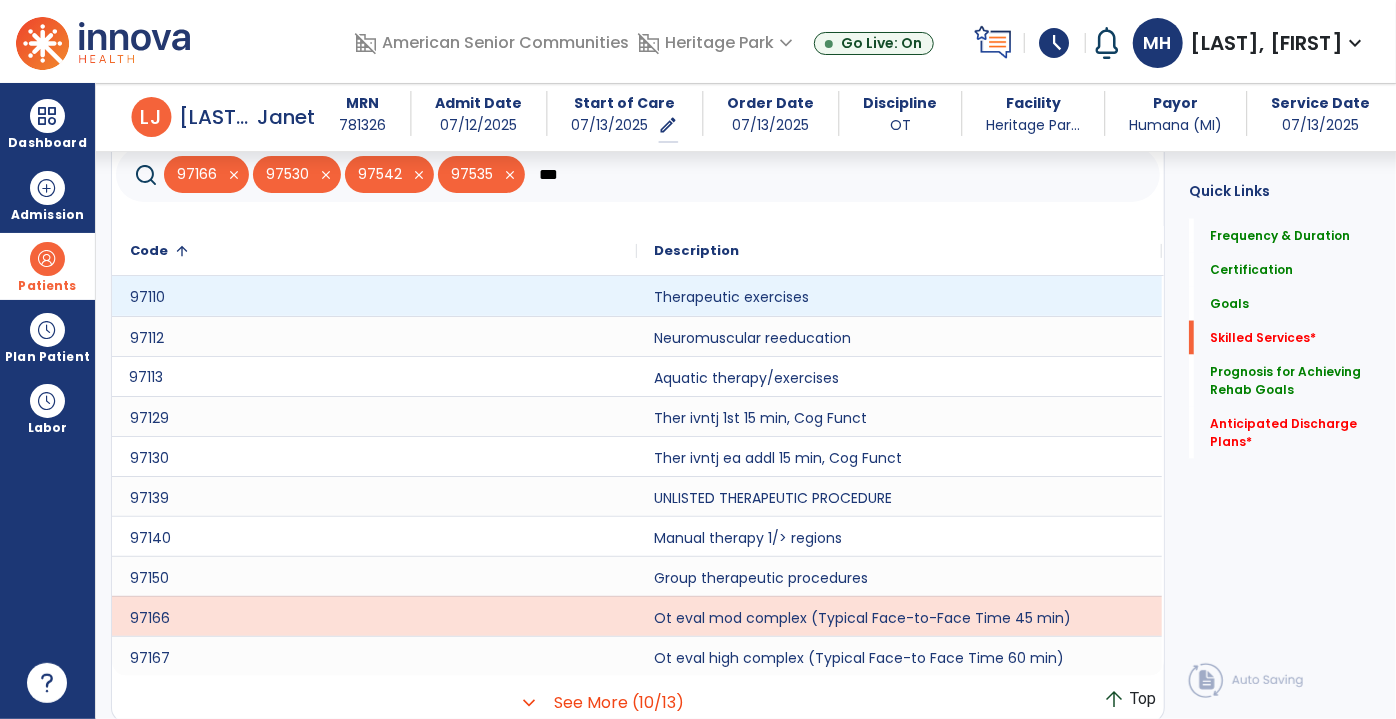 type on "***" 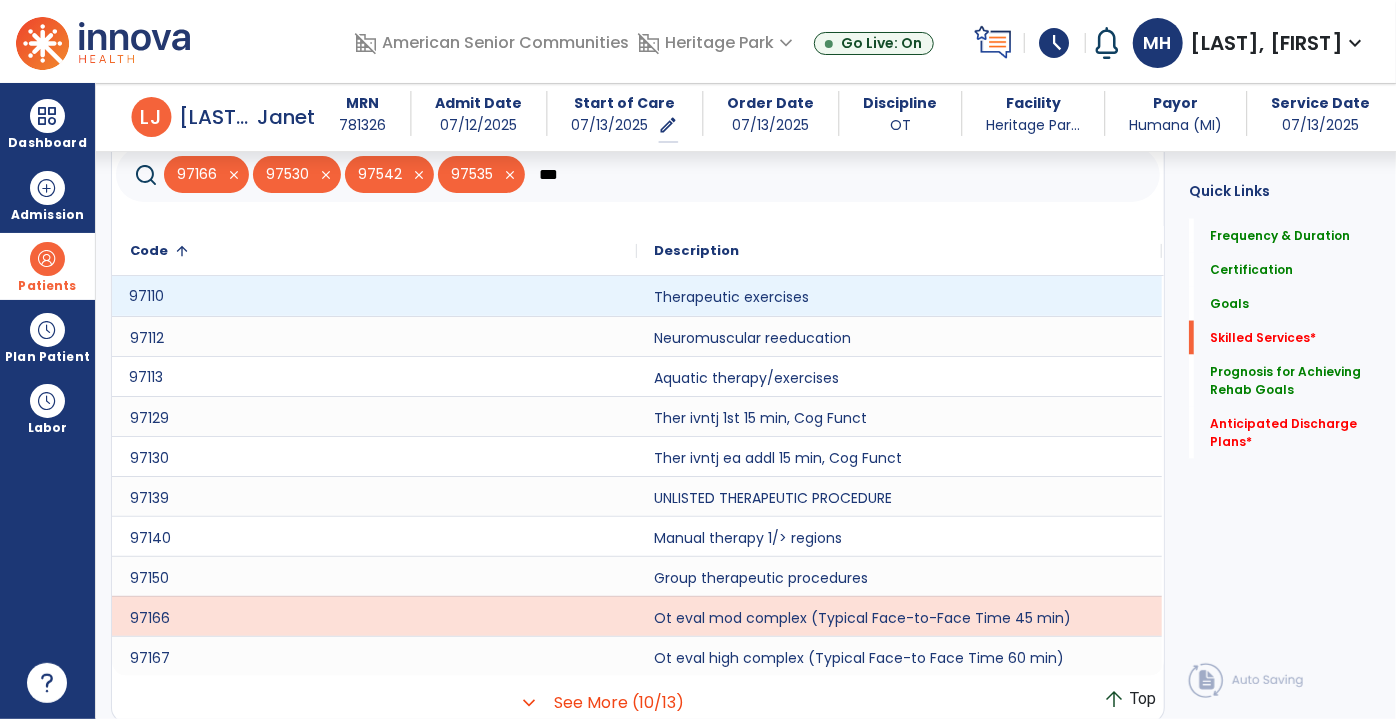 click on "97110" 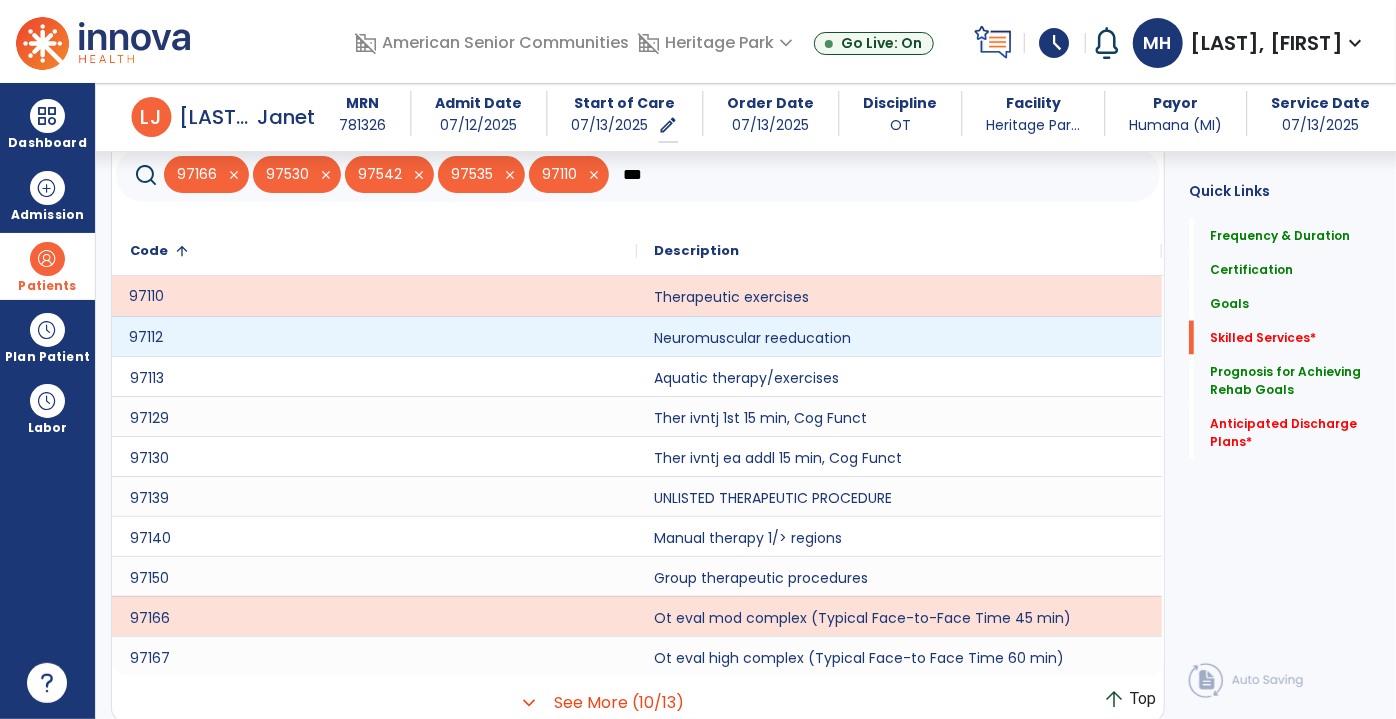 click on "97112" 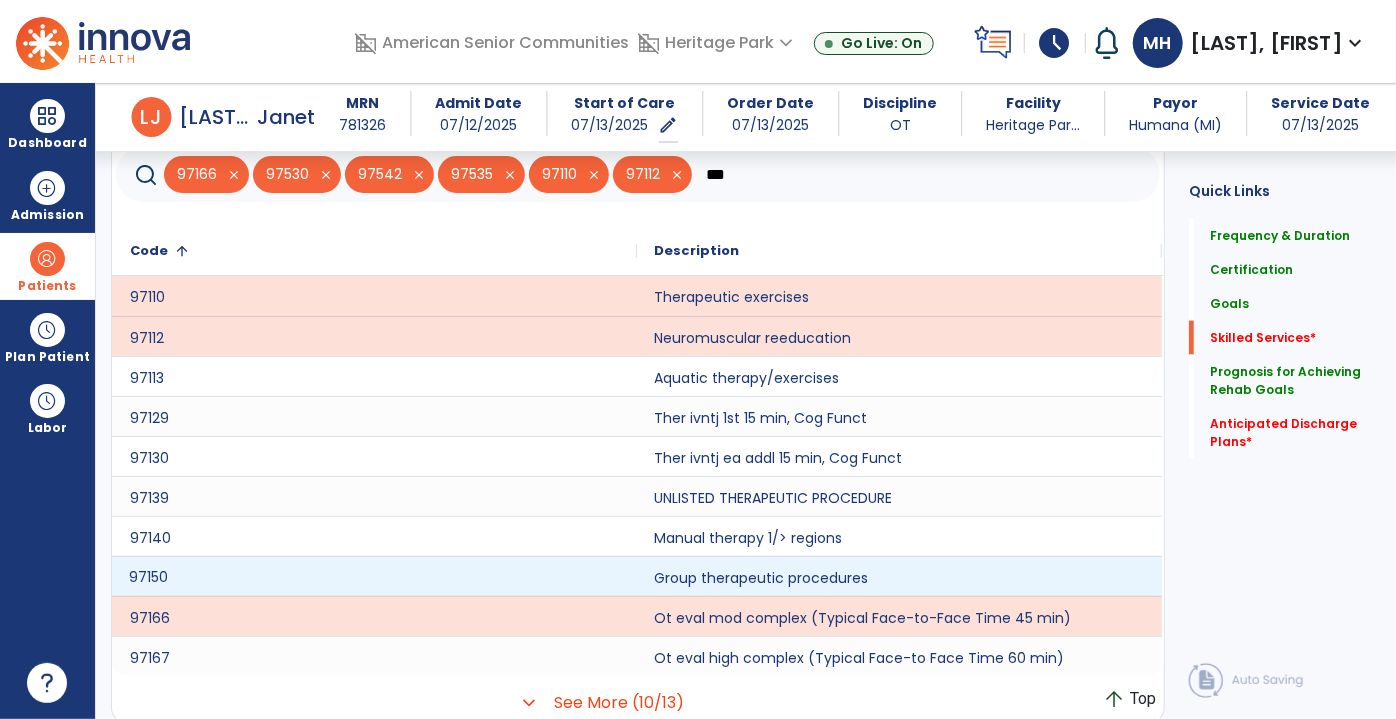click on "97150" 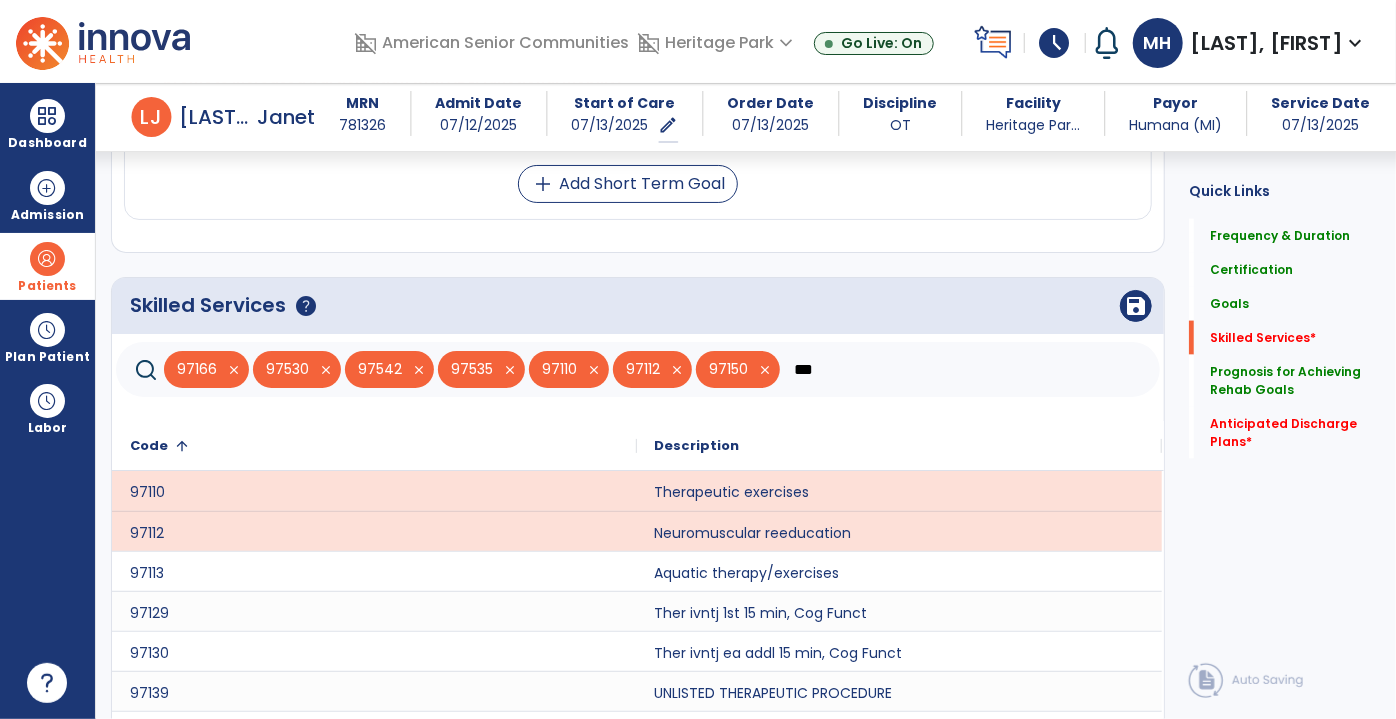 scroll, scrollTop: 1266, scrollLeft: 0, axis: vertical 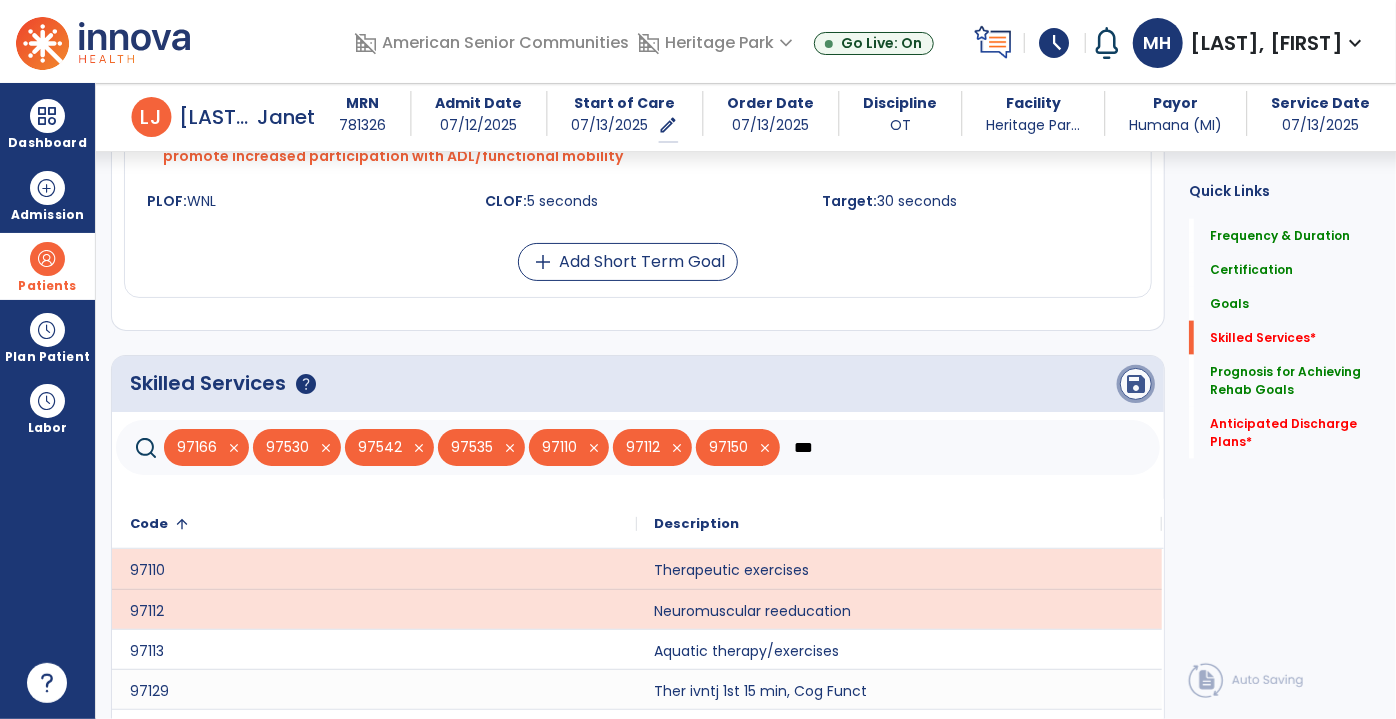 click on "save" 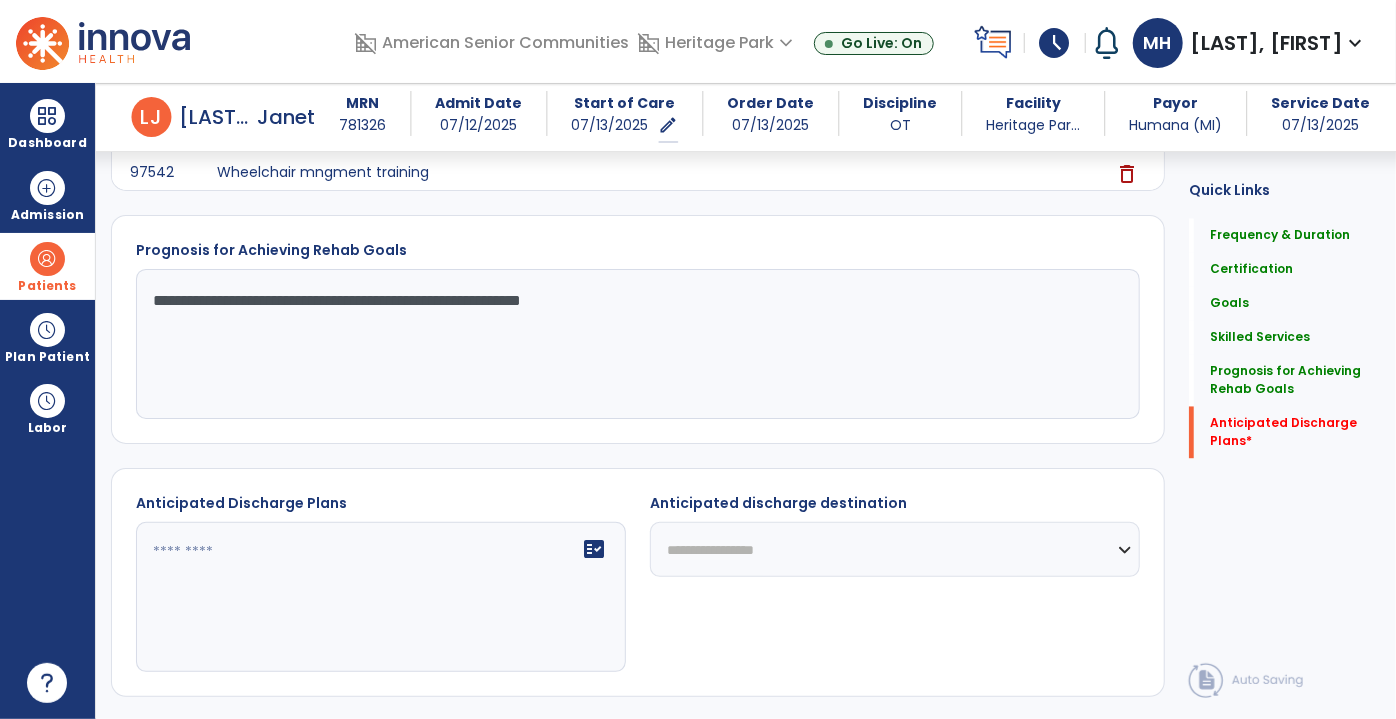 scroll, scrollTop: 1887, scrollLeft: 0, axis: vertical 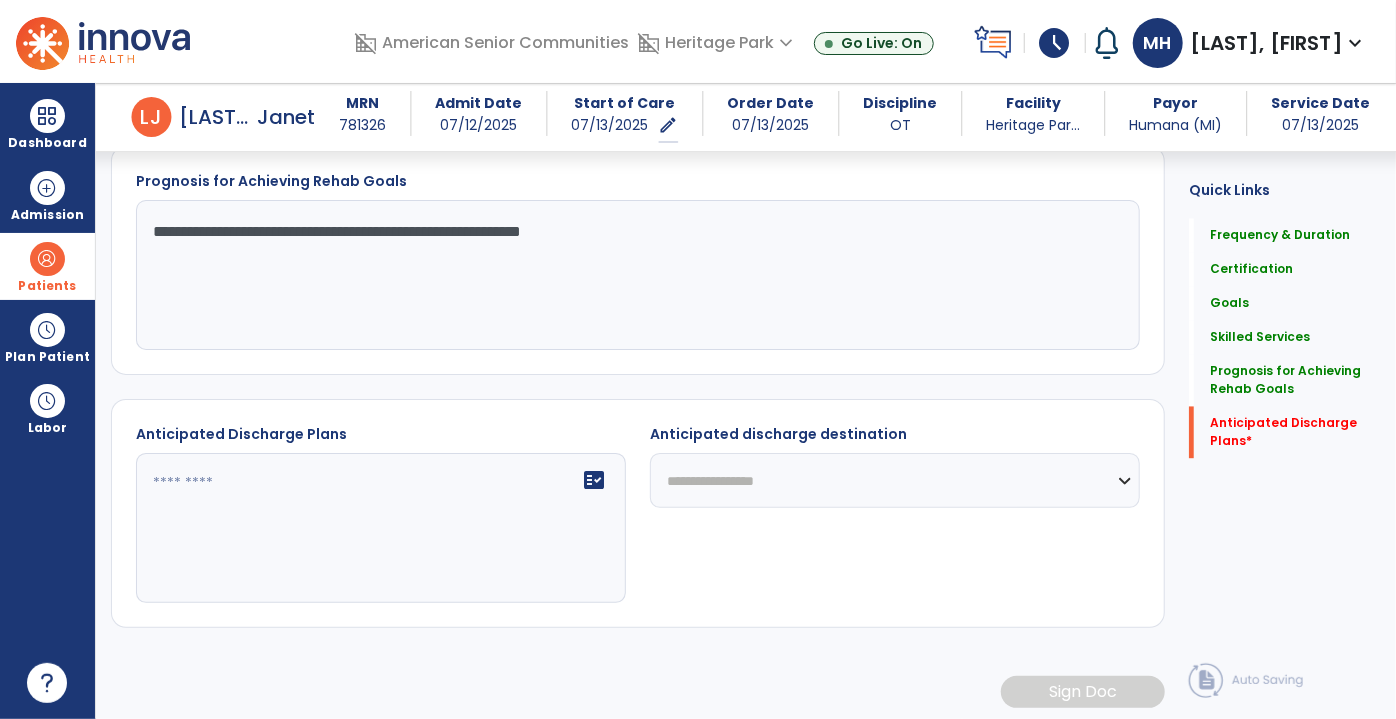 click on "**********" 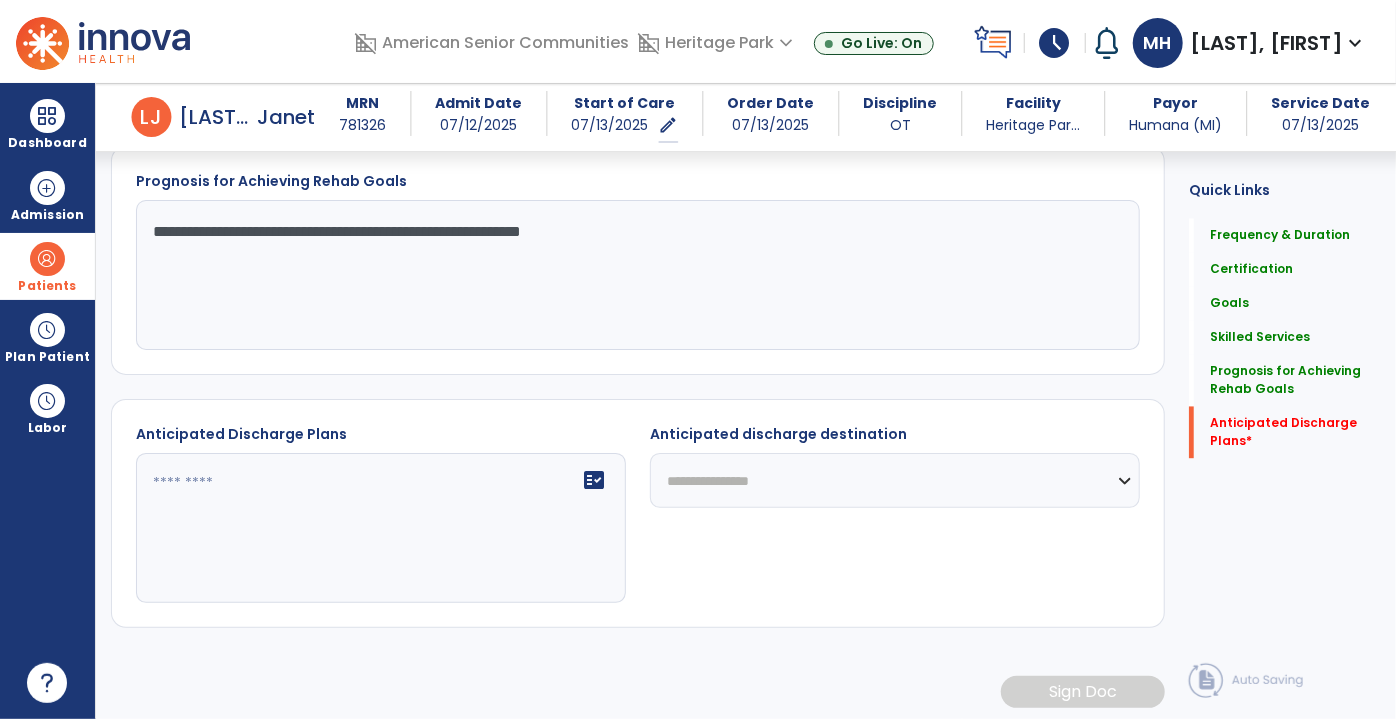 click on "**********" 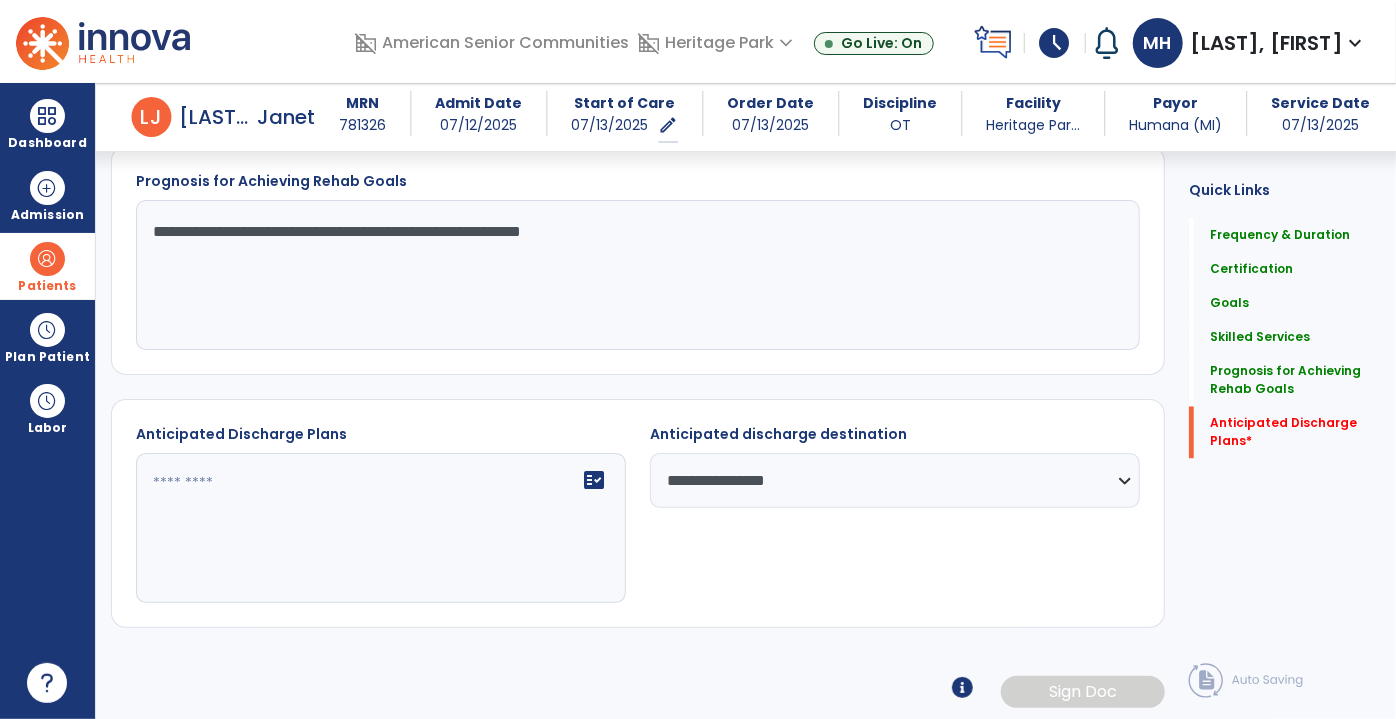click on "fact_check" 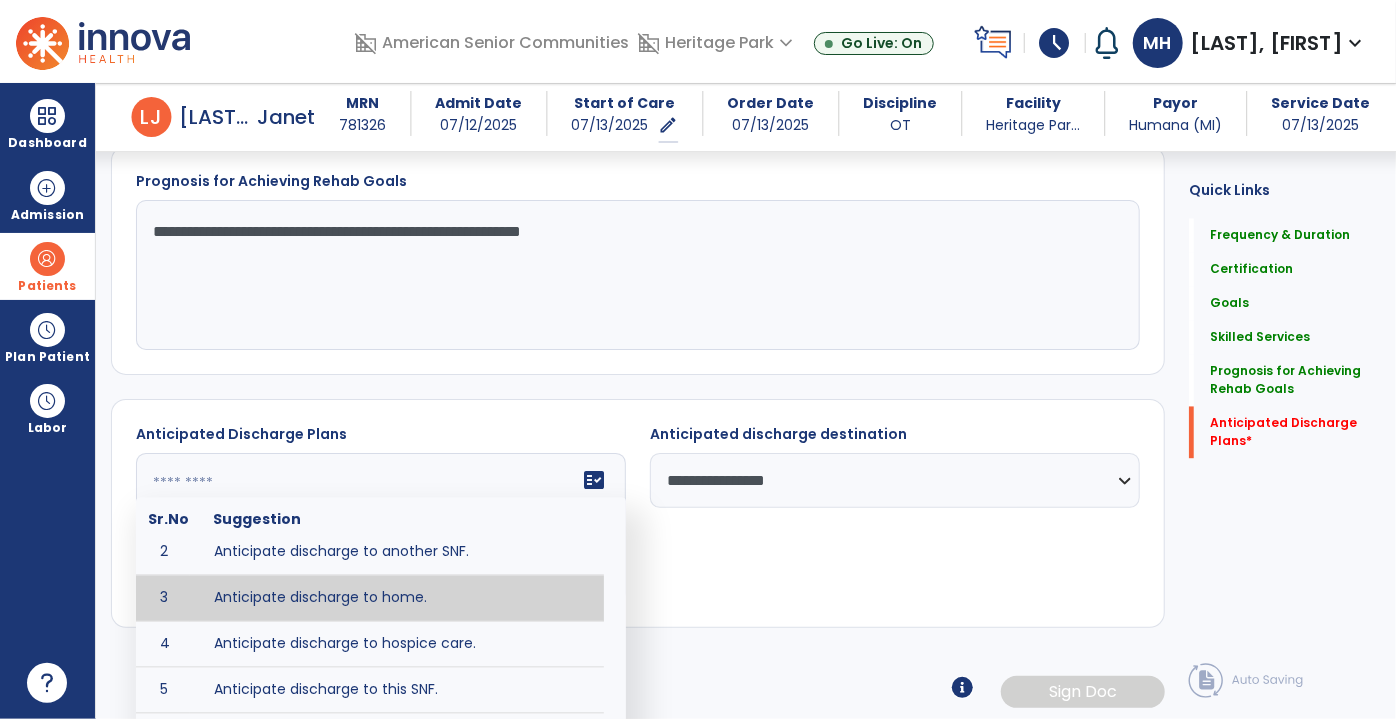 scroll, scrollTop: 90, scrollLeft: 0, axis: vertical 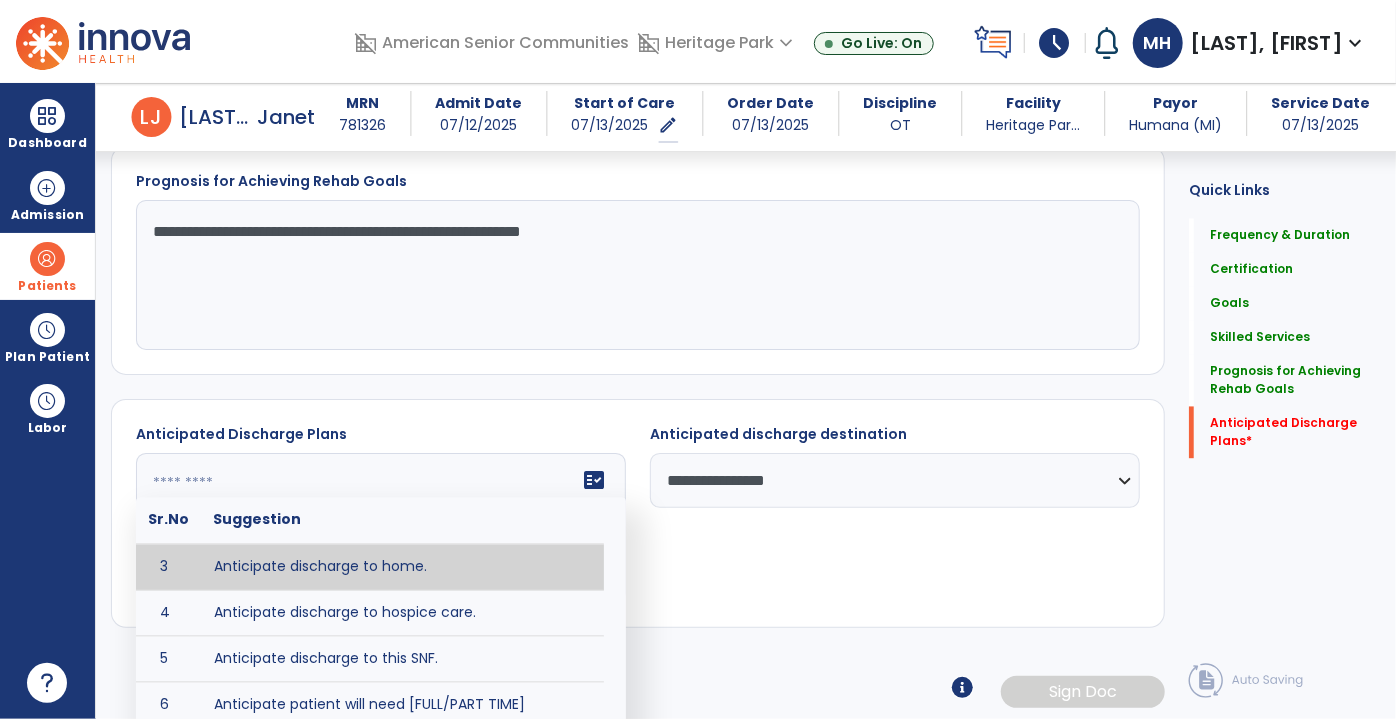 type on "**********" 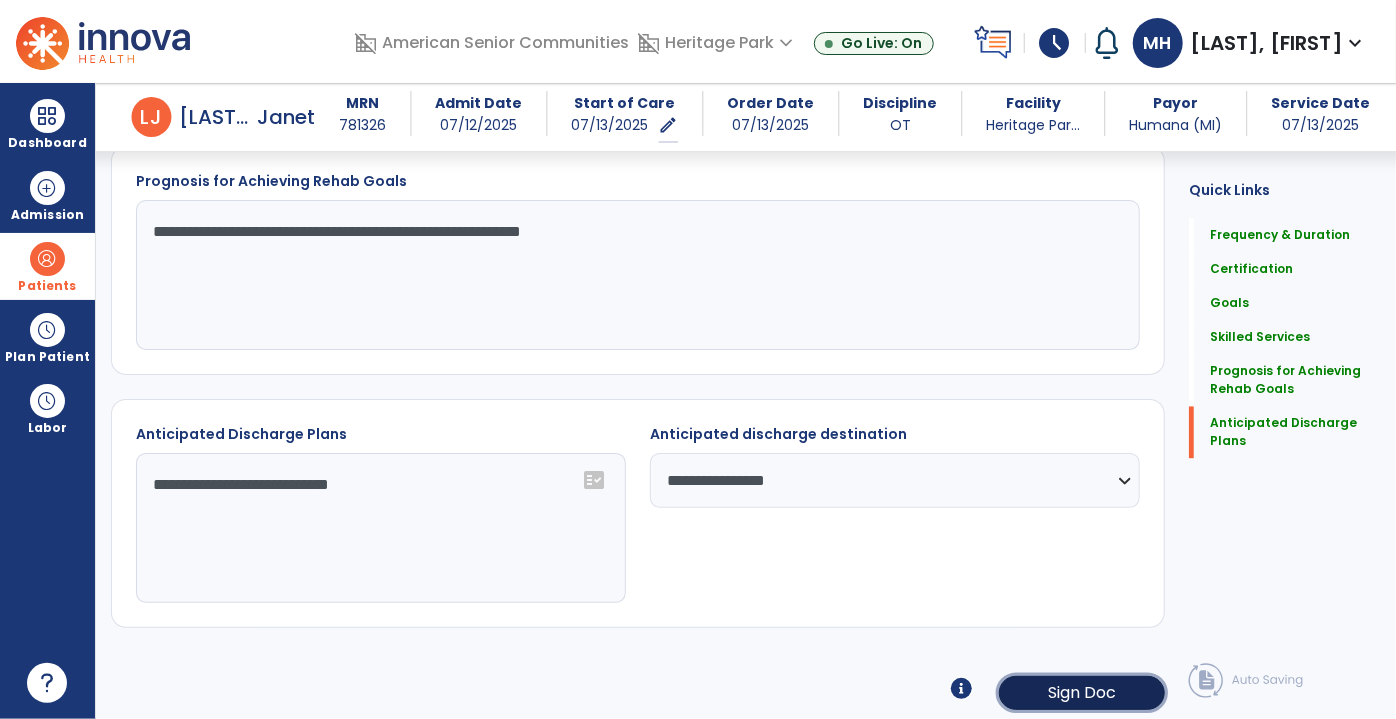 click on "Sign Doc" 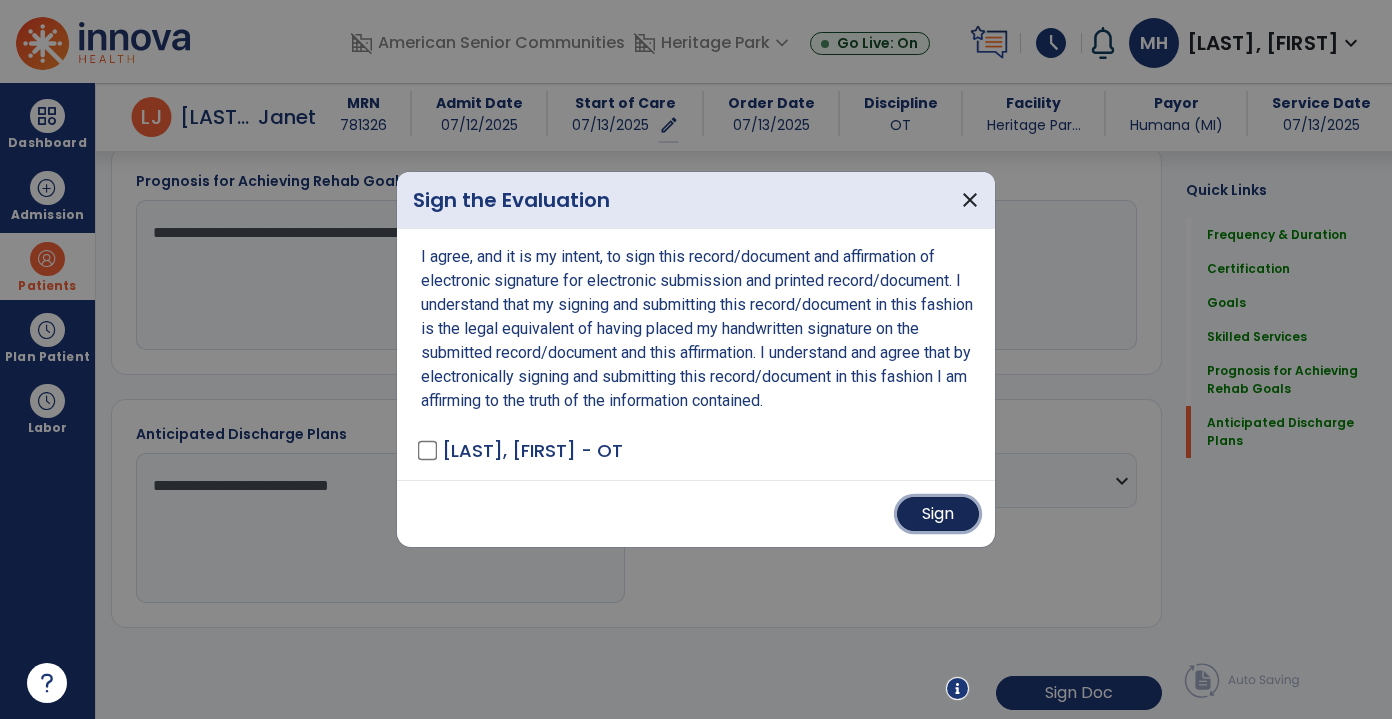 click on "Sign" at bounding box center (938, 514) 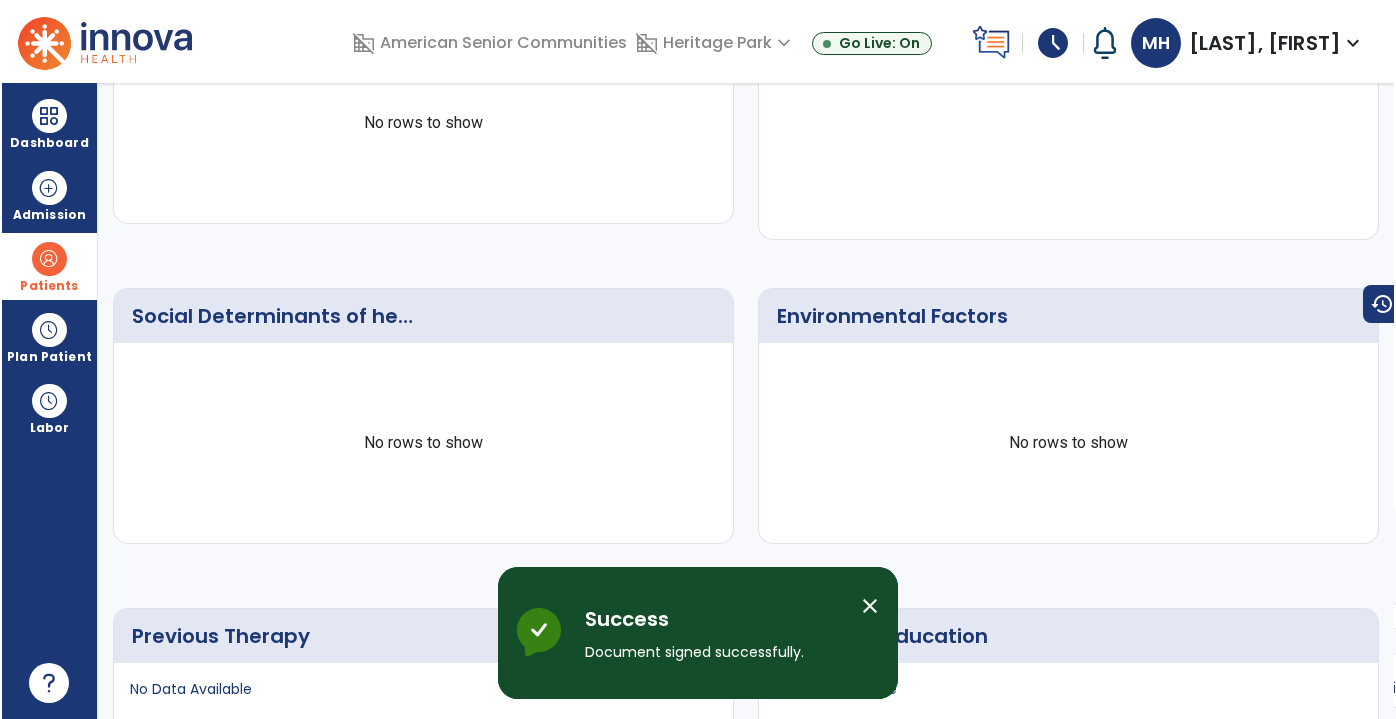 scroll, scrollTop: 0, scrollLeft: 0, axis: both 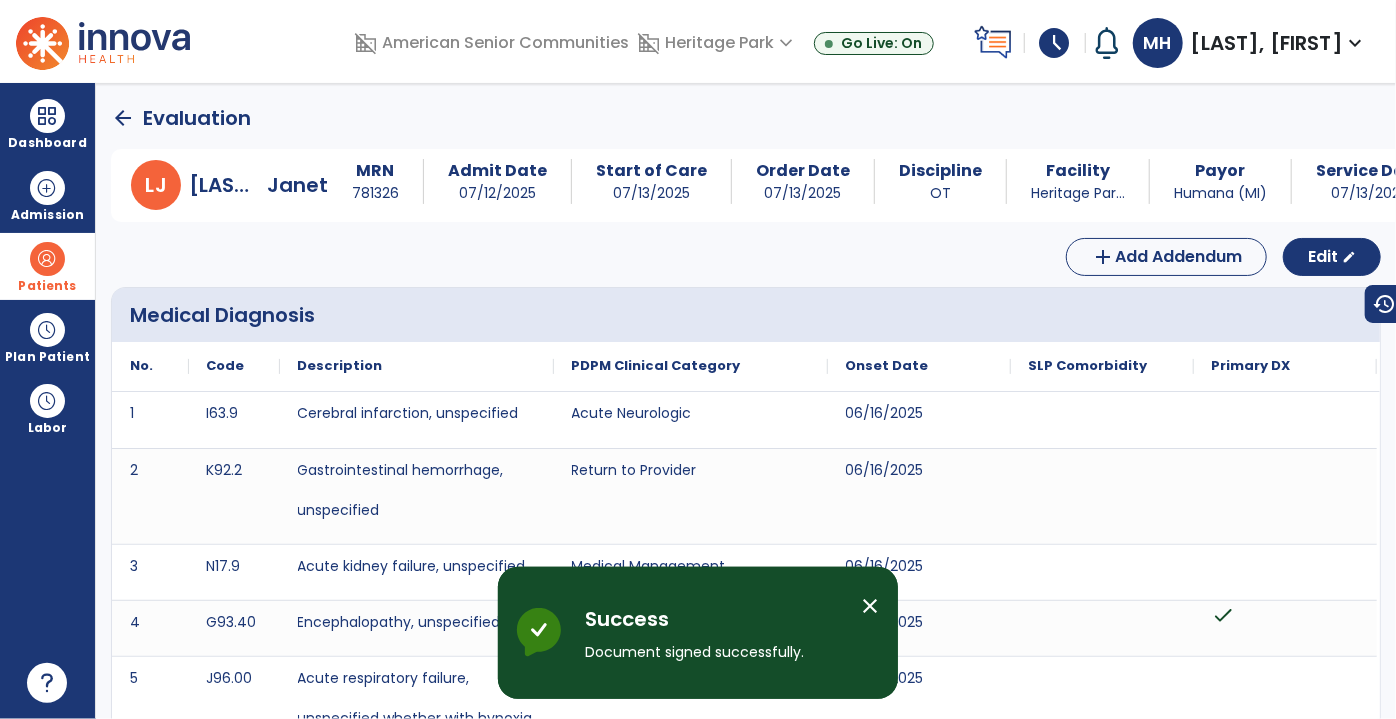 click on "arrow_back" 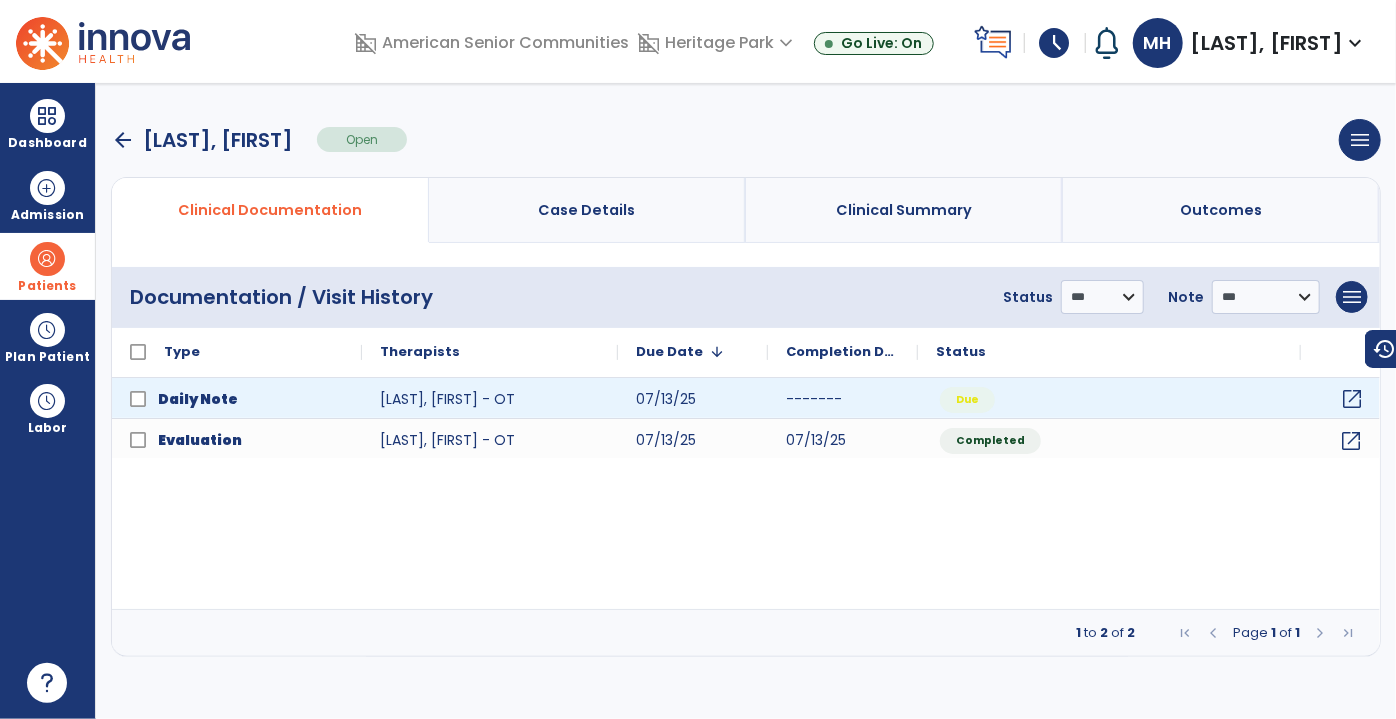 click on "open_in_new" 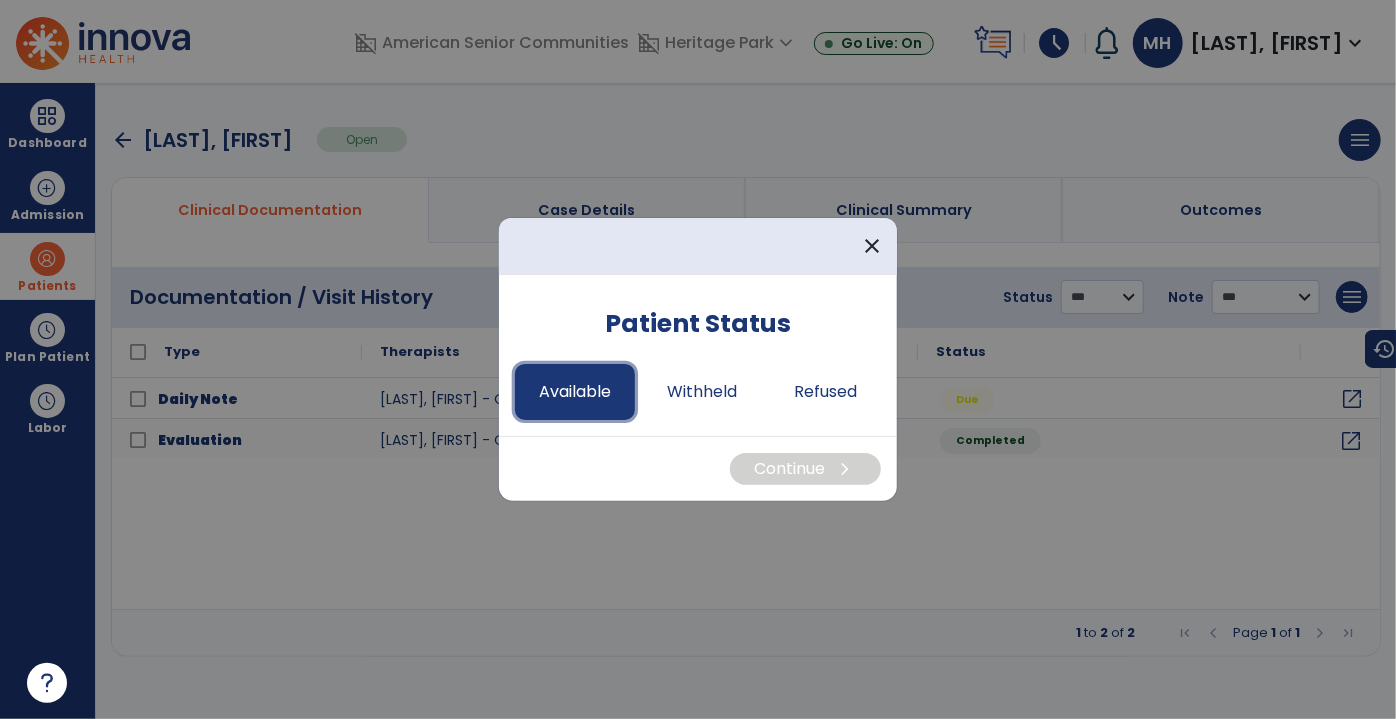 click on "Available" at bounding box center (575, 392) 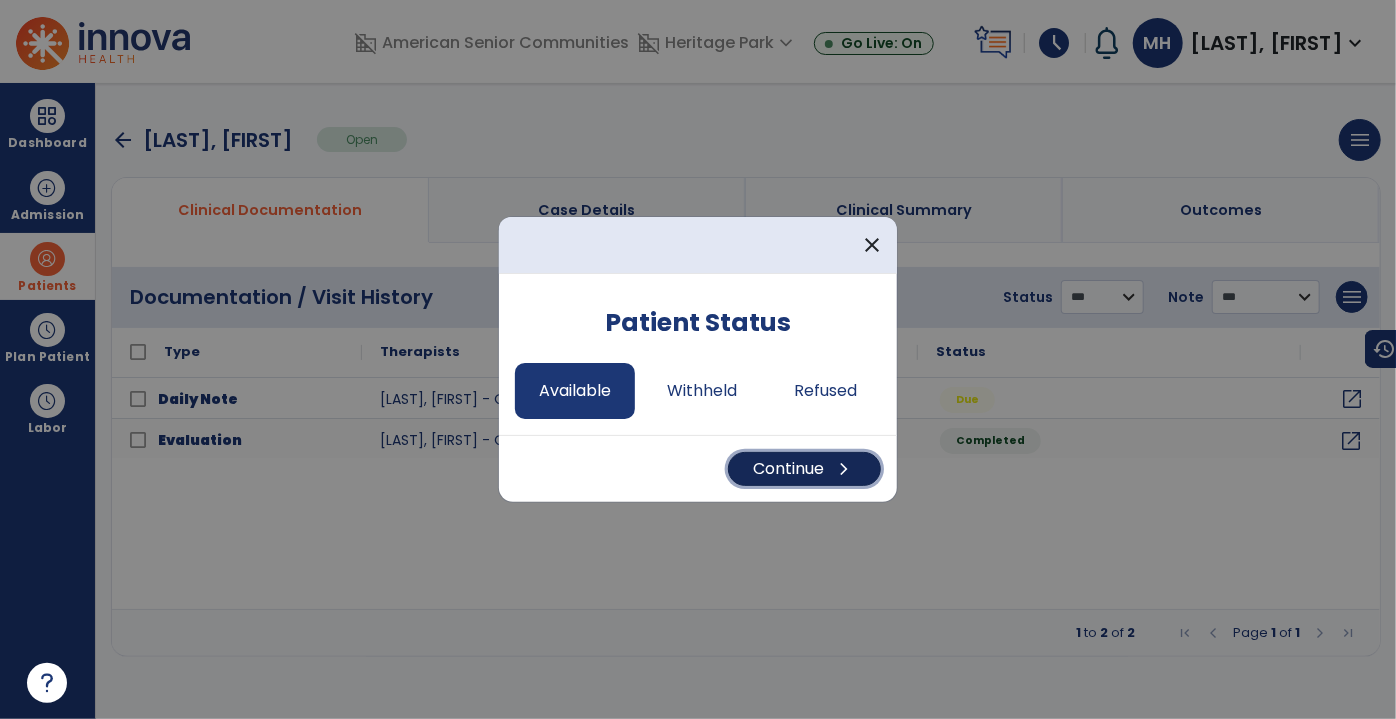 click on "Continue   chevron_right" at bounding box center [804, 469] 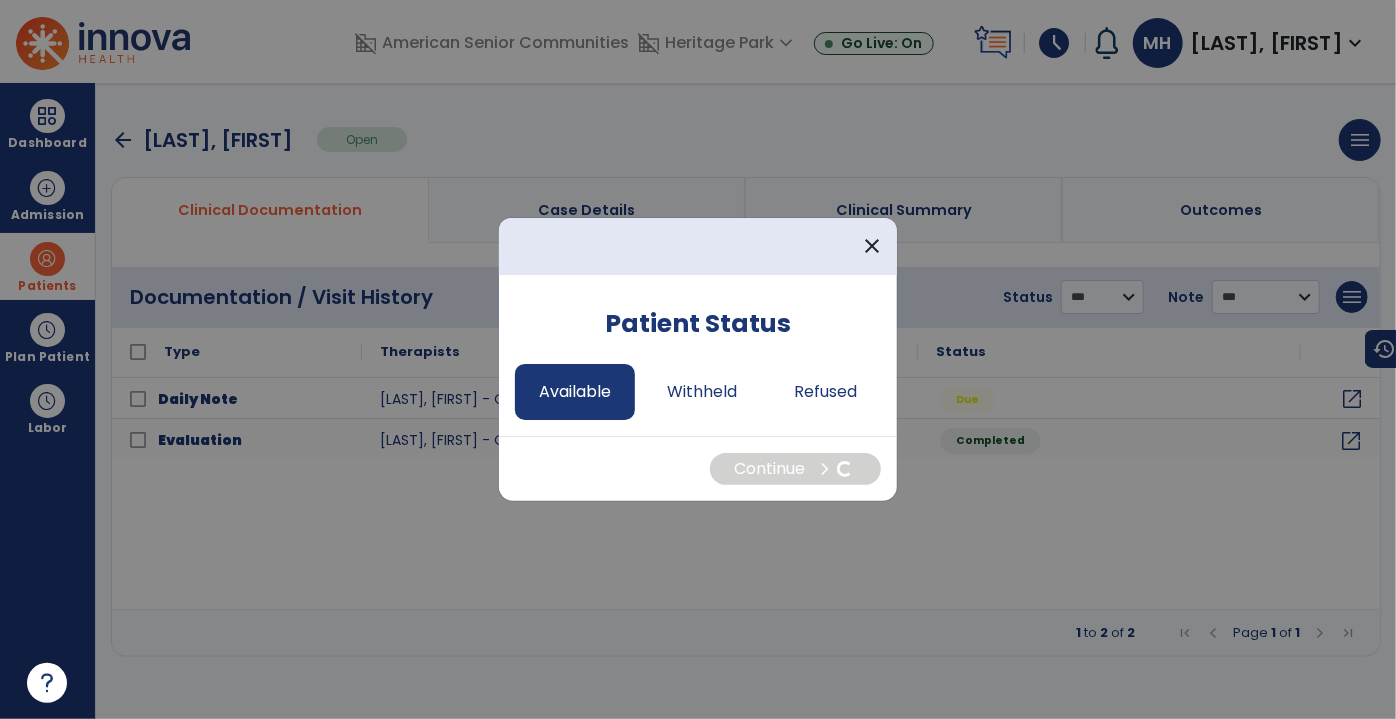 select on "*" 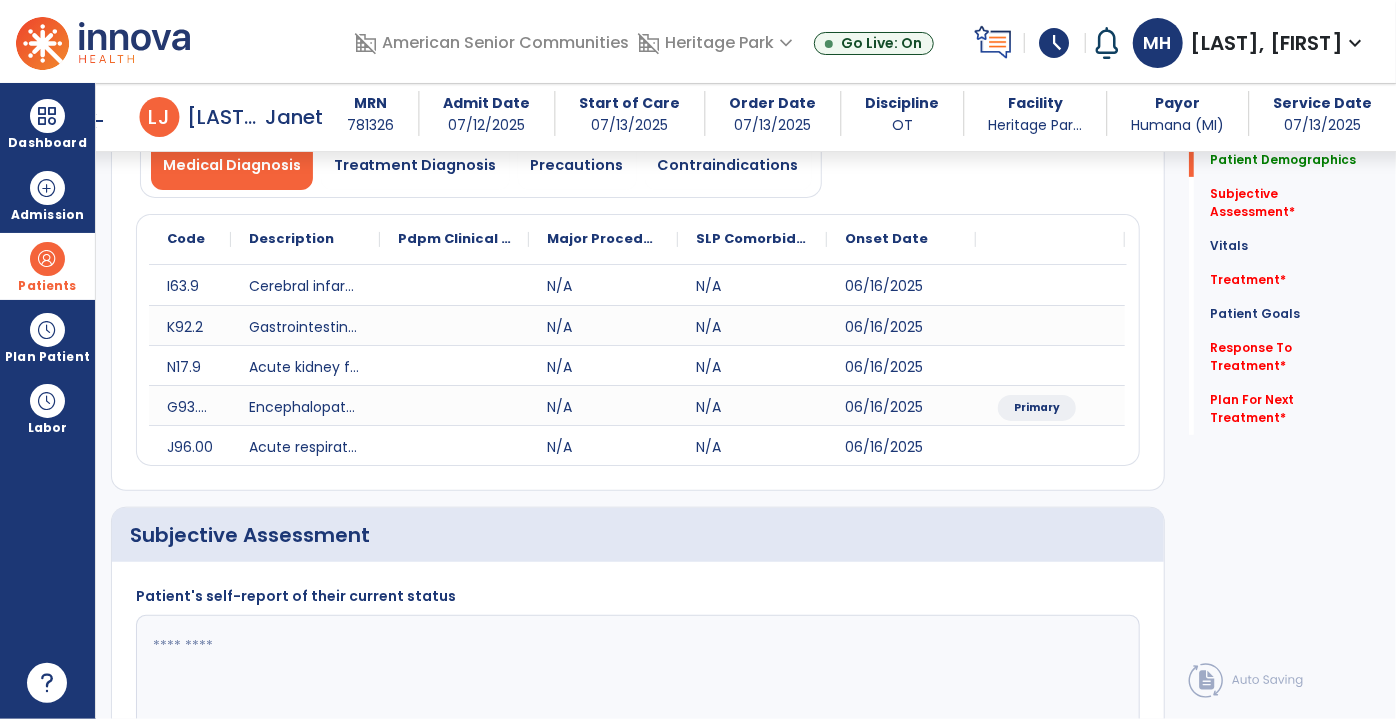 scroll, scrollTop: 272, scrollLeft: 0, axis: vertical 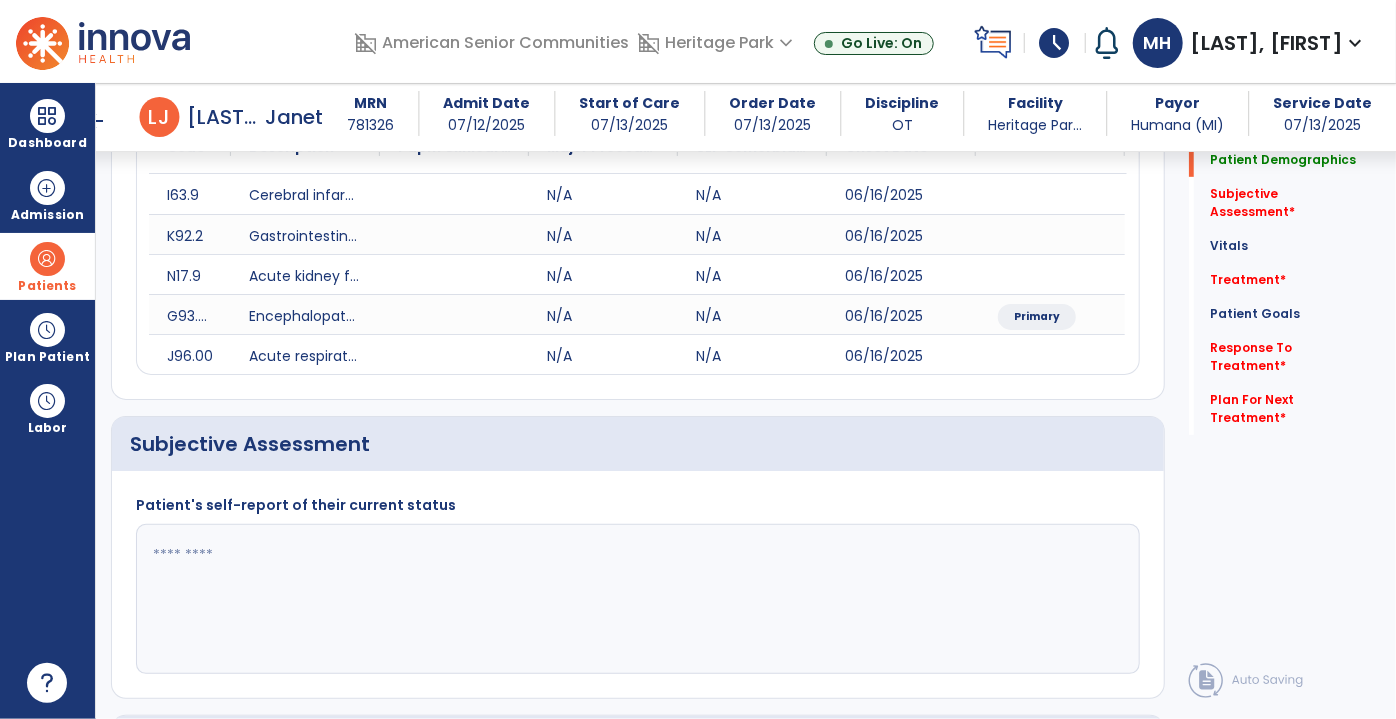 click 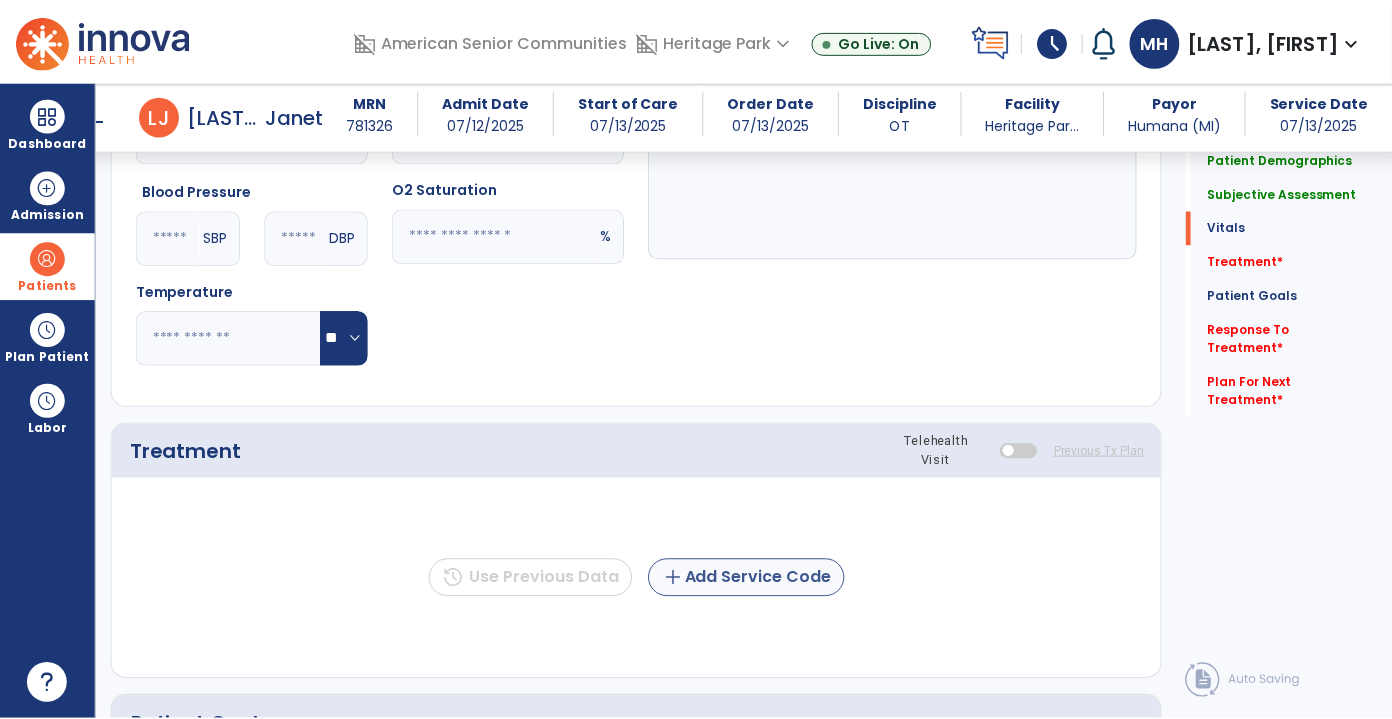 scroll, scrollTop: 1090, scrollLeft: 0, axis: vertical 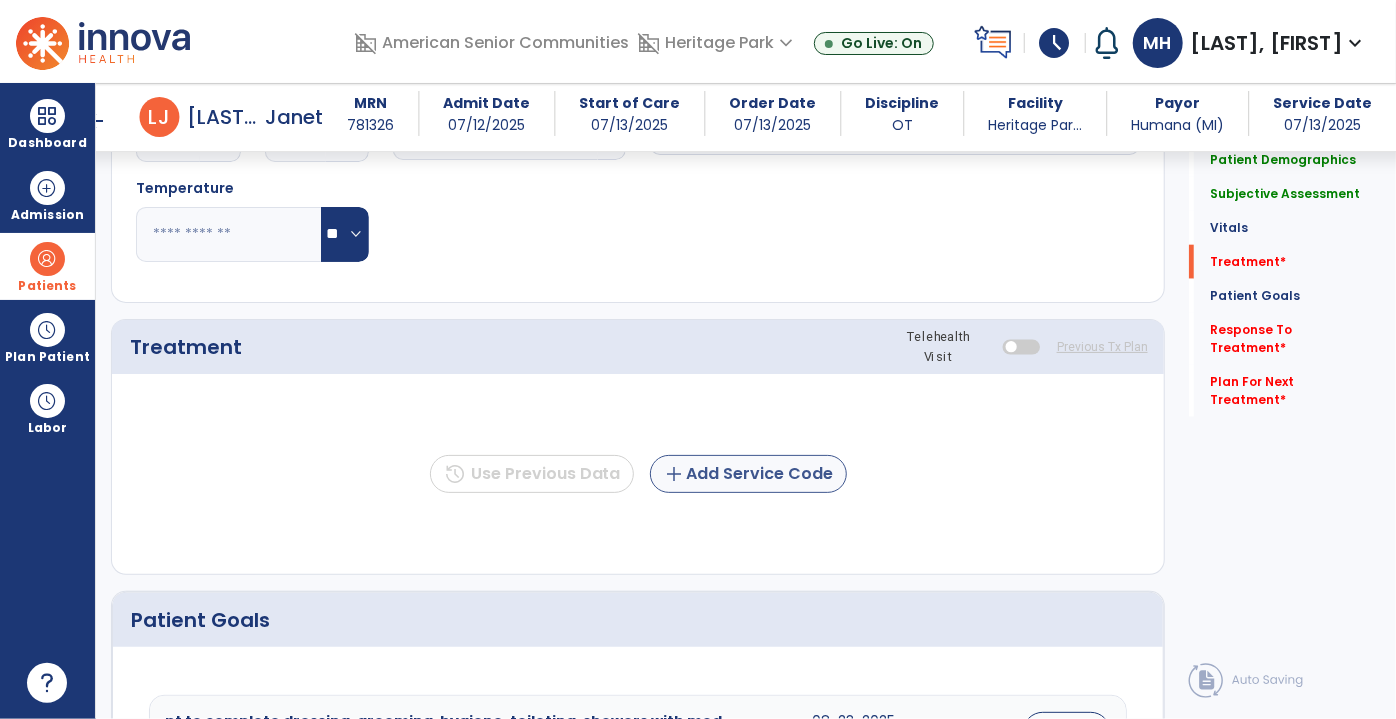type on "**********" 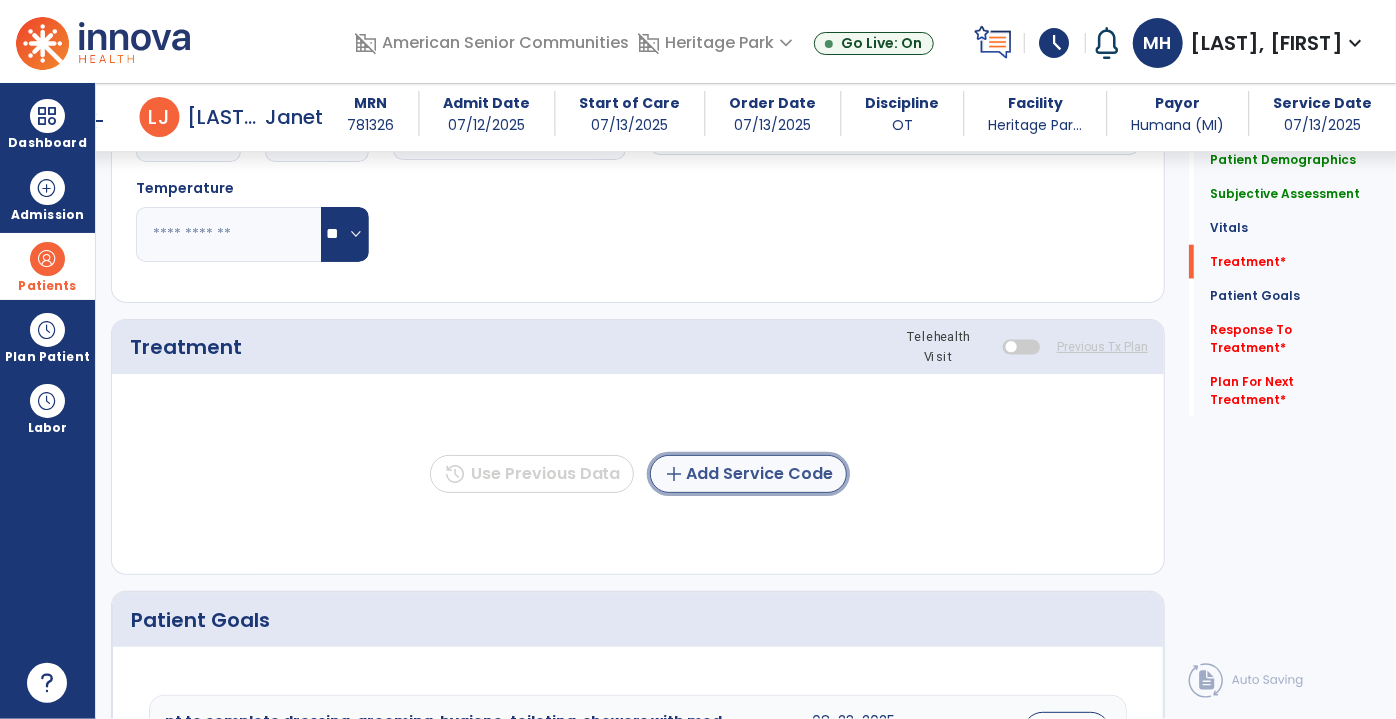 click on "add  Add Service Code" 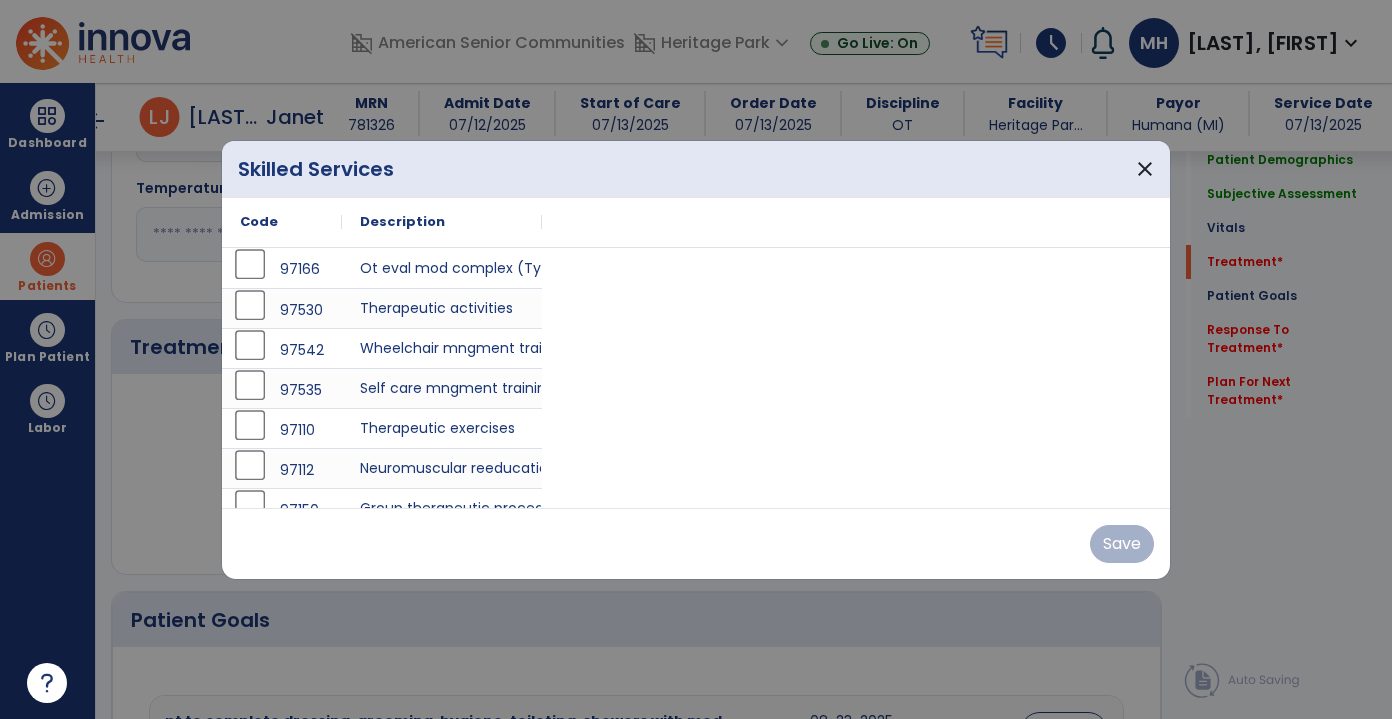 scroll, scrollTop: 1090, scrollLeft: 0, axis: vertical 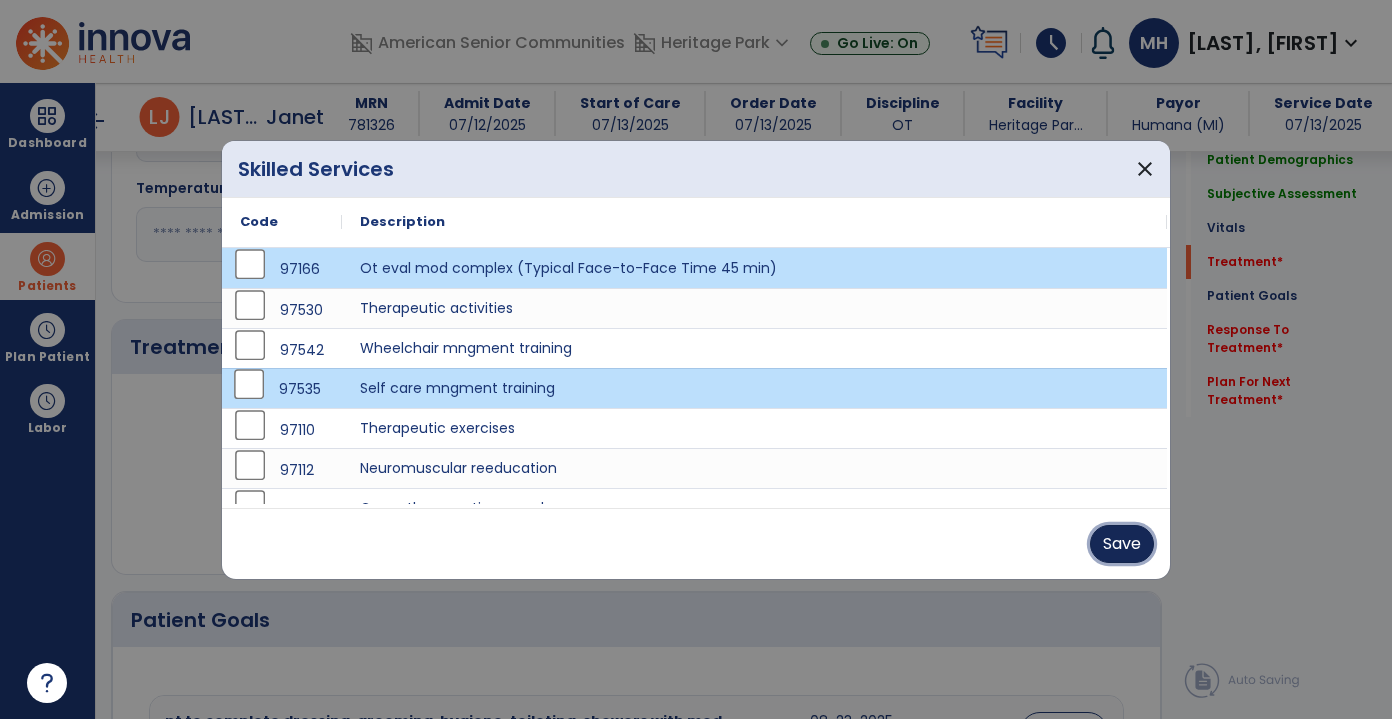 click on "Save" at bounding box center (1122, 544) 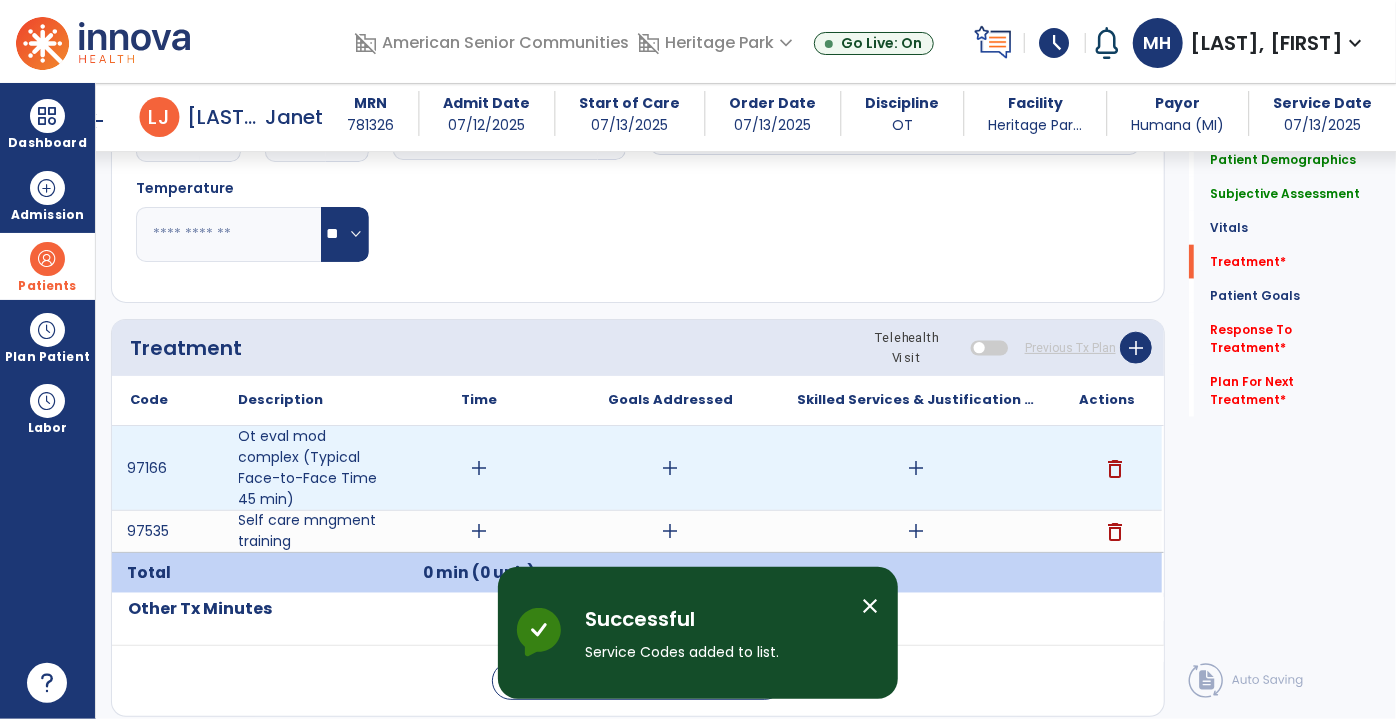 click on "add" at bounding box center (480, 468) 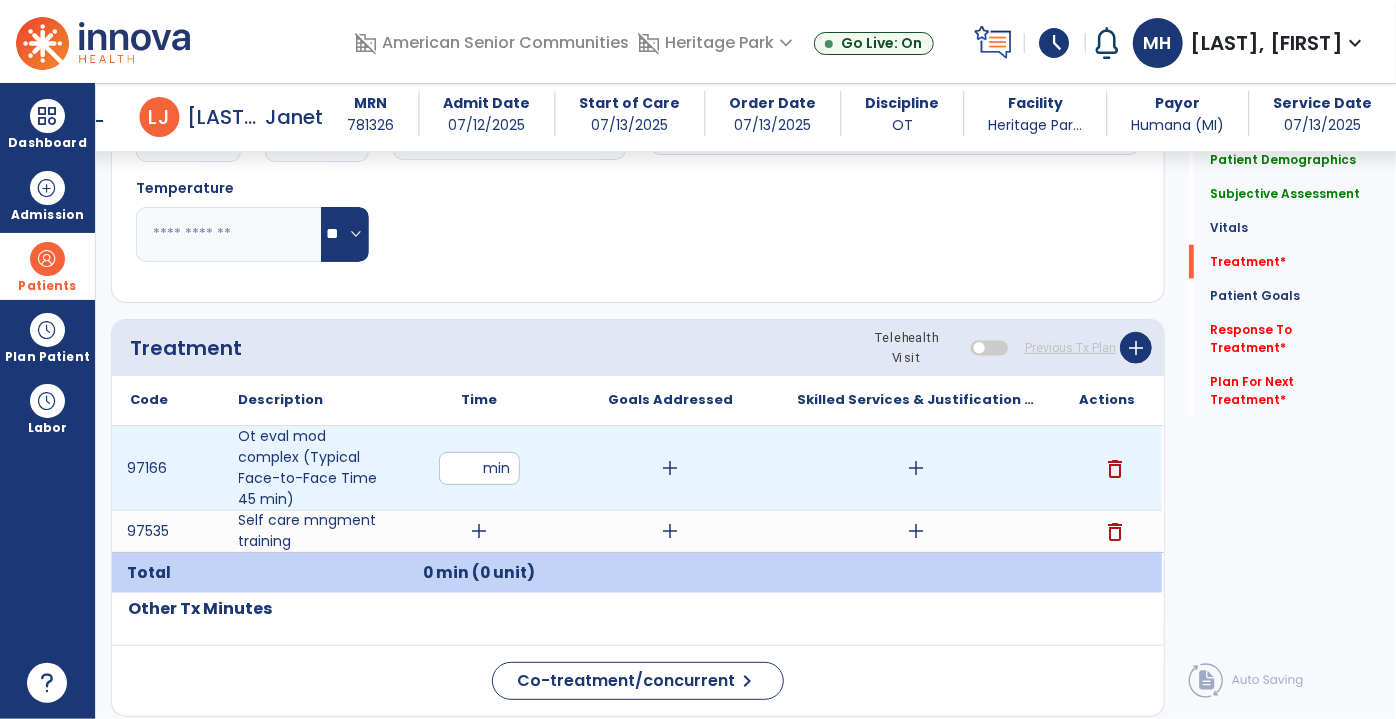 type on "**" 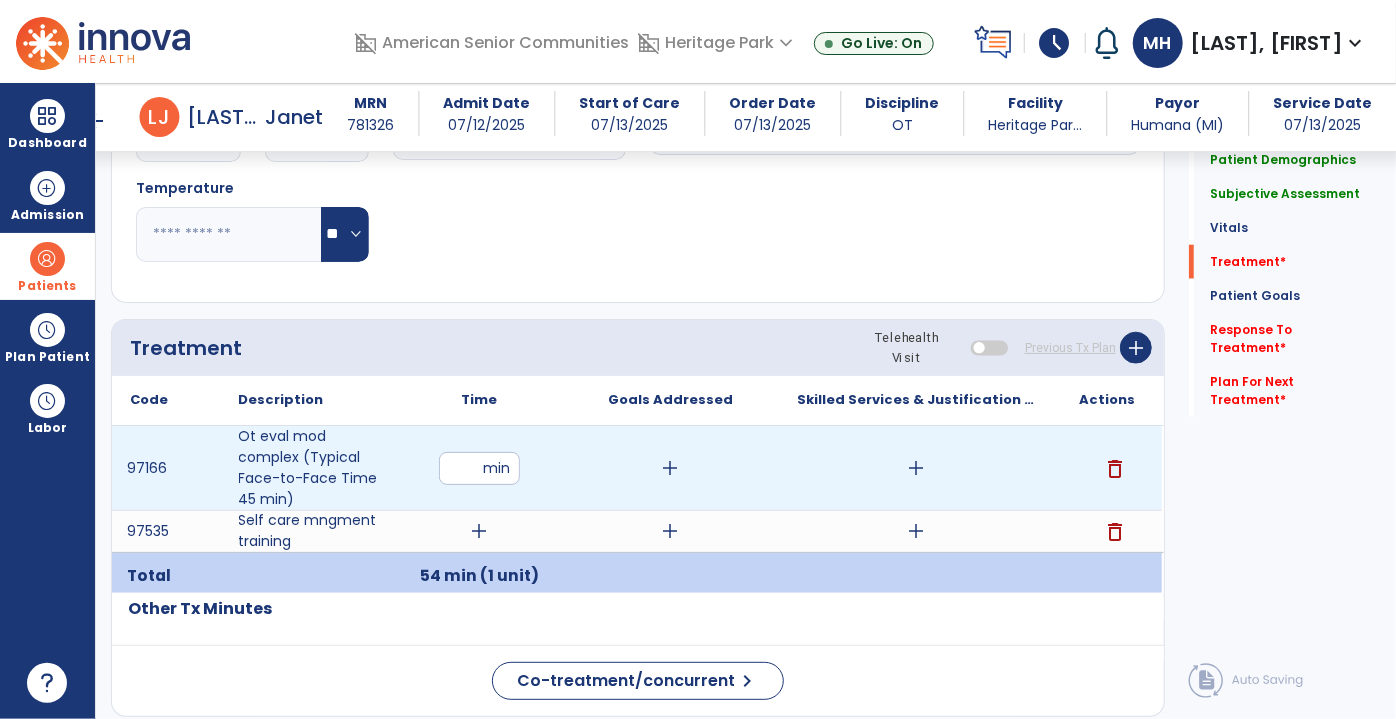 click on "add" at bounding box center (671, 468) 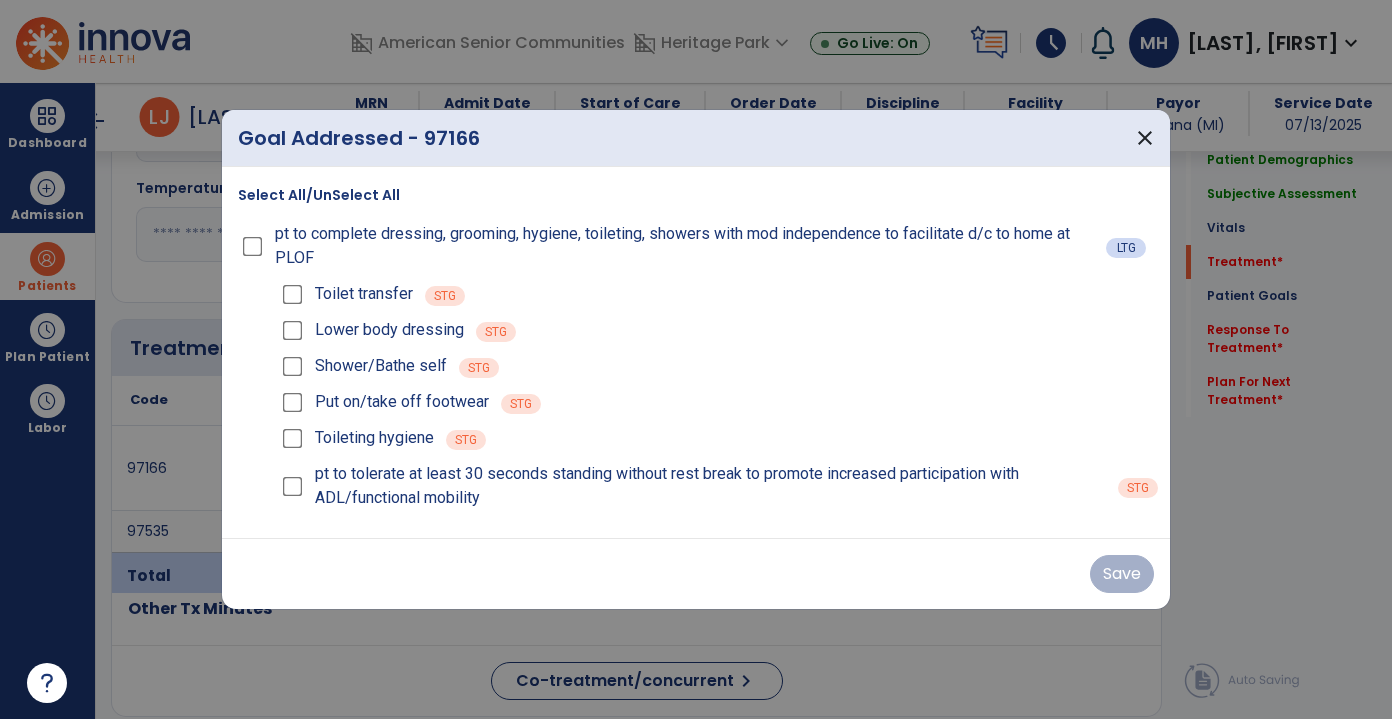 scroll, scrollTop: 1090, scrollLeft: 0, axis: vertical 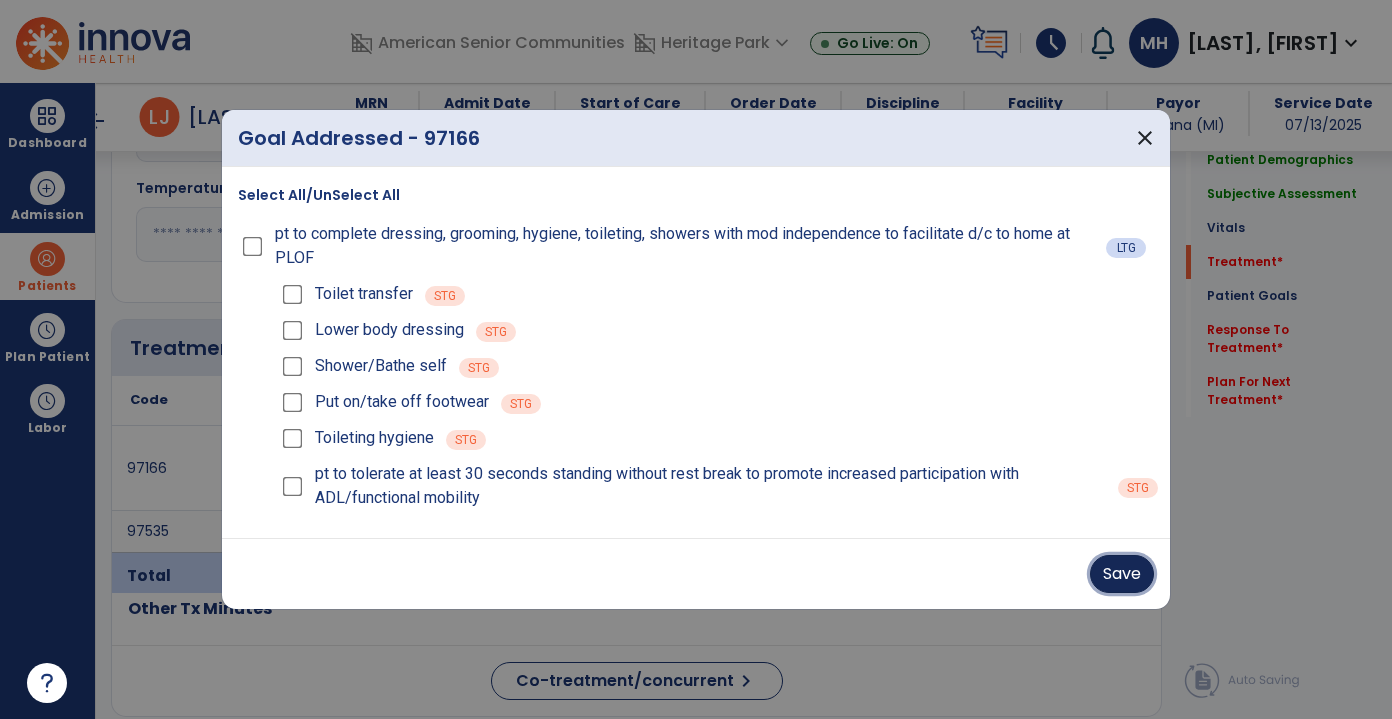 click on "Save" at bounding box center [1122, 574] 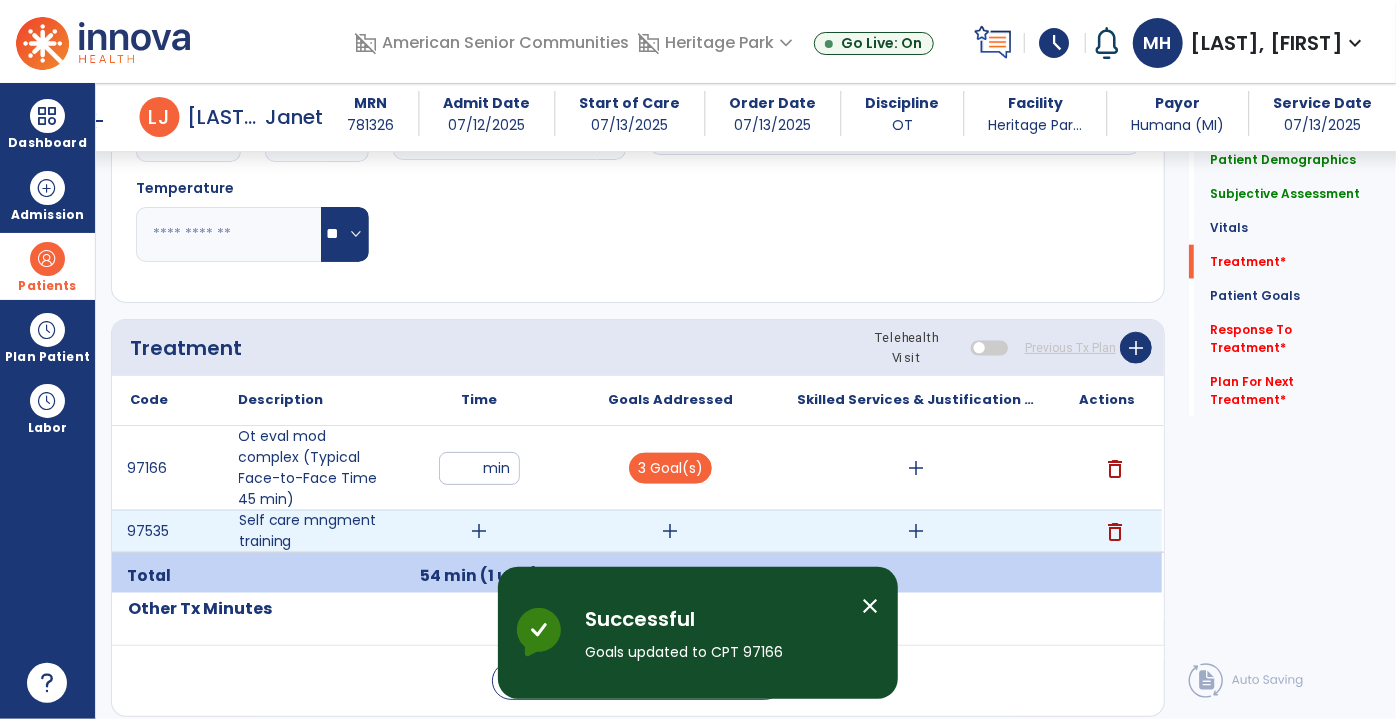 click on "add" at bounding box center [480, 531] 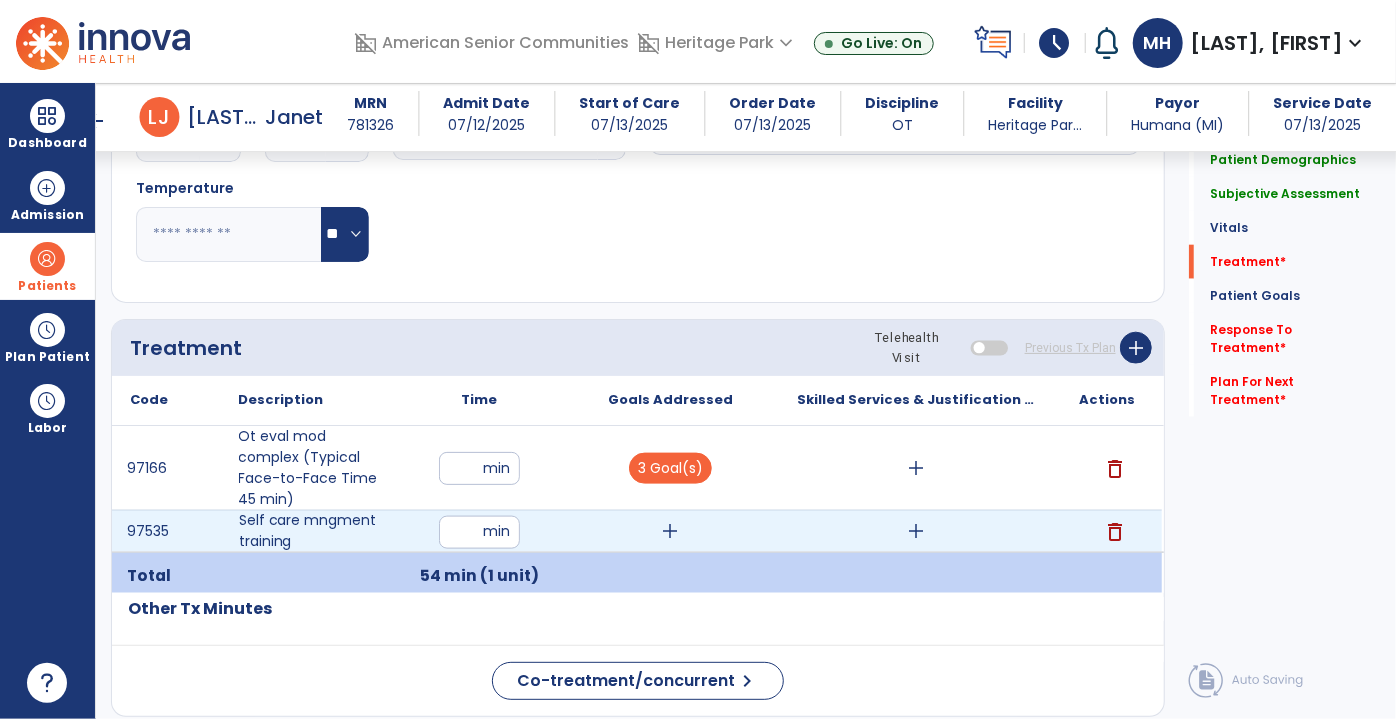type on "**" 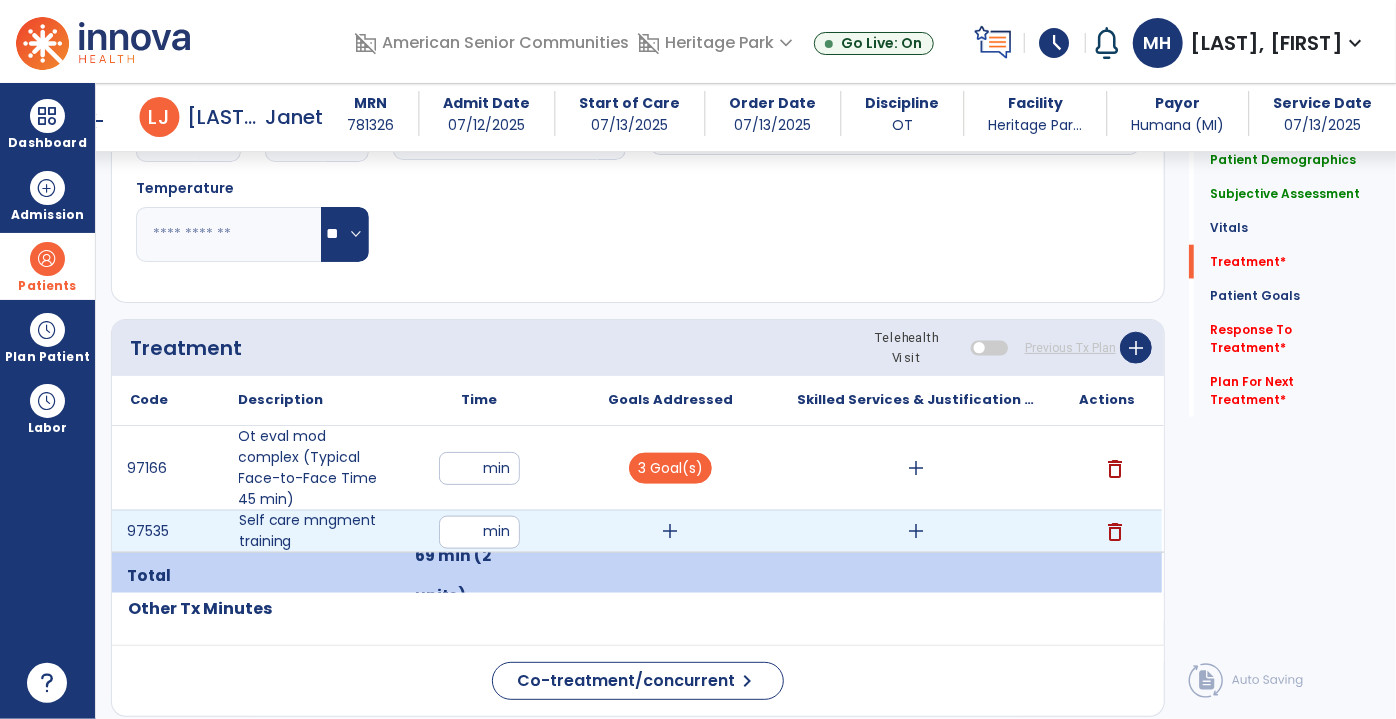 click on "add" at bounding box center [671, 531] 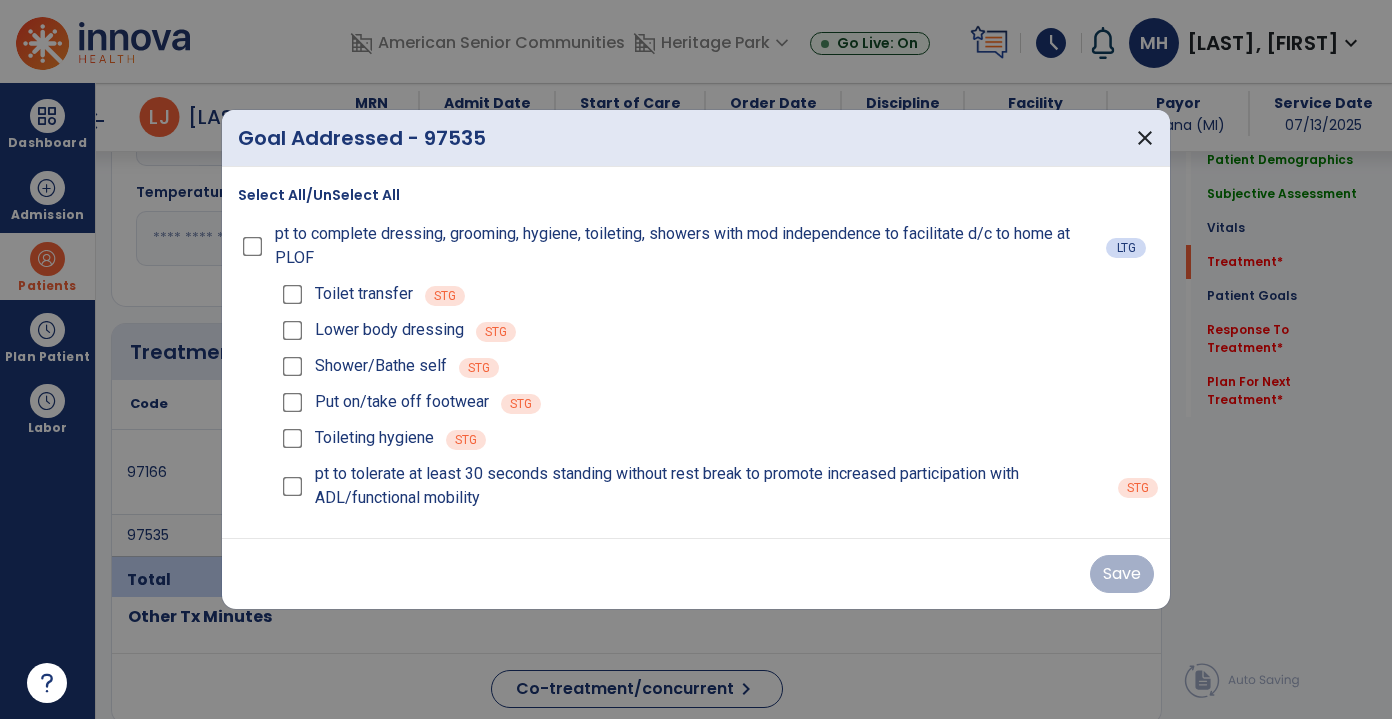 scroll, scrollTop: 1090, scrollLeft: 0, axis: vertical 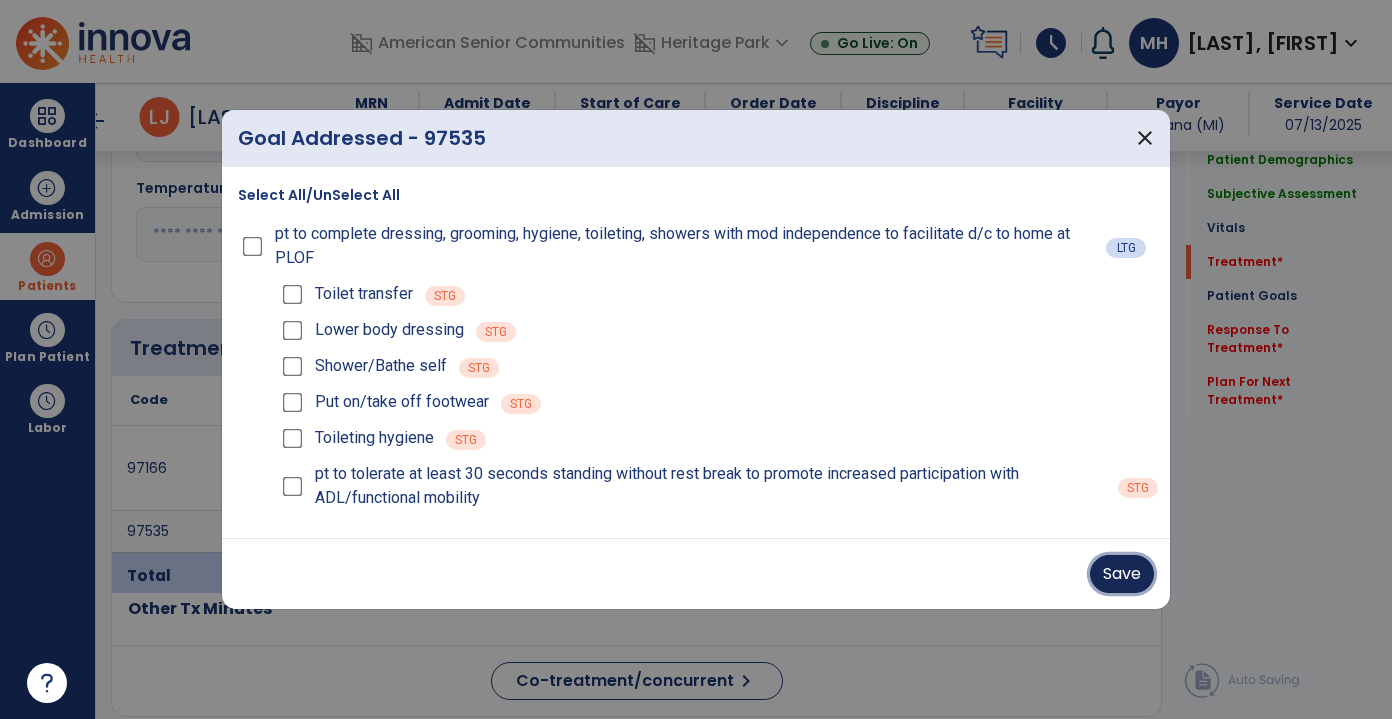 click on "Save" at bounding box center (1122, 574) 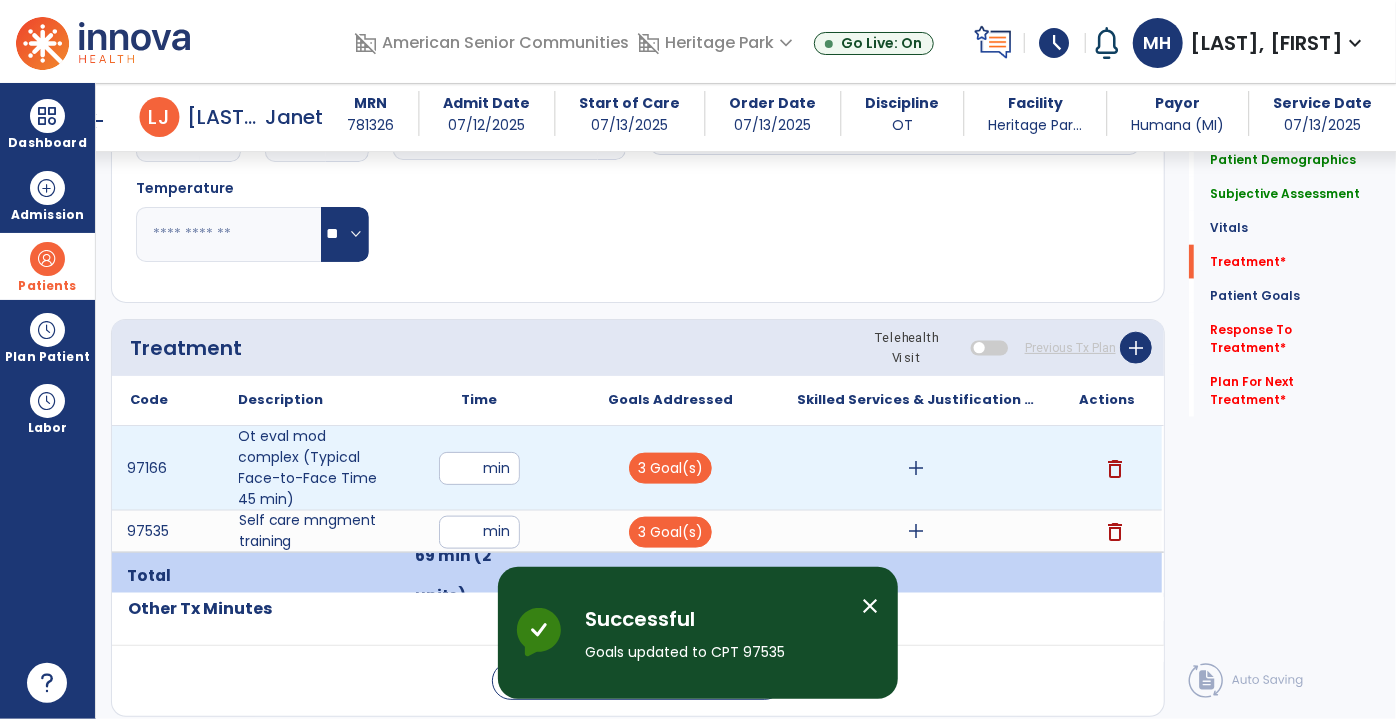 click on "add" at bounding box center (916, 468) 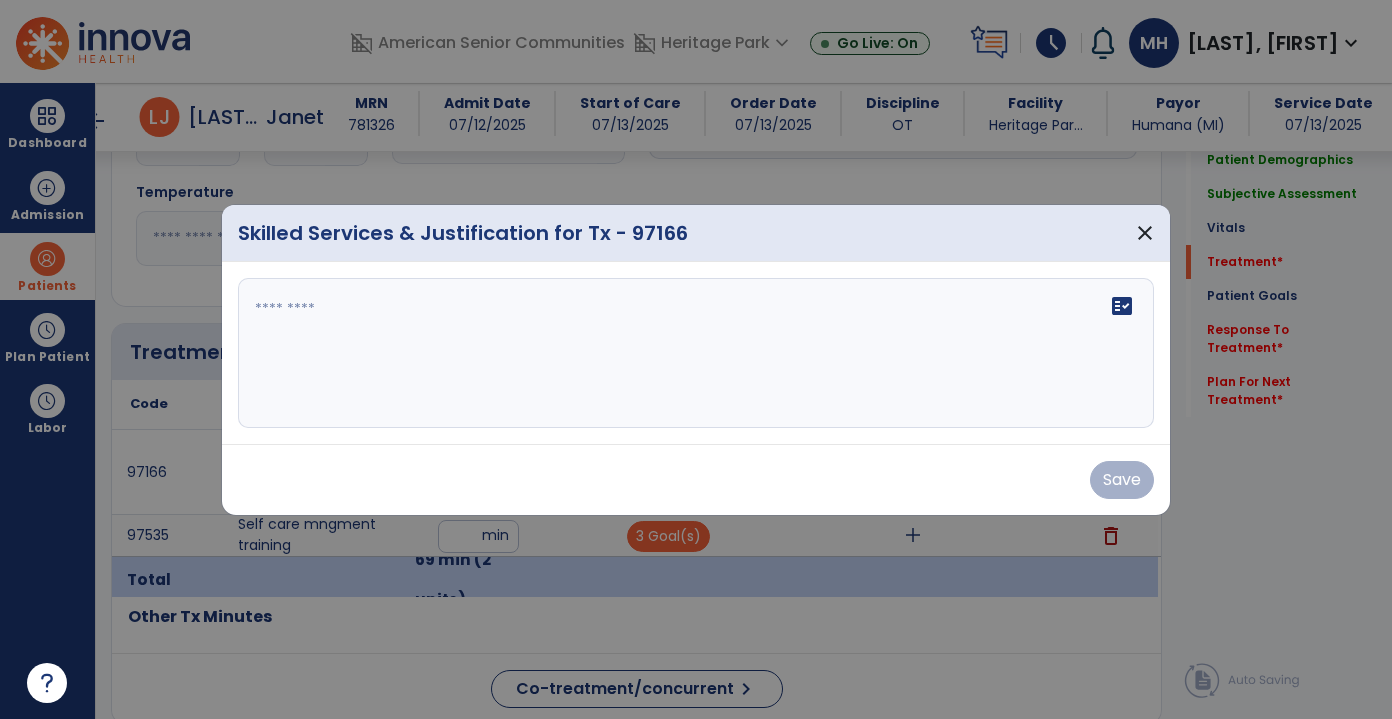 scroll, scrollTop: 1090, scrollLeft: 0, axis: vertical 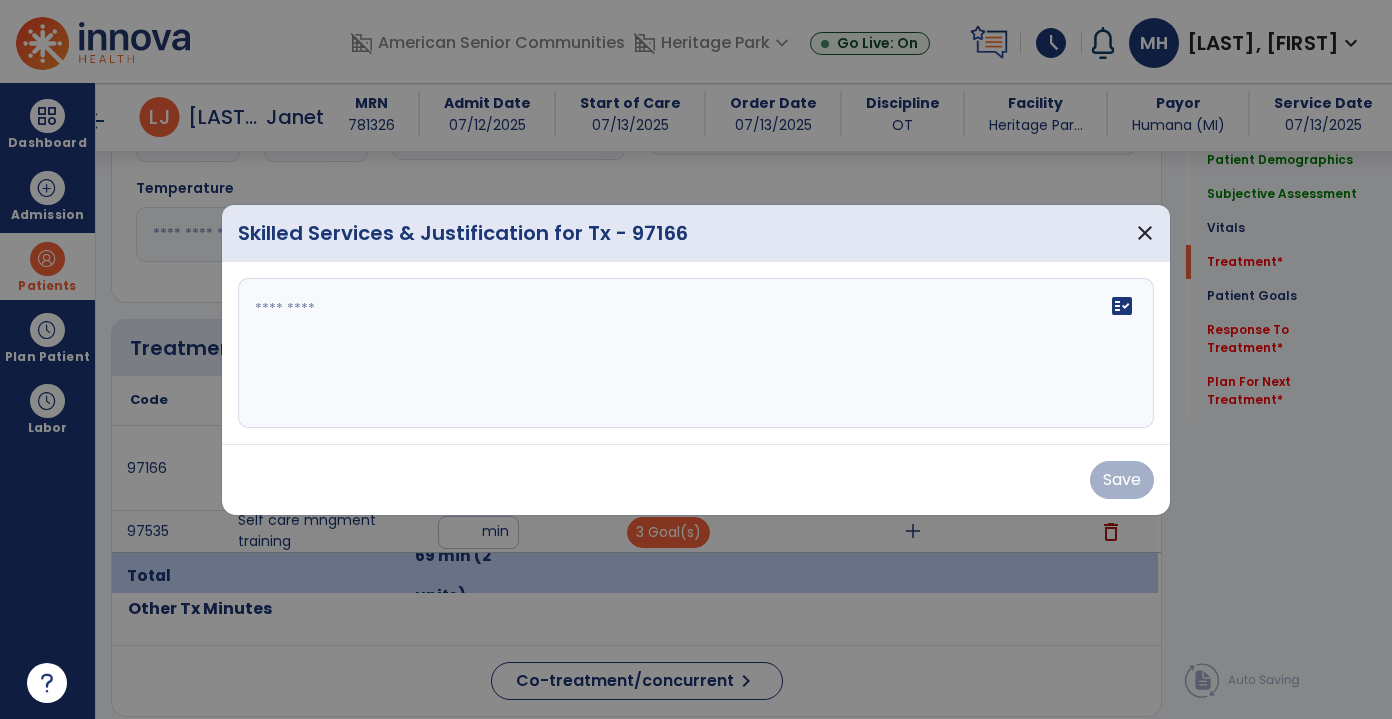 click on "fact_check" at bounding box center (696, 353) 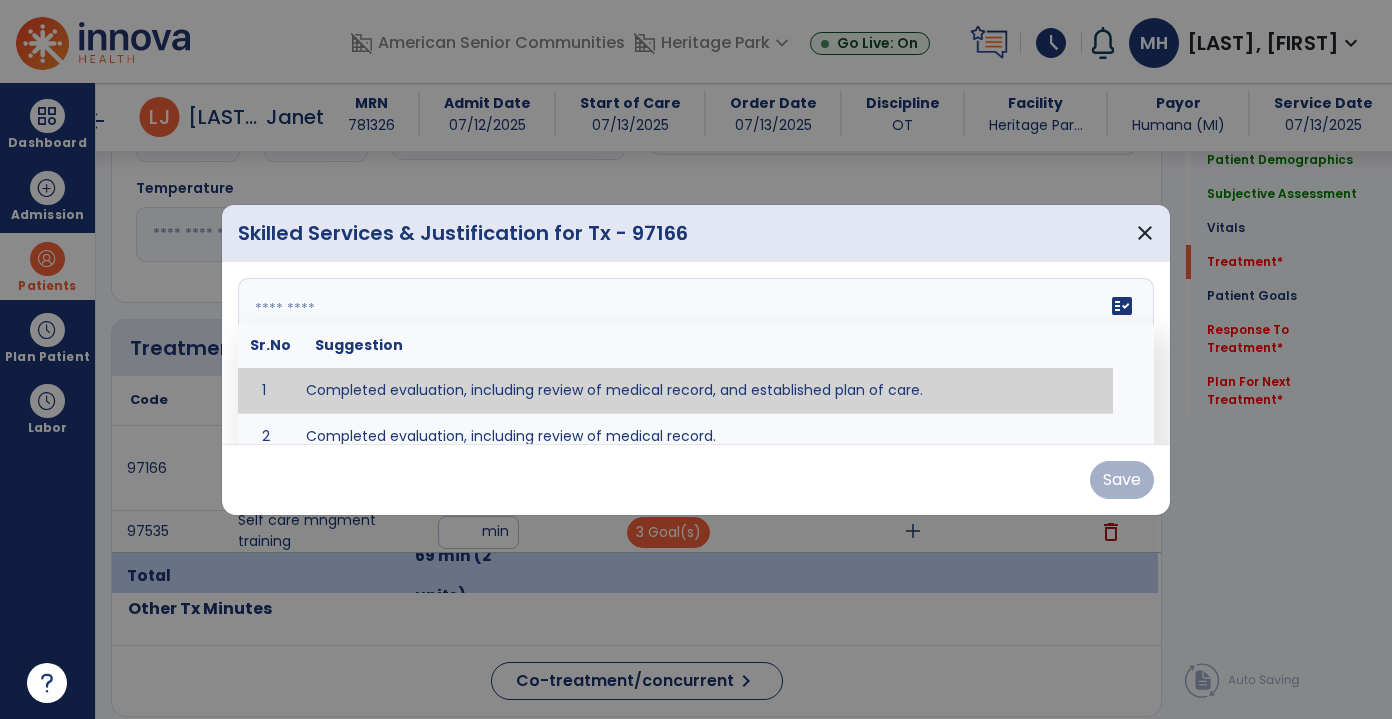 type on "**********" 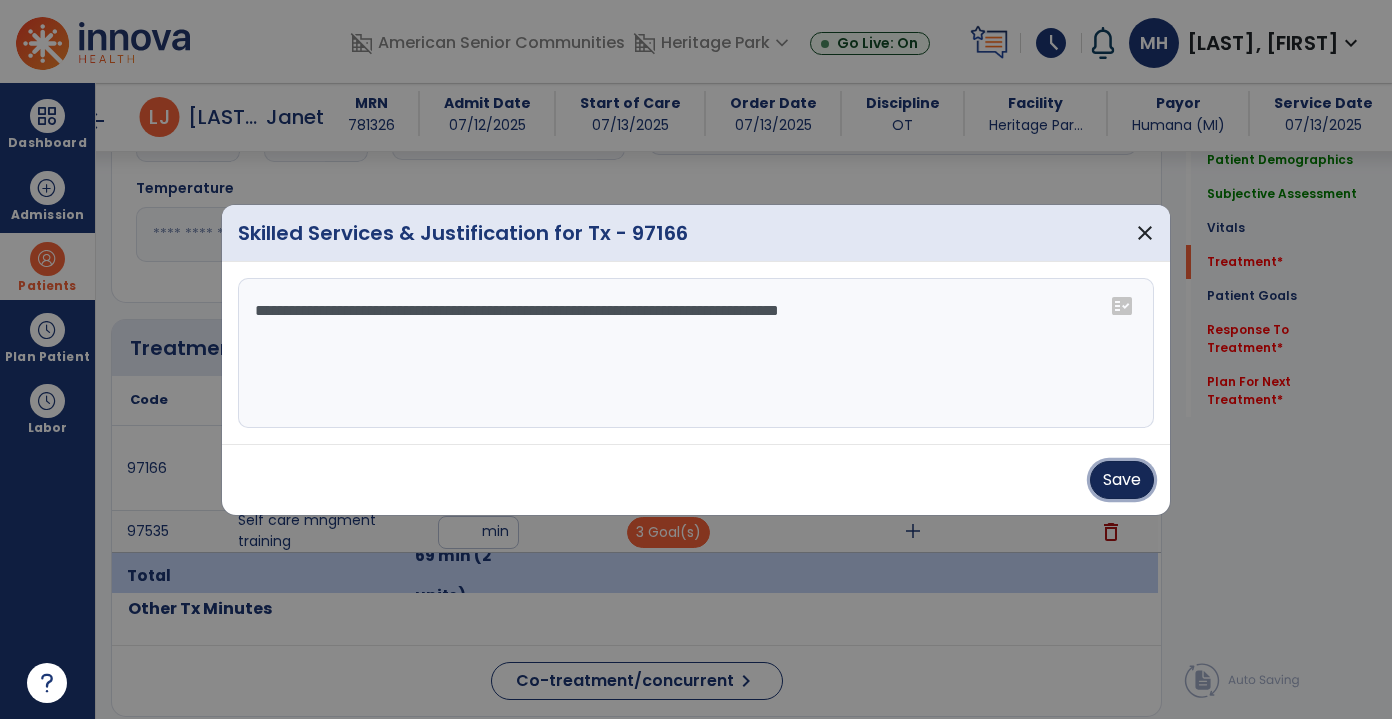 click on "Save" at bounding box center [1122, 480] 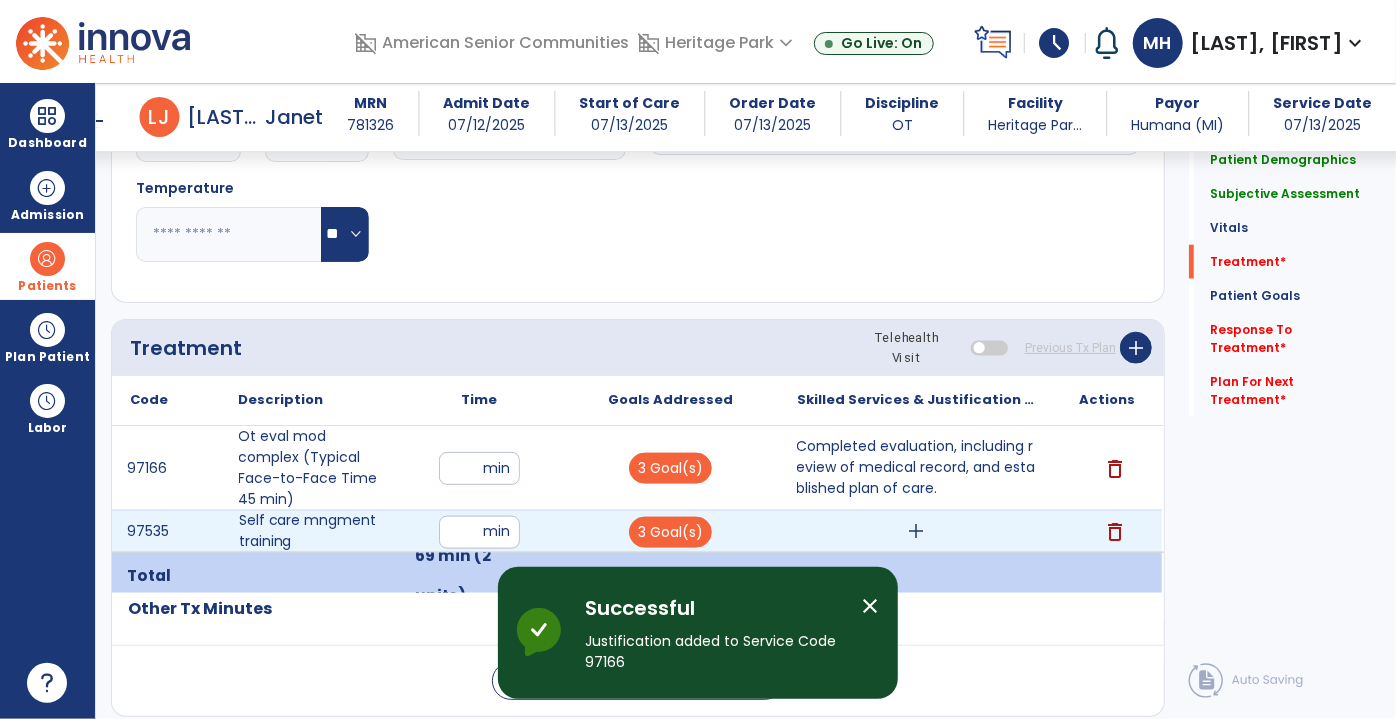 click on "add" at bounding box center [916, 531] 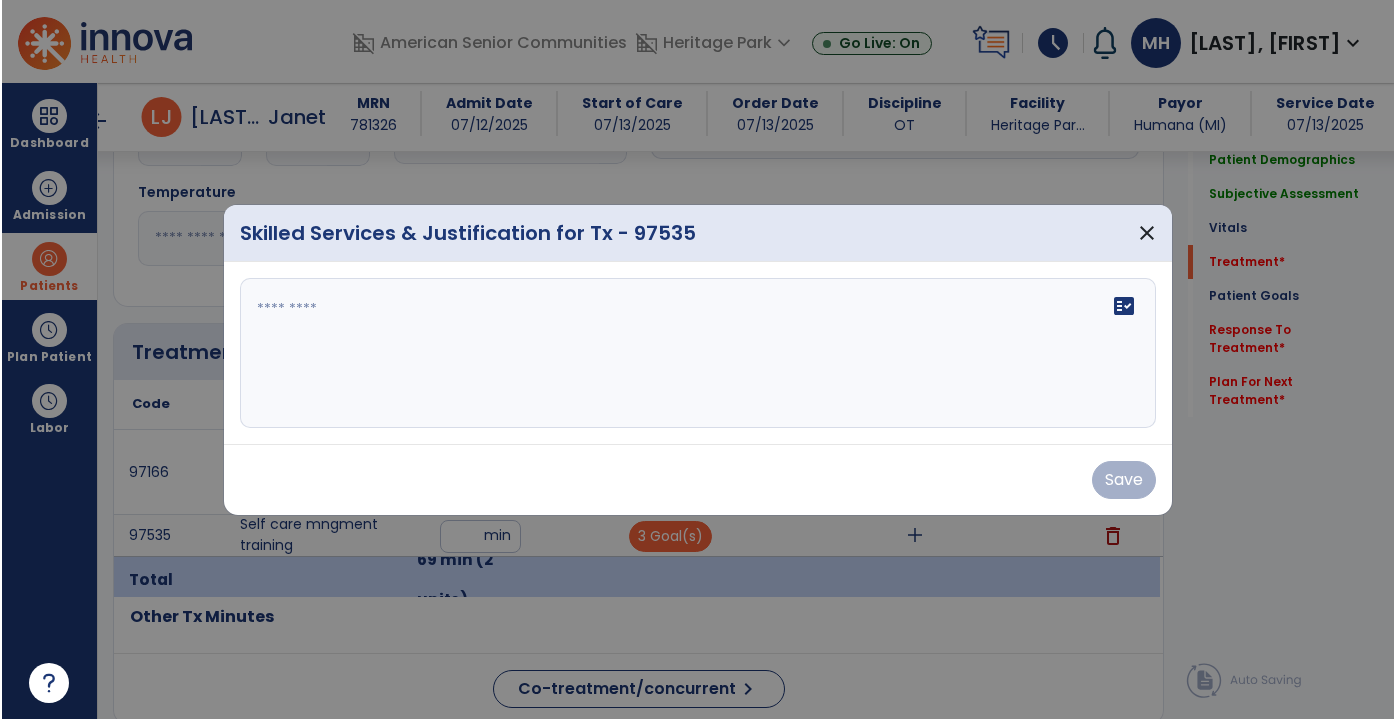 scroll, scrollTop: 1090, scrollLeft: 0, axis: vertical 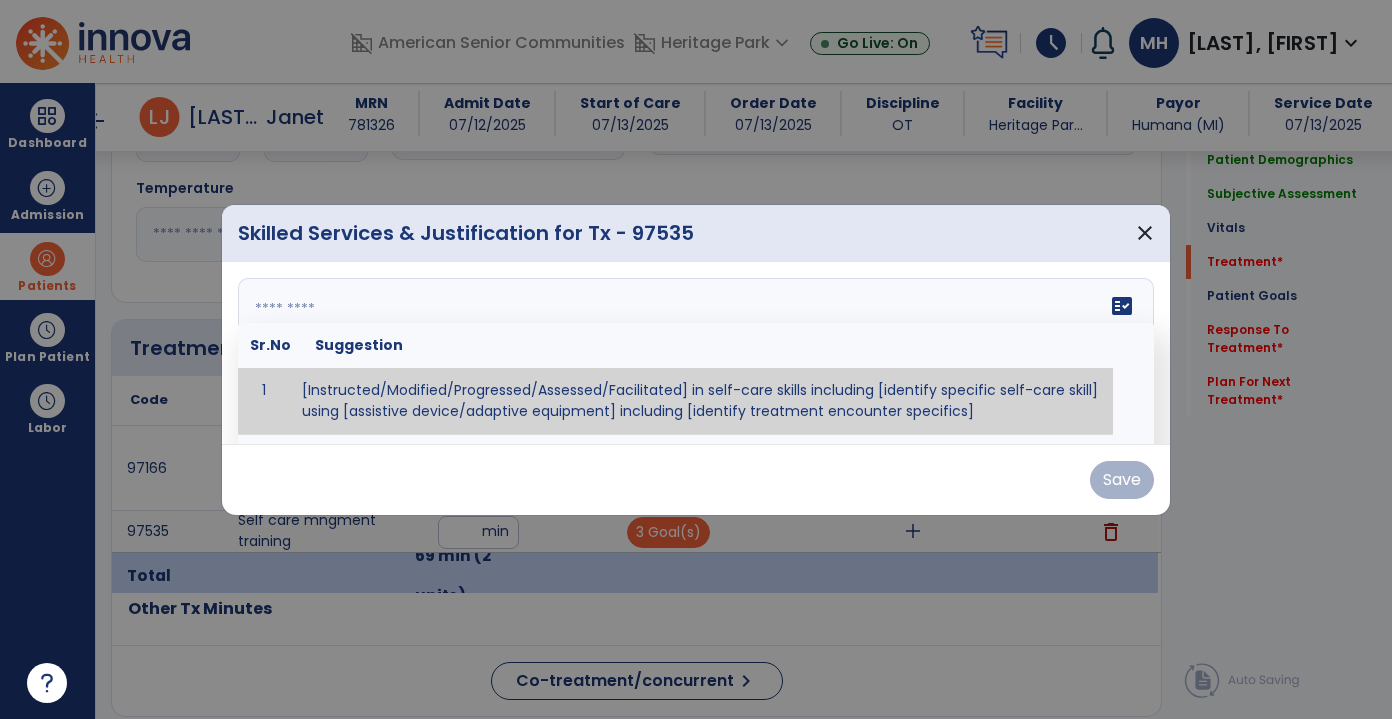 click on "fact_check  Sr.No Suggestion 1 [Instructed/Modified/Progressed/Assessed/Facilitated] in self-care skills including [identify specific self-care skill] using [assistive device/adaptive equipment] including [identify treatment encounter specifics]" at bounding box center [696, 353] 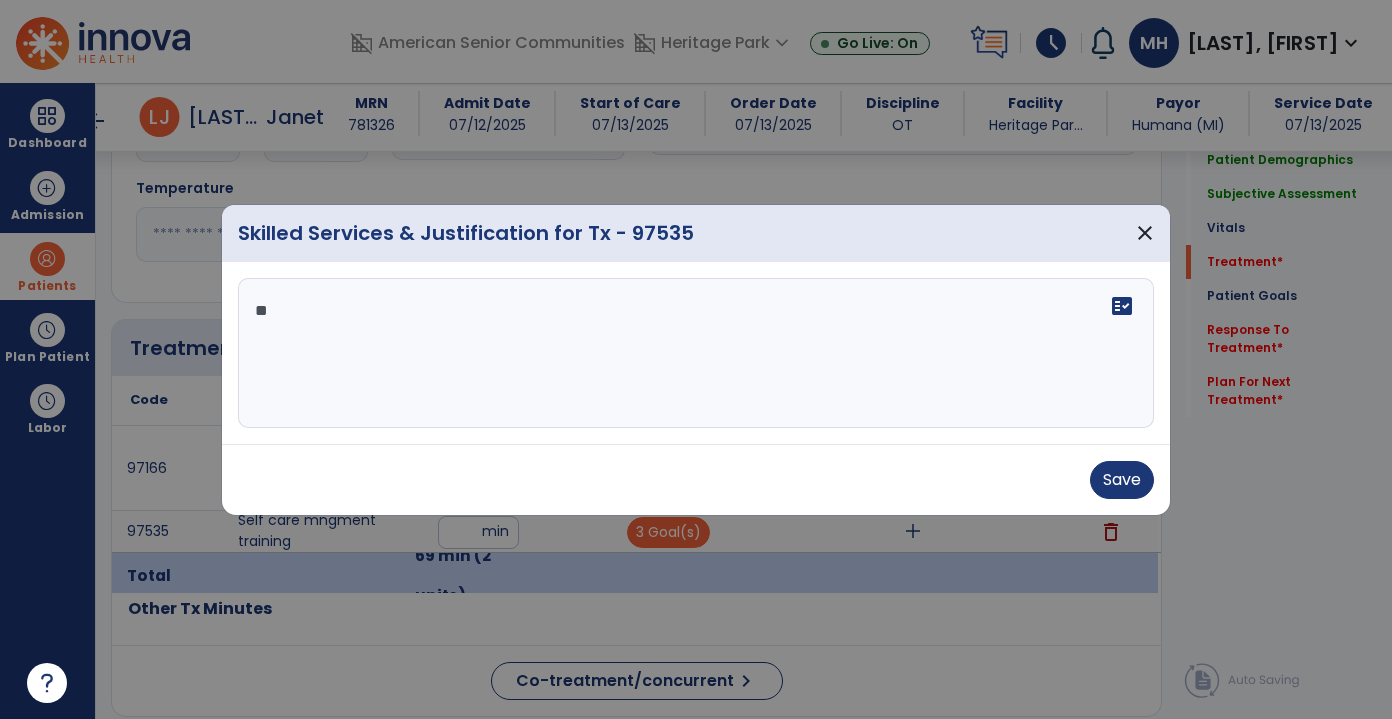 type on "*" 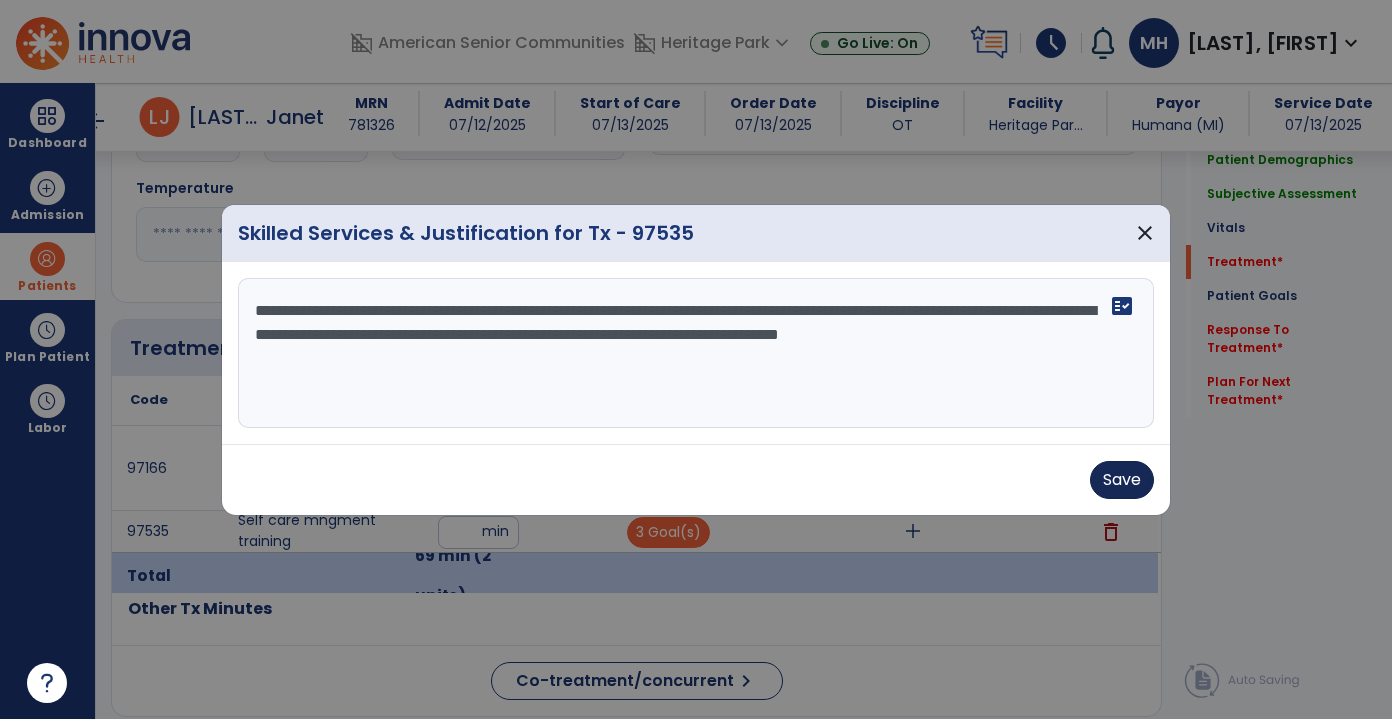 type on "**********" 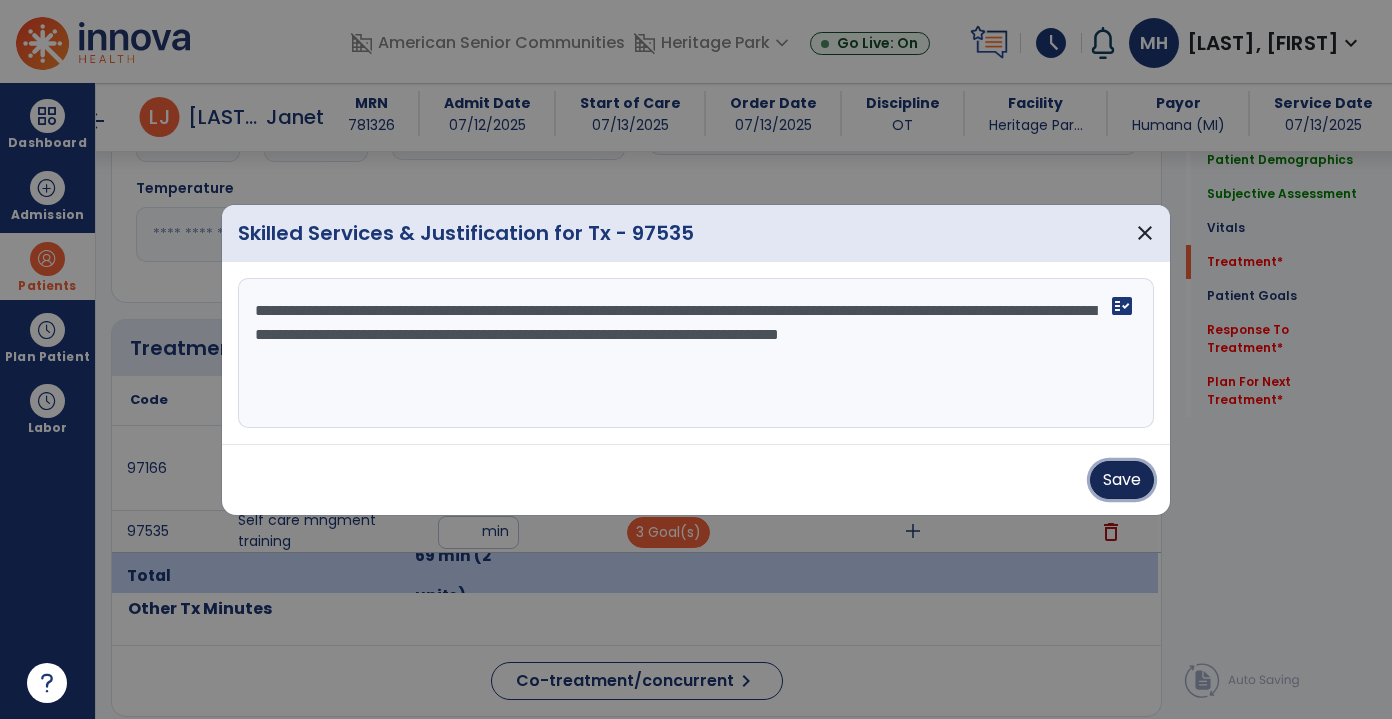 click on "Save" at bounding box center [1122, 480] 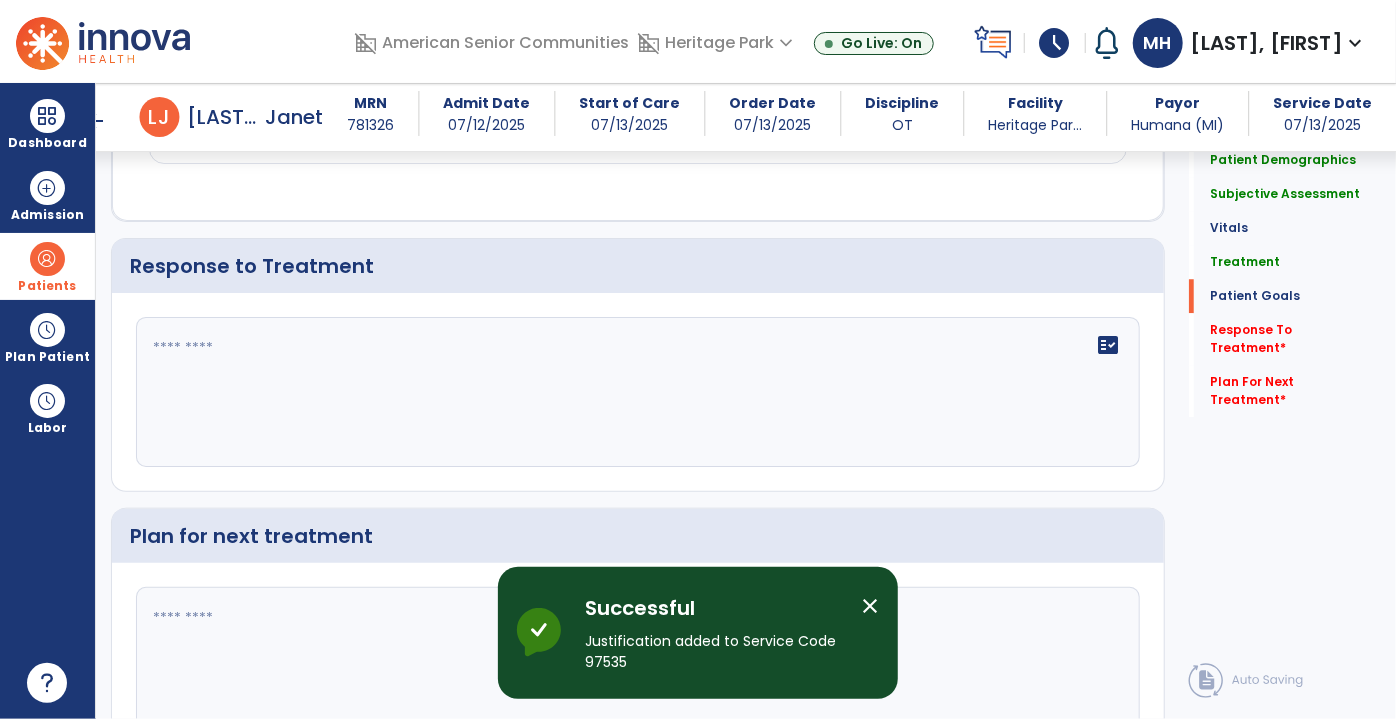 scroll, scrollTop: 2727, scrollLeft: 0, axis: vertical 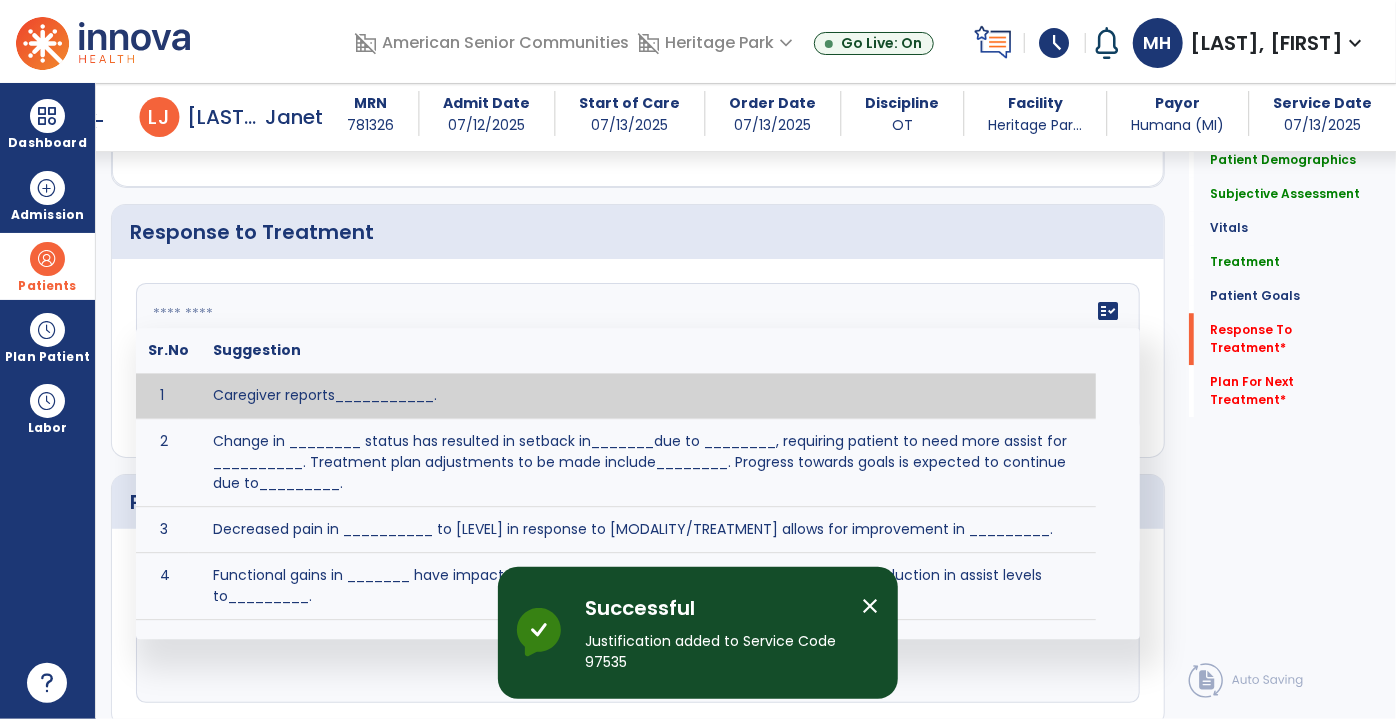 click on "fact_check  Sr.No Suggestion 1 Caregiver reports___________. 2 Change in ________ status has resulted in setback in_______due to ________, requiring patient to need more assist for __________.   Treatment plan adjustments to be made include________.  Progress towards goals is expected to continue due to_________. 3 Decreased pain in __________ to [LEVEL] in response to [MODALITY/TREATMENT] allows for improvement in _________. 4 Functional gains in _______ have impacted the patient's ability to perform_________ with a reduction in assist levels to_________. 5 Functional progress this week has been significant due to__________. 6 Gains in ________ have improved the patient's ability to perform ______with decreased levels of assist to___________. 7 Improvement in ________allows patient to tolerate higher levels of challenges in_________. 8 Pain in [AREA] has decreased to [LEVEL] in response to [TREATMENT/MODALITY], allowing fore ease in completing__________. 9 10 11 12 13 14 15 16 17 18 19 20 21" 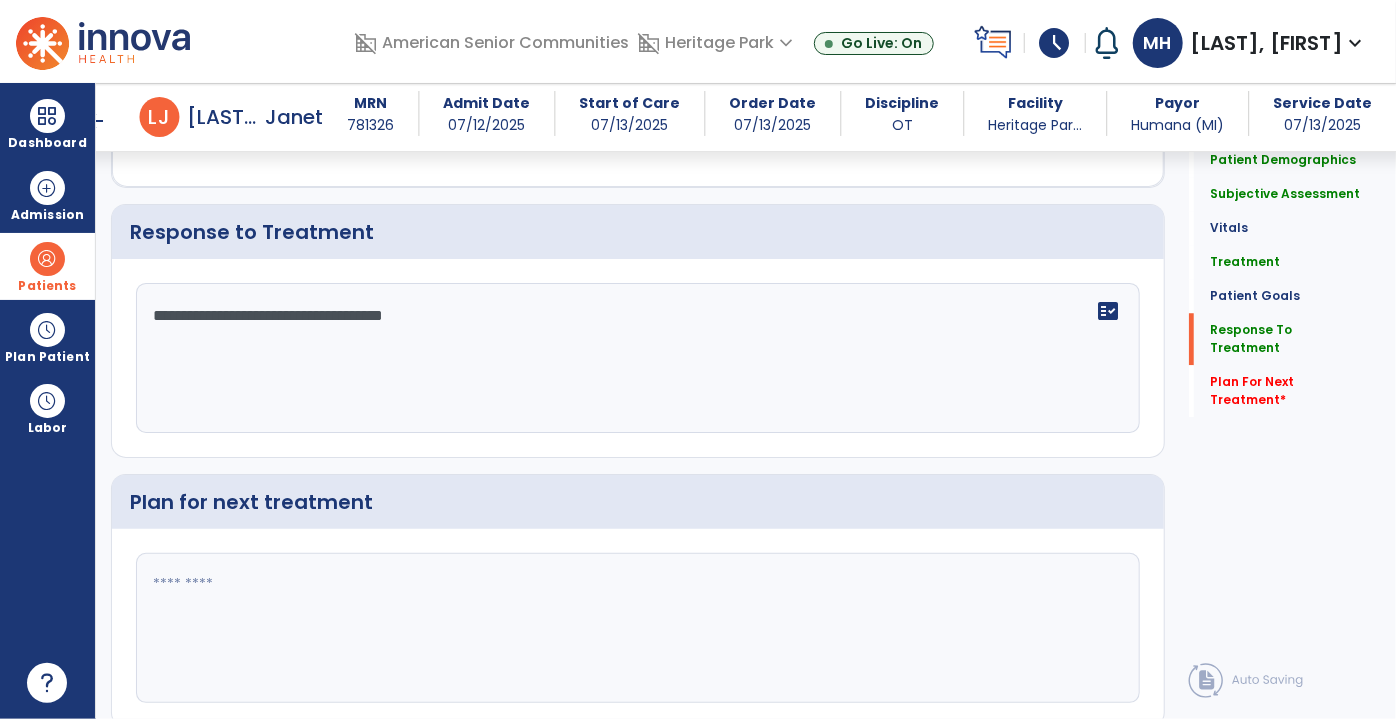 scroll, scrollTop: 2727, scrollLeft: 0, axis: vertical 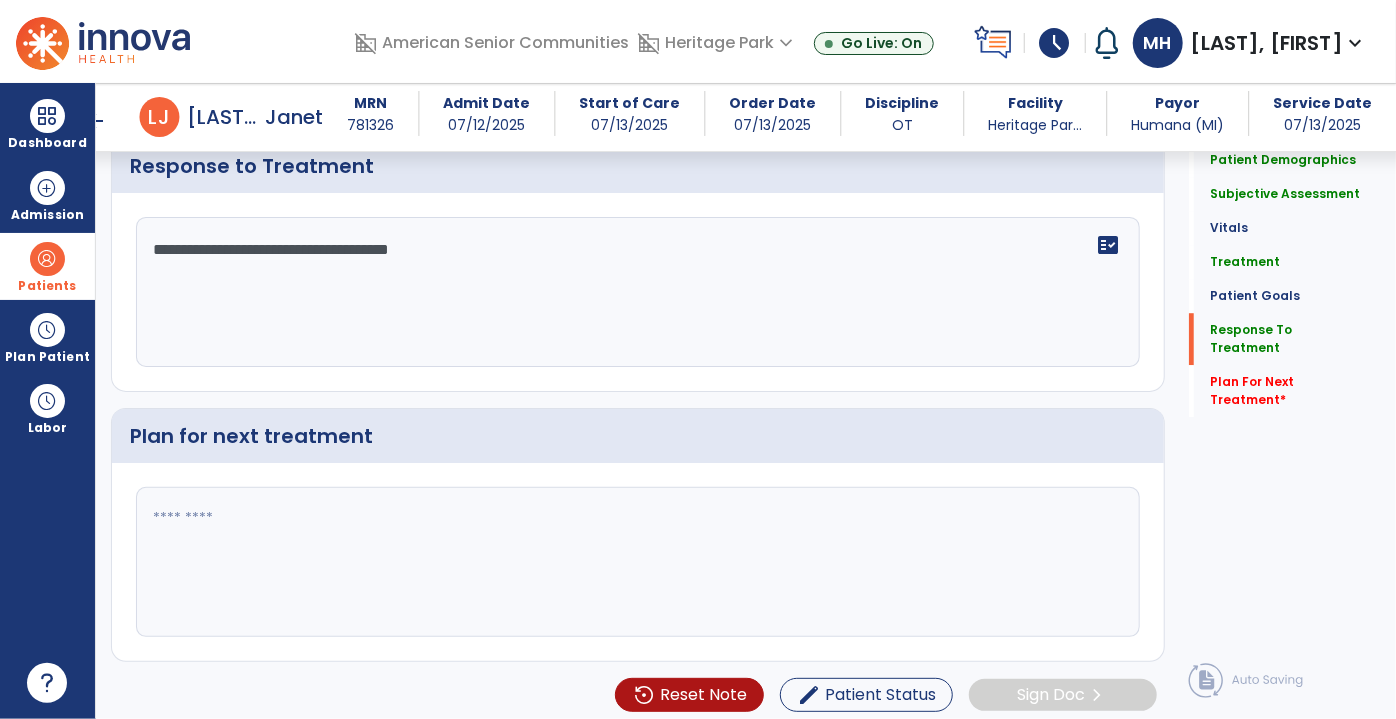 type on "**********" 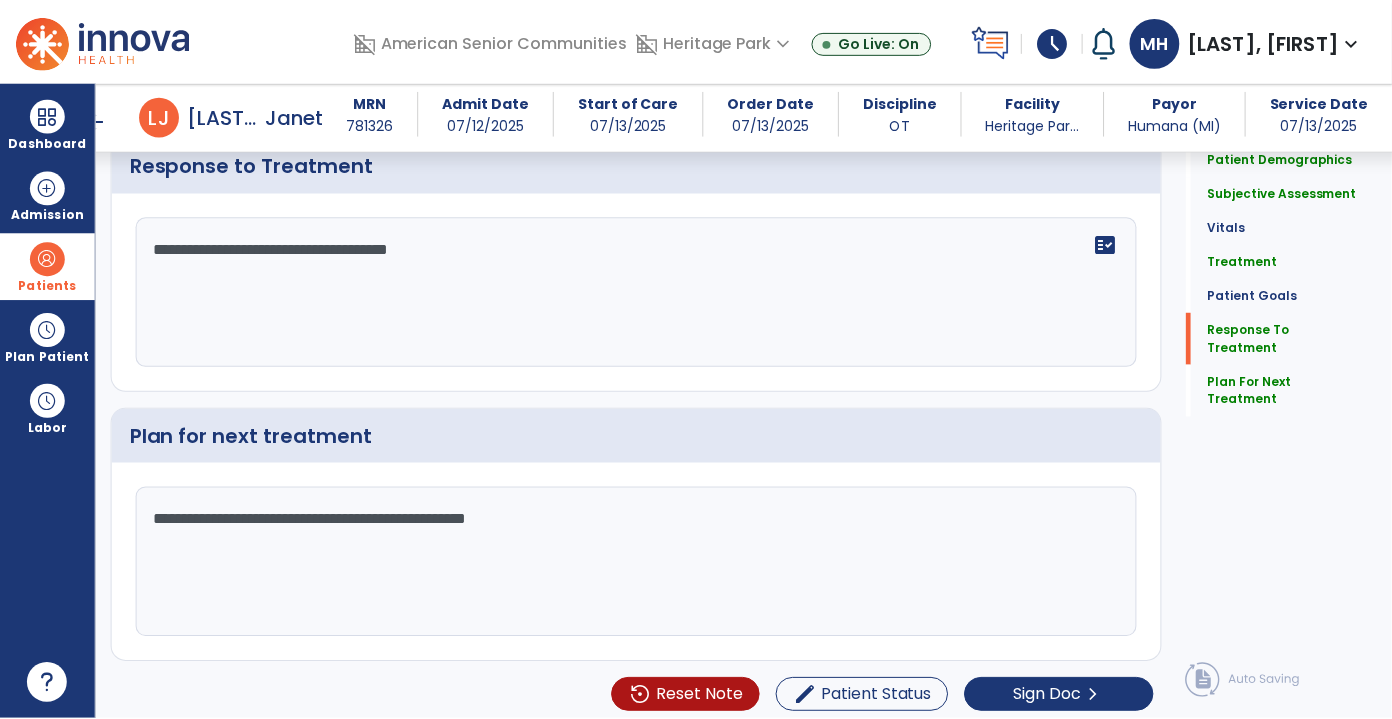scroll, scrollTop: 2793, scrollLeft: 0, axis: vertical 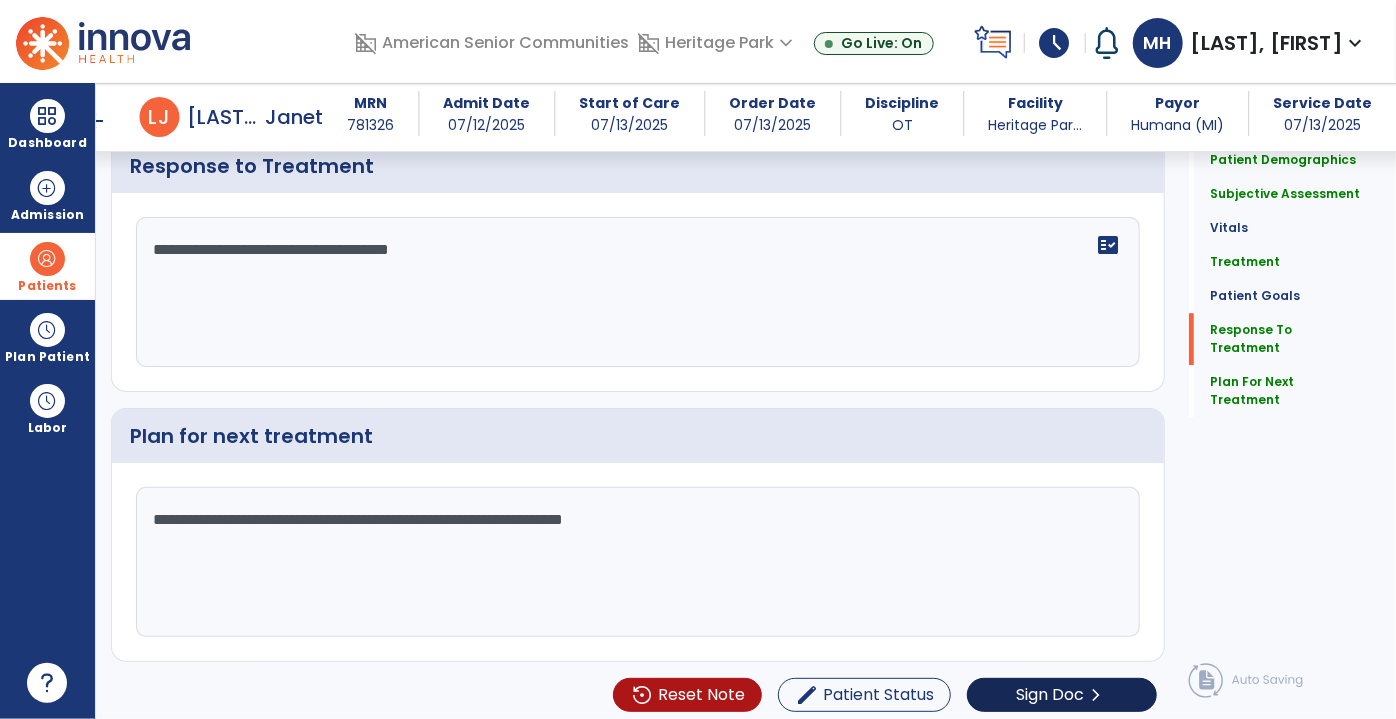 type on "**********" 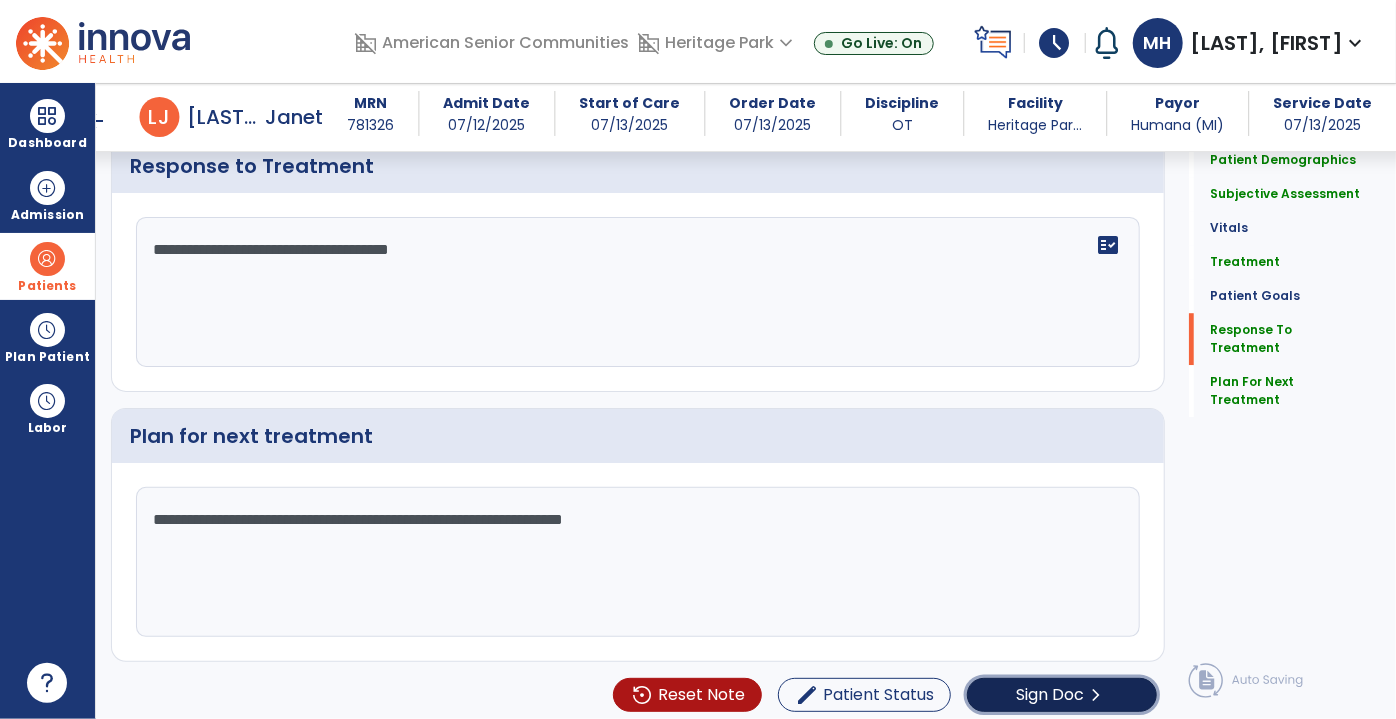 click on "Sign Doc" 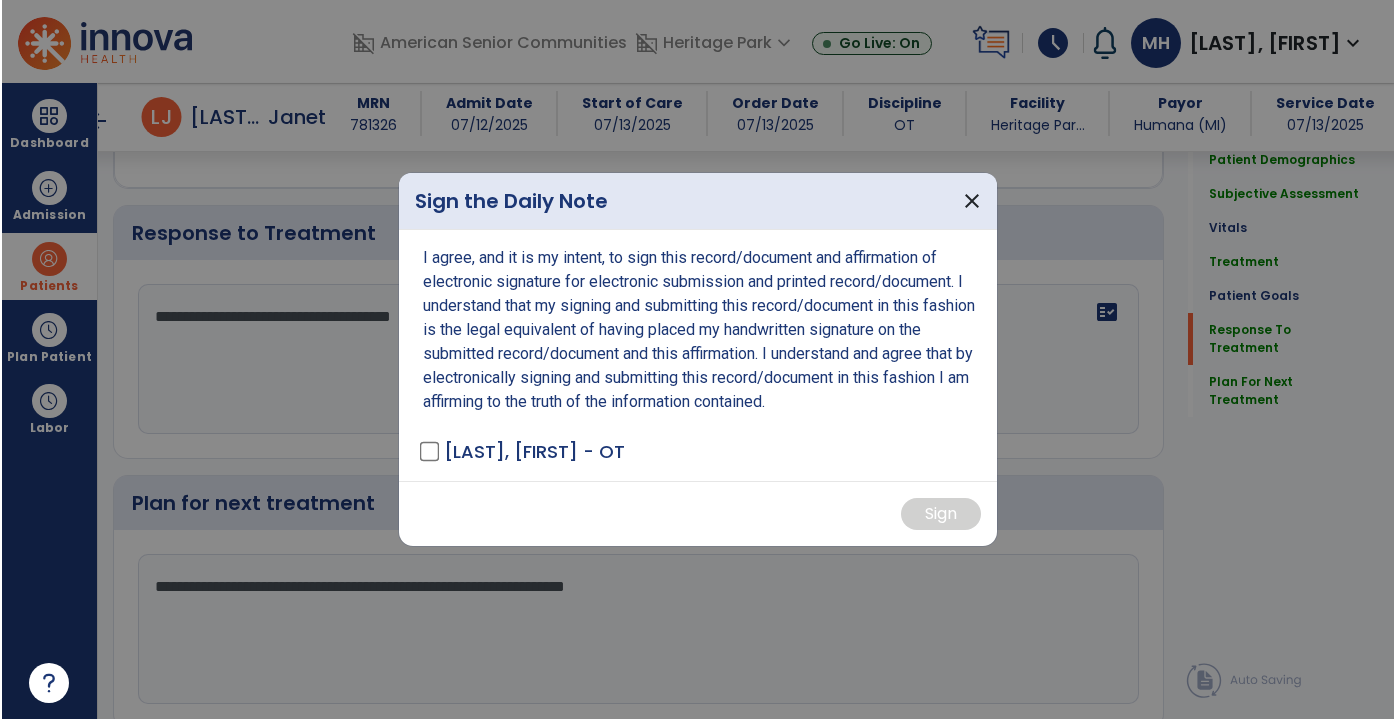 scroll, scrollTop: 2793, scrollLeft: 0, axis: vertical 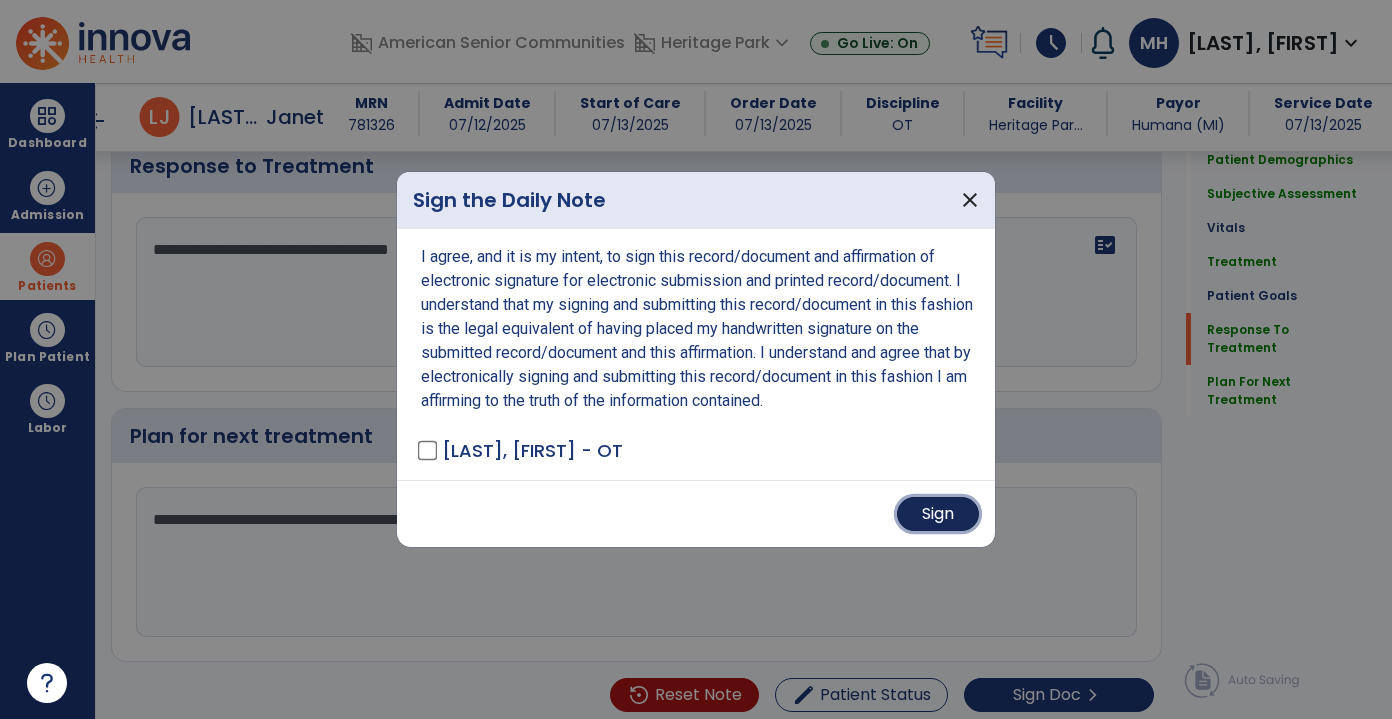 click on "Sign" at bounding box center [938, 514] 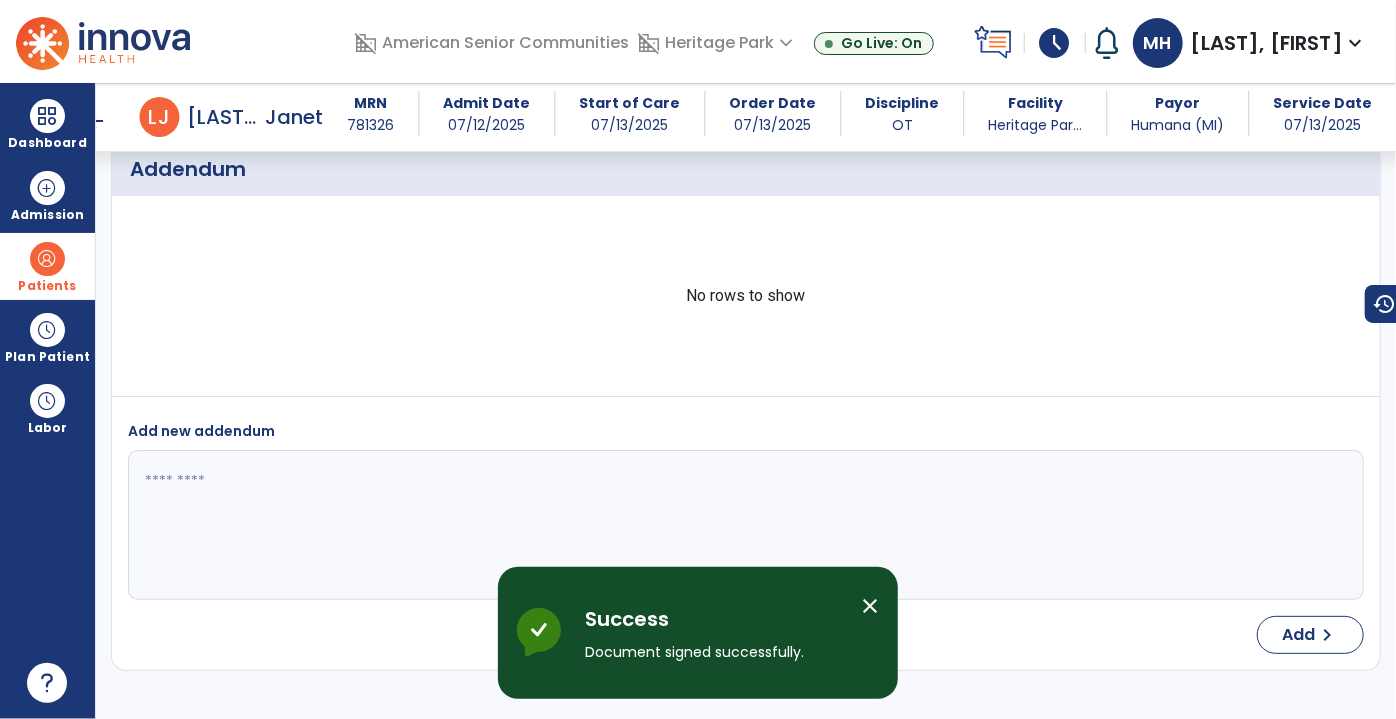scroll, scrollTop: 4237, scrollLeft: 0, axis: vertical 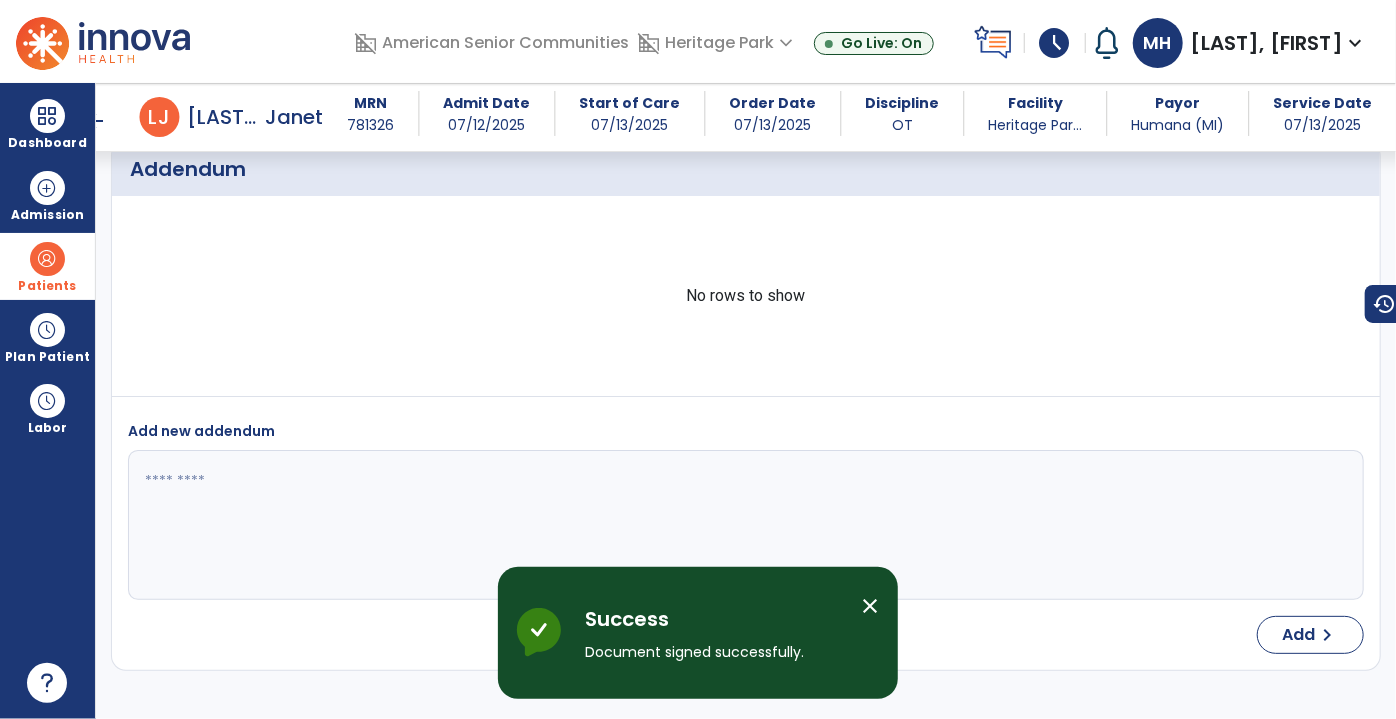 click on "arrow_back" at bounding box center (96, 121) 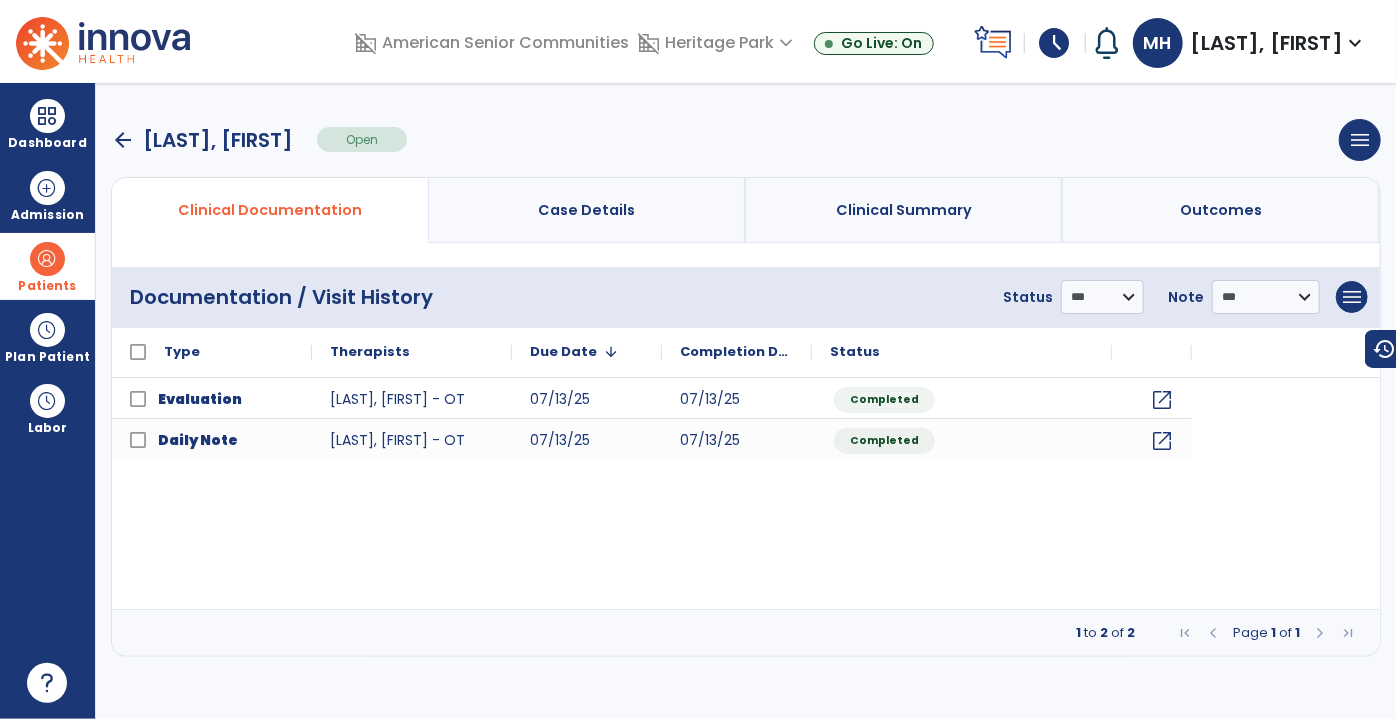 scroll, scrollTop: 0, scrollLeft: 0, axis: both 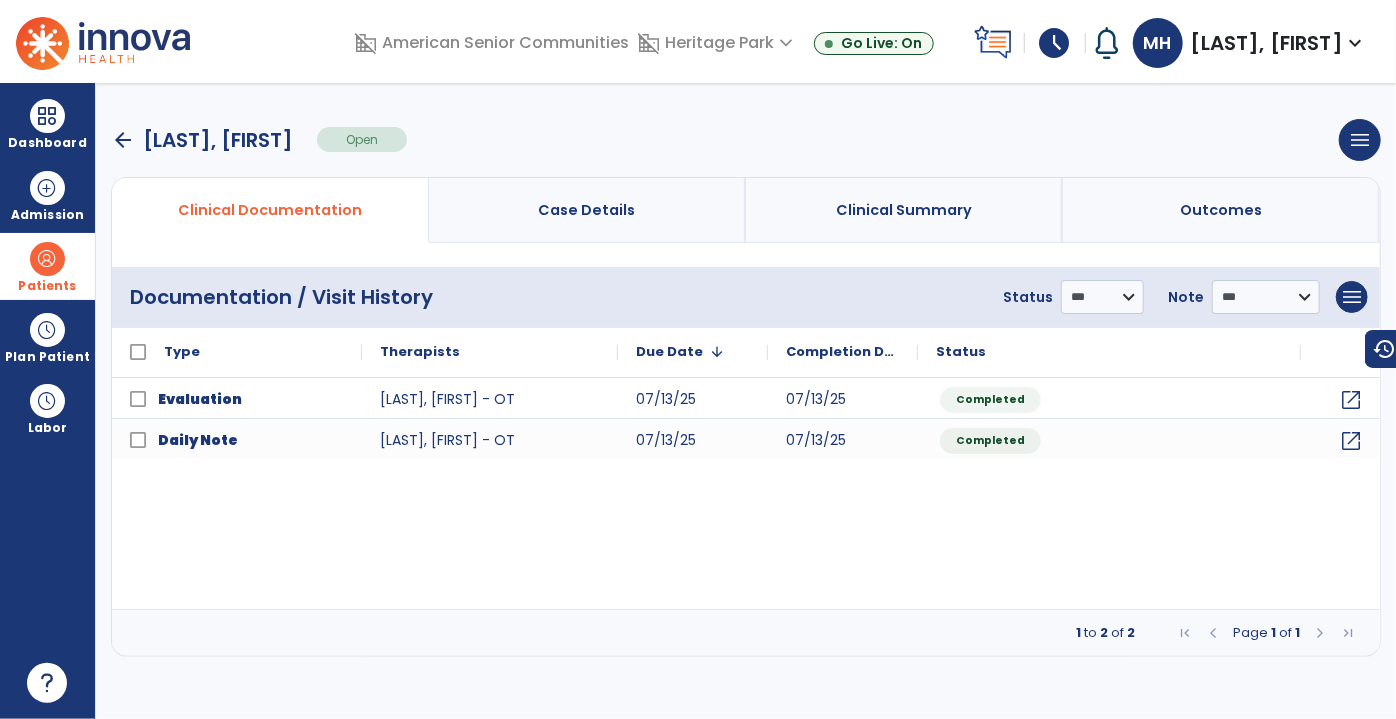 click on "arrow_back" at bounding box center [123, 140] 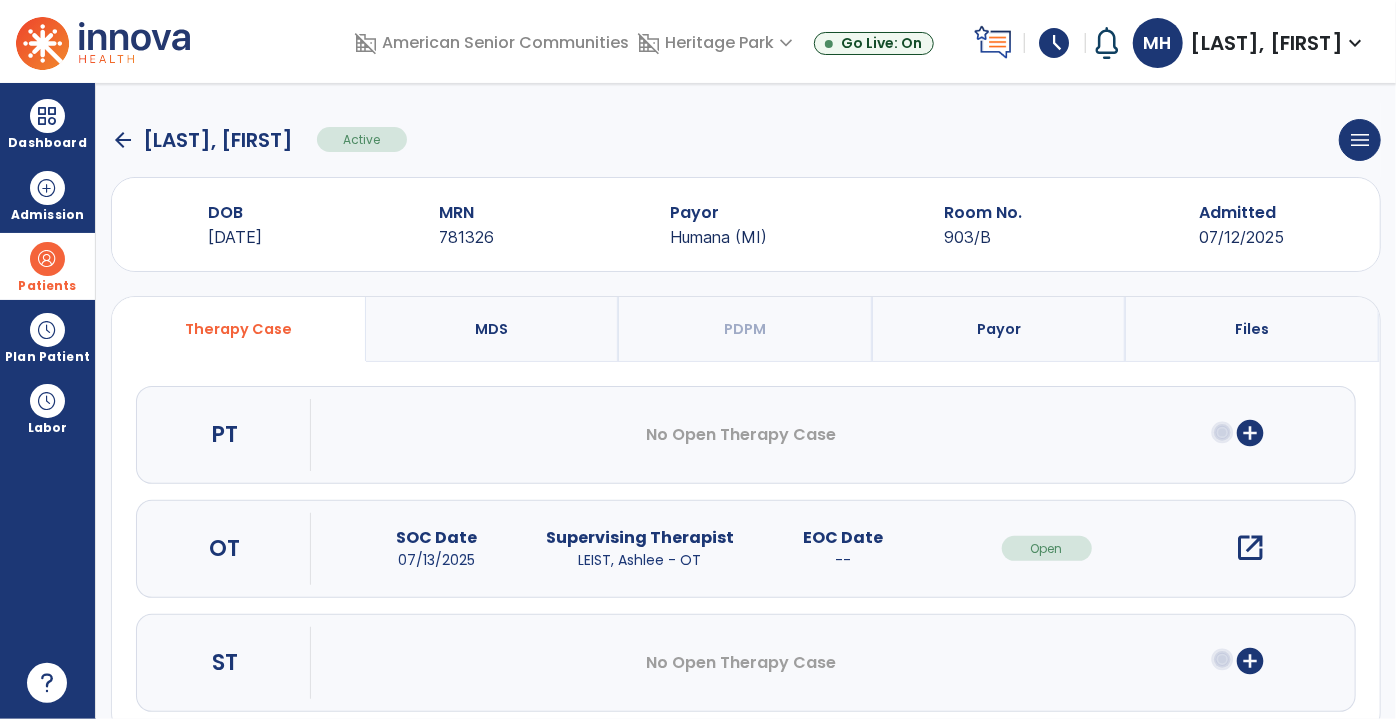 click on "arrow_back" 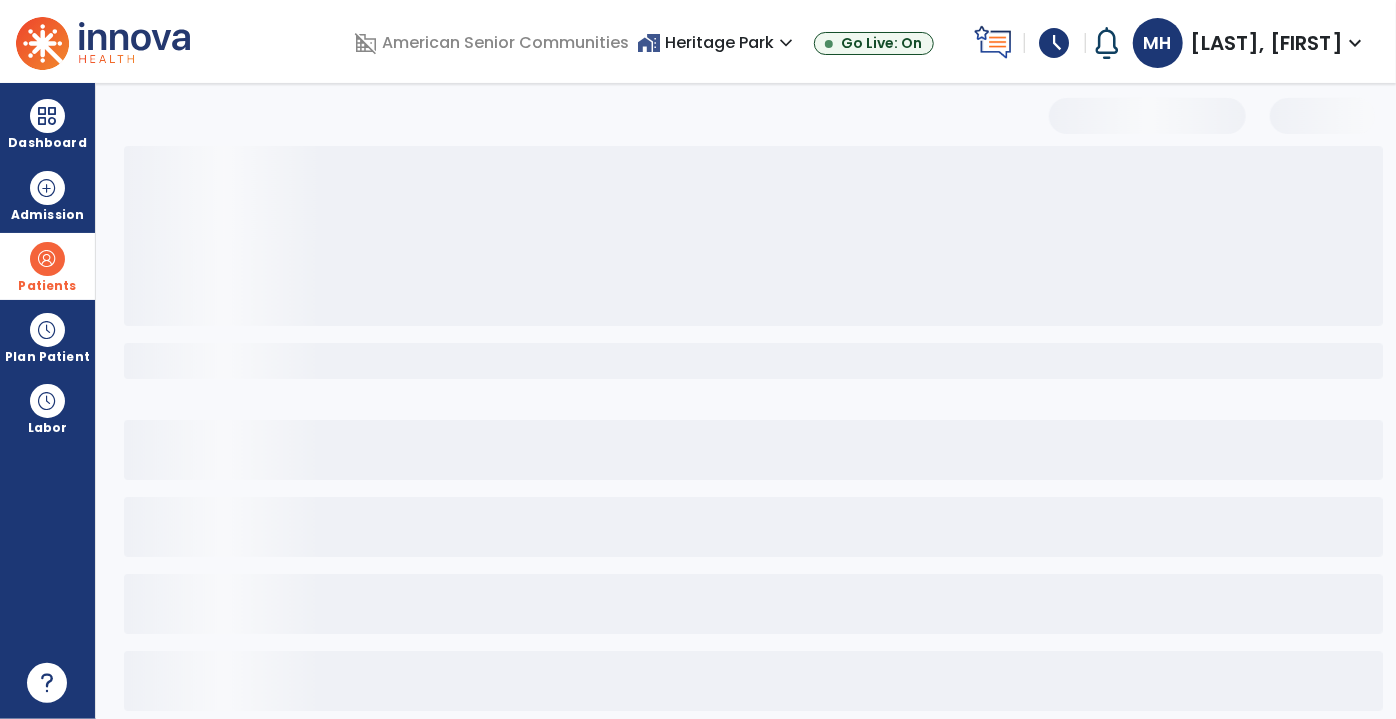 select on "***" 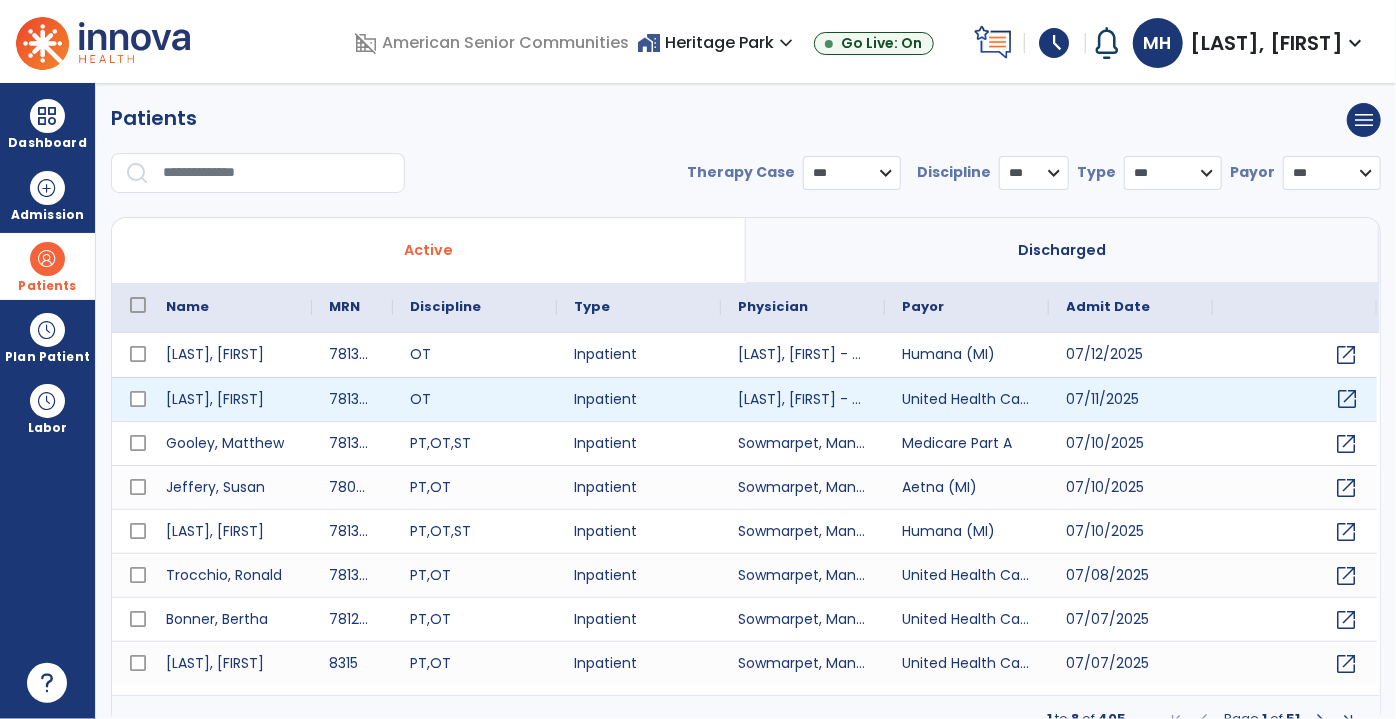 click on "open_in_new" at bounding box center (1348, 399) 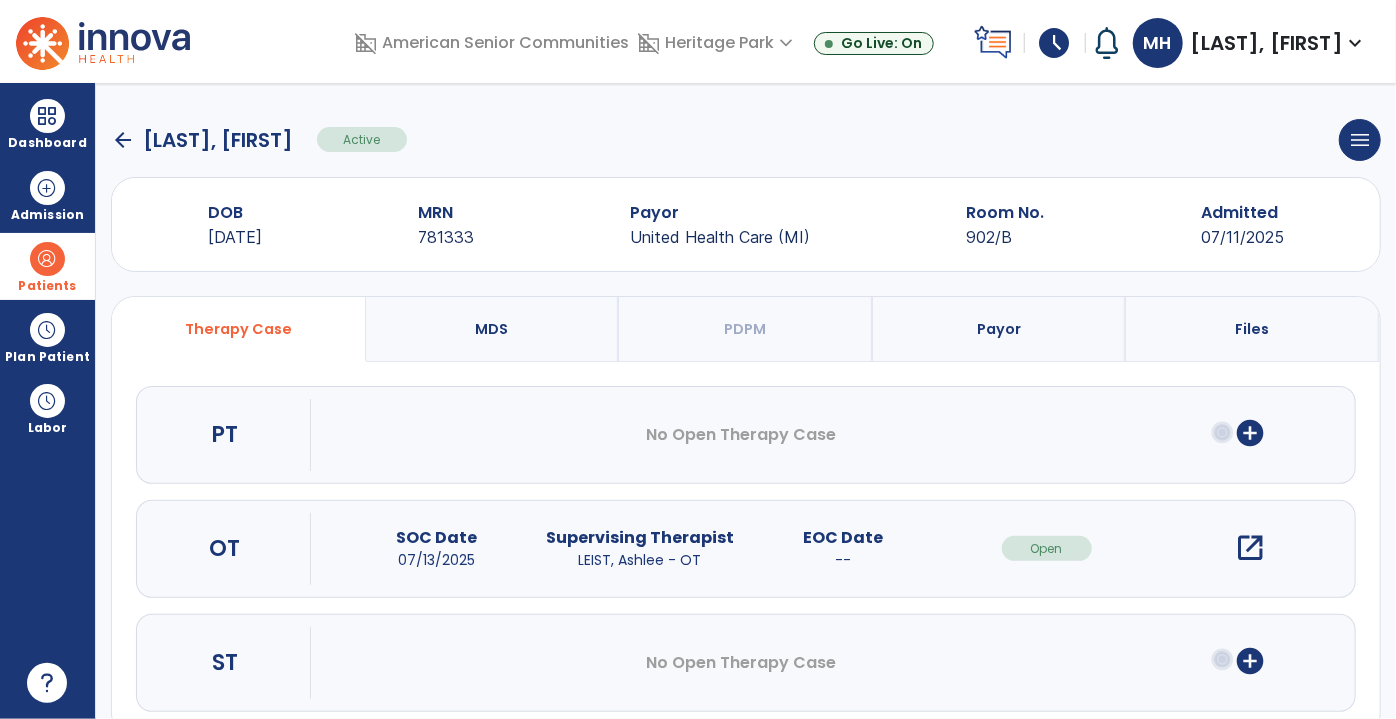 click on "open_in_new" at bounding box center [1250, 548] 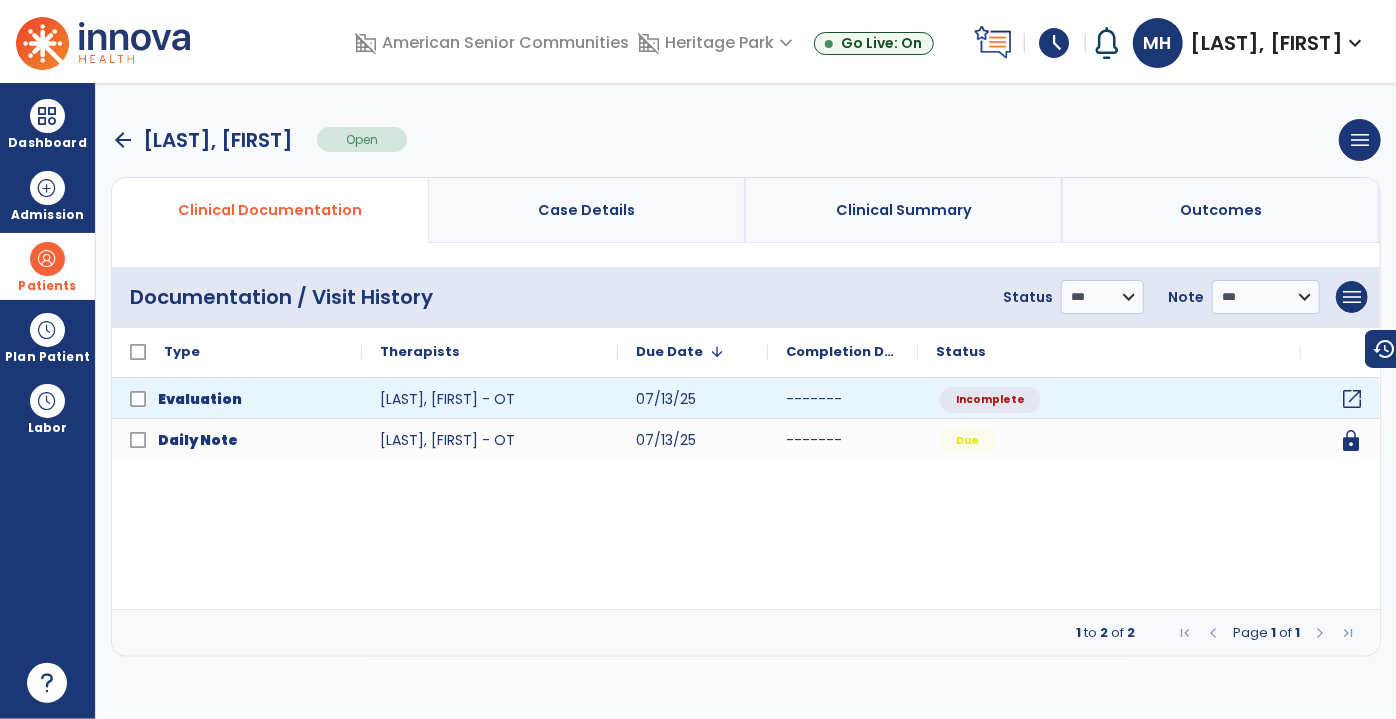 click on "open_in_new" 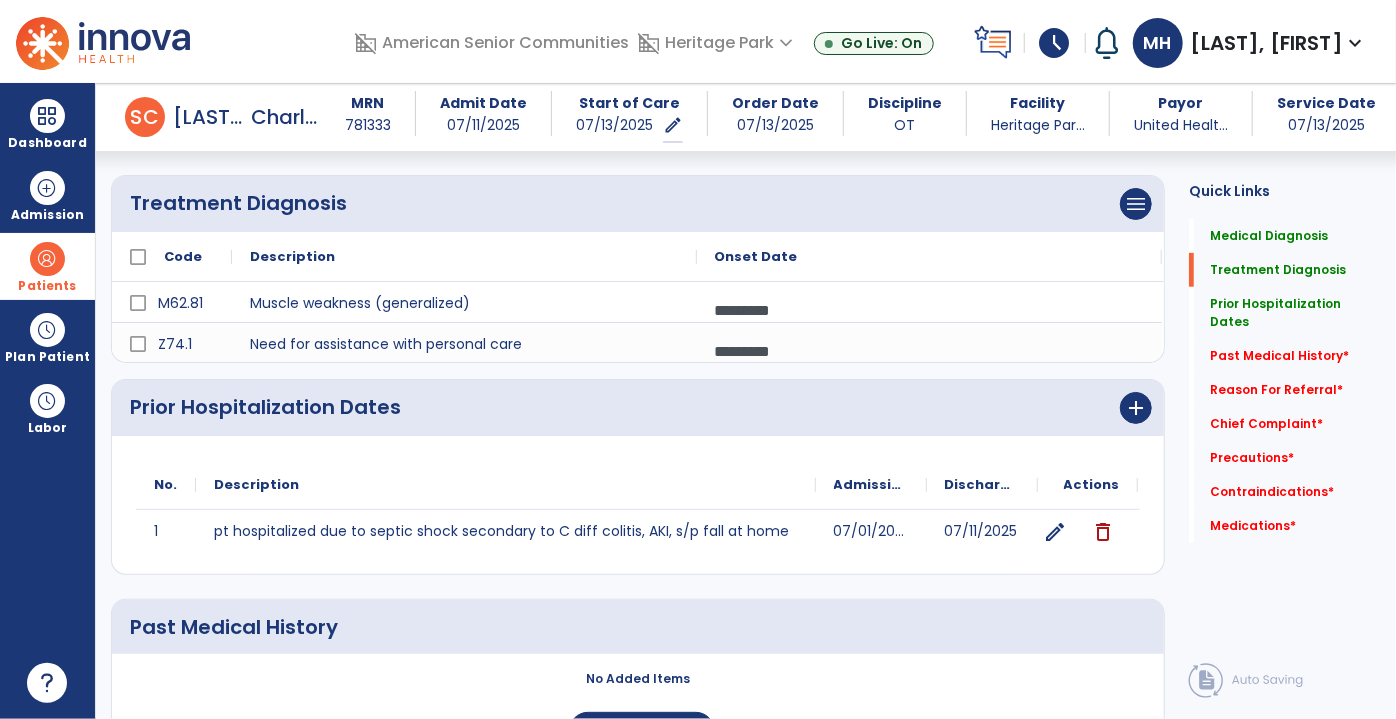 scroll, scrollTop: 545, scrollLeft: 0, axis: vertical 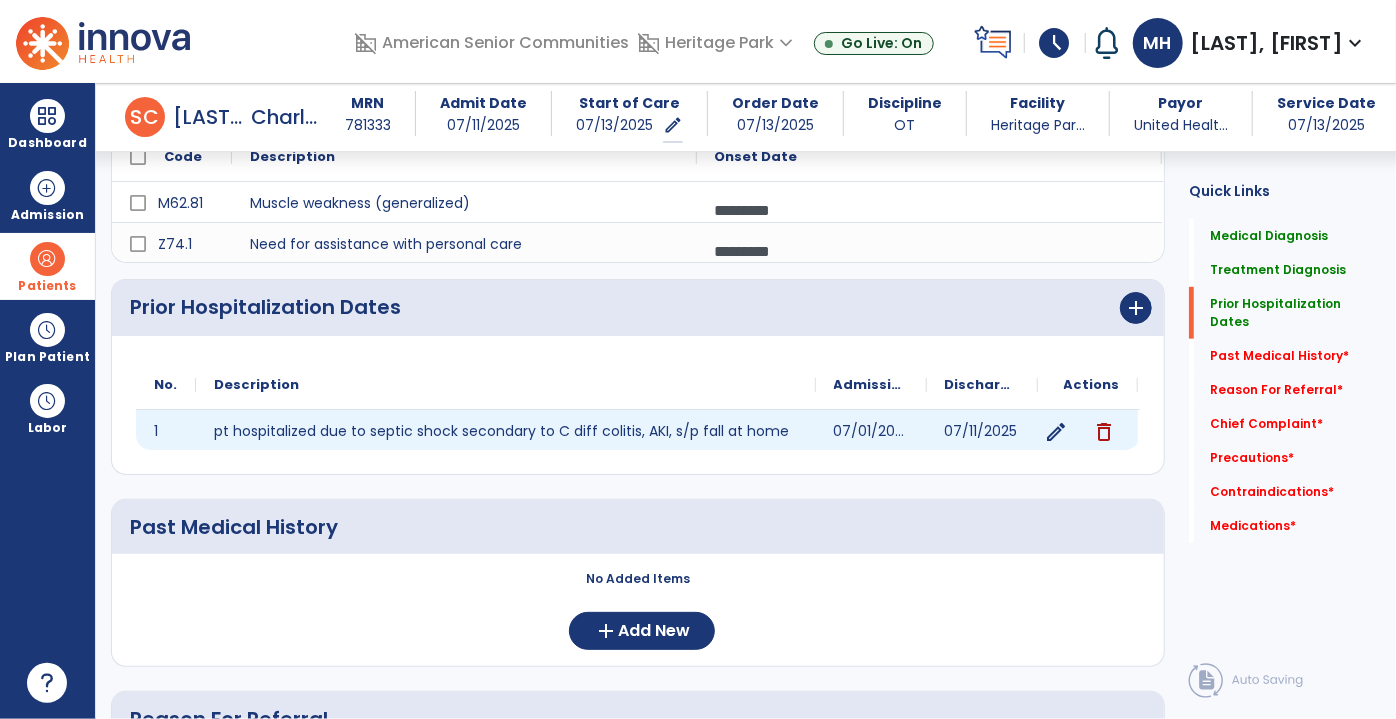 click on "edit" 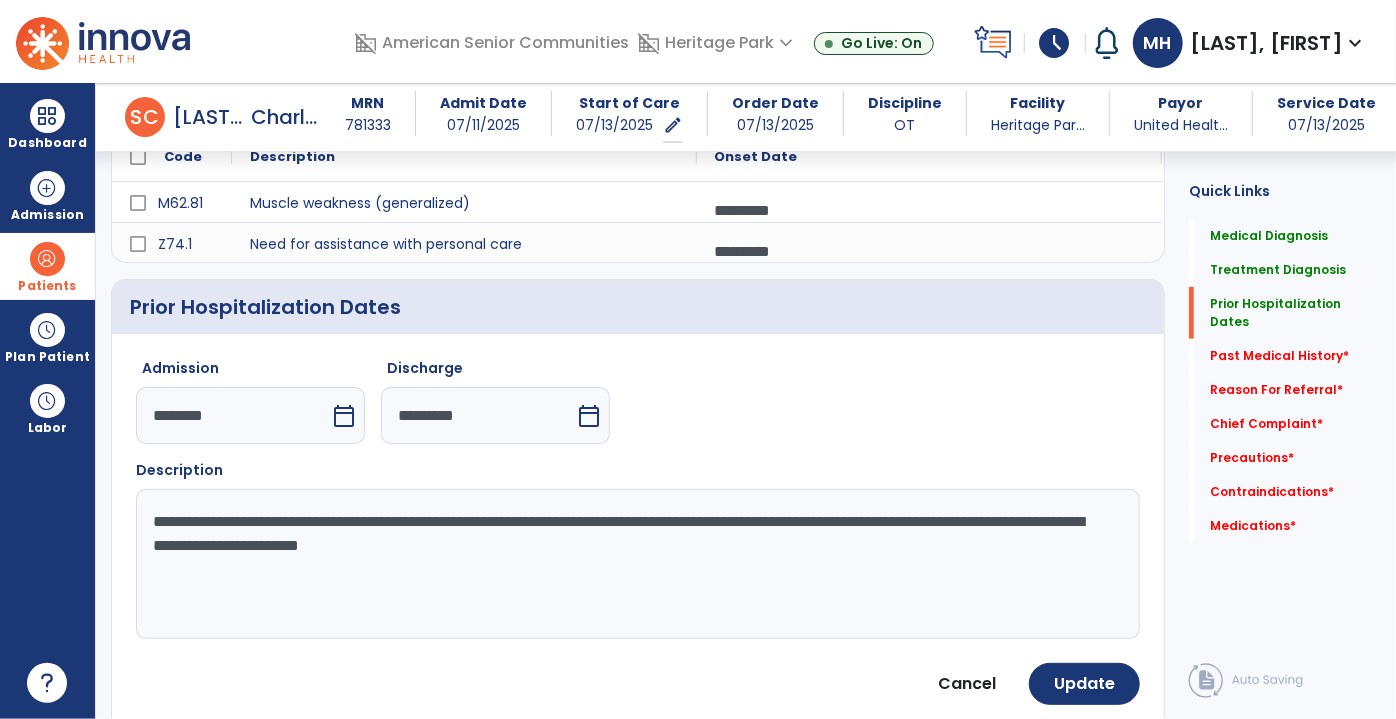 scroll, scrollTop: 673, scrollLeft: 0, axis: vertical 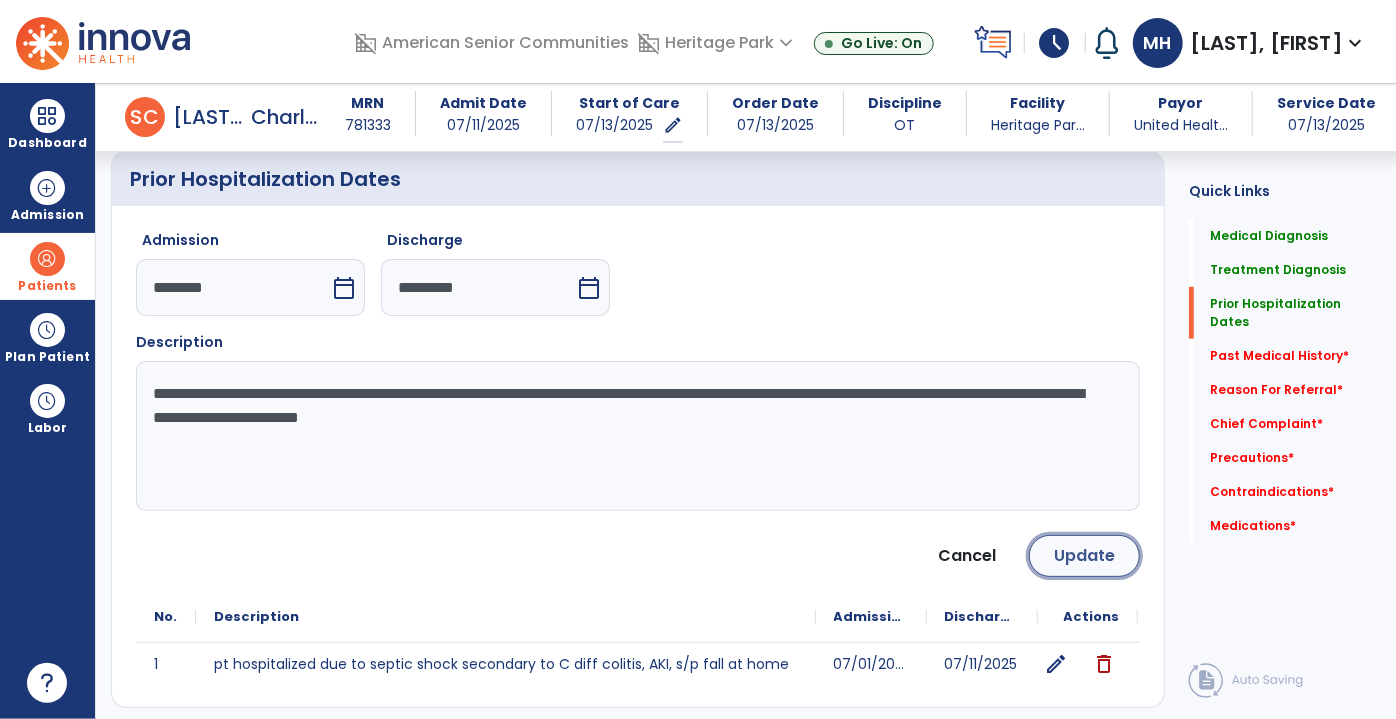 click on "Update" 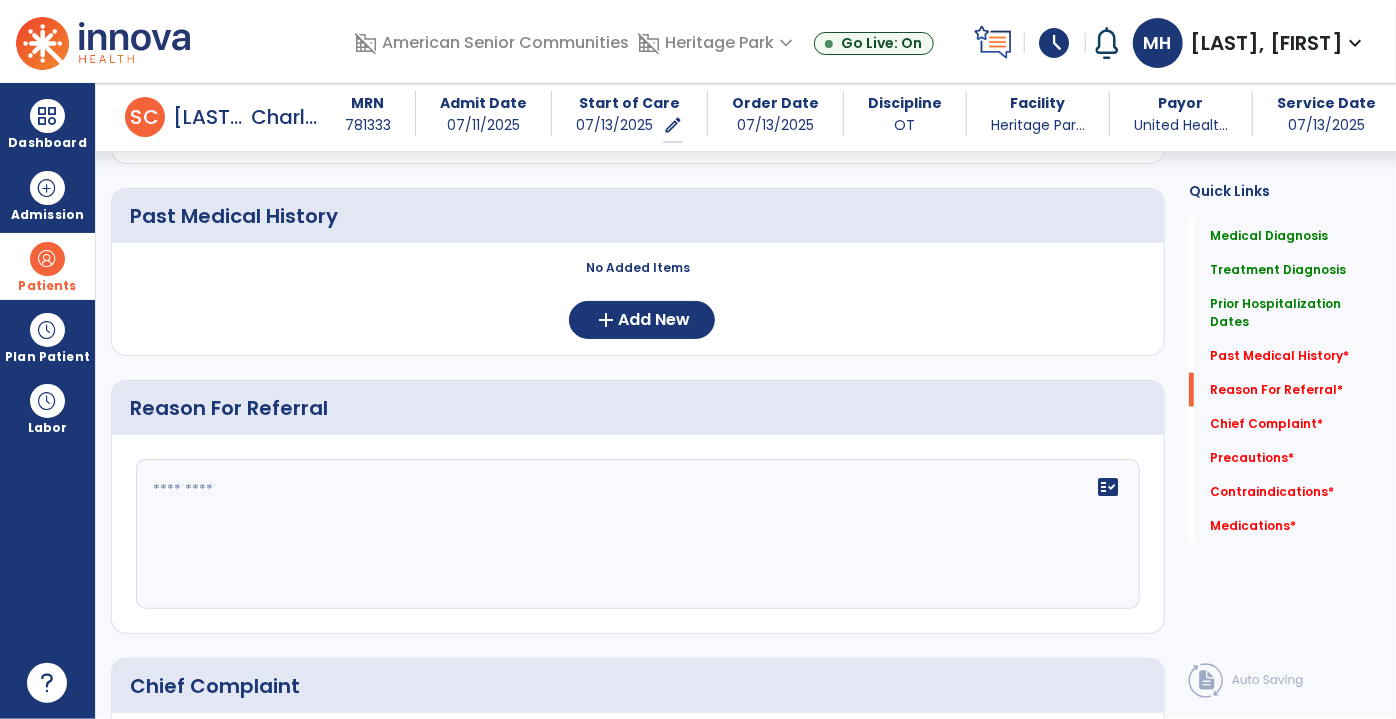 scroll, scrollTop: 855, scrollLeft: 0, axis: vertical 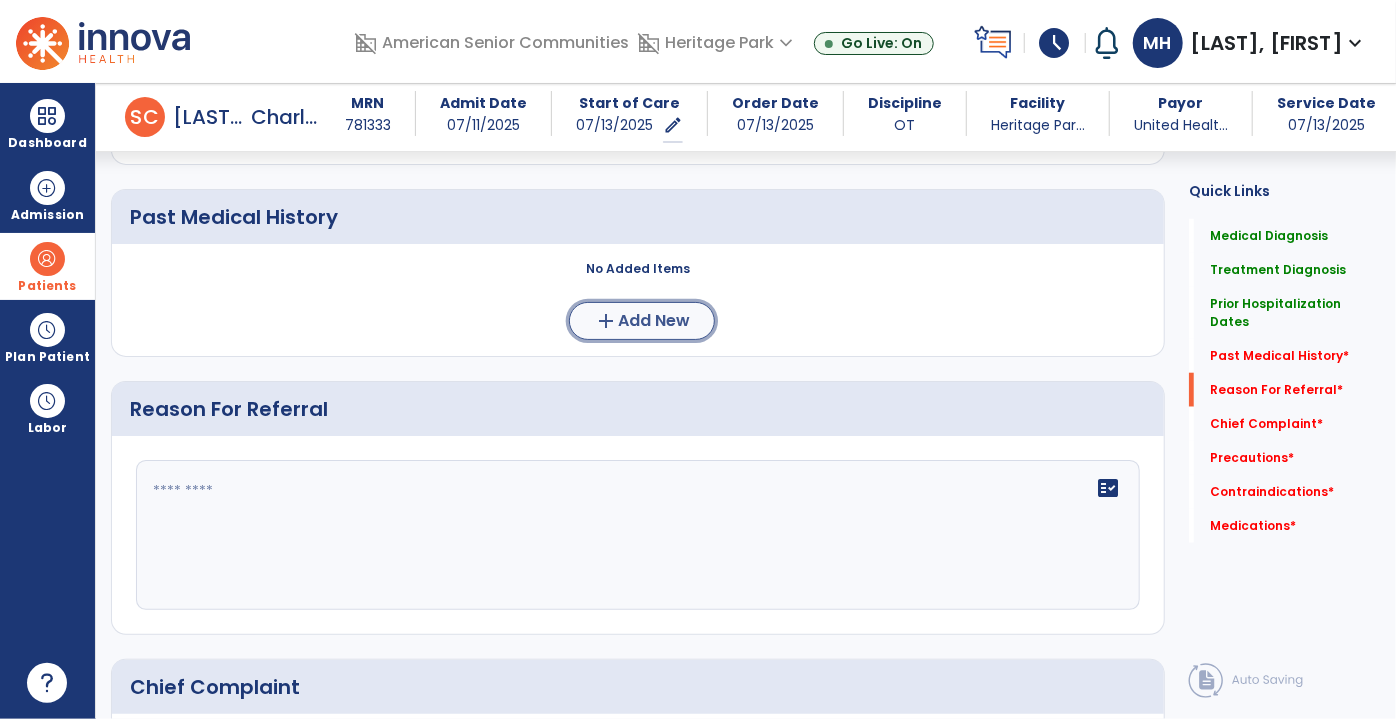 click on "Add New" 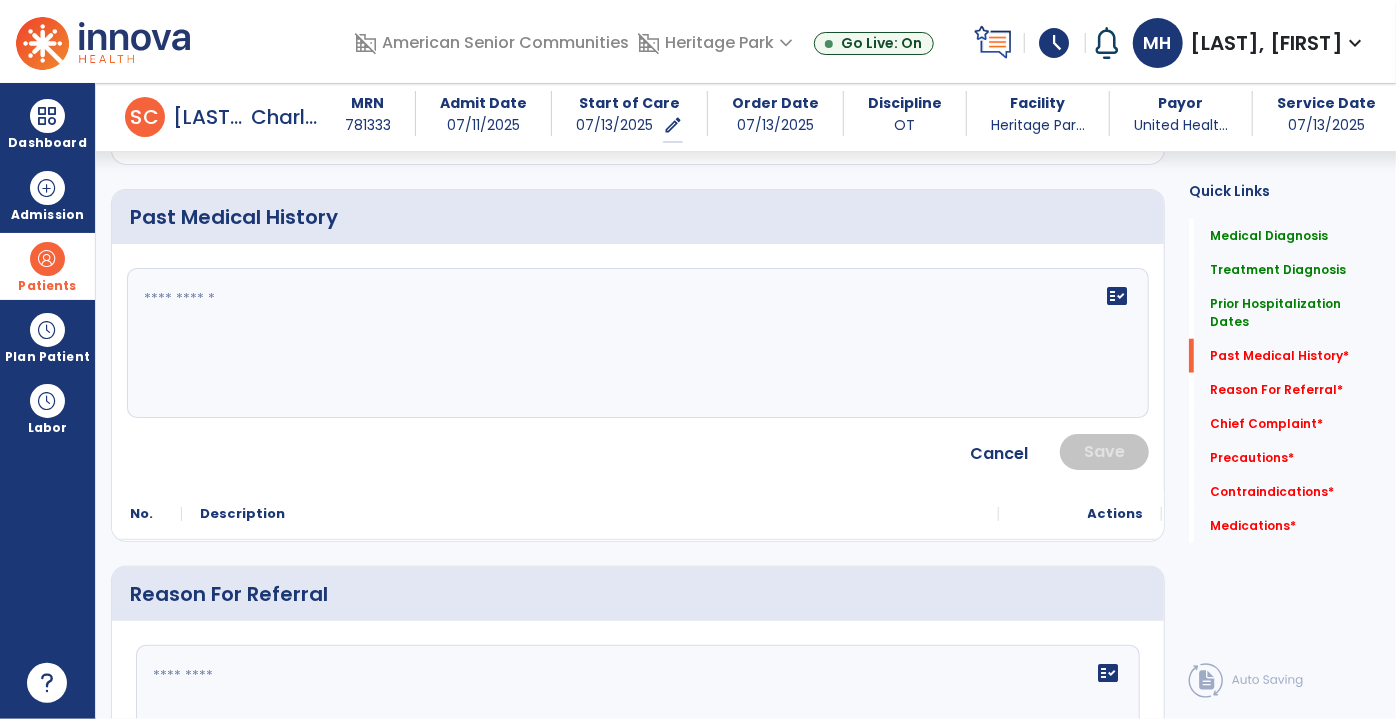 click on "fact_check" 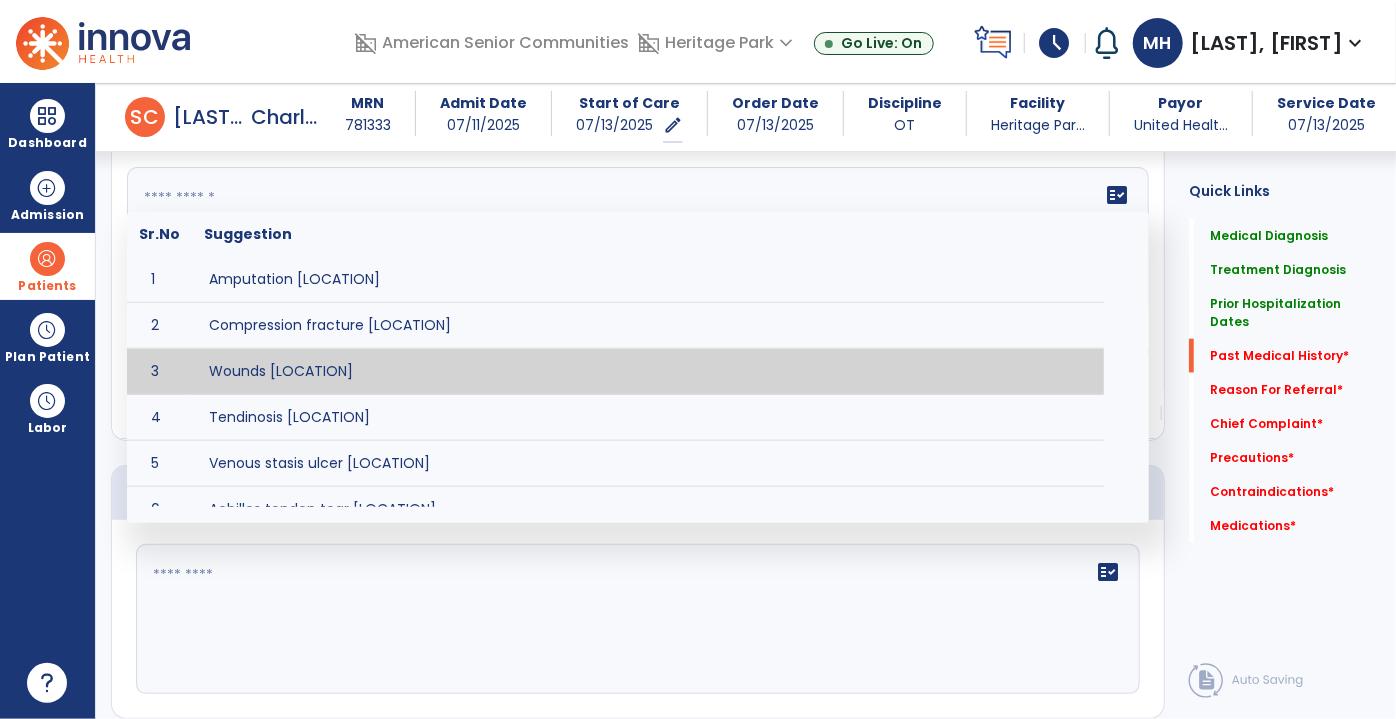 scroll, scrollTop: 1037, scrollLeft: 0, axis: vertical 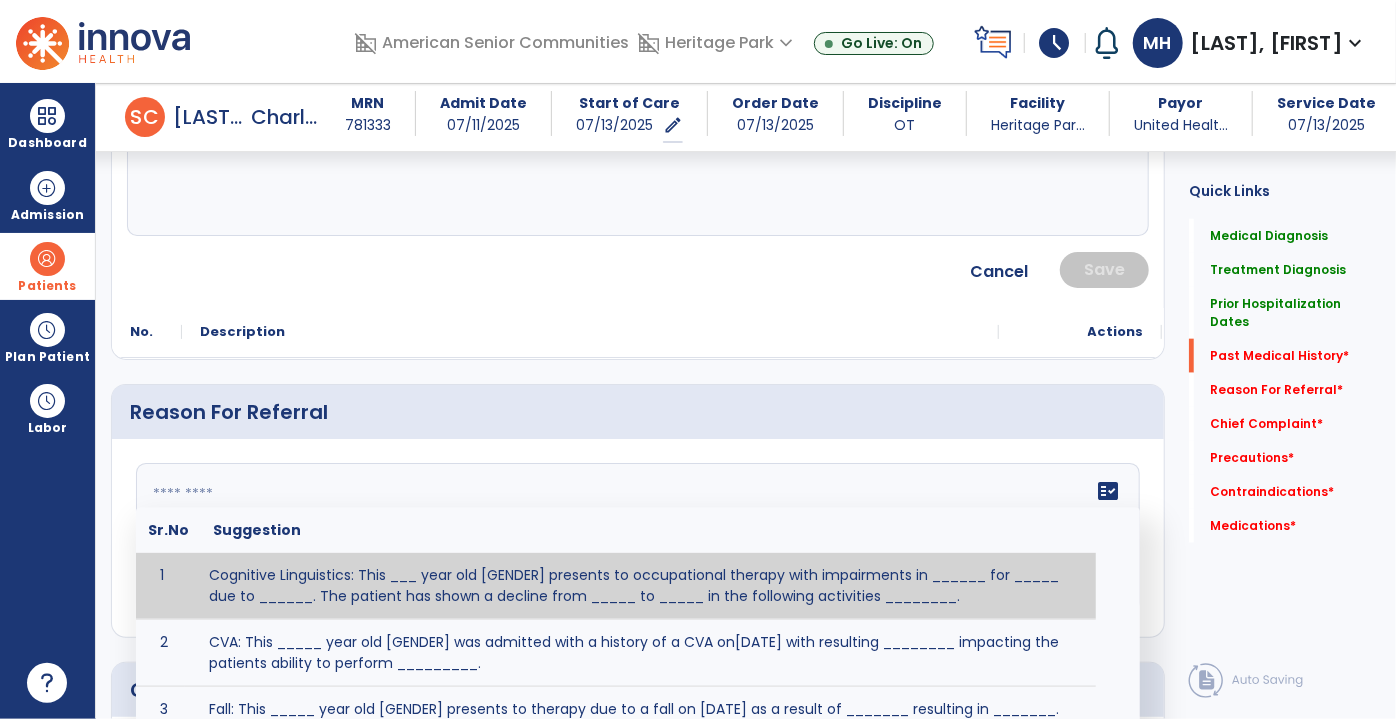 click on "fact_check  Sr.No Suggestion 1 Cognitive Linguistics: This ___ year old [GENDER] presents to occupational therapy with impairments in ______ for _____ due to ______.  The patient has shown a decline from _____ to _____ in the following activities ________. 2 CVA: This _____ year old [GENDER] was admitted with a history of a CVA on[DATE] with resulting ________ impacting the patients ability to perform _________. 3 Fall: This _____ year old [GENDER] presents to therapy due to a fall on [DATE] as a result of _______ resulting in _______.  Patient has complaints of _________ with resulting impairments in _________. 4 5 Fall at Home: This _____ year old [GENDER] fell at home, resulting  in ________.  This has impacted this patient's _______.  As a result of these noted limitations in functional activities, this patient is unable to safely return to home.  This patient requires skilled therapy in order to improve safety and function. 6 7 8 9 10 11" 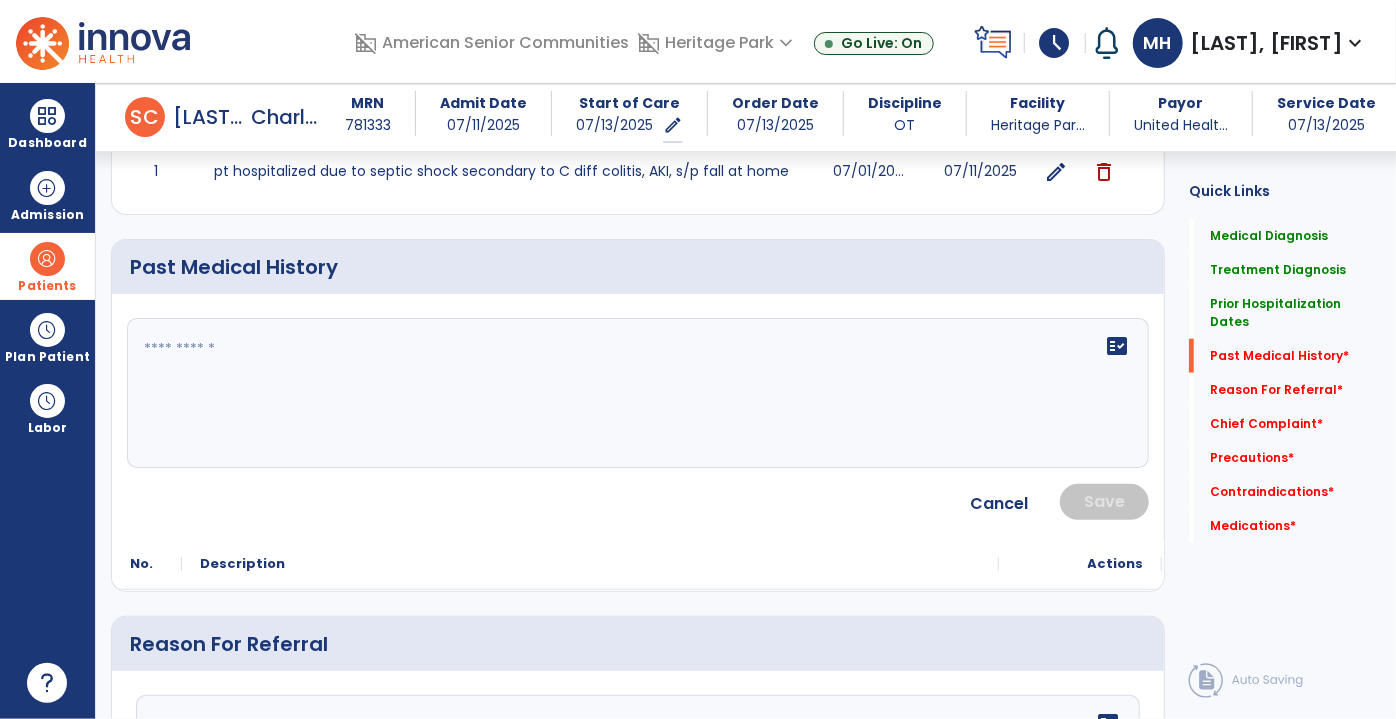 scroll, scrollTop: 764, scrollLeft: 0, axis: vertical 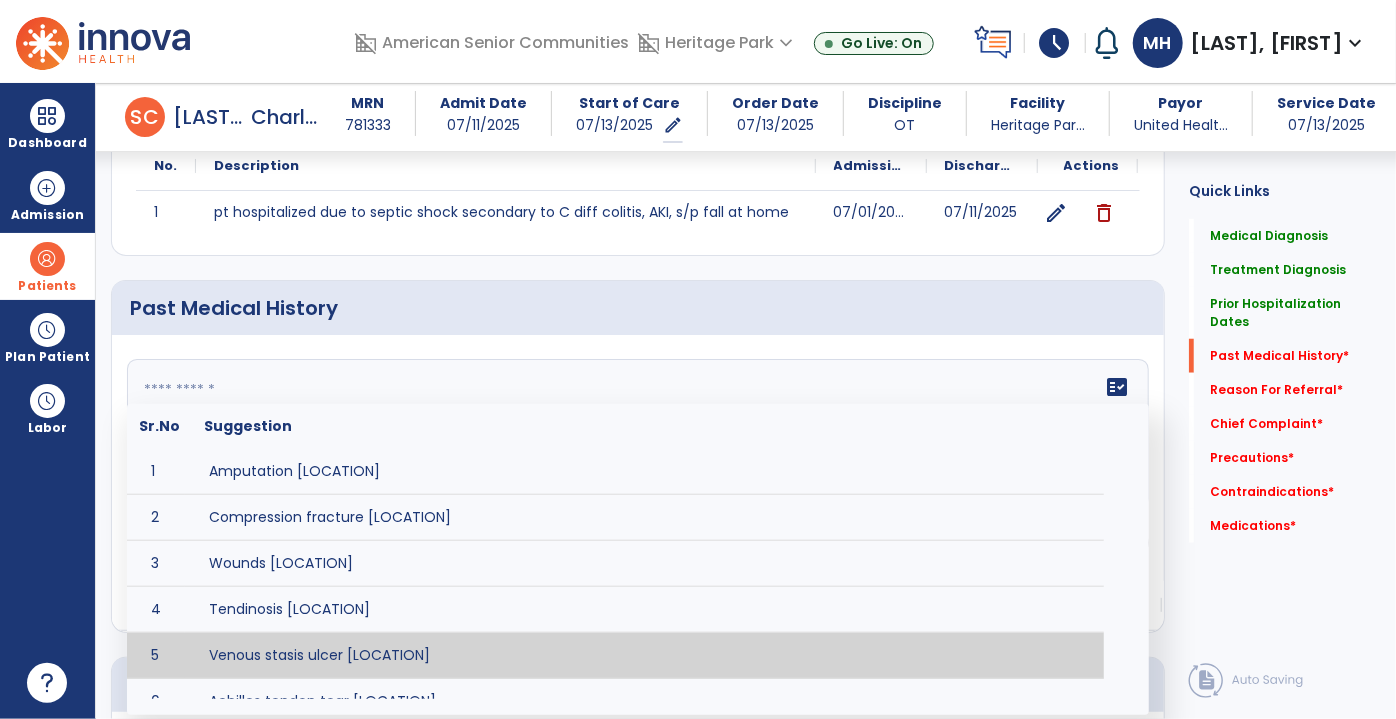 click on "fact_check  Sr.No Suggestion 1 Amputation [LOCATION] 2 Compression fracture [LOCATION] 3 Wounds [LOCATION] 4 Tendinosis [LOCATION] 5 Venous stasis ulcer [LOCATION] 6 Achilles tendon tear [LOCATION] 7 ACL tear surgically repaired [LOCATION] 8 Above knee amputation (AKA) [LOCATION] 9 Below knee amputation (BKE) [LOCATION] 10 Cancer (SITE/TYPE) 11 Surgery (TYPE) 12 AAA (Abdominal Aortic Aneurysm) 13 Achilles tendon tear [LOCATION] 14 Acute Renal Failure 15 AIDS (Acquired Immune Deficiency Syndrome) 16 Alzheimer's Disease 17 Anemia 18 Angina 19 Anxiety 20 ASHD (Arteriosclerotic Heart Disease) 21 Atrial Fibrillation 22 Bipolar Disorder 23 Bowel Obstruction 24 C-Diff 25 Coronary Artery Bypass Graft (CABG) 26 CAD (Coronary Artery Disease) 27 Carpal tunnel syndrome 28 Chronic bronchitis 29 Chronic renal failure 30 Colostomy 31 COPD (Chronic Obstructive Pulmonary Disease) 32 CRPS (Complex Regional Pain Syndrome) 33 CVA (Cerebrovascular Accident) 34 CVI (Chronic Venous Insufficiency) 35 DDD (Degenerative Disc Disease)" 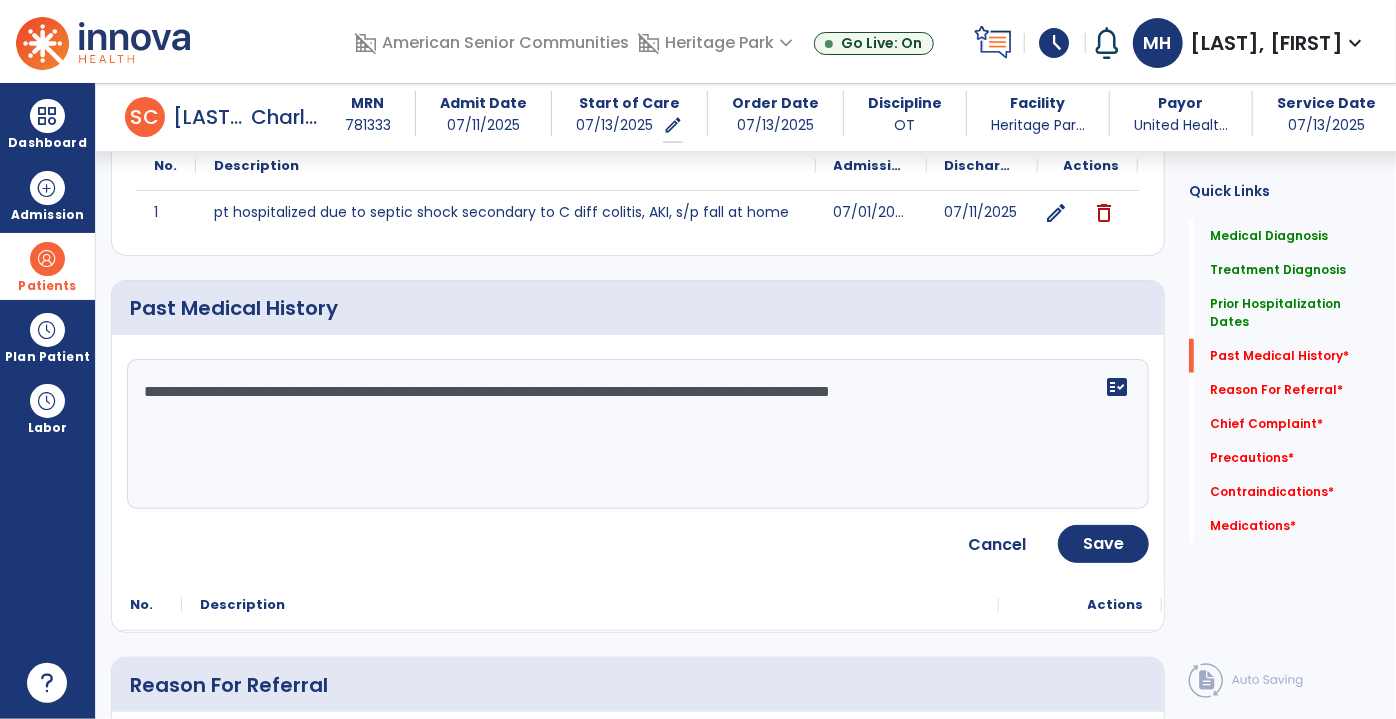 click on "**********" 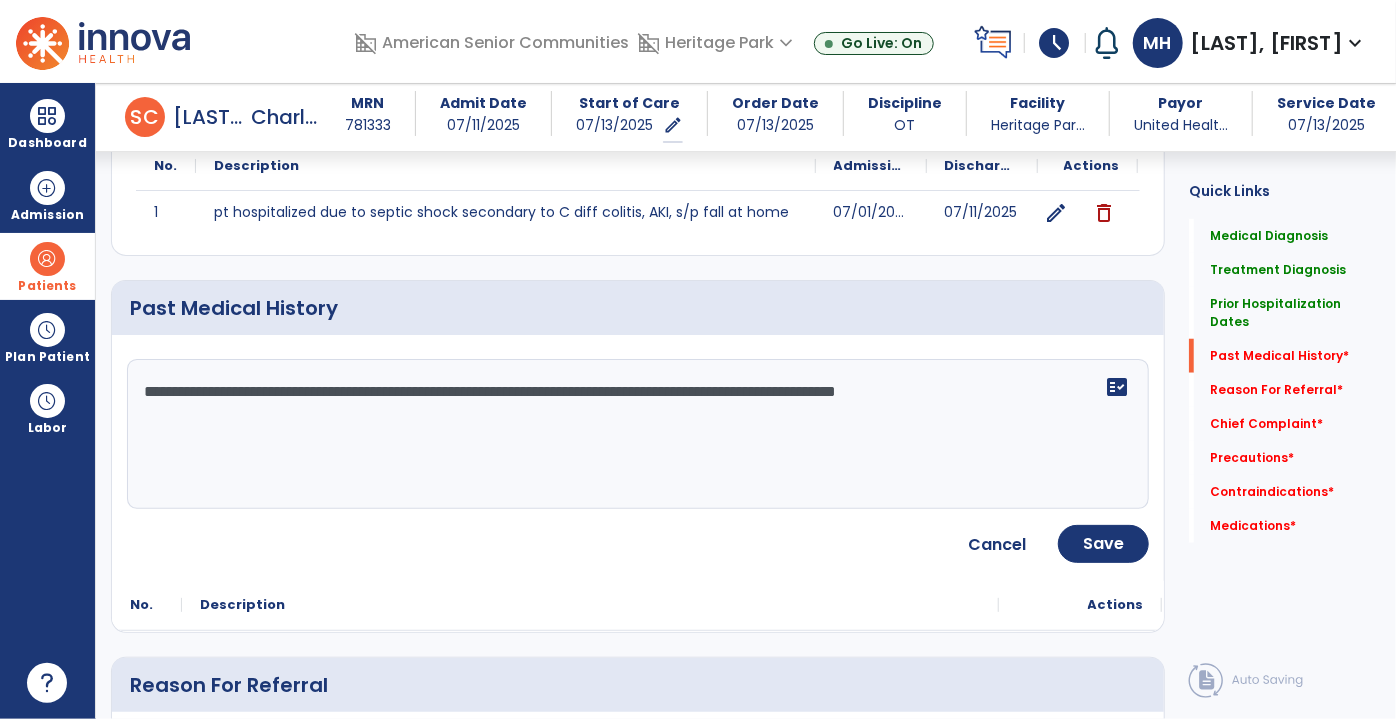 click on "**********" 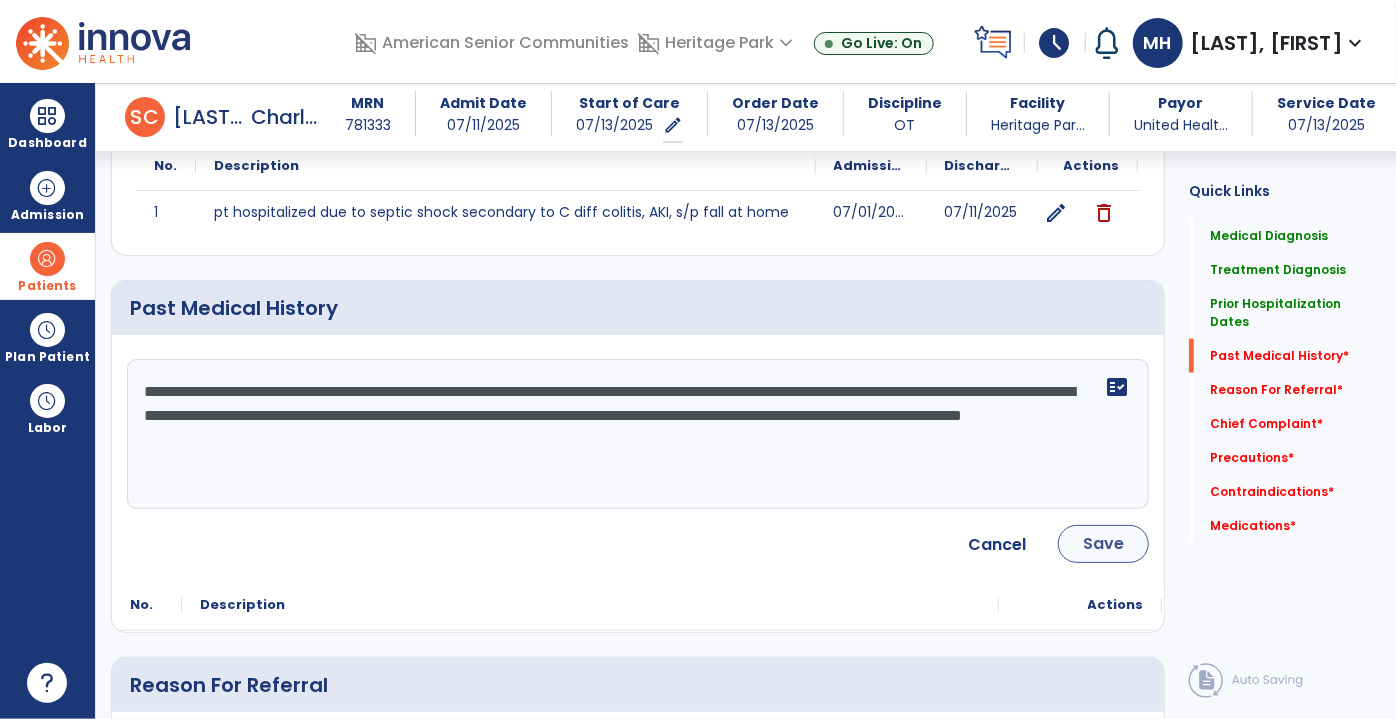 type on "**********" 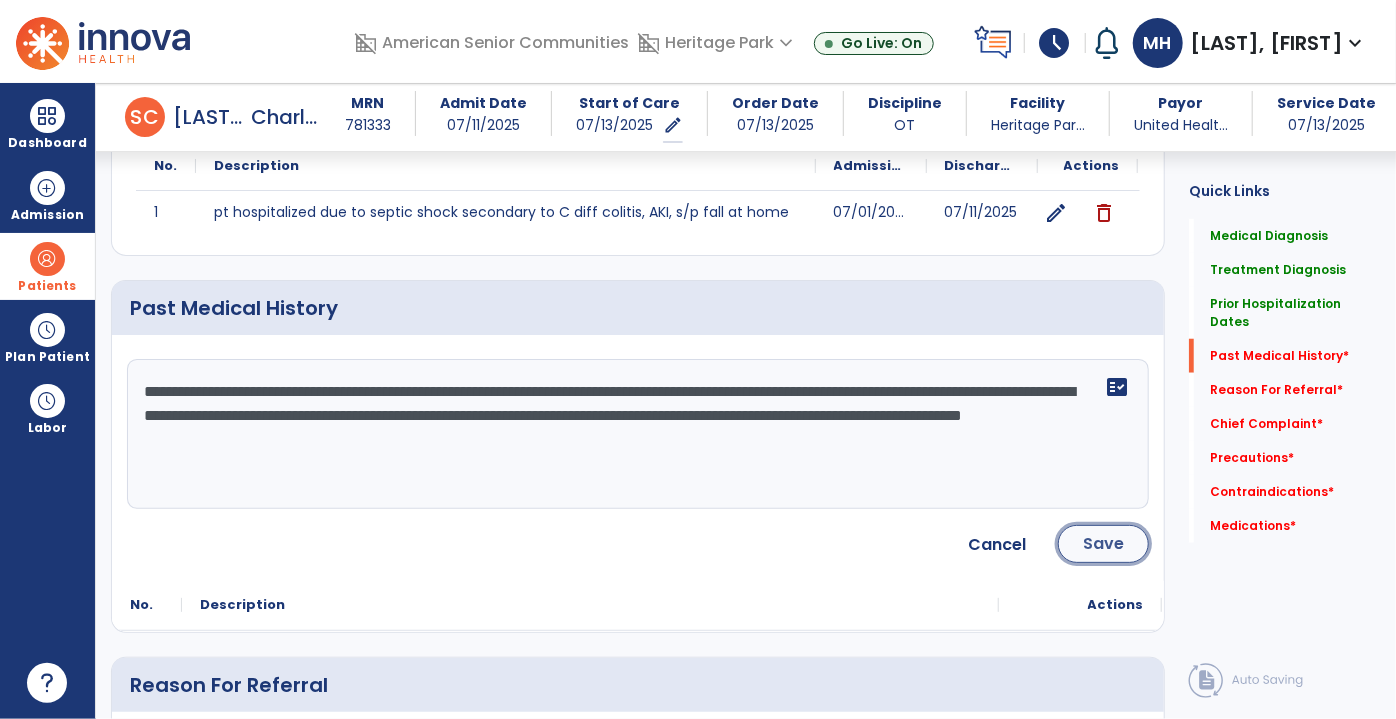 click on "Save" 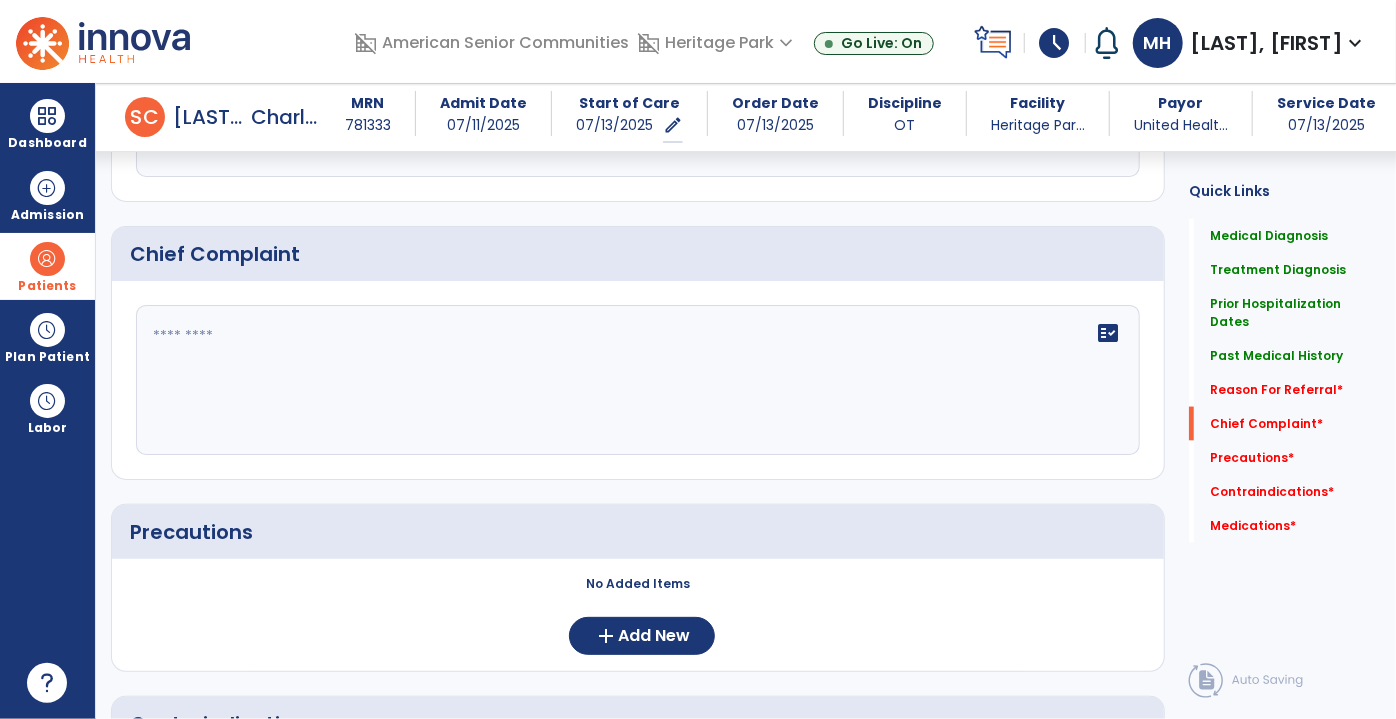 scroll, scrollTop: 1272, scrollLeft: 0, axis: vertical 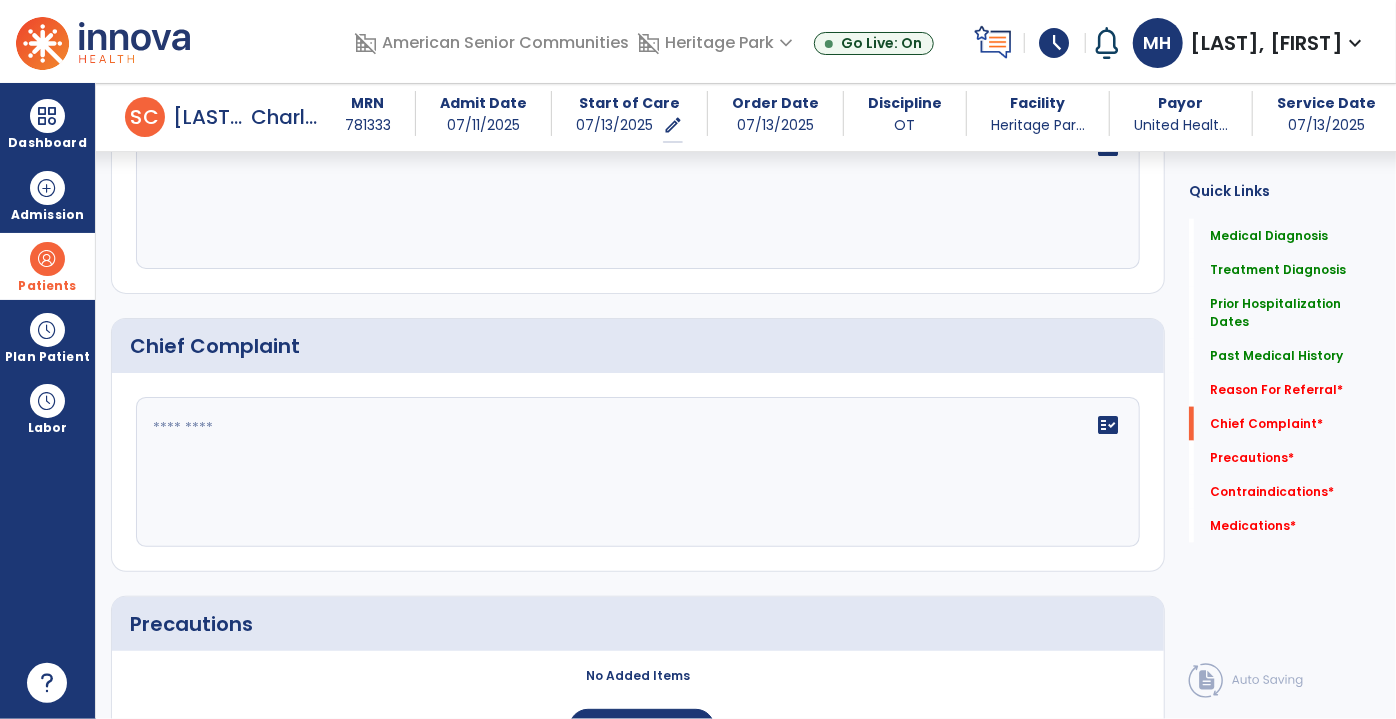 click on "fact_check" 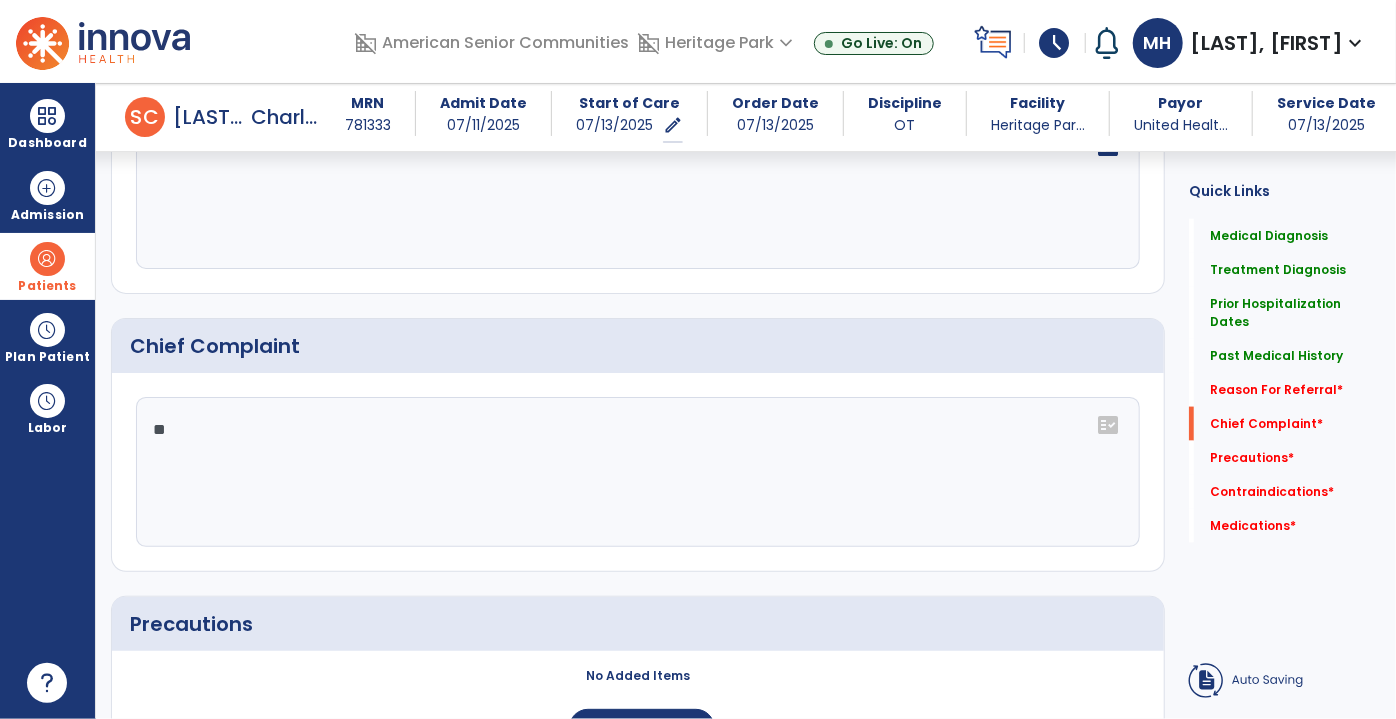 type on "*" 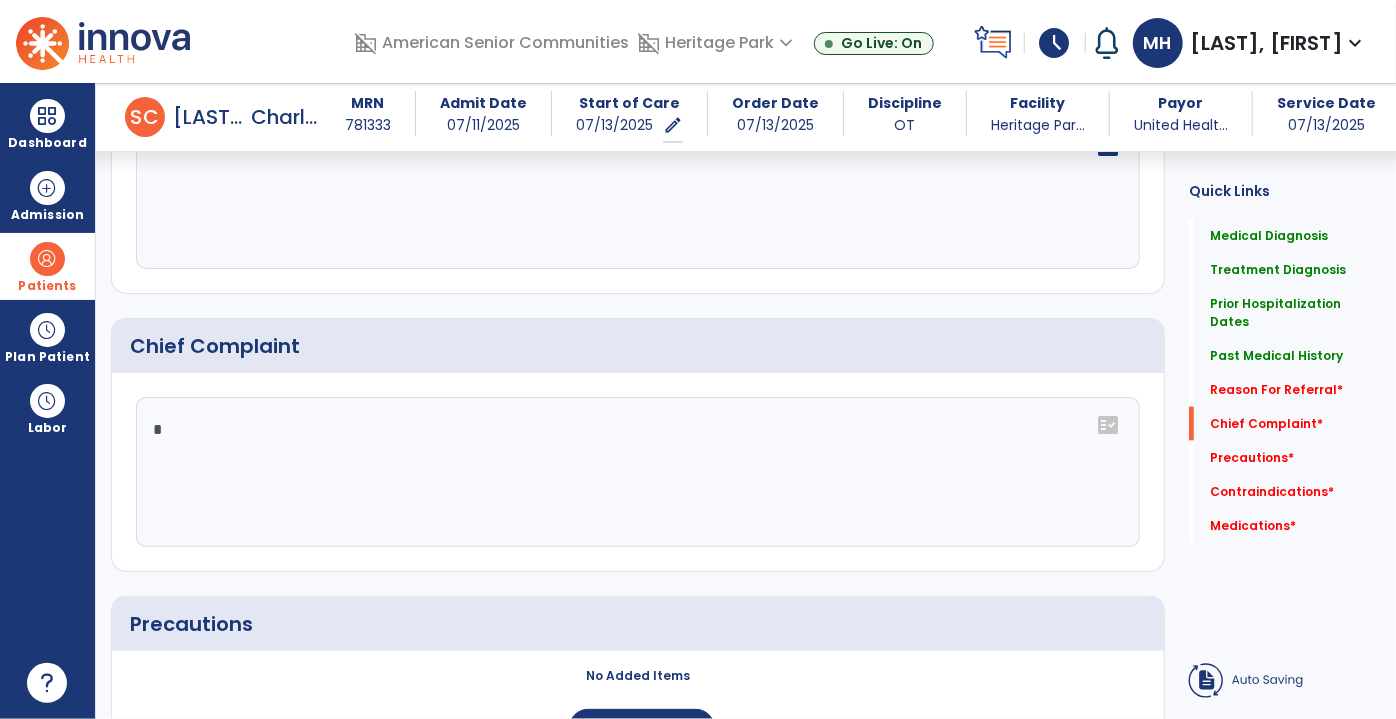 type 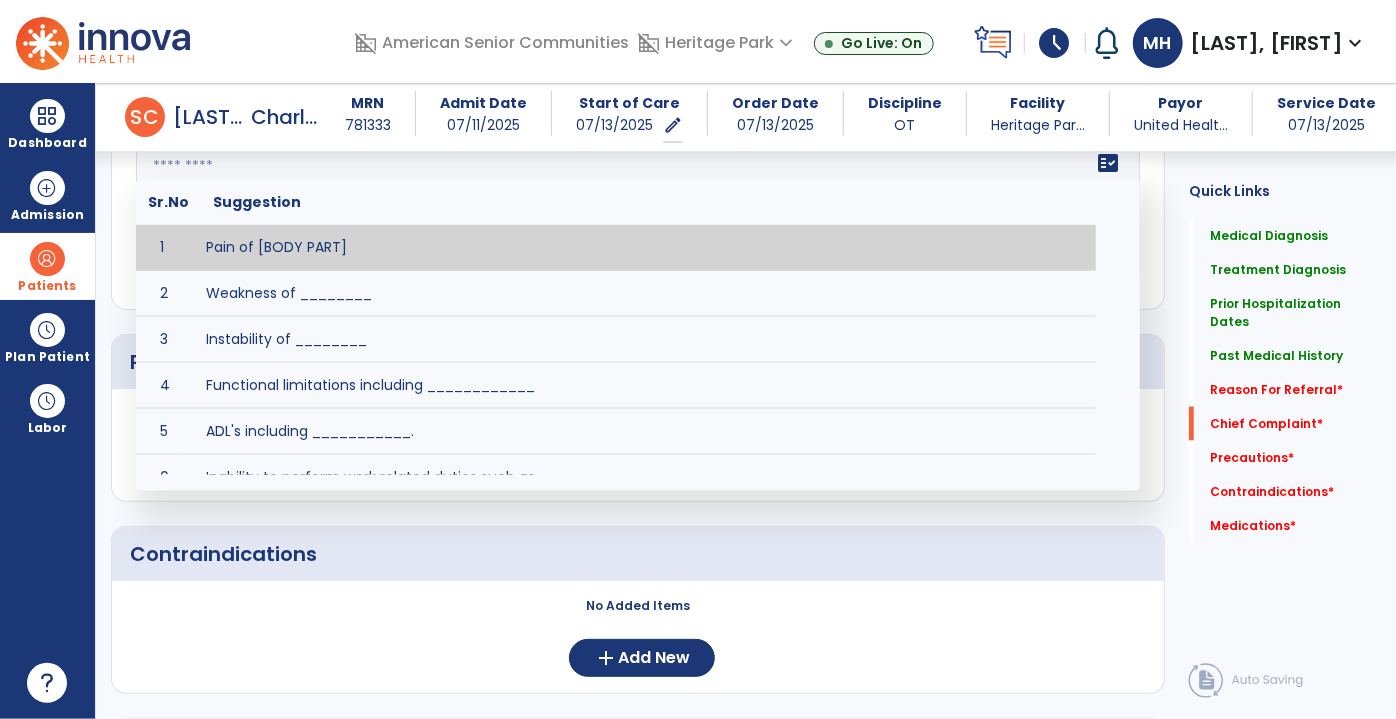 scroll, scrollTop: 1454, scrollLeft: 0, axis: vertical 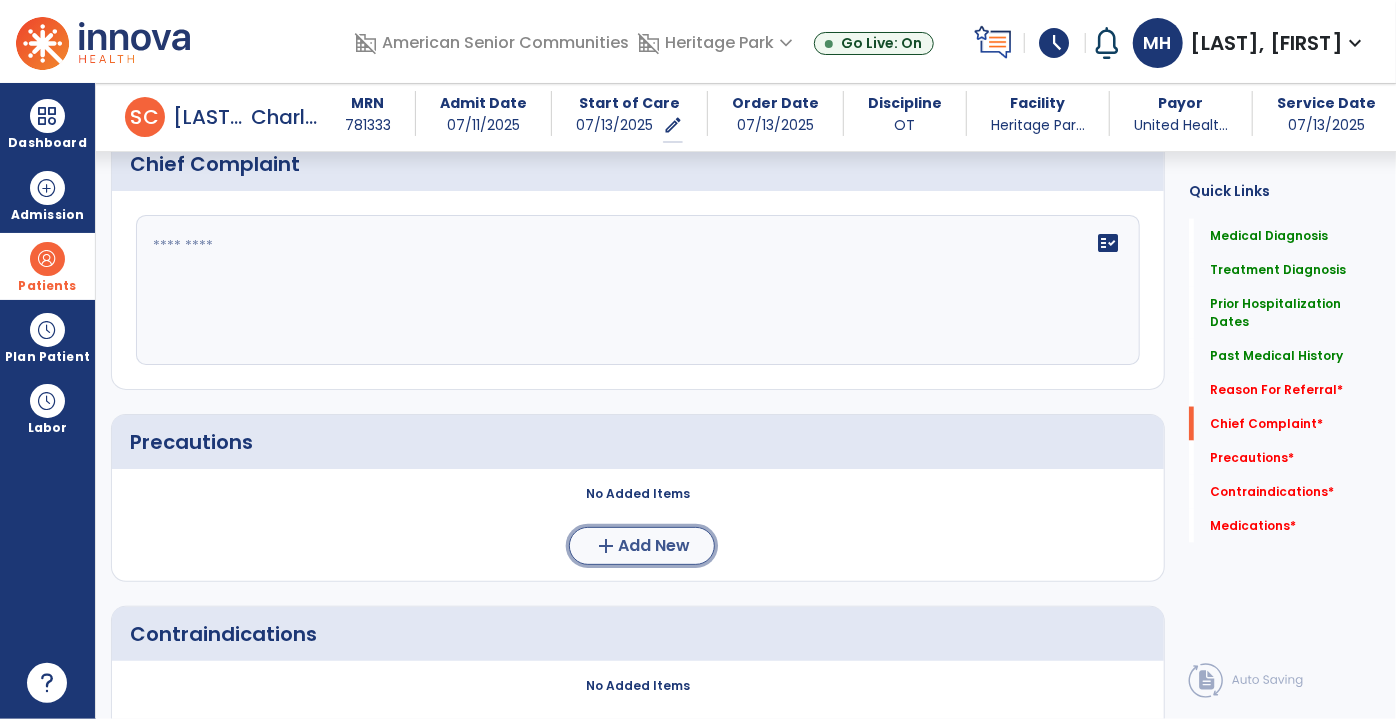 click on "add  Add New" 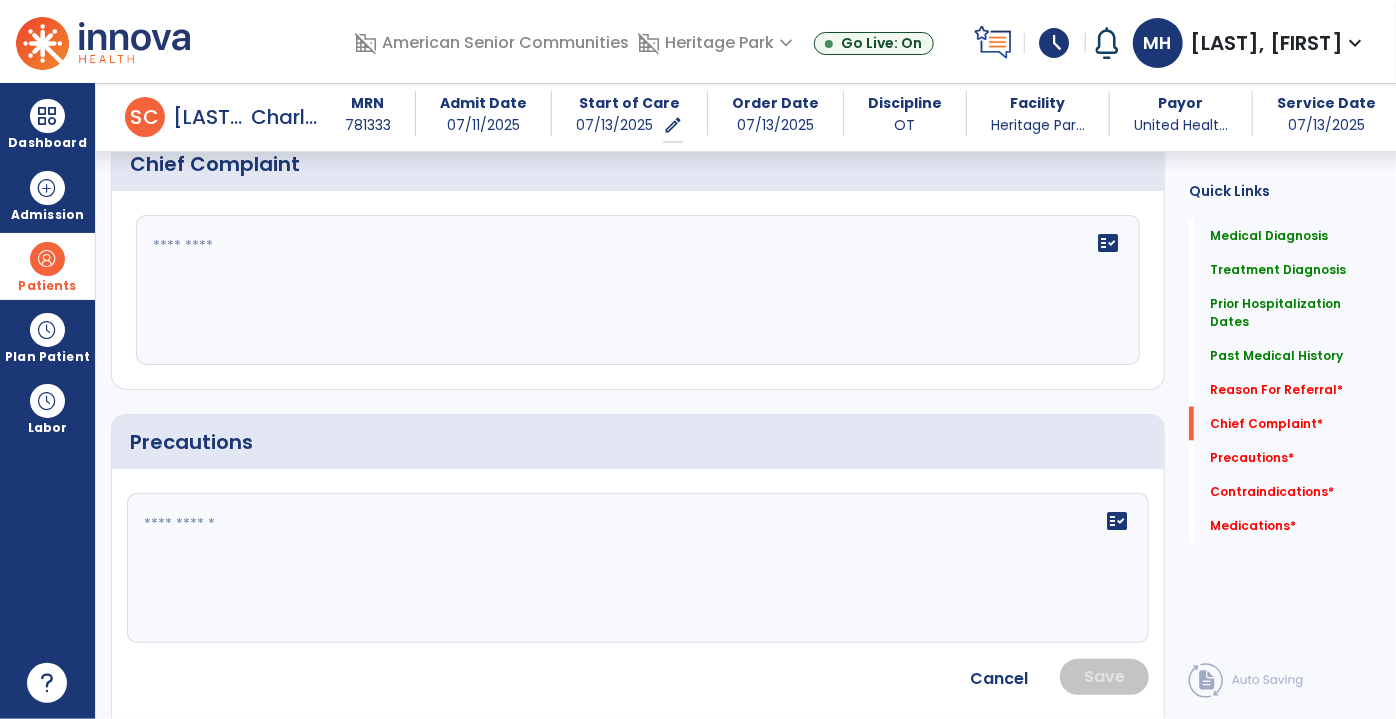 click 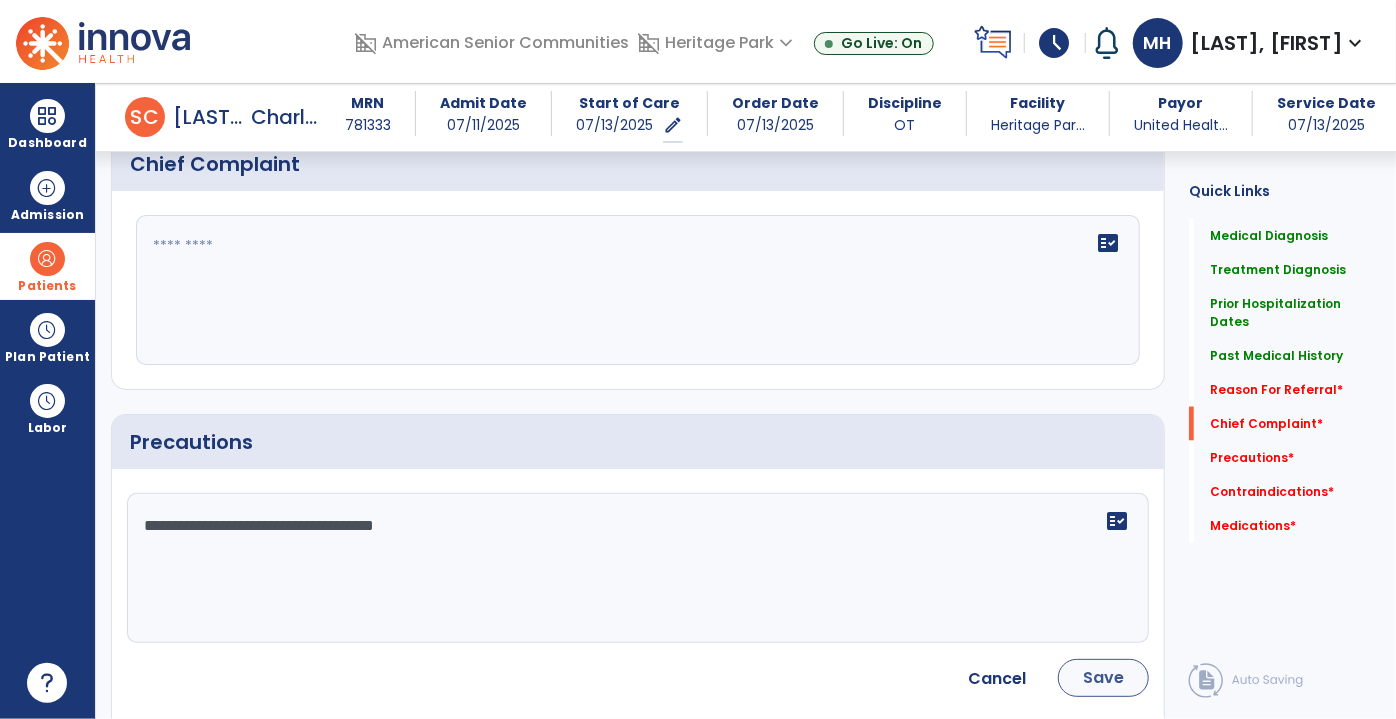 type on "**********" 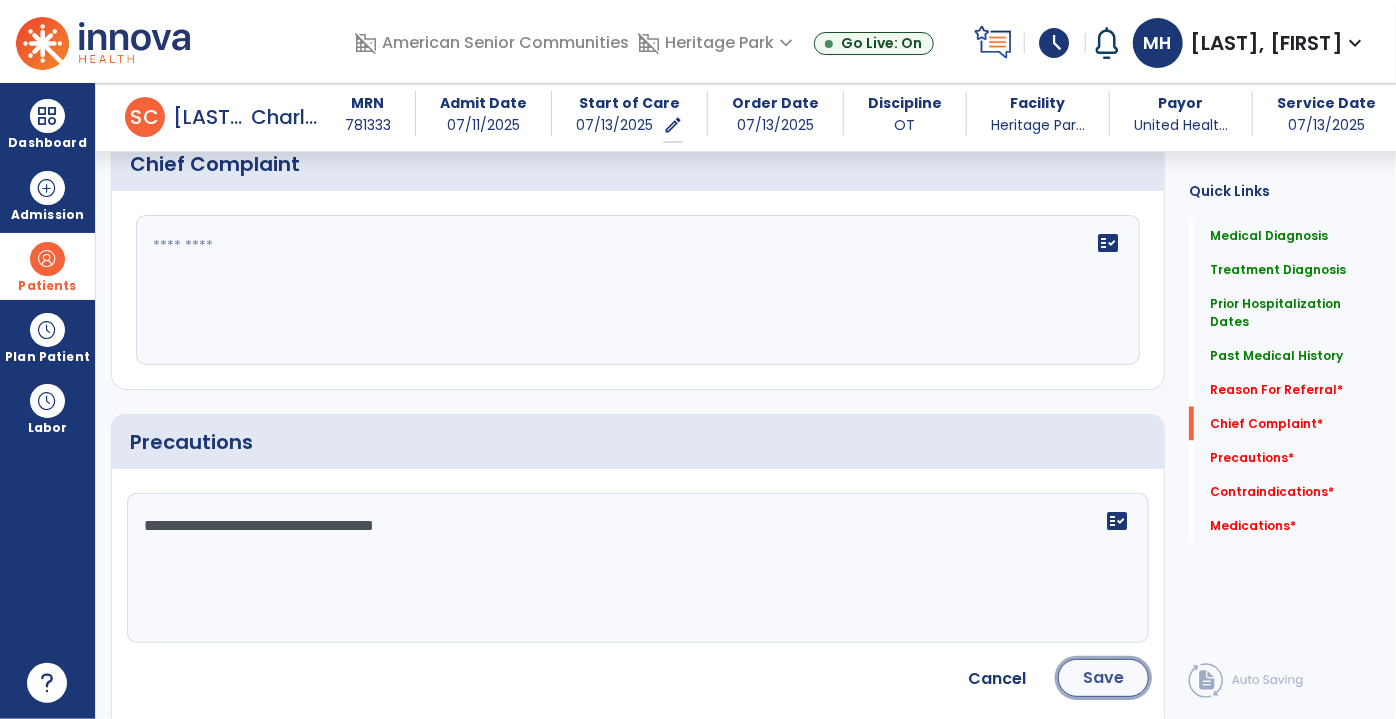 click on "Save" 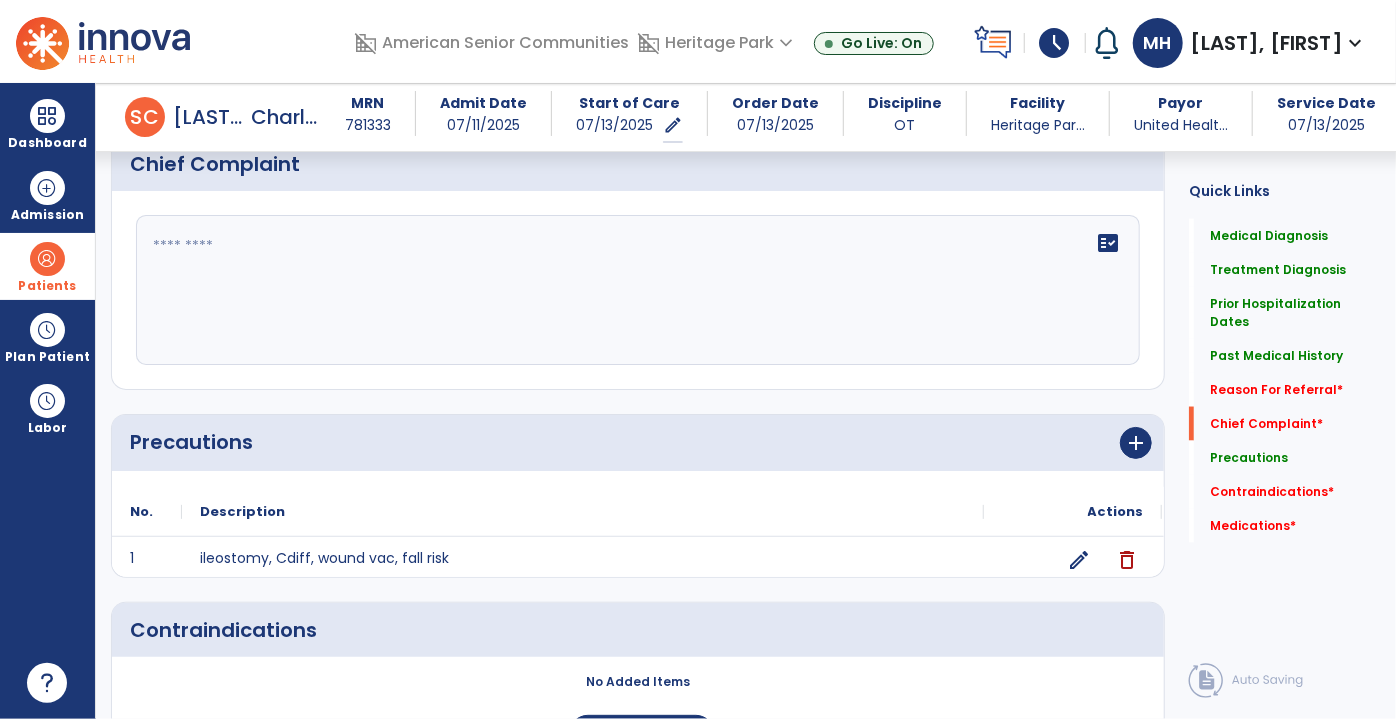 scroll, scrollTop: 1545, scrollLeft: 0, axis: vertical 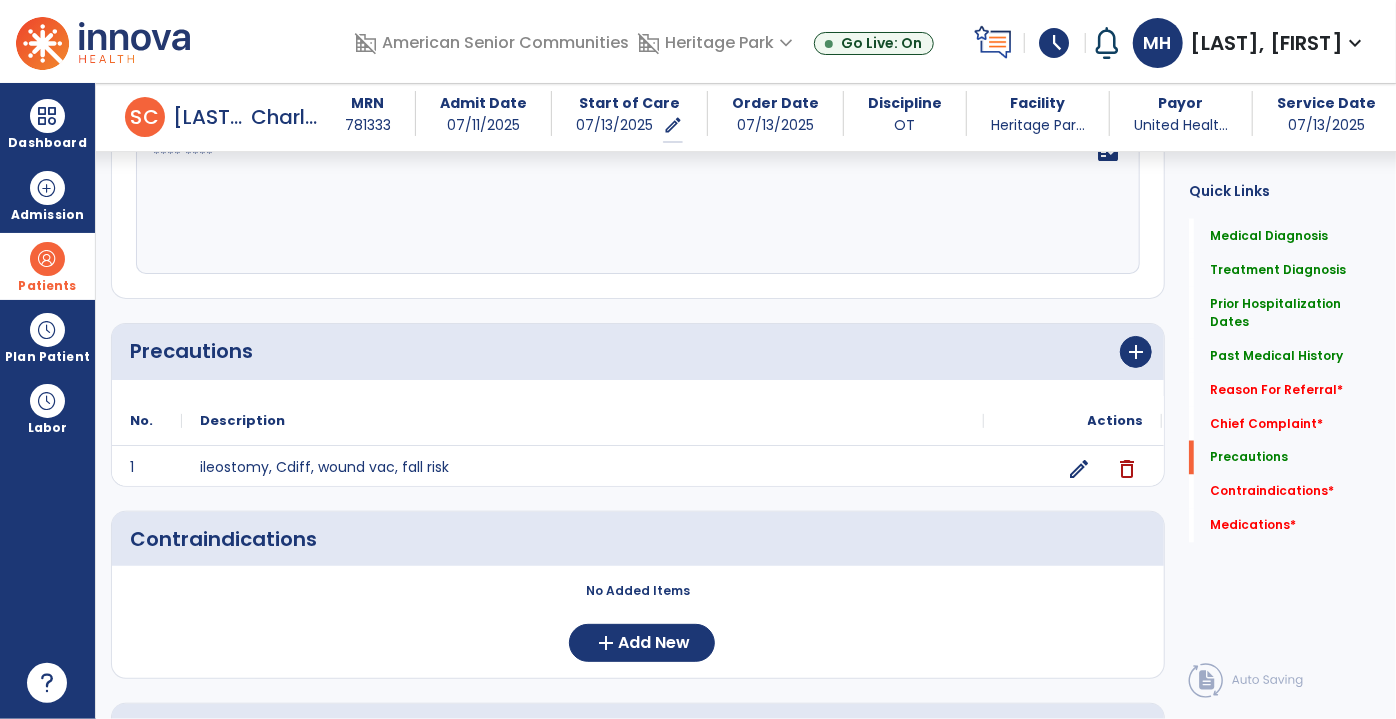 click on "No Added Items  add  Add New" 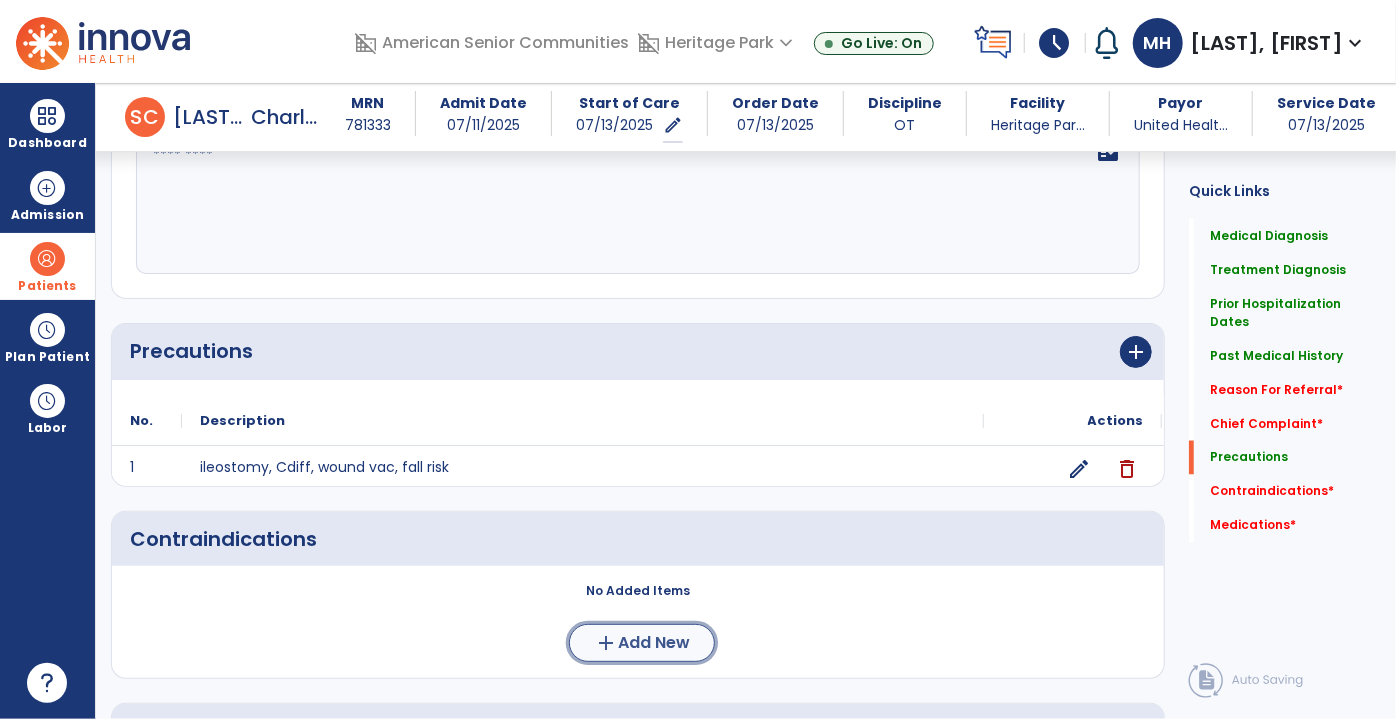 click on "Add New" 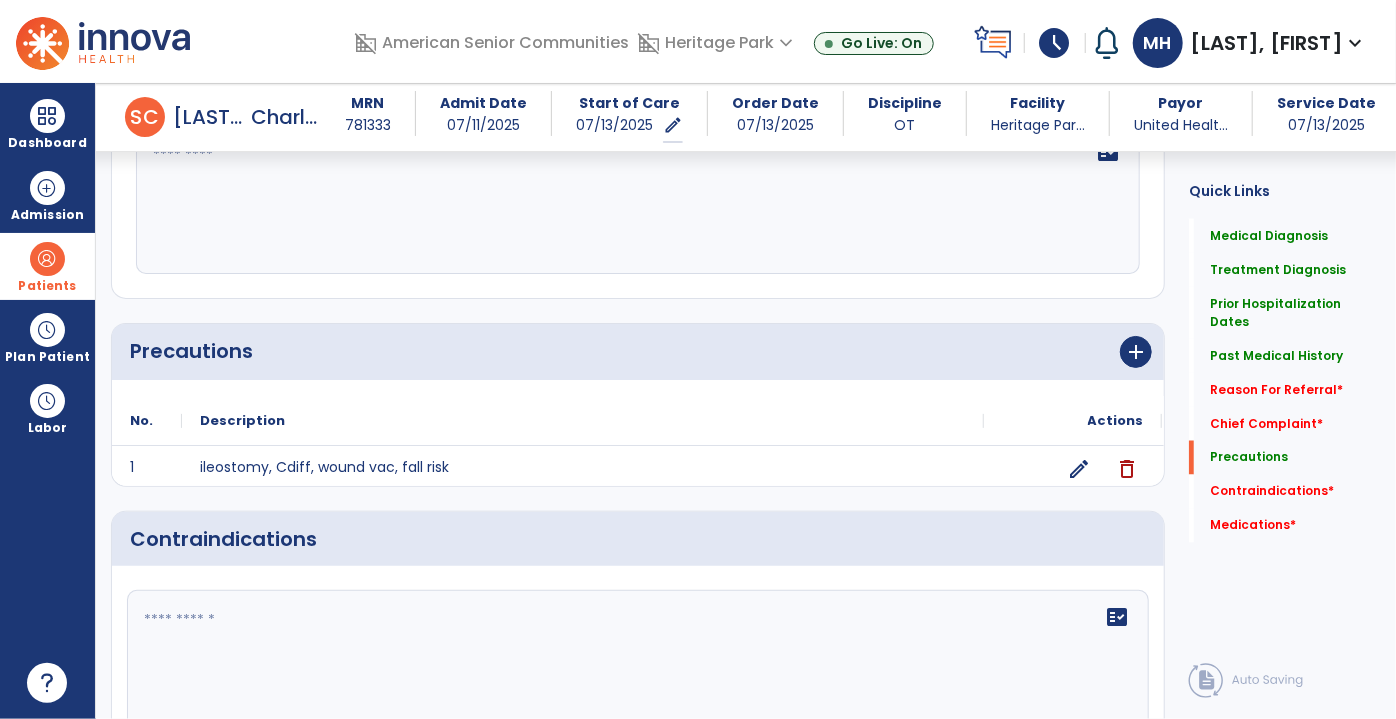 click 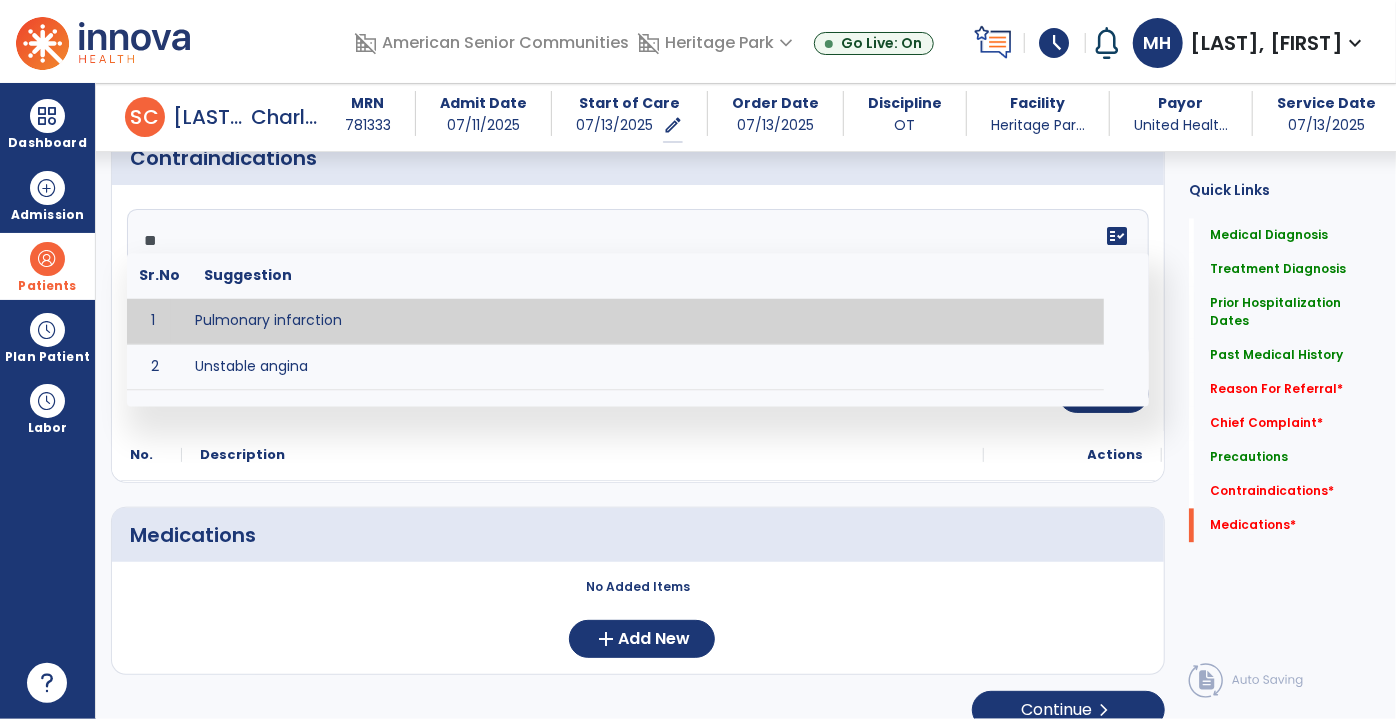 scroll, scrollTop: 1944, scrollLeft: 0, axis: vertical 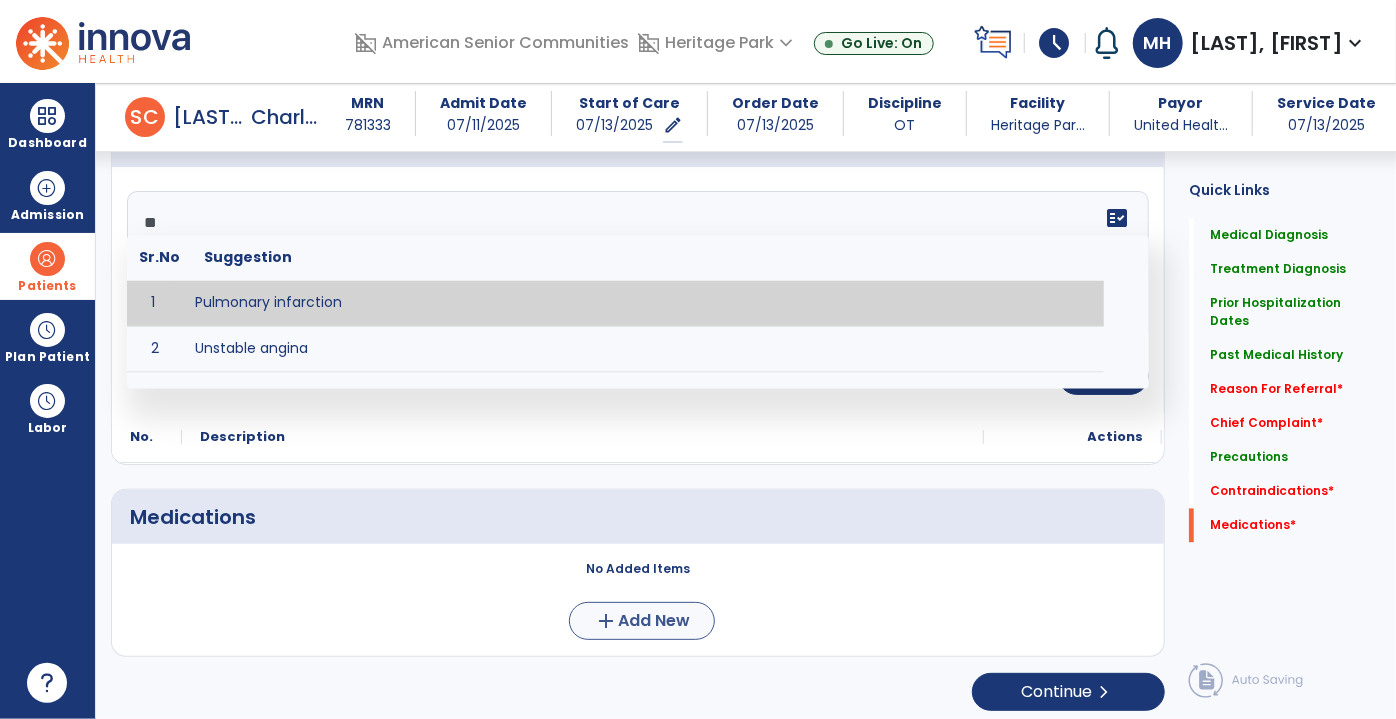 type on "**" 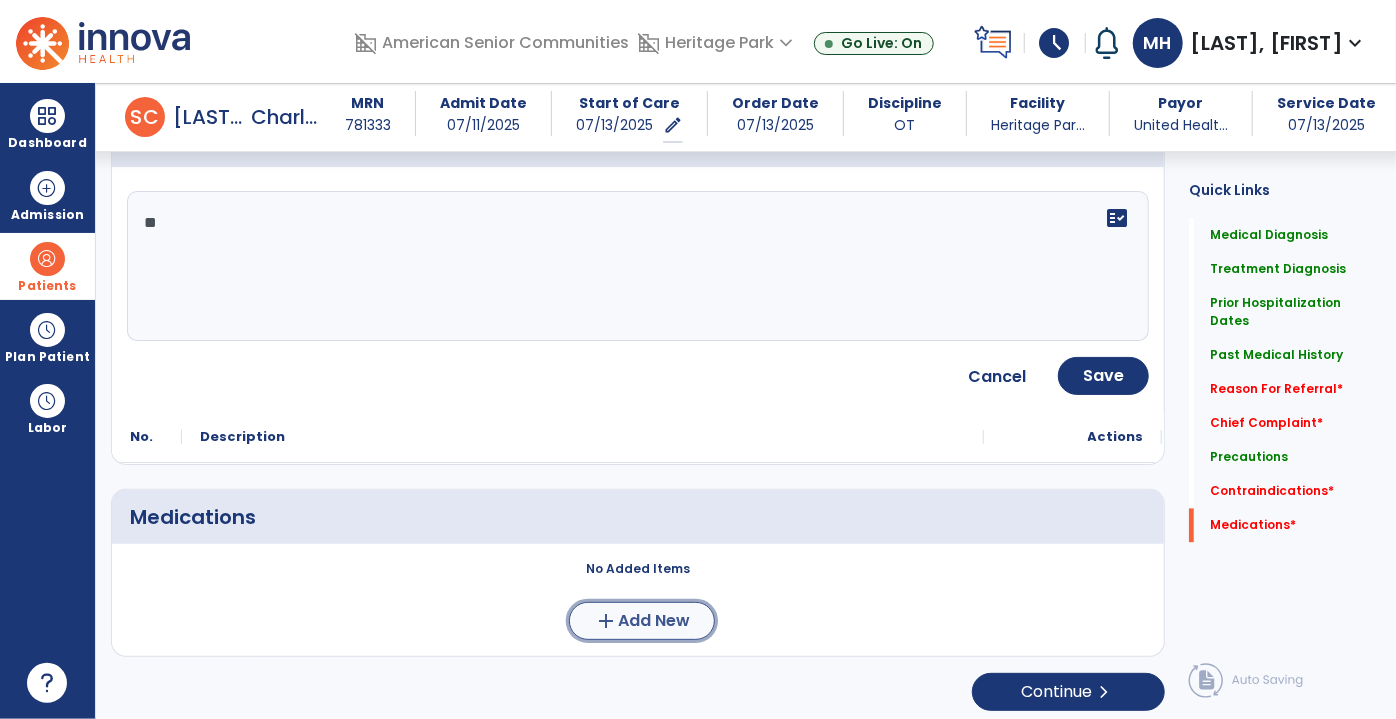 click on "add  Add New" 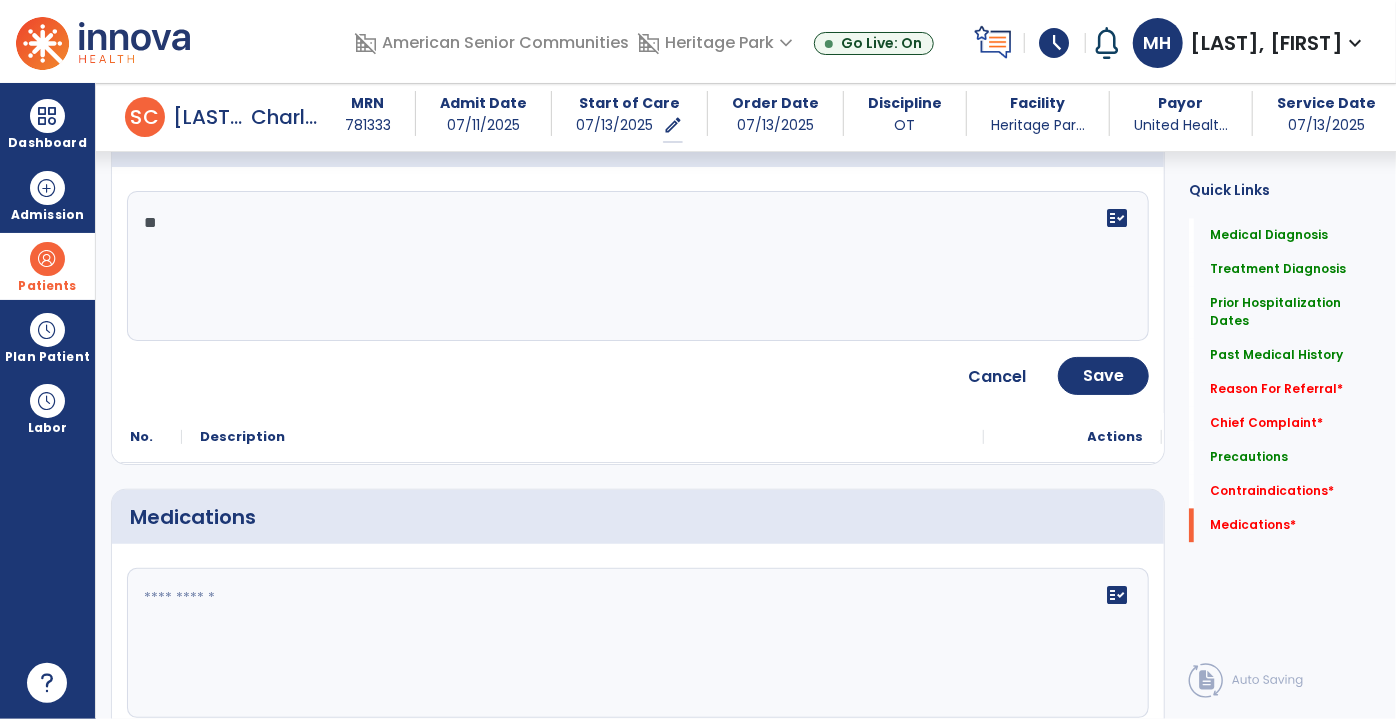 click 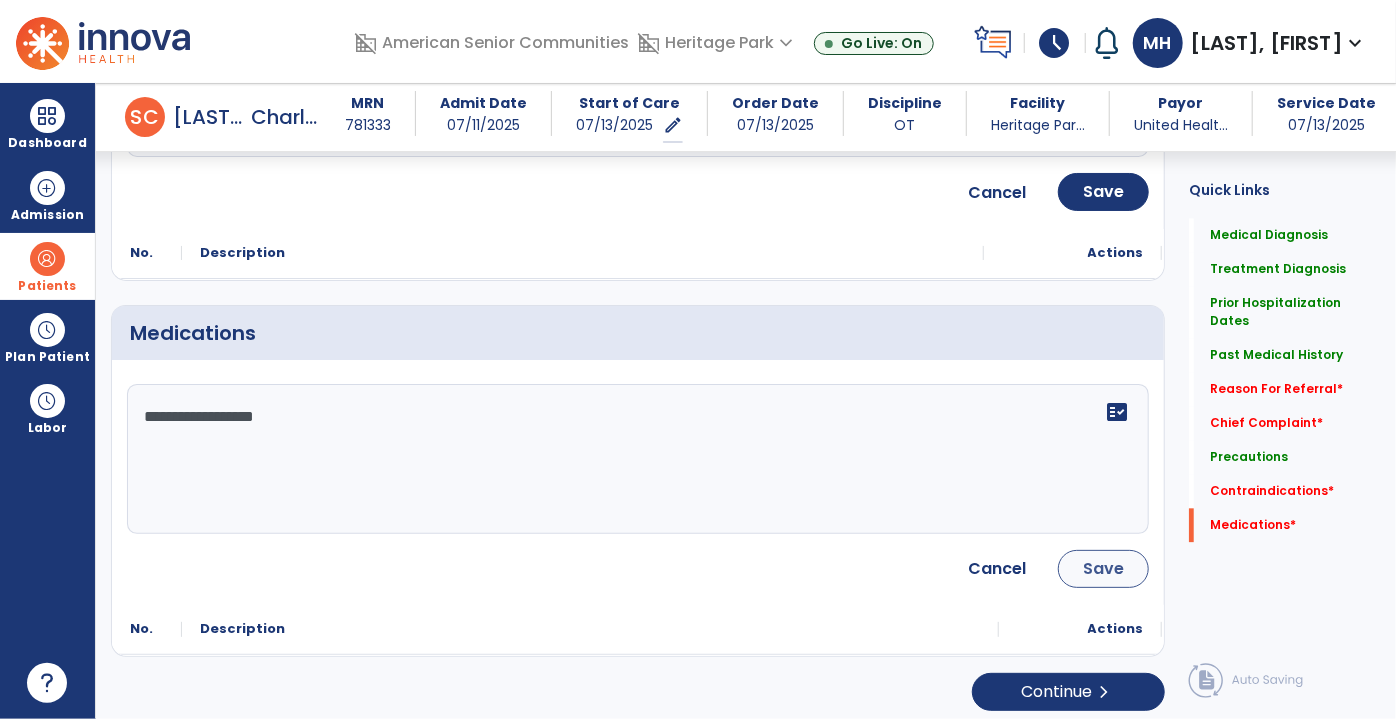 type on "**********" 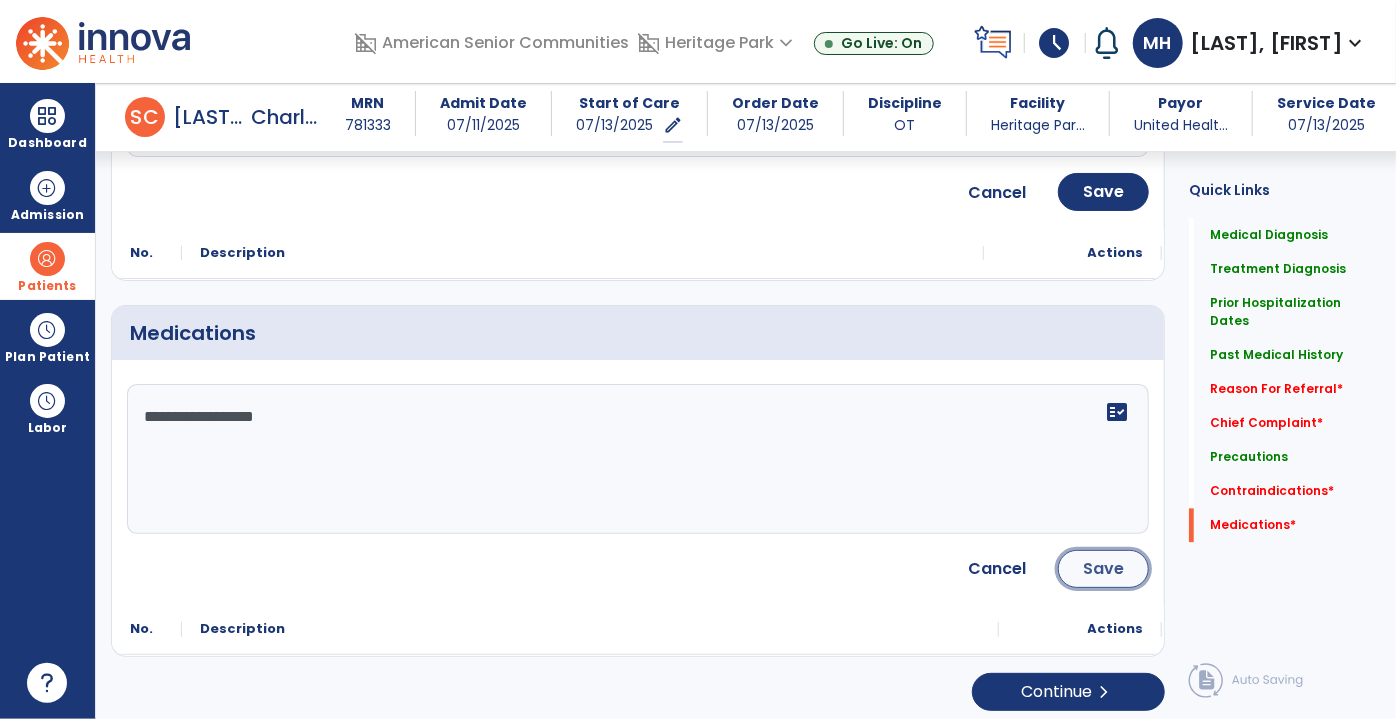 click on "Save" 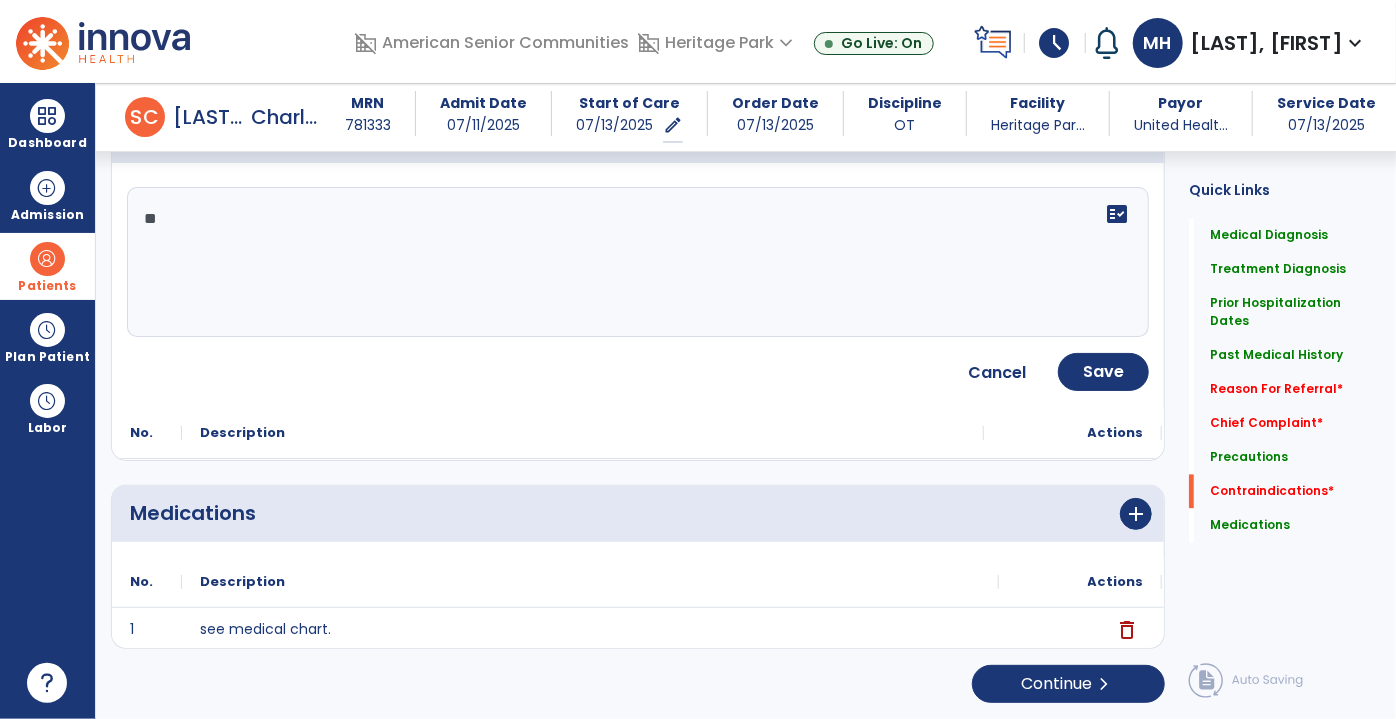 scroll, scrollTop: 1940, scrollLeft: 0, axis: vertical 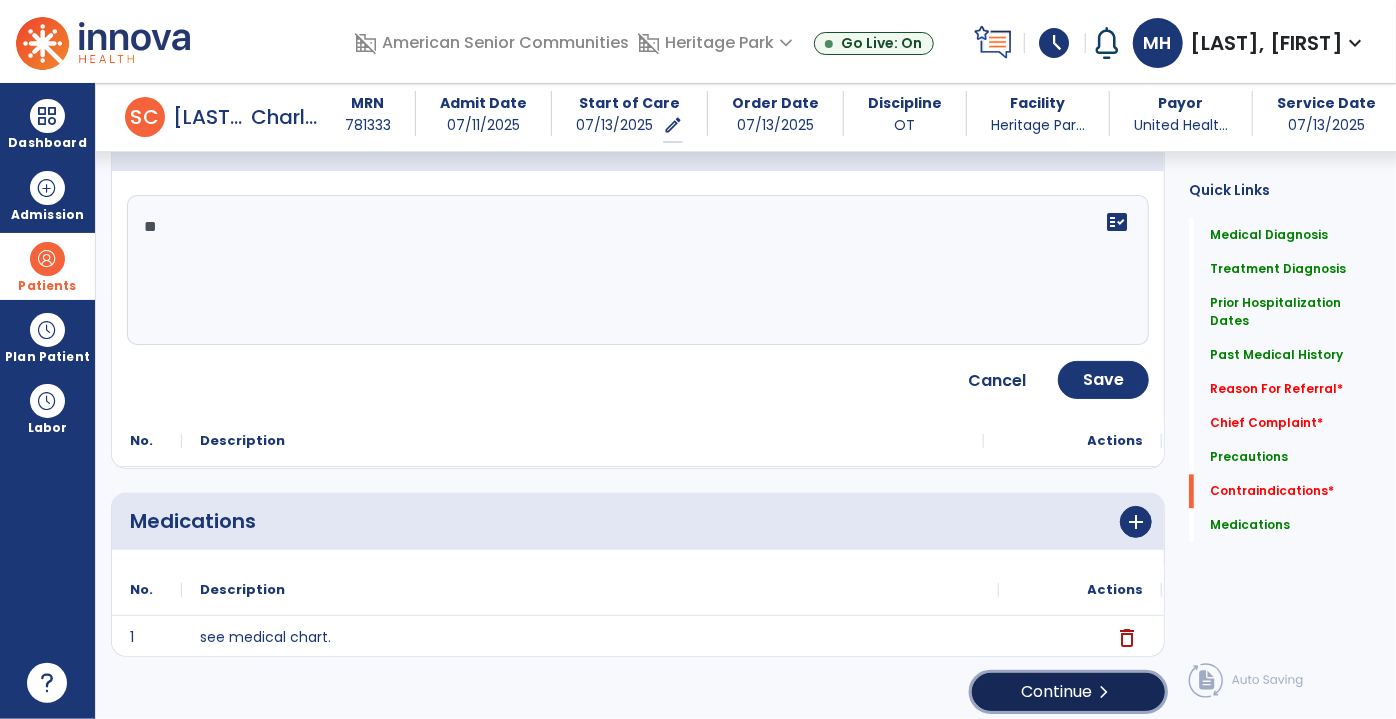 click on "Continue  chevron_right" 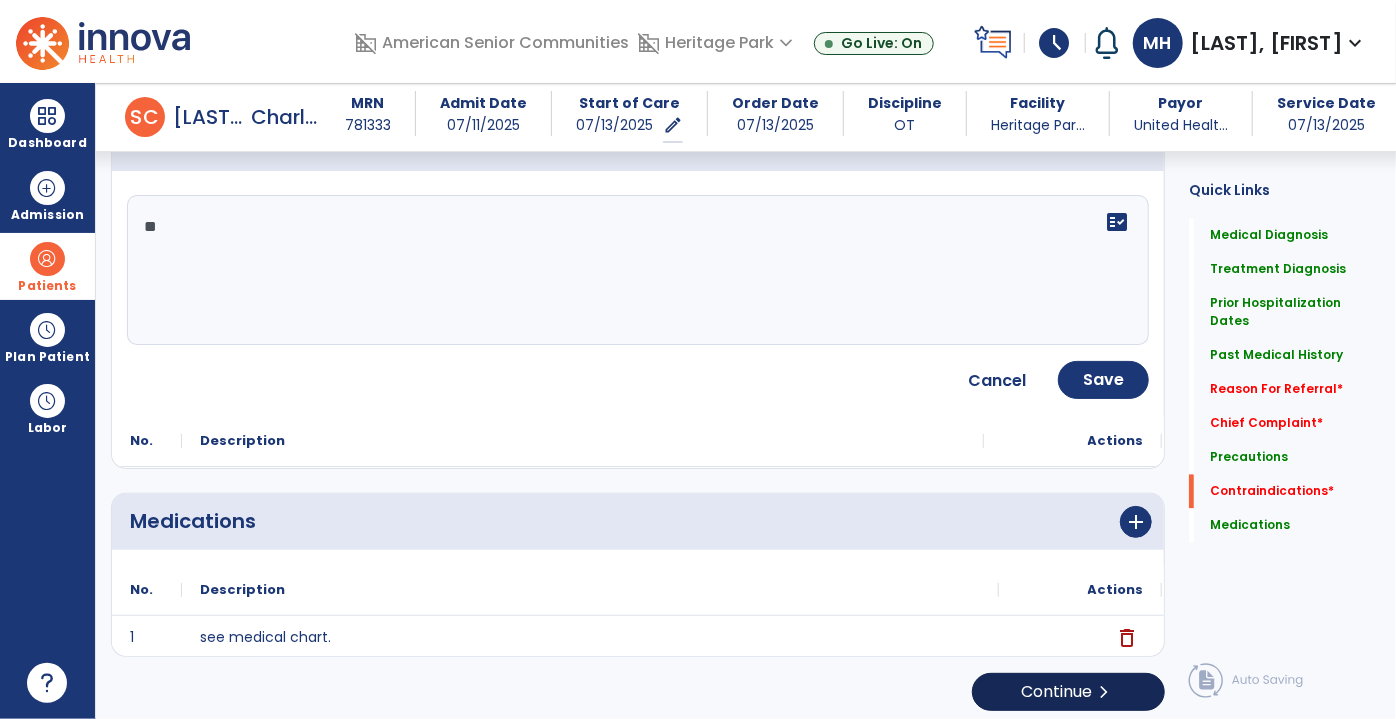 scroll, scrollTop: 0, scrollLeft: 0, axis: both 